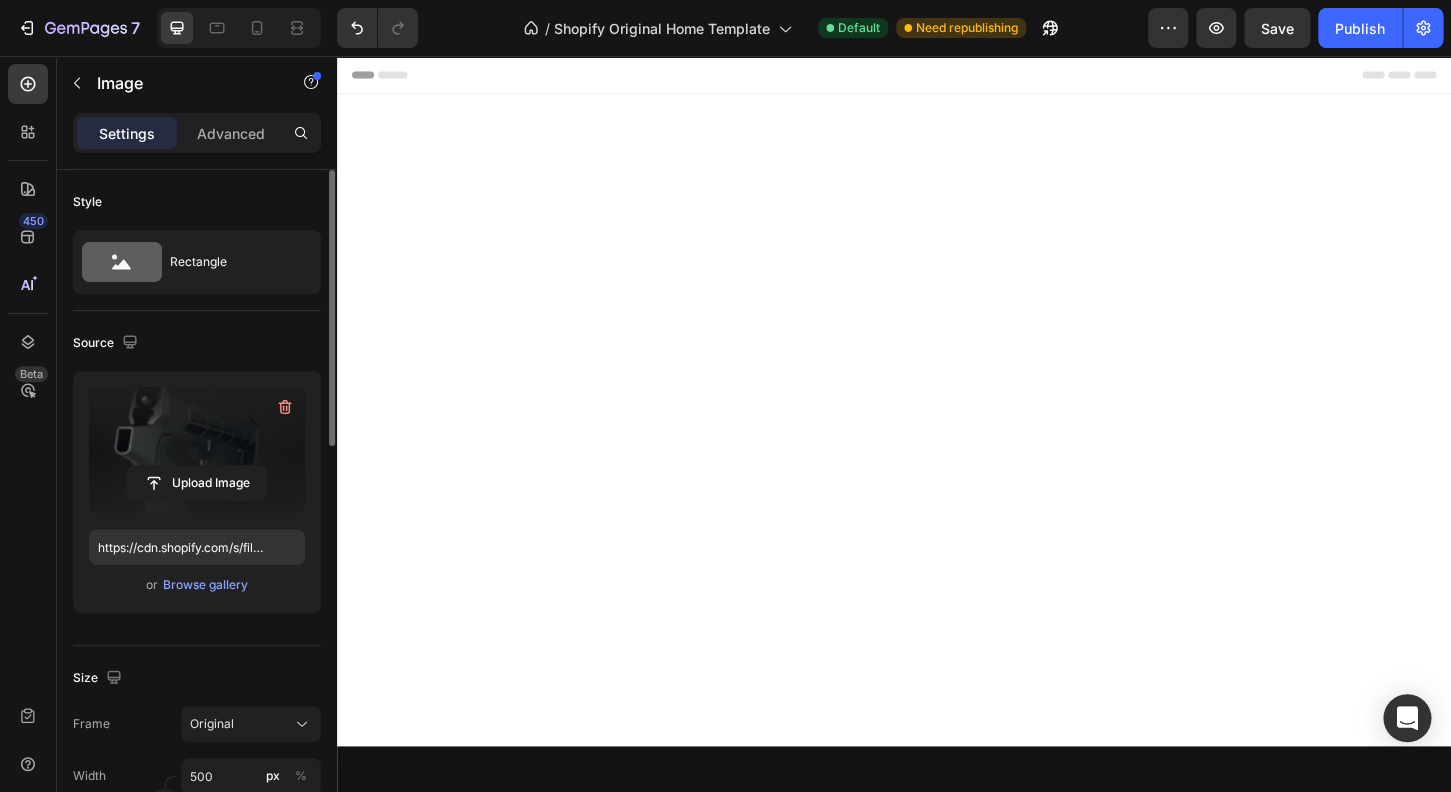 scroll, scrollTop: 1944, scrollLeft: 0, axis: vertical 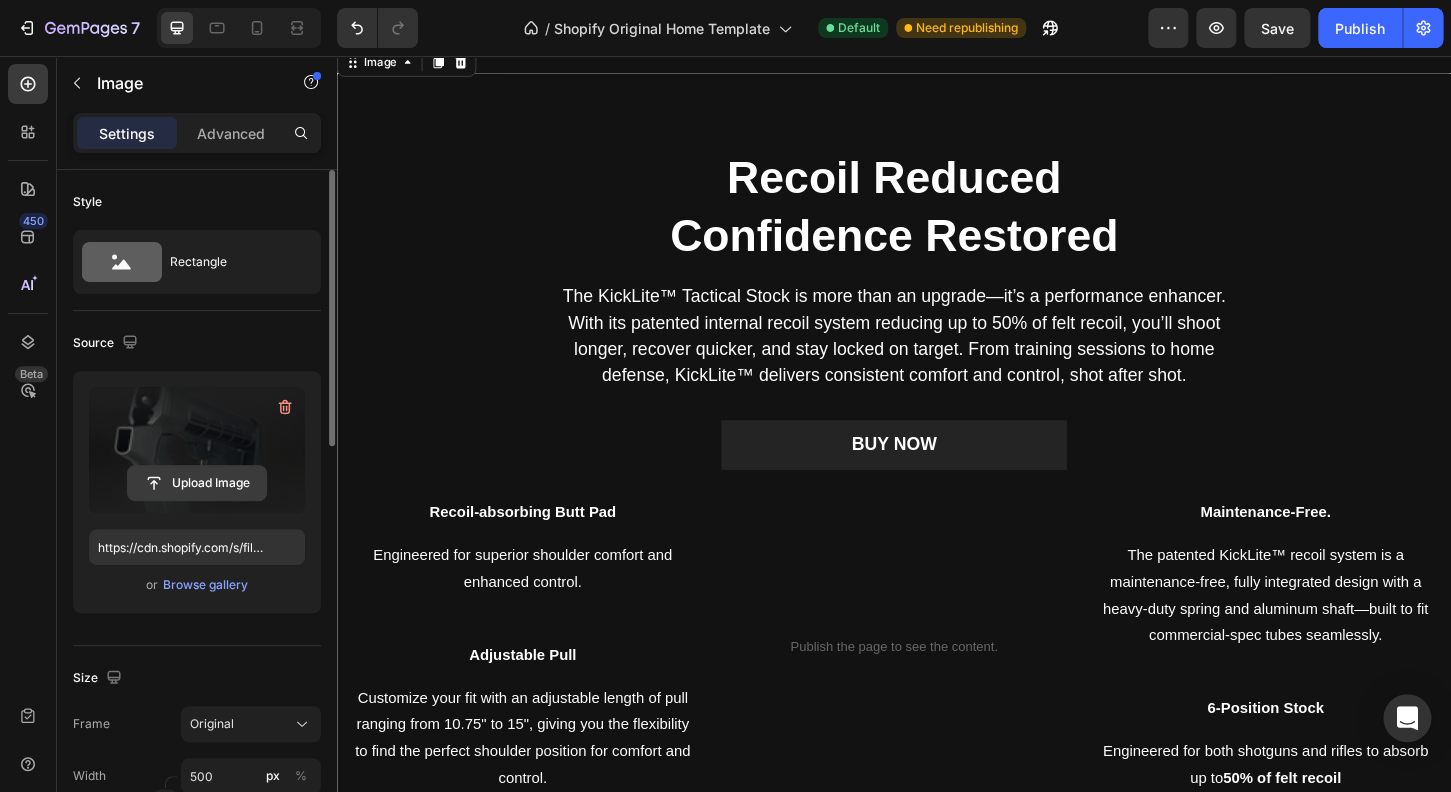 click 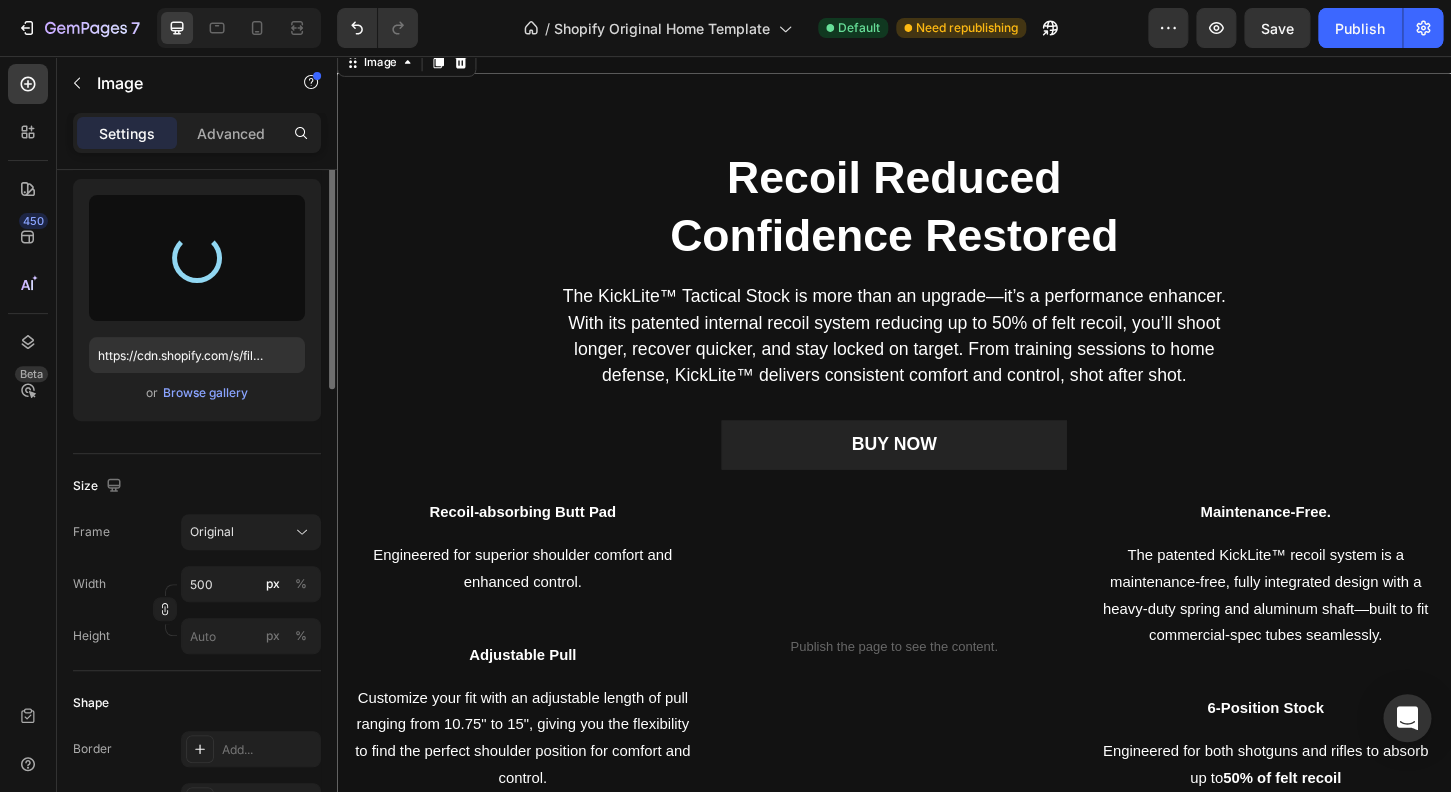 type on "https://cdn.shopify.com/s/files/1/0732/5519/0761/files/gempages_573546625297810322-42c90864-3d41-46c9-a859-97c9ae5f3f00.png" 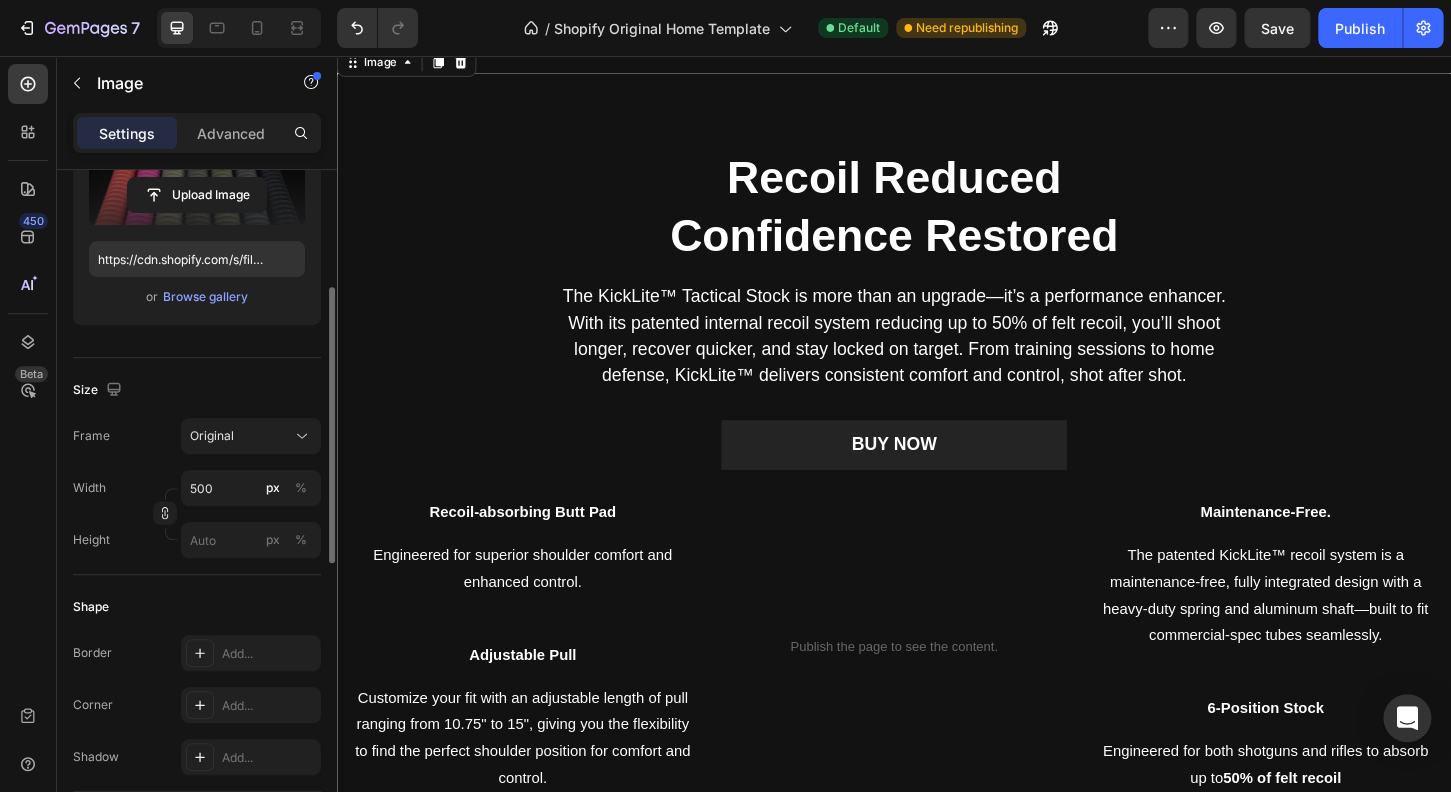 scroll, scrollTop: 592, scrollLeft: 0, axis: vertical 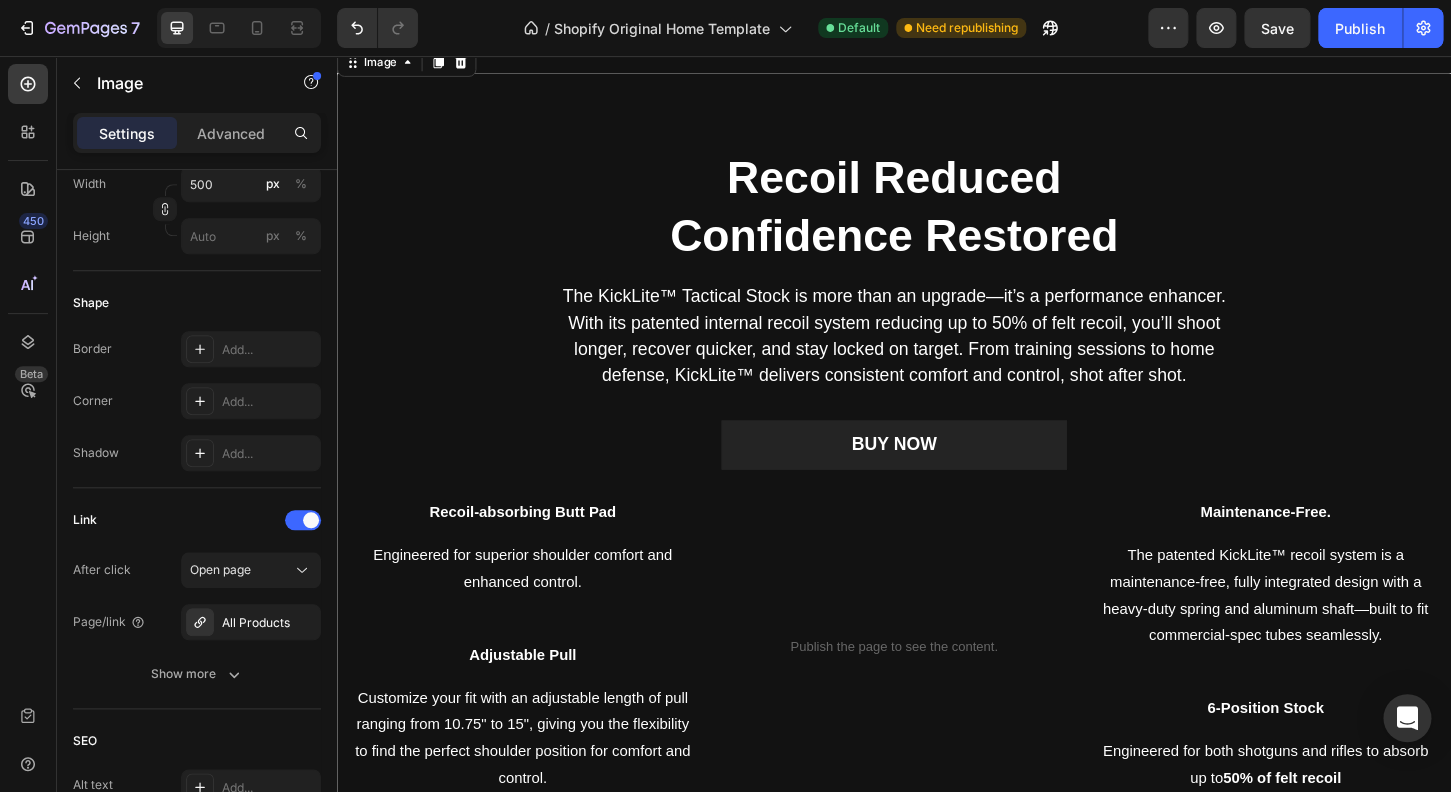 click on "/  Shopify Original Home Template Default Need republishing" 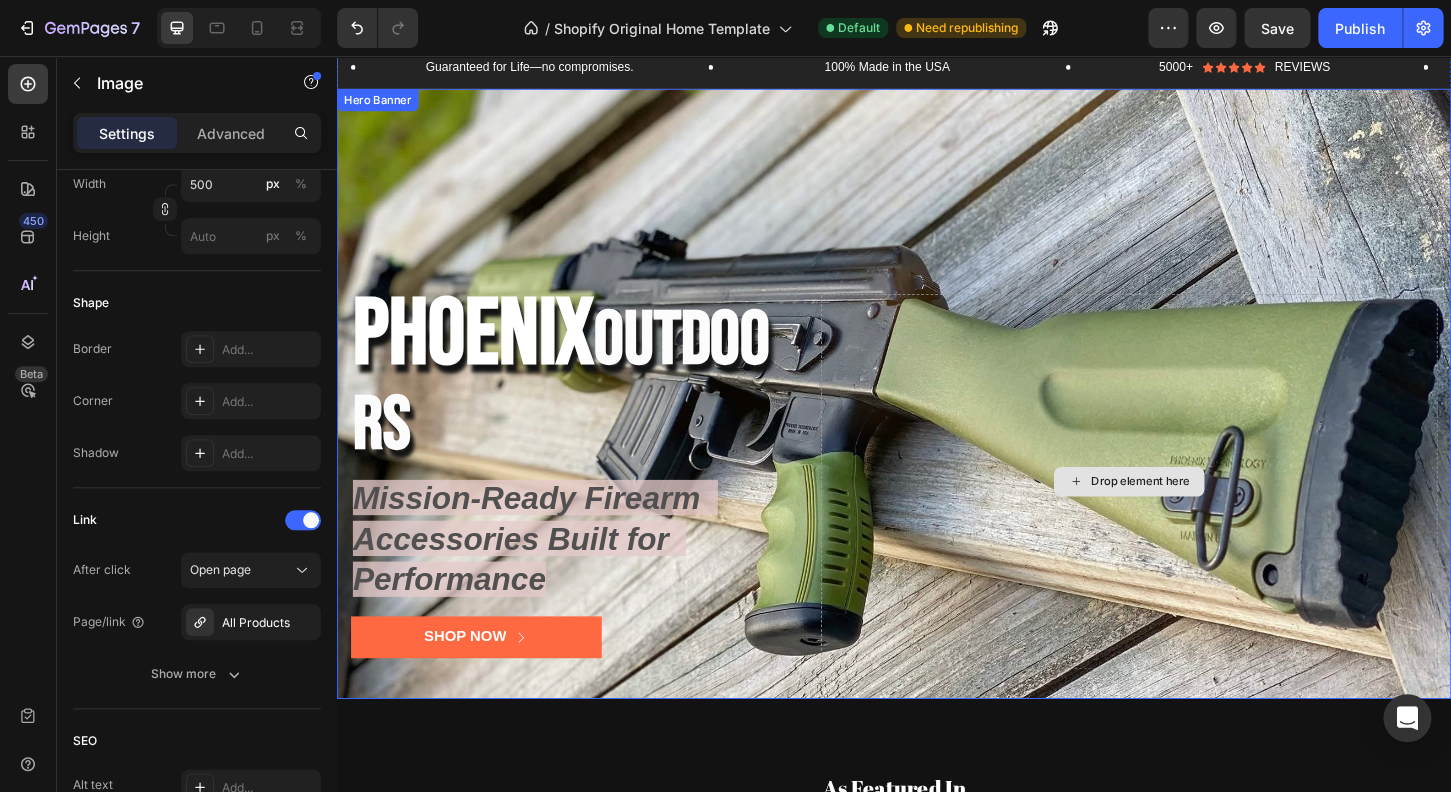 scroll, scrollTop: 0, scrollLeft: 0, axis: both 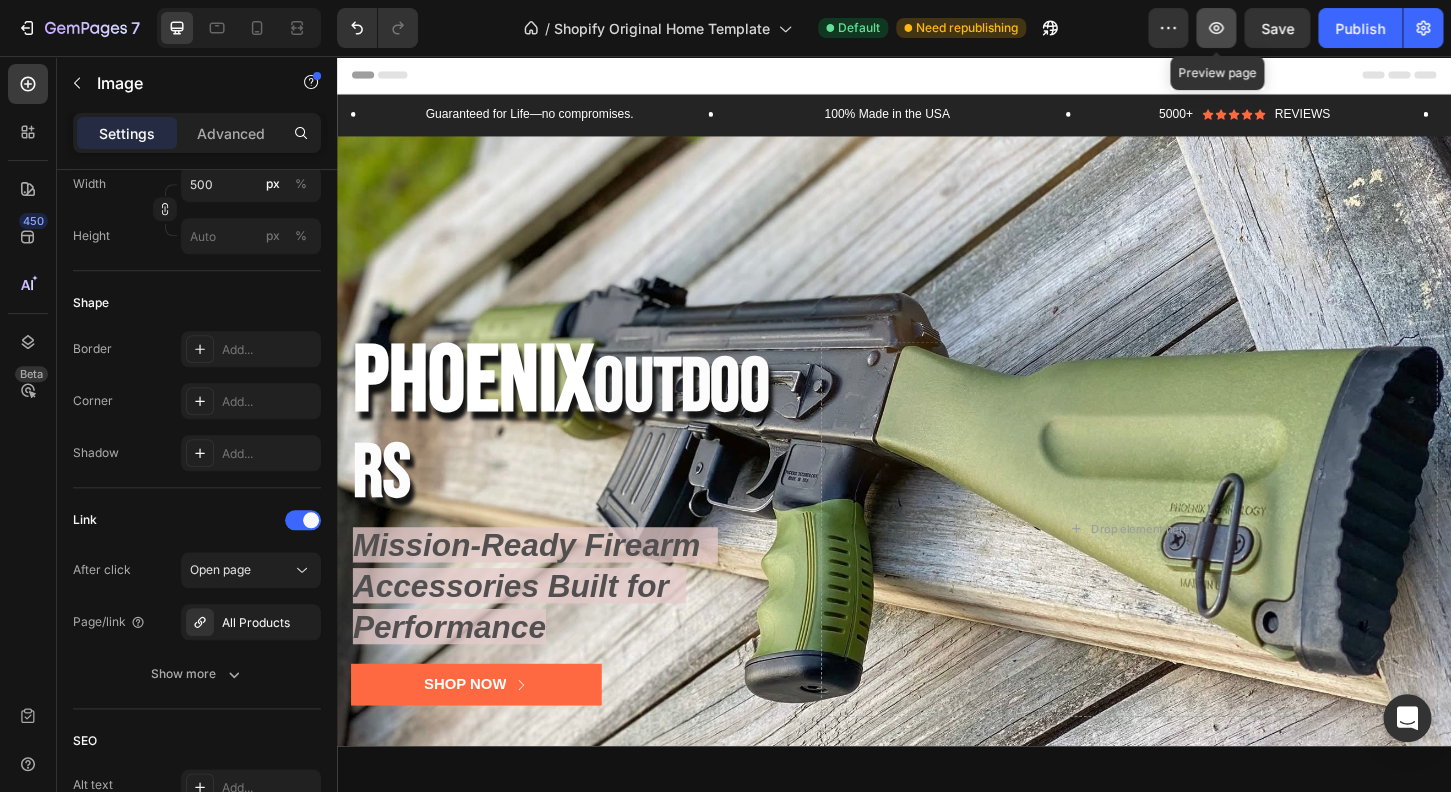 click 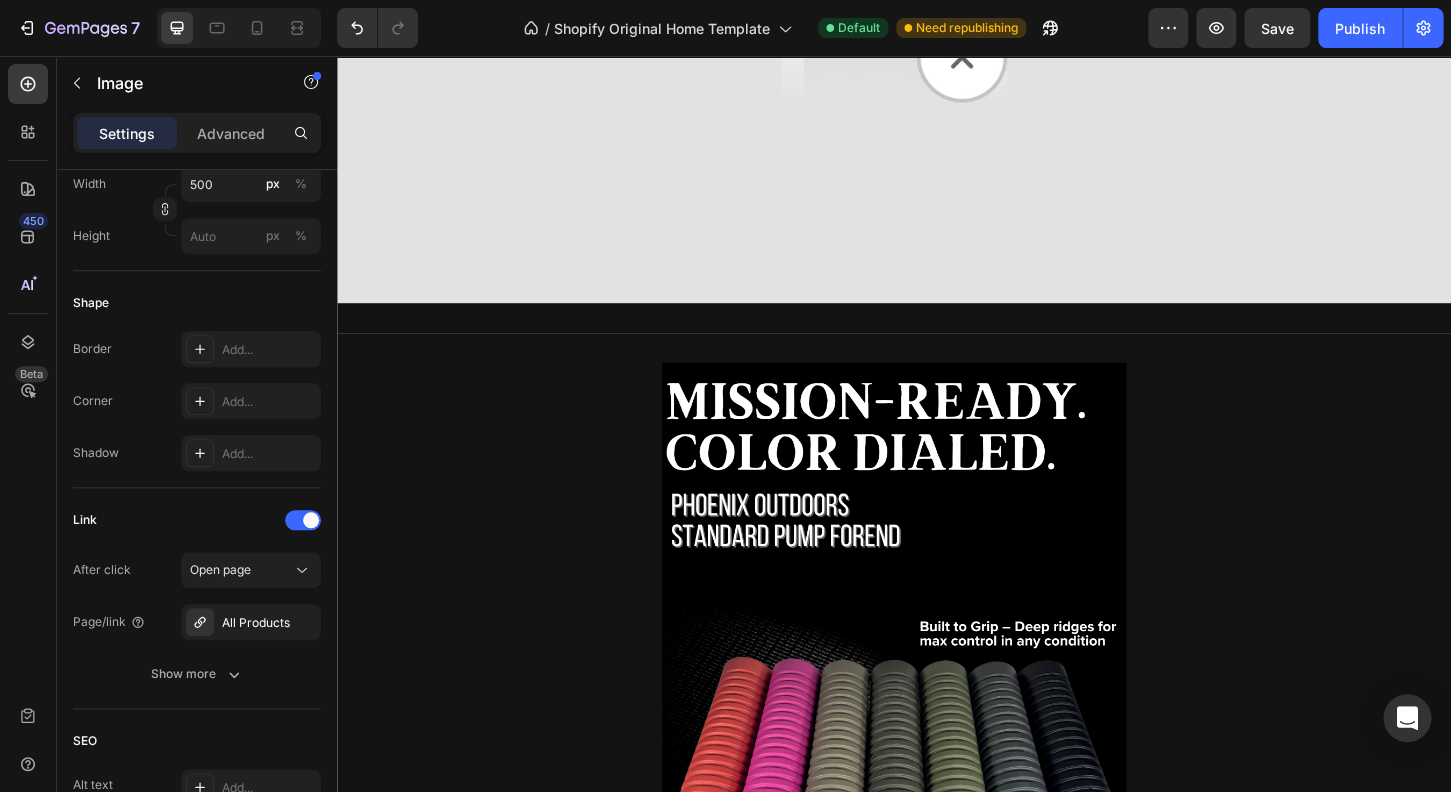 scroll, scrollTop: 2192, scrollLeft: 0, axis: vertical 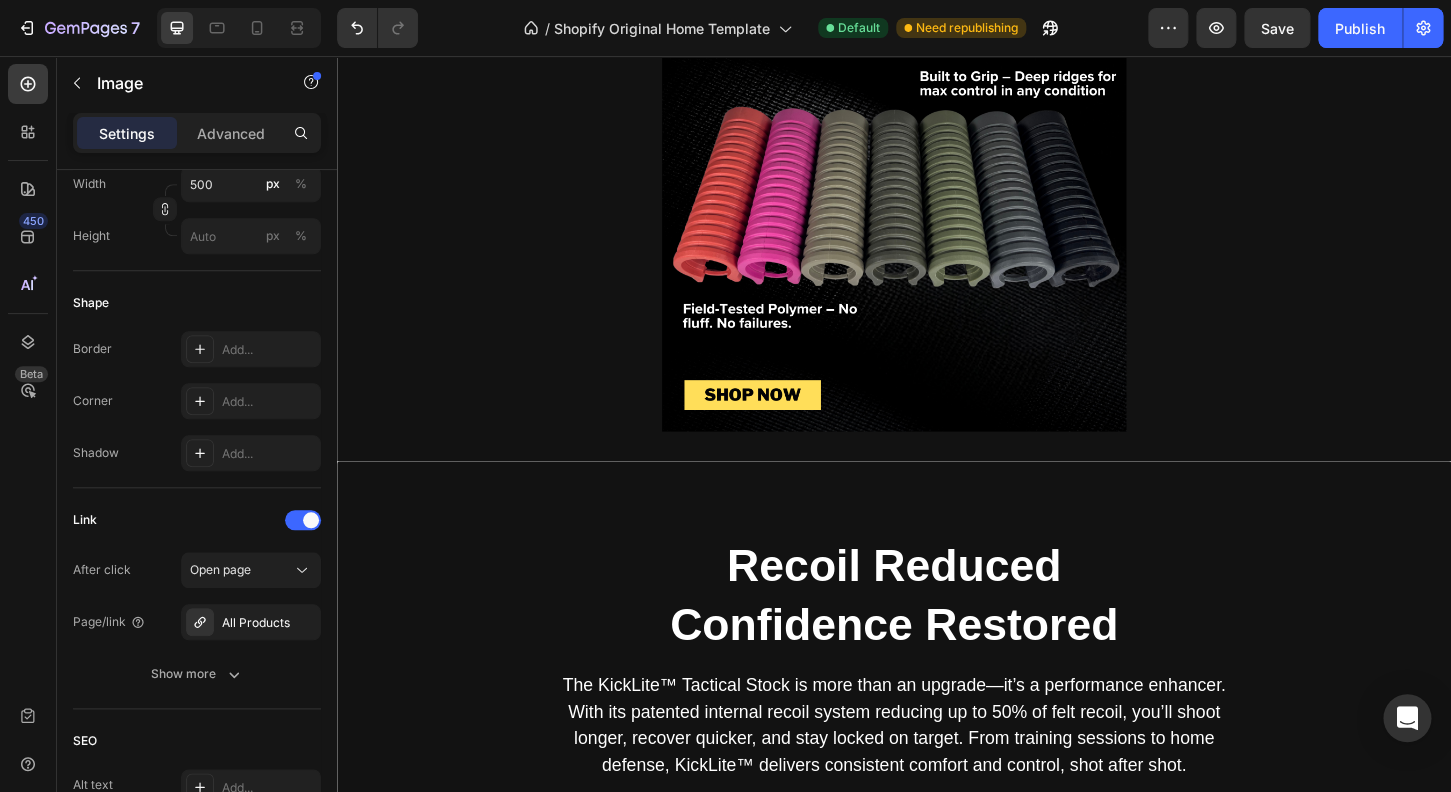 click at bounding box center (937, 127) 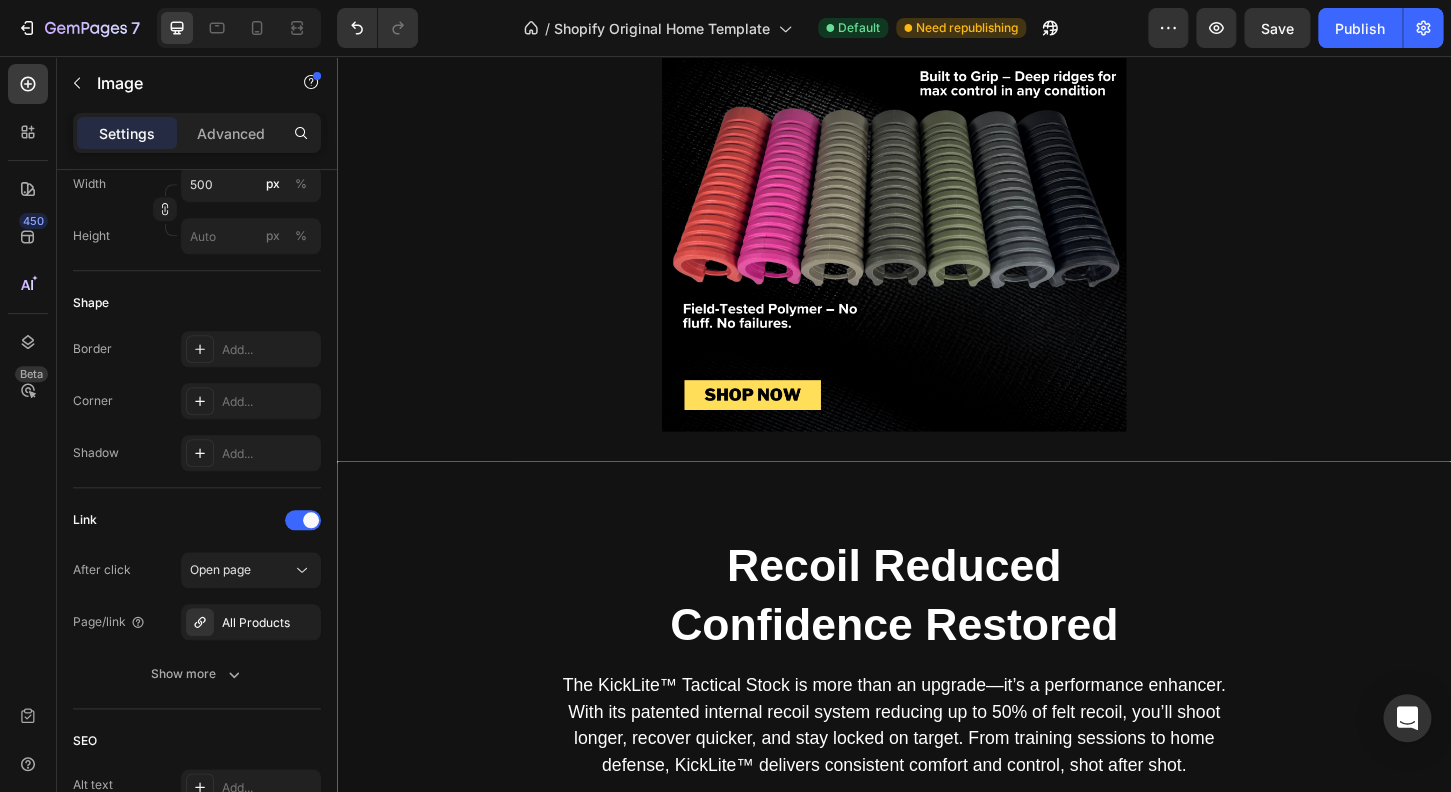 click at bounding box center (937, 127) 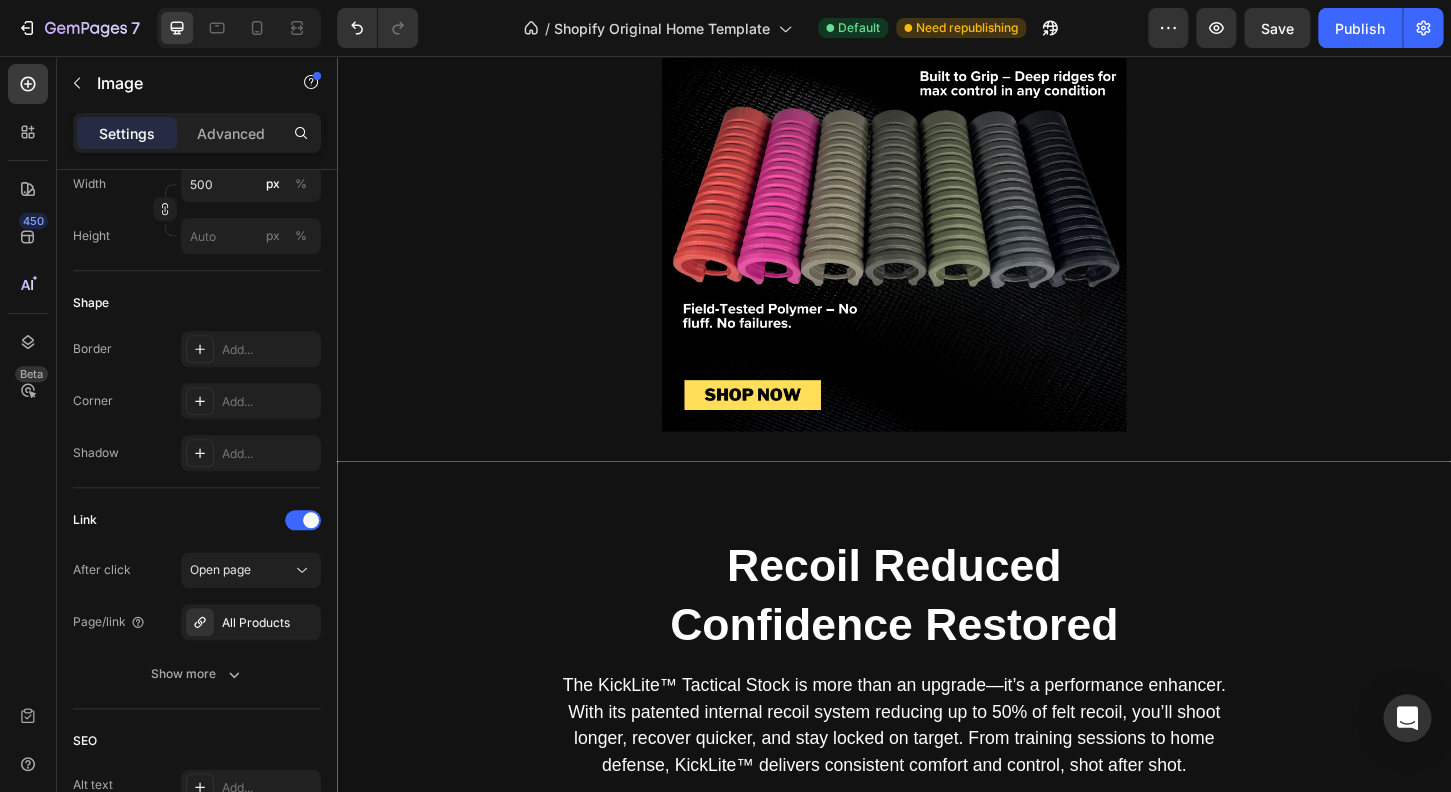 click at bounding box center (937, 127) 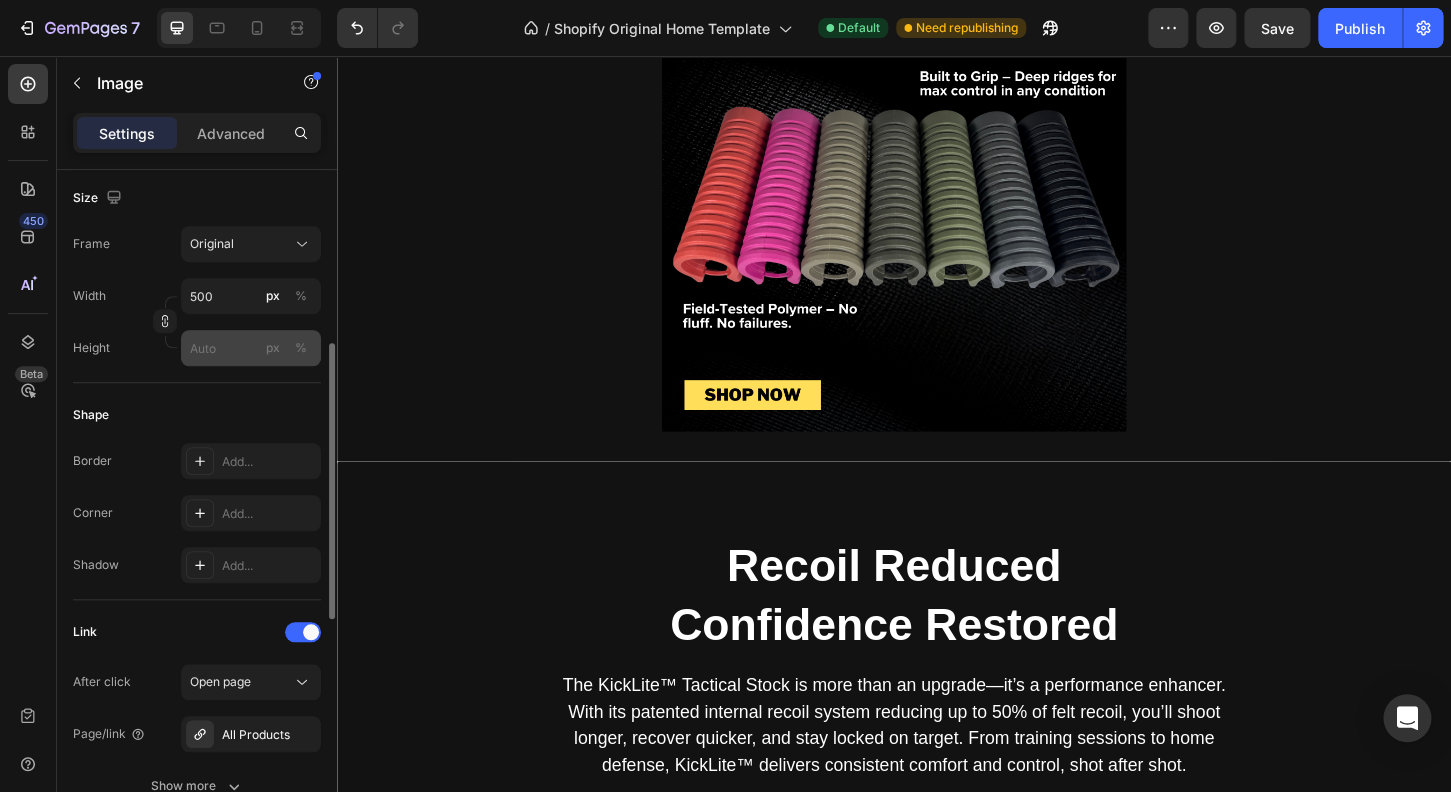 scroll, scrollTop: 448, scrollLeft: 0, axis: vertical 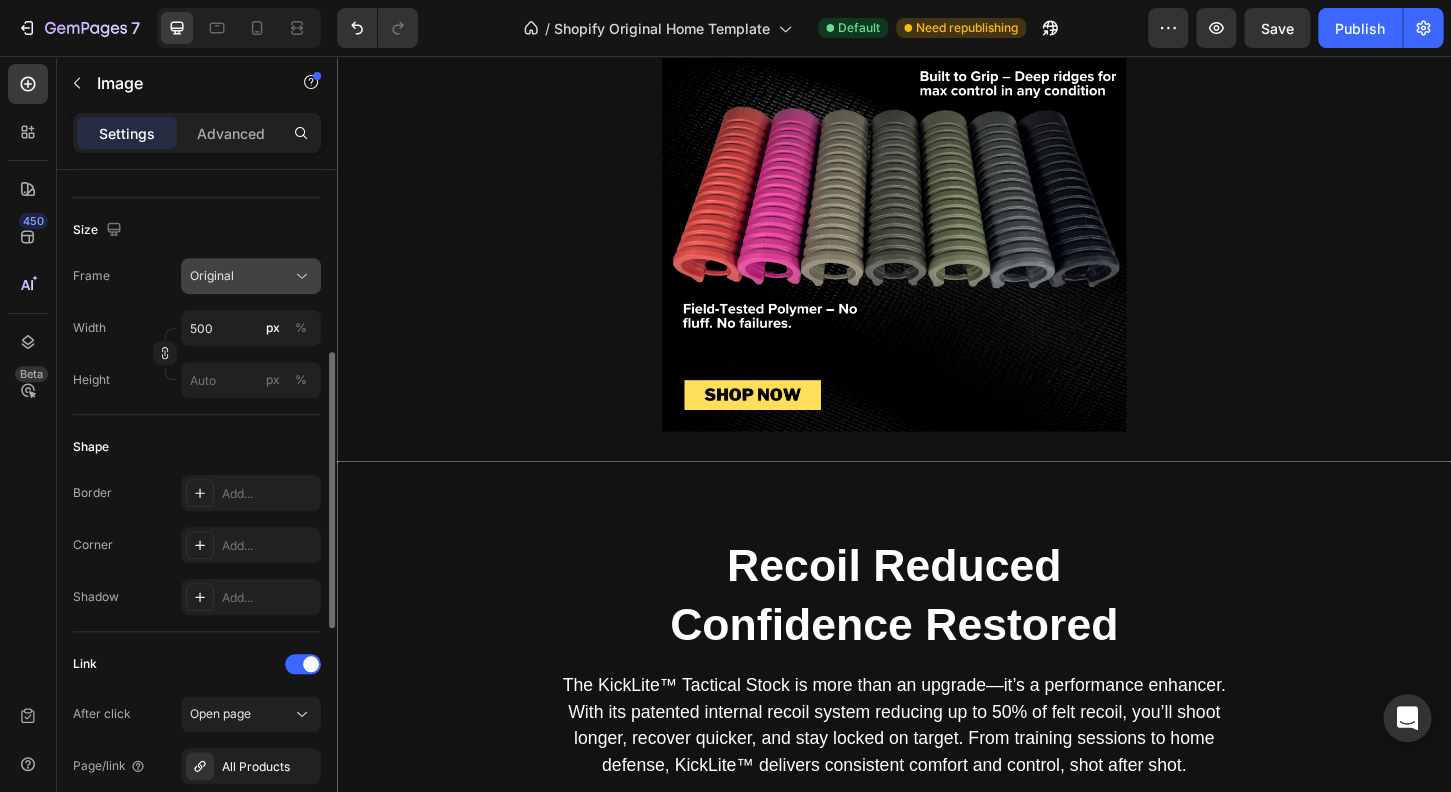 click on "Original" at bounding box center (251, 276) 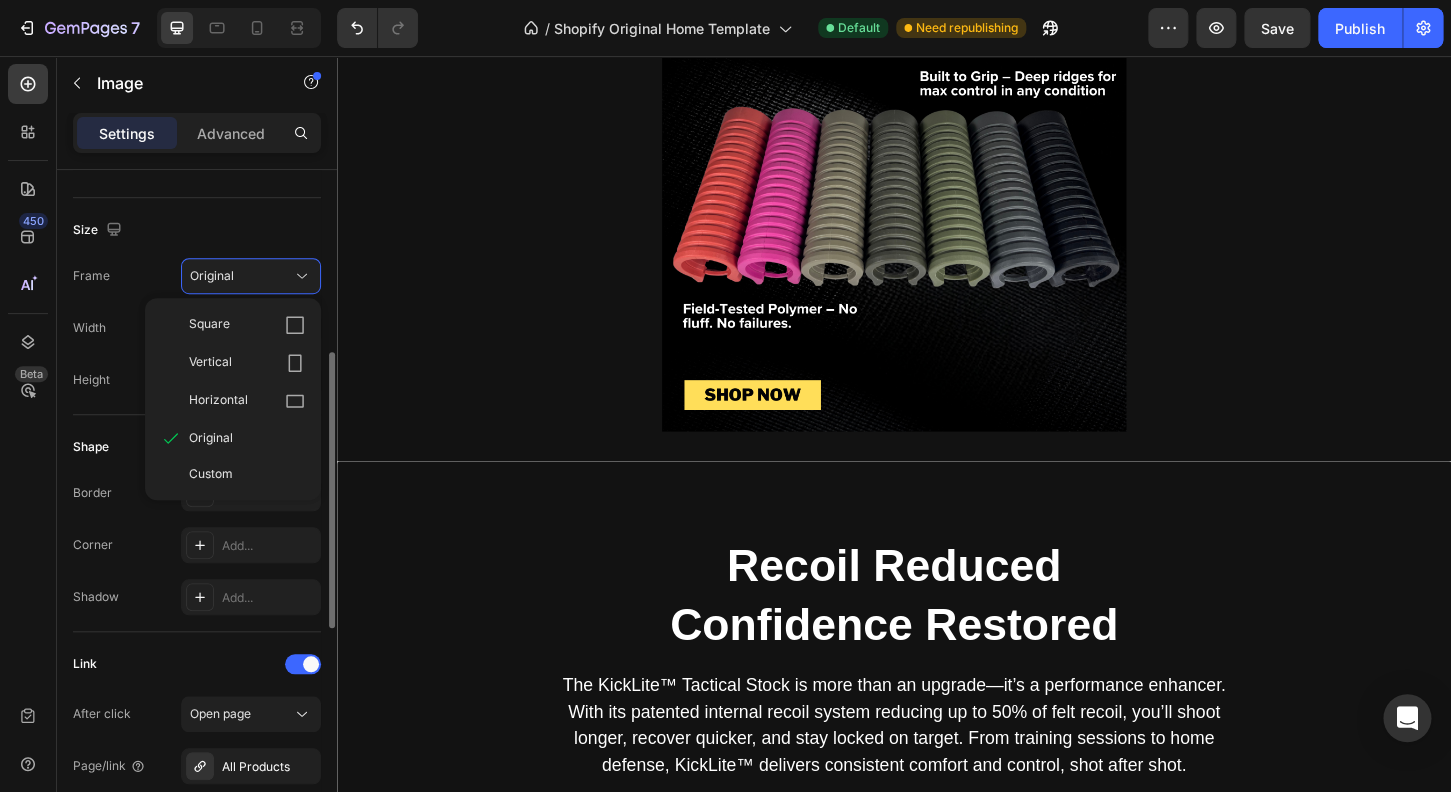 click on "Custom" at bounding box center [211, 474] 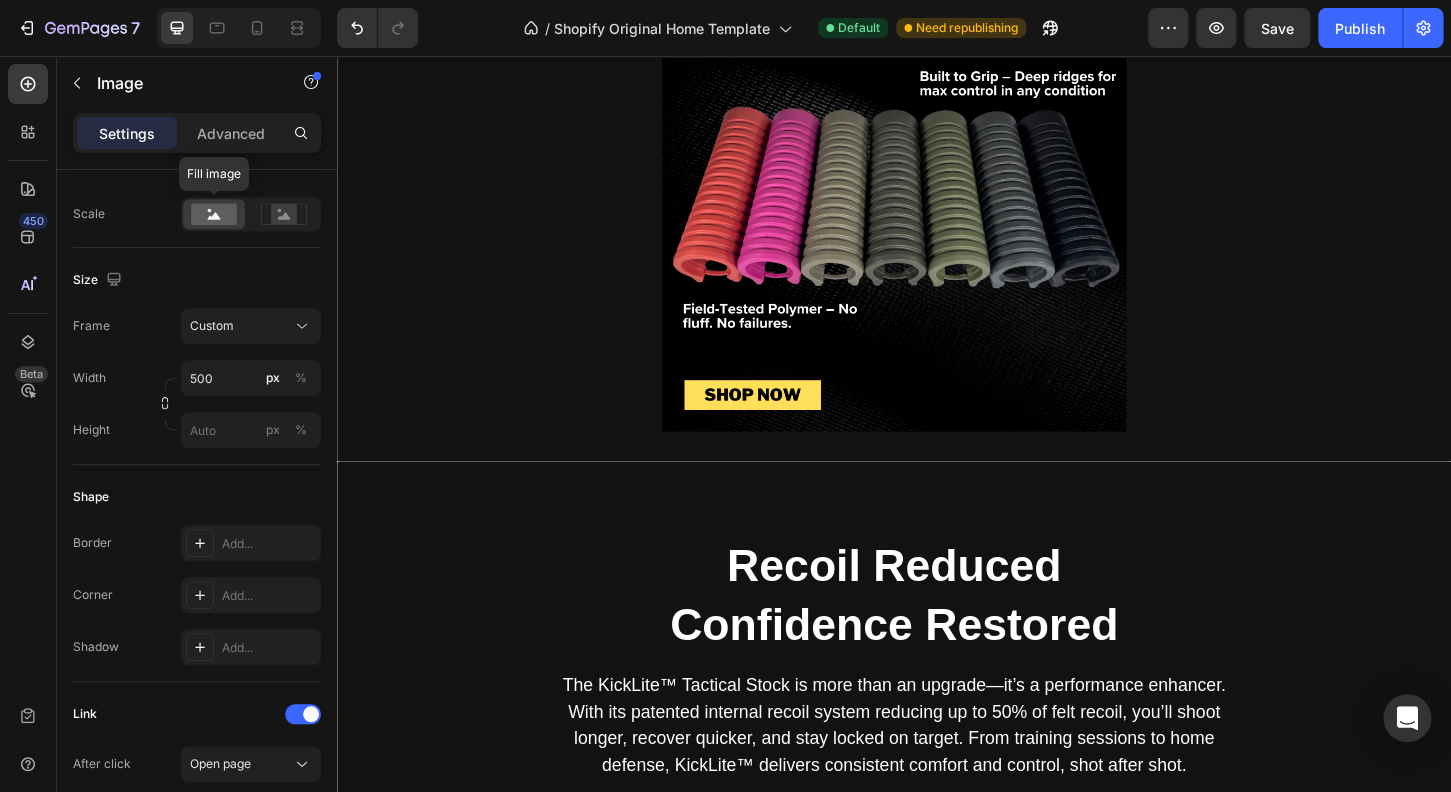 click 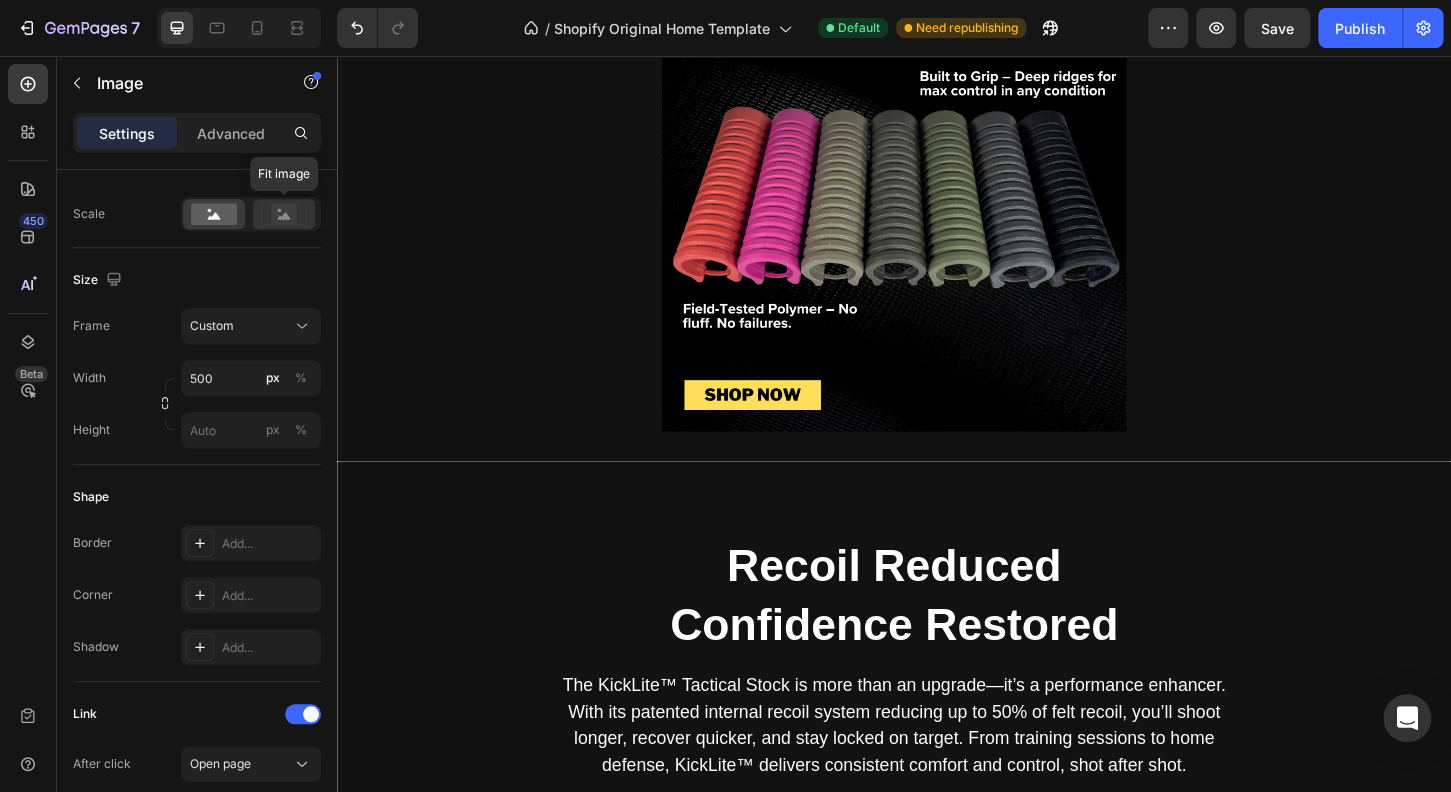 click 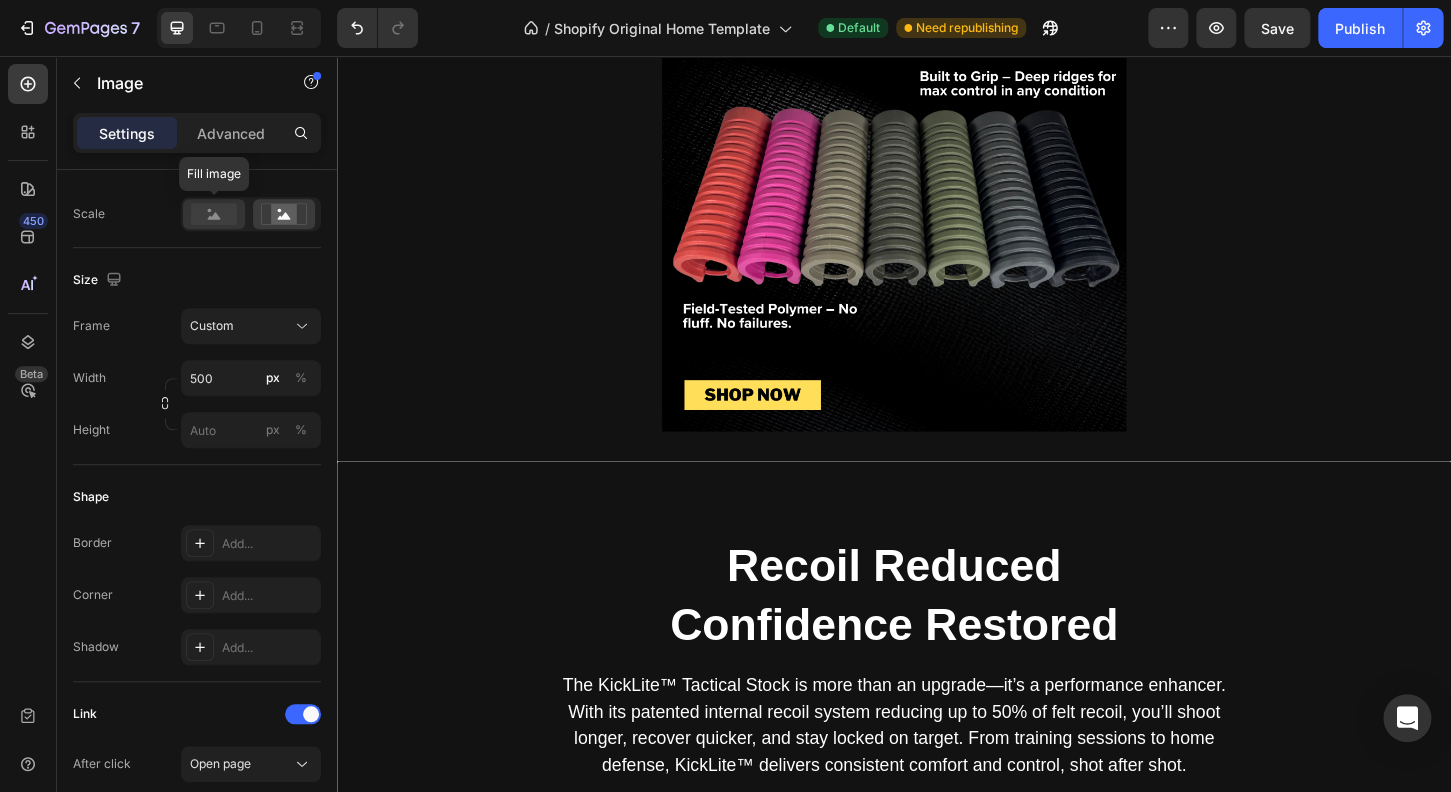 click 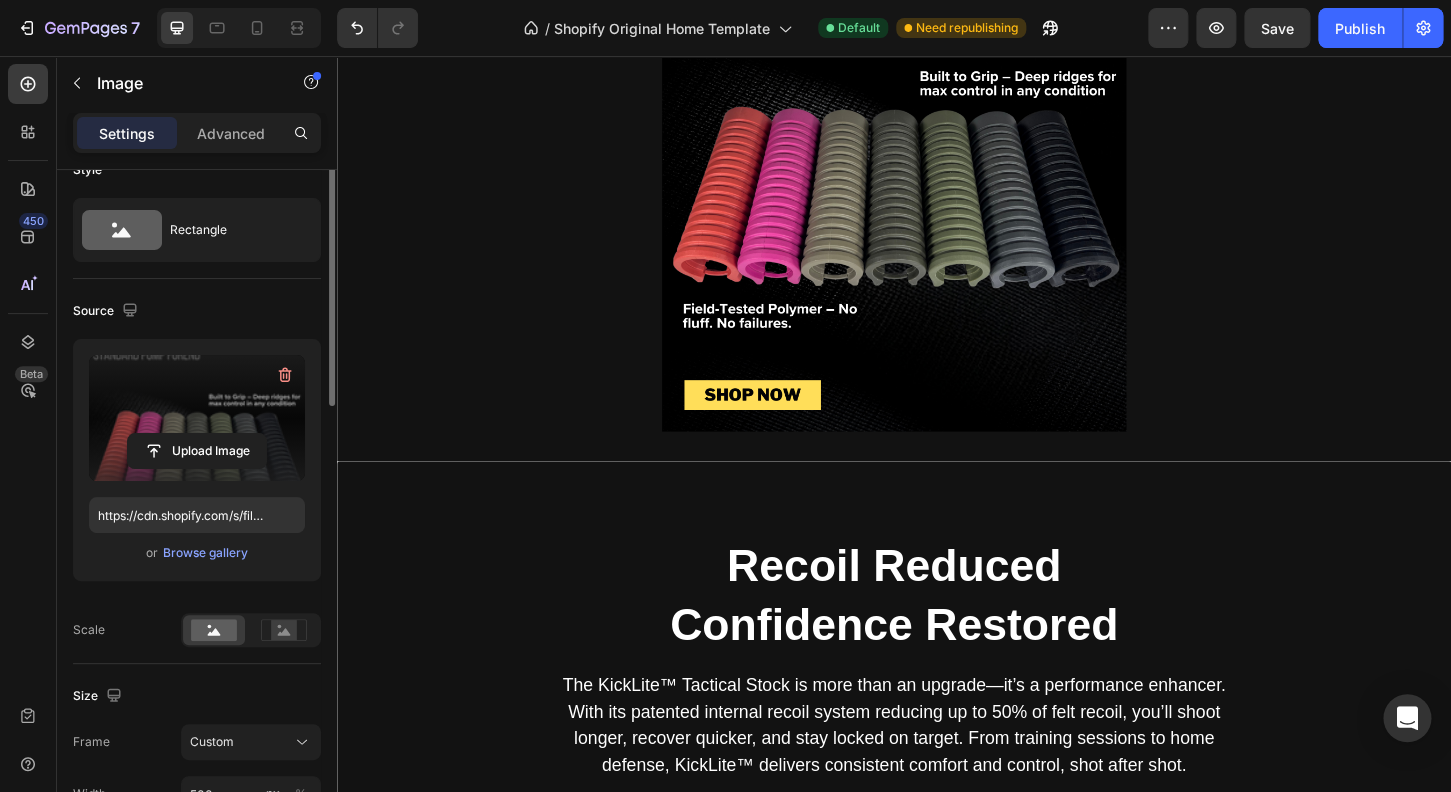 scroll, scrollTop: 0, scrollLeft: 0, axis: both 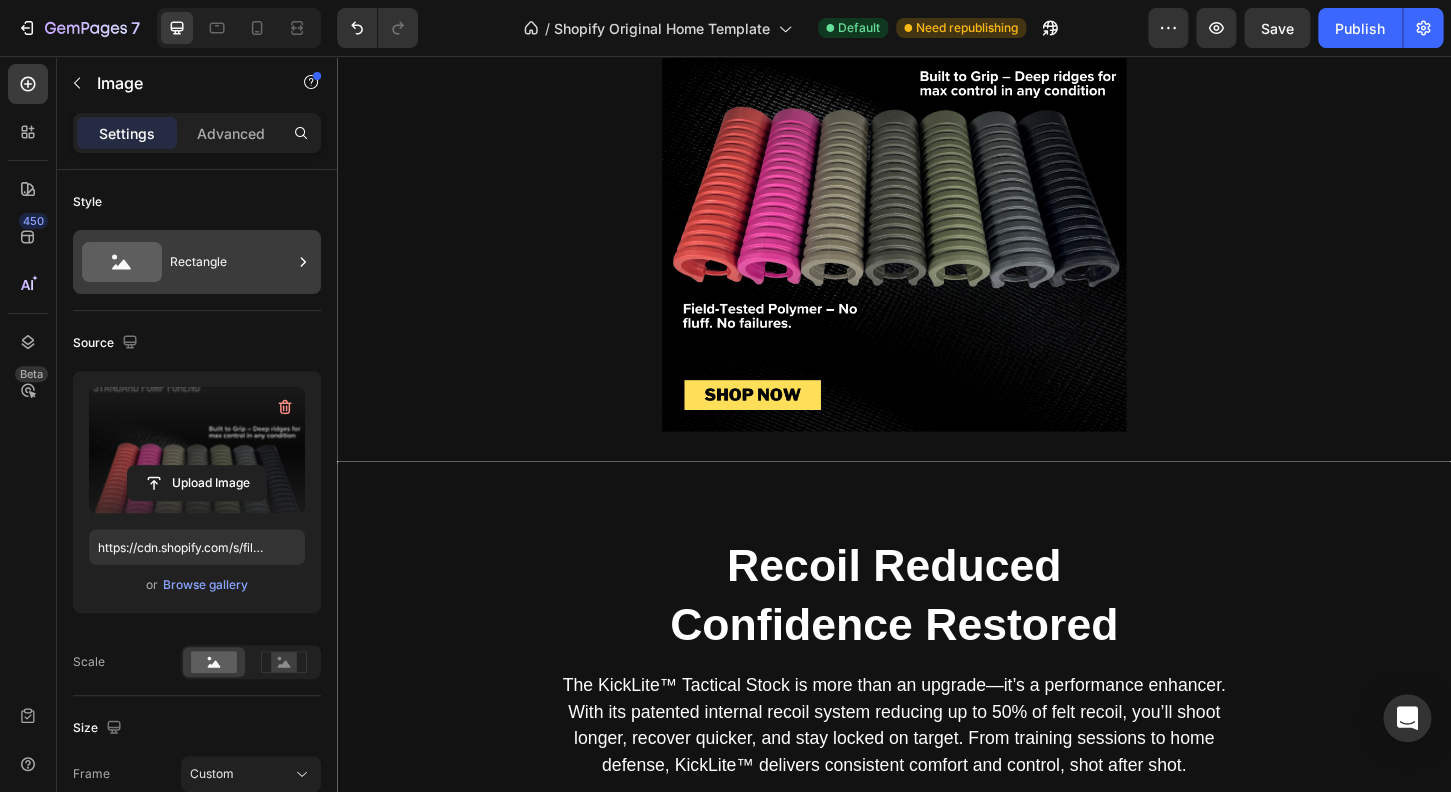 click on "Rectangle" at bounding box center (231, 262) 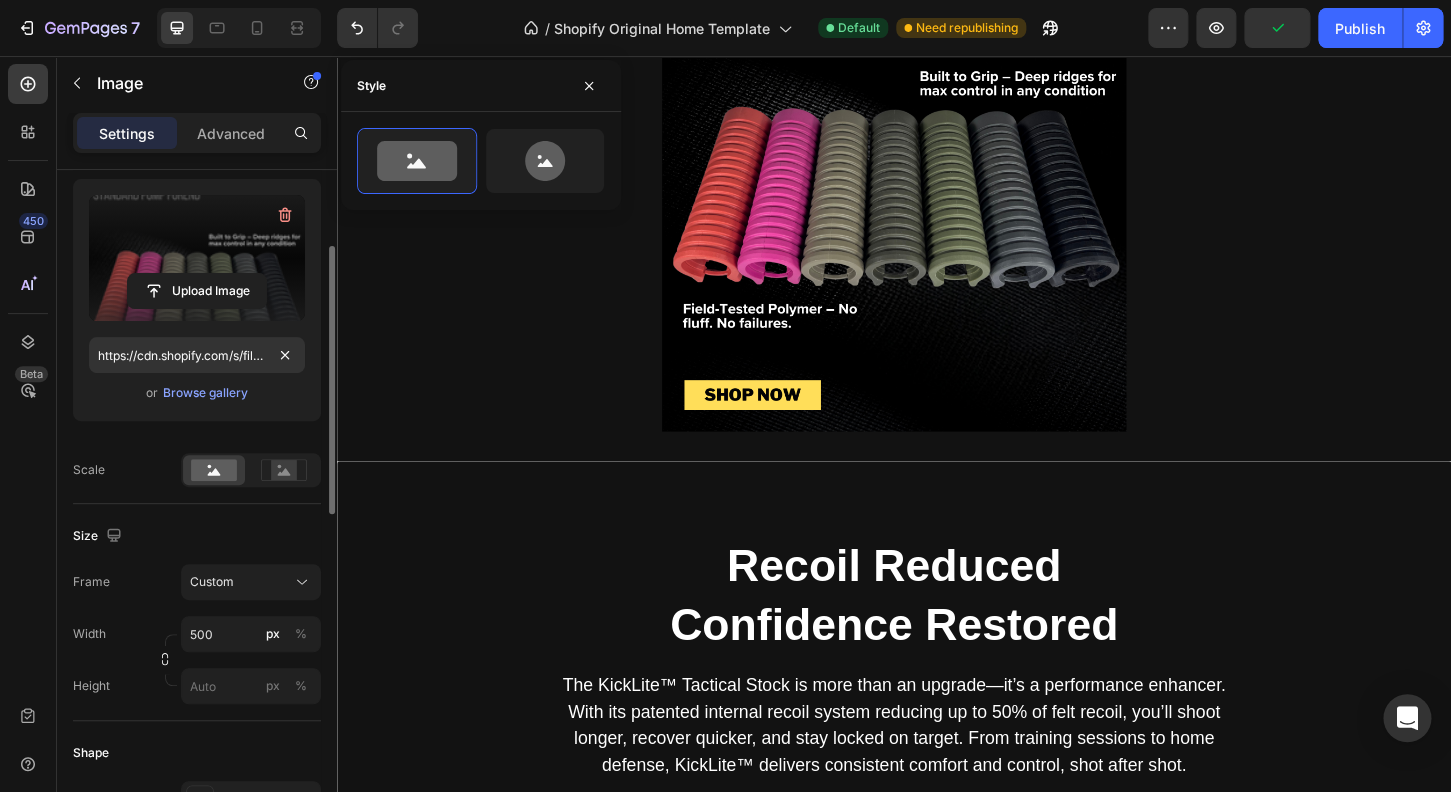 scroll, scrollTop: 224, scrollLeft: 0, axis: vertical 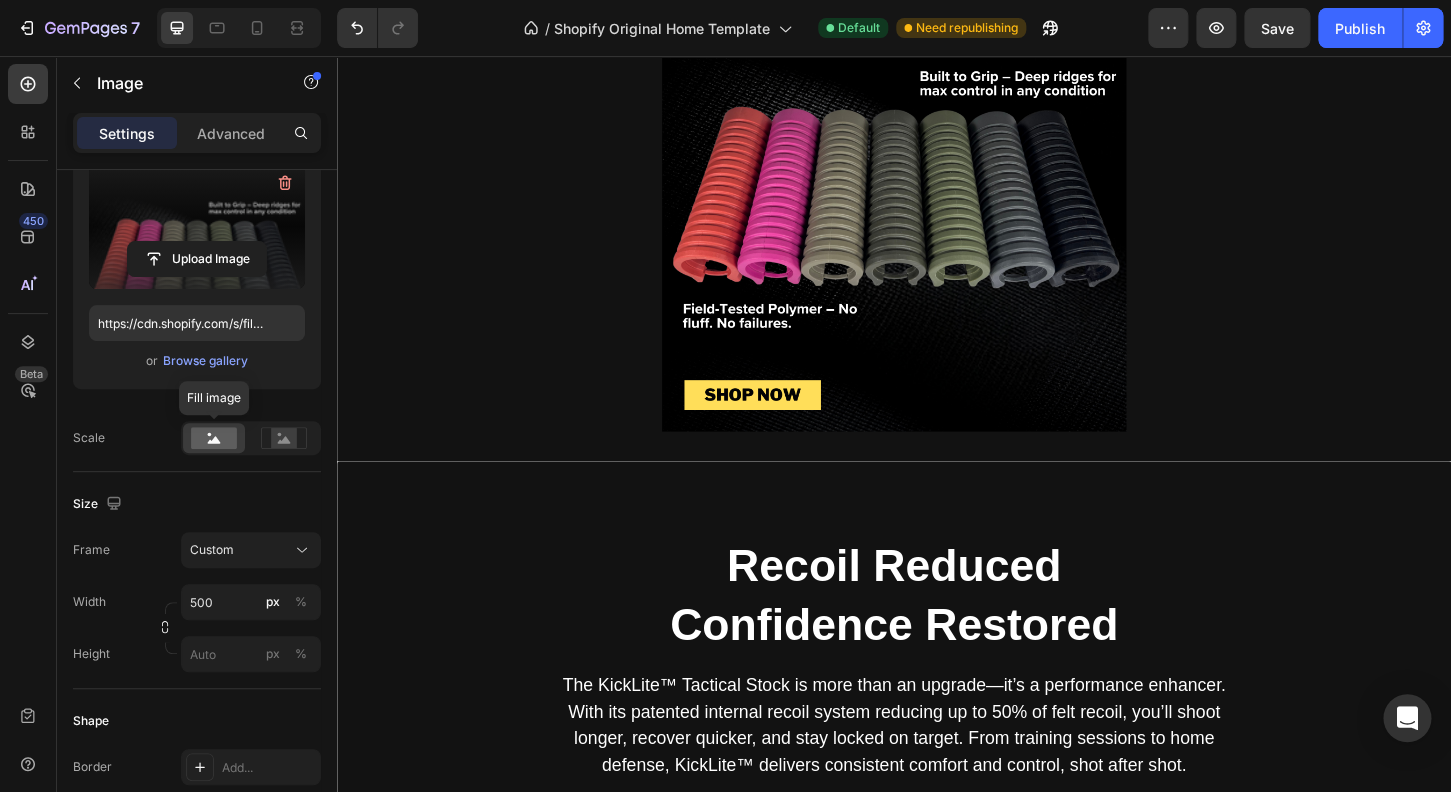 click 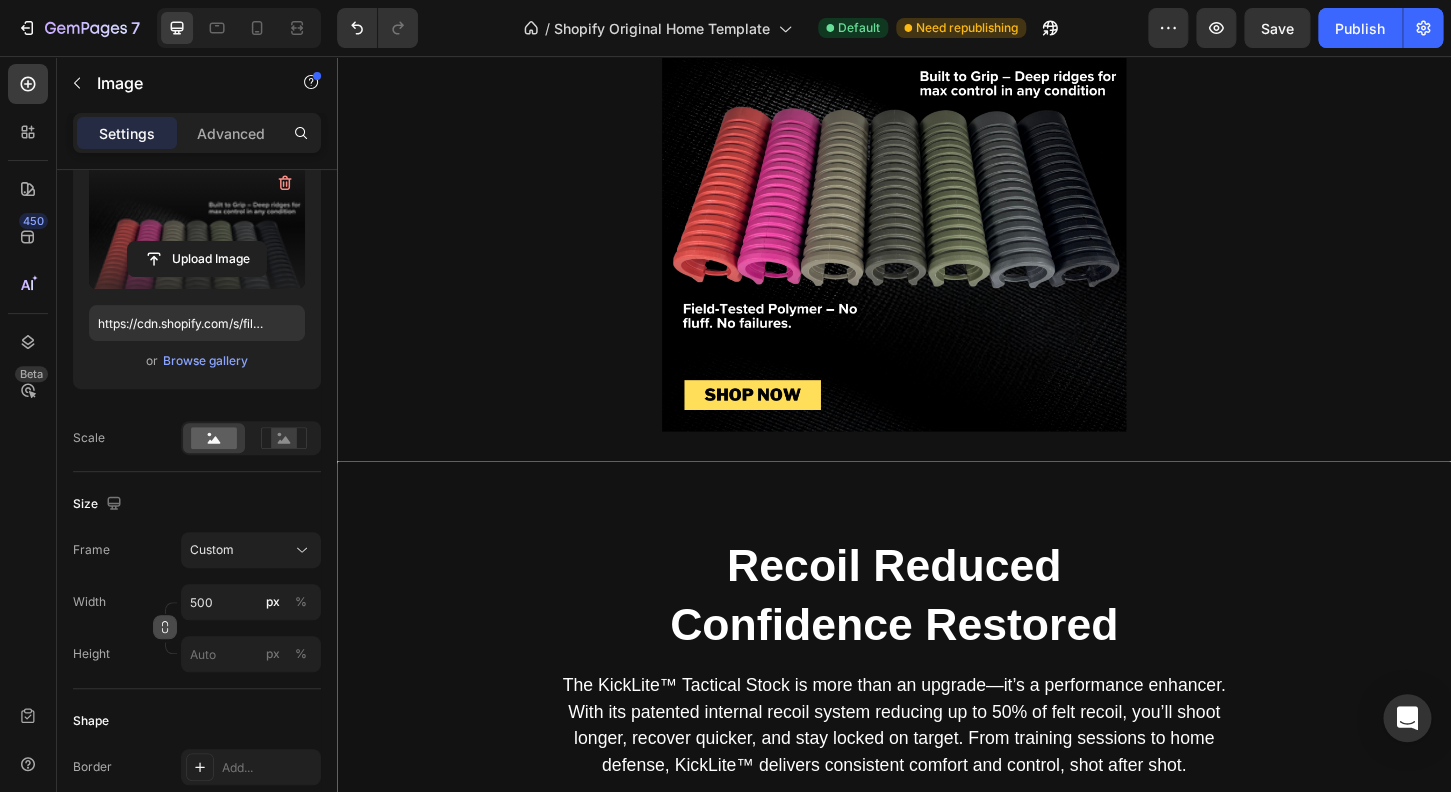 click 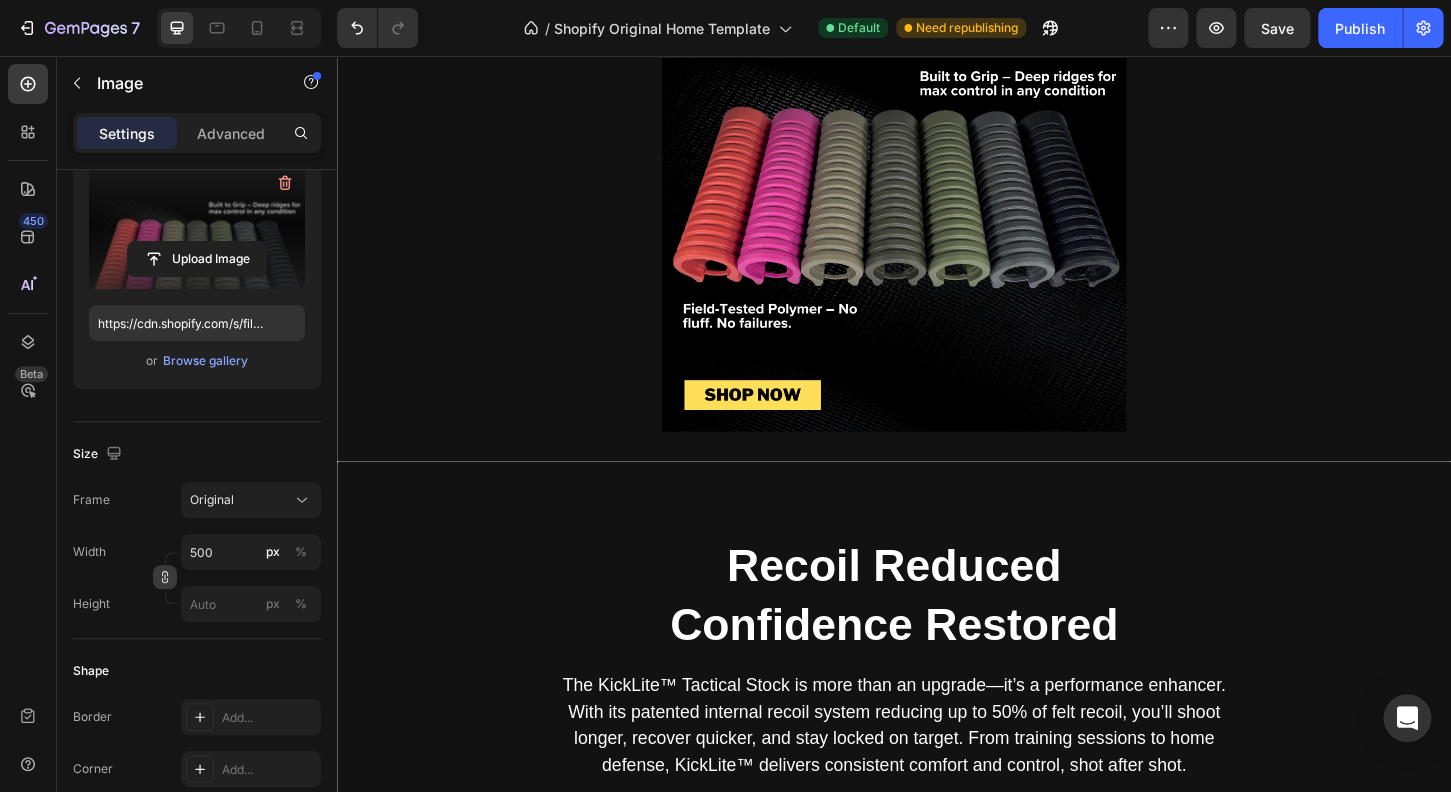 click 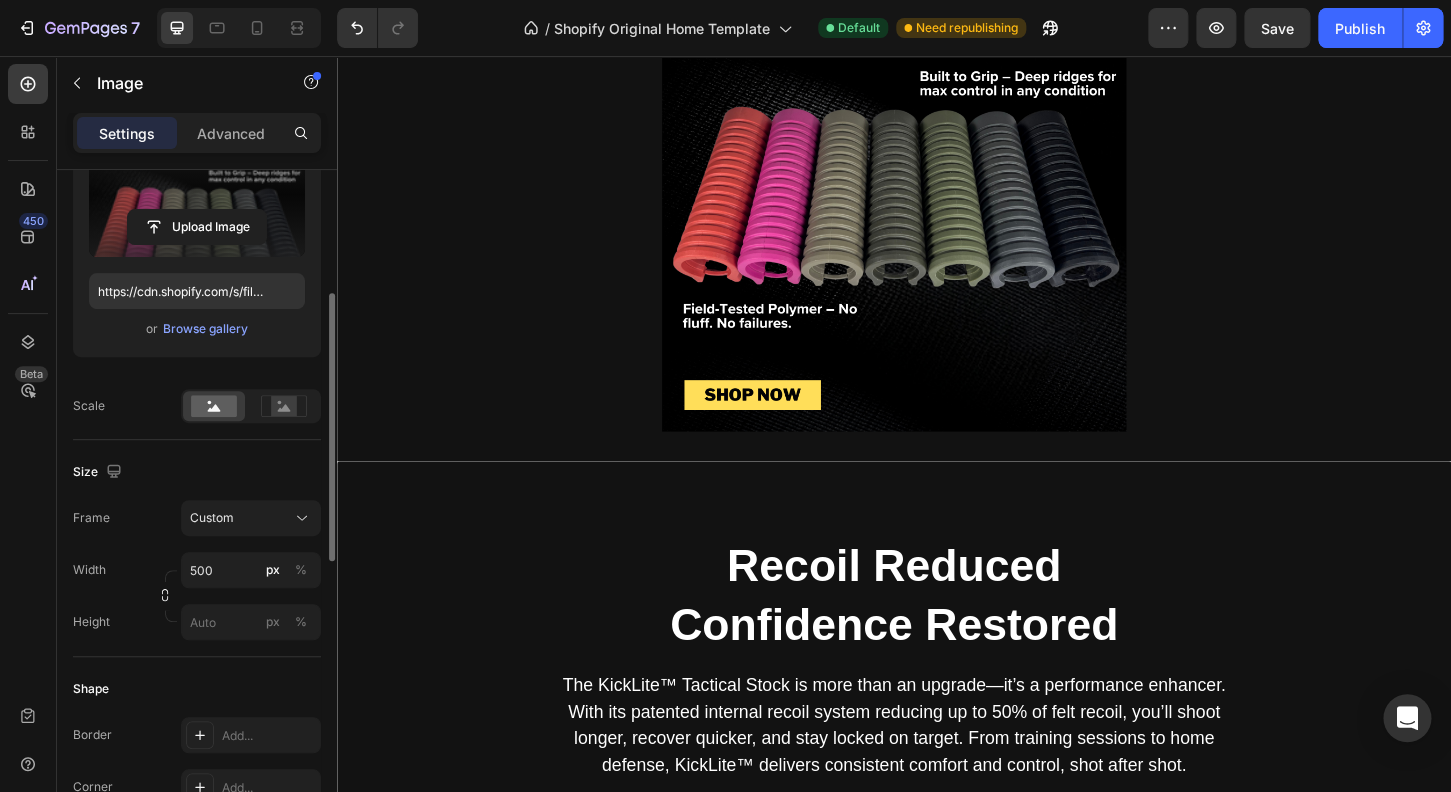 scroll, scrollTop: 432, scrollLeft: 0, axis: vertical 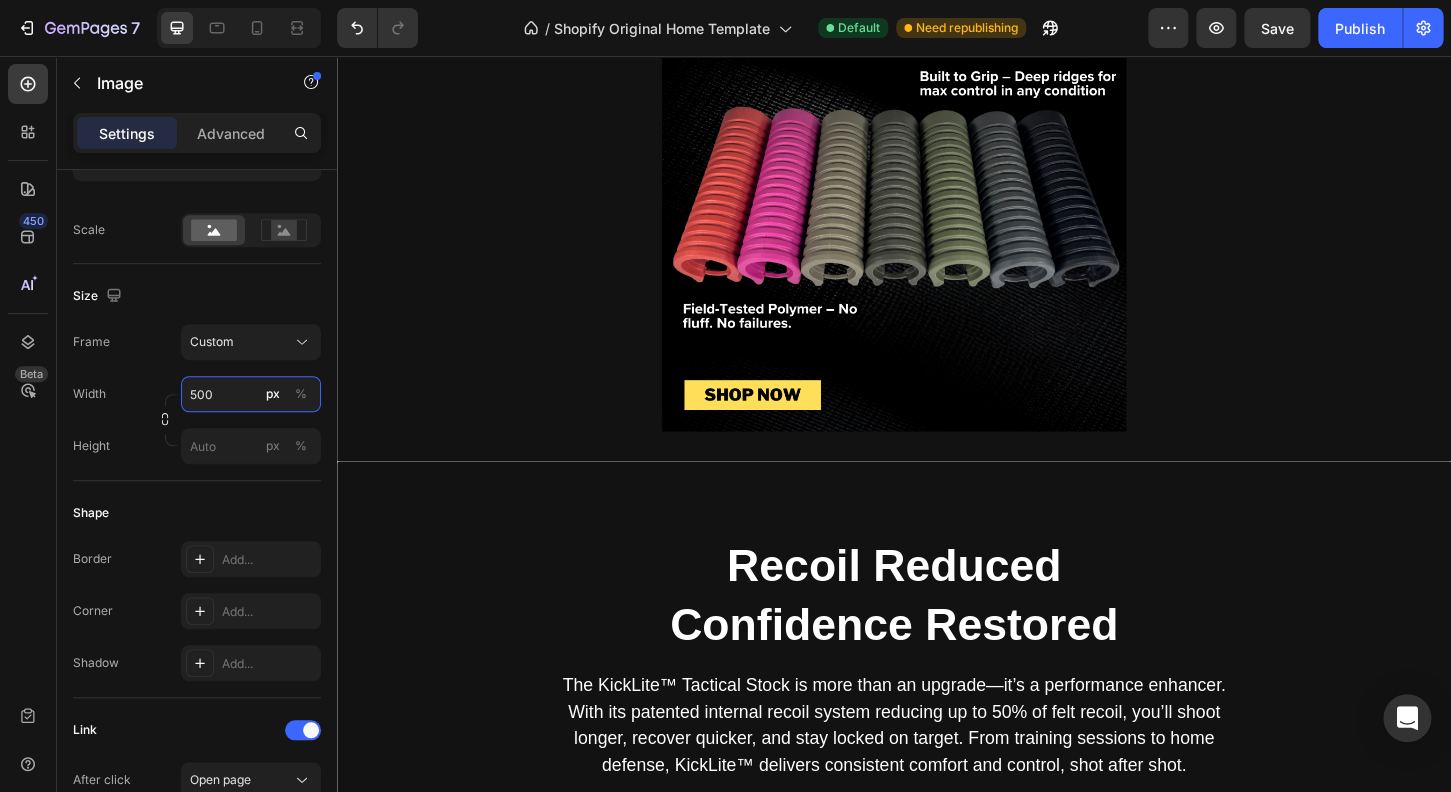 click on "500" at bounding box center (251, 394) 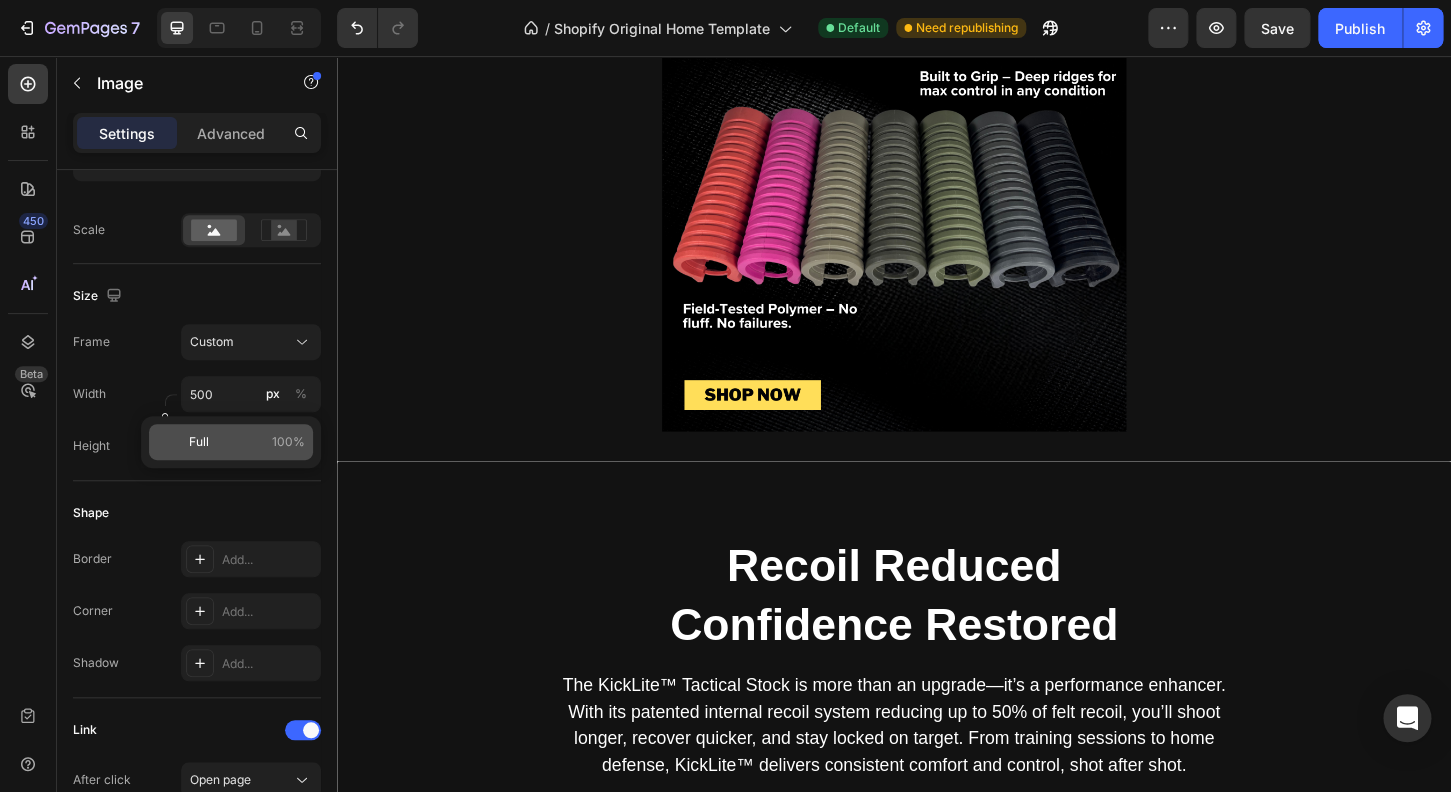 click on "Full 100%" at bounding box center [247, 442] 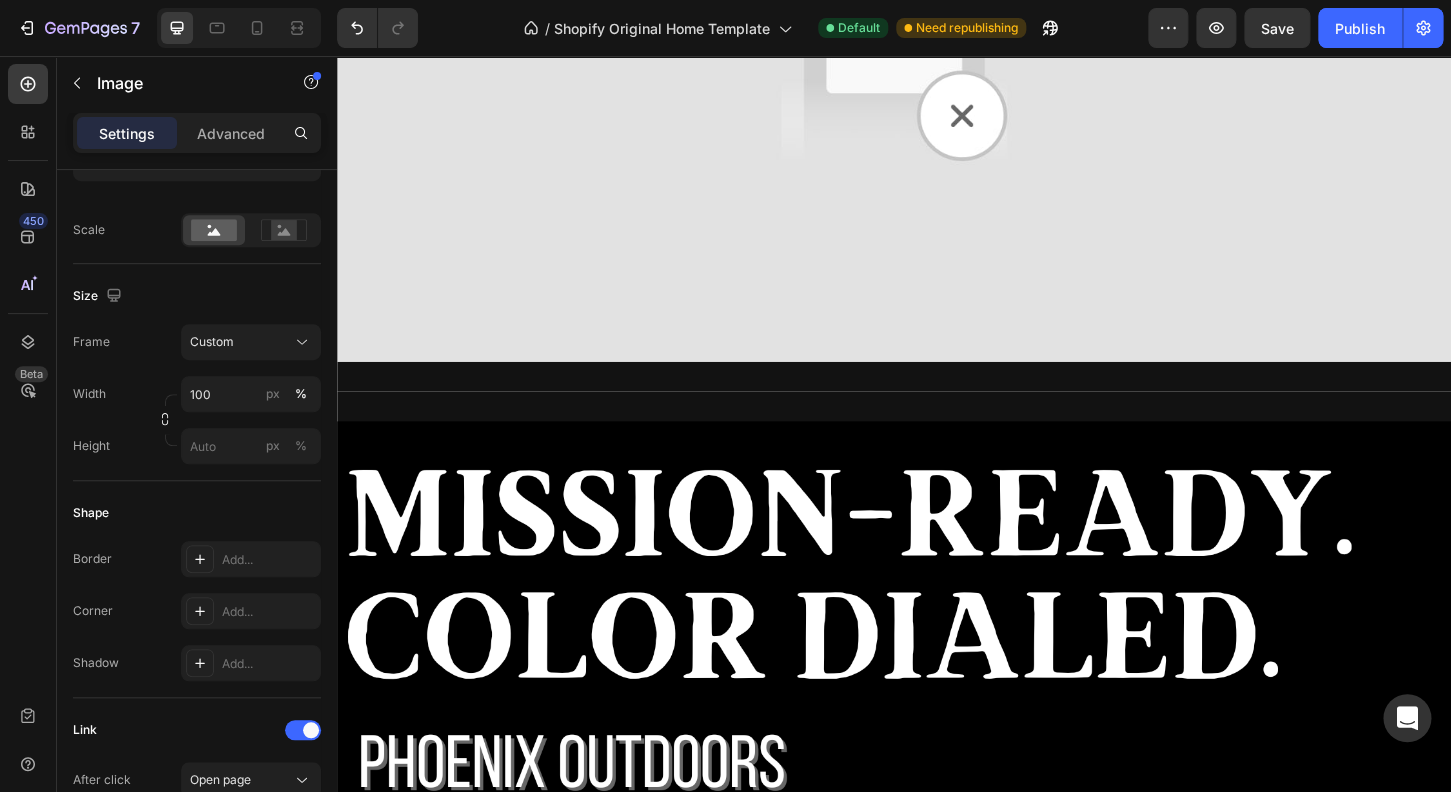 scroll, scrollTop: 1008, scrollLeft: 0, axis: vertical 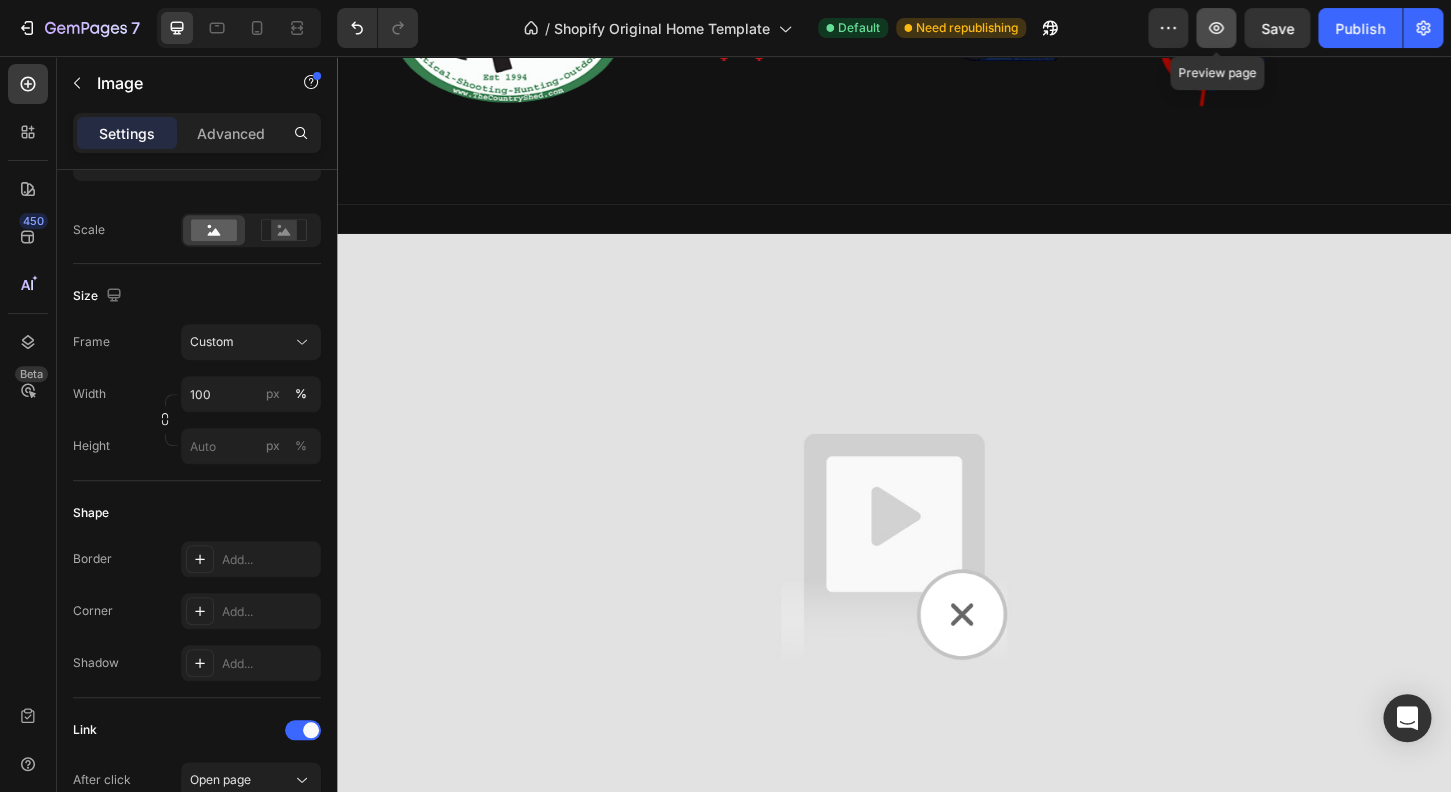 click 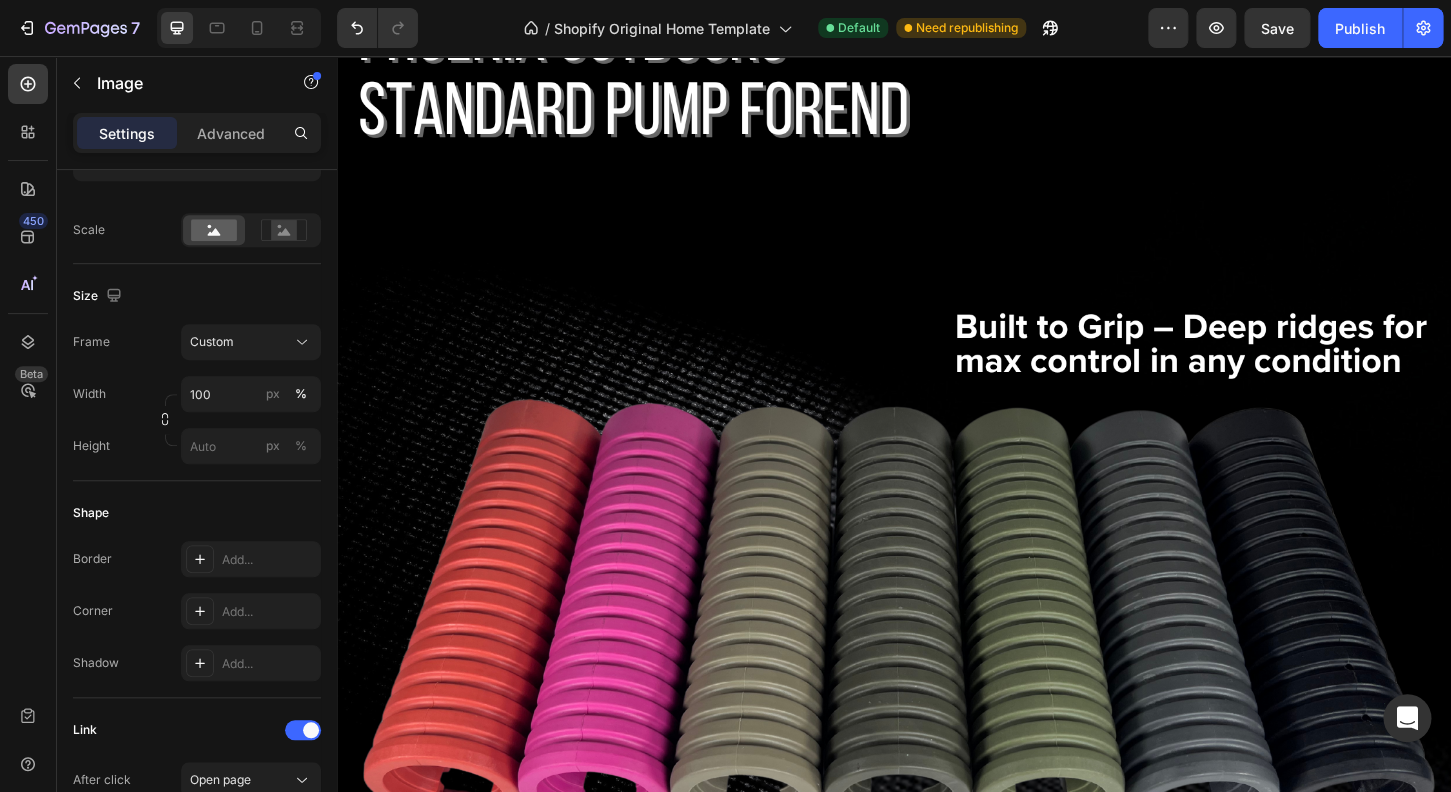 scroll, scrollTop: 2511, scrollLeft: 0, axis: vertical 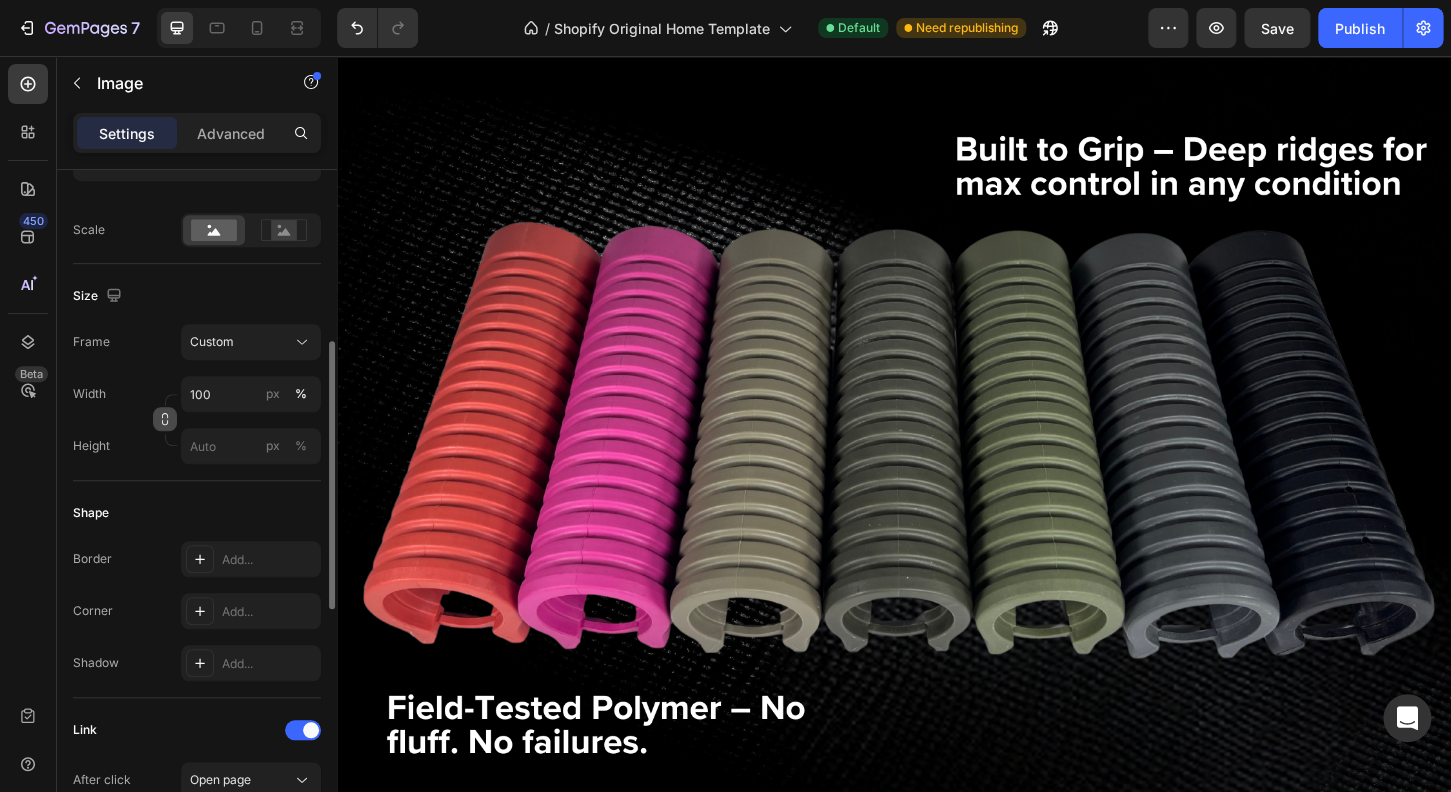 click 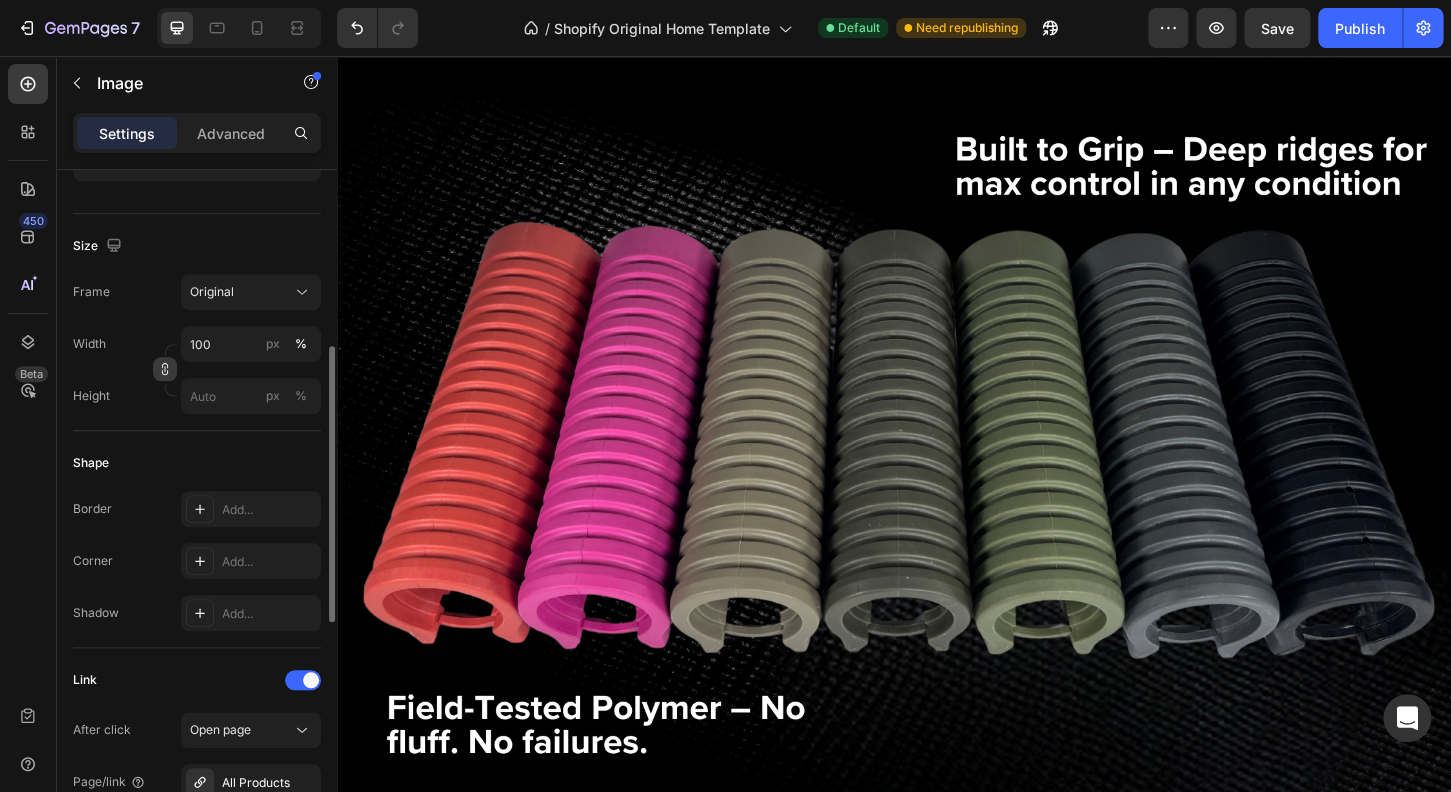 click 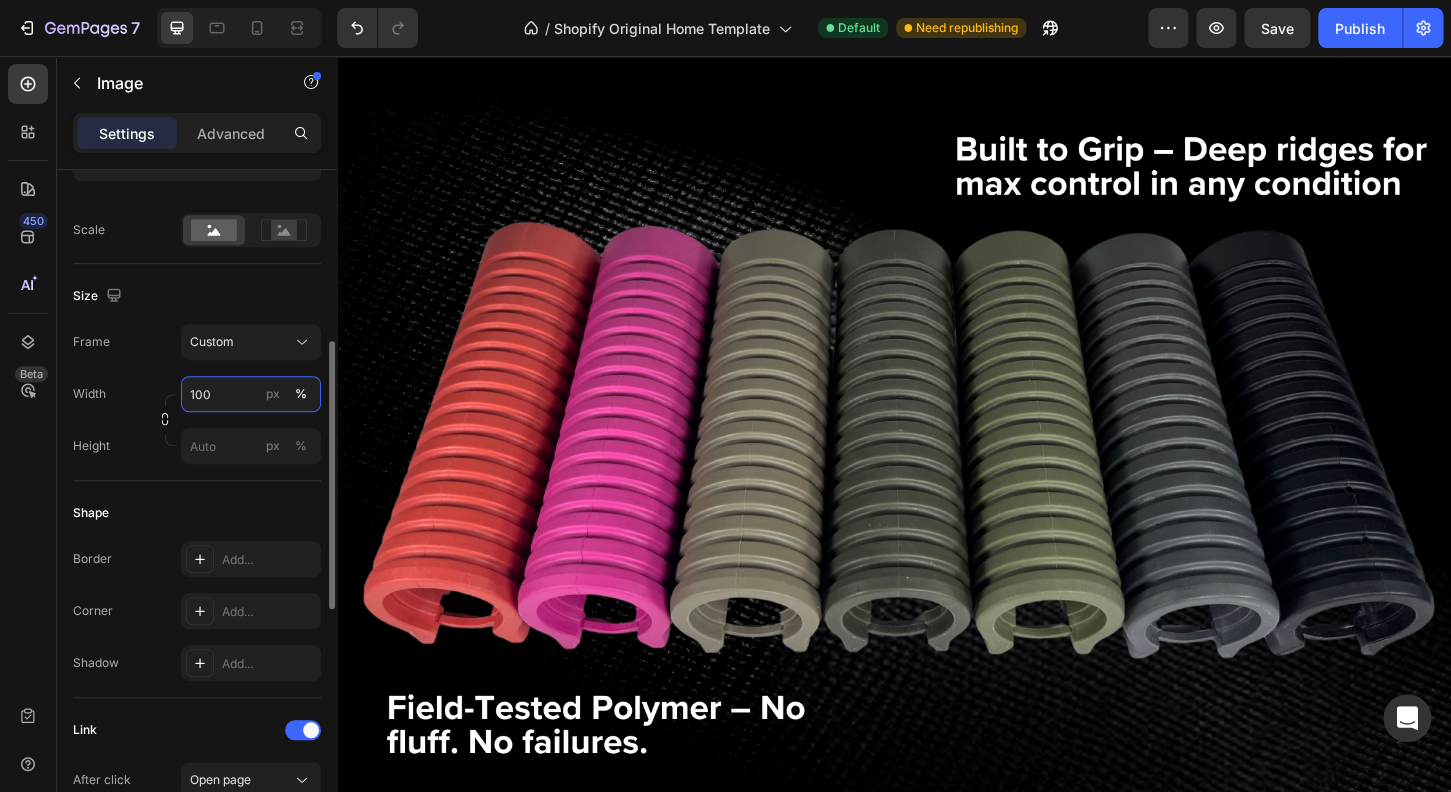 click on "100" at bounding box center [251, 394] 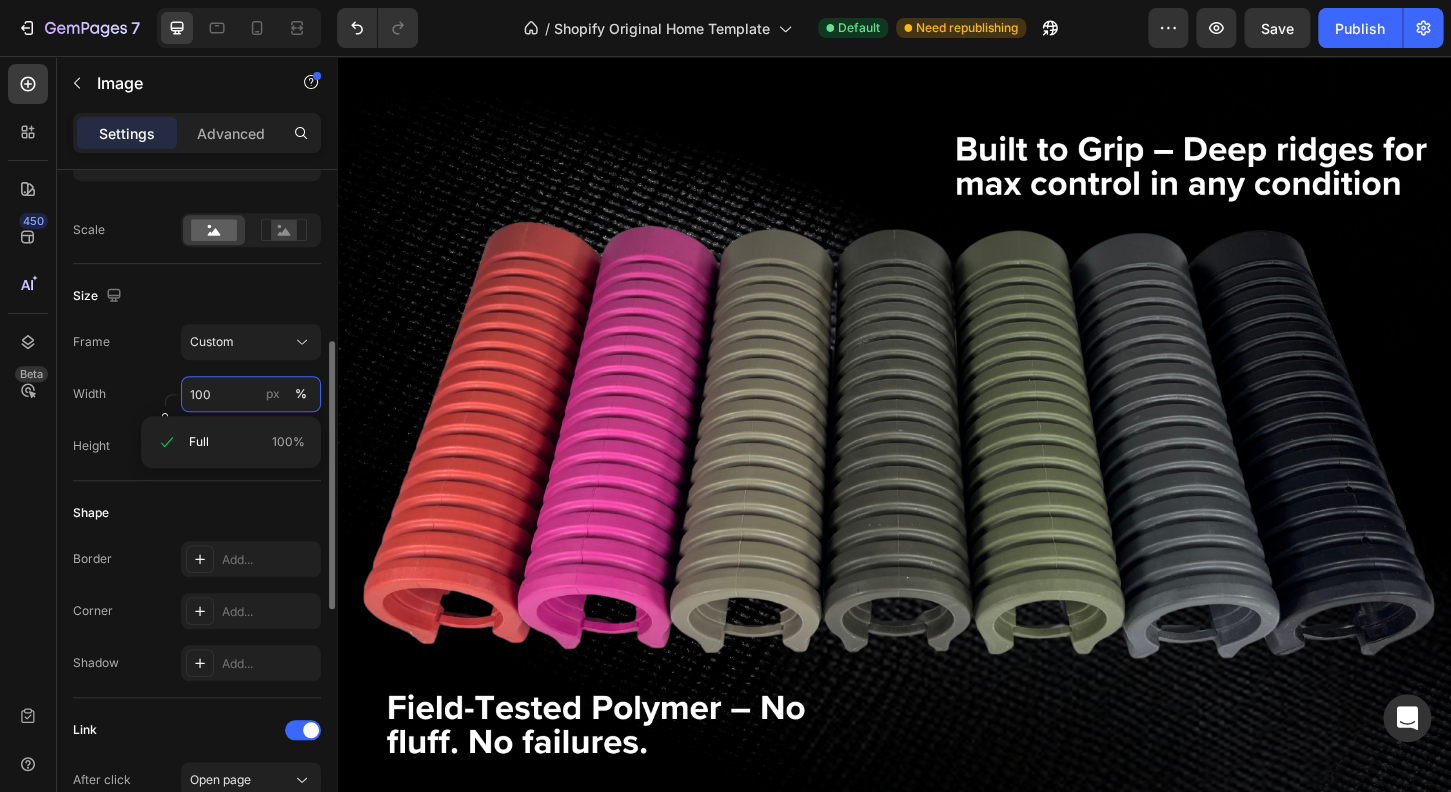 click on "100" at bounding box center [251, 394] 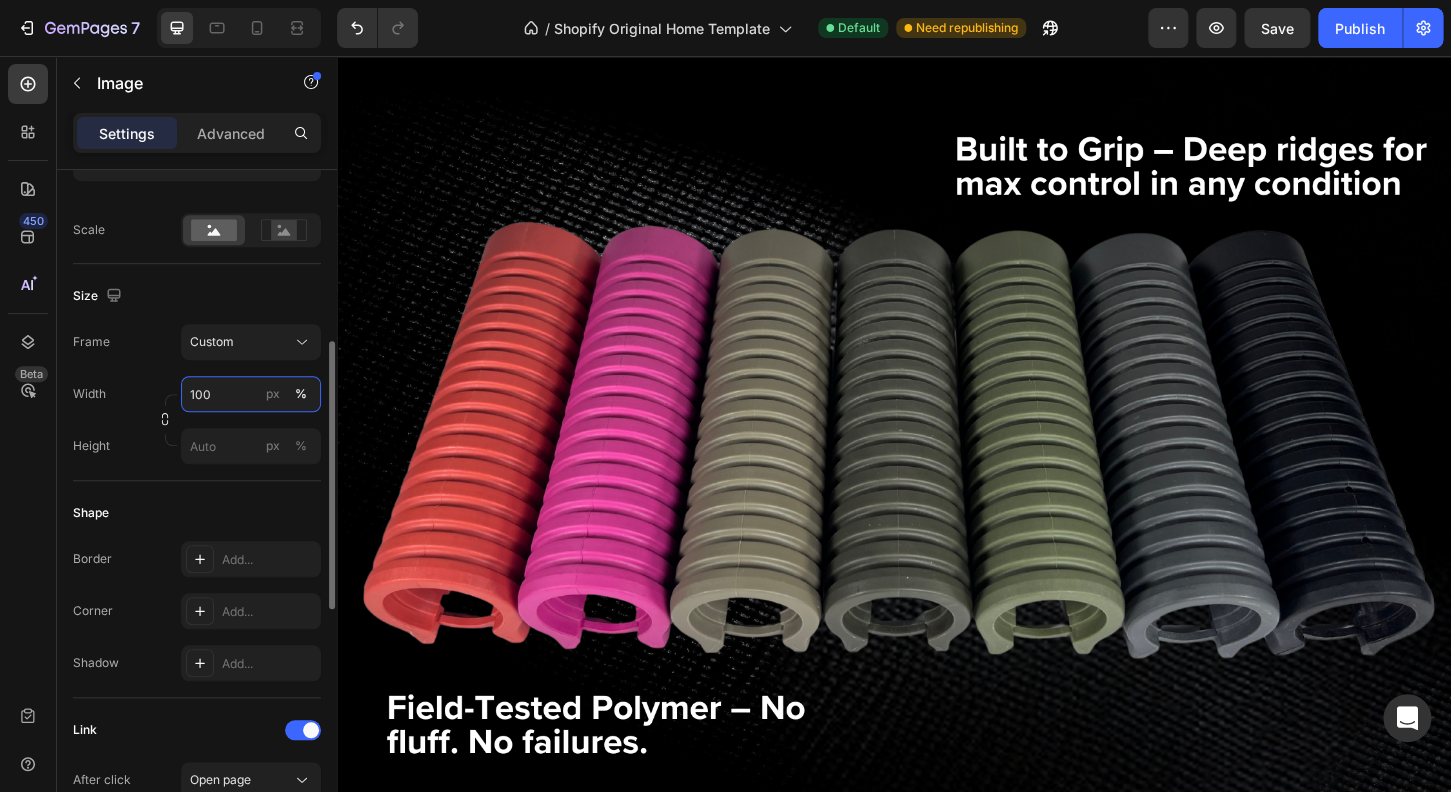 drag, startPoint x: 234, startPoint y: 398, endPoint x: 190, endPoint y: 399, distance: 44.011364 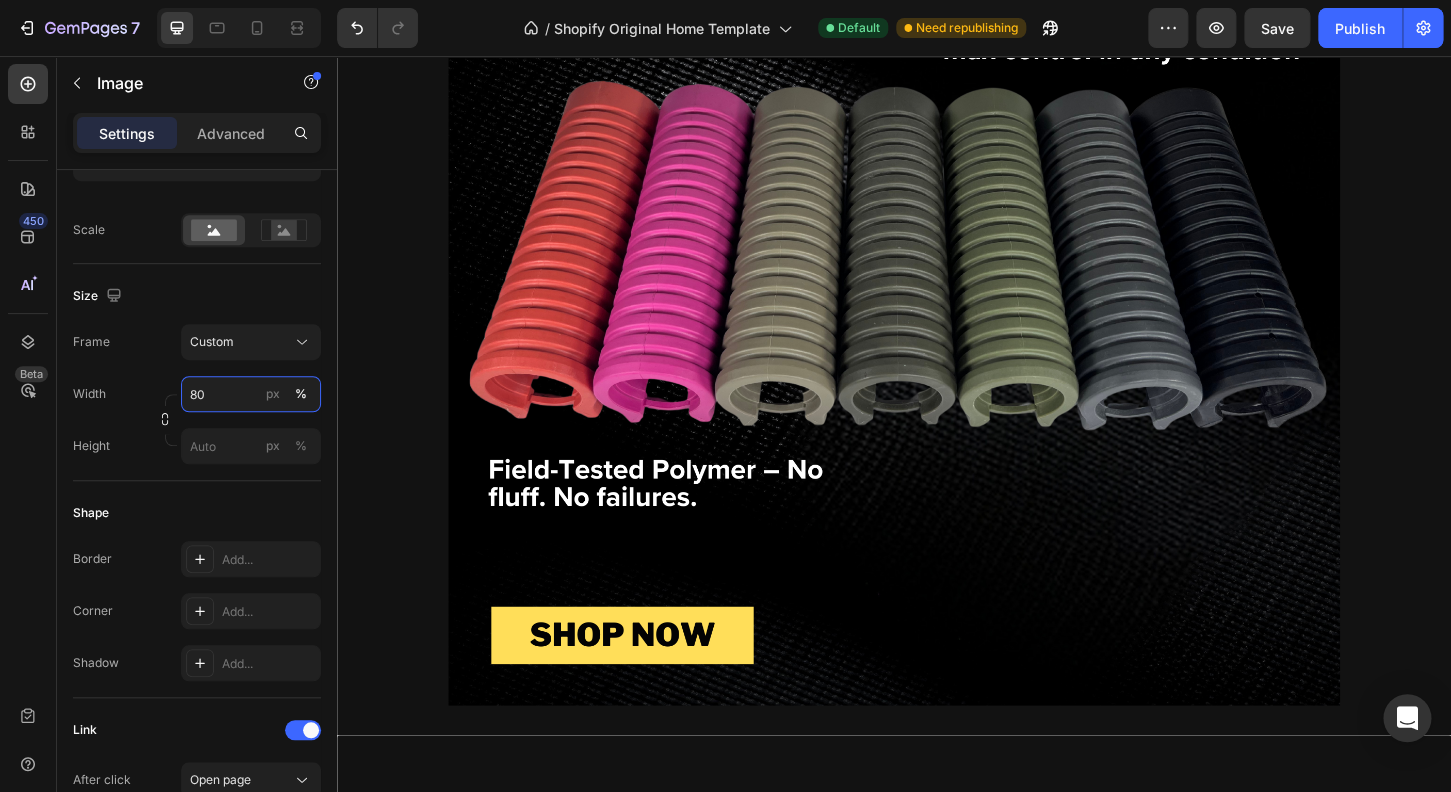 type on "80" 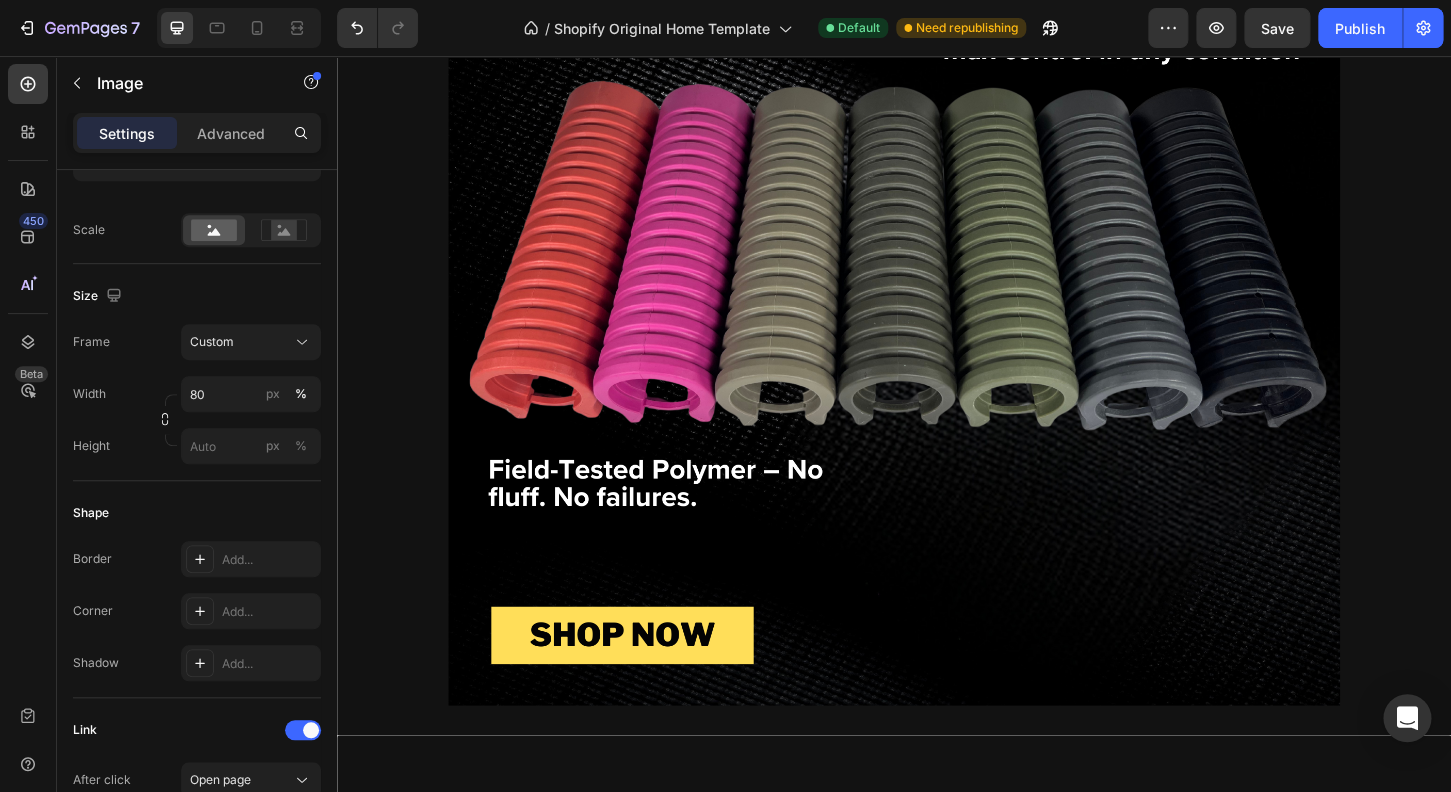 click at bounding box center (937, 115) 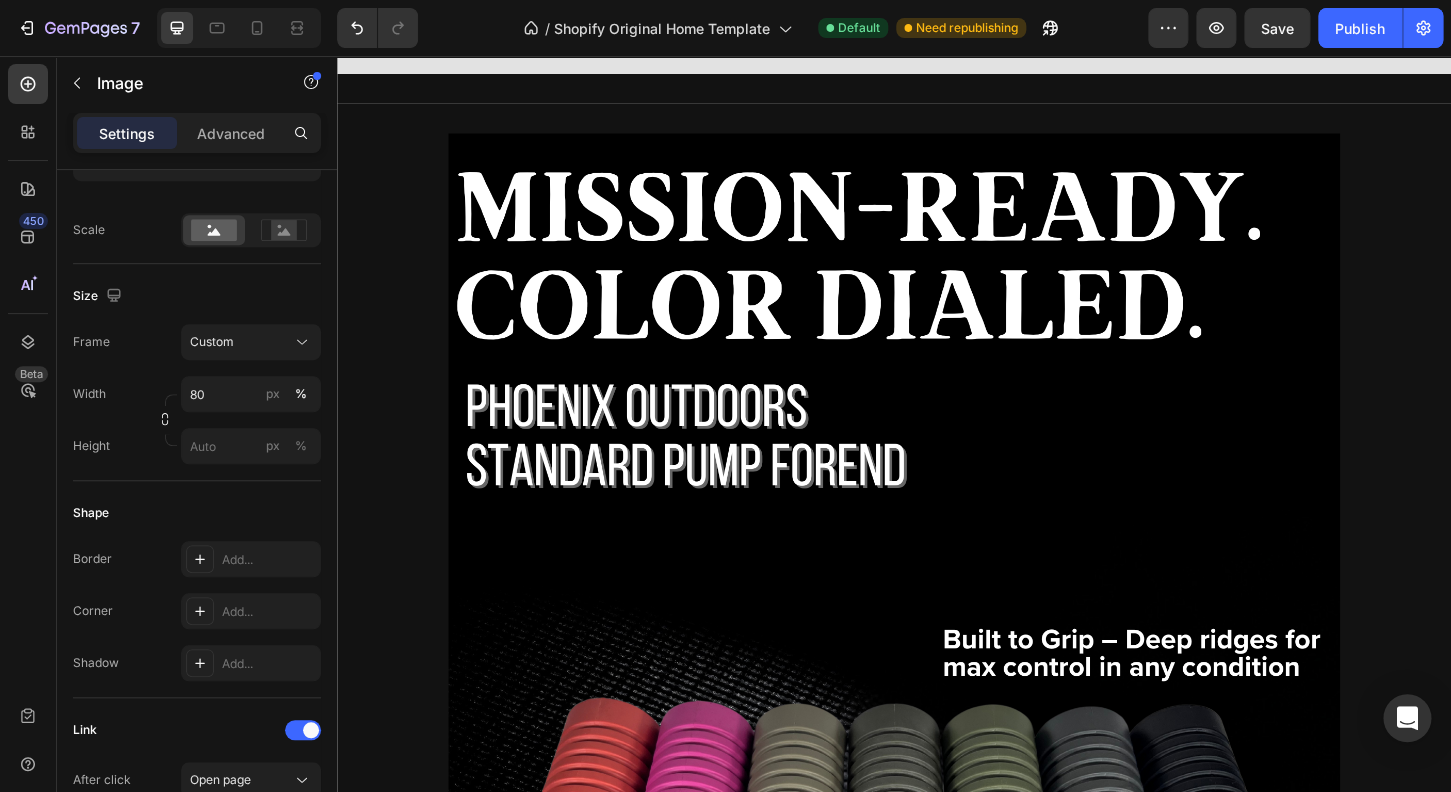 scroll, scrollTop: 1856, scrollLeft: 0, axis: vertical 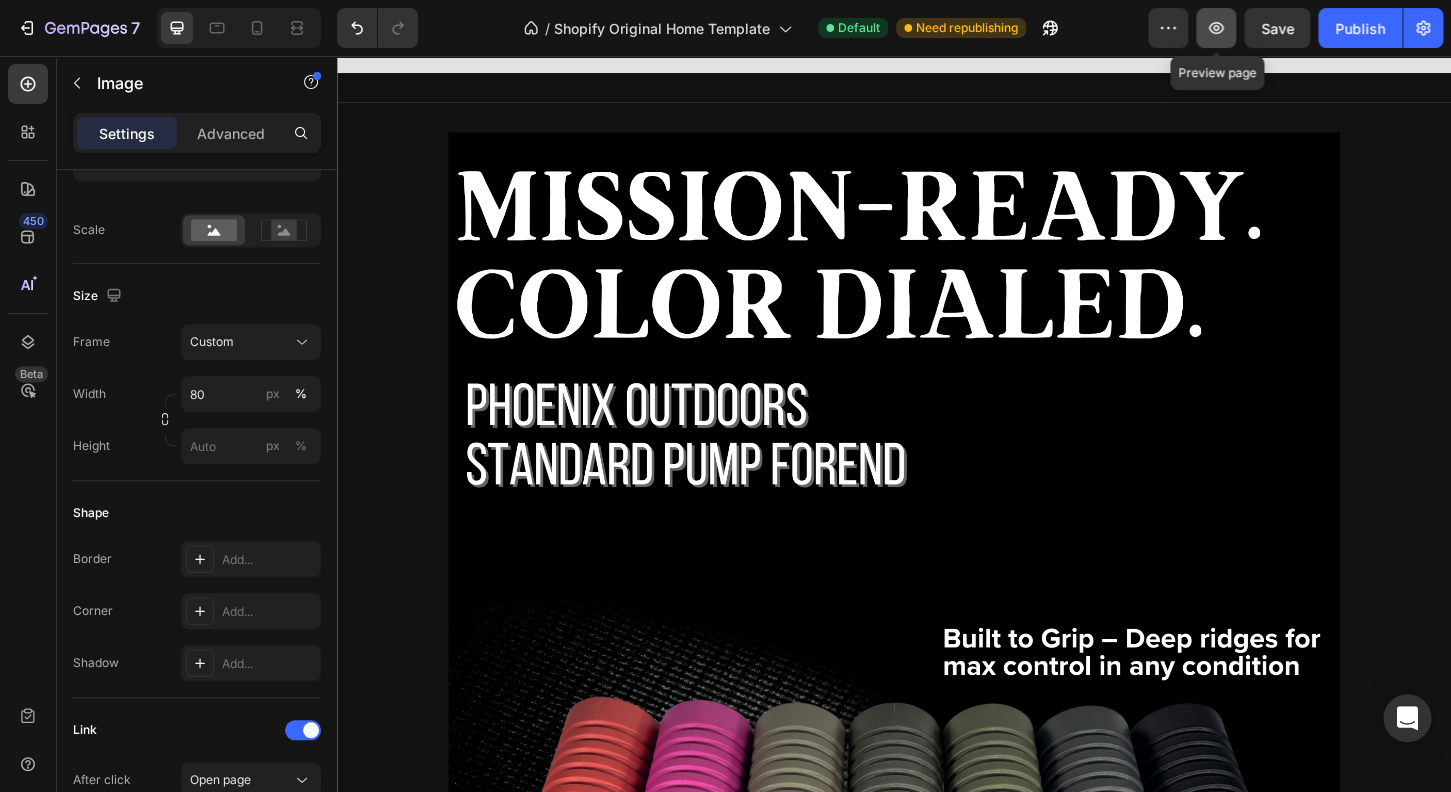 click 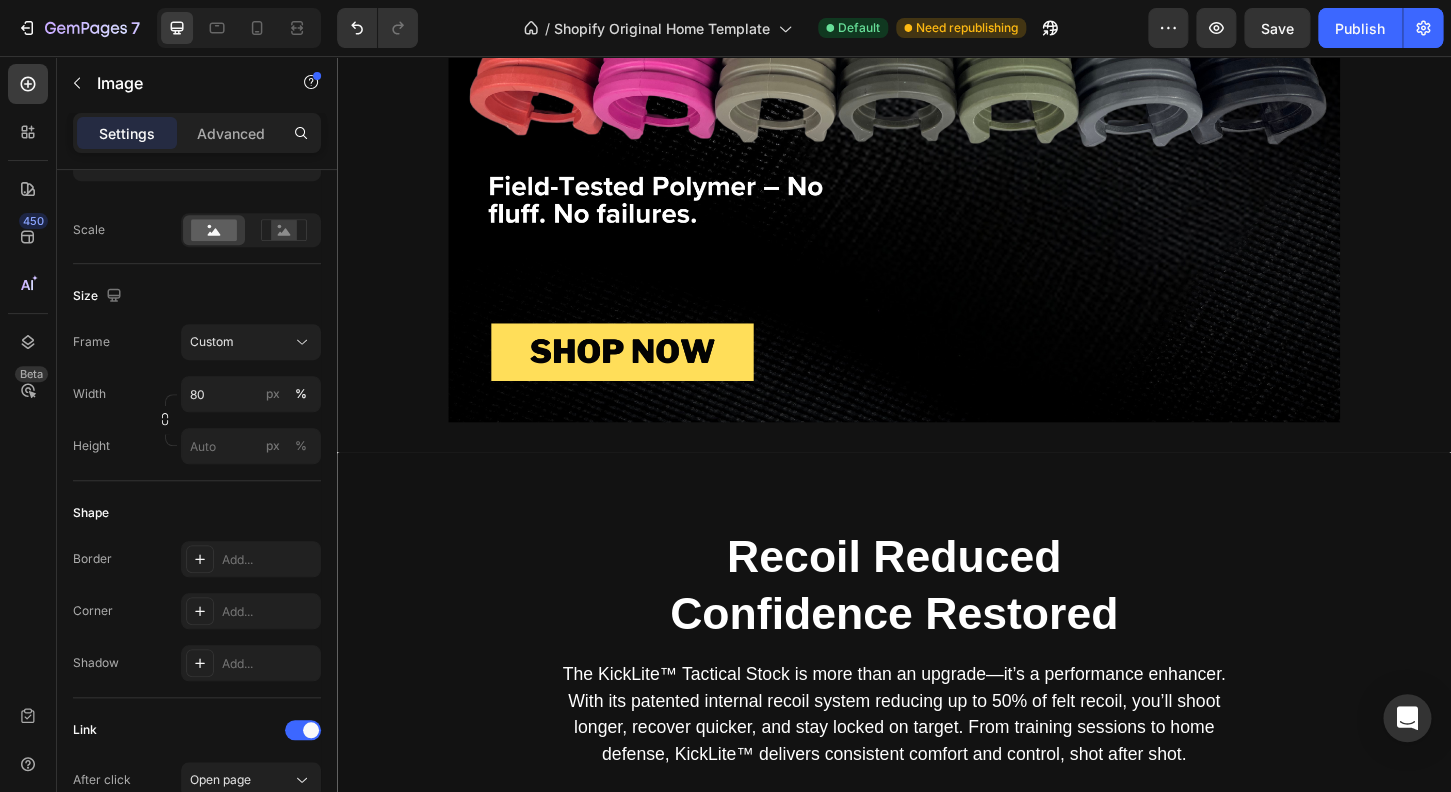 scroll, scrollTop: 3152, scrollLeft: 0, axis: vertical 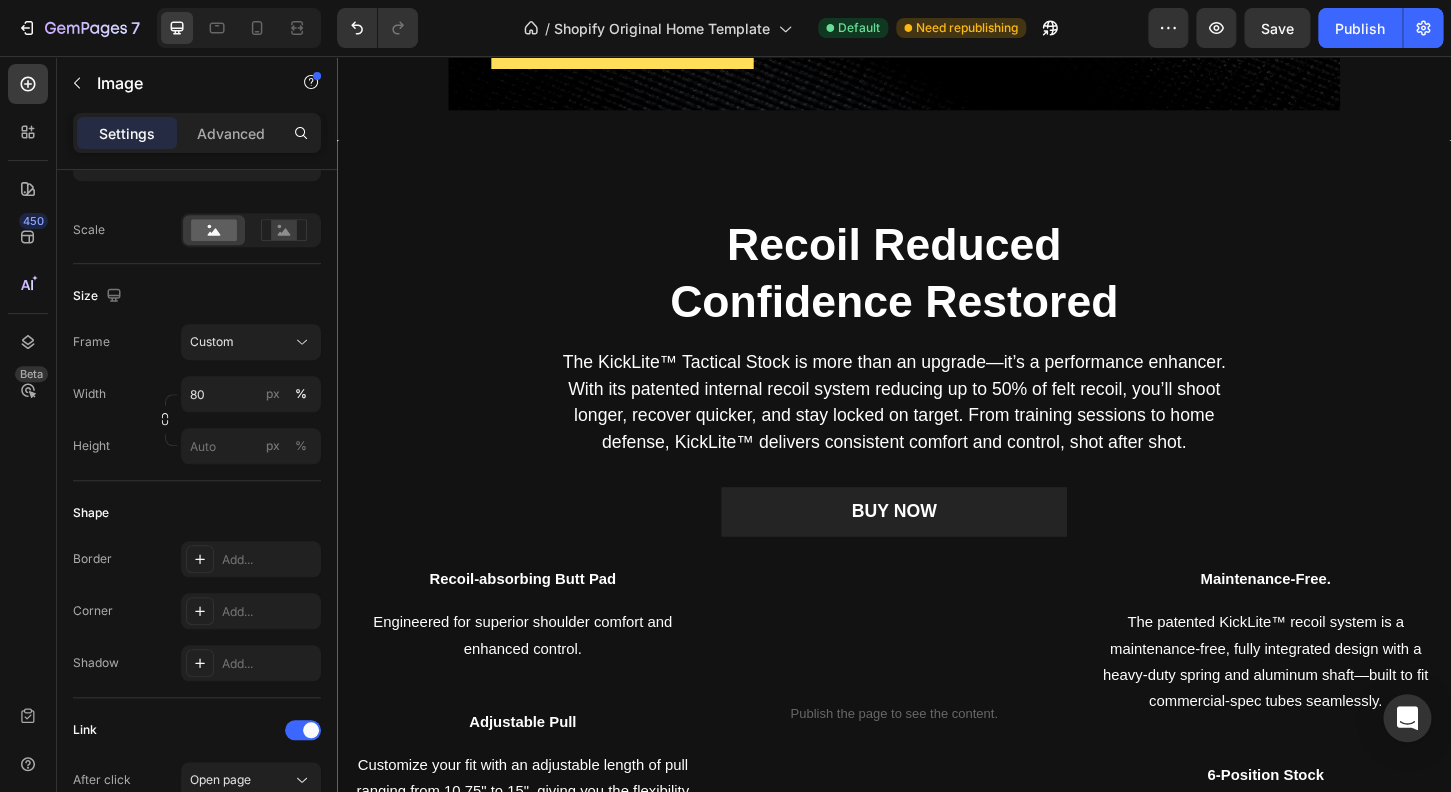 click at bounding box center (937, -526) 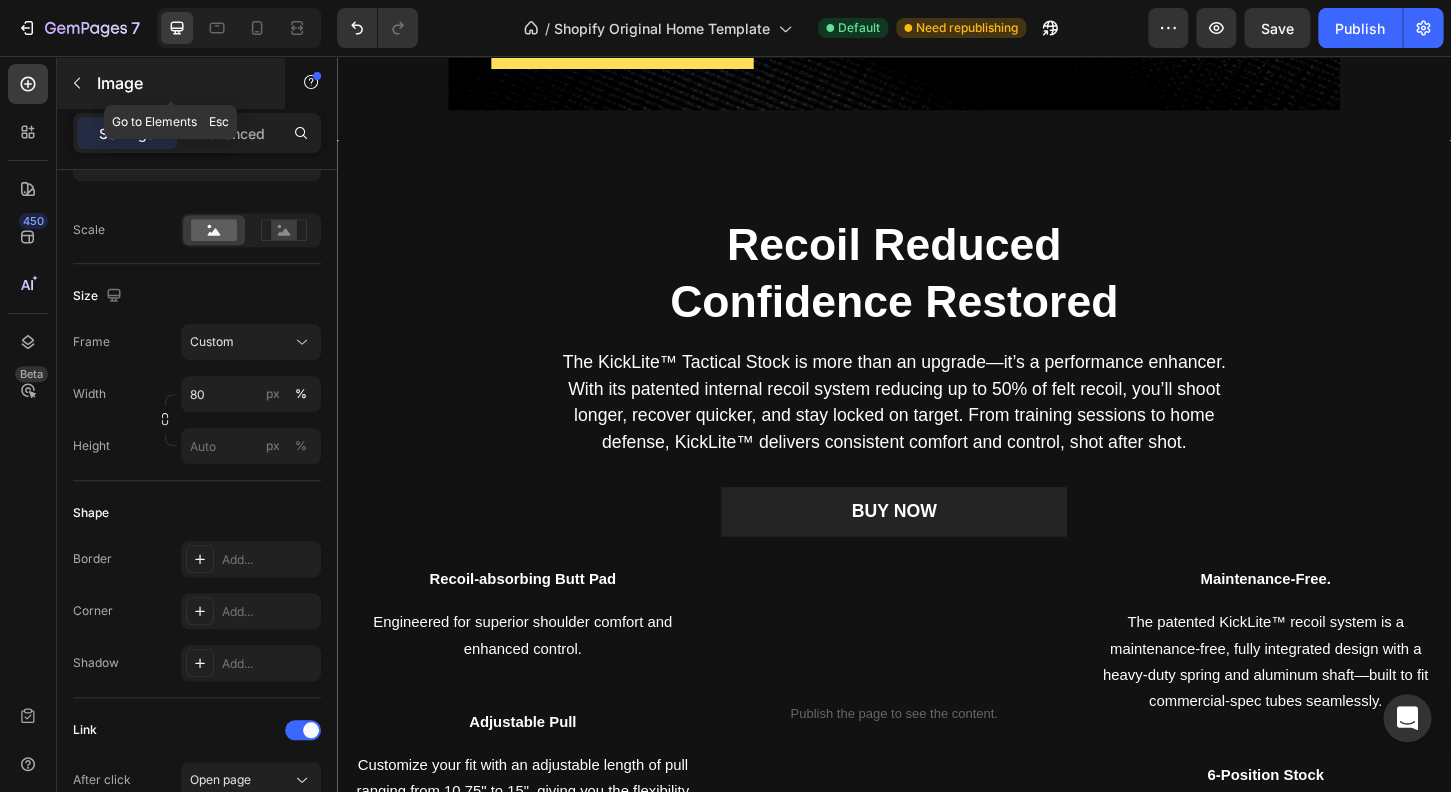 click 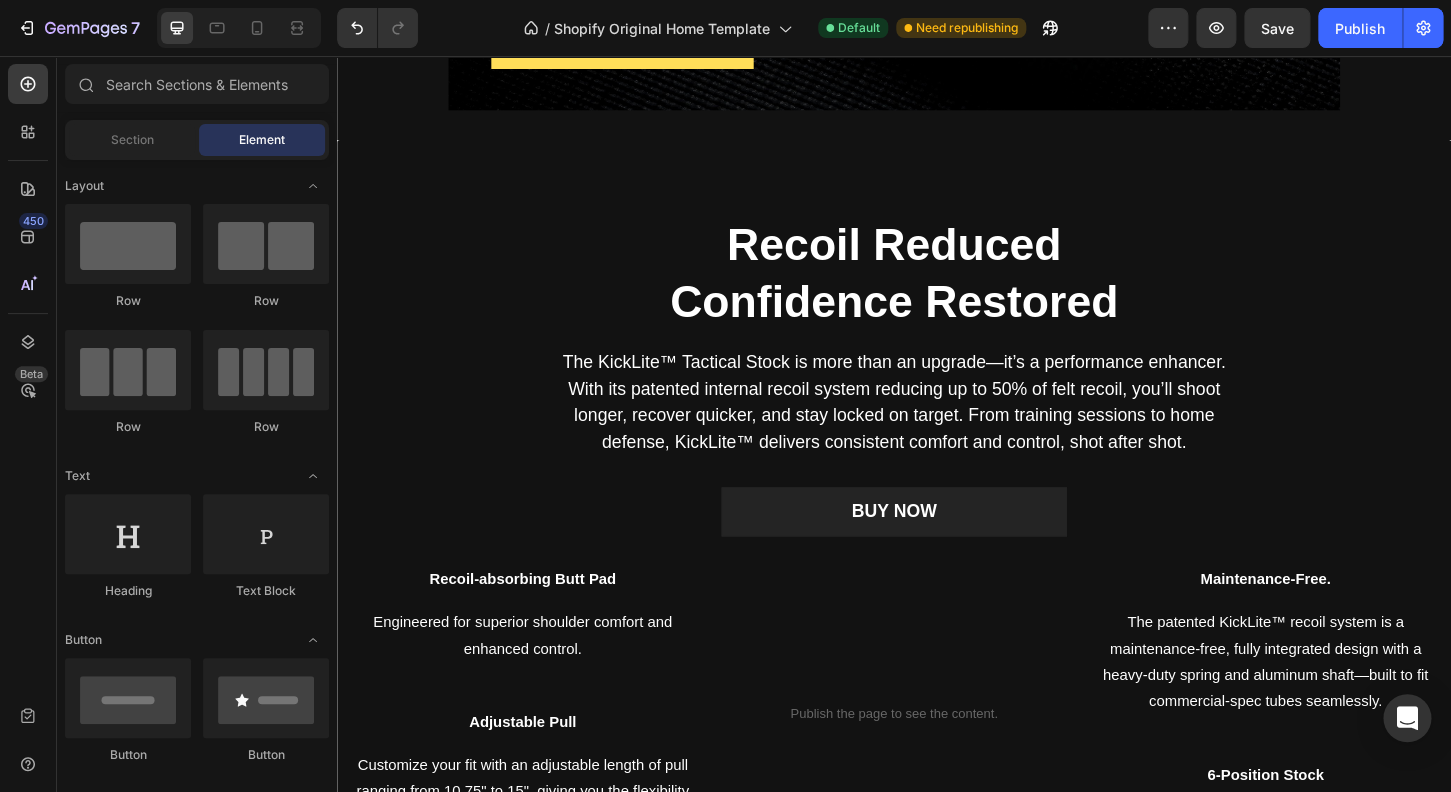 scroll, scrollTop: 384, scrollLeft: 0, axis: vertical 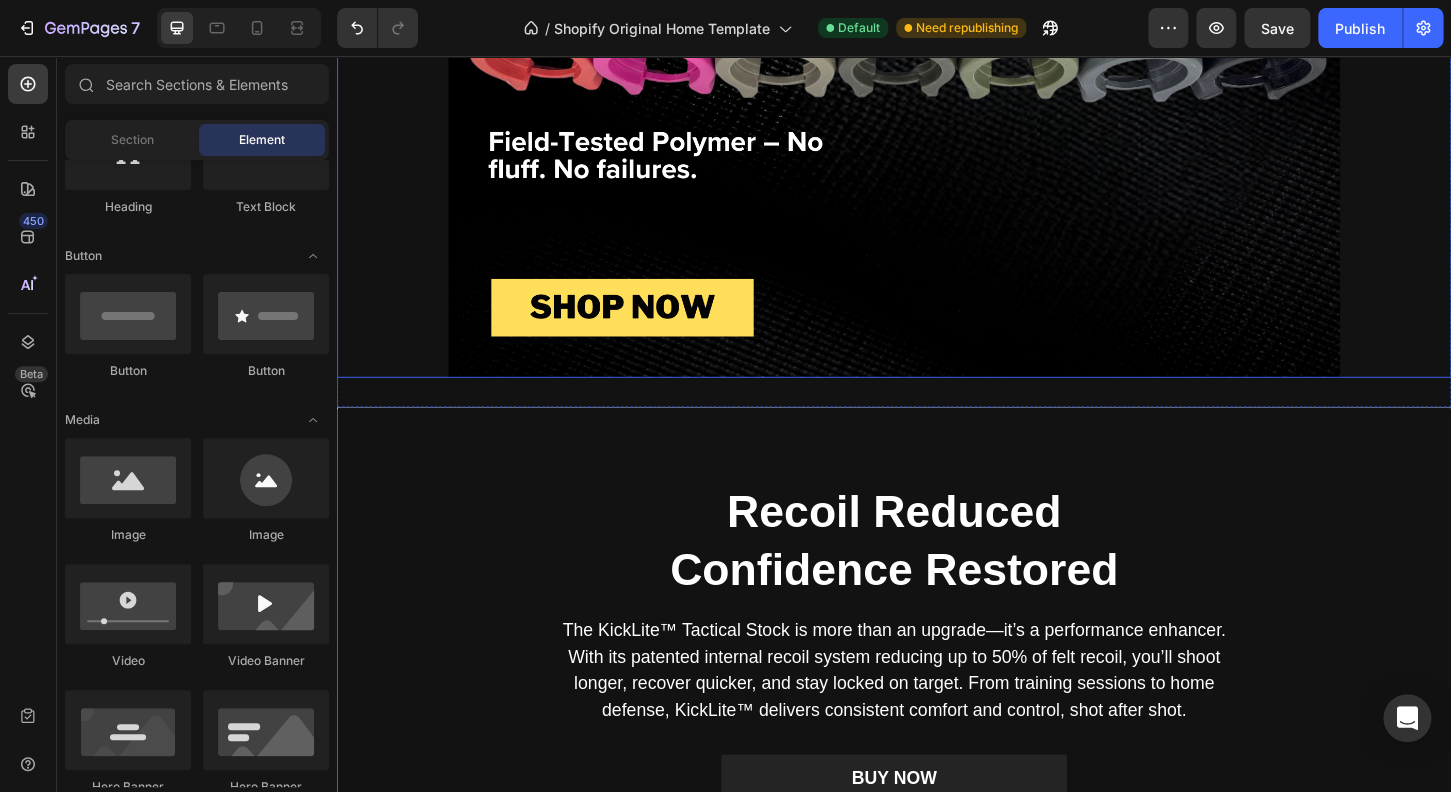 click at bounding box center [937, -238] 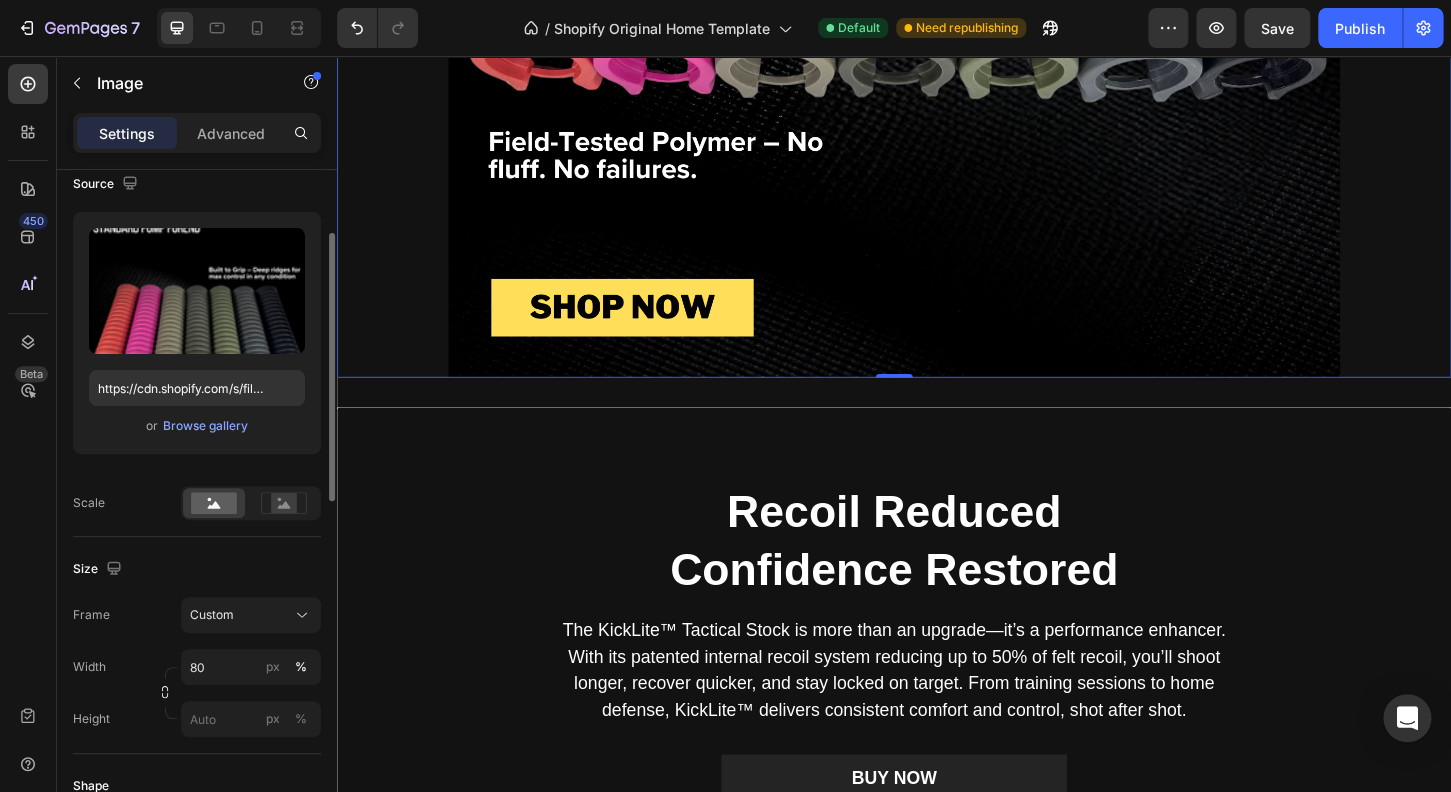 scroll, scrollTop: 0, scrollLeft: 0, axis: both 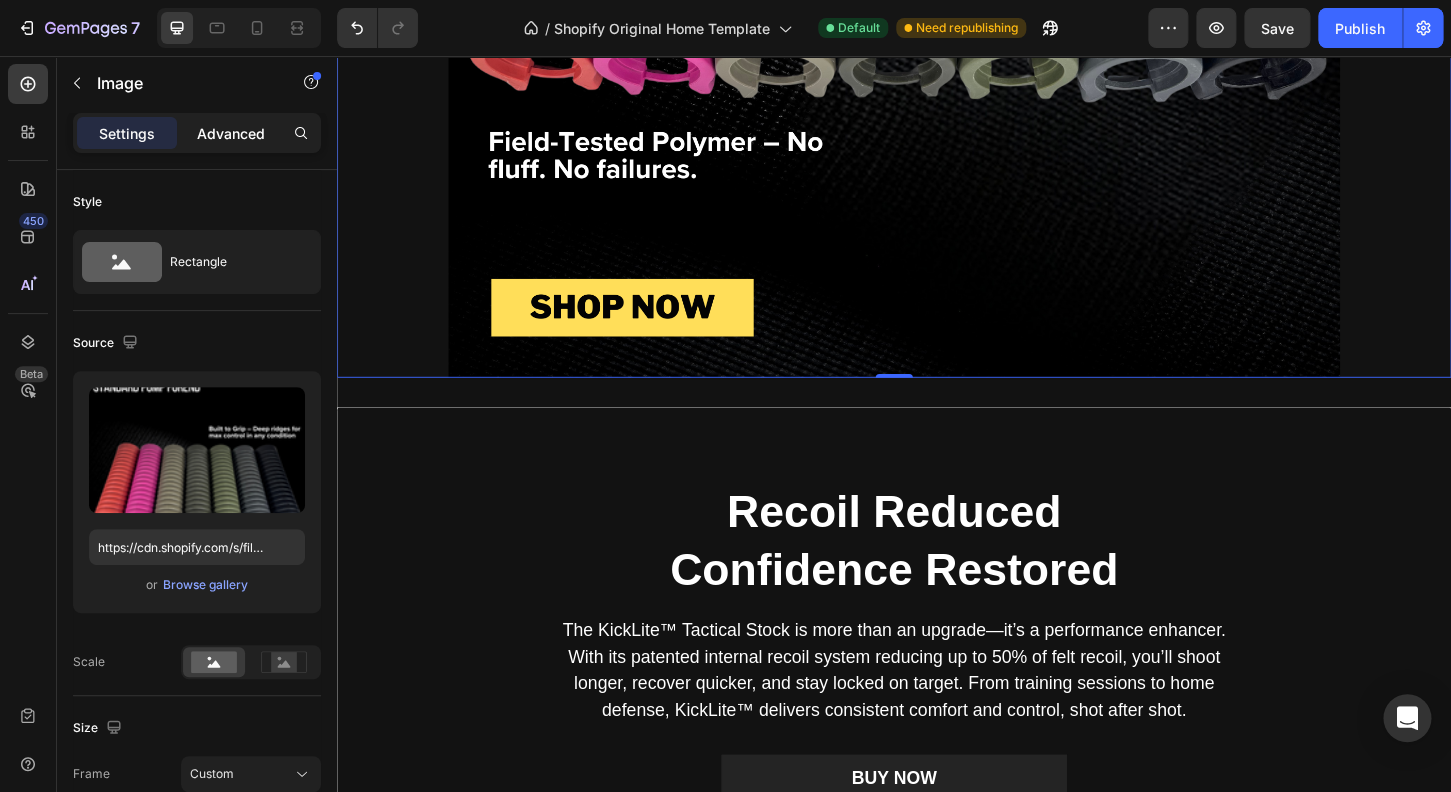 click on "Advanced" at bounding box center (231, 133) 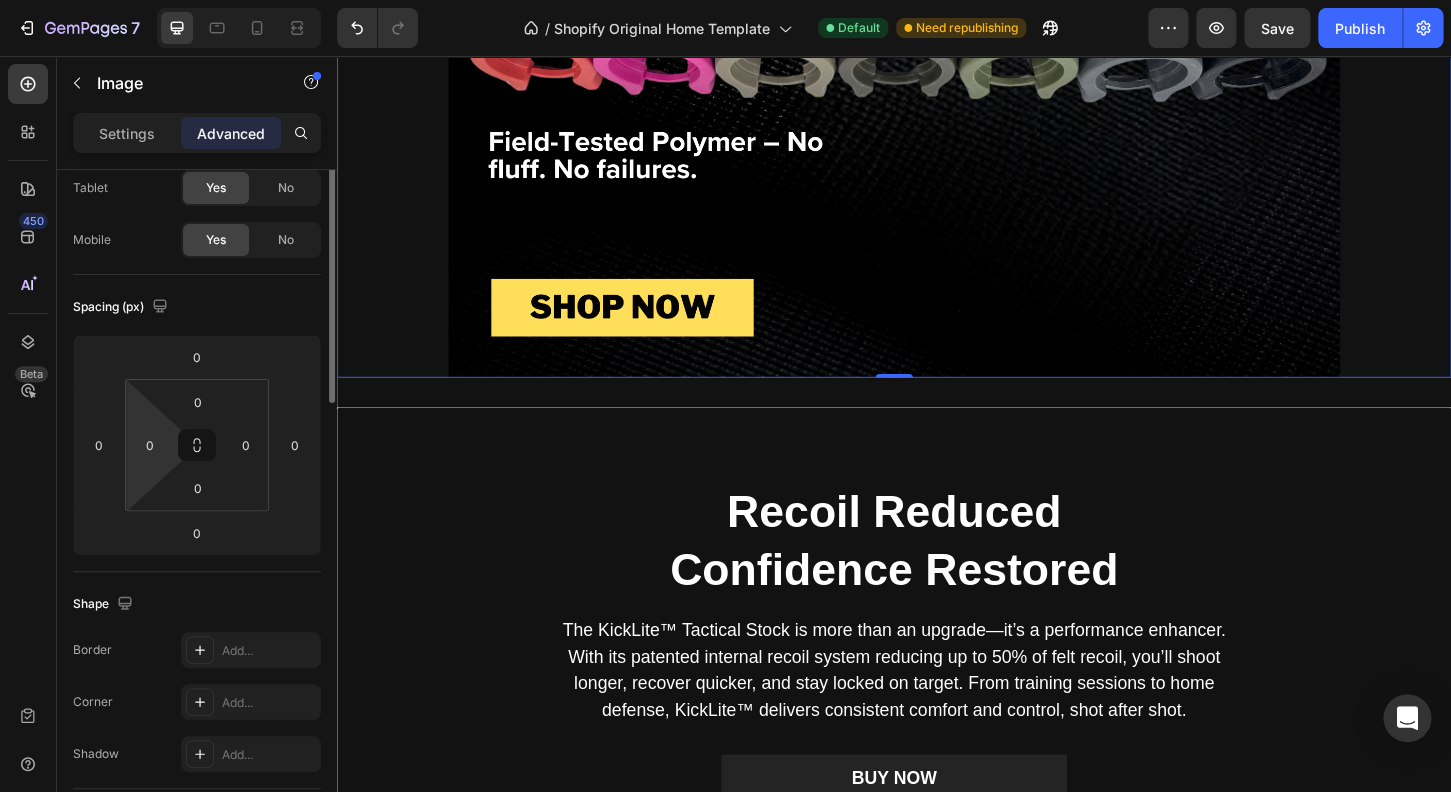 scroll, scrollTop: 0, scrollLeft: 0, axis: both 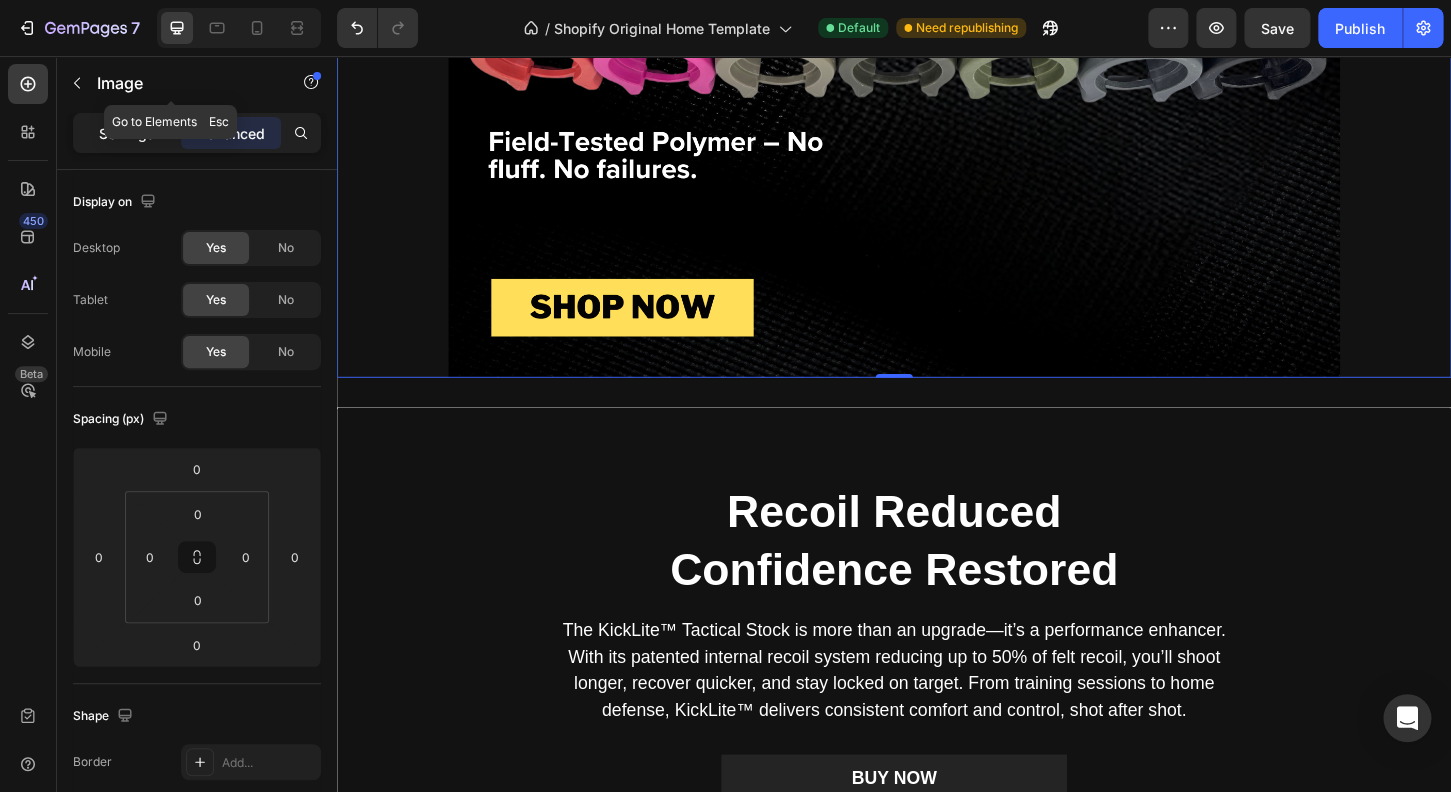 click on "Settings" 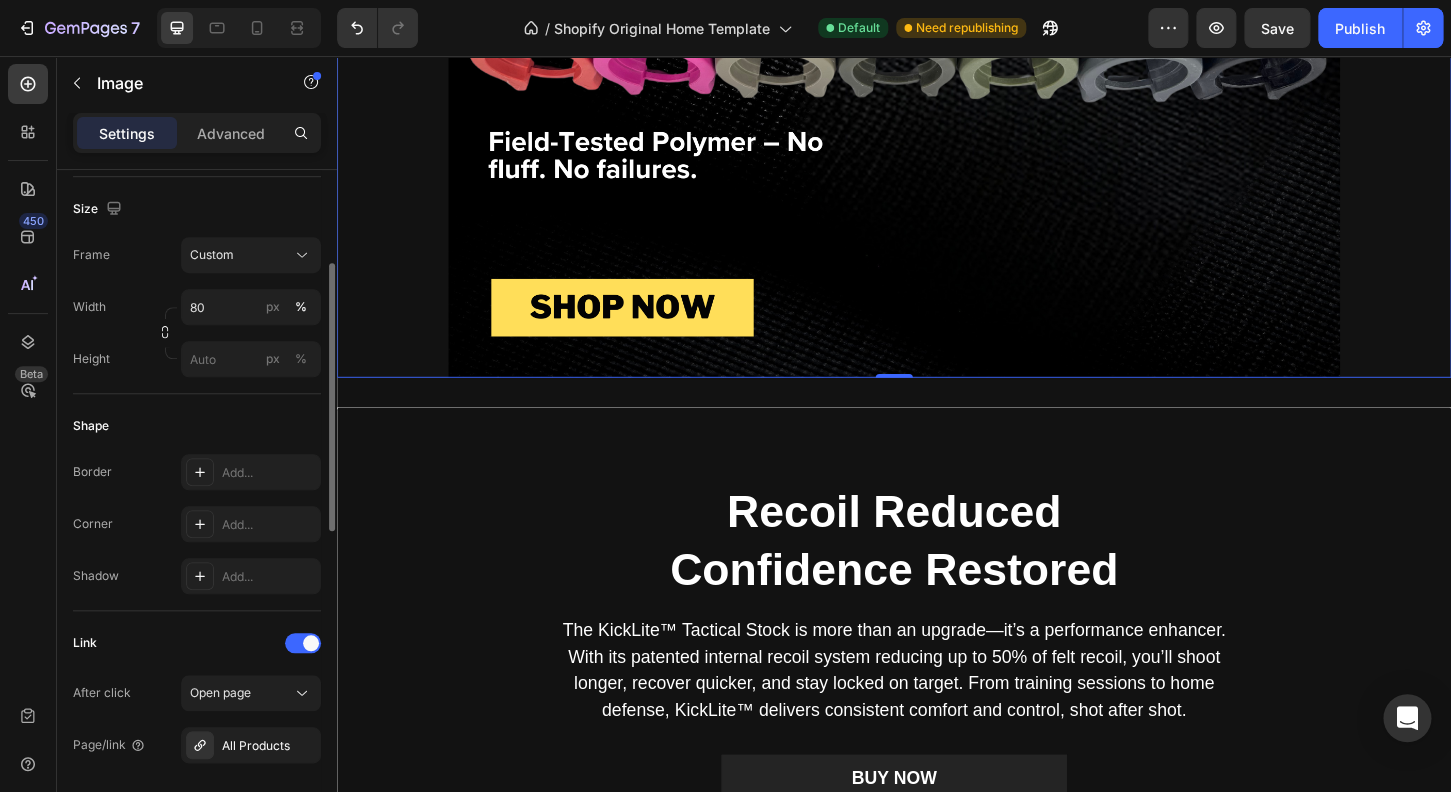scroll, scrollTop: 439, scrollLeft: 0, axis: vertical 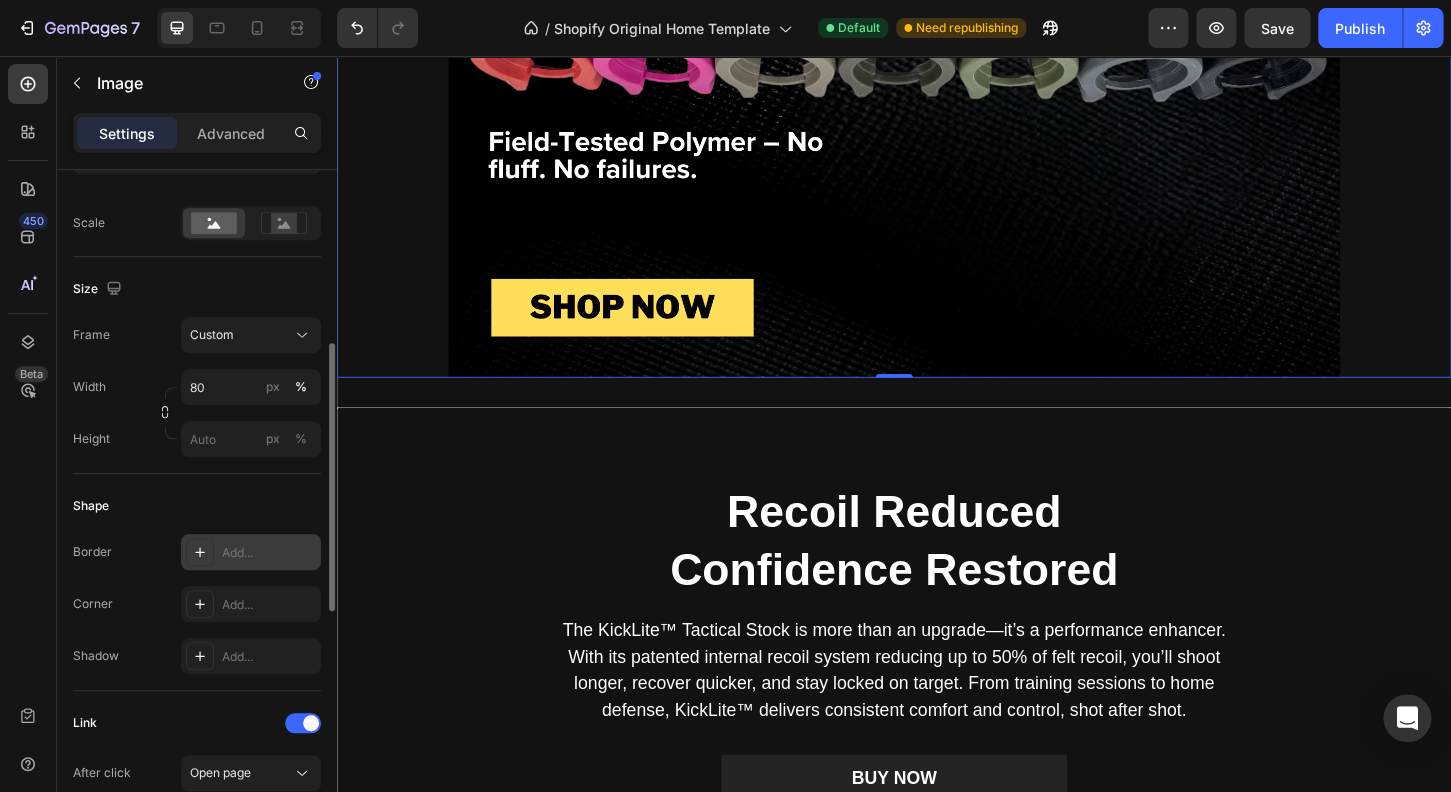 click on "Add..." at bounding box center [269, 553] 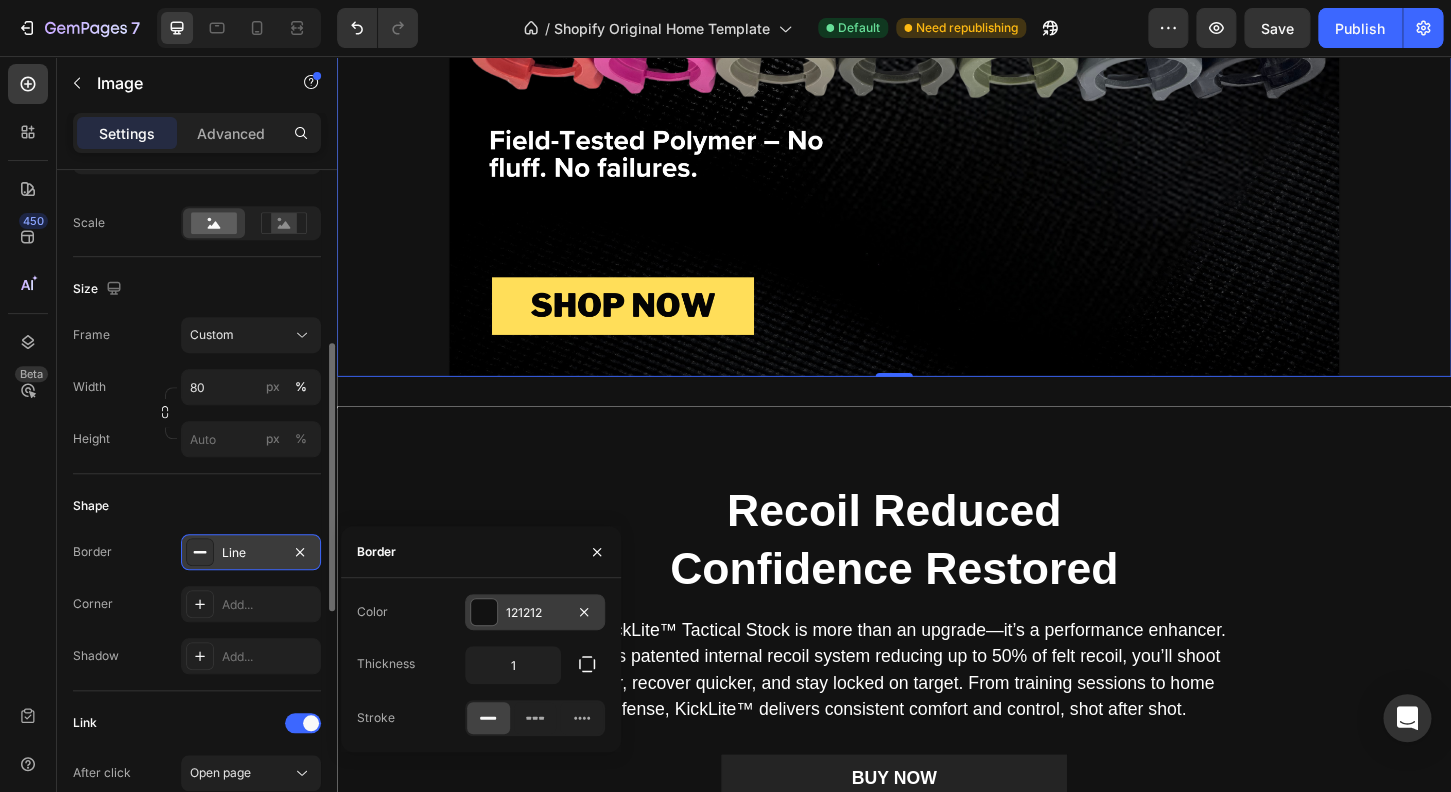 click at bounding box center [484, 612] 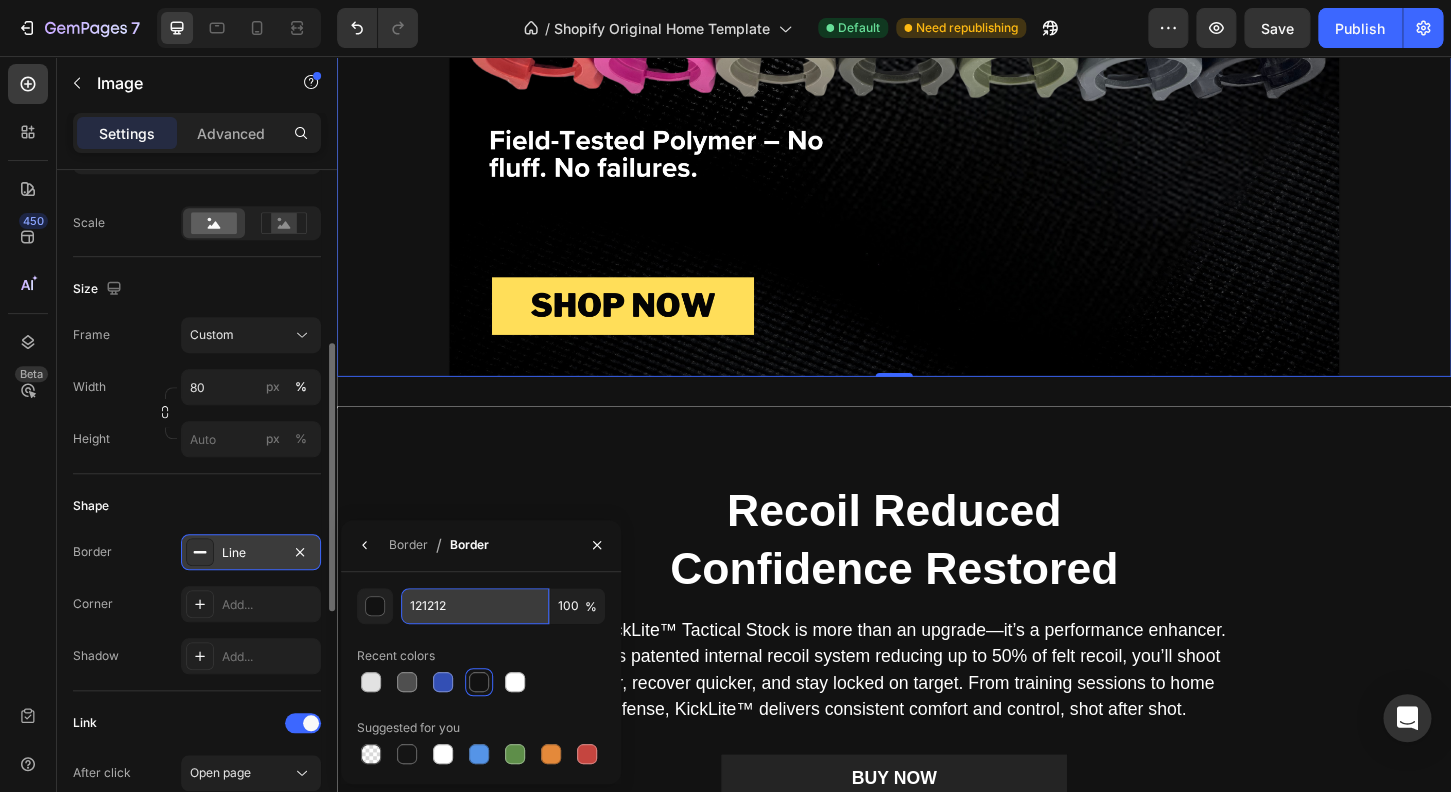 click on "121212" at bounding box center (475, 606) 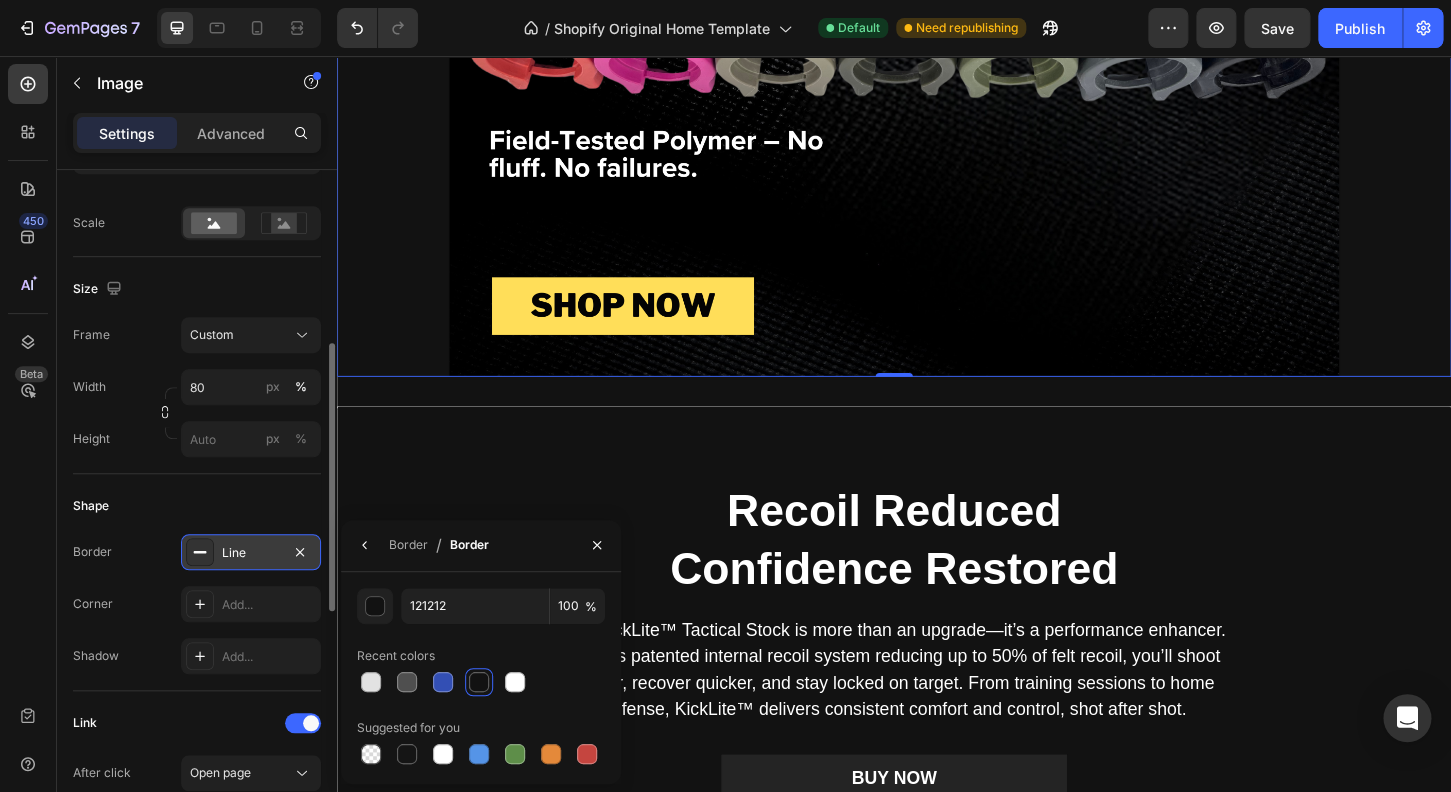 click at bounding box center (479, 682) 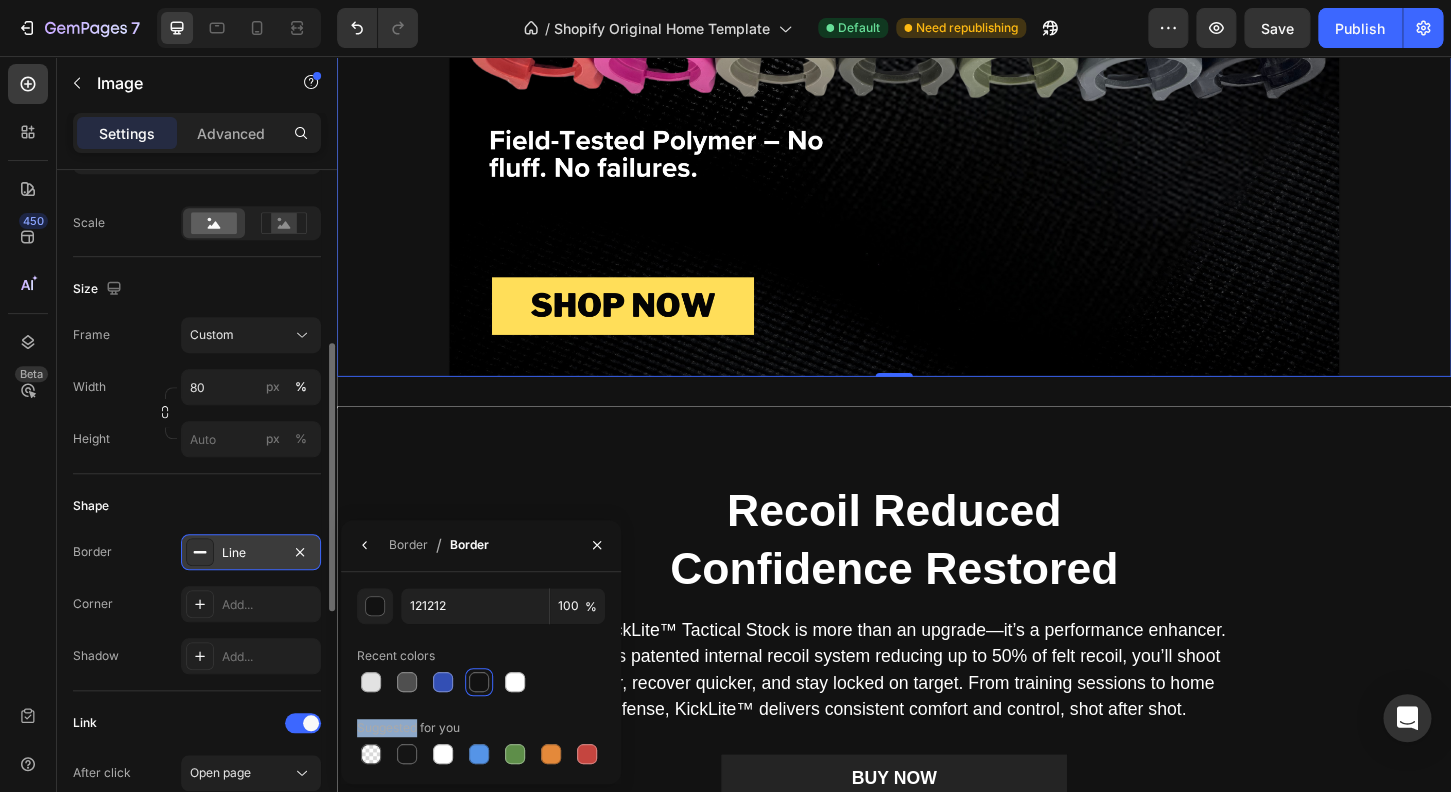 click at bounding box center [479, 682] 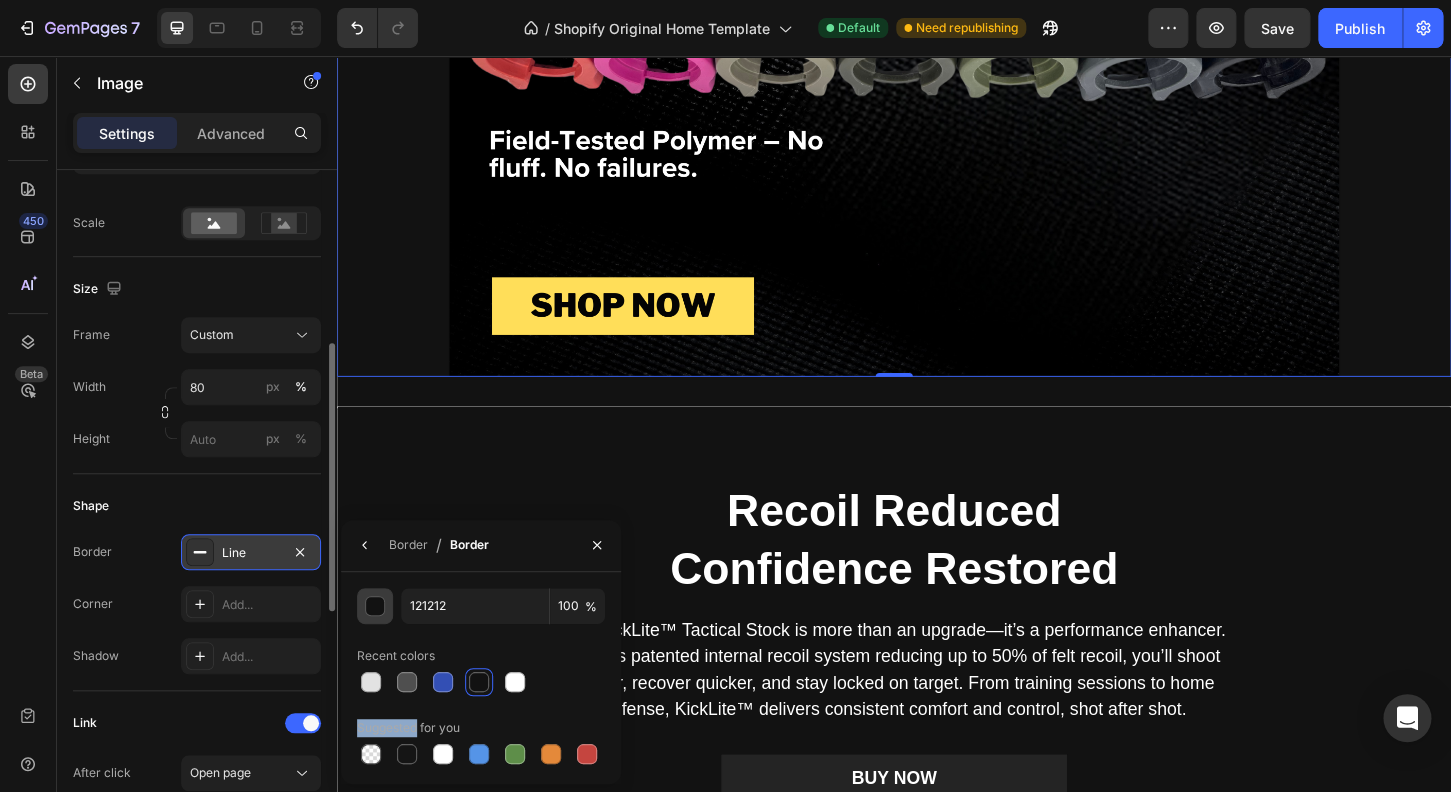 click at bounding box center (375, 606) 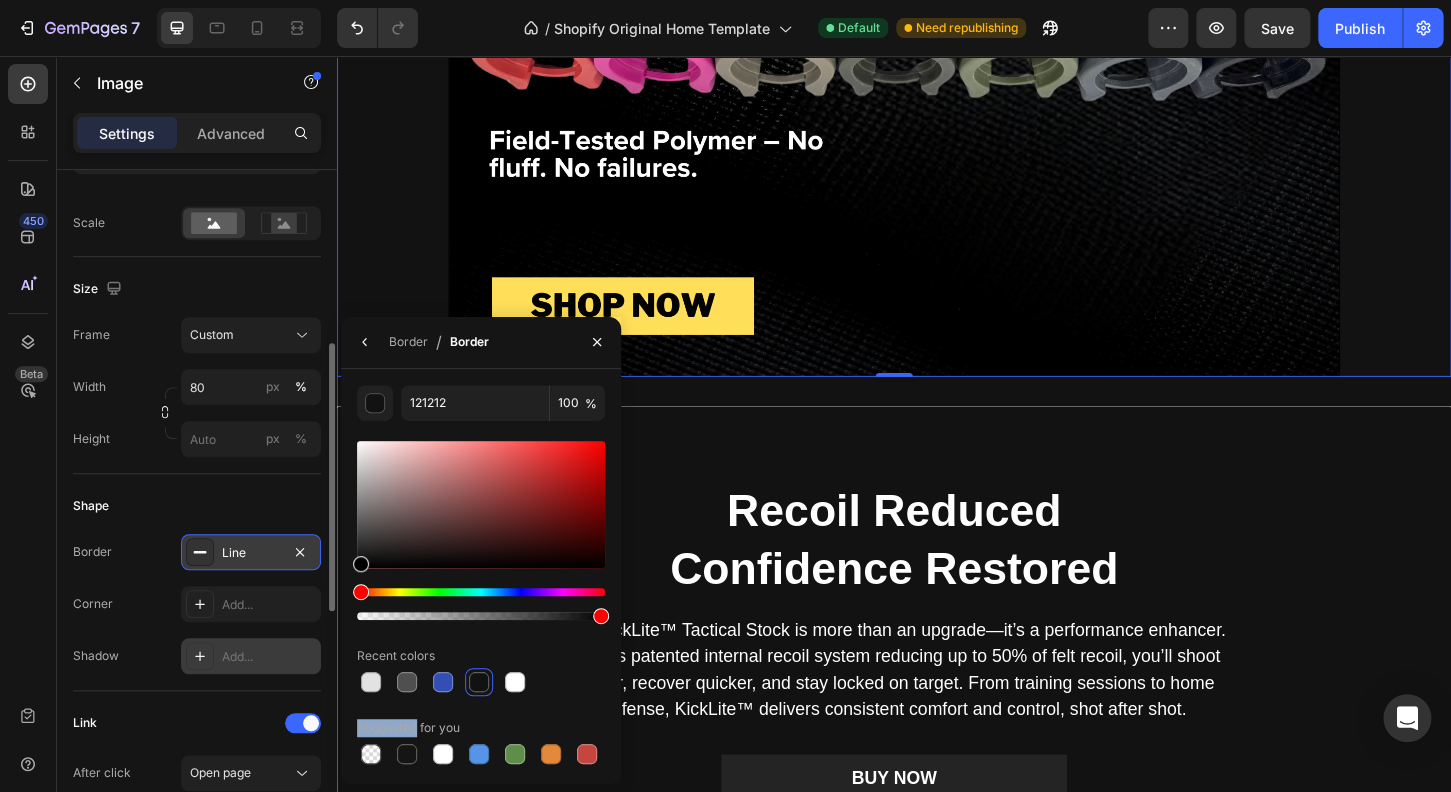 drag, startPoint x: 363, startPoint y: 563, endPoint x: 278, endPoint y: 645, distance: 118.10589 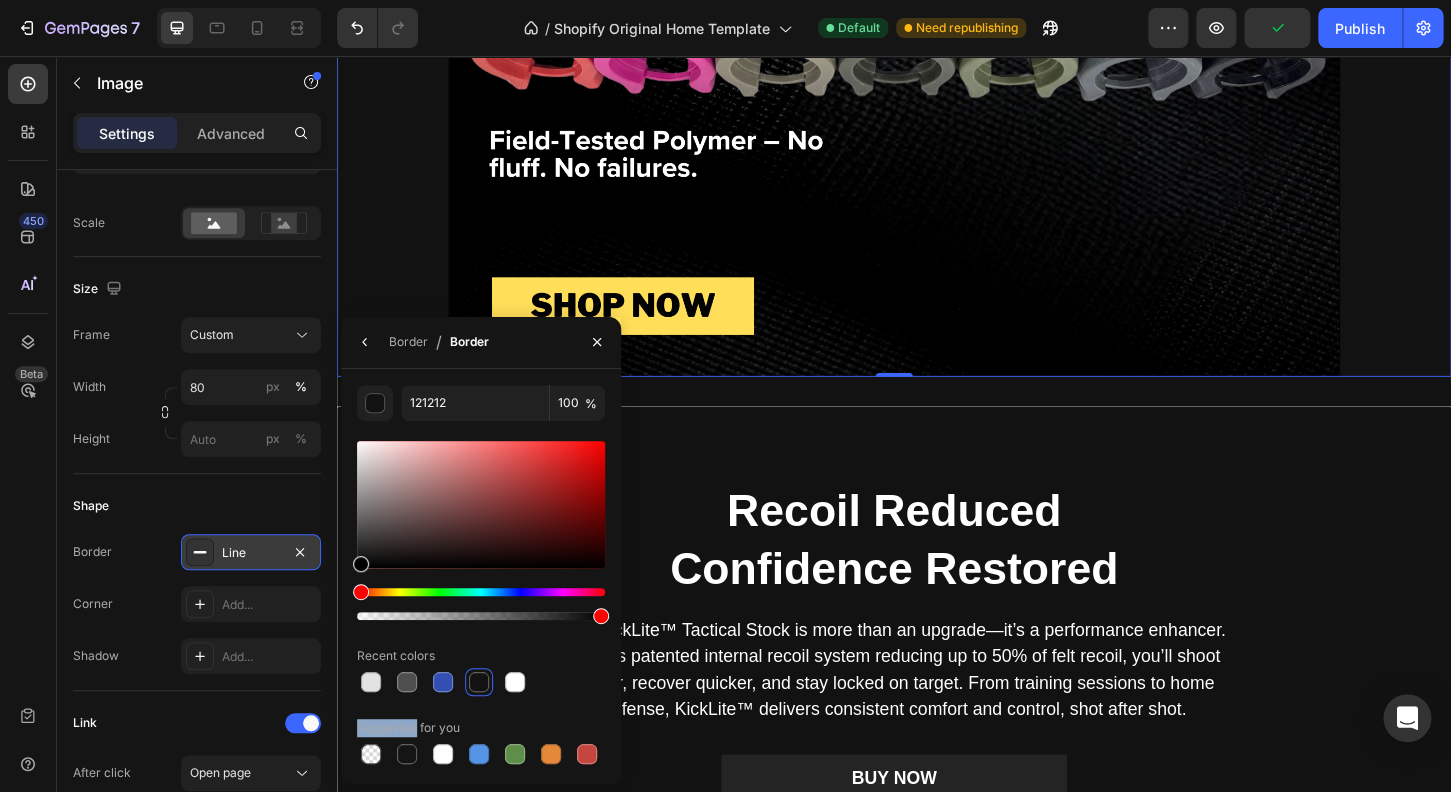 type on "000000" 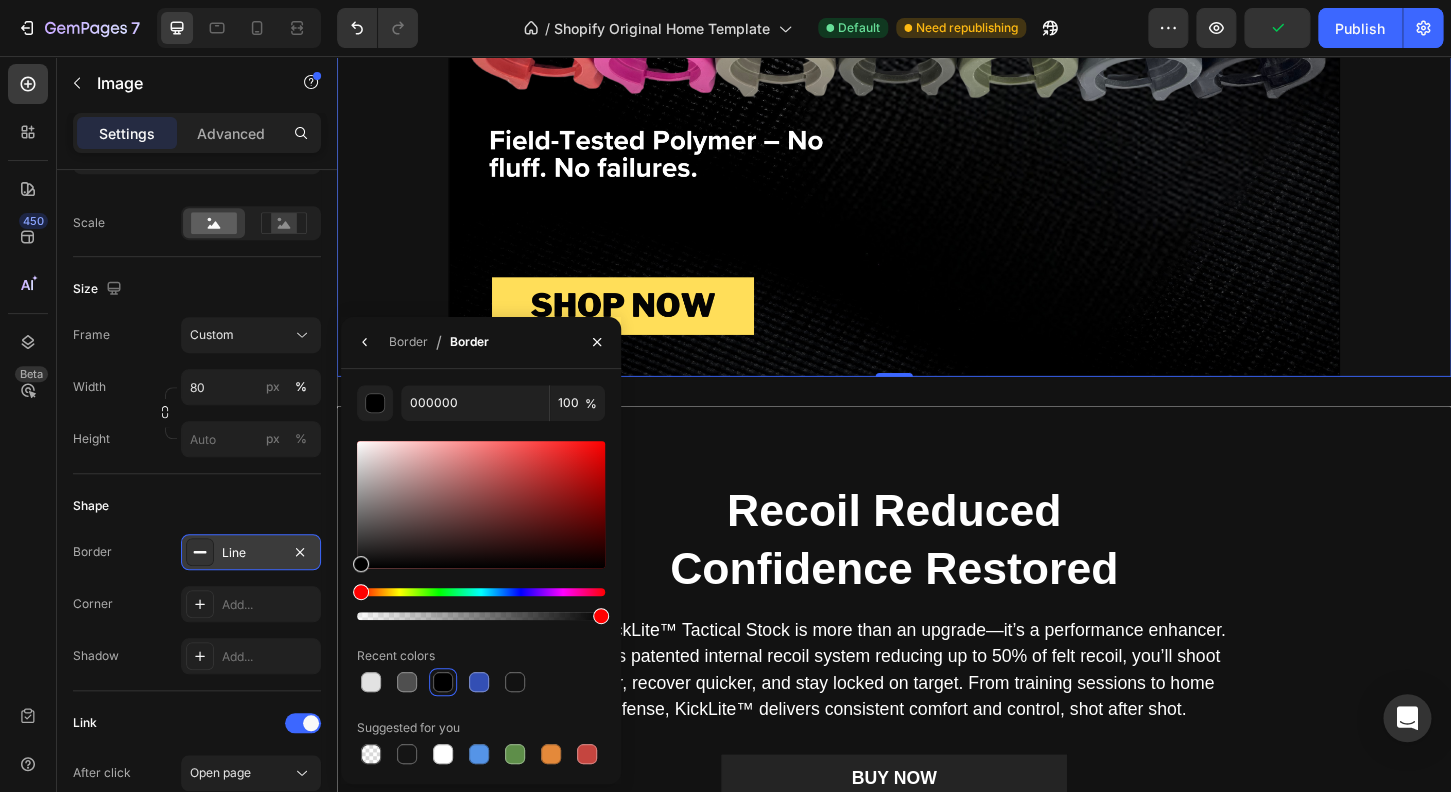 click on "Recent colors" at bounding box center [481, 656] 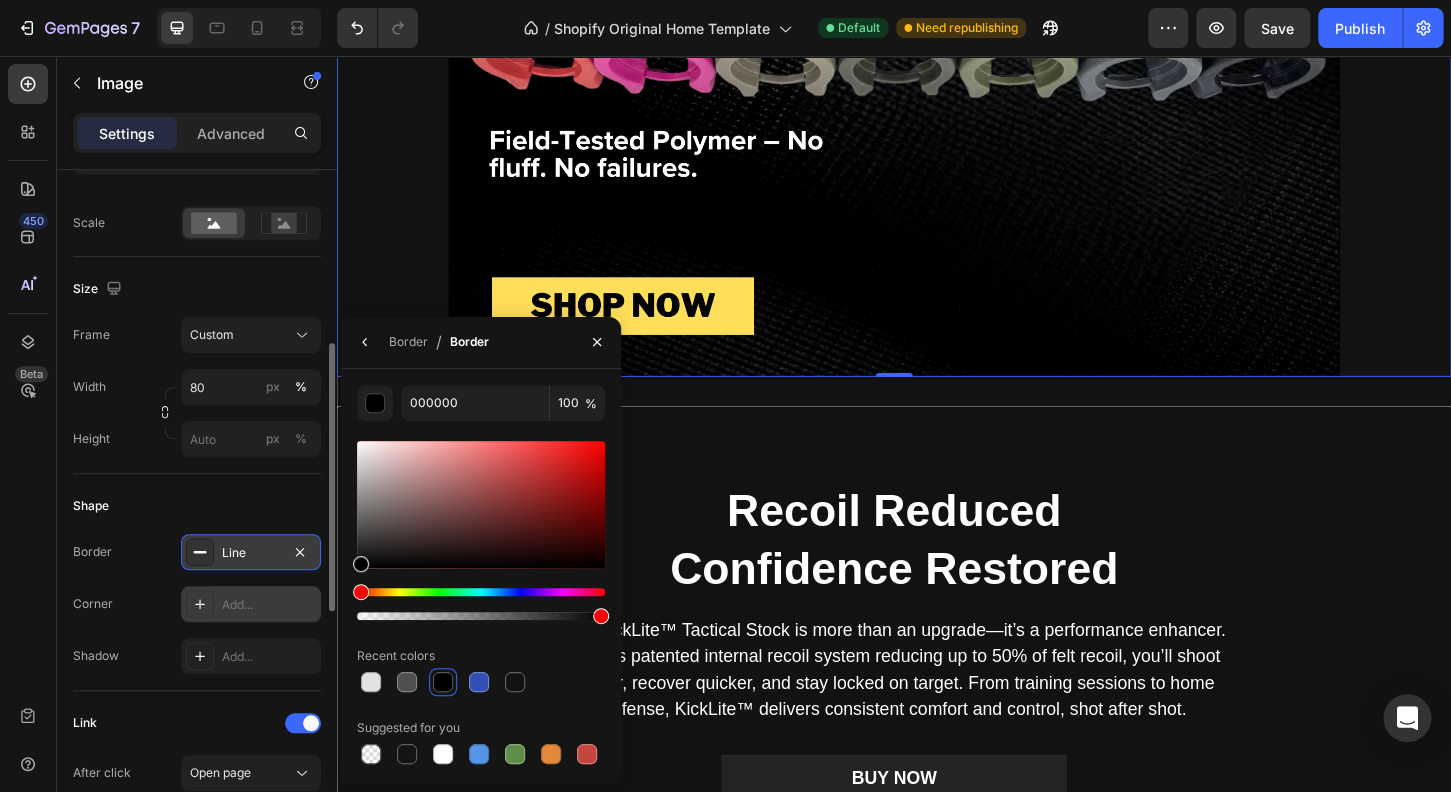 click on "Add..." at bounding box center [269, 605] 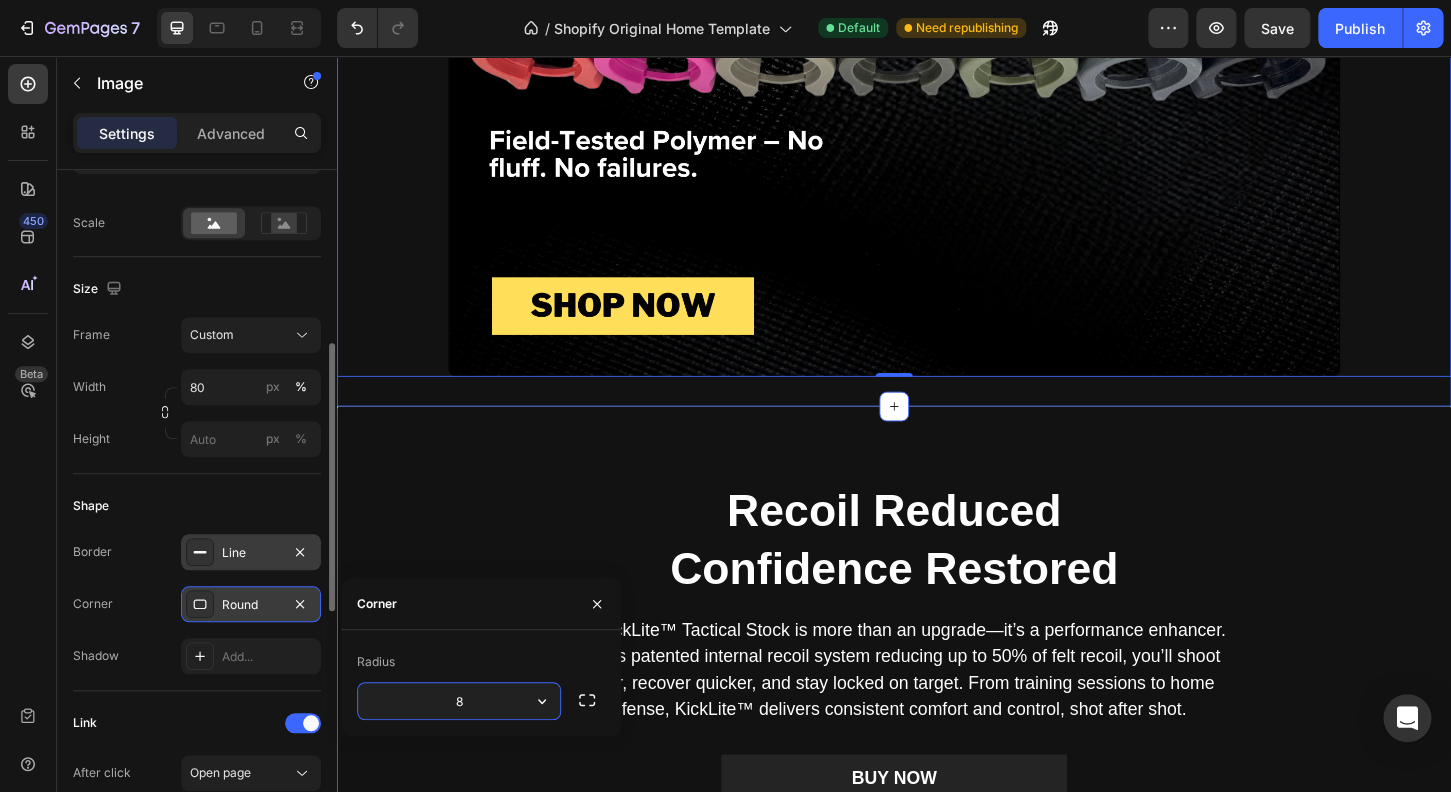 click on "Image   0 Section 4" at bounding box center [937, -239] 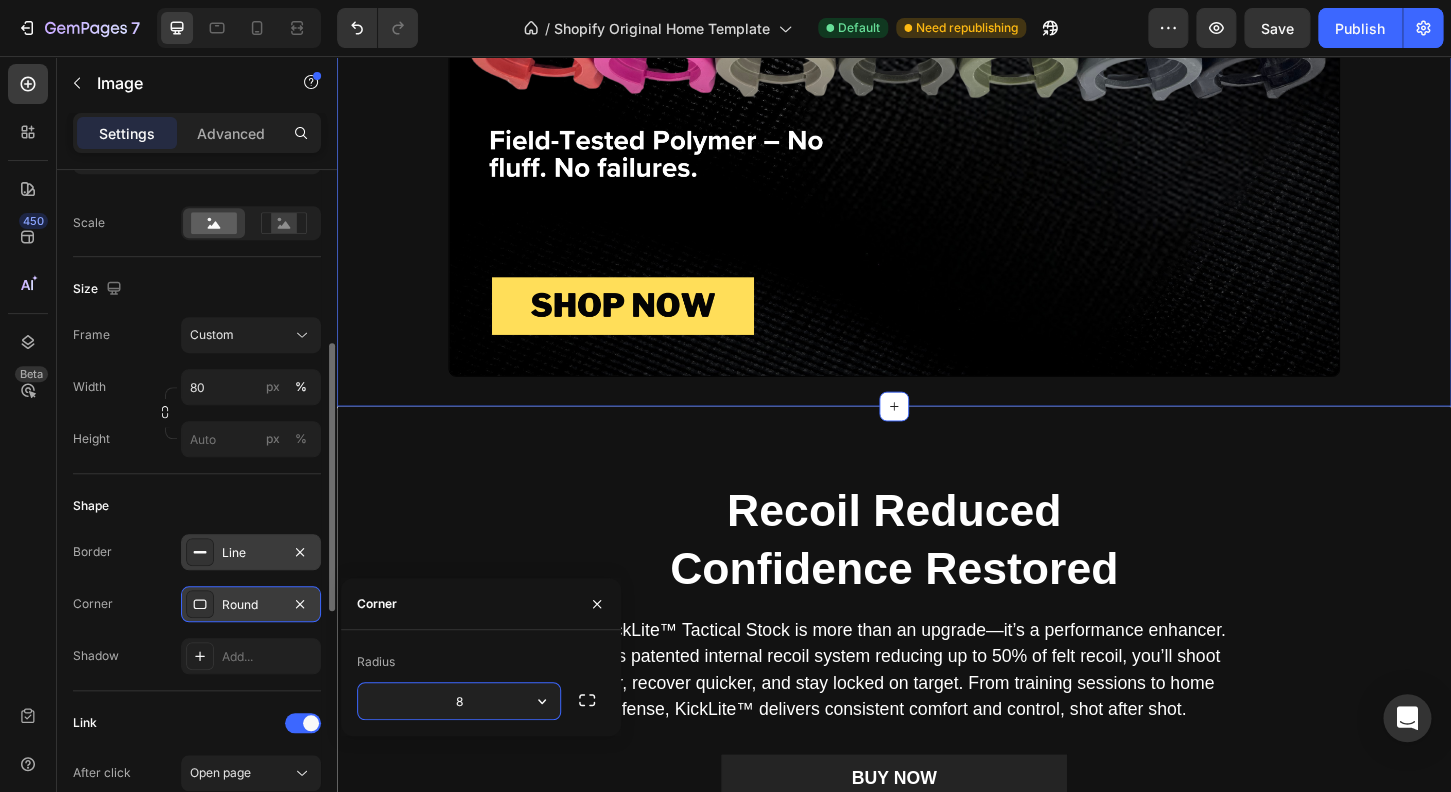scroll, scrollTop: 0, scrollLeft: 0, axis: both 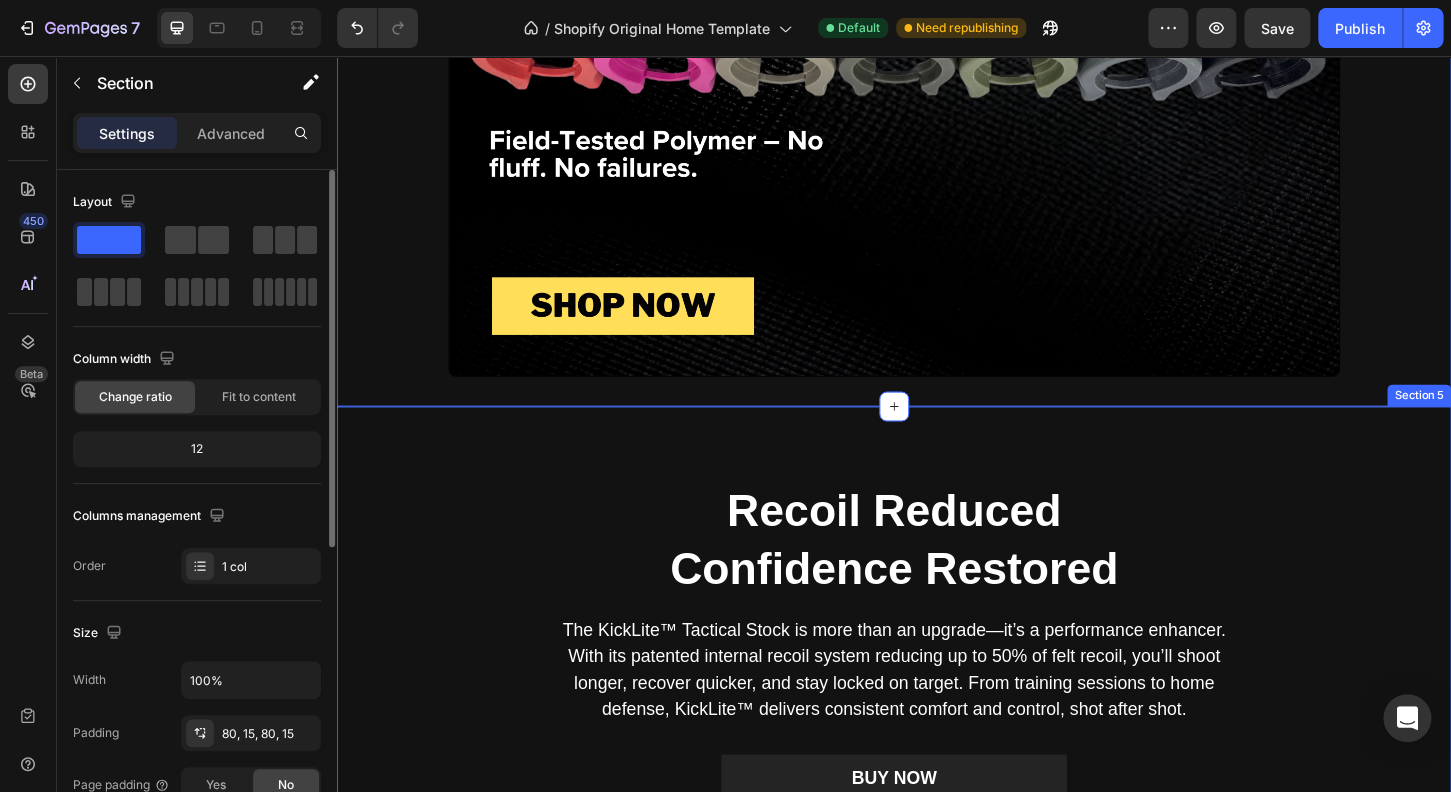 click on "Recoil Reduced  Confidence Restored Heading The KickLite™ Tactical Stock is more than an upgrade—it’s a performance enhancer. With its patented internal recoil system reducing up to 50% of felt recoil, you’ll shoot longer, recover quicker, and stay locked on target. From training sessions to home defense, KickLite™ delivers consistent comfort and control, shot after shot. Text block BUY NOW Button Row Recoil-absorbing Butt Pad Text block Engineered for superior shoulder comfort and enhanced control. Text block Row Adjustable Pull Text block  Customize your fit with an adjustable length of pull ranging from 10.75" to 15", giving you the flexibility to find the perfect shoulder position for comfort and control. Text block Row
Publish the page to see the content.
Custom Code Maintenance-Free. Text block Text block Row 6-Position Stock Text block  Engineered for both shotguns and rifles to absorb up to  50% of felt recoil Text block" at bounding box center (937, 861) 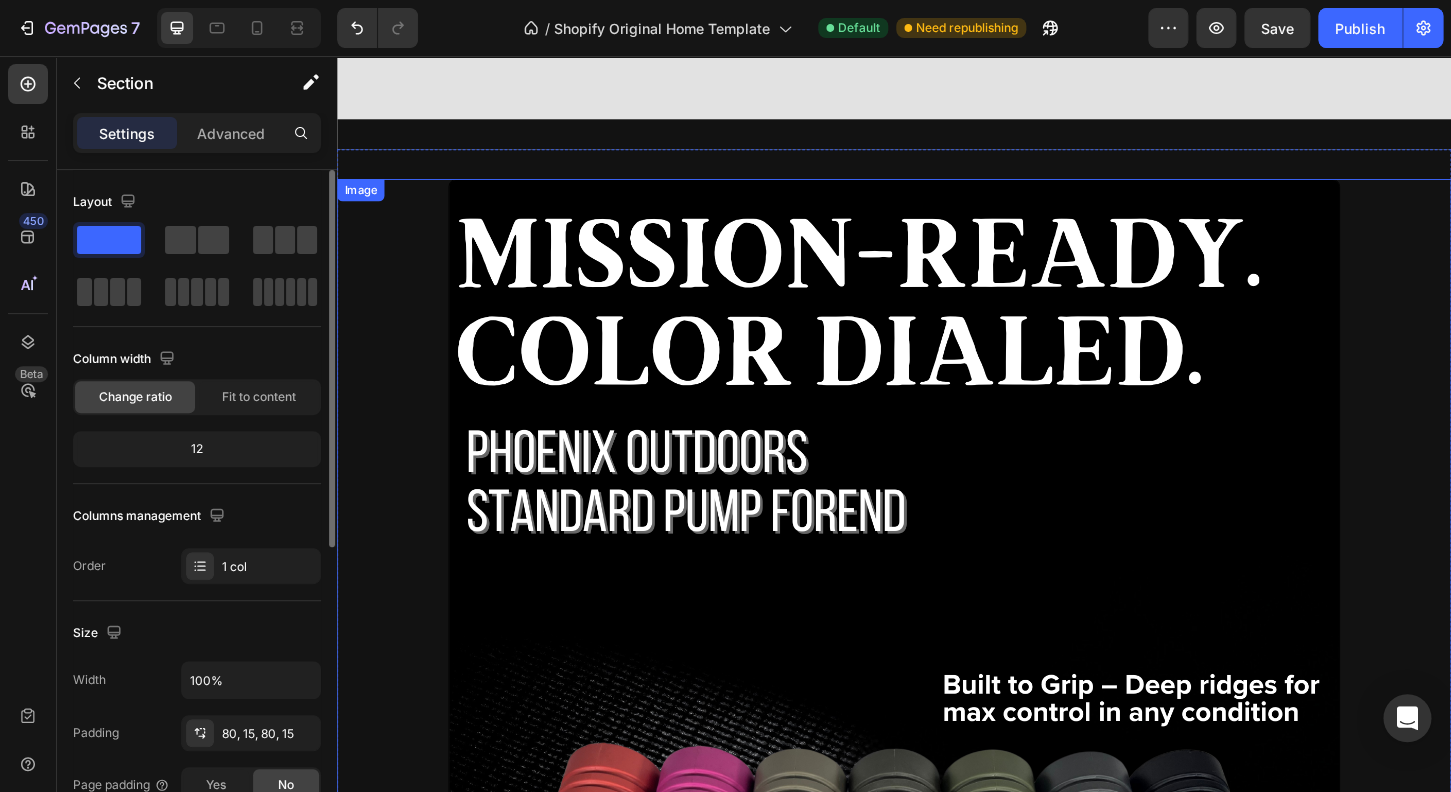 scroll, scrollTop: 1408, scrollLeft: 0, axis: vertical 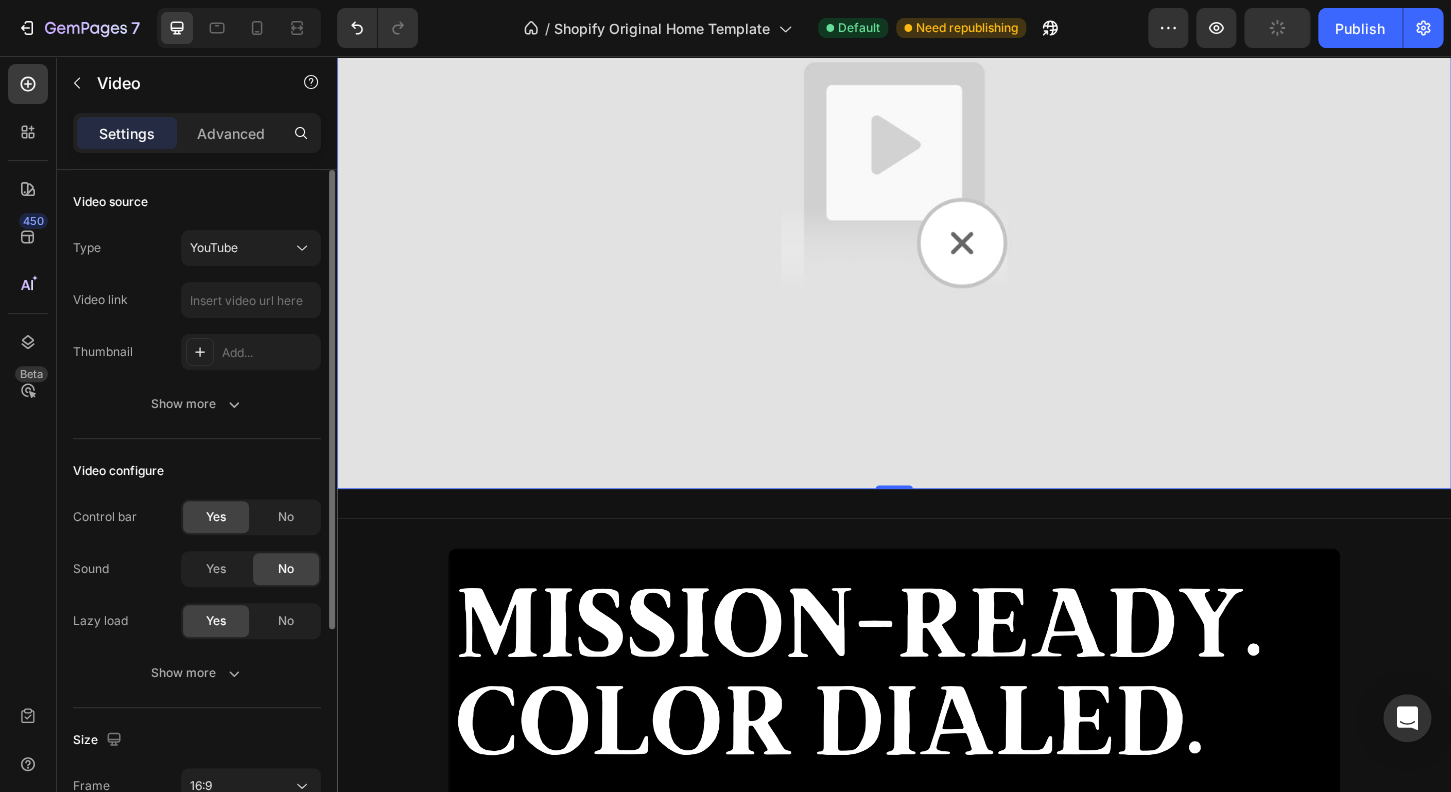 click at bounding box center (937, 184) 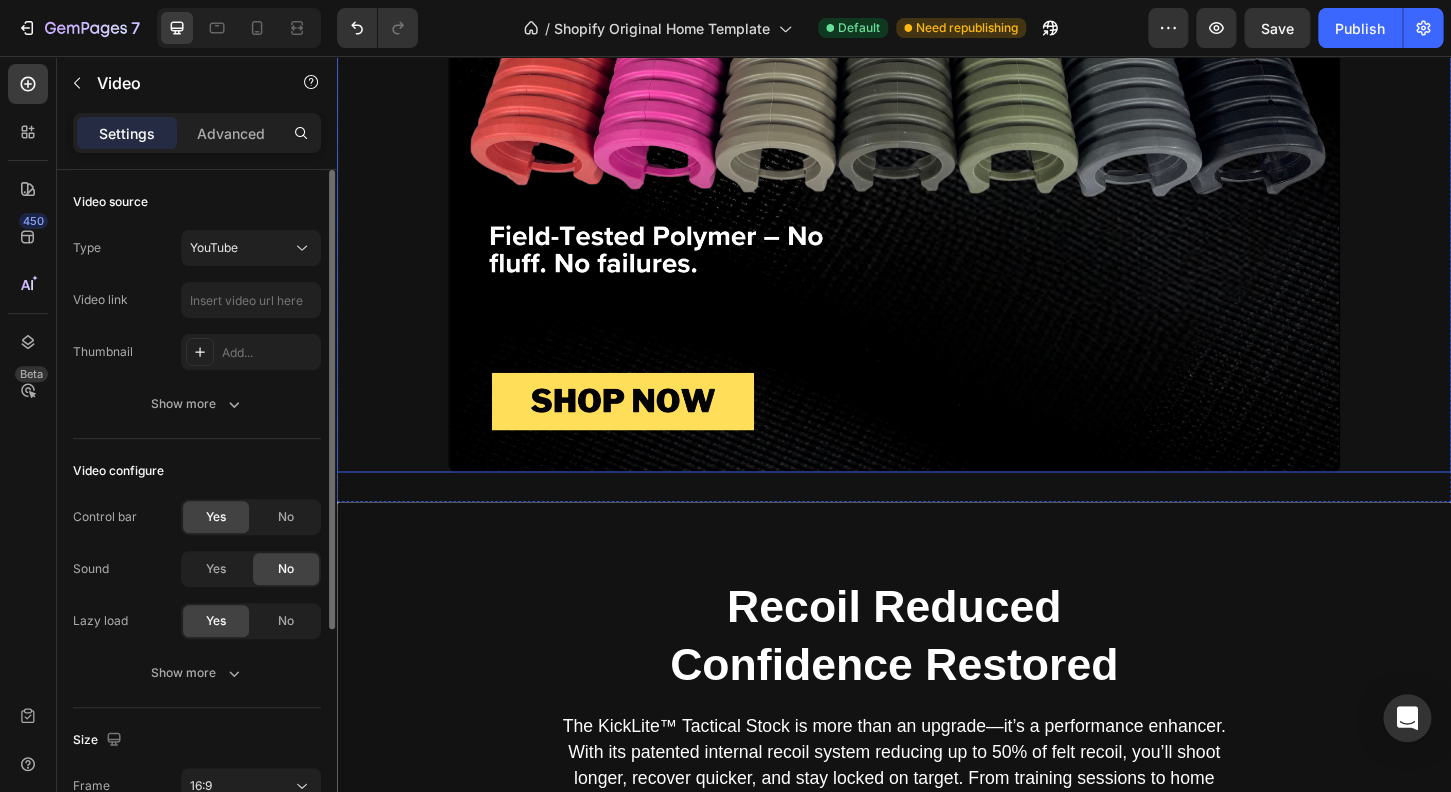 scroll, scrollTop: 2912, scrollLeft: 0, axis: vertical 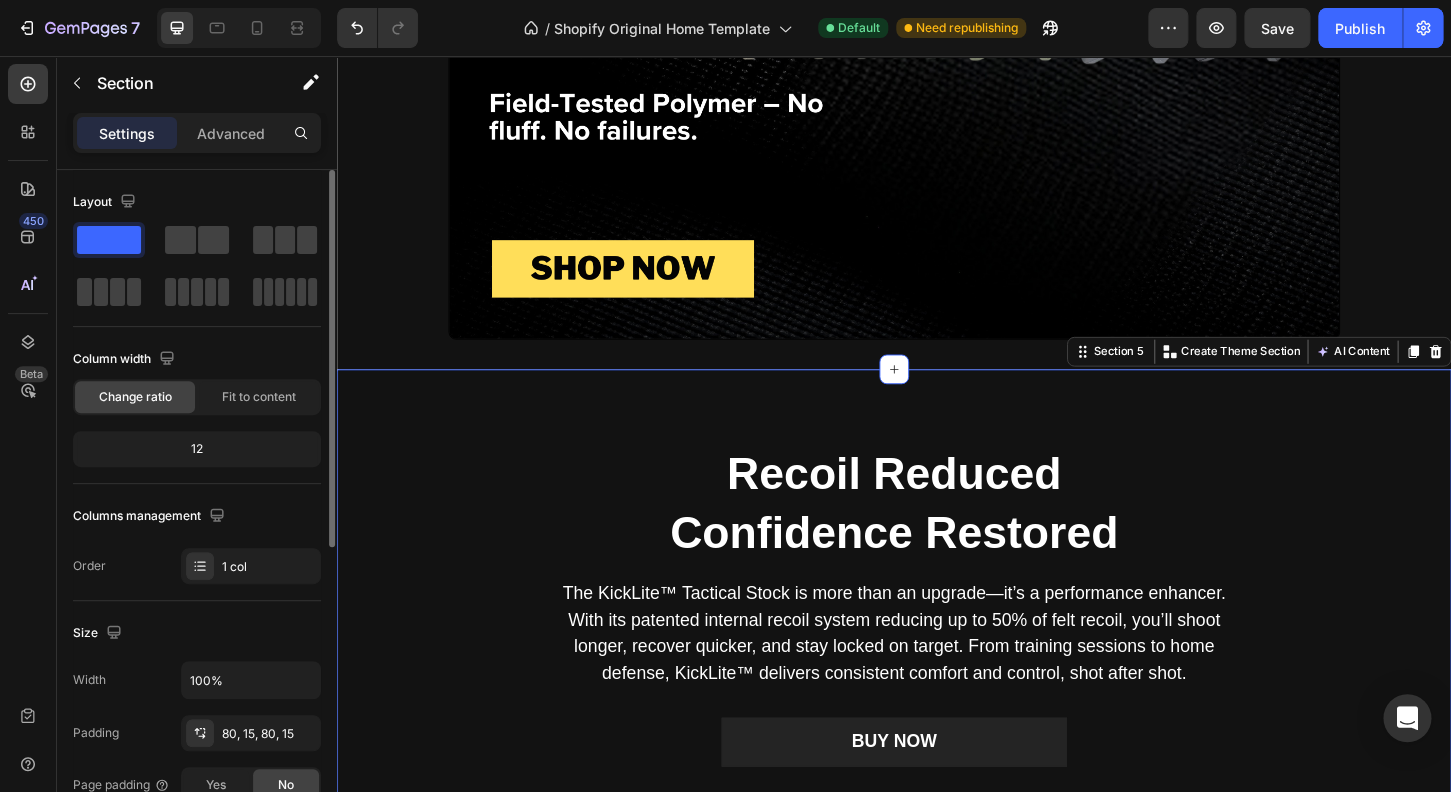 click on "Recoil Reduced  Confidence Restored Heading The KickLite™ Tactical Stock is more than an upgrade—it’s a performance enhancer. With its patented internal recoil system reducing up to 50% of felt recoil, you’ll shoot longer, recover quicker, and stay locked on target. From training sessions to home defense, KickLite™ delivers consistent comfort and control, shot after shot. Text block BUY NOW Button Row Recoil-absorbing Butt Pad Text block Engineered for superior shoulder comfort and enhanced control. Text block Row Adjustable Pull Text block  Customize your fit with an adjustable length of pull ranging from 10.75" to 15", giving you the flexibility to find the perfect shoulder position for comfort and control. Text block Row
Publish the page to see the content.
Custom Code Maintenance-Free. Text block Text block Row 6-Position Stock Text block  Engineered for both shotguns and rifles to absorb up to  50% of felt recoil Text block" at bounding box center (937, 821) 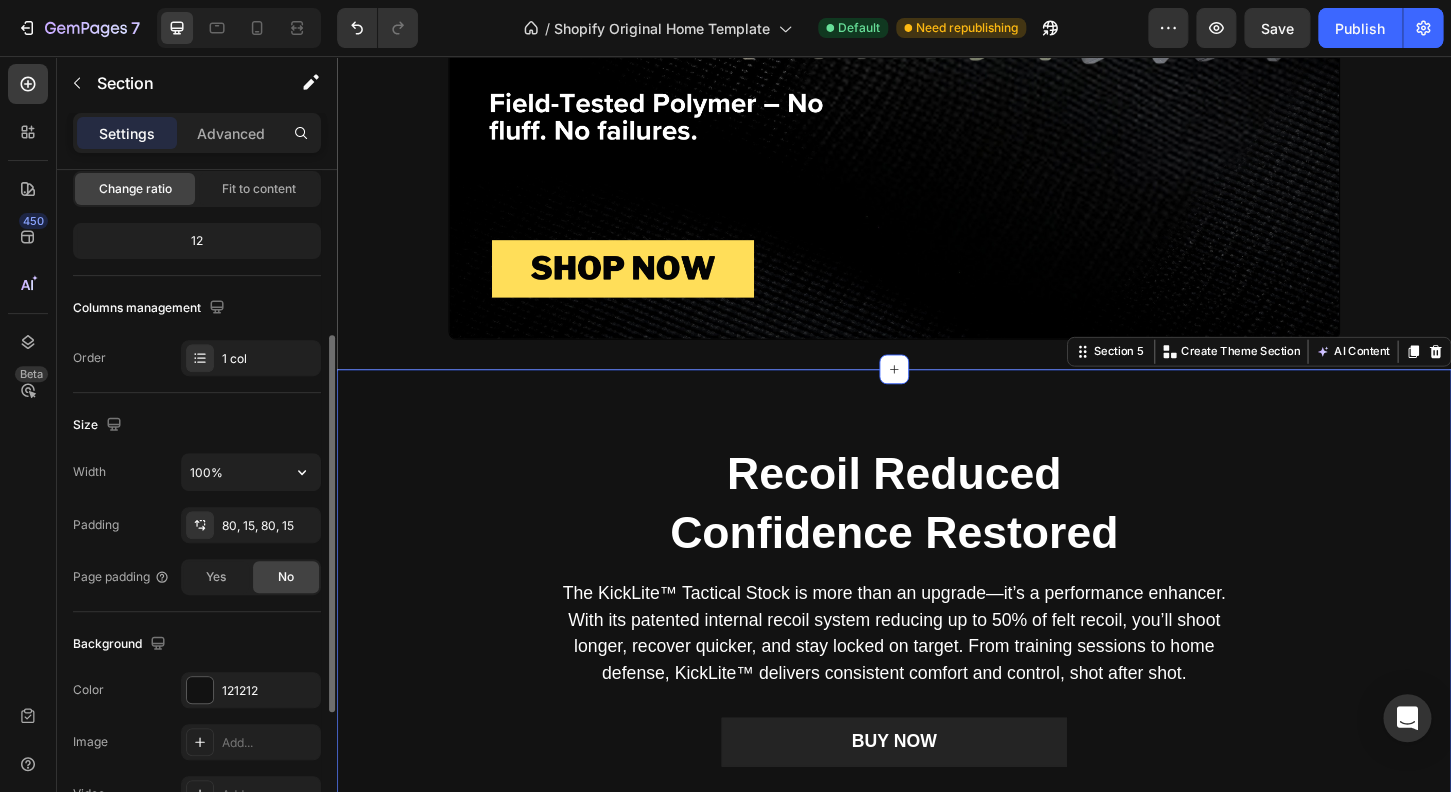 scroll, scrollTop: 384, scrollLeft: 0, axis: vertical 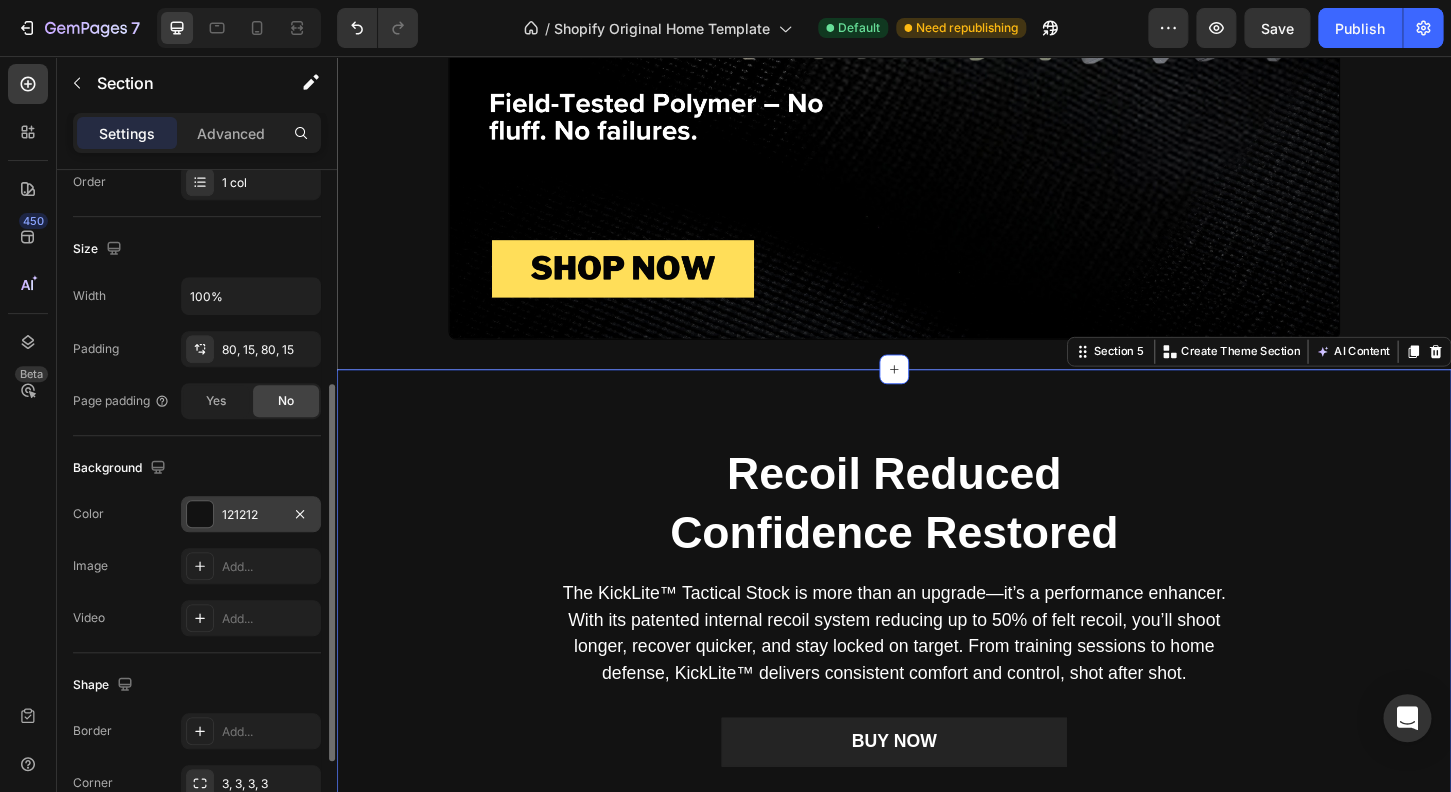 click on "121212" at bounding box center [251, 515] 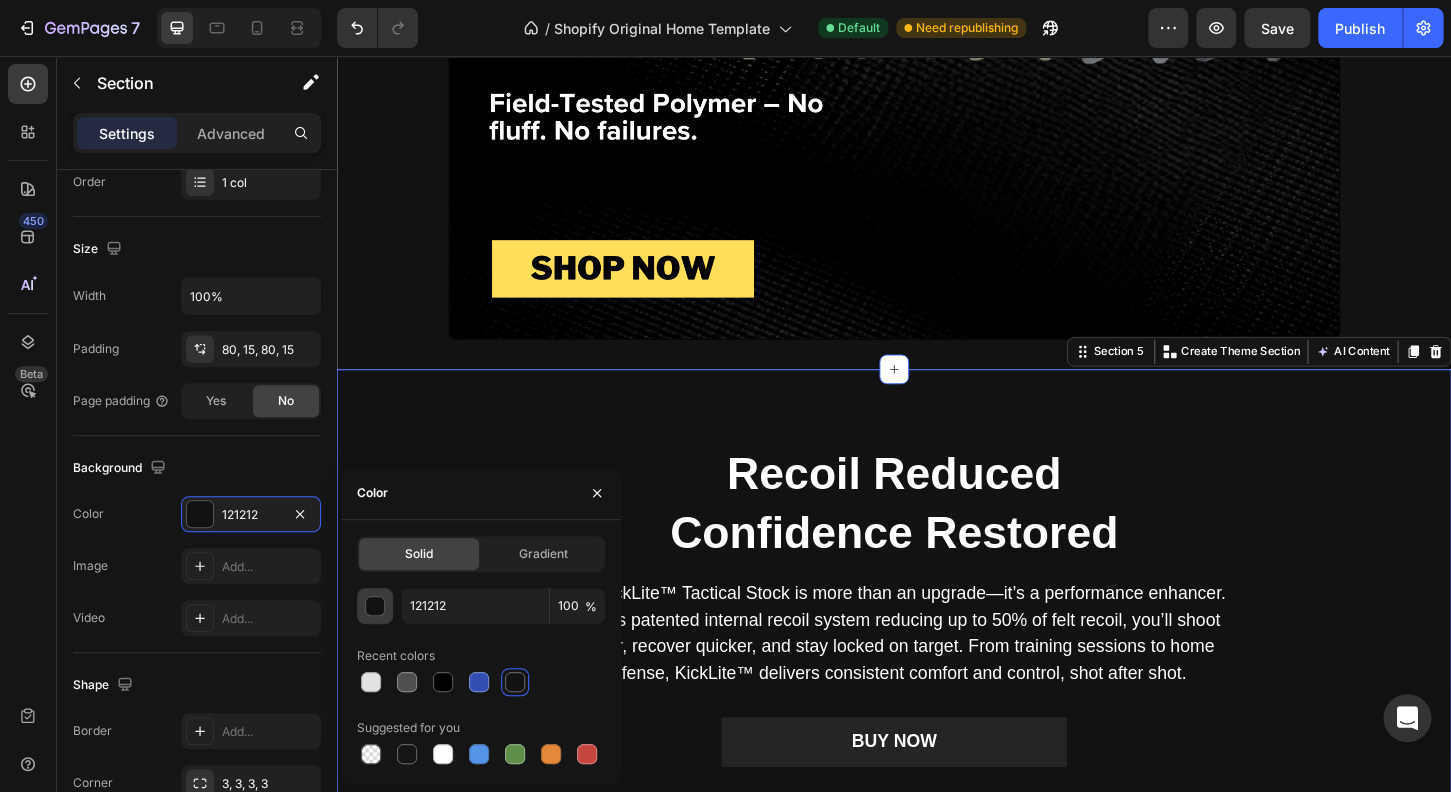 click at bounding box center [376, 607] 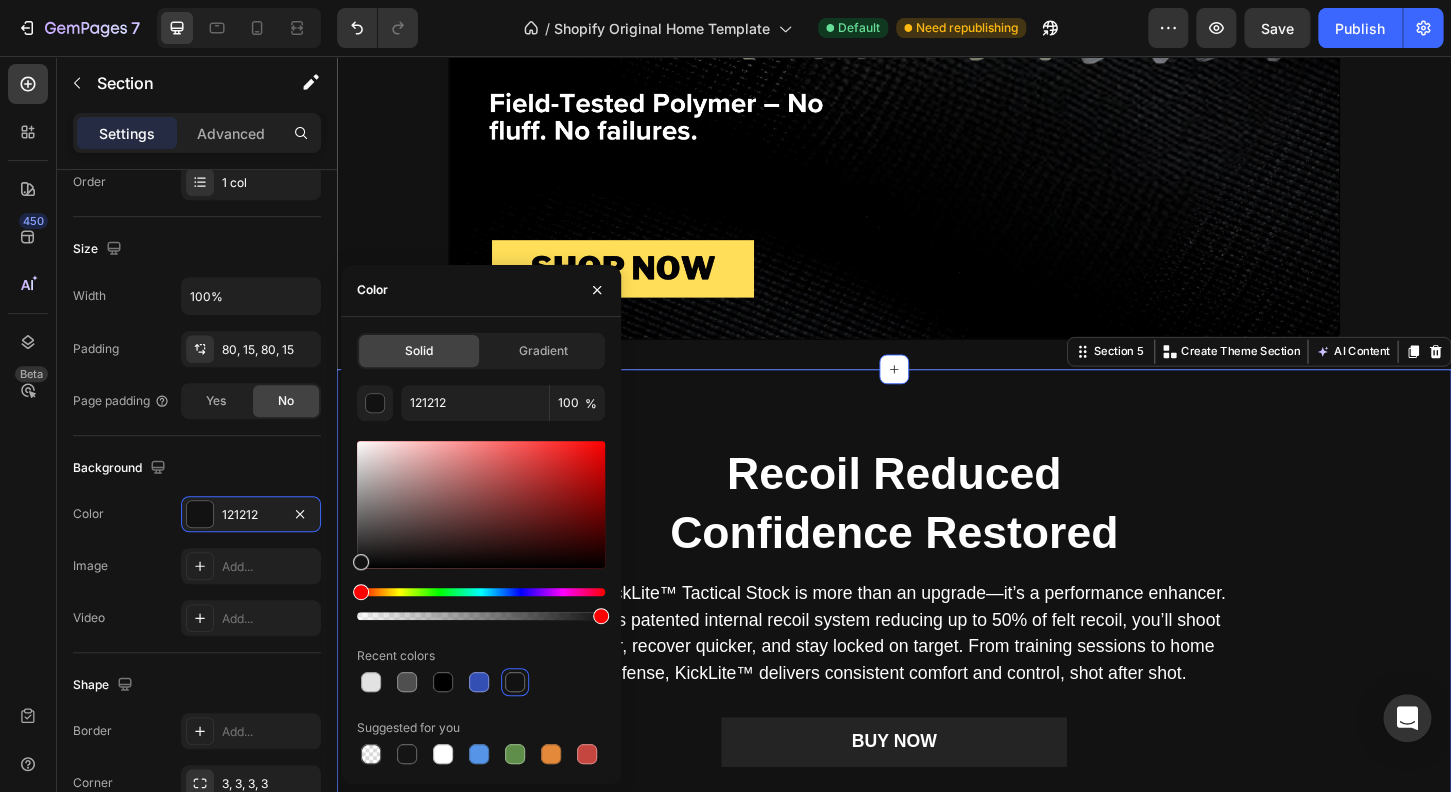 drag, startPoint x: 360, startPoint y: 573, endPoint x: 344, endPoint y: 655, distance: 83.546394 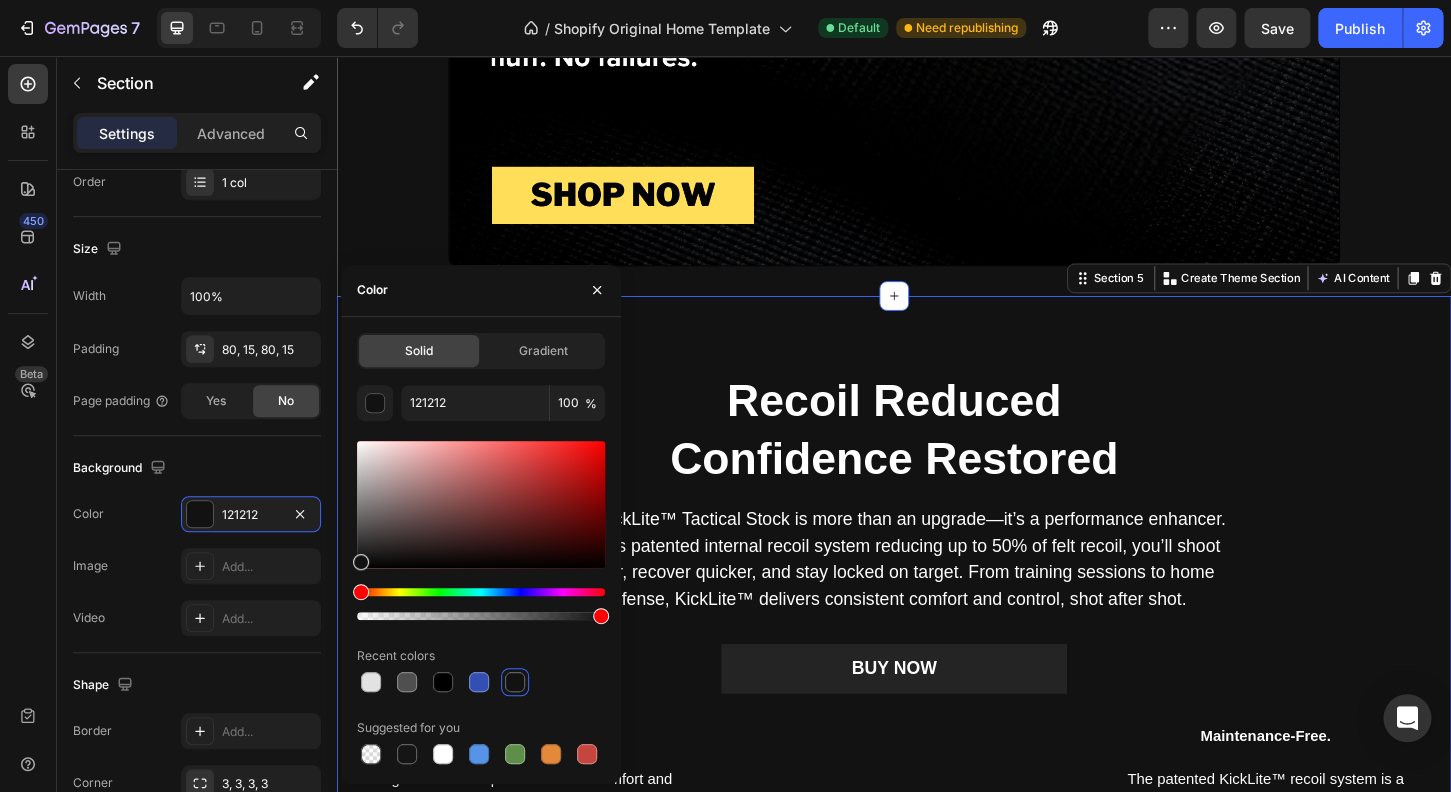 scroll, scrollTop: 2848, scrollLeft: 0, axis: vertical 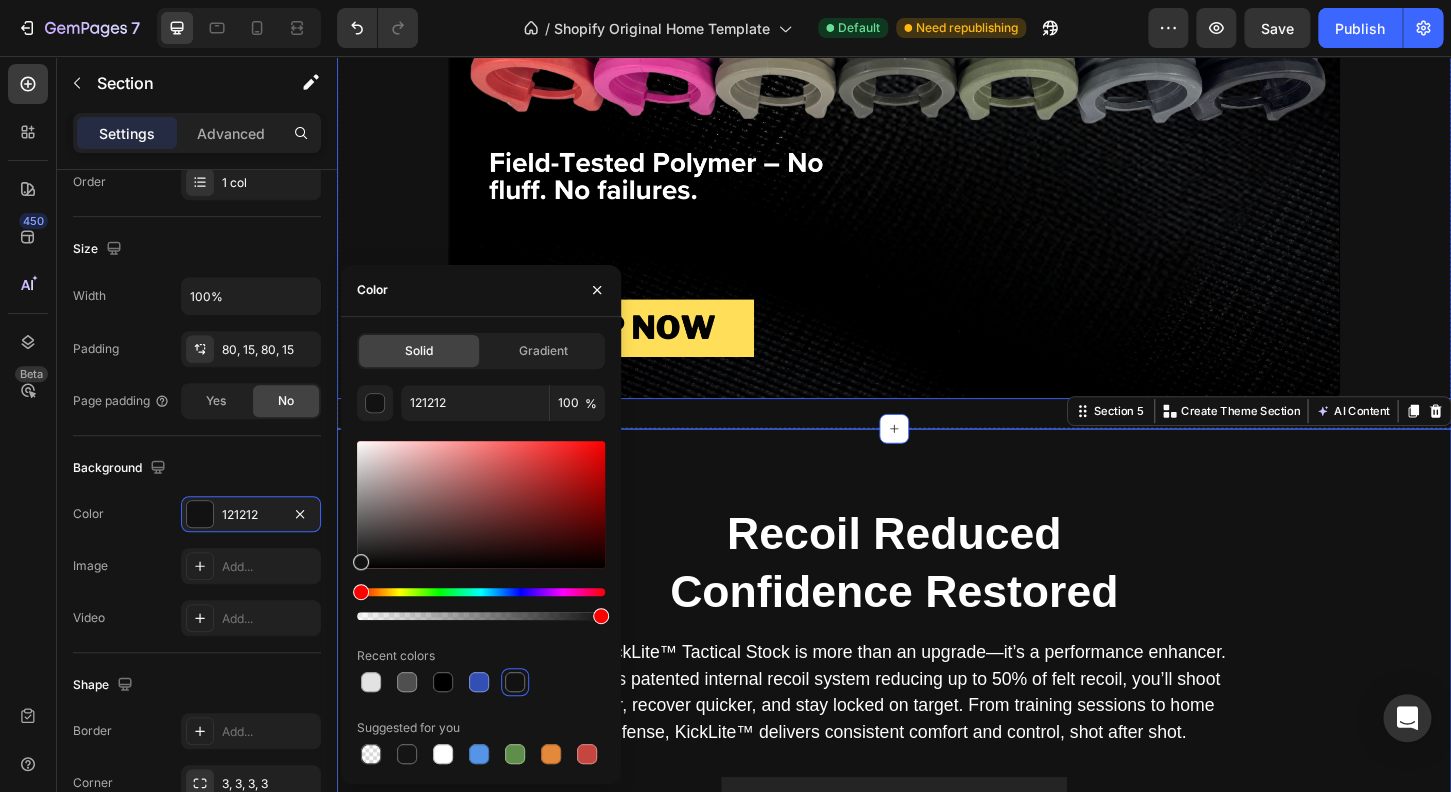 click at bounding box center (937, -215) 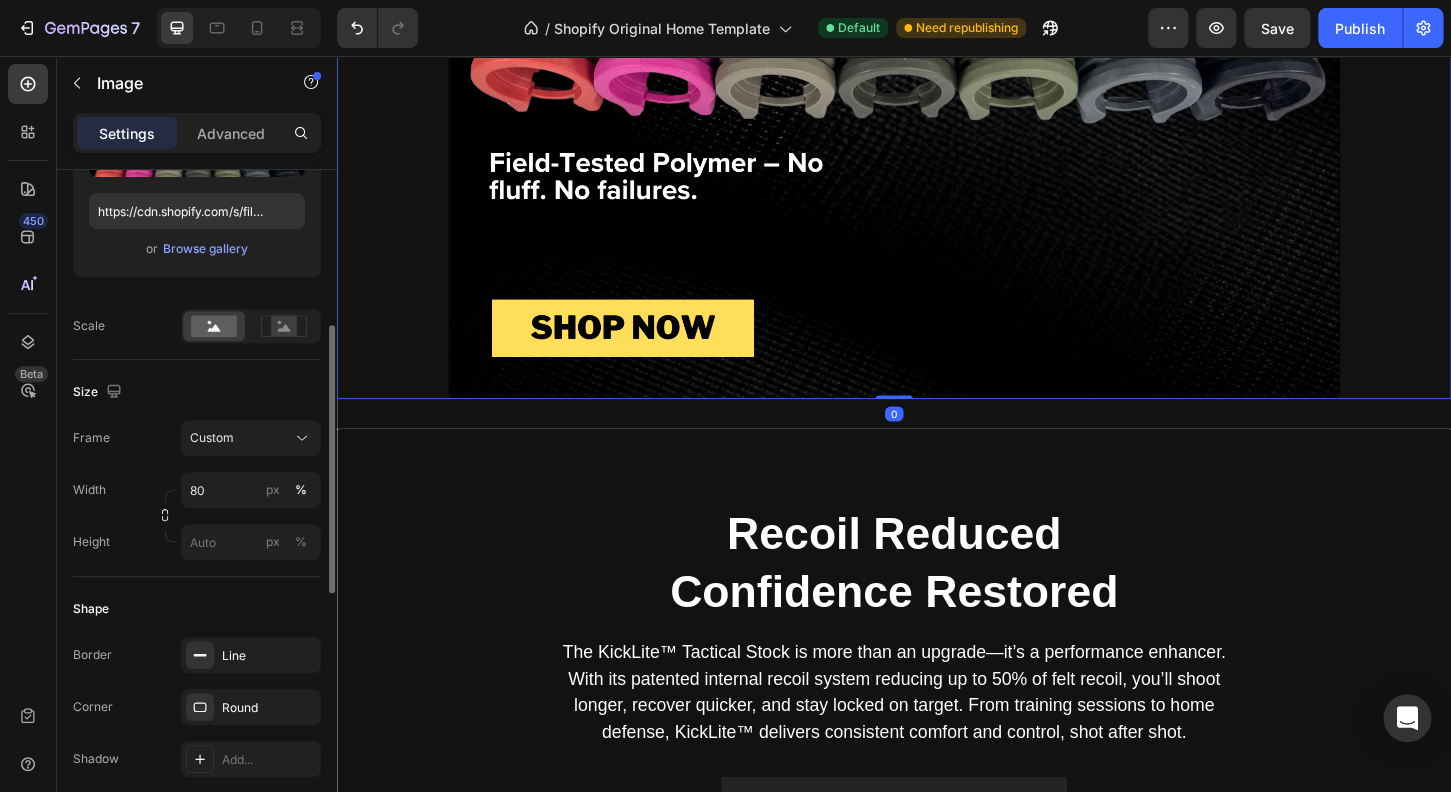 scroll, scrollTop: 528, scrollLeft: 0, axis: vertical 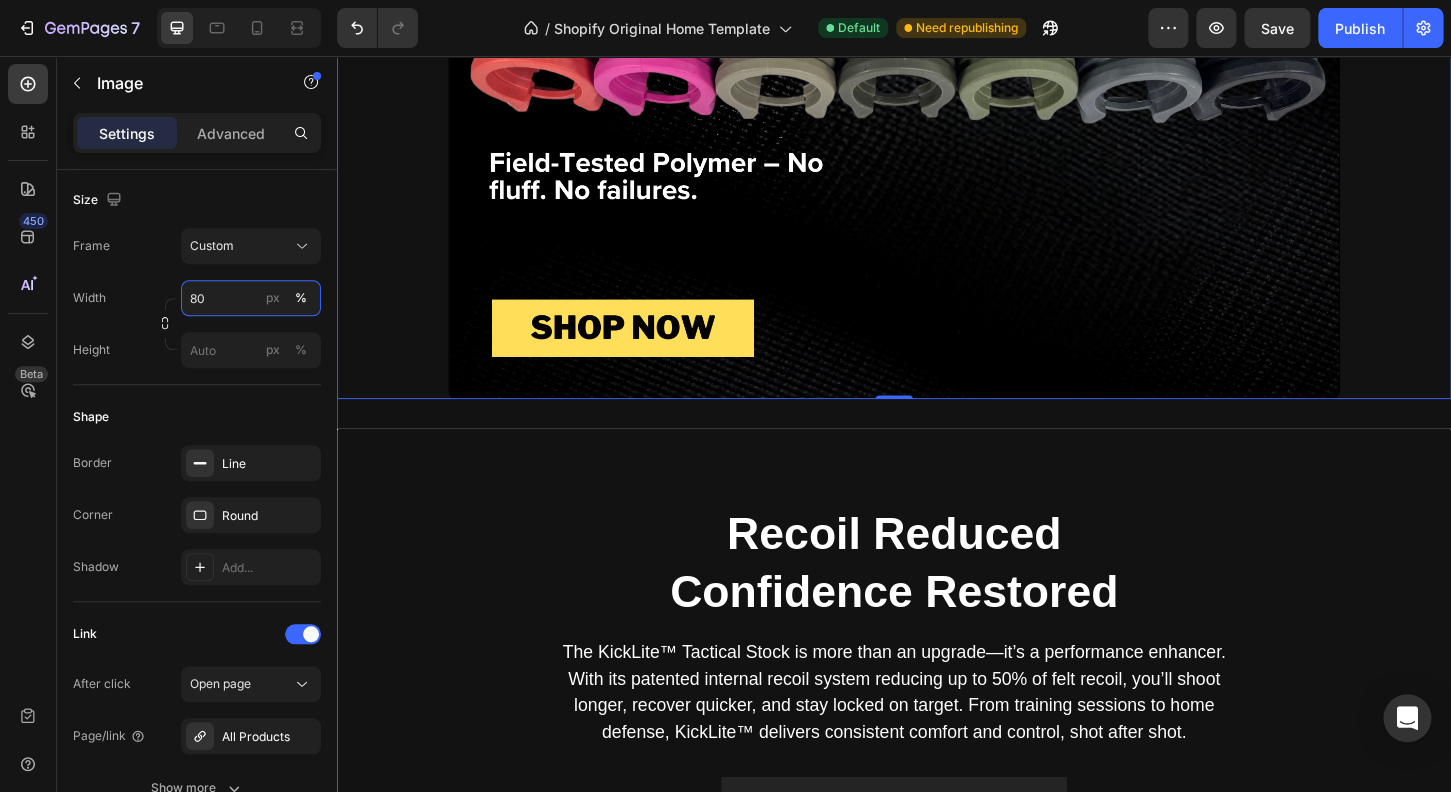 click on "80" at bounding box center (251, 298) 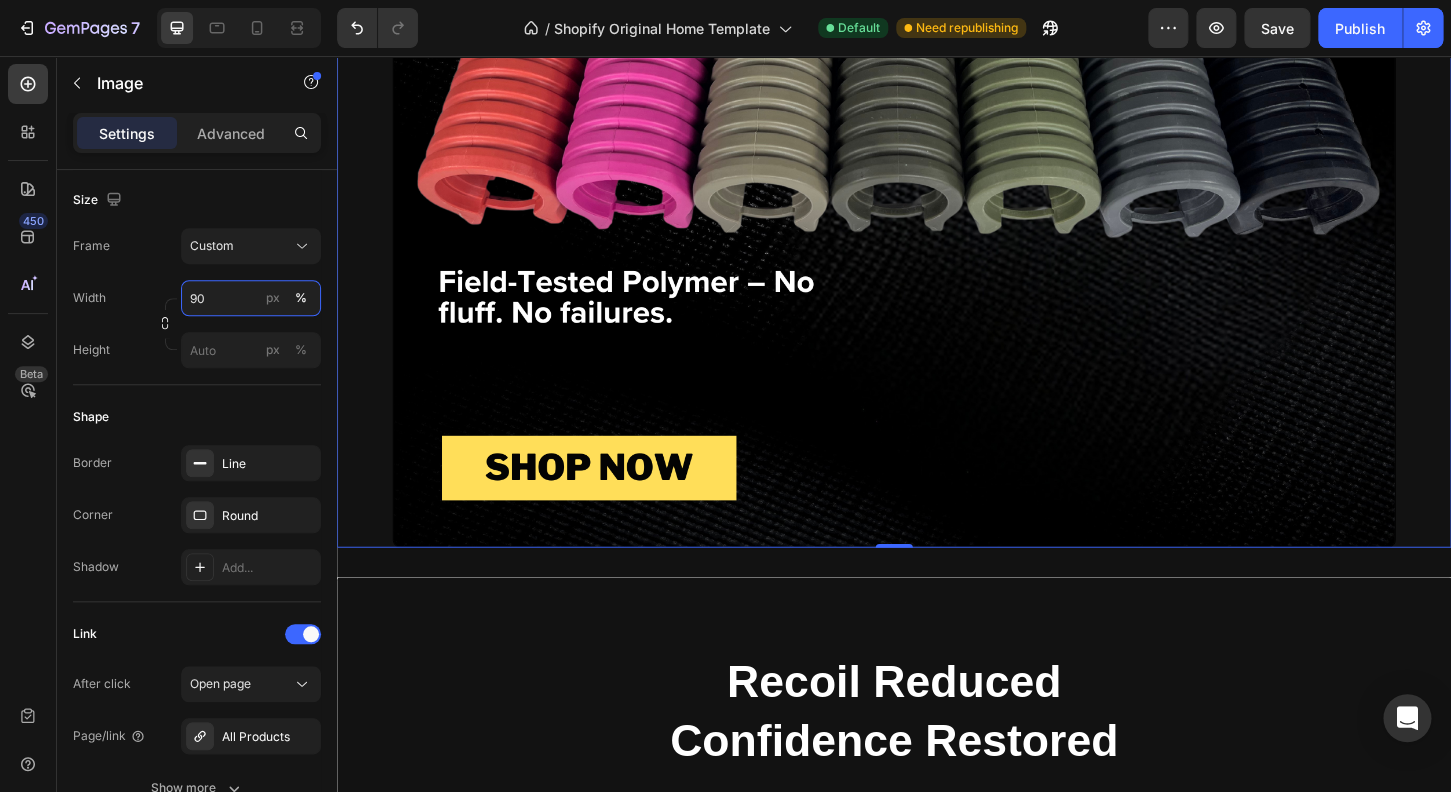 type on "90" 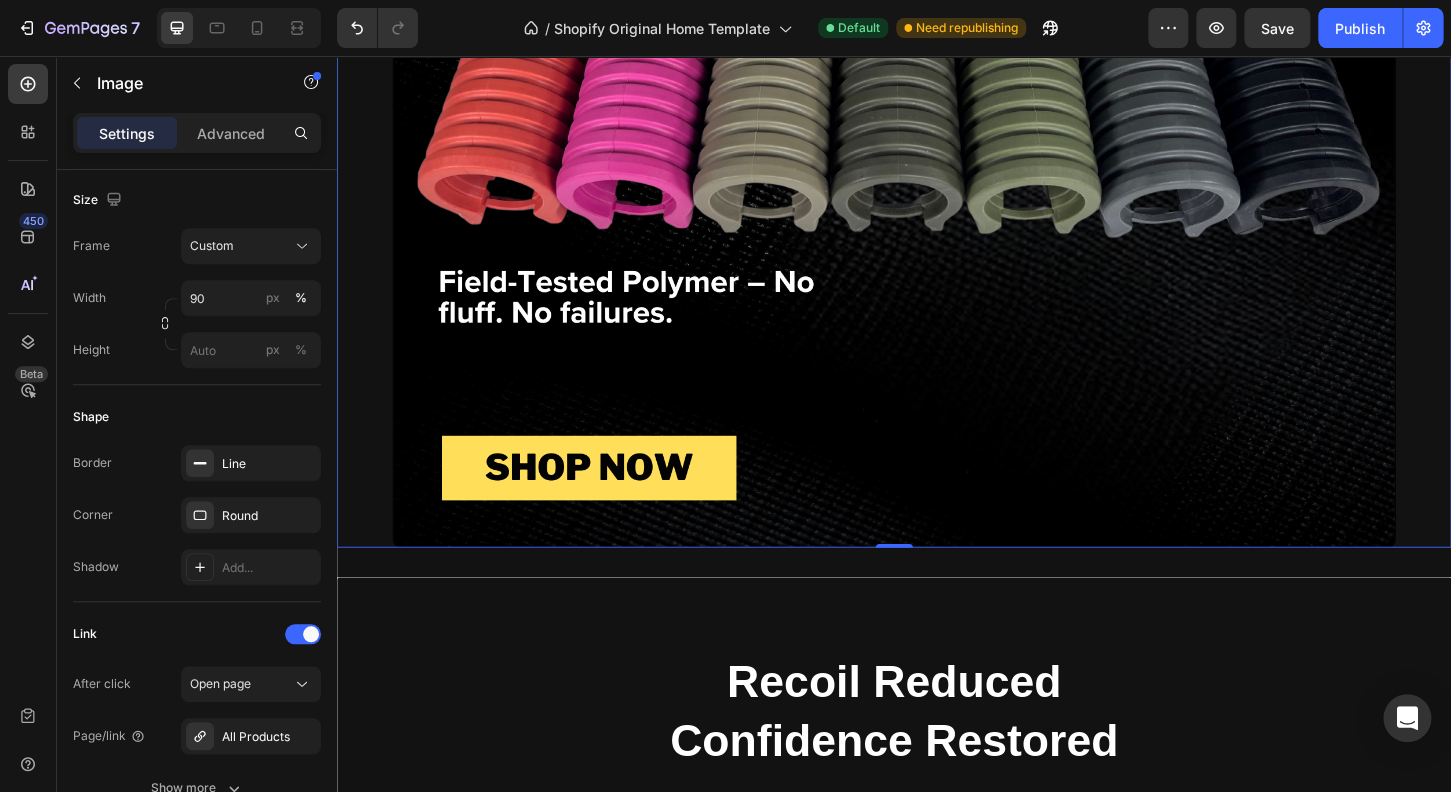 click at bounding box center [937, -135] 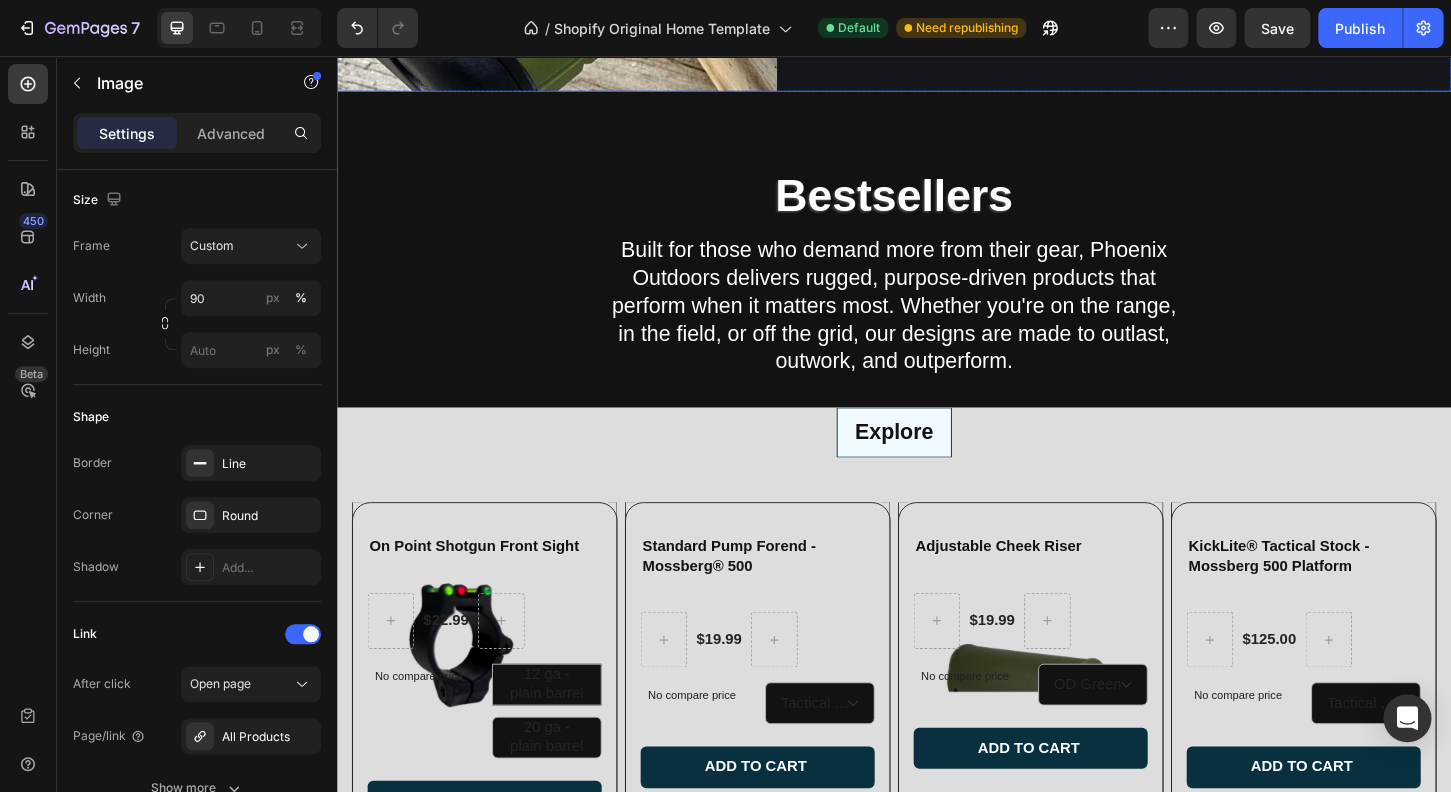 scroll, scrollTop: 5440, scrollLeft: 0, axis: vertical 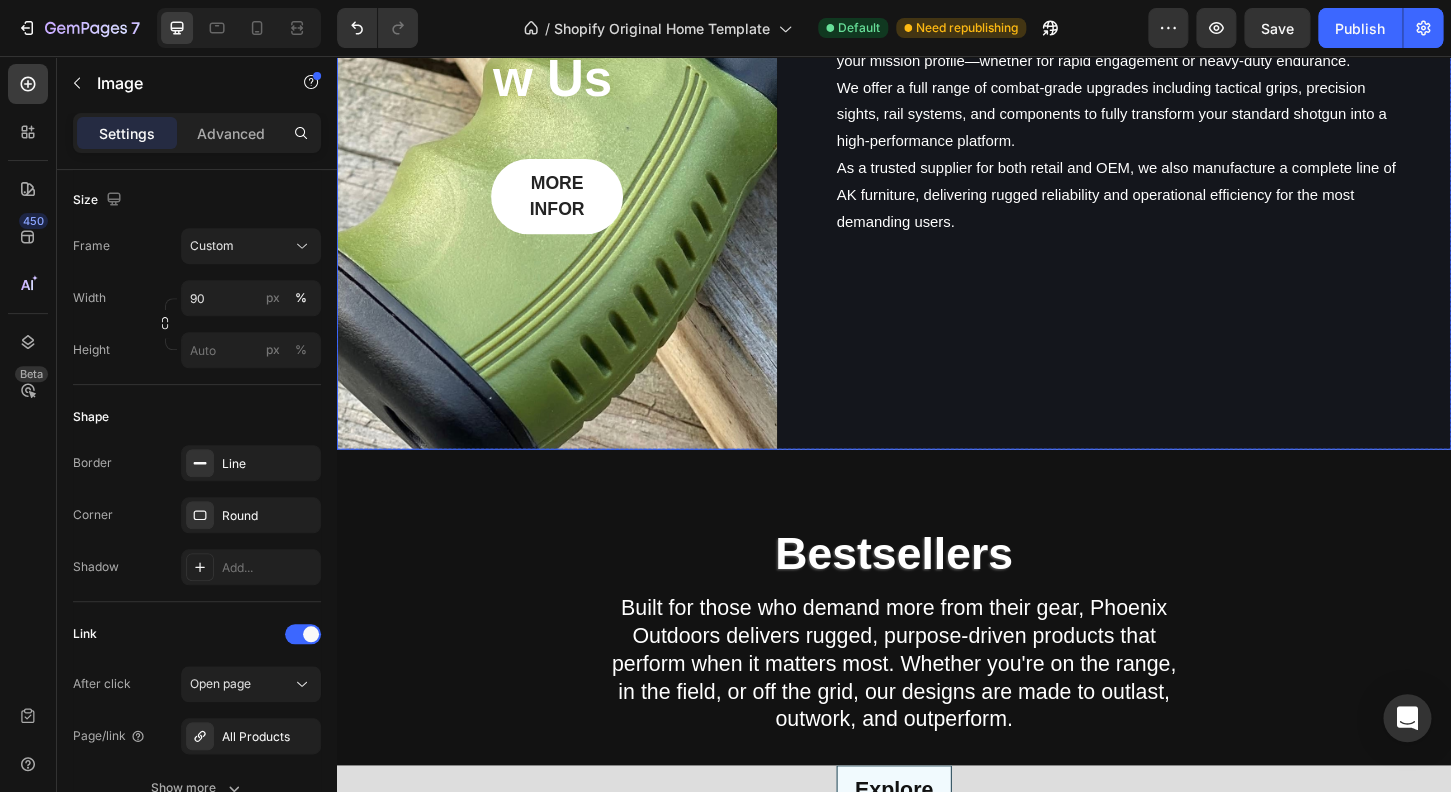 click on "WELCOME Heading     Our battle-proven KickLite® Stock series, introduced in 2008, sets the standard for recoil control under pressure. With three tactical configurations, it’s built to adapt to your mission profile—whether for rapid engagement or heavy-duty endurance. We offer a full range of combat-grade upgrades including tactical grips, precision sights, rail systems, and components to fully transform your standard shotgun into a high-performance platform. As a trusted supplier for both retail and OEM, we also manufacture a complete line of AK furniture, delivering rugged reliability and operational efficiency for the most demanding users. Text block Row" at bounding box center [1205, 39] 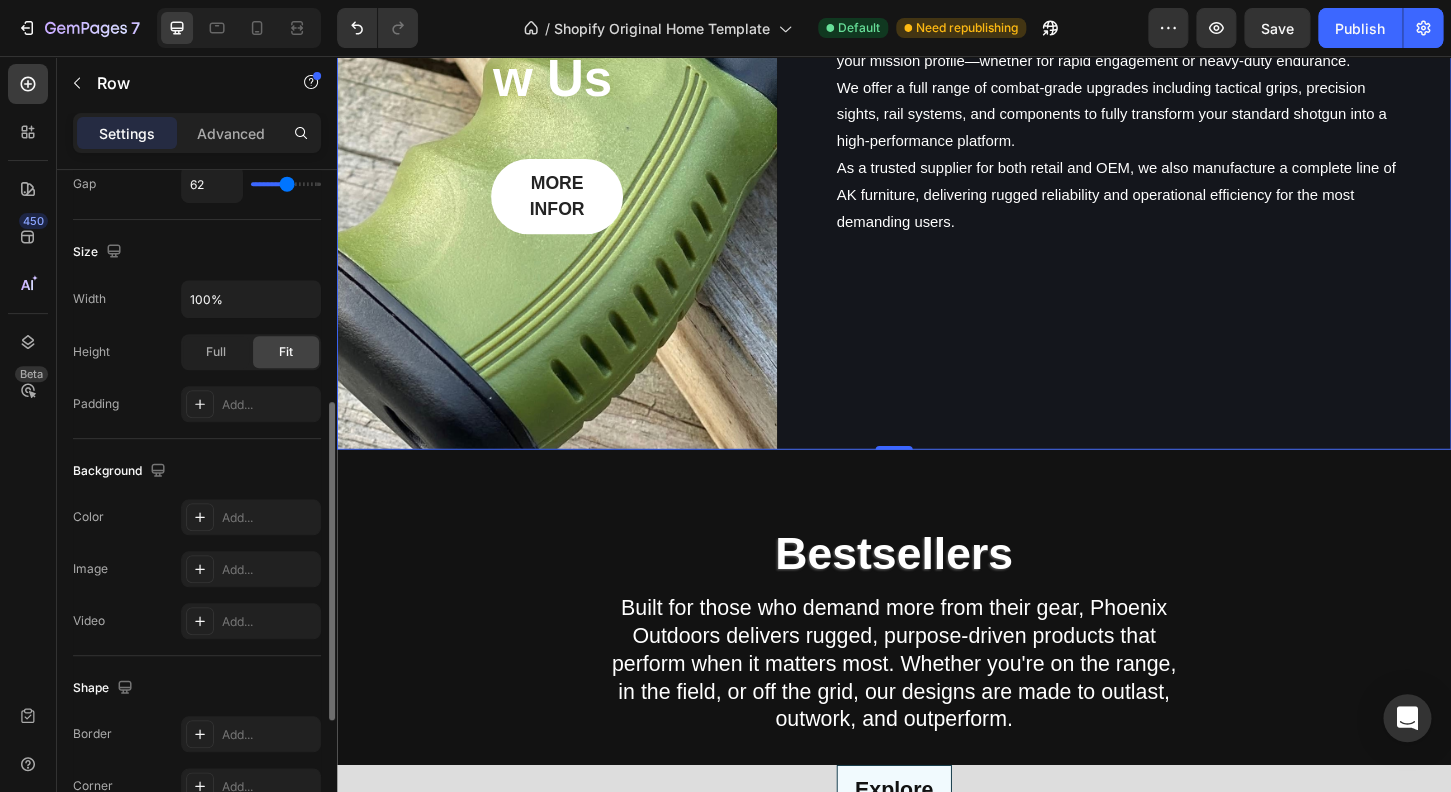 scroll, scrollTop: 192, scrollLeft: 0, axis: vertical 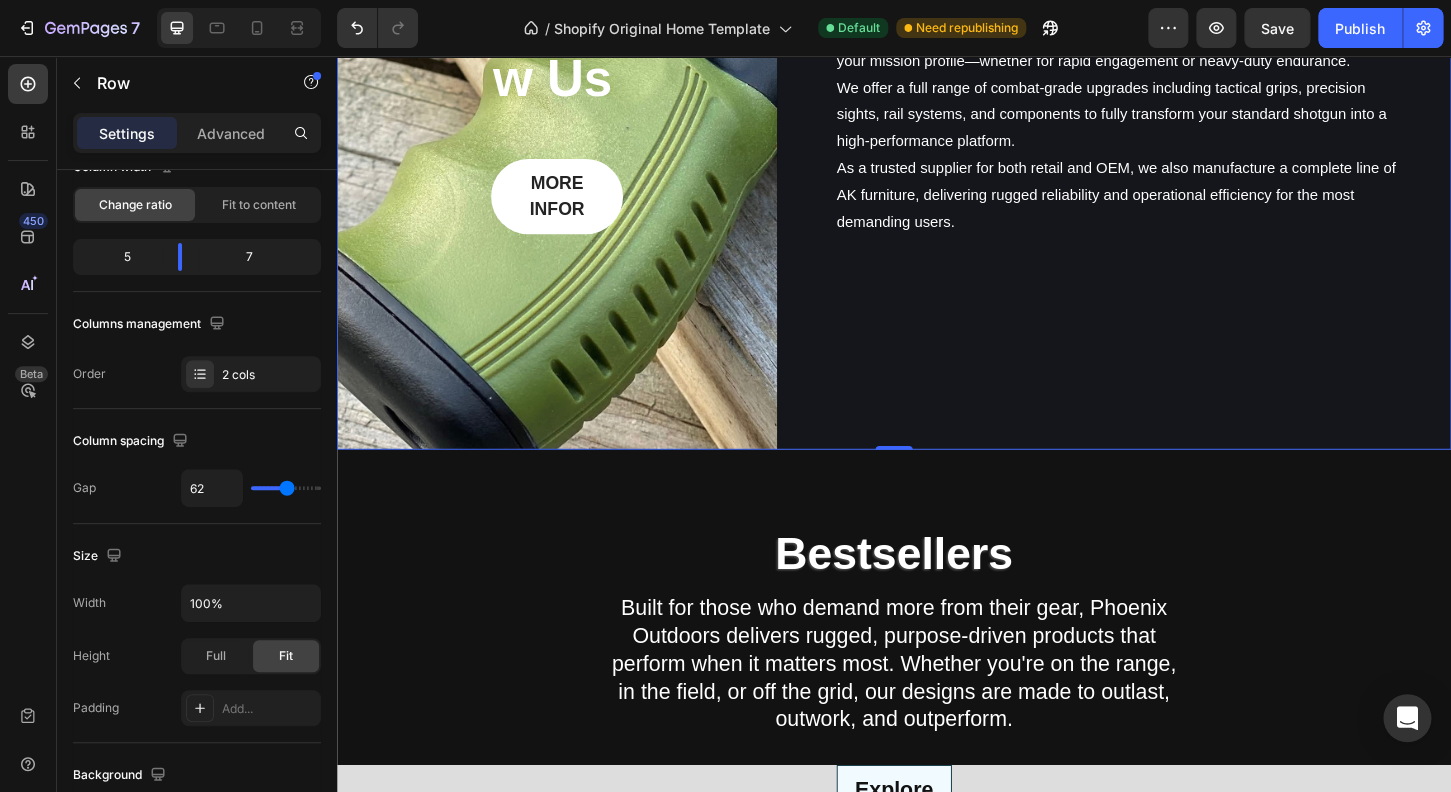 click on "WELCOME Heading     Our battle-proven KickLite® Stock series, introduced in 2008, sets the standard for recoil control under pressure. With three tactical configurations, it’s built to adapt to your mission profile—whether for rapid engagement or heavy-duty endurance. We offer a full range of combat-grade upgrades including tactical grips, precision sights, rail systems, and components to fully transform your standard shotgun into a high-performance platform. As a trusted supplier for both retail and OEM, we also manufacture a complete line of AK furniture, delivering rugged reliability and operational efficiency for the most demanding users. Text block Row" at bounding box center [1205, 39] 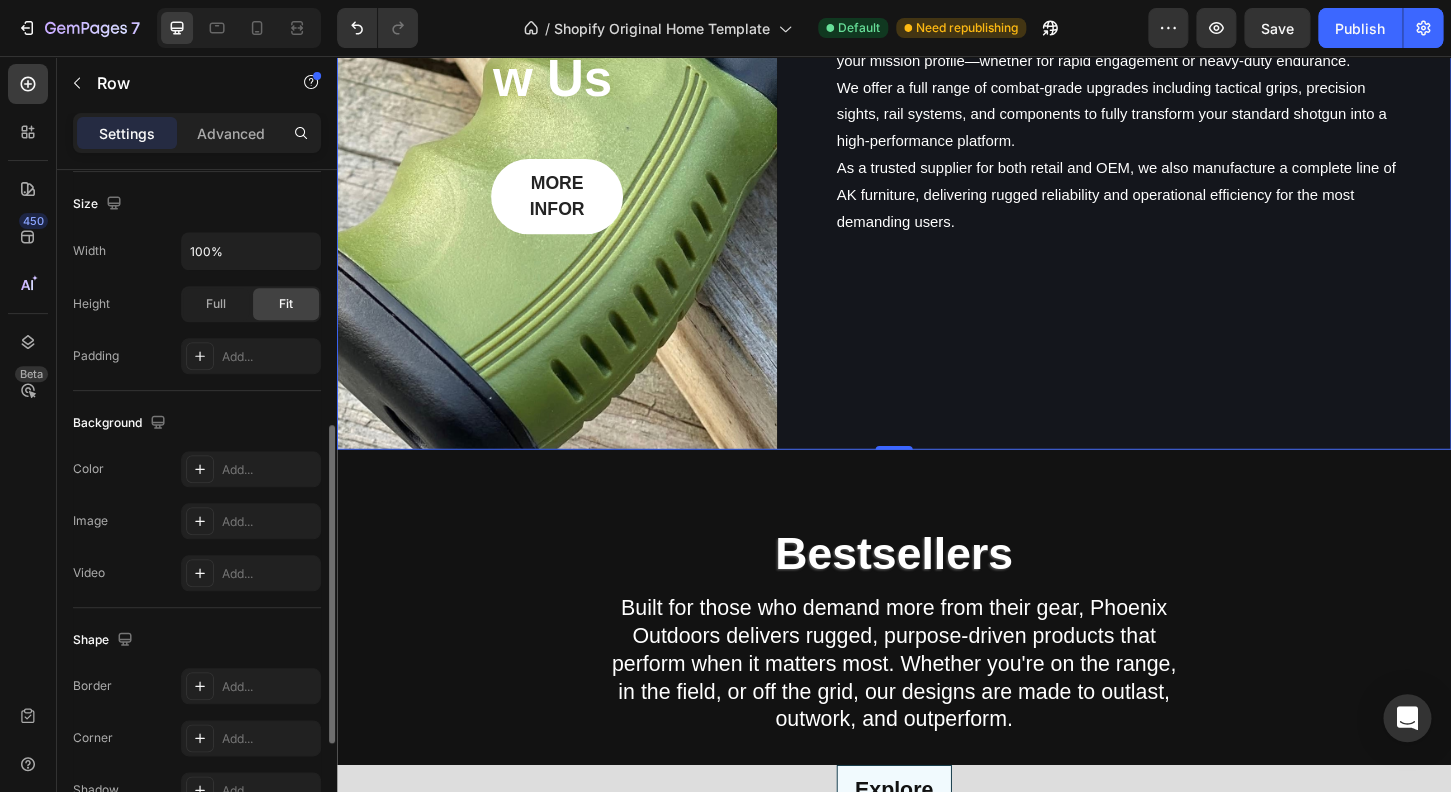 scroll, scrollTop: 576, scrollLeft: 0, axis: vertical 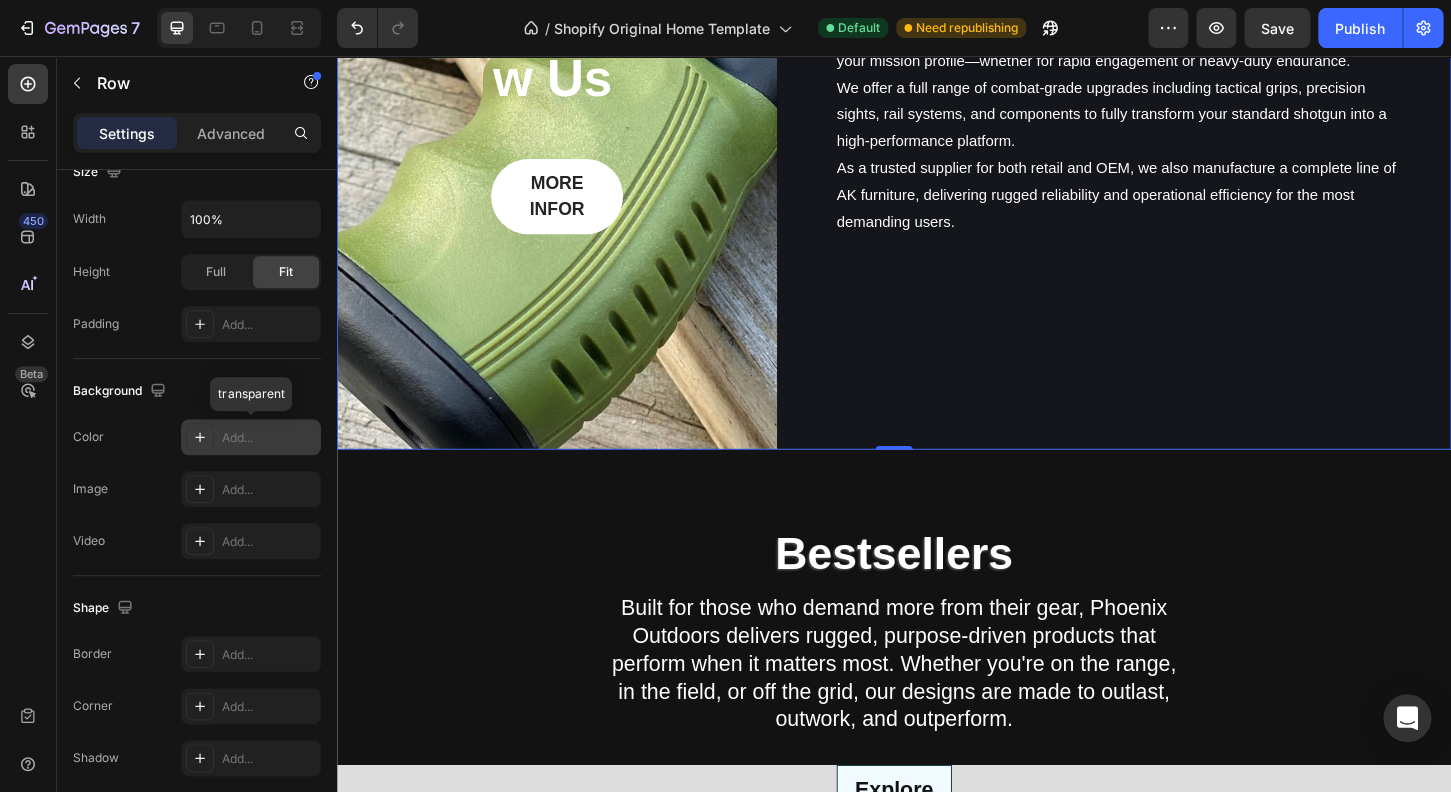 click on "Add..." at bounding box center [269, 438] 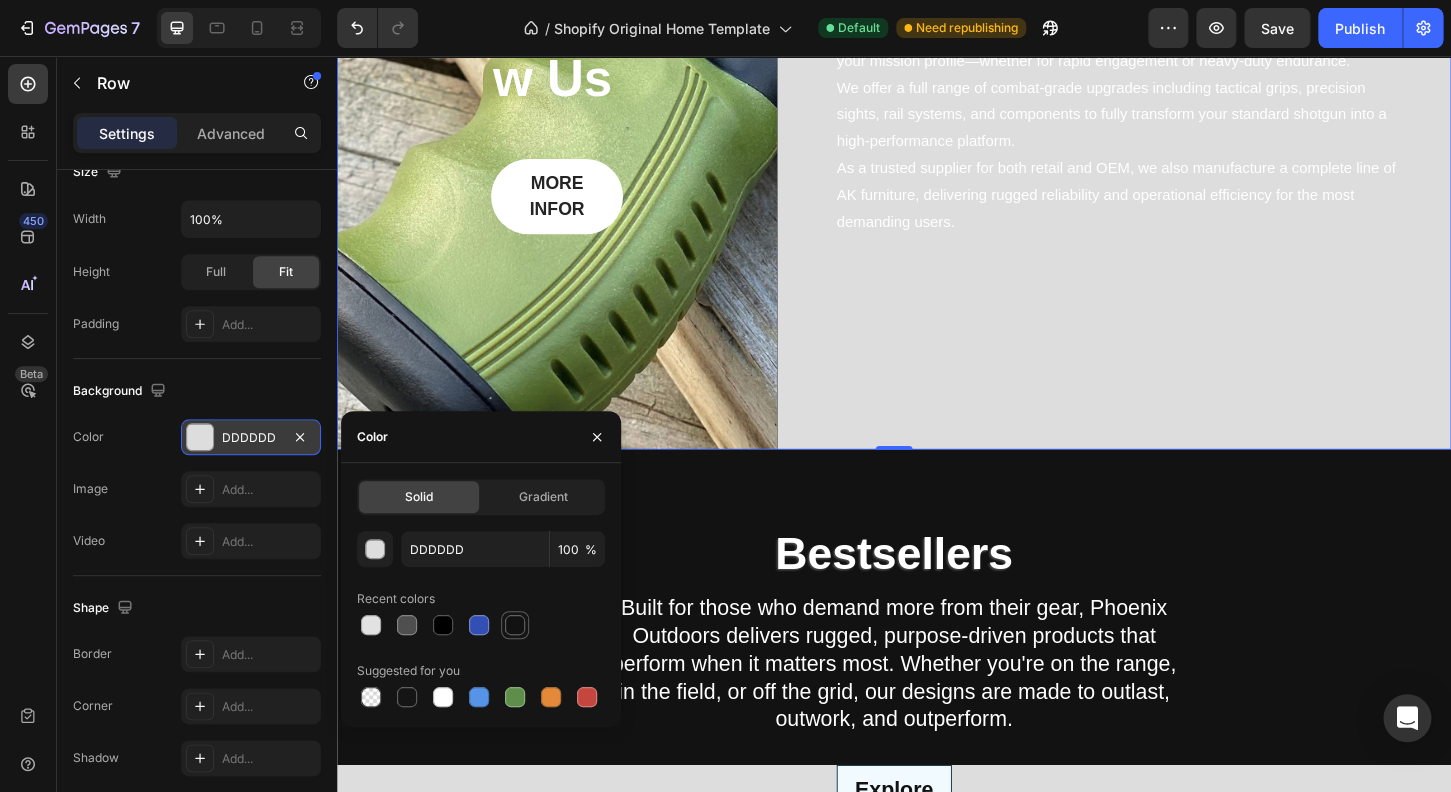 click at bounding box center (515, 625) 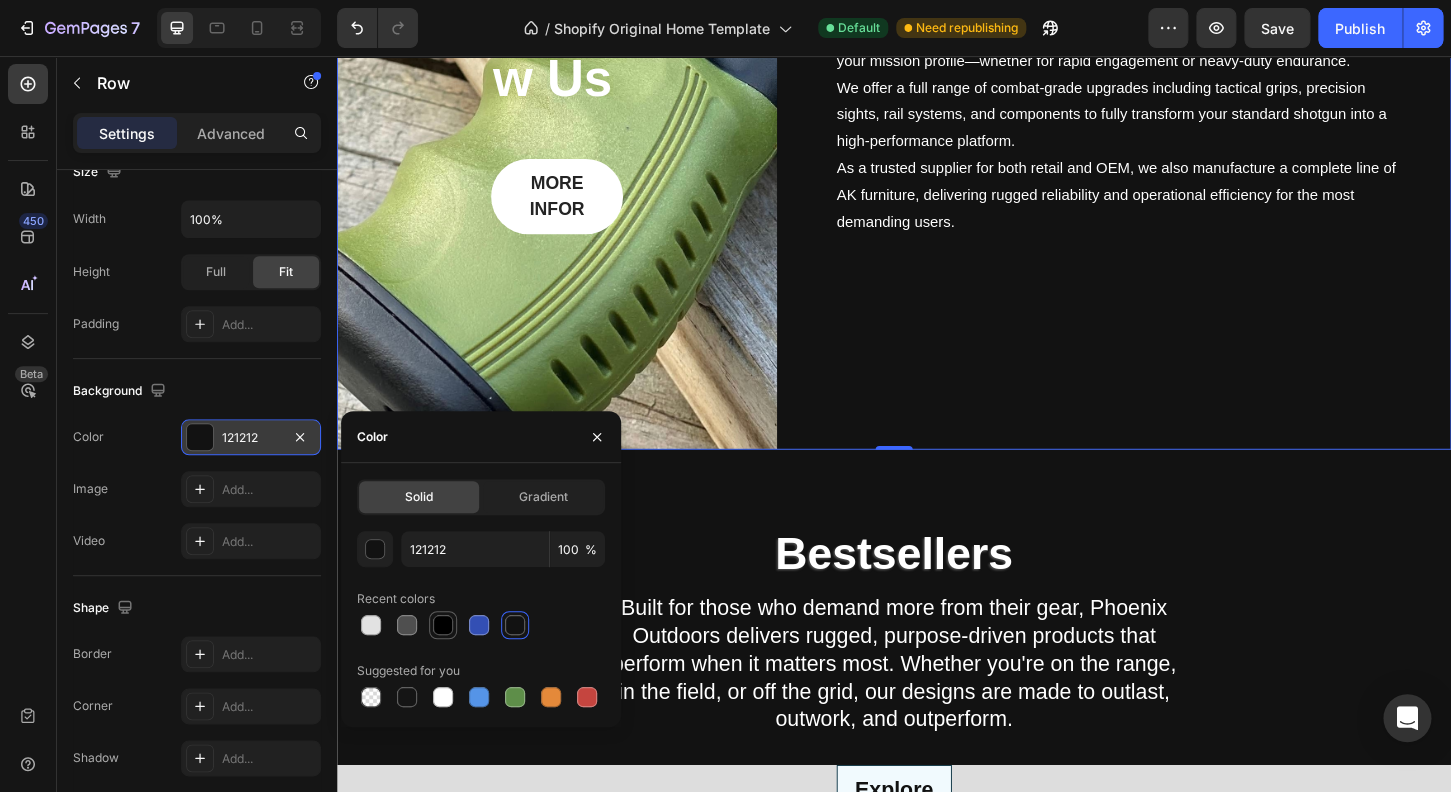 click at bounding box center (443, 625) 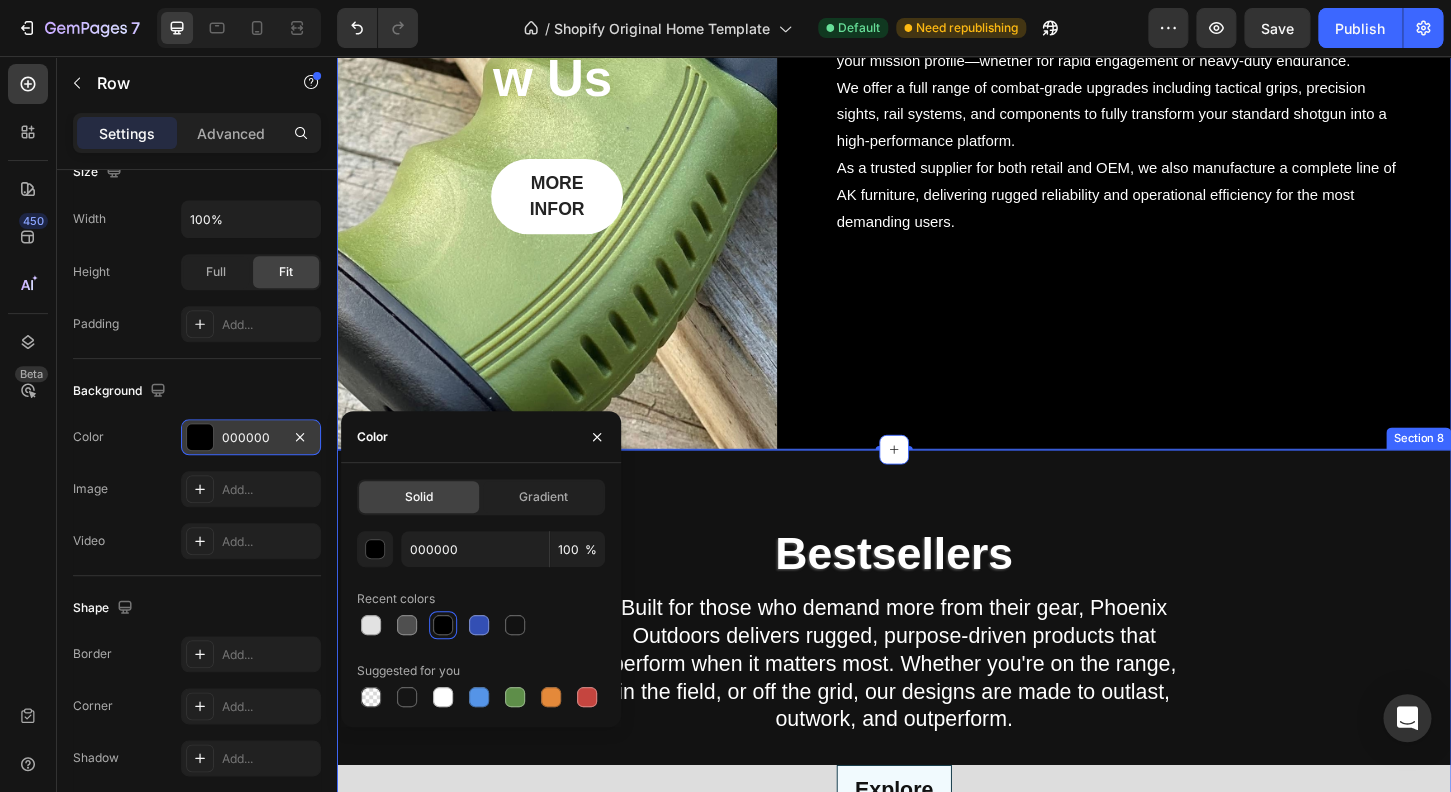 click on "Bestsellers Heading Built for those who demand more from their gear, Phoenix Outdoors delivers rugged, purpose-driven products that perform when it matters most. Whether you're on the range, in the field, or off the grid, our designs are made to outlast, outwork, and outperform. Text Block Row Explore Product Images On Point Shotgun Front Sight Product Title                Title Line
$22.99 Product Price Product Price
Row No compare price Product Price 12 ga - plain barrel 12 ga - plain barrel     12 ga - plain barrel 20 ga - plain barrel 20 ga - plain barrel     20 ga - plain barrel Product Variants & Swatches Row Add to cart Add to Cart Row Row Product List Product Images Standard Pump Forend - Mossberg® 500 Product Title                Title Line
$19.99 Product Price Product Price
Row No compare price Product Price   Tactical Black Dark Earth Mossy Oak Country Urban Grey Woods Edge Green Very Pink Hunter Orange Row Add to cart Row Row" at bounding box center [937, 1133] 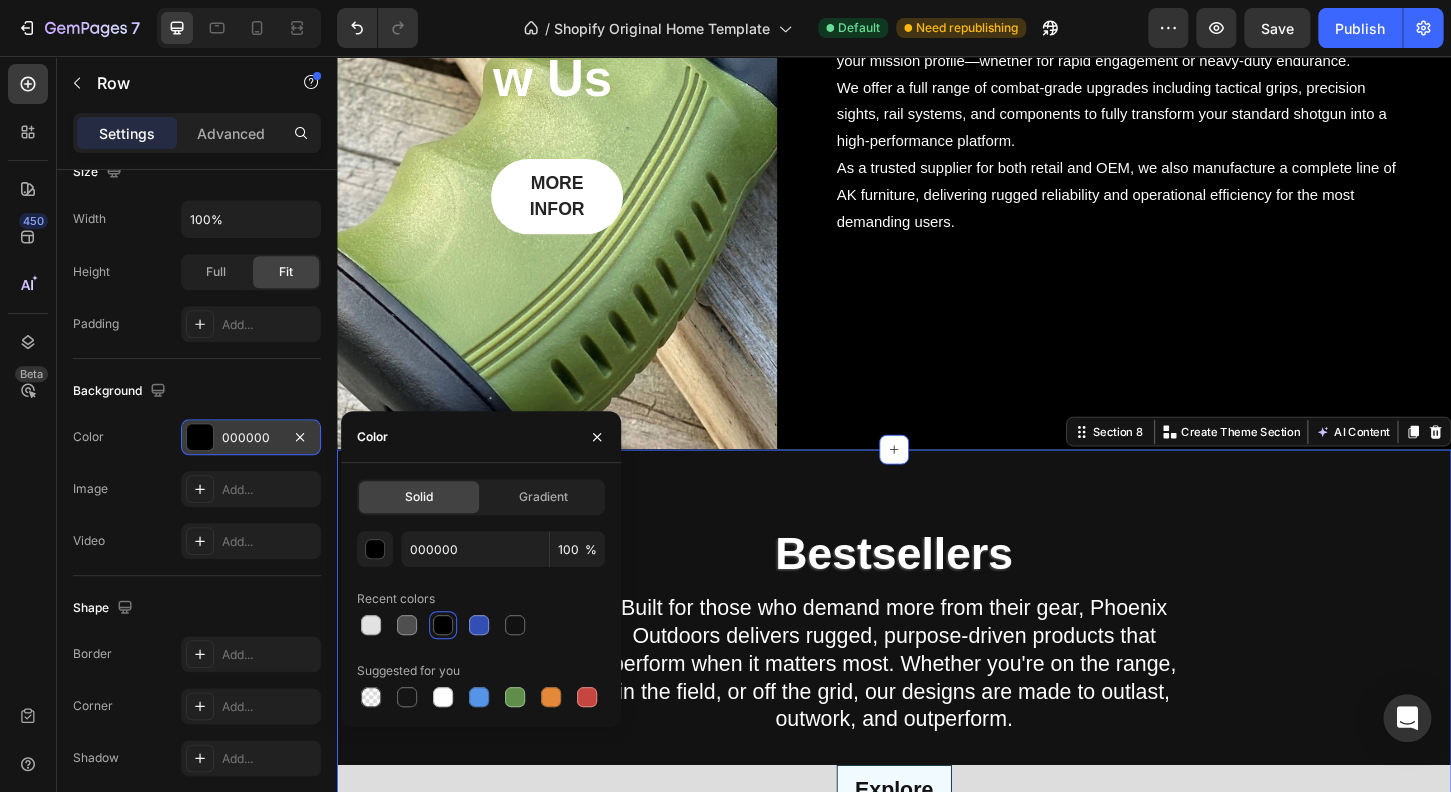 scroll, scrollTop: 0, scrollLeft: 0, axis: both 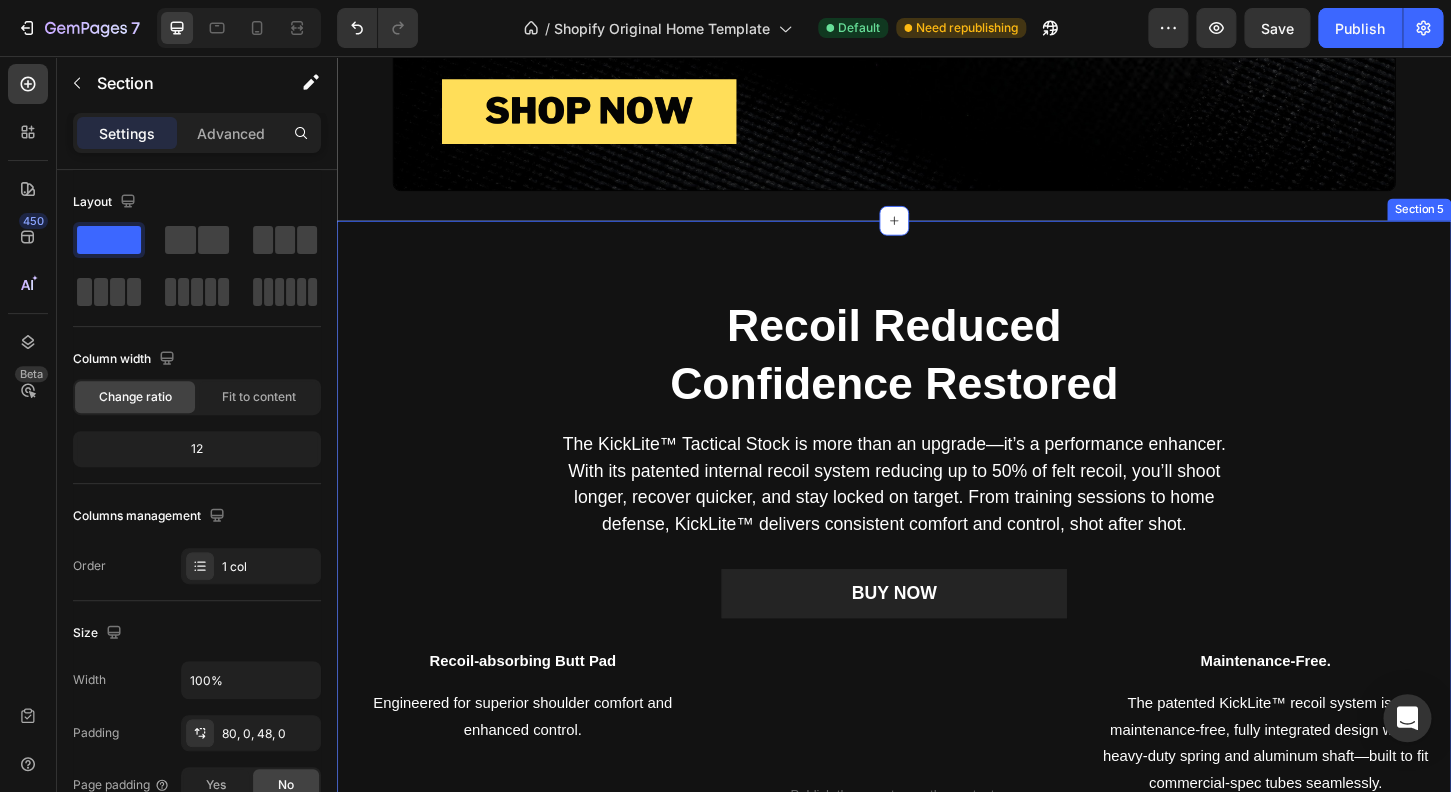 click on "Recoil Reduced  Confidence Restored Heading The KickLite™ Tactical Stock is more than an upgrade—it’s a performance enhancer. With its patented internal recoil system reducing up to 50% of felt recoil, you’ll shoot longer, recover quicker, and stay locked on target. From training sessions to home defense, KickLite™ delivers consistent comfort and control, shot after shot. Text block BUY NOW Button Row Recoil-absorbing Butt Pad Text block Engineered for superior shoulder comfort and enhanced control. Text block Row Adjustable Pull Text block  Customize your fit with an adjustable length of pull ranging from 10.75" to 15", giving you the flexibility to find the perfect shoulder position for comfort and control. Text block Row
Publish the page to see the content.
Custom Code Maintenance-Free. Text block Text block Row 6-Position Stock Text block  Engineered for both shotguns and rifles to absorb up to  50% of felt recoil Text block" at bounding box center (937, 661) 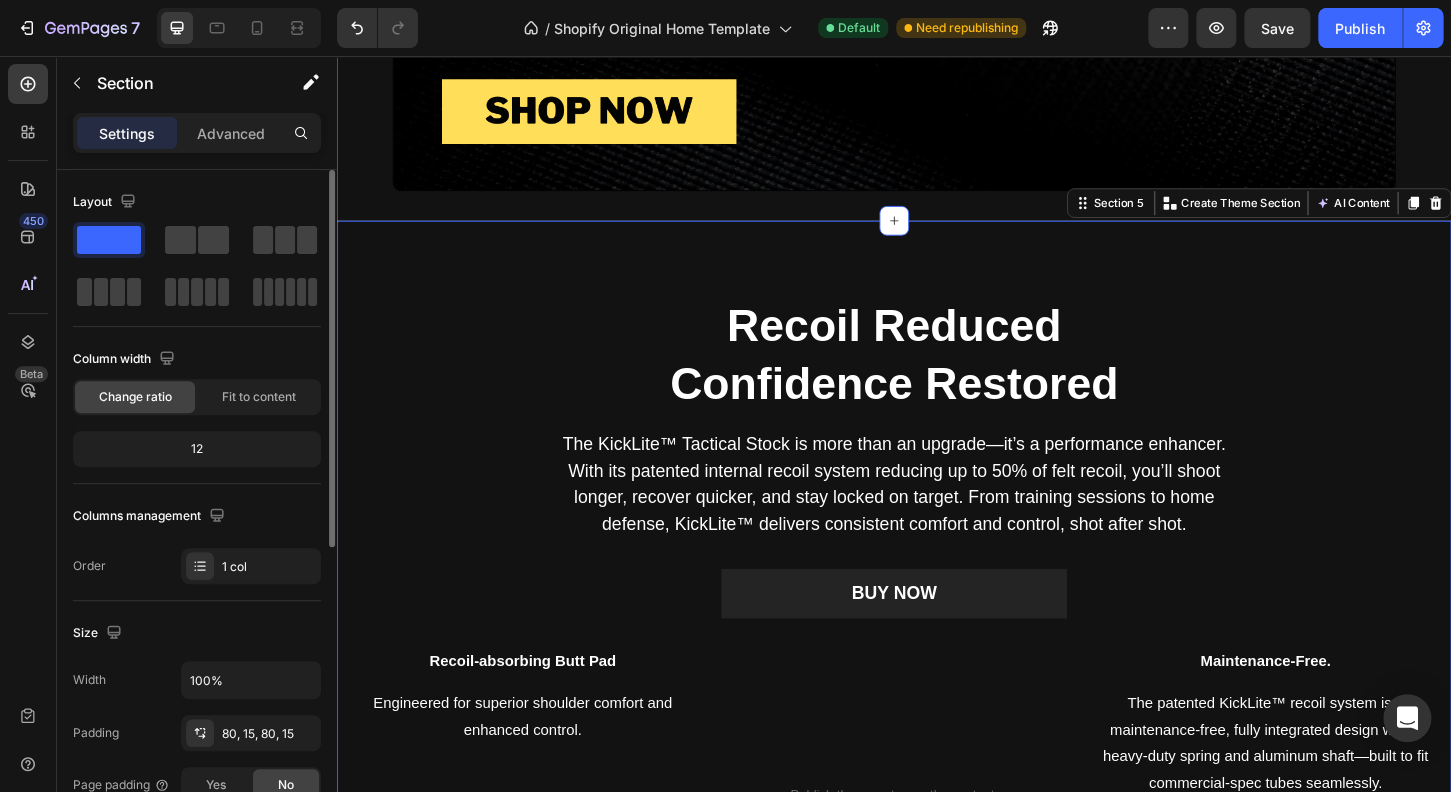 click on "Columns management Order 1 col" at bounding box center [197, 542] 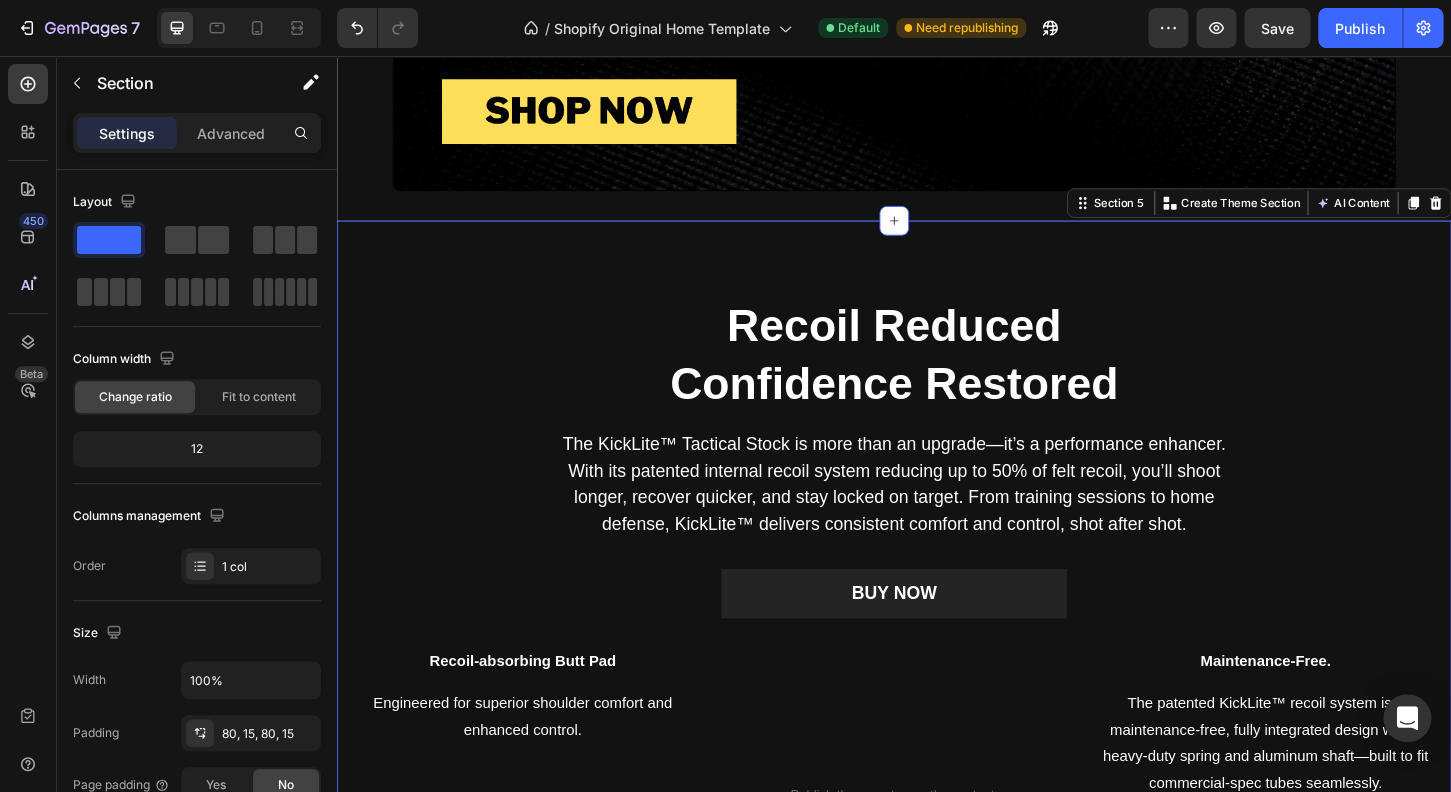 click on "Recoil Reduced  Confidence Restored Heading The KickLite™ Tactical Stock is more than an upgrade—it’s a performance enhancer. With its patented internal recoil system reducing up to 50% of felt recoil, you’ll shoot longer, recover quicker, and stay locked on target. From training sessions to home defense, KickLite™ delivers consistent comfort and control, shot after shot. Text block BUY NOW Button Row Recoil-absorbing Butt Pad Text block Engineered for superior shoulder comfort and enhanced control. Text block Row Adjustable Pull Text block  Customize your fit with an adjustable length of pull ranging from 10.75" to 15", giving you the flexibility to find the perfect shoulder position for comfort and control. Text block Row
Publish the page to see the content.
Custom Code Maintenance-Free. Text block Text block Row 6-Position Stock Text block  Engineered for both shotguns and rifles to absorb up to  50% of felt recoil Text block" at bounding box center [937, 661] 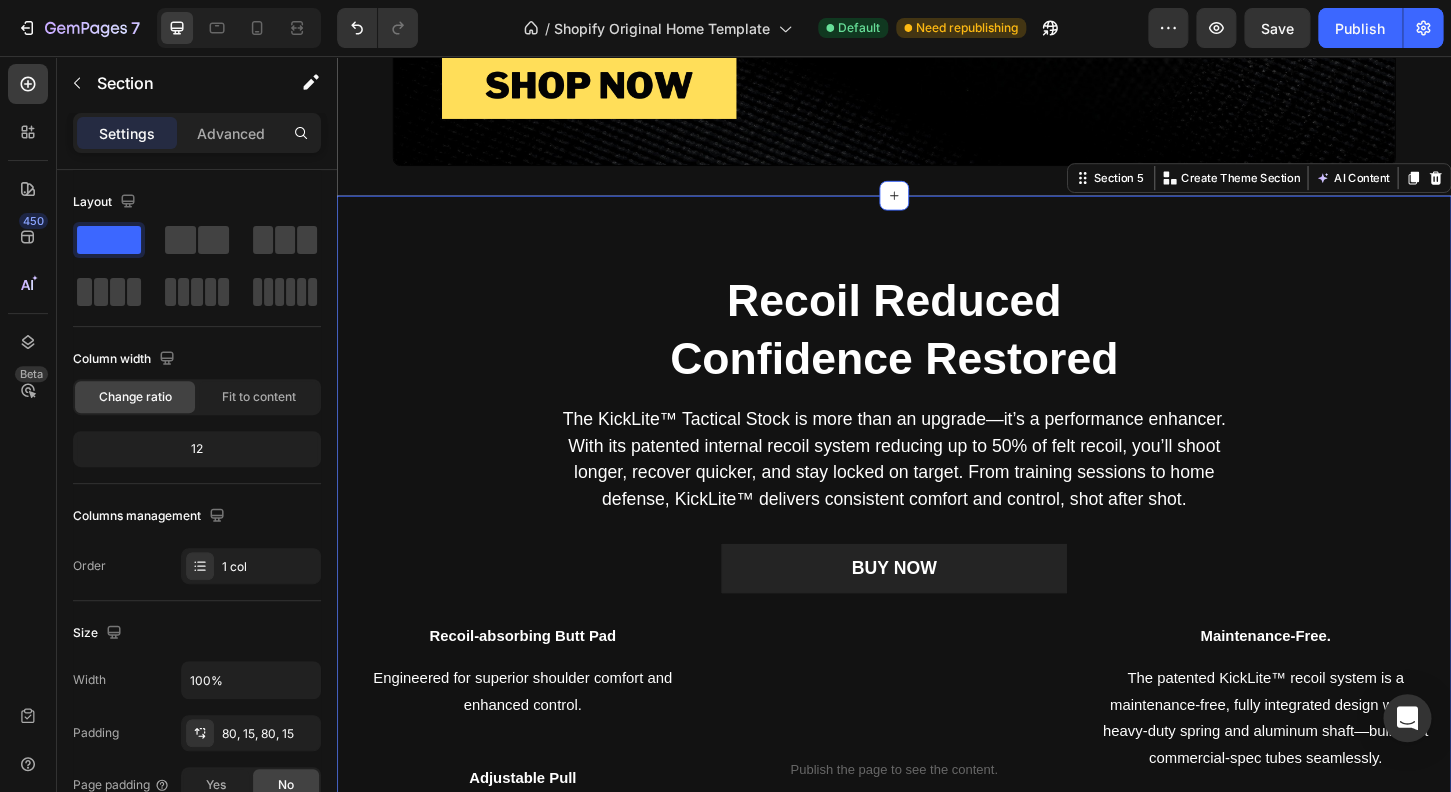scroll, scrollTop: 3776, scrollLeft: 0, axis: vertical 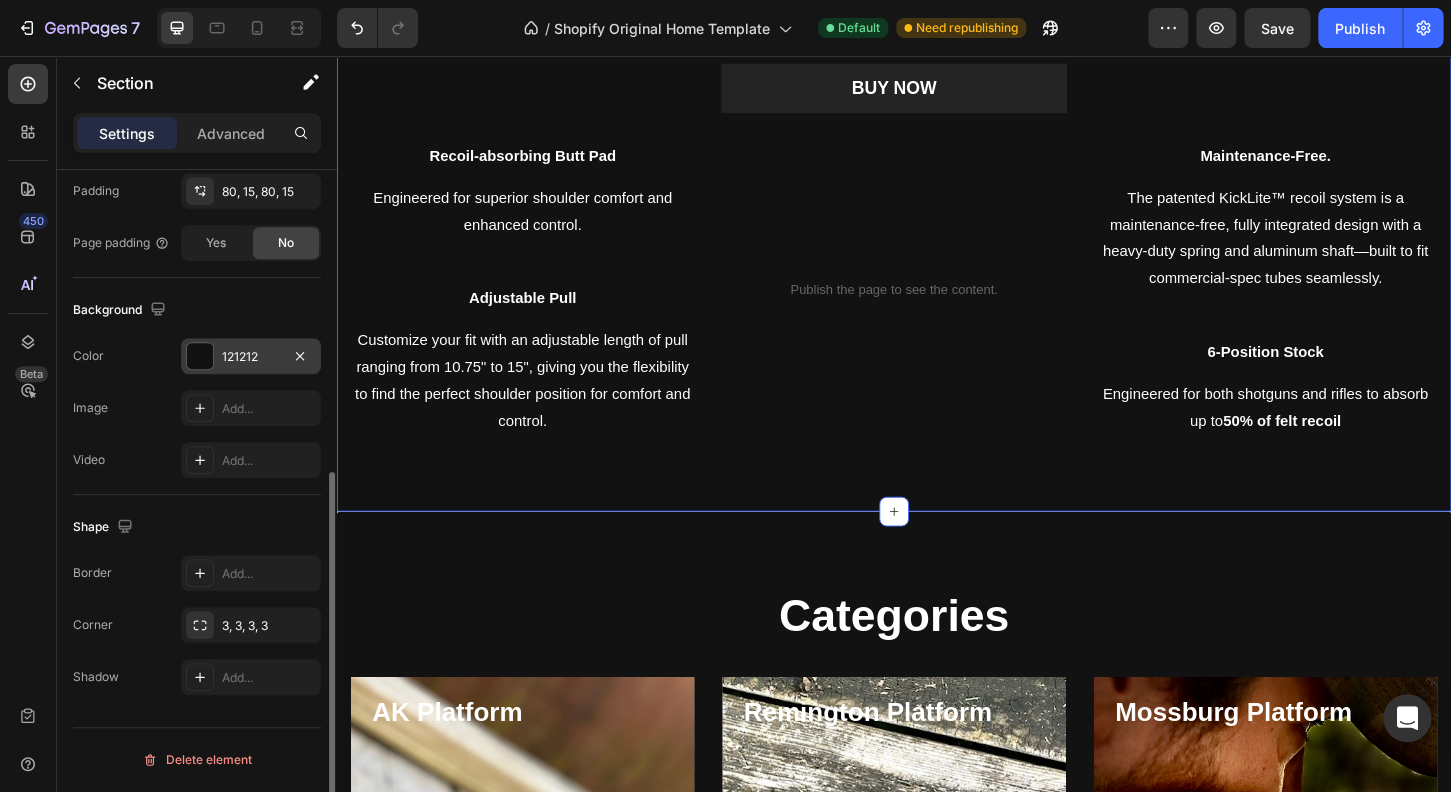 click on "121212" at bounding box center (251, 356) 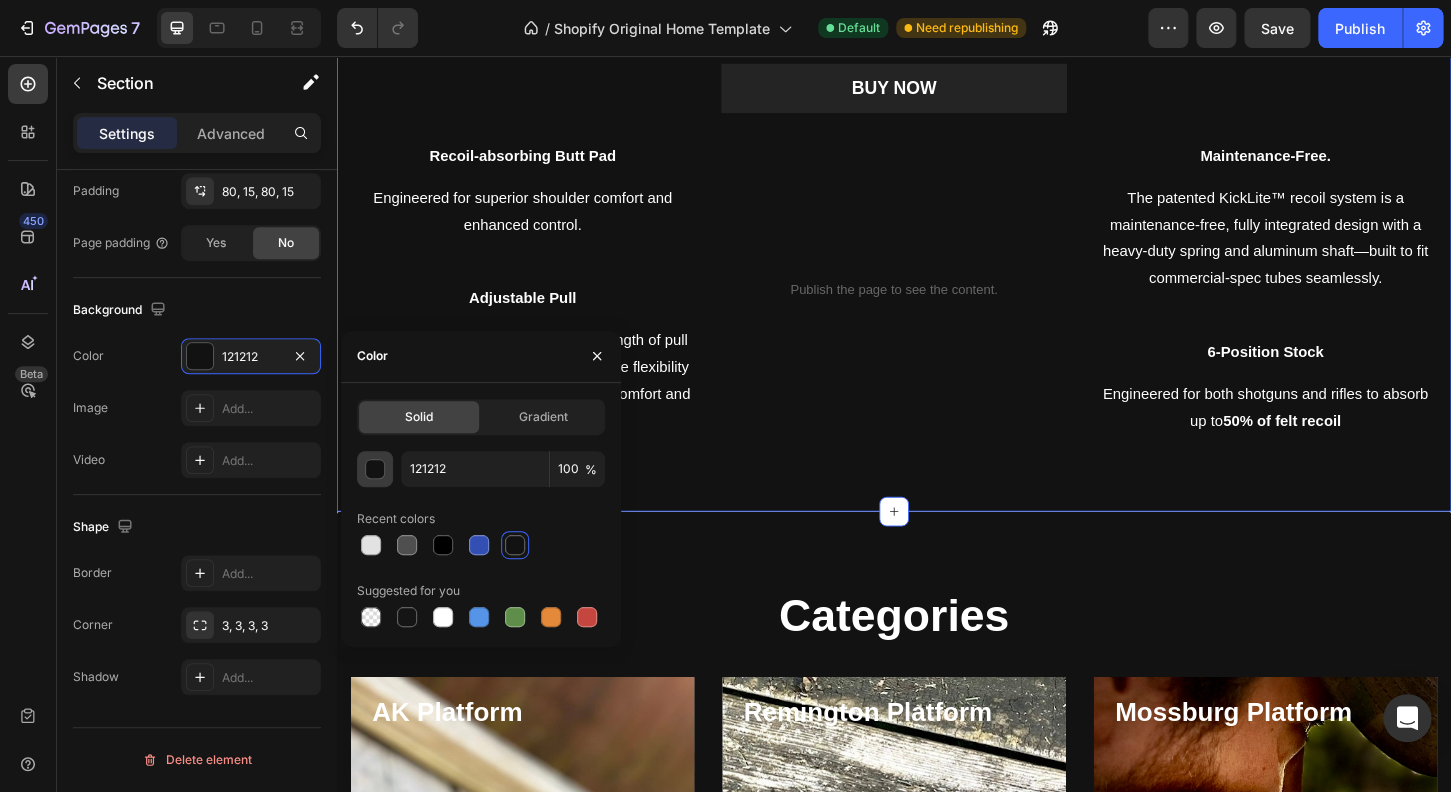 click at bounding box center [376, 470] 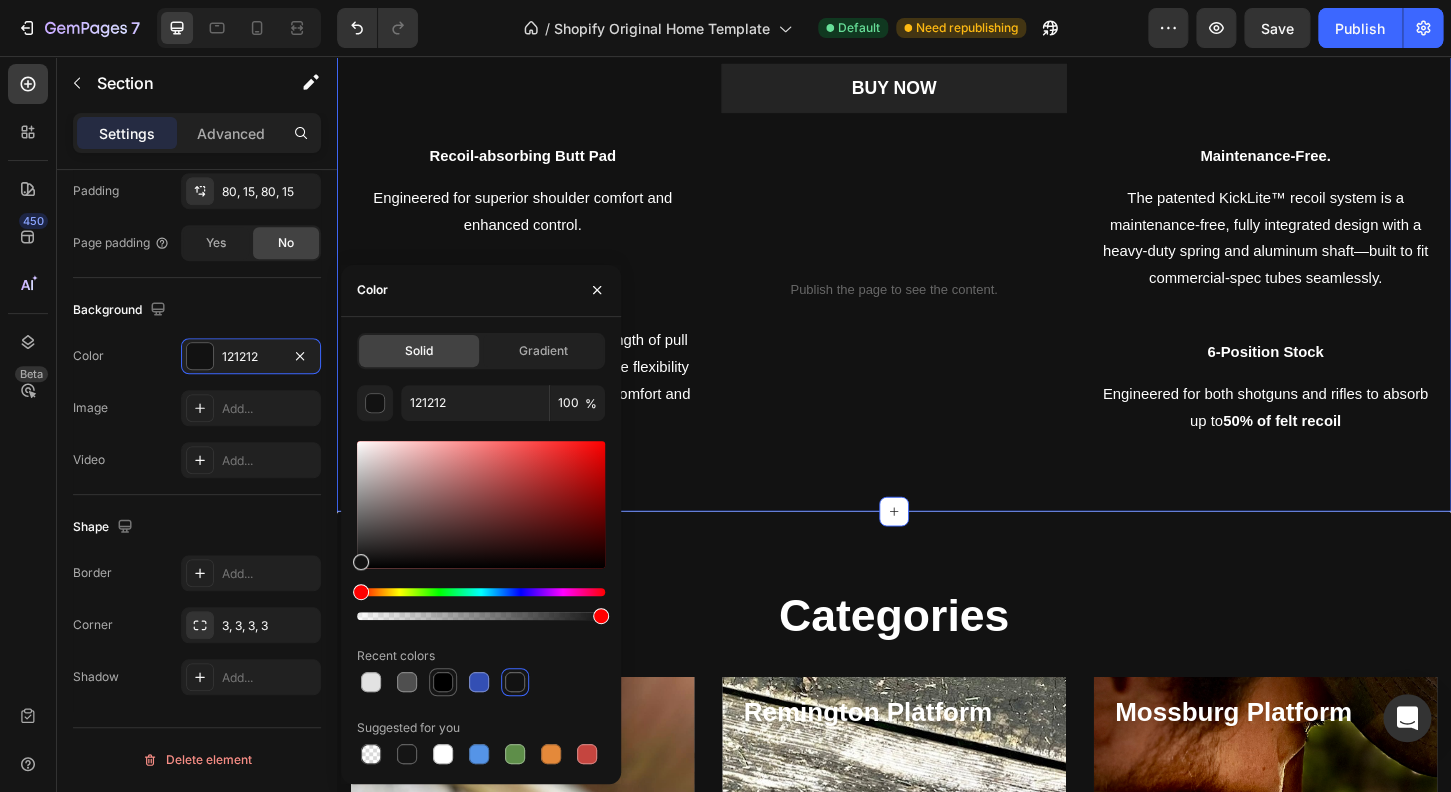 click at bounding box center (443, 682) 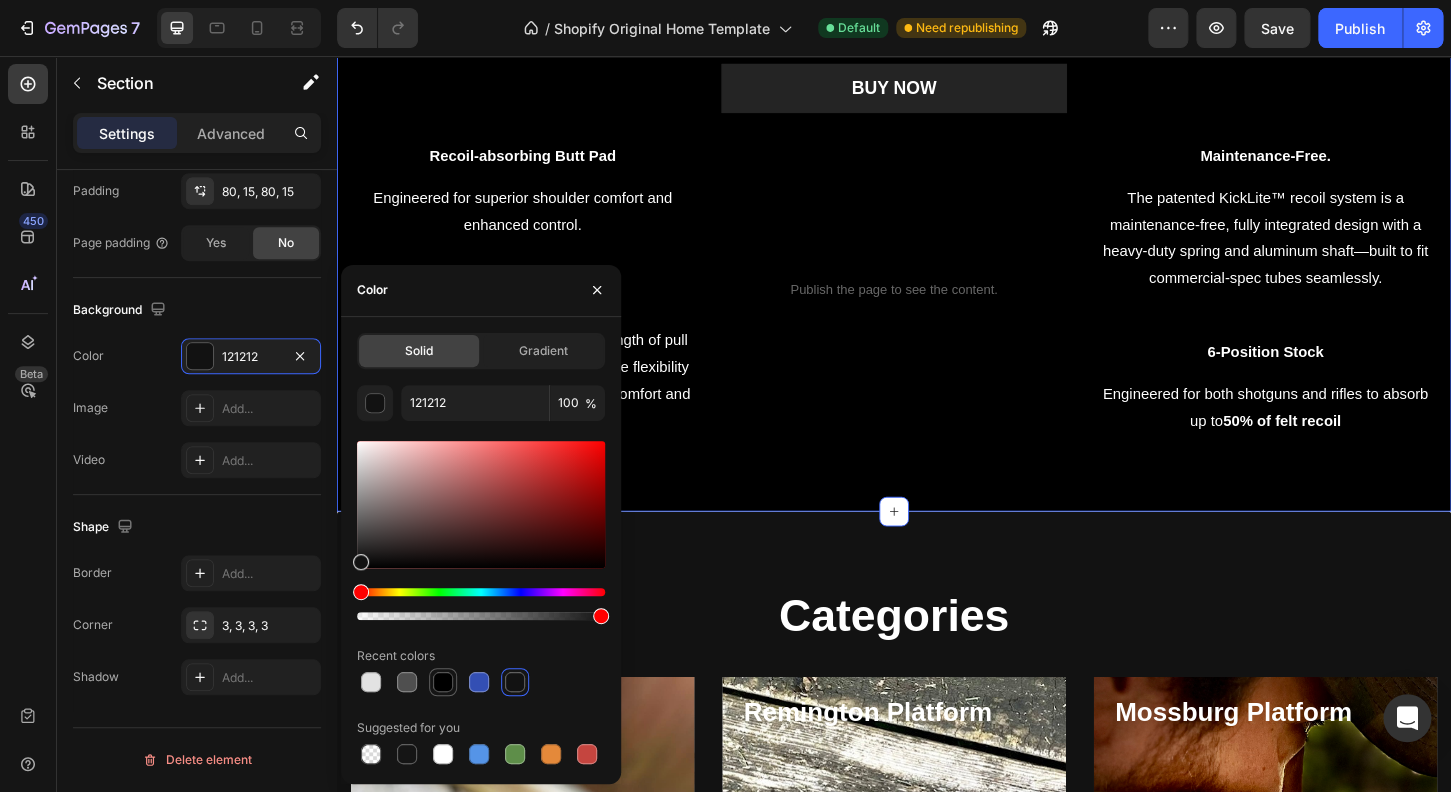 type on "000000" 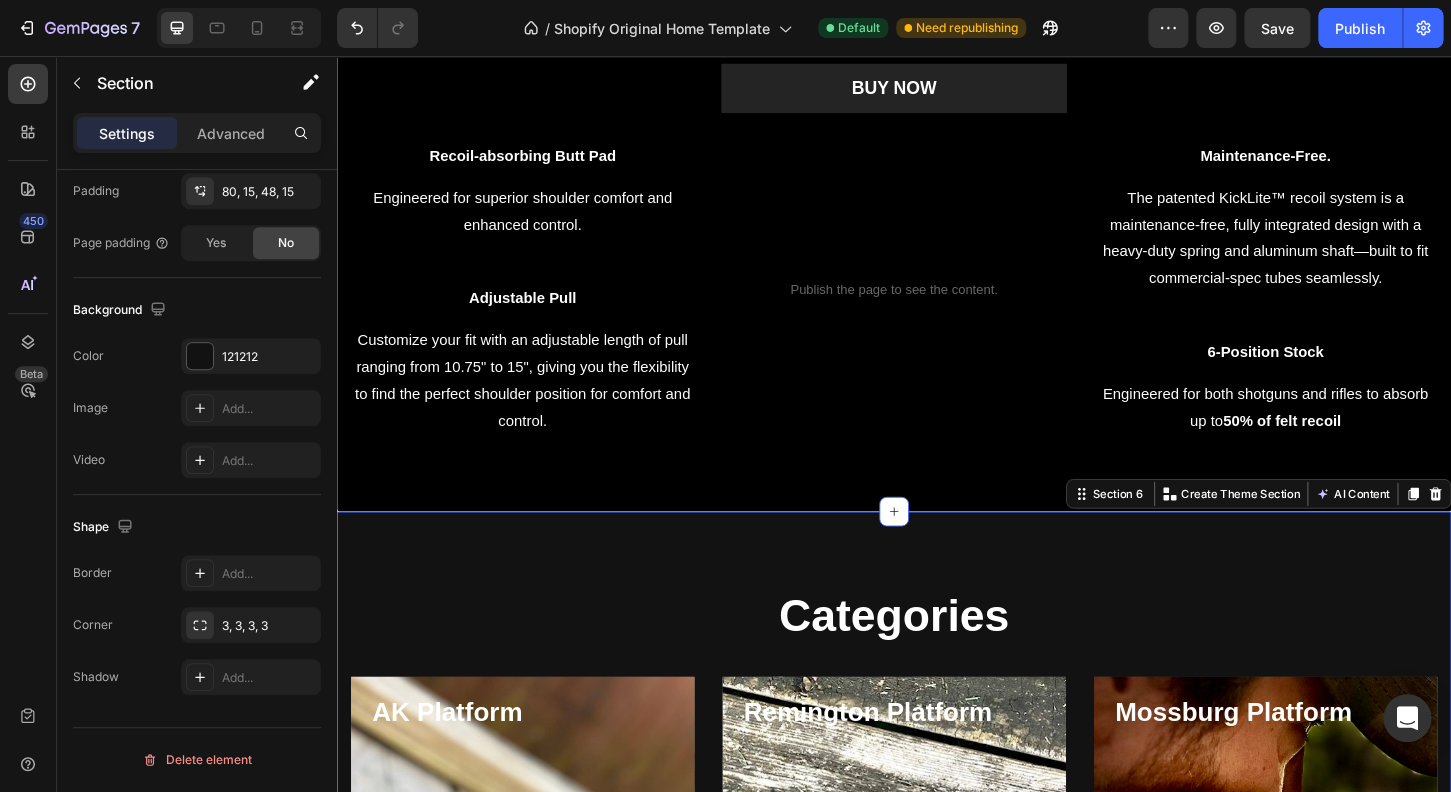 click on "Categories Heading Row AK Platform Heading
Shop now Button Row Hero Banner Remington Platform Heading
Shop now Button Row Hero Banner Mossburg Platform Heading
Shop now Button Row Hero Banner Row Section 6   You can create reusable sections Create Theme Section AI Content Write with GemAI What would you like to describe here? Tone and Voice Persuasive Product KickLite™ Sport Stock - Remington® 870 Show more Generate" at bounding box center [937, 905] 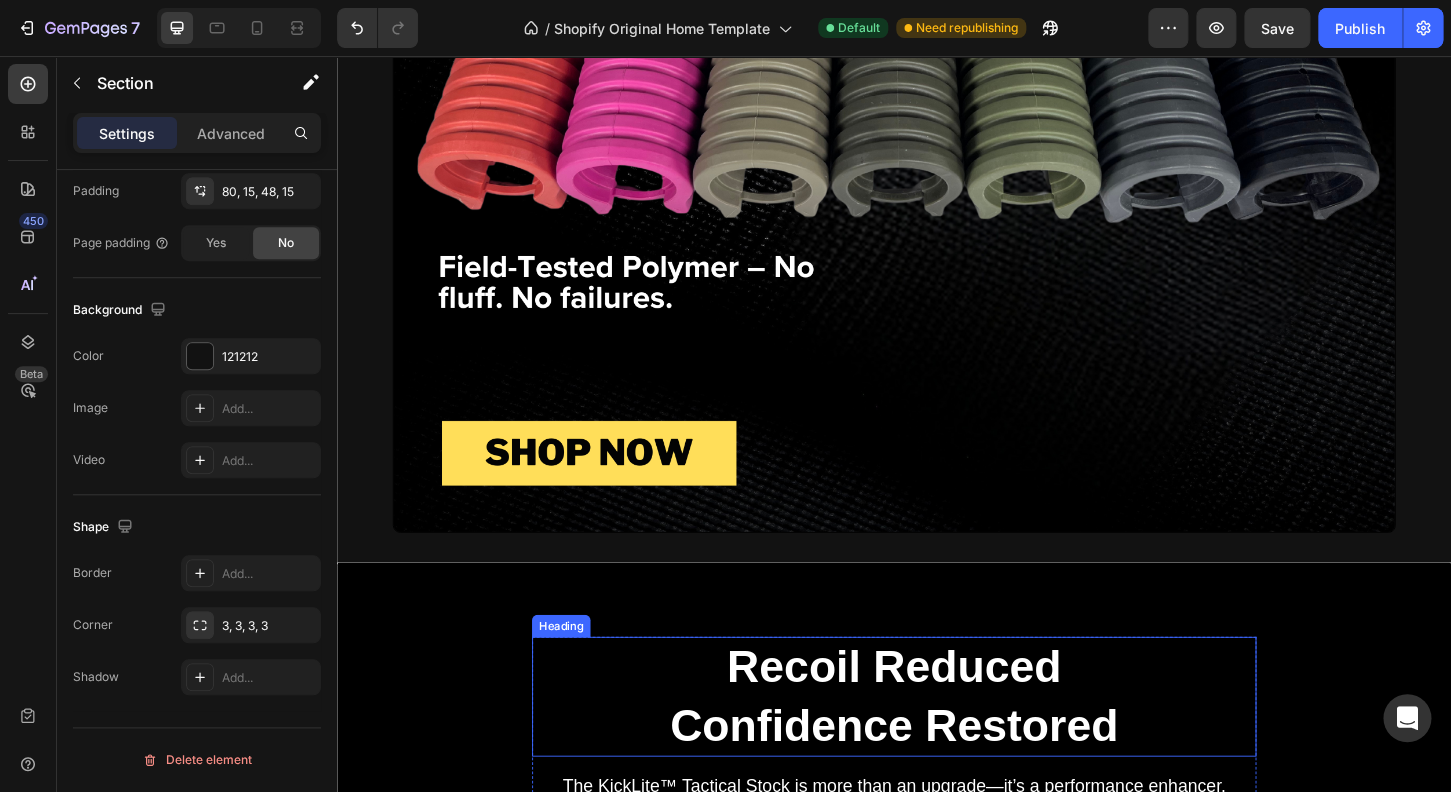 scroll, scrollTop: 2816, scrollLeft: 0, axis: vertical 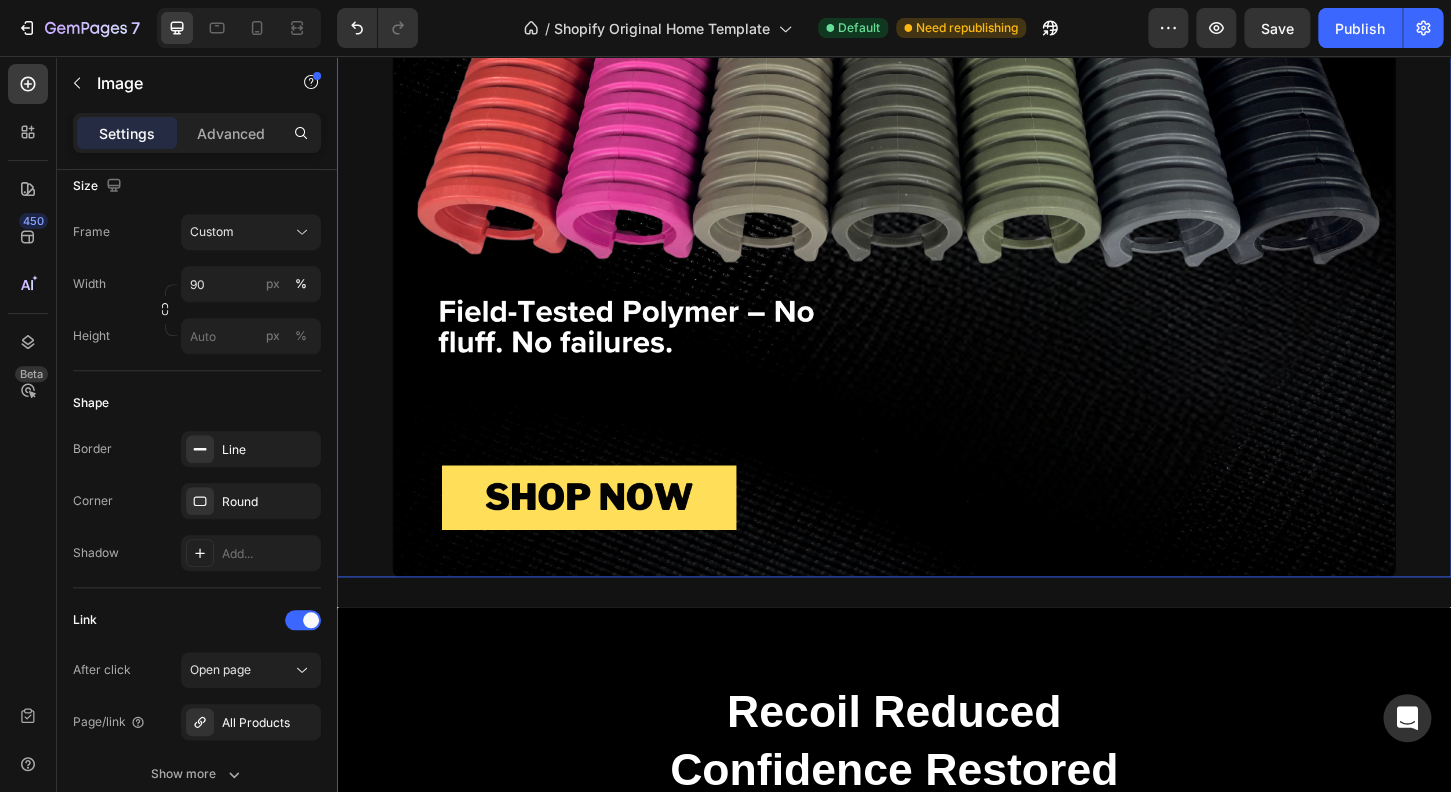 click at bounding box center [937, -103] 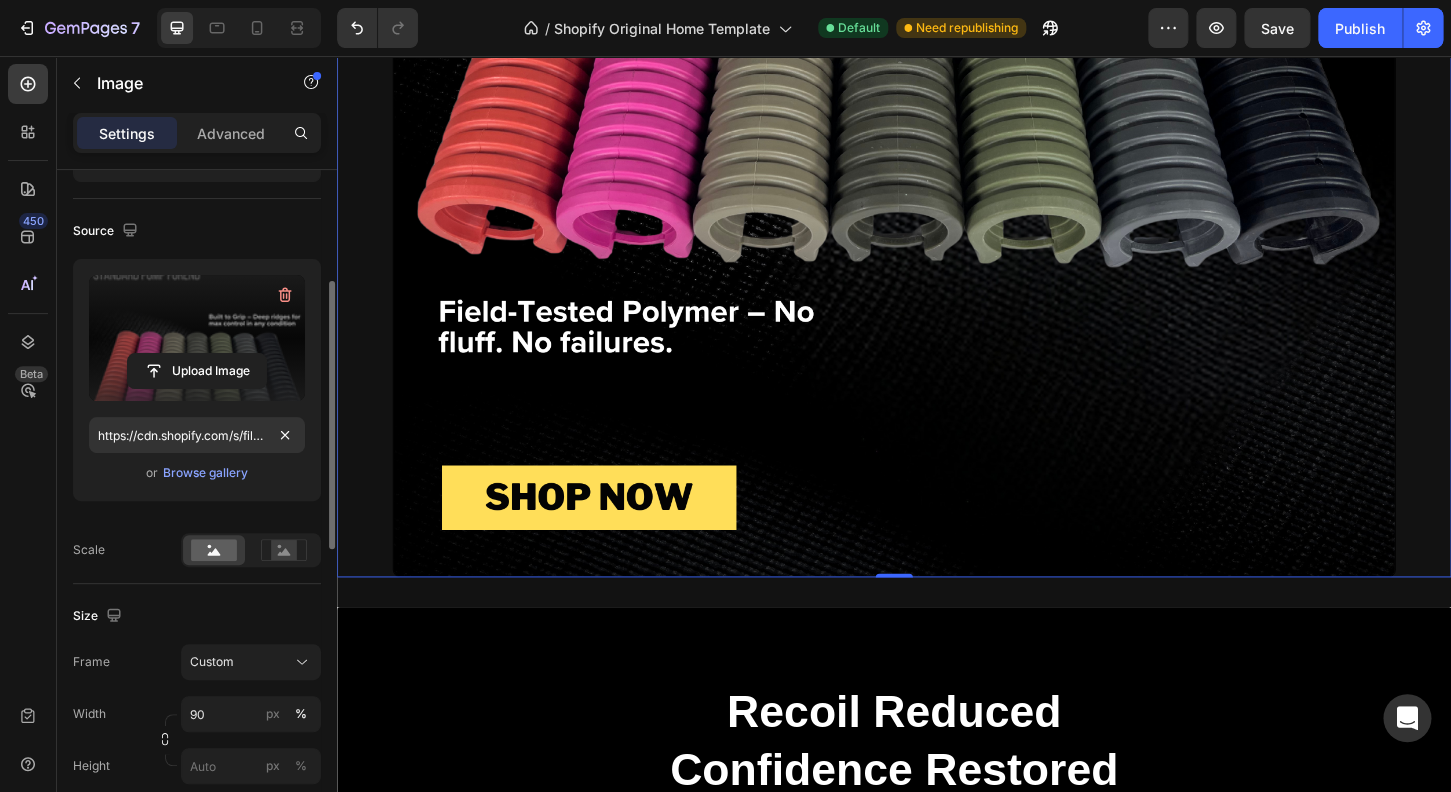 scroll, scrollTop: 224, scrollLeft: 0, axis: vertical 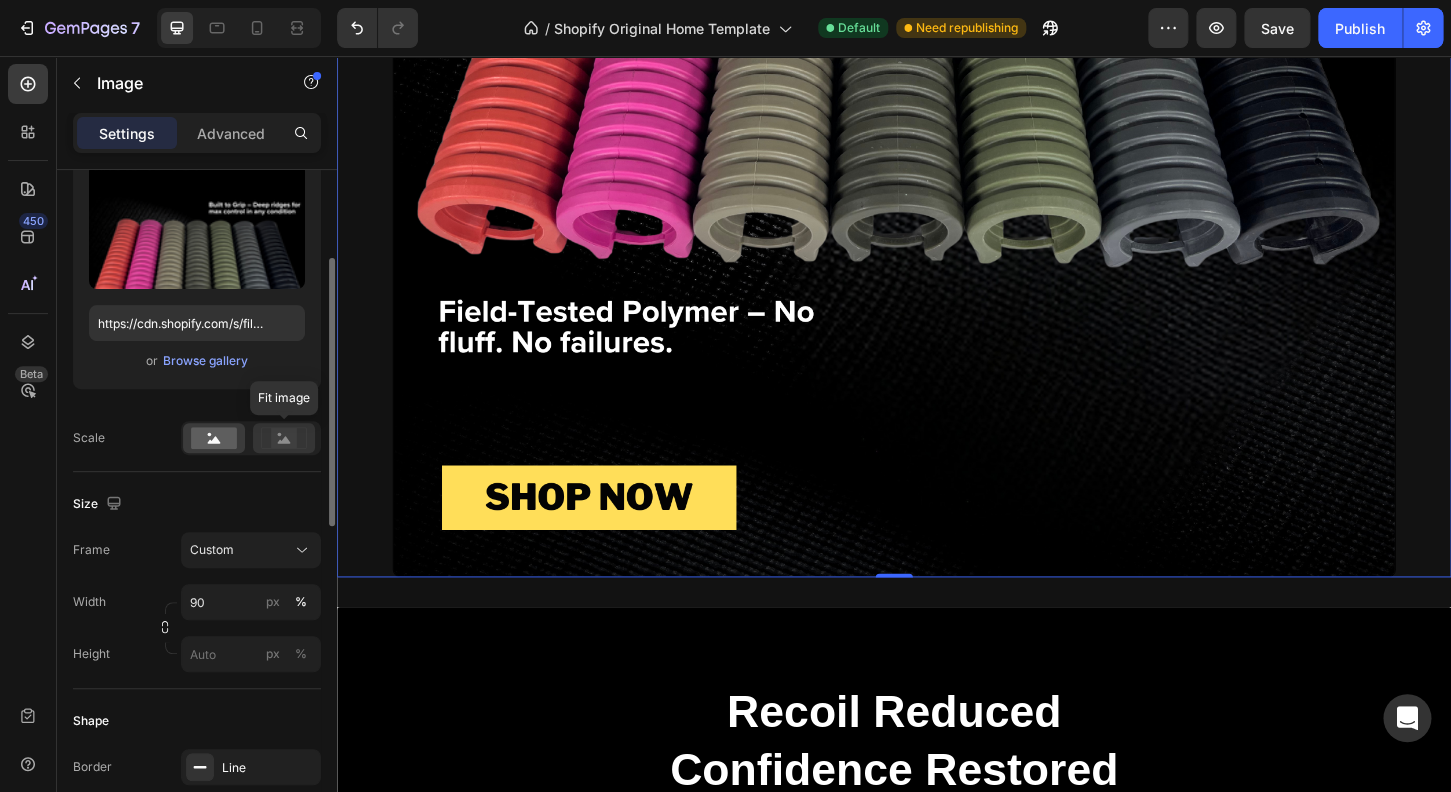 click 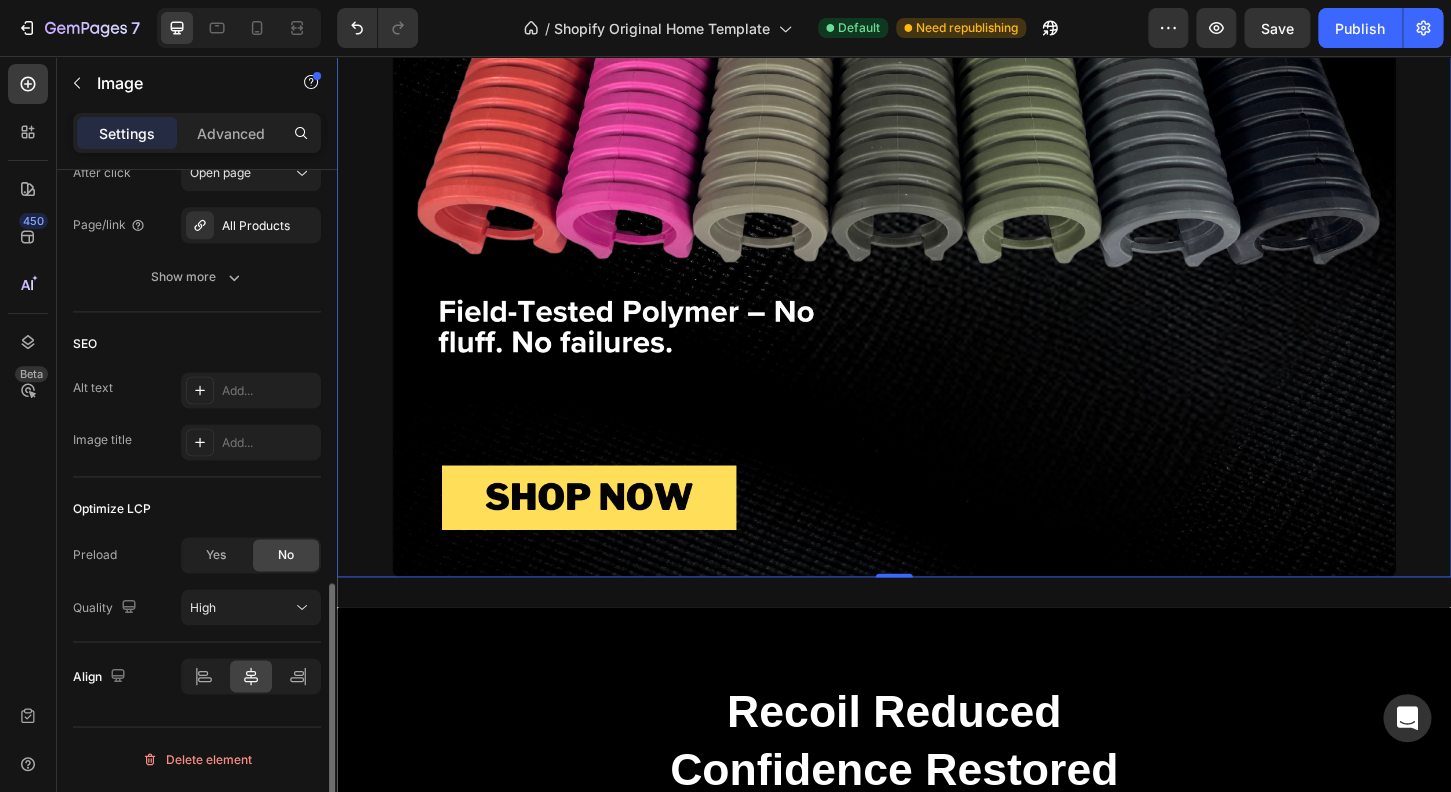 scroll, scrollTop: 1041, scrollLeft: 0, axis: vertical 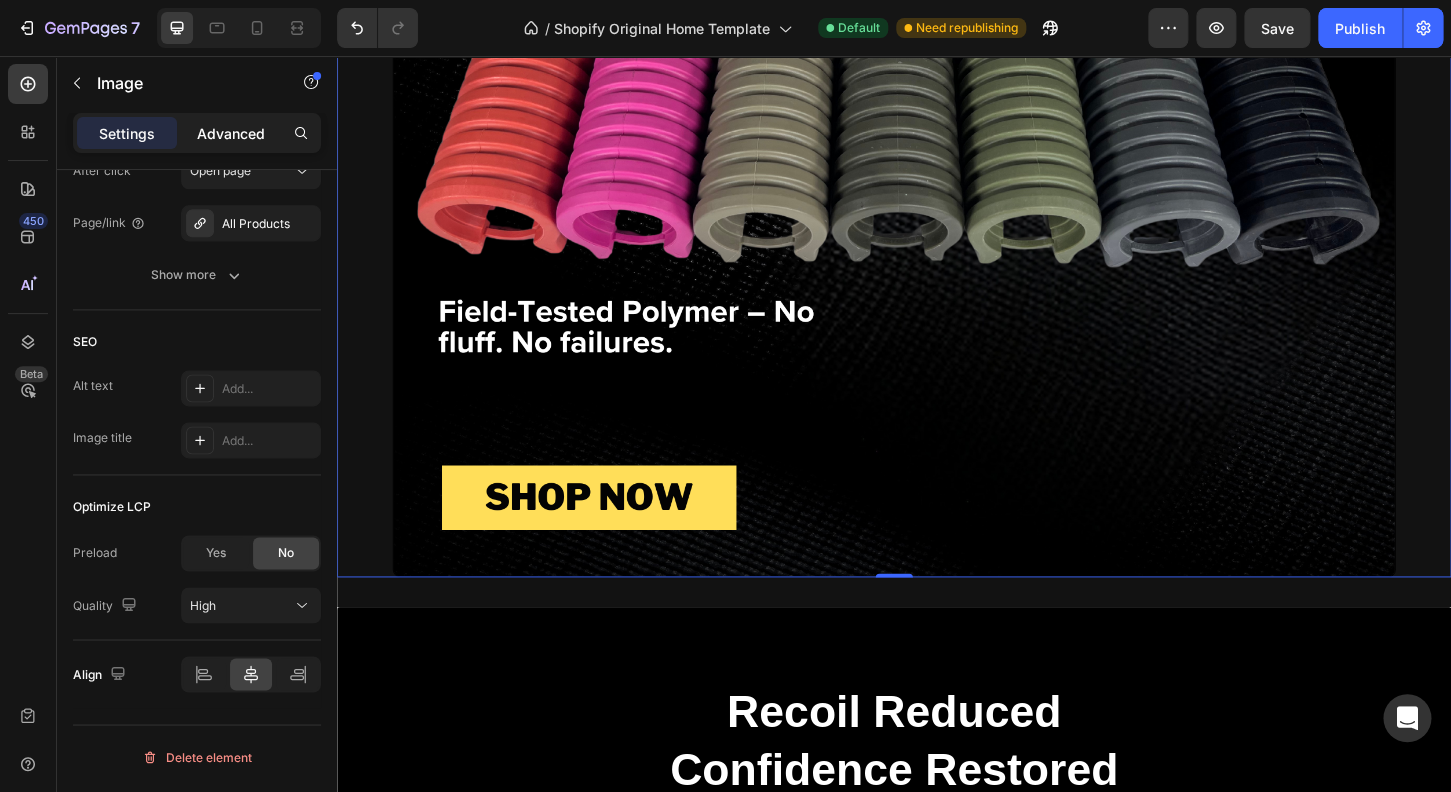 click on "Advanced" at bounding box center (231, 133) 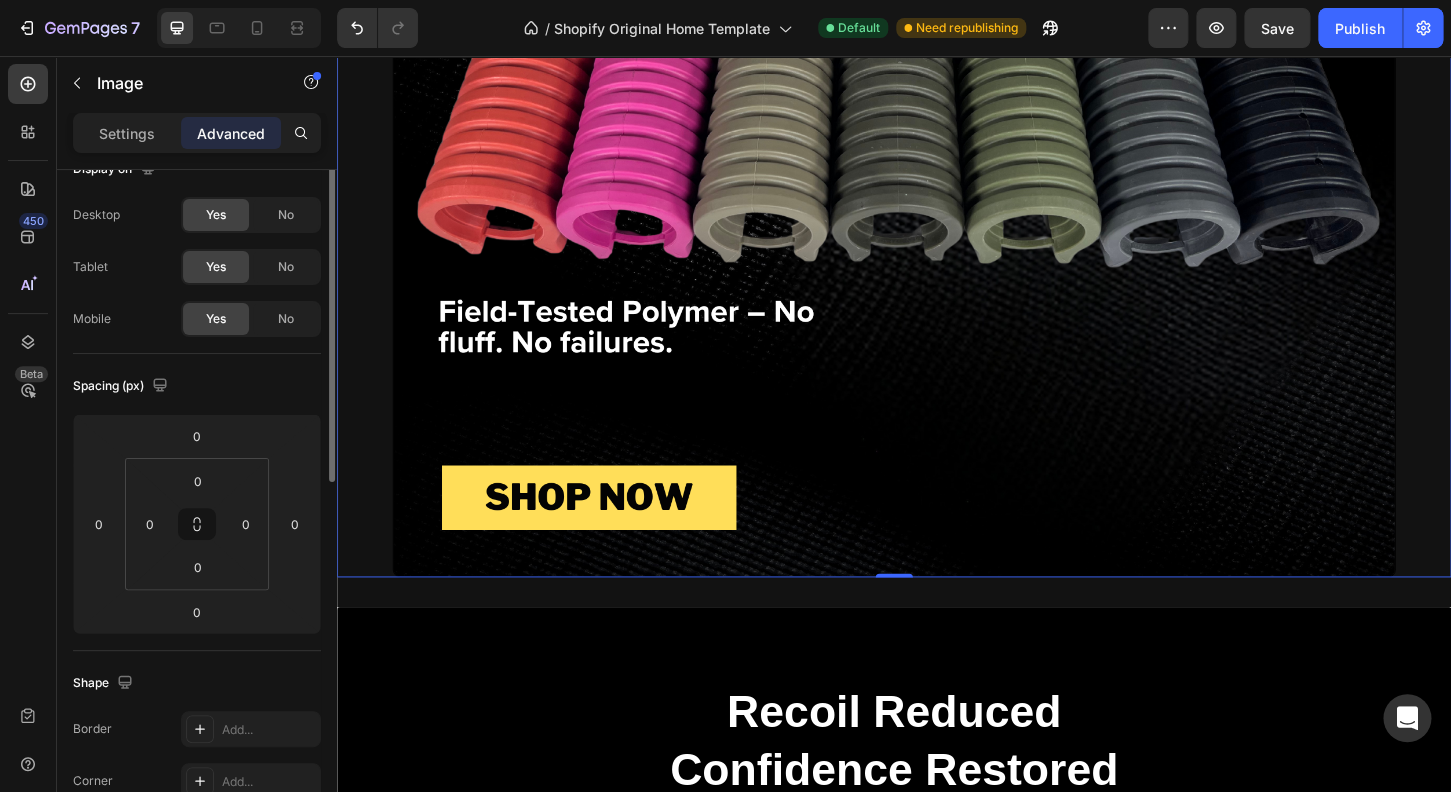 scroll, scrollTop: 0, scrollLeft: 0, axis: both 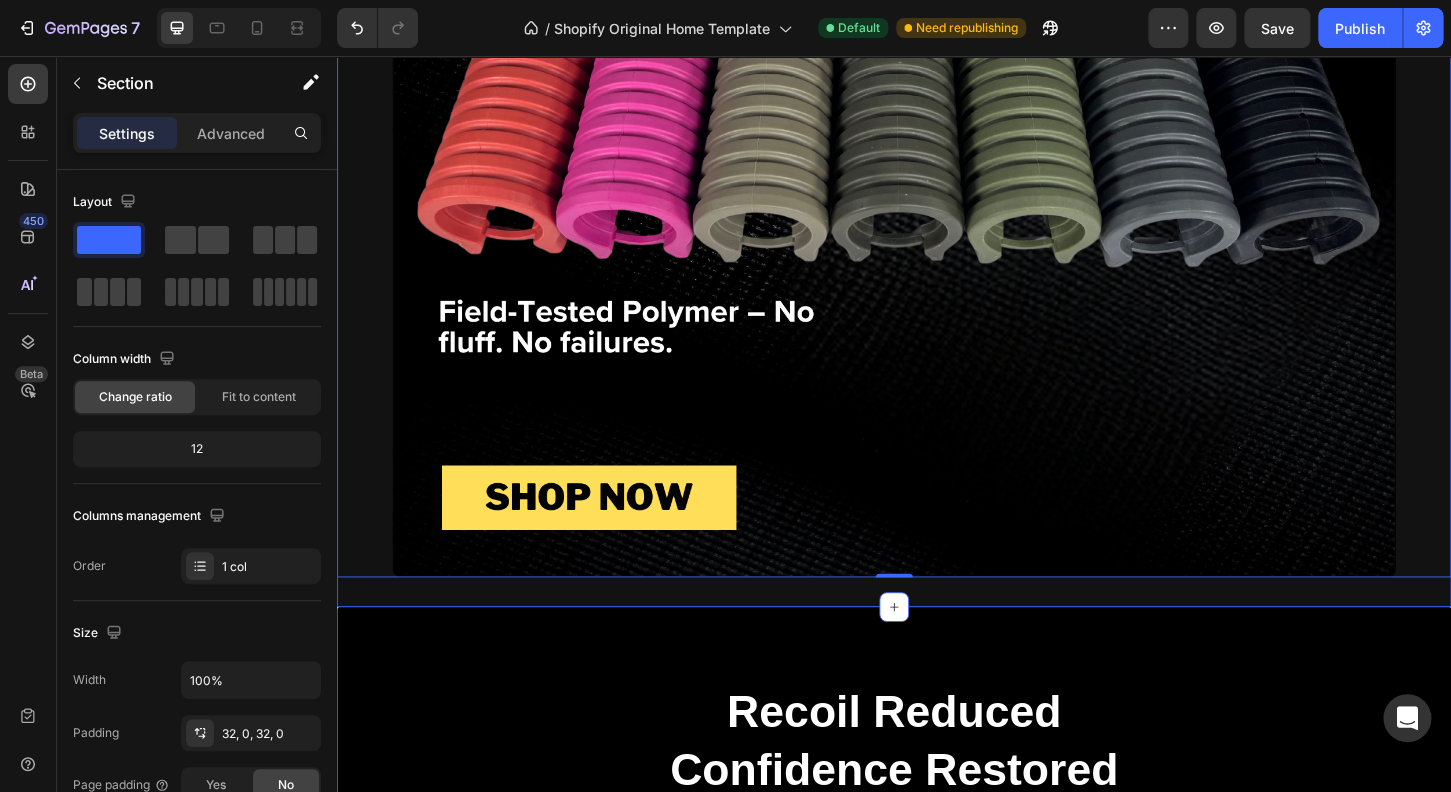 click on "Image   0 Section 4" at bounding box center (937, -103) 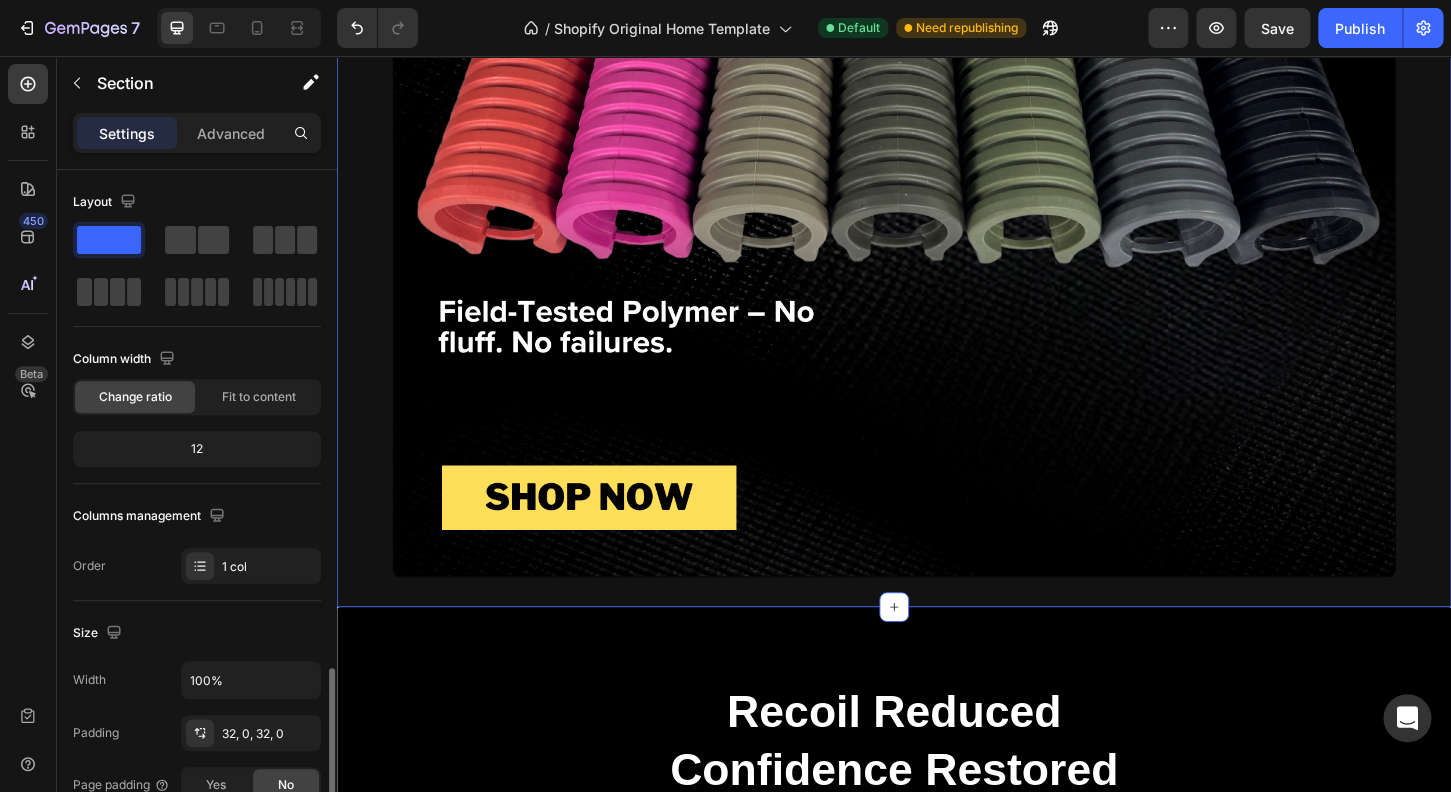 scroll, scrollTop: 432, scrollLeft: 0, axis: vertical 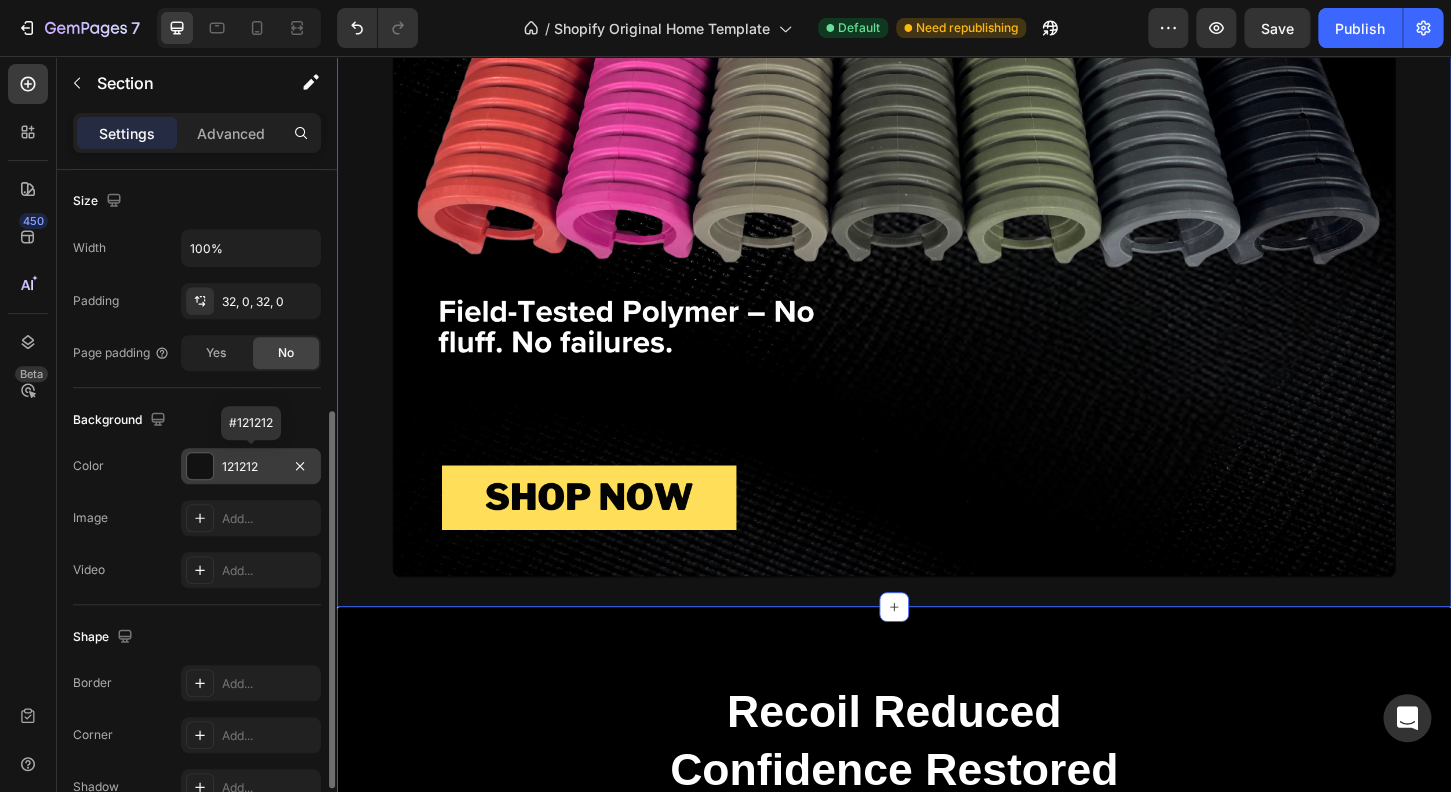 click on "121212" at bounding box center (251, 467) 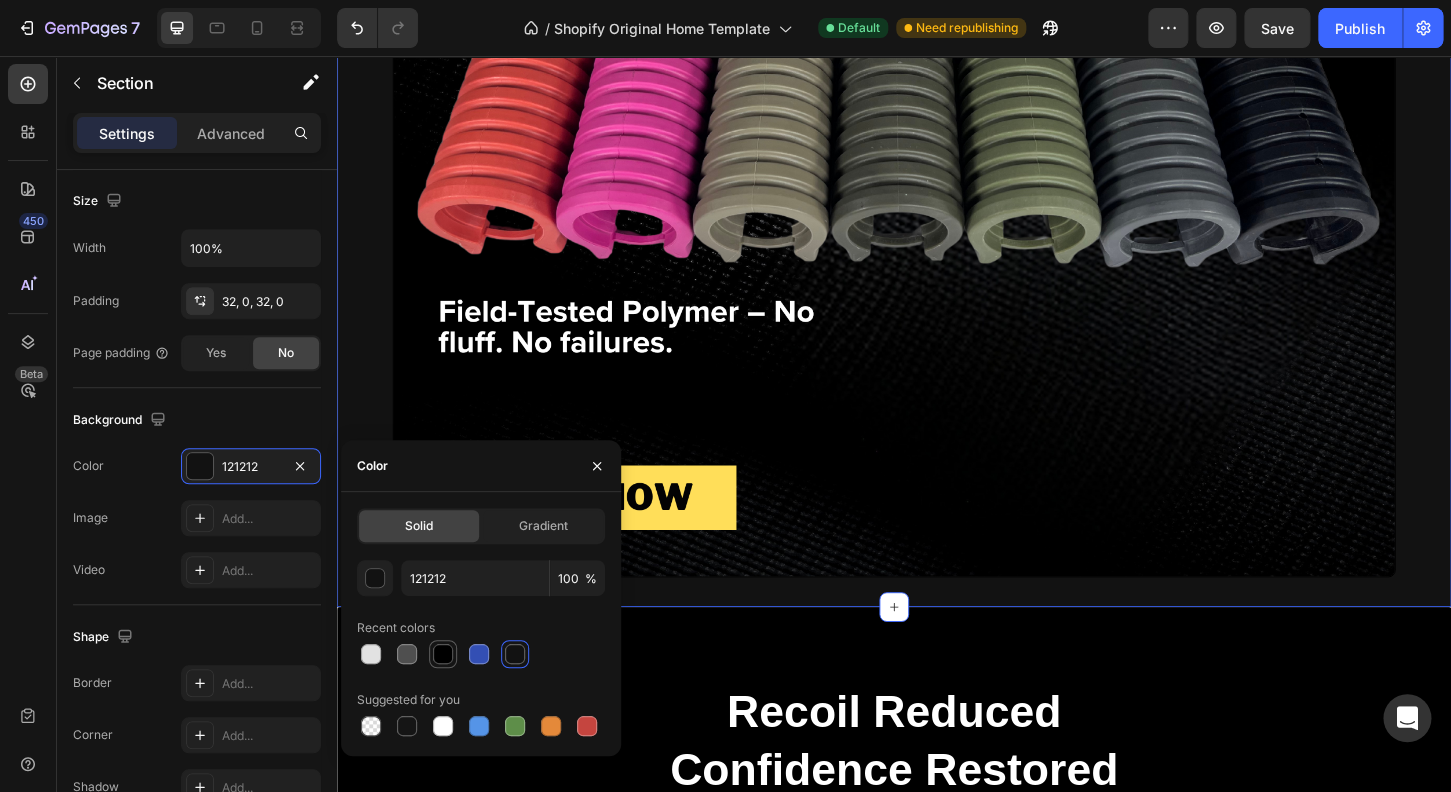 click at bounding box center [443, 654] 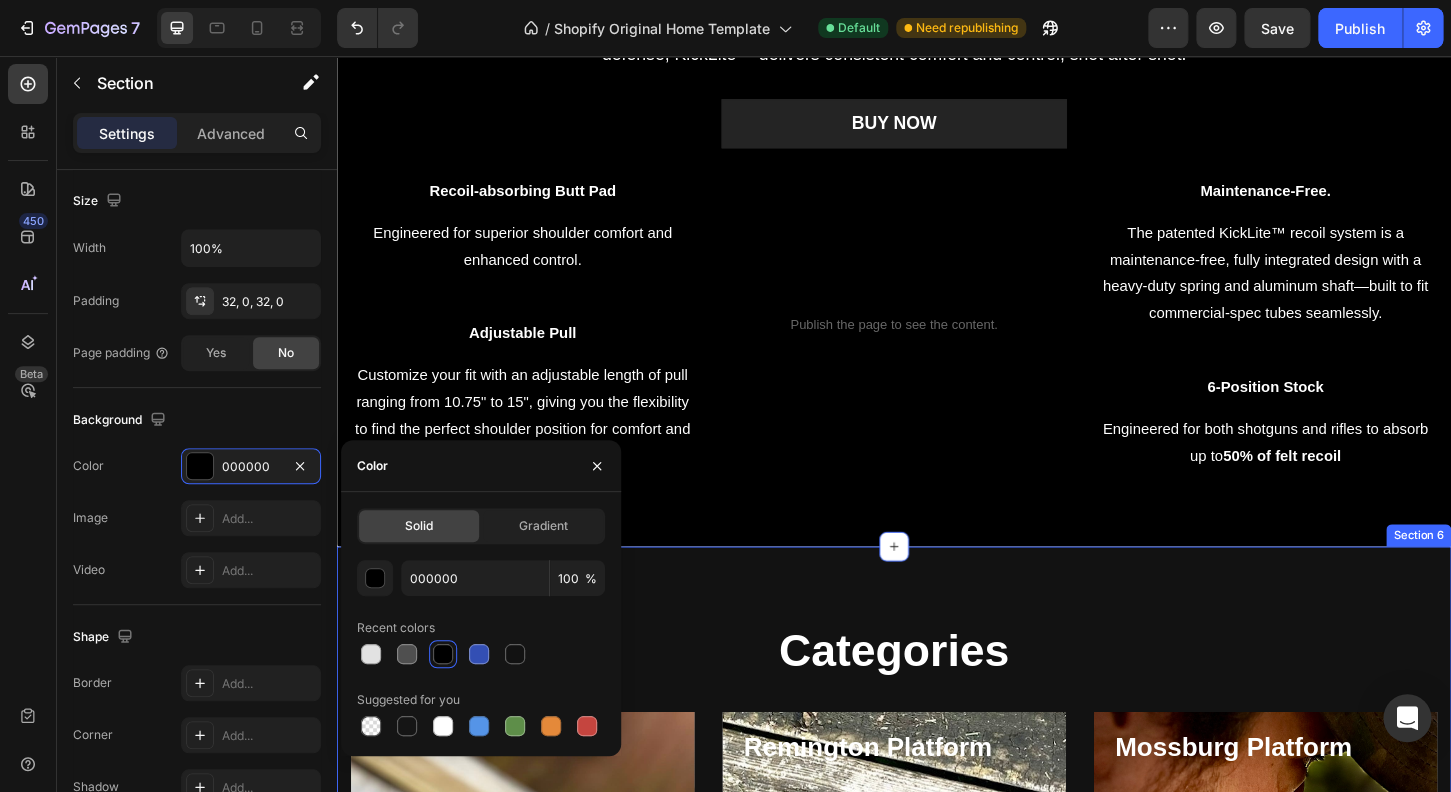 scroll, scrollTop: 4080, scrollLeft: 0, axis: vertical 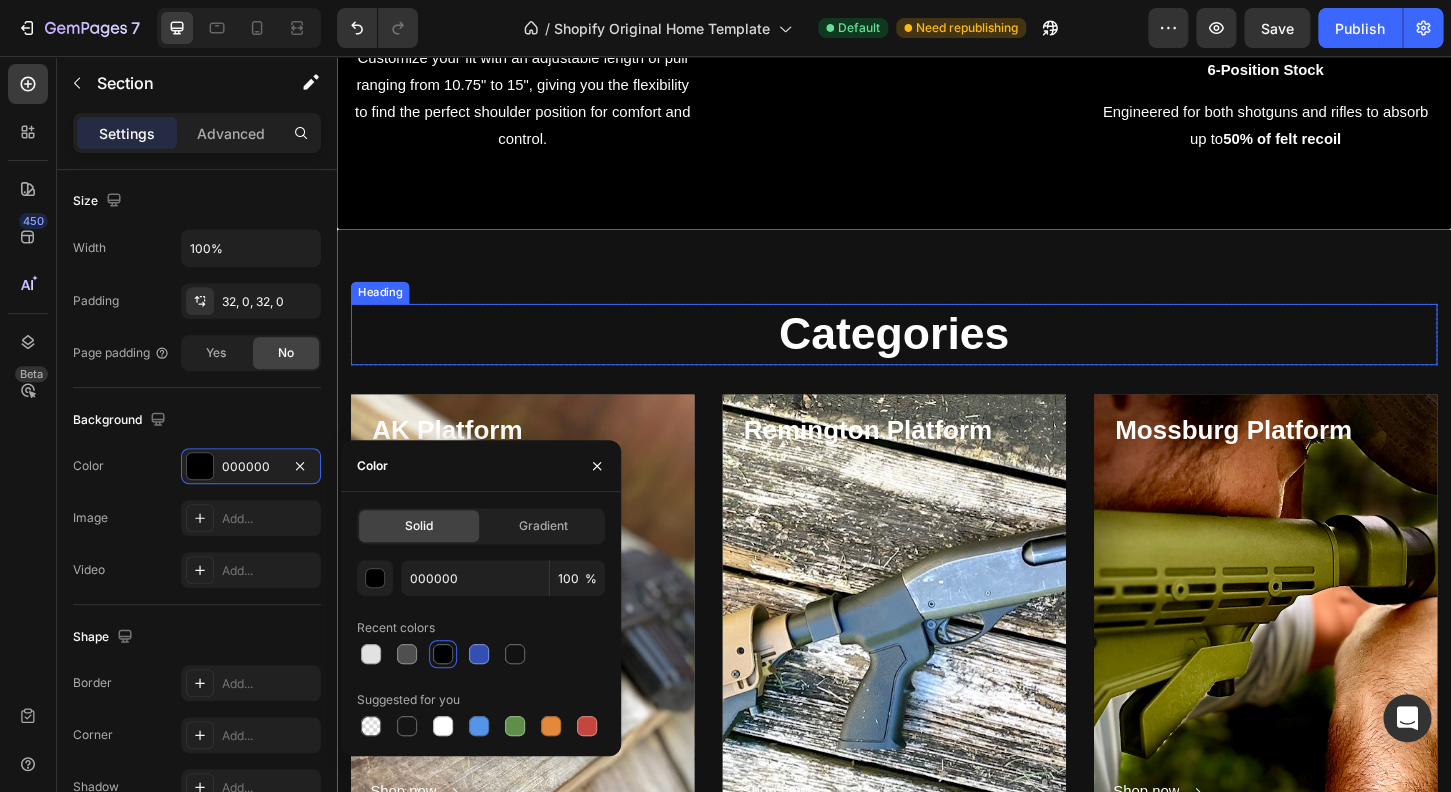 click on "Categories" at bounding box center (937, 355) 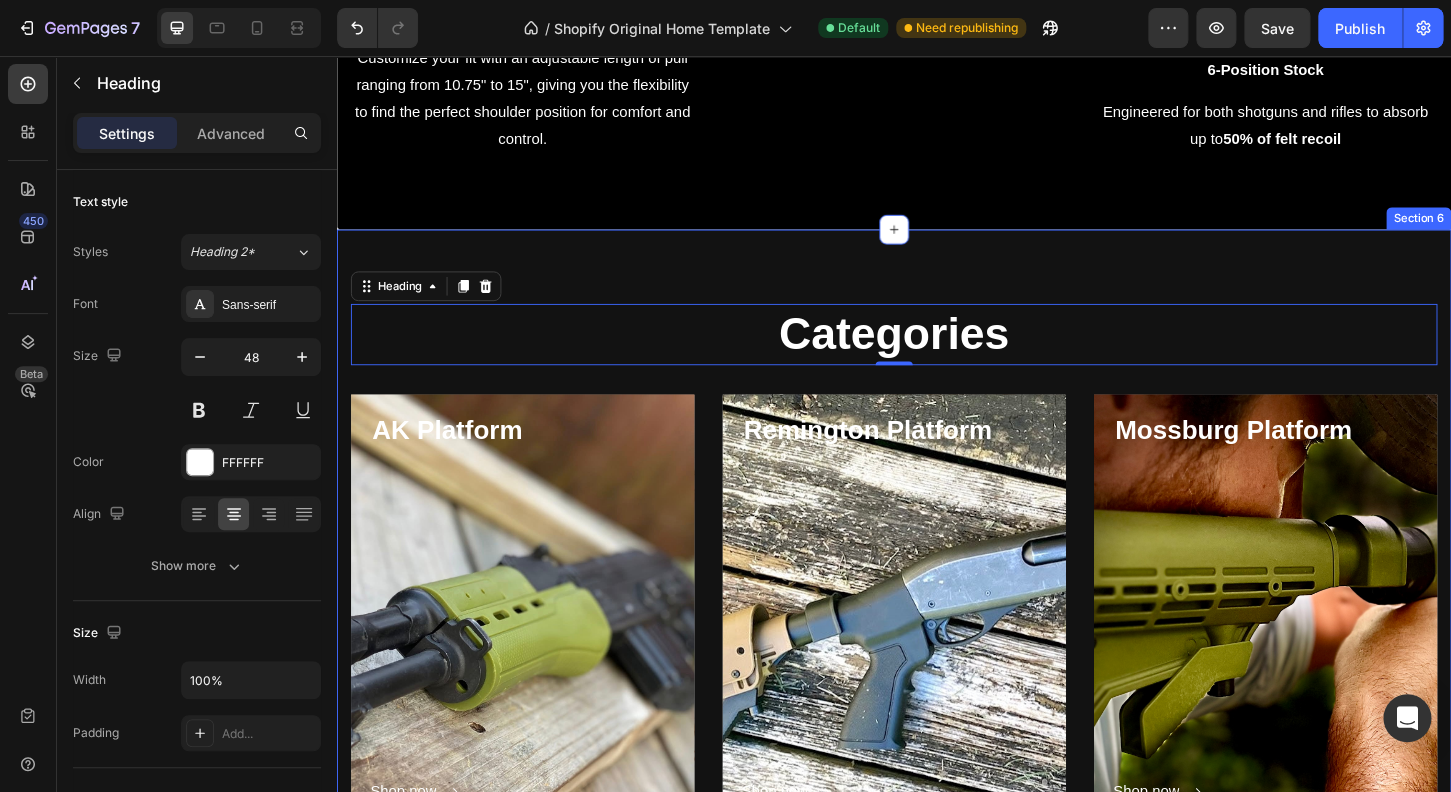 click on "Categories Heading   0 Row AK Platform Heading
Shop now Button Row Hero Banner Remington Platform Heading
Shop now Button Row Hero Banner Mossburg Platform Heading
Shop now Button Row Hero Banner Row Section 6" at bounding box center (937, 601) 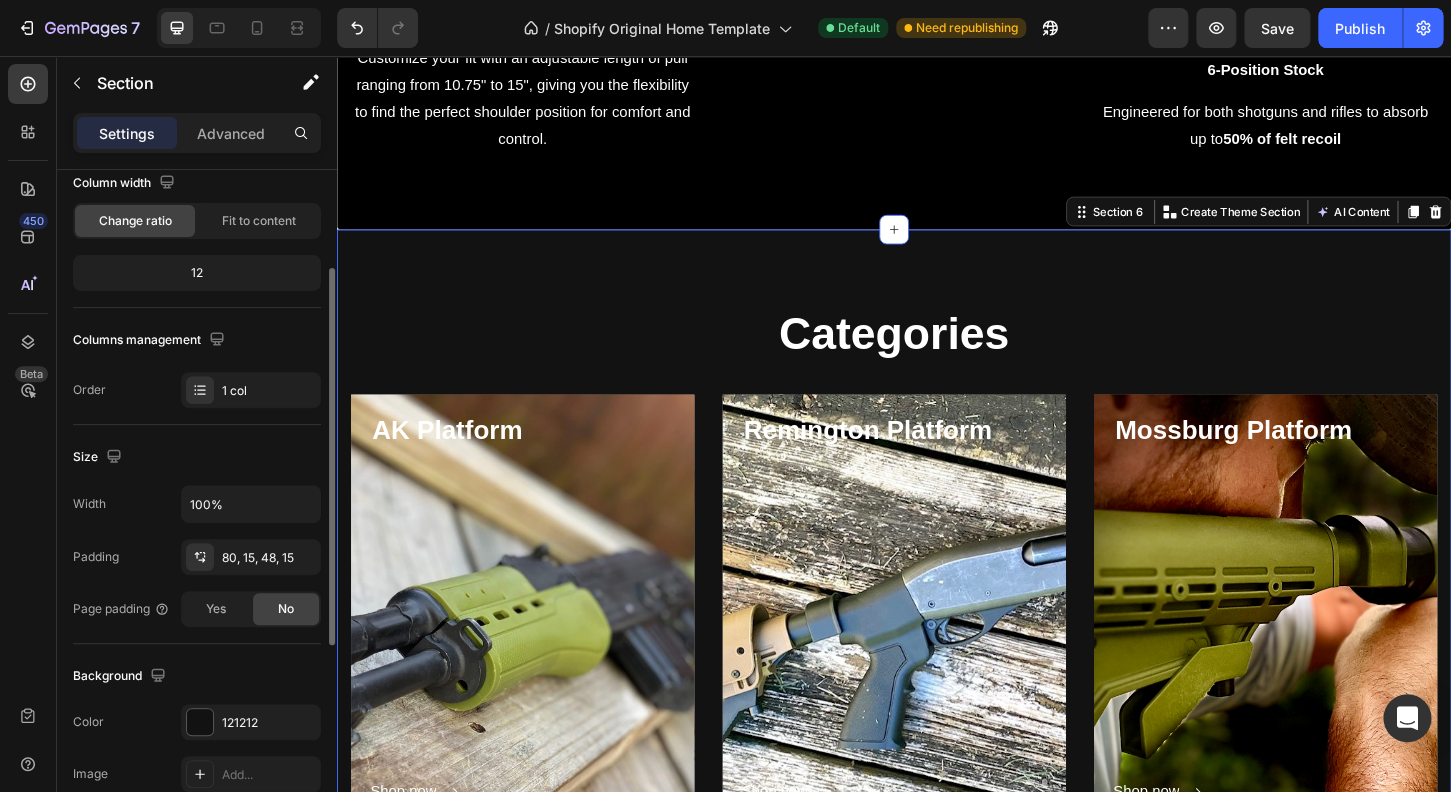 scroll, scrollTop: 368, scrollLeft: 0, axis: vertical 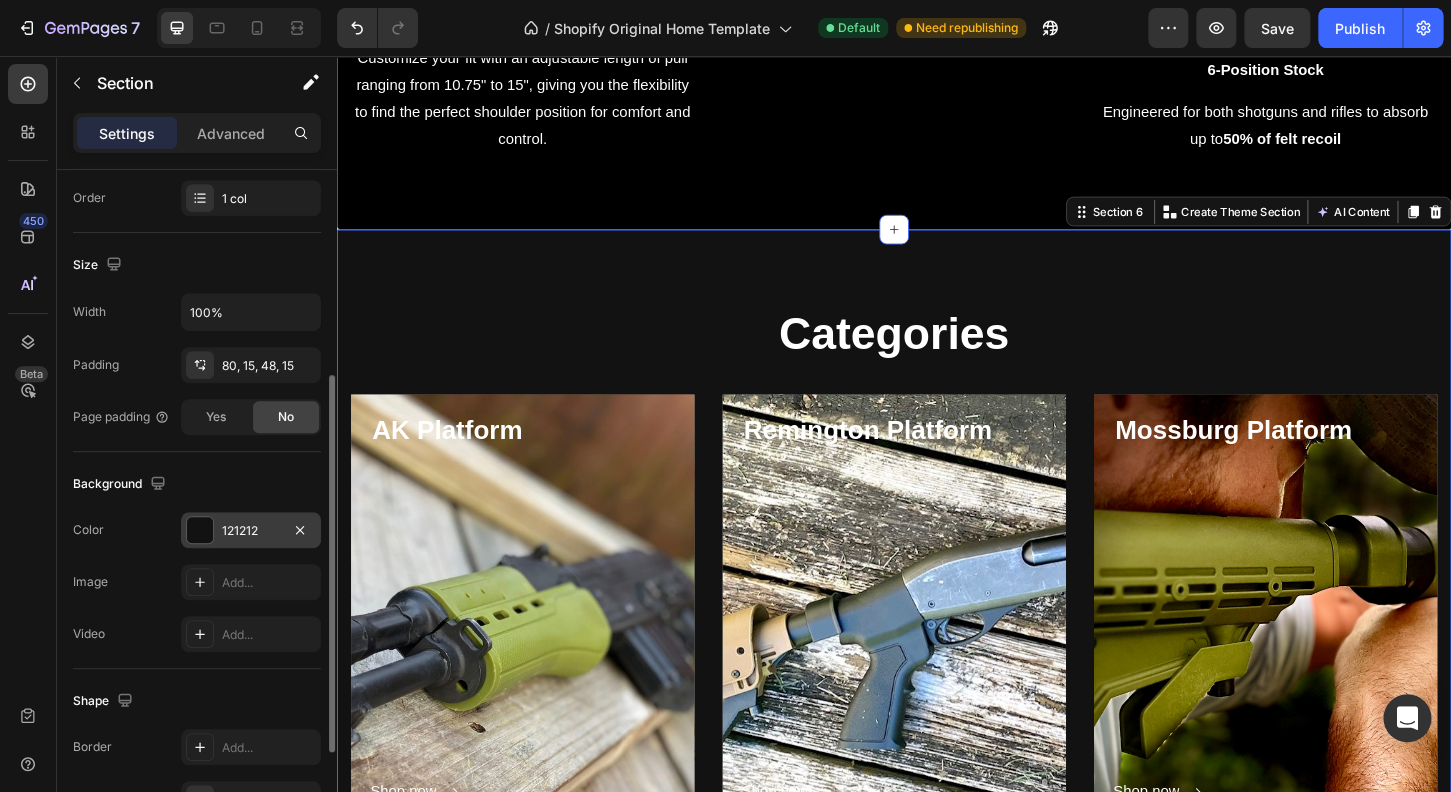 click on "121212" at bounding box center (251, 530) 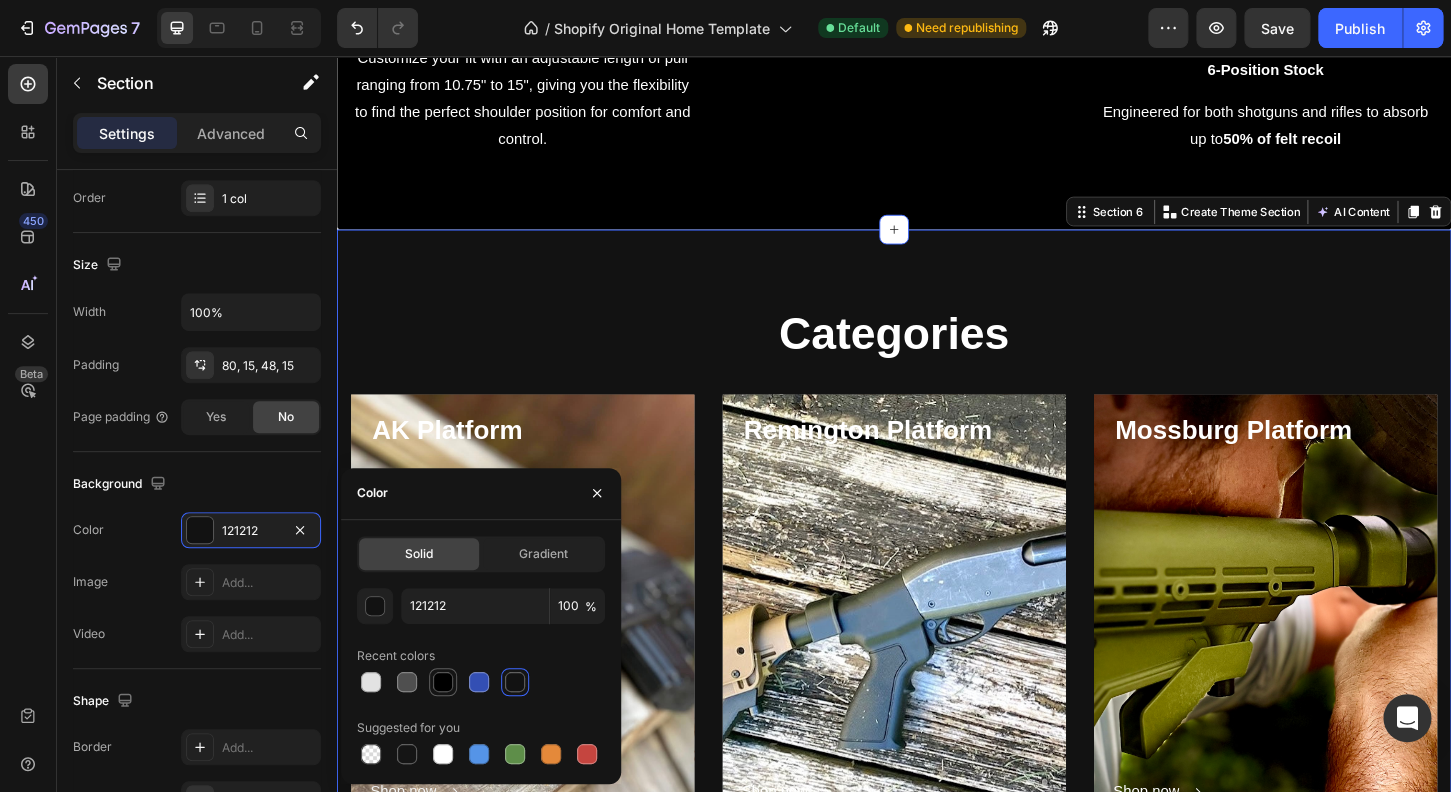 click at bounding box center [443, 682] 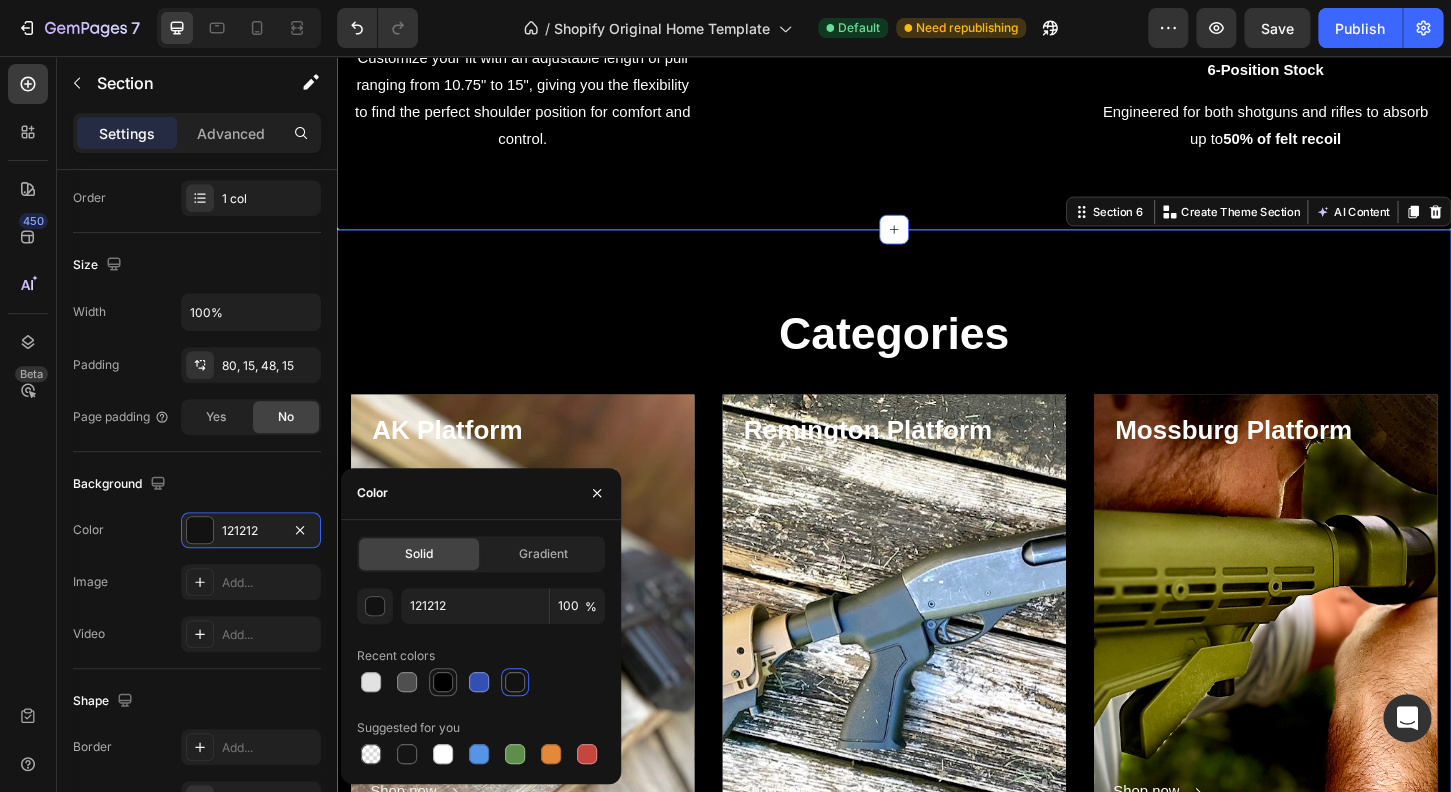 type on "000000" 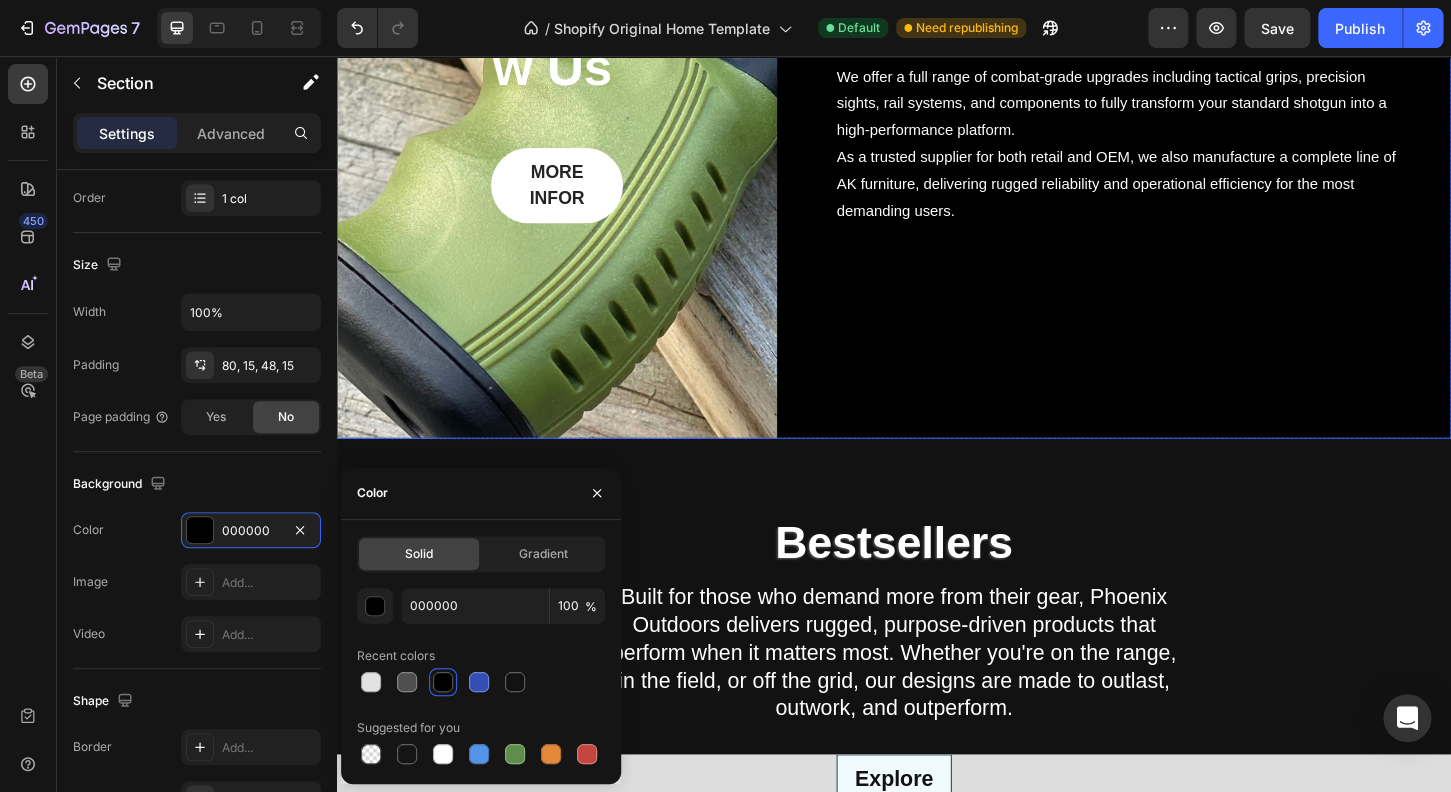 scroll, scrollTop: 5472, scrollLeft: 0, axis: vertical 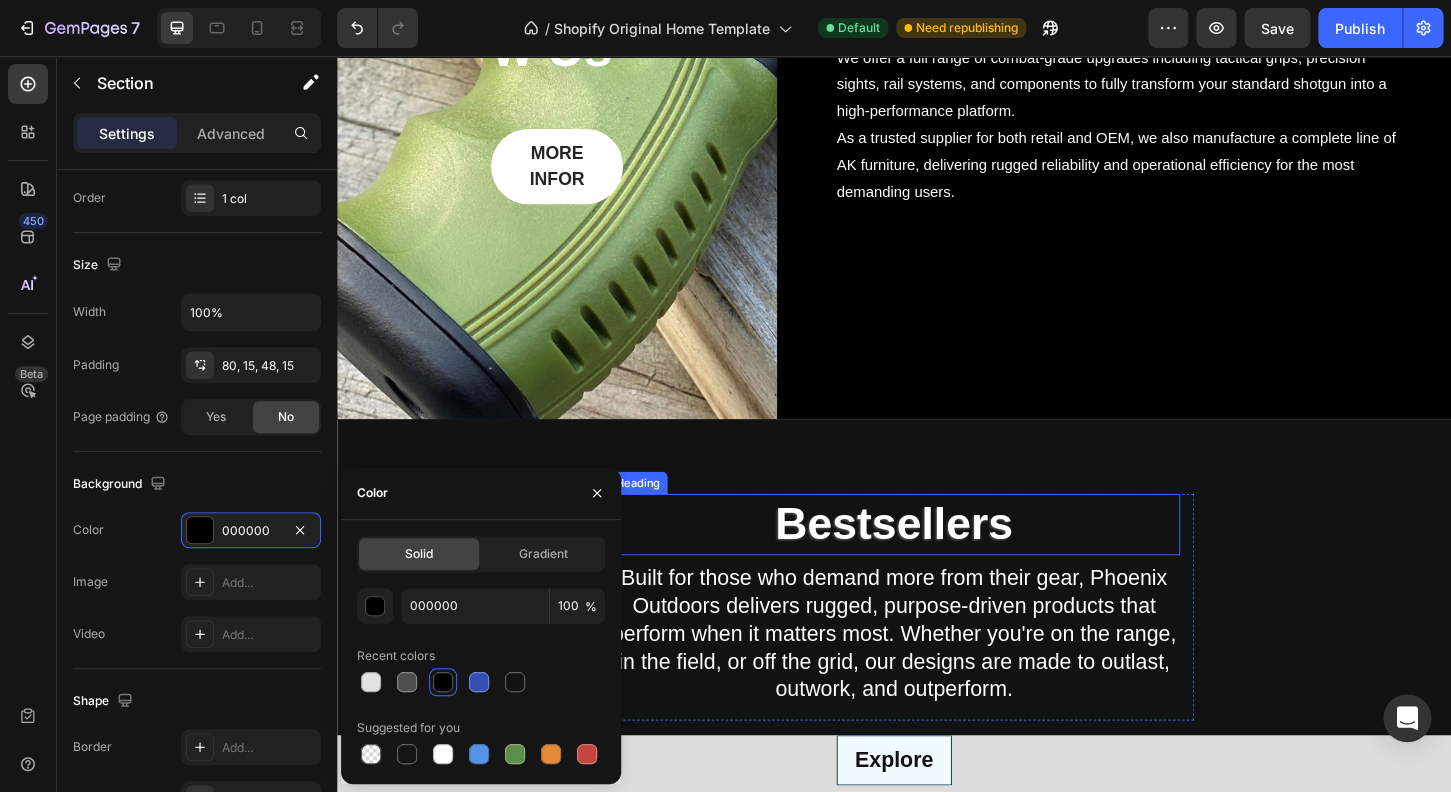 click on "Bestsellers Heading Built for those who demand more from their gear, Phoenix Outdoors delivers rugged, purpose-driven products that perform when it matters most. Whether you're on the range, in the field, or off the grid, our designs are made to outlast, outwork, and outperform. Text Block Row Explore Product List Tab Row Section 8" at bounding box center [937, 700] 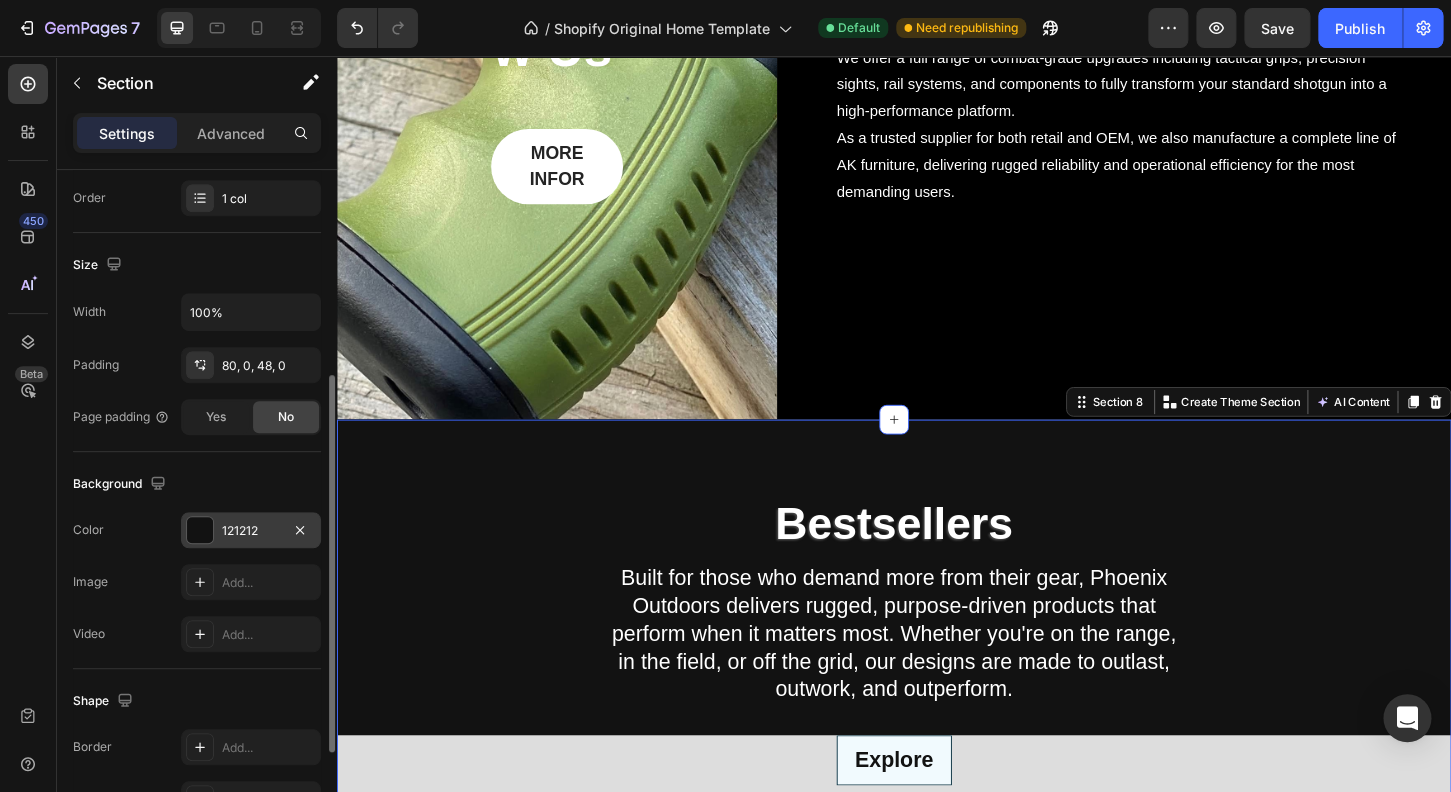 click on "121212" at bounding box center (251, 530) 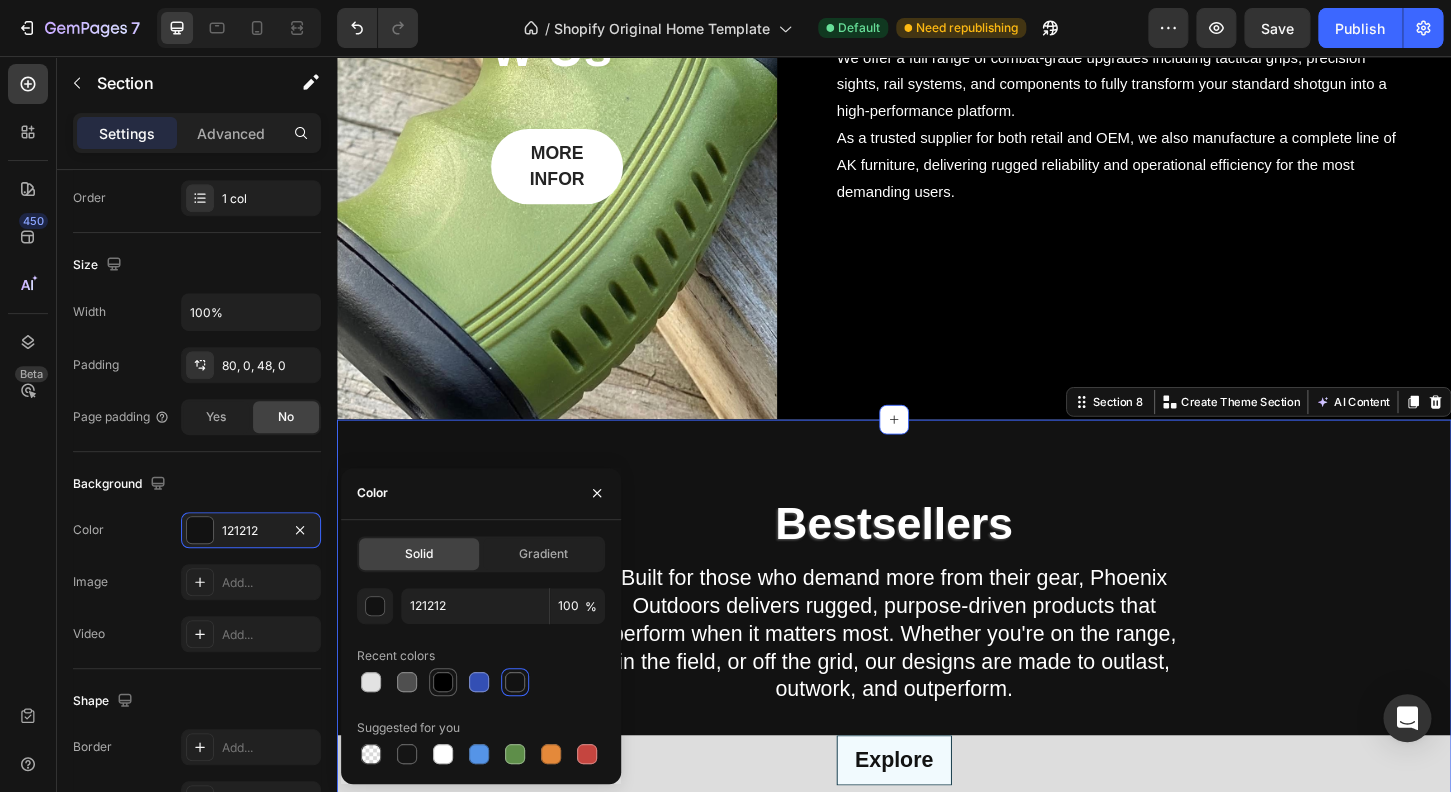 click at bounding box center (443, 682) 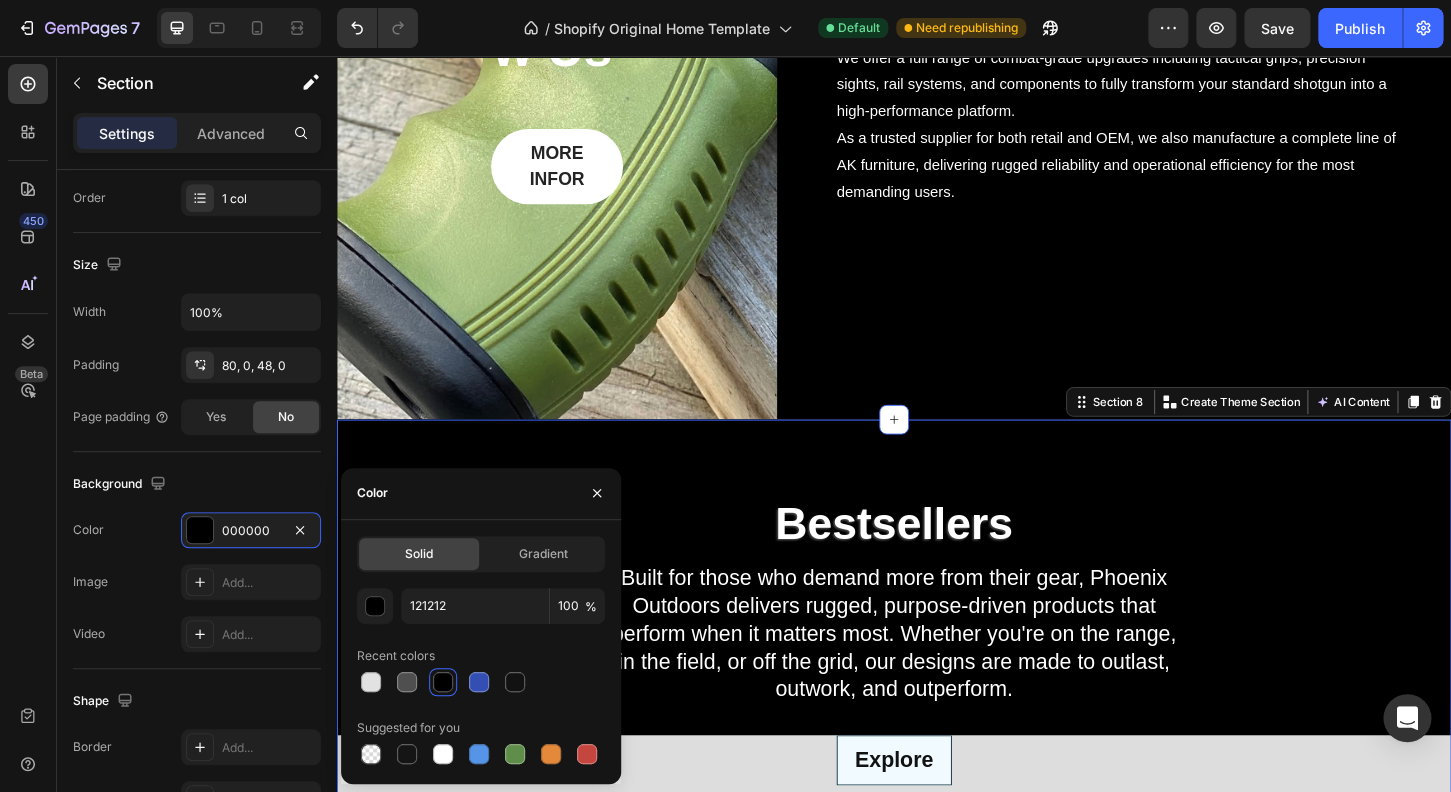 type on "000000" 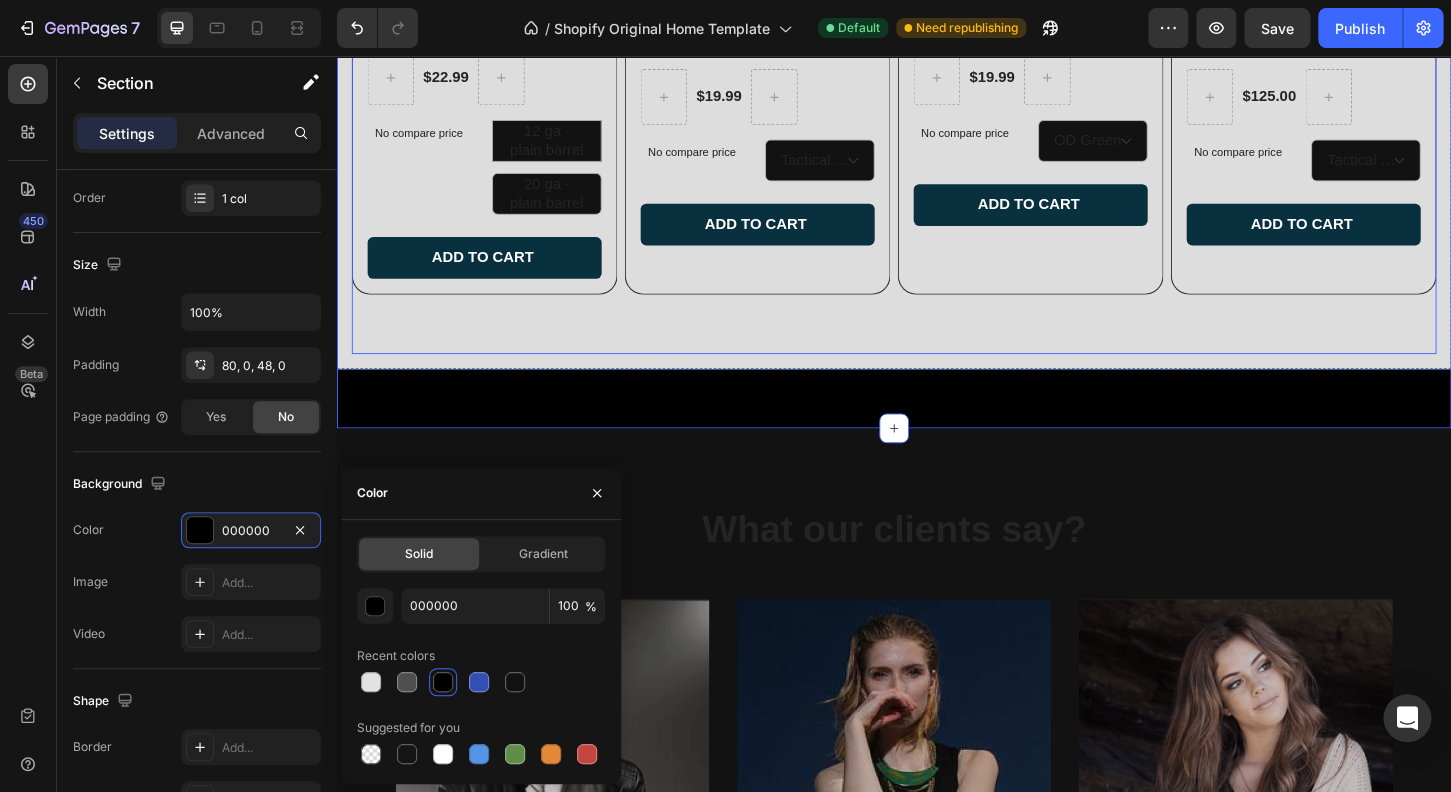 scroll, scrollTop: 7152, scrollLeft: 0, axis: vertical 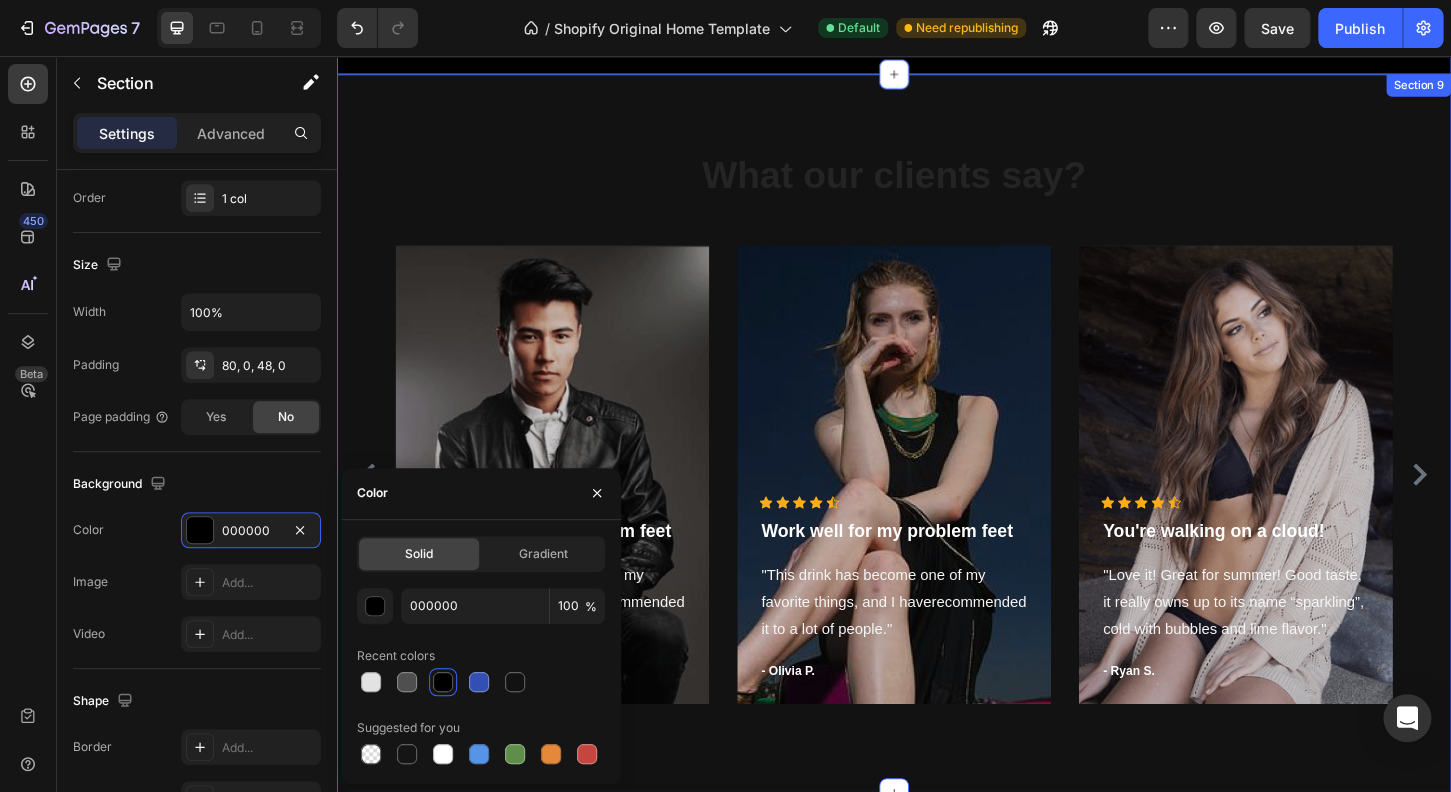 click on "What our clients say? Heading                Icon                Icon                Icon                Icon
Icon Icon List Hoz Work well for my problem feet Text block "This drink has become one of my  favorite things, and I haverecommended it to a lot of people." Text block - Timothy A. Text block Row Hero Banner                Icon                Icon                Icon                Icon
Icon Icon List Hoz Work well for my problem feet Text block "This drink has become one of my  favorite things, and I haverecommended it to a lot of people." Text block - Olivia P. Text block Row Hero Banner                Icon                Icon                Icon                Icon
Icon Icon List Hoz You're walking on a cloud! Text block "Love it! Great for summer! Good taste, it really owns up to its name “sparkling”, cold with bubbles and lime flavor." Text block - Ryan S. Text block Row Hero Banner Carousel Row Section 9" at bounding box center [937, 462] 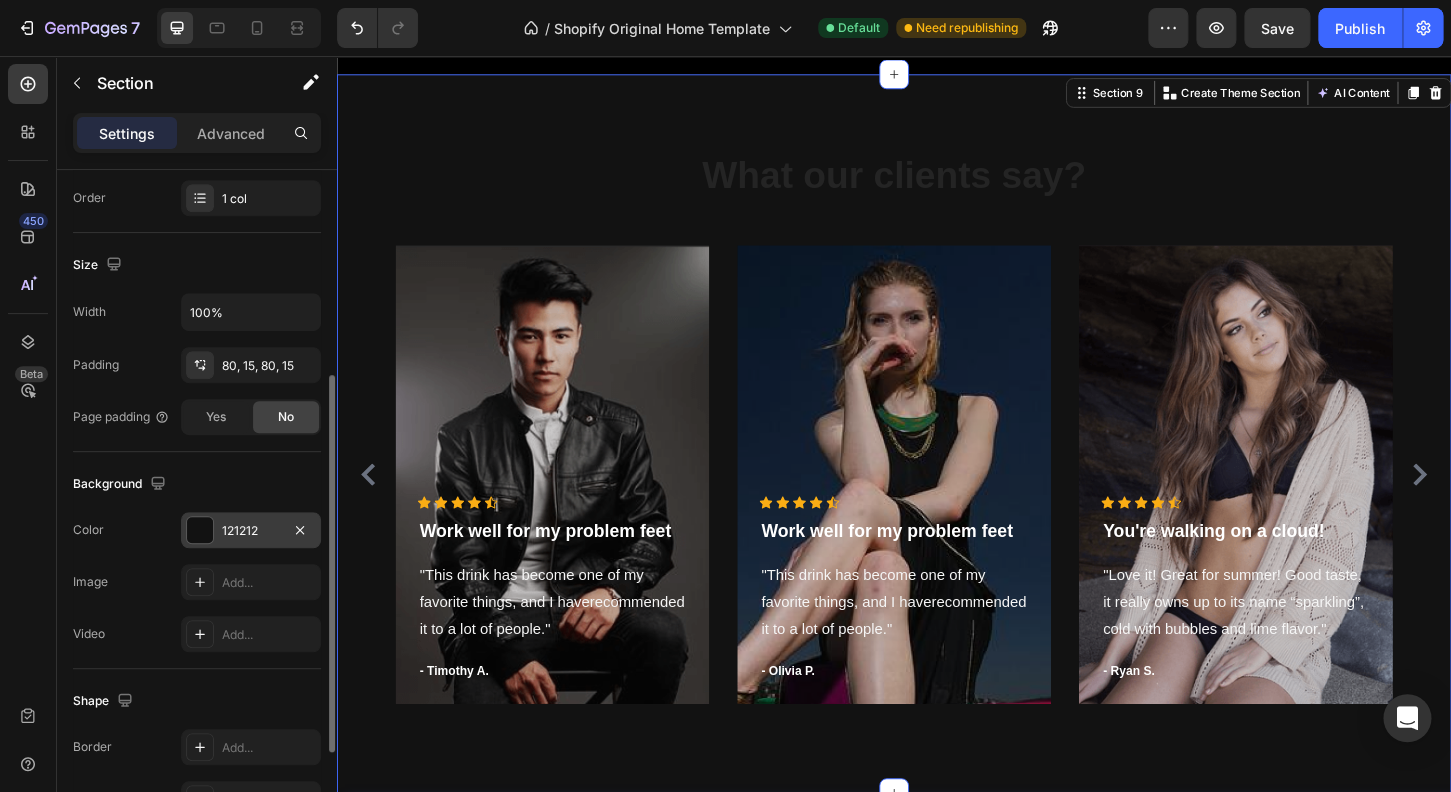 click on "121212" at bounding box center (251, 531) 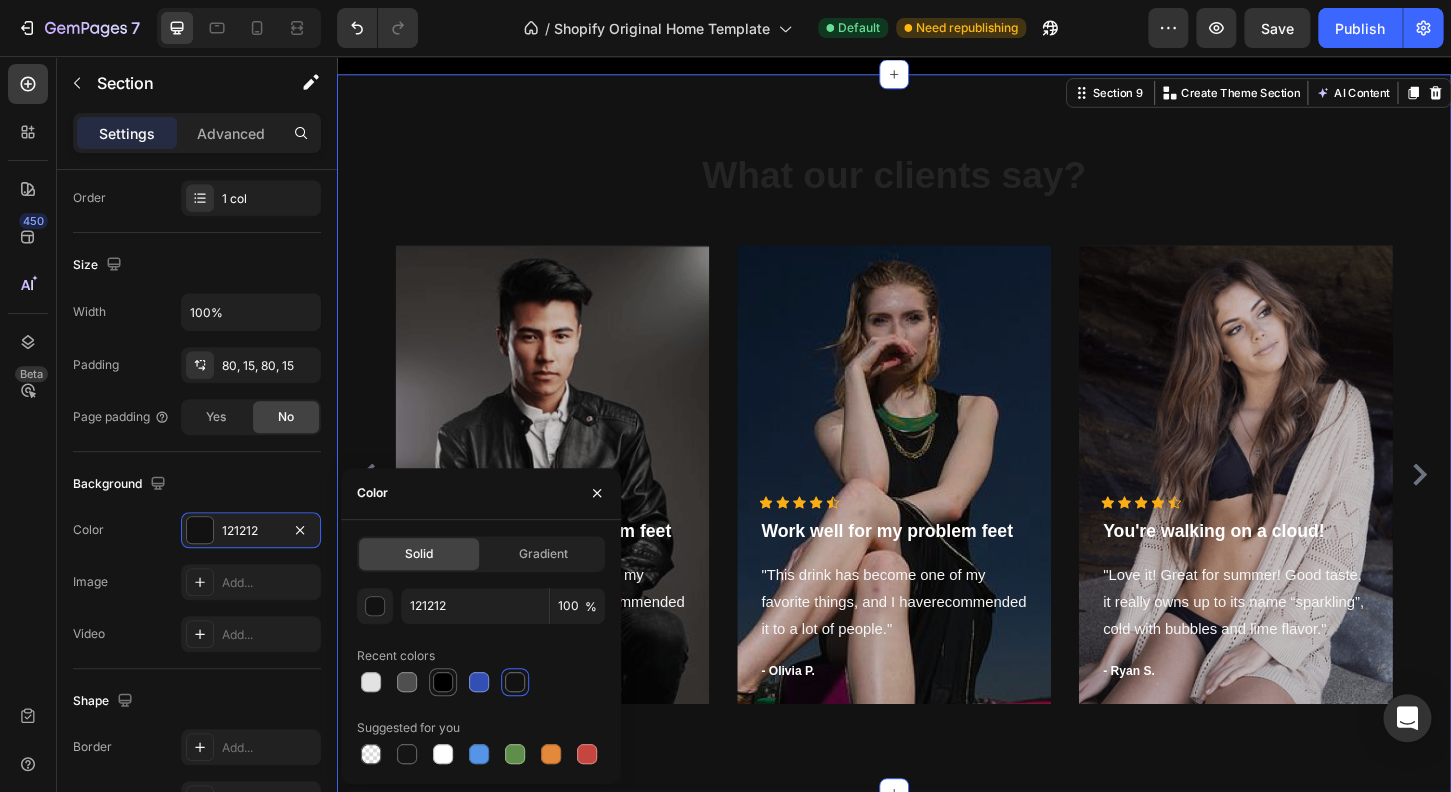 click at bounding box center [443, 682] 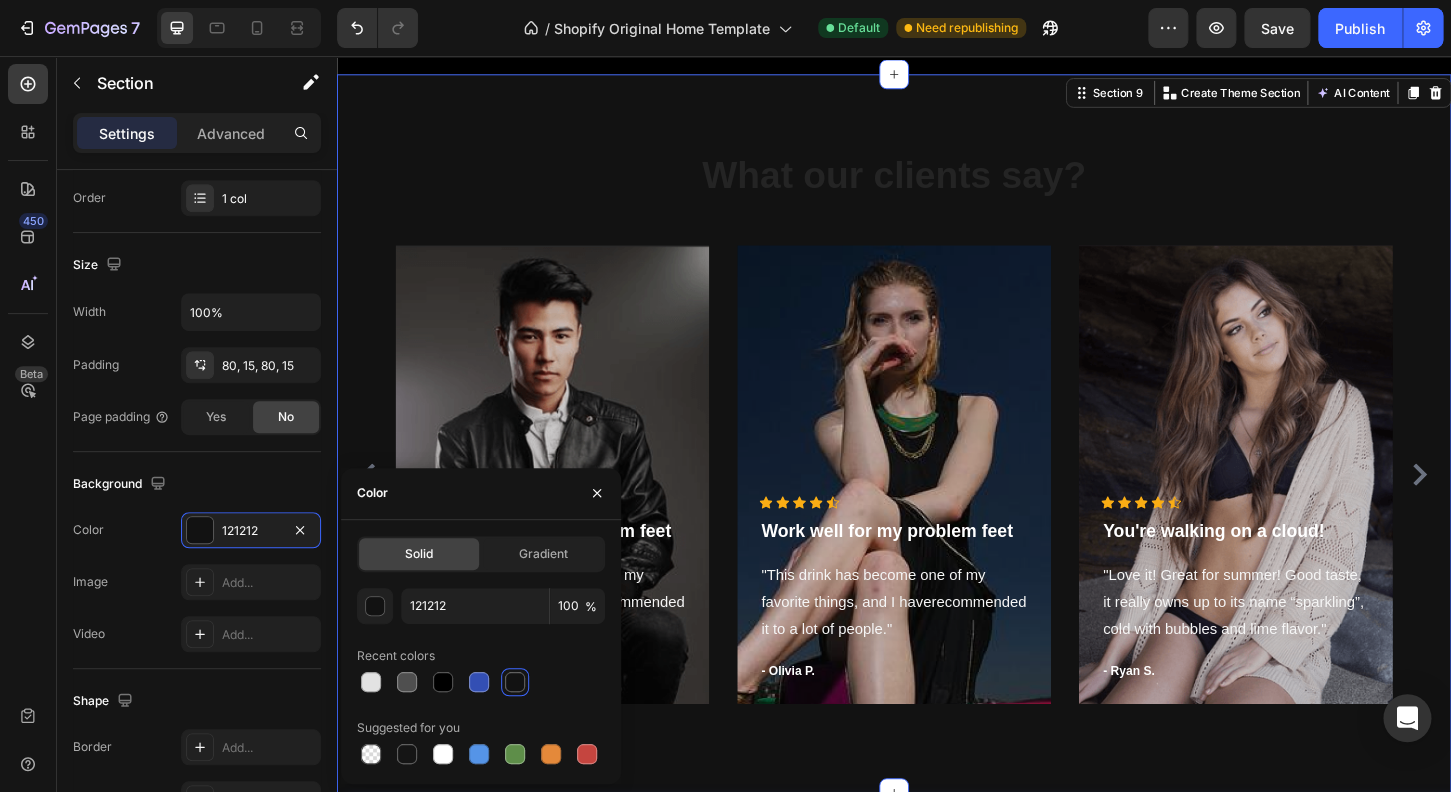 type on "000000" 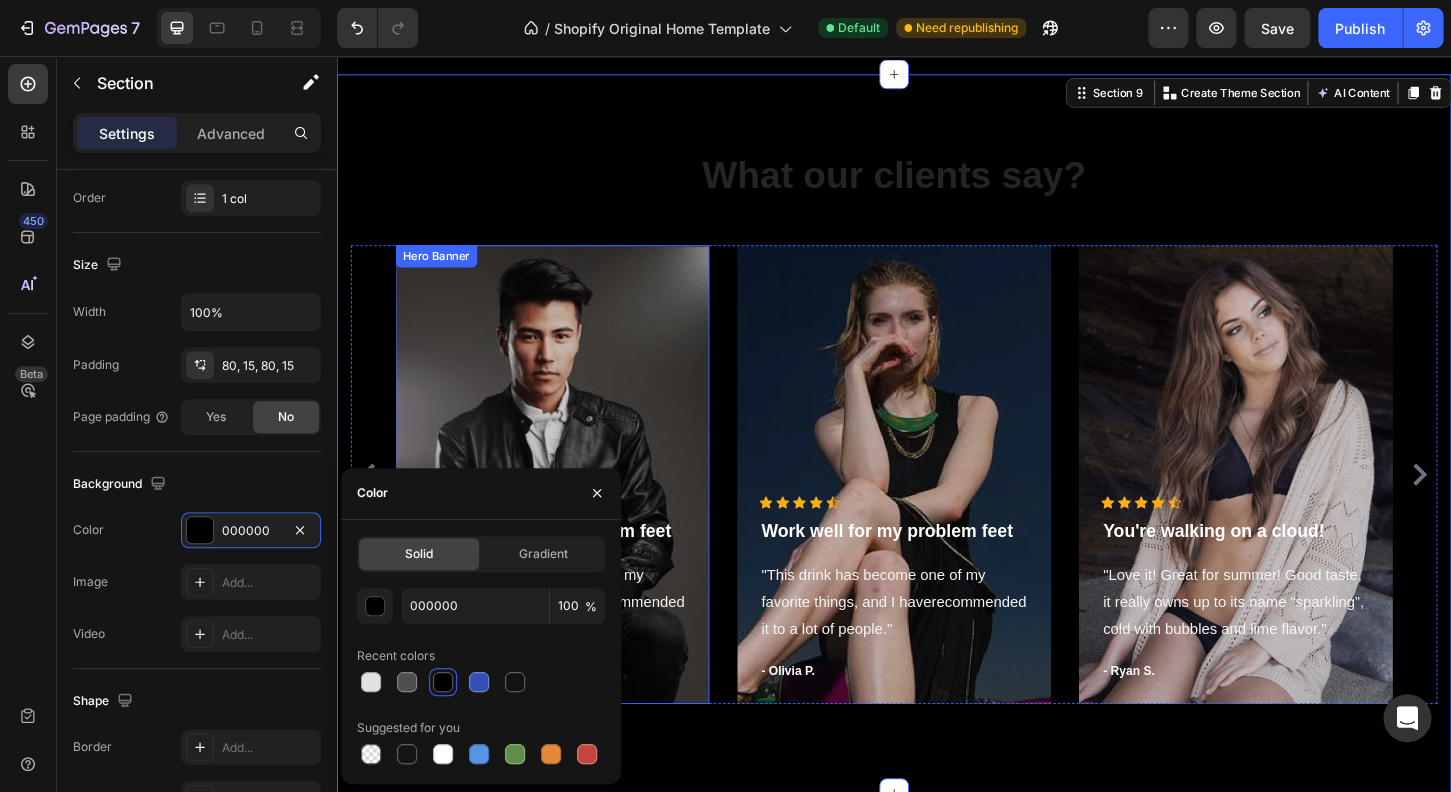 scroll, scrollTop: 6992, scrollLeft: 0, axis: vertical 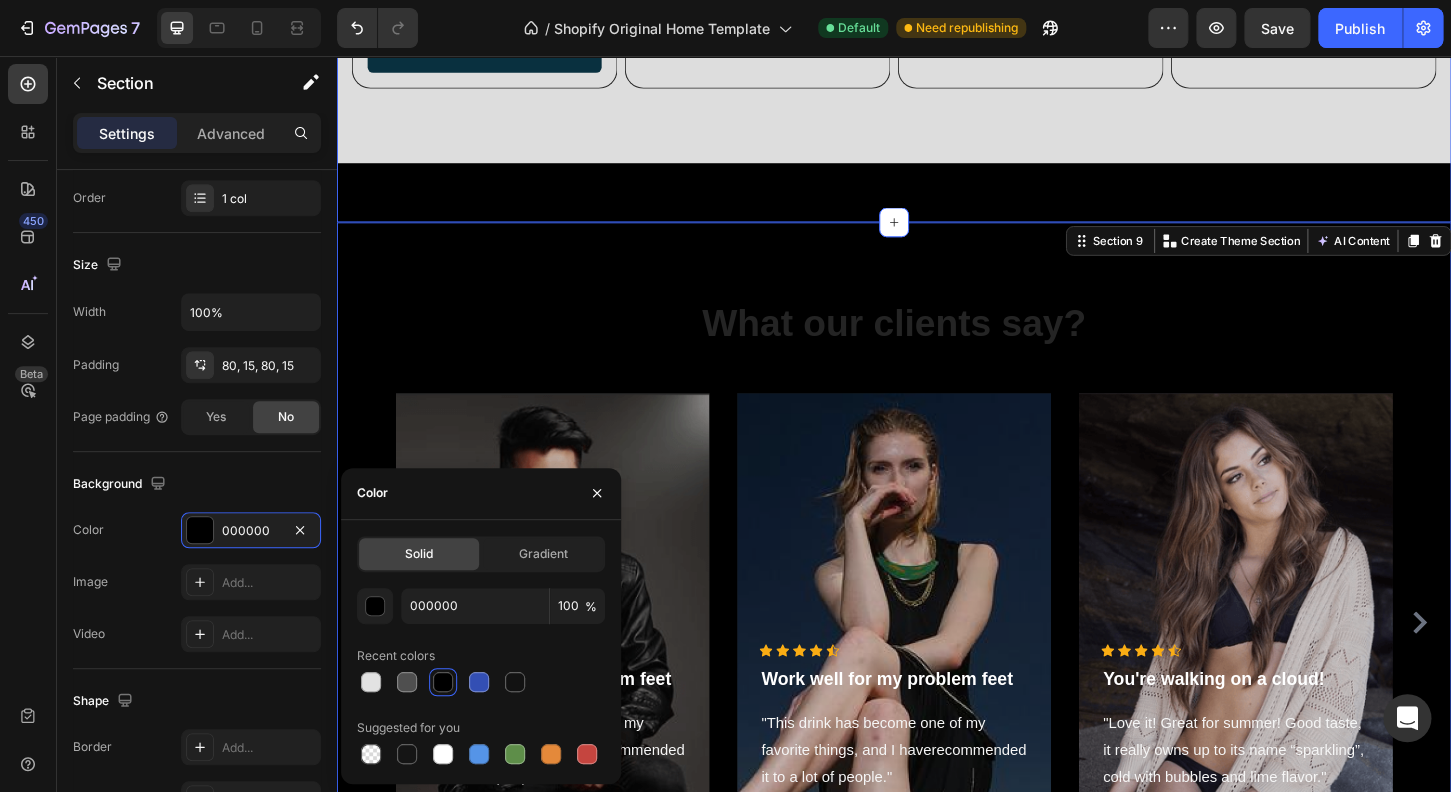 click on "Bestsellers Heading Built for those who demand more from their gear, Phoenix Outdoors delivers rugged, purpose-driven products that perform when it matters most. Whether you're on the range, in the field, or off the grid, our designs are made to outlast, outwork, and outperform. Text Block Row Explore Product Images On Point Shotgun Front Sight Product Title                Title Line
$22.99 Product Price Product Price
Row No compare price Product Price 12 ga - plain barrel 12 ga - plain barrel     12 ga - plain barrel 20 ga - plain barrel 20 ga - plain barrel     20 ga - plain barrel Product Variants & Swatches Row Add to cart Add to Cart Row Row Product List Product Images Standard Pump Forend - Mossberg® 500 Product Title                Title Line
$19.99 Product Price Product Price
Row No compare price Product Price   Tactical Black Dark Earth Mossy Oak Country Urban Grey Woods Edge Green Very Pink Hunter Orange Row Add to cart Row Row" at bounding box center (937, -419) 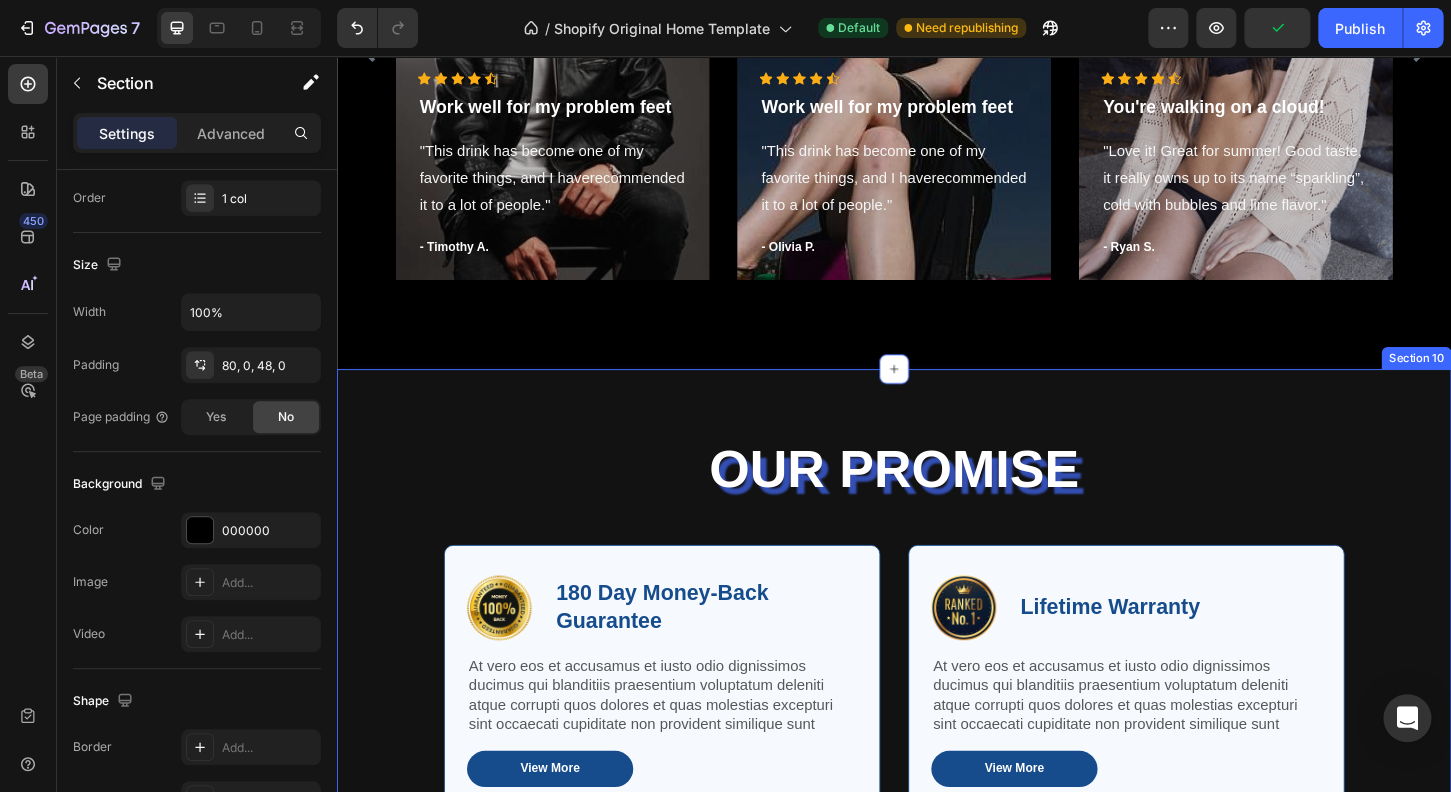 scroll, scrollTop: 8016, scrollLeft: 0, axis: vertical 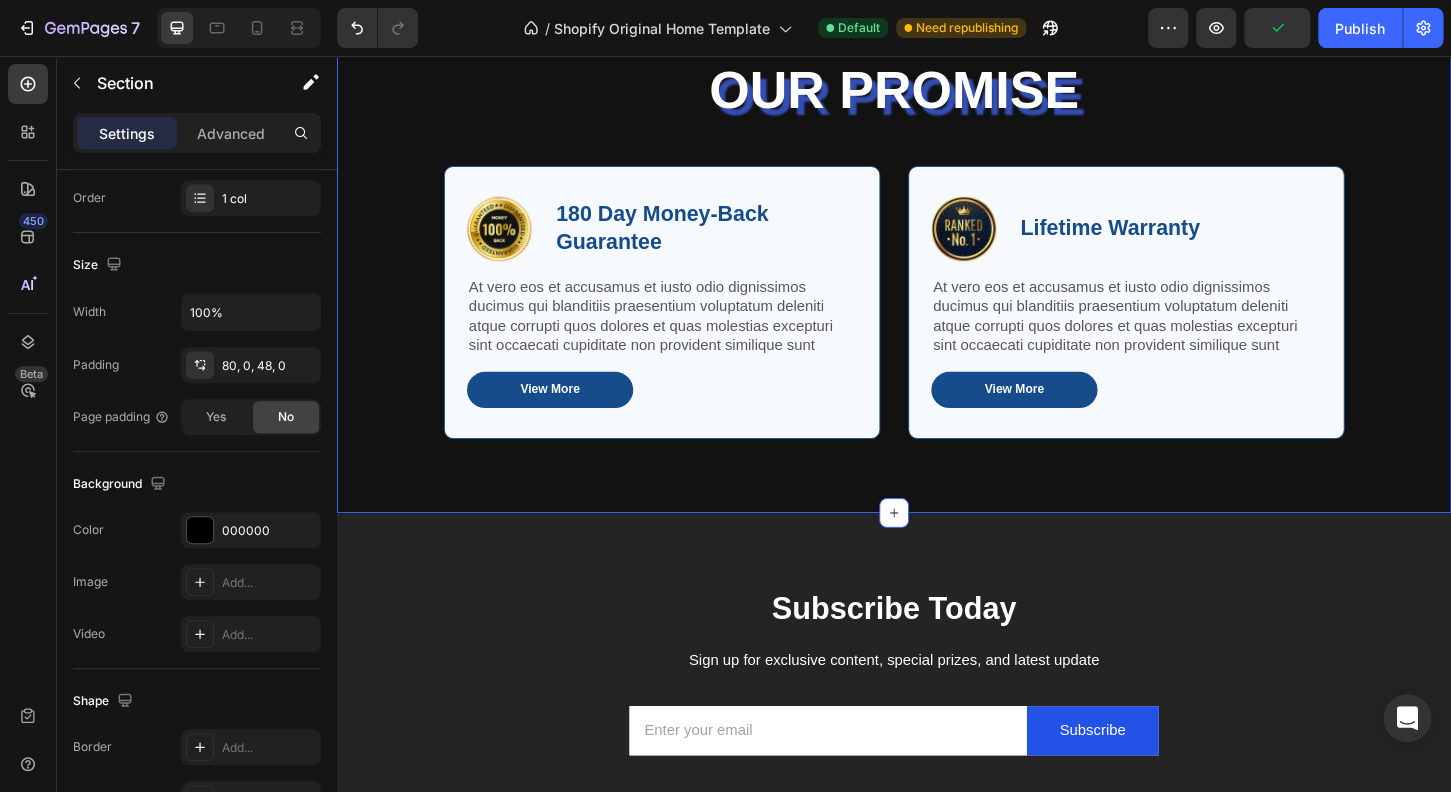 click on "Our Promise   Heading Row Image 180 Day Money-Back Guarantee Text Block Row At vero eos et accusamus et iusto odio dignissimos ducimus qui blanditiis praesentium voluptatum deleniti atque corrupti quos dolores et quas molestias excepturi sint occaecati cupiditate non provident similique sunt Text Block View More Button Row Image Lifetime Warranty Text Block Row At vero eos et accusamus et iusto odio dignissimos ducimus qui blanditiis praesentium voluptatum deleniti atque corrupti quos dolores et quas molestias excepturi sint occaecati cupiditate non provident similique sunt Text Block View More Button Row Row" at bounding box center (937, 290) 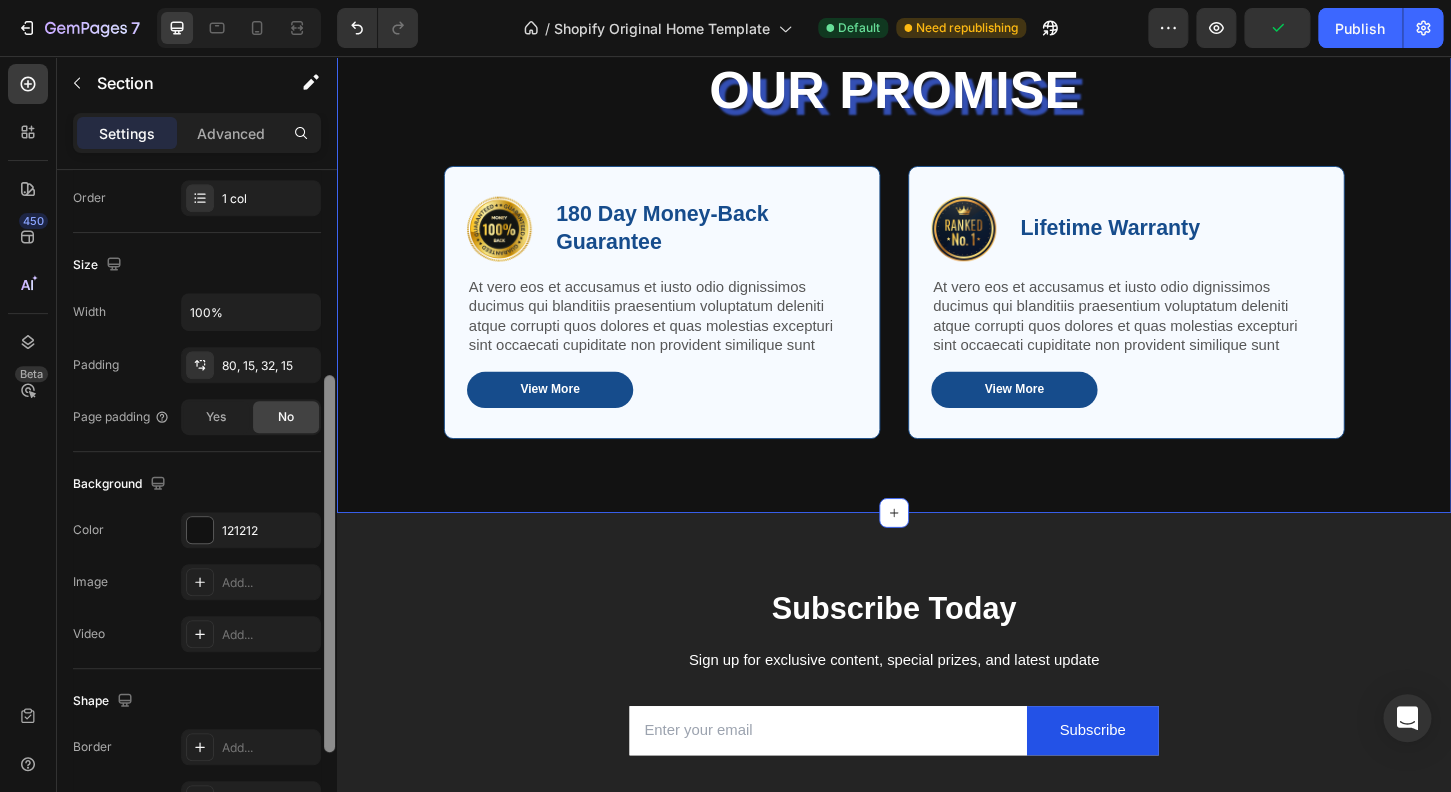 drag, startPoint x: 261, startPoint y: 539, endPoint x: 326, endPoint y: 549, distance: 65.76473 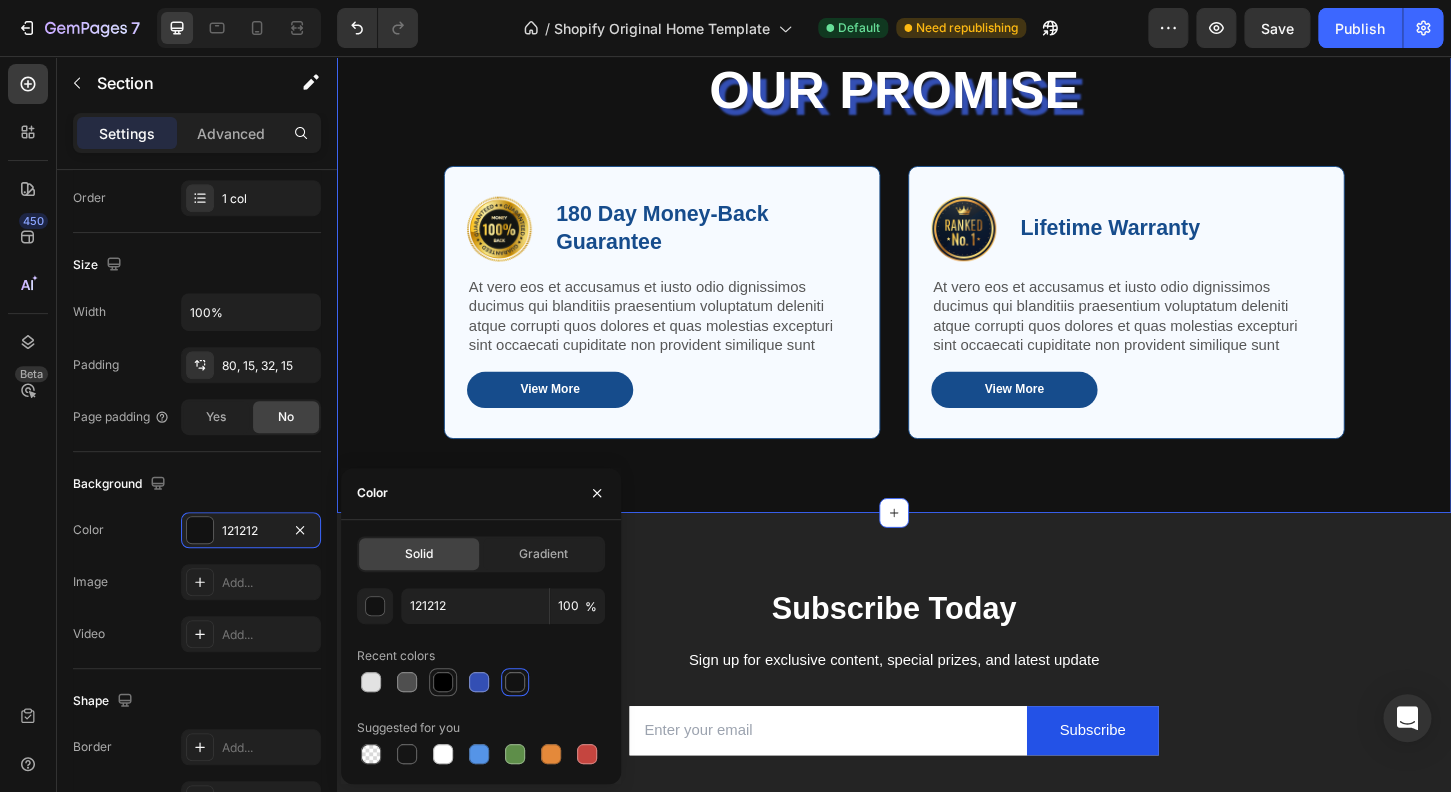 drag, startPoint x: 450, startPoint y: 681, endPoint x: 314, endPoint y: 653, distance: 138.85243 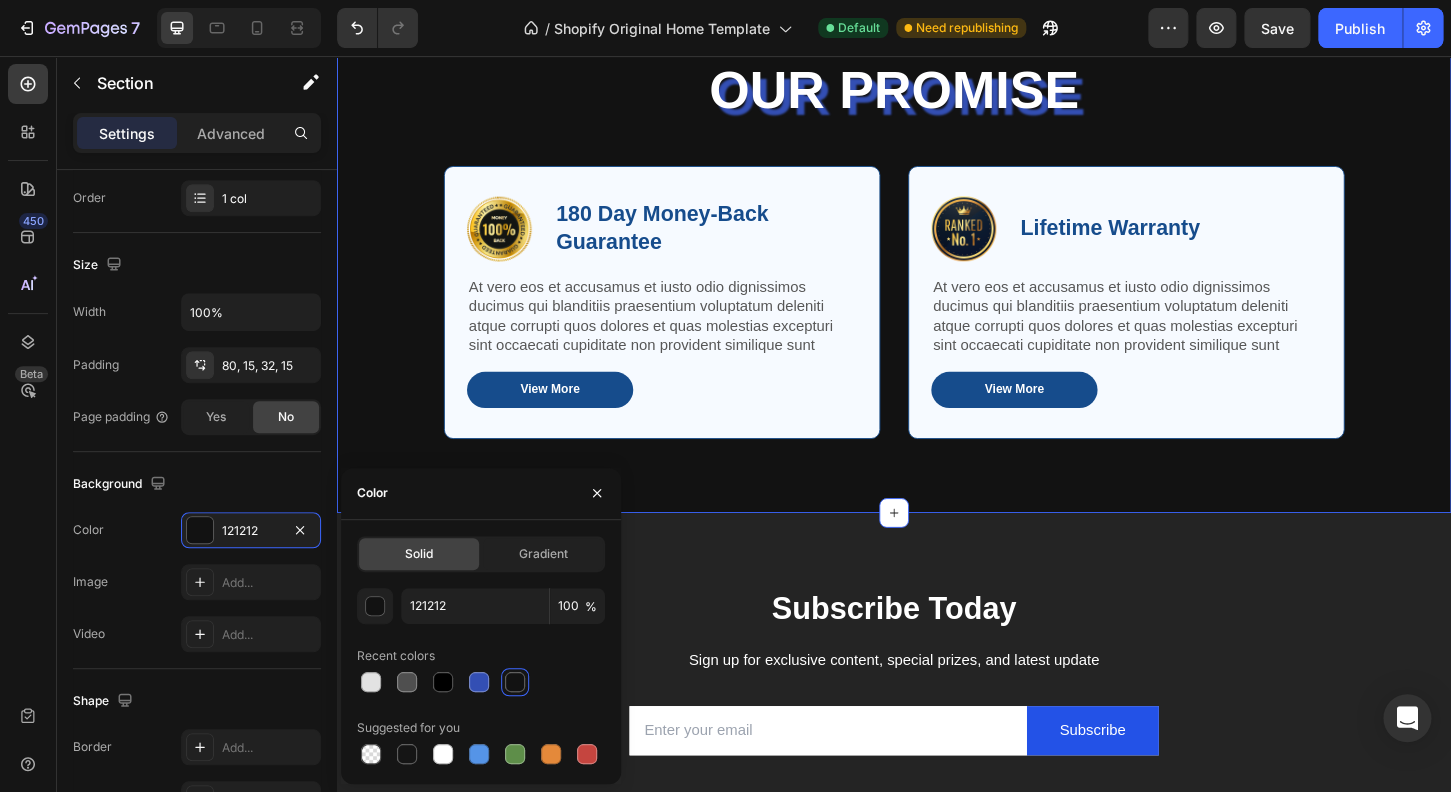 type on "000000" 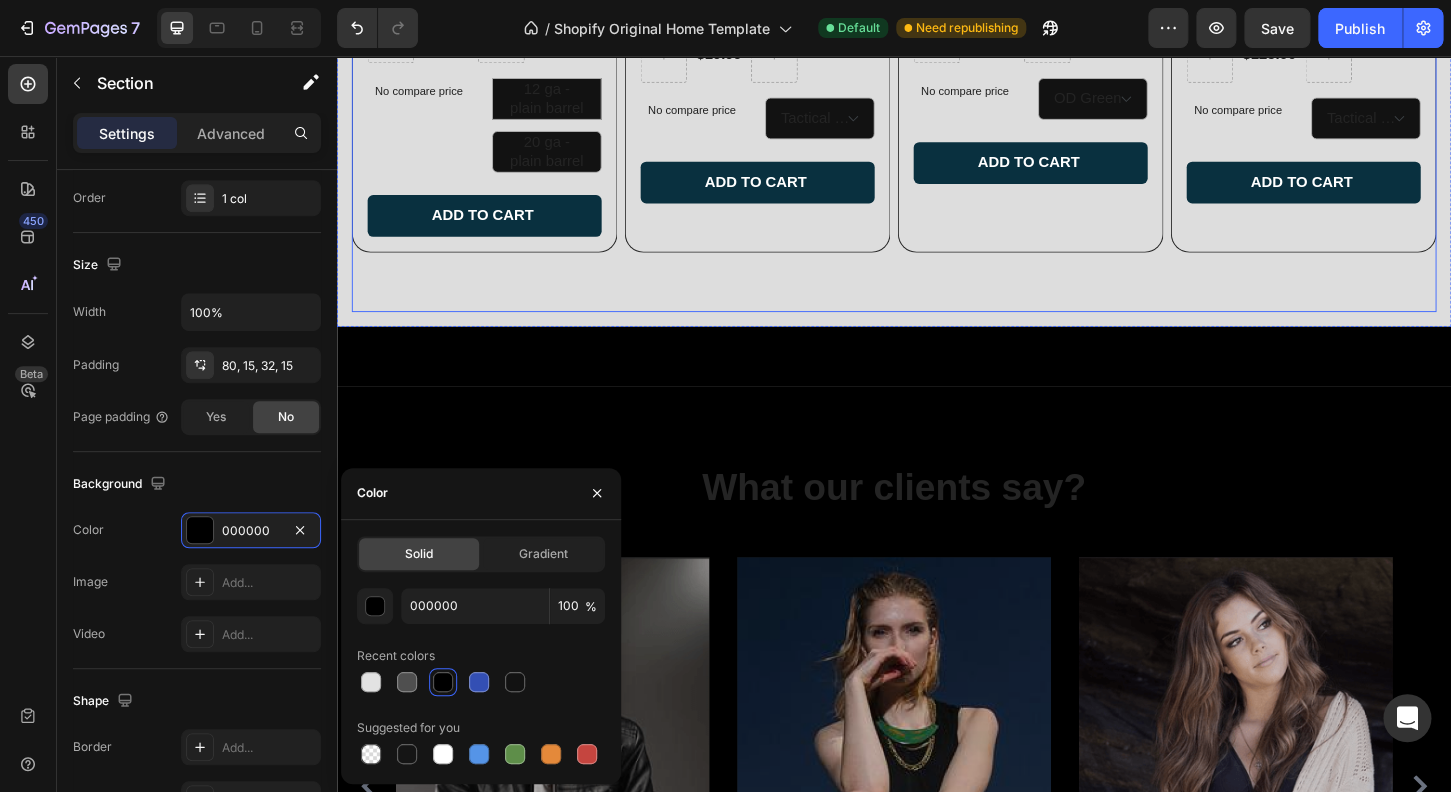 scroll, scrollTop: 7008, scrollLeft: 0, axis: vertical 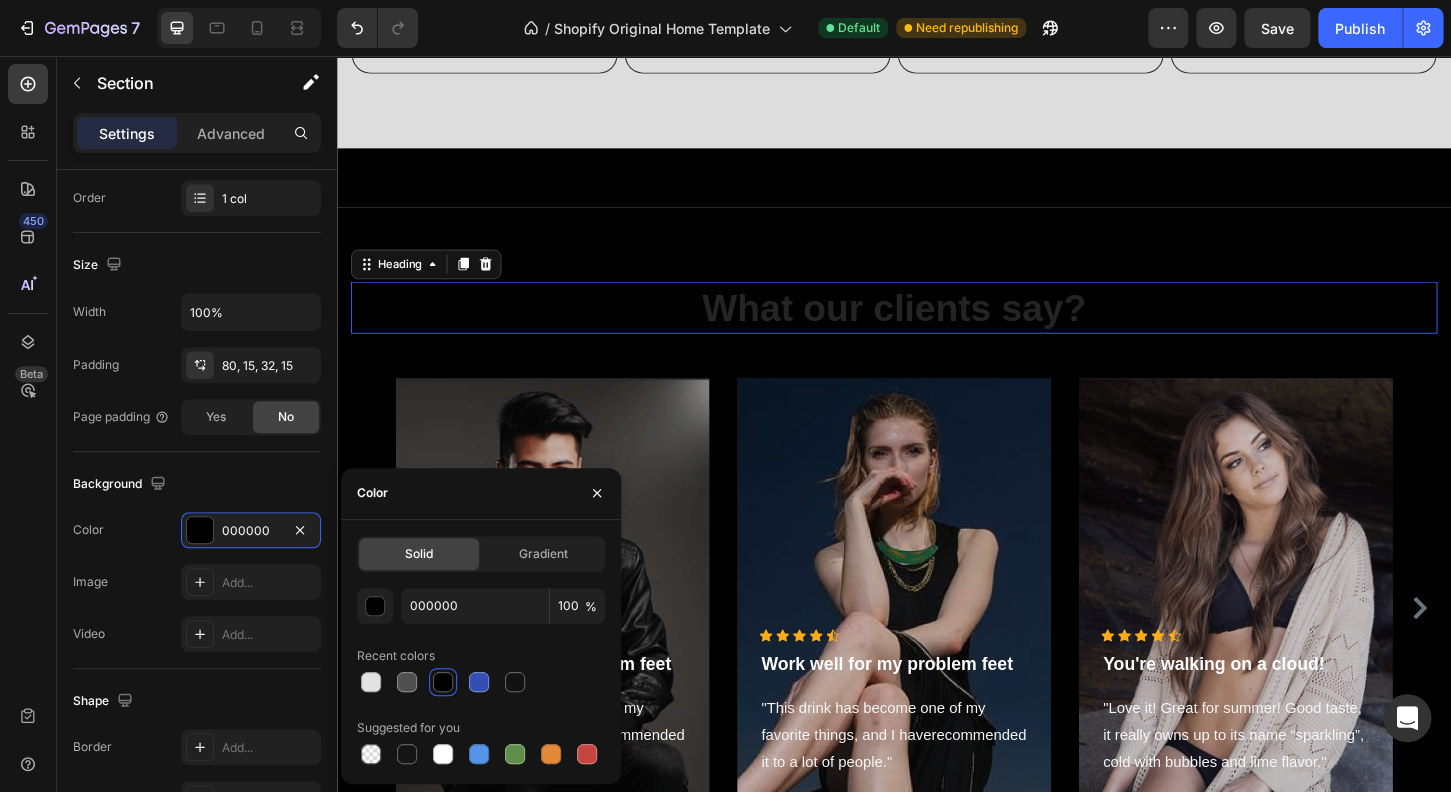 click on "What our clients say?" at bounding box center (937, 327) 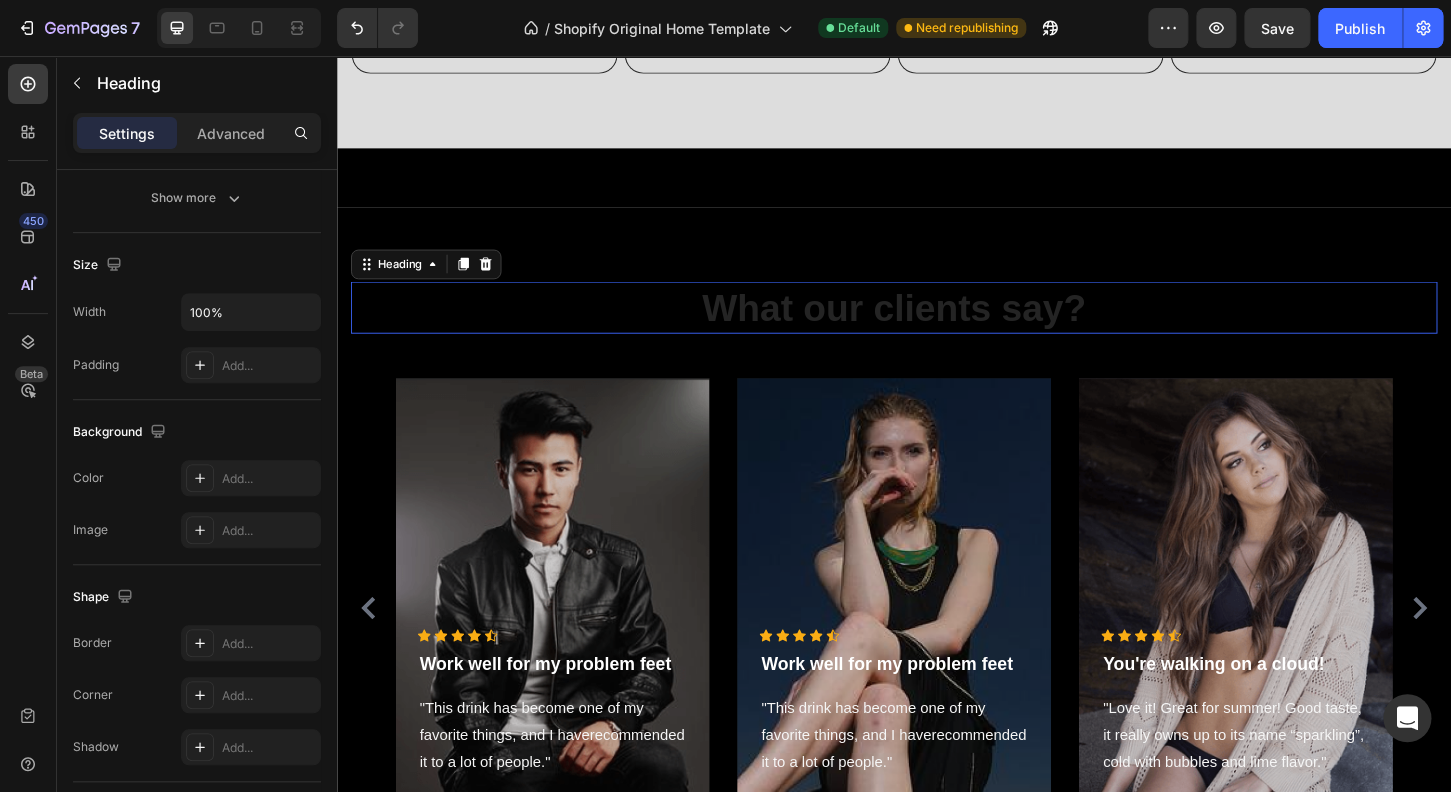 scroll, scrollTop: 0, scrollLeft: 0, axis: both 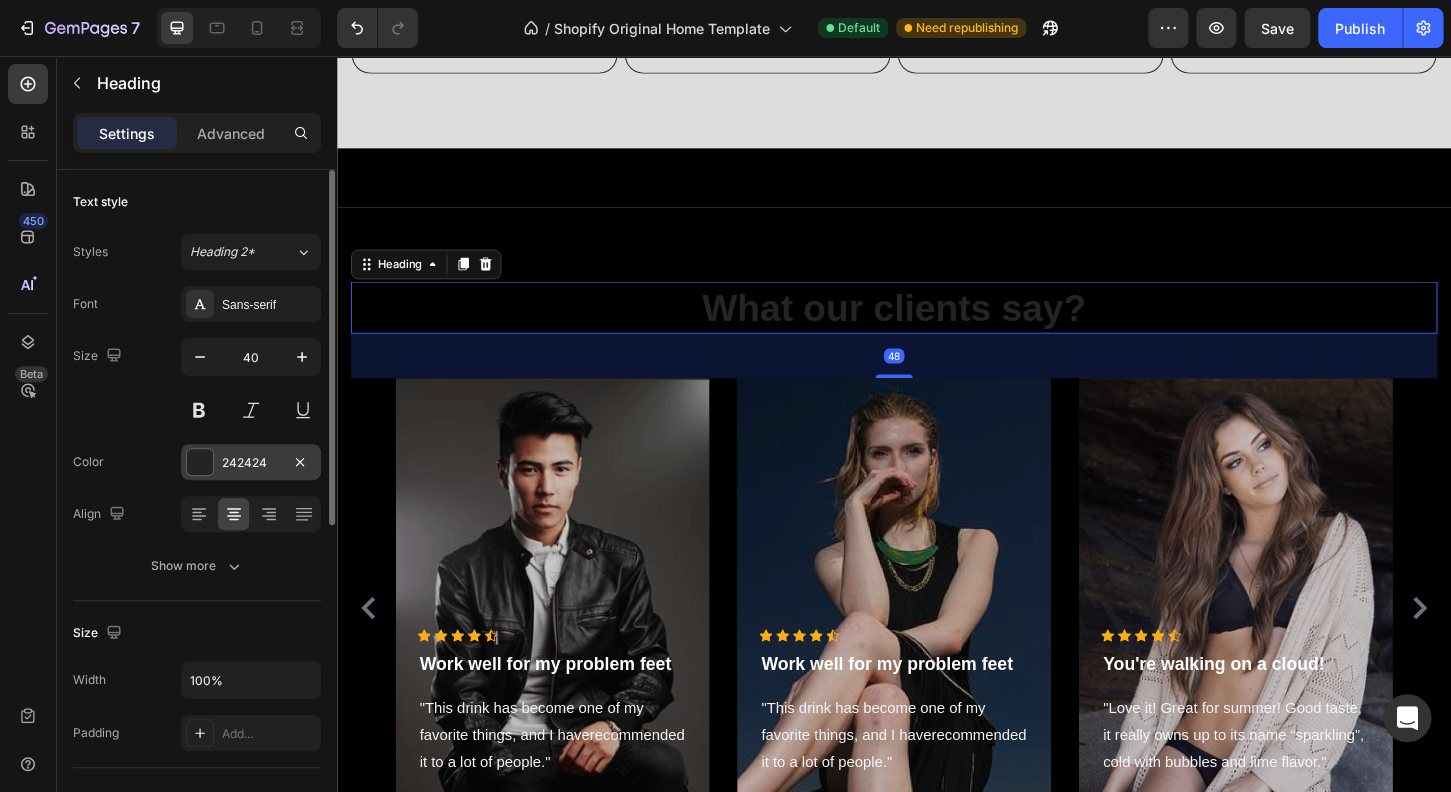 click at bounding box center [200, 462] 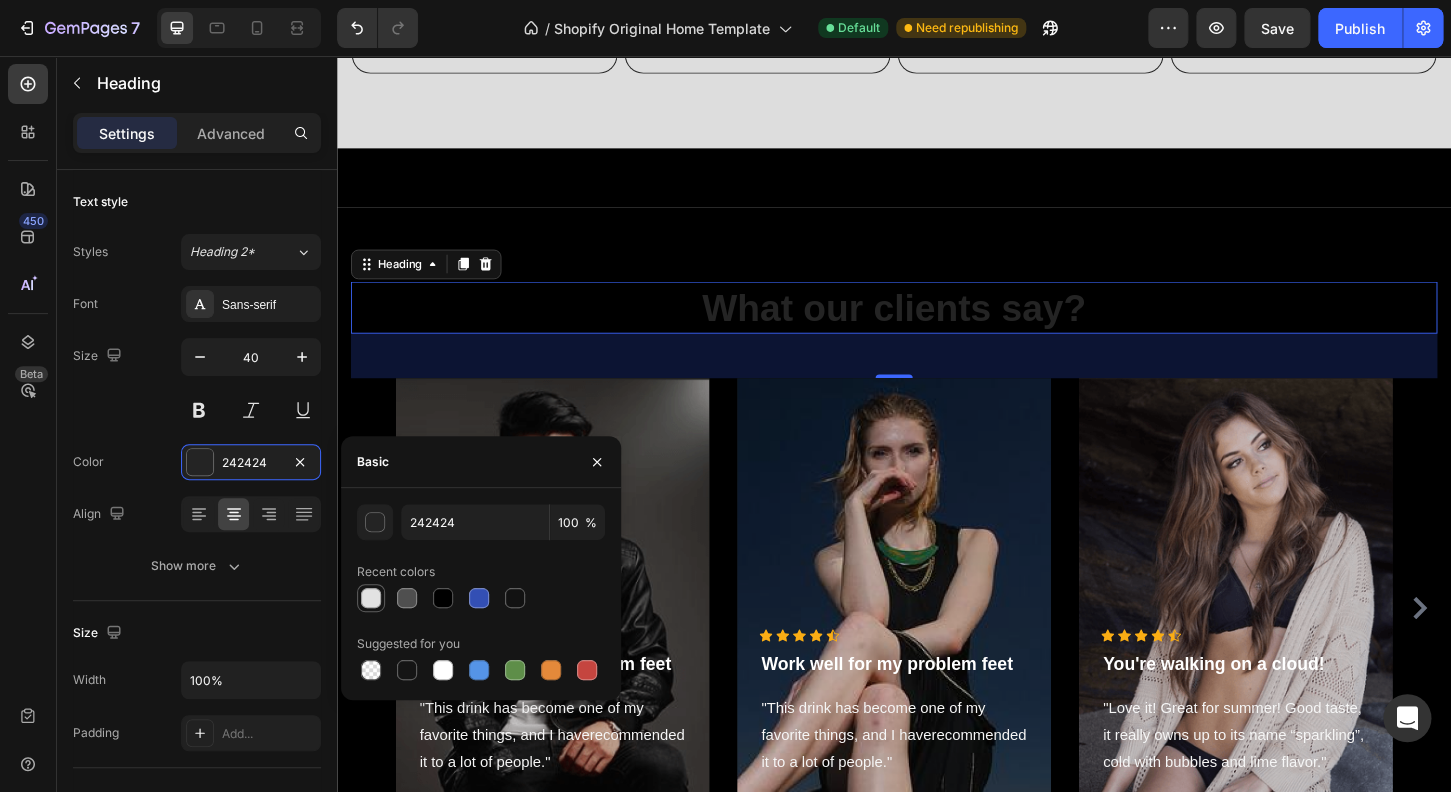 click at bounding box center [371, 598] 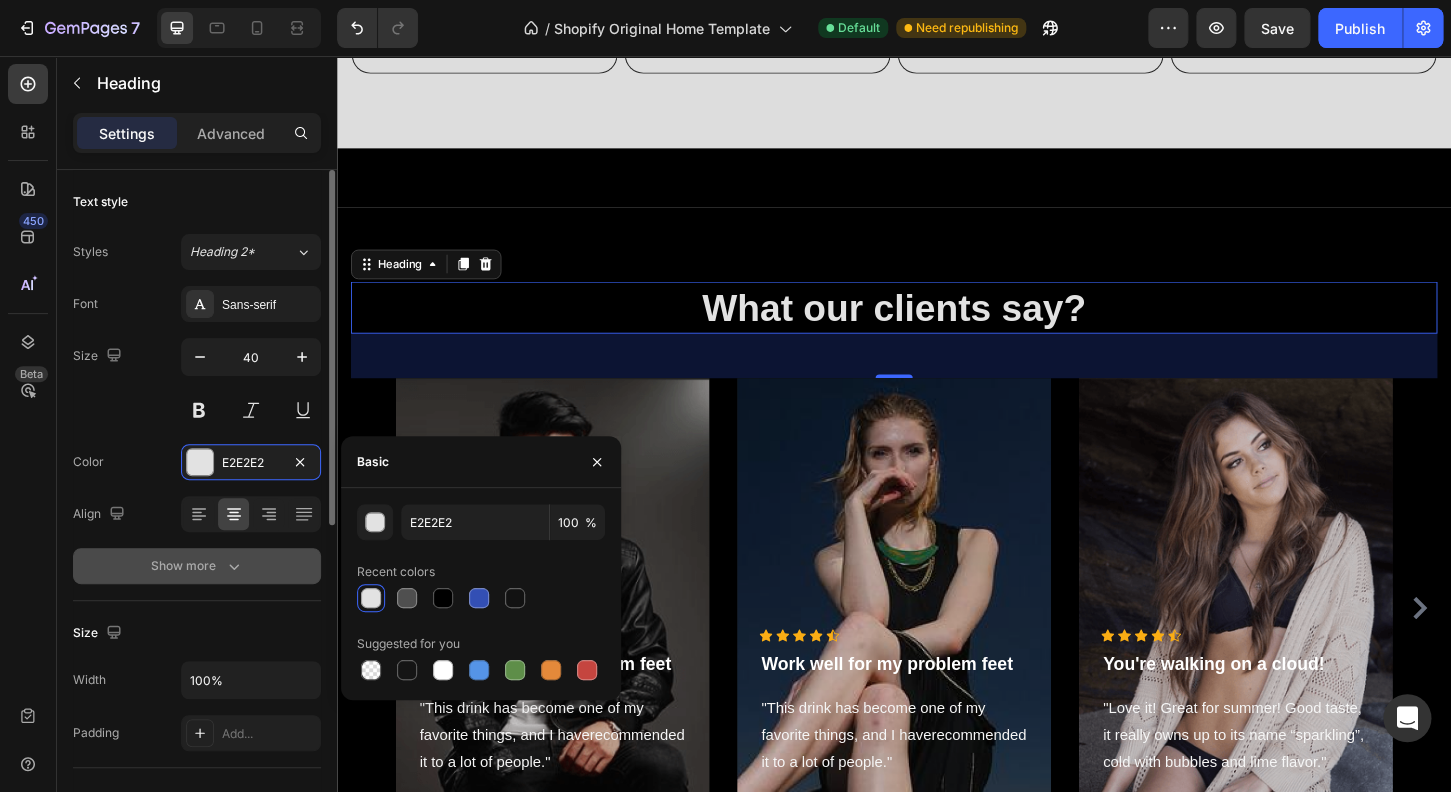 click on "Show more" at bounding box center (197, 566) 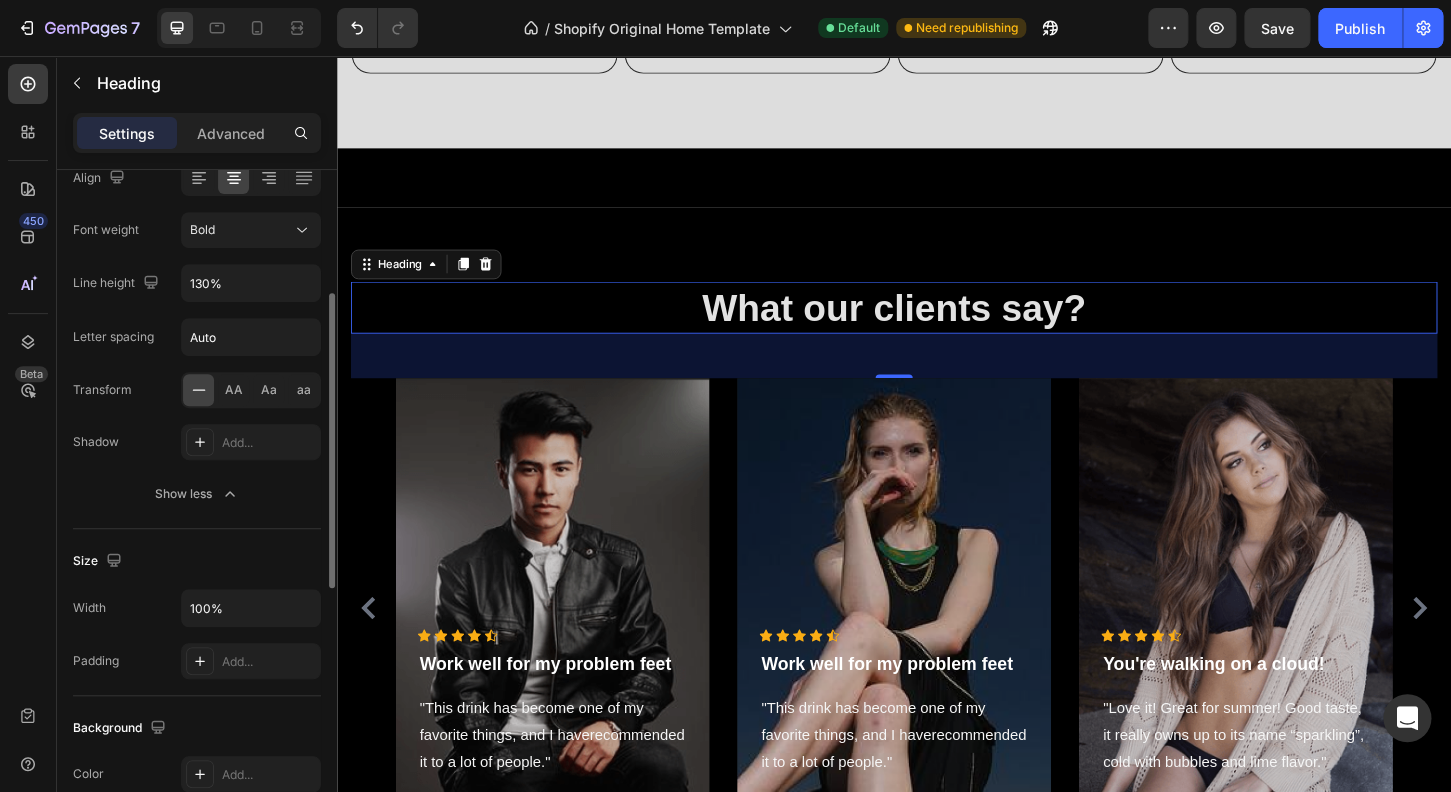 scroll, scrollTop: 320, scrollLeft: 0, axis: vertical 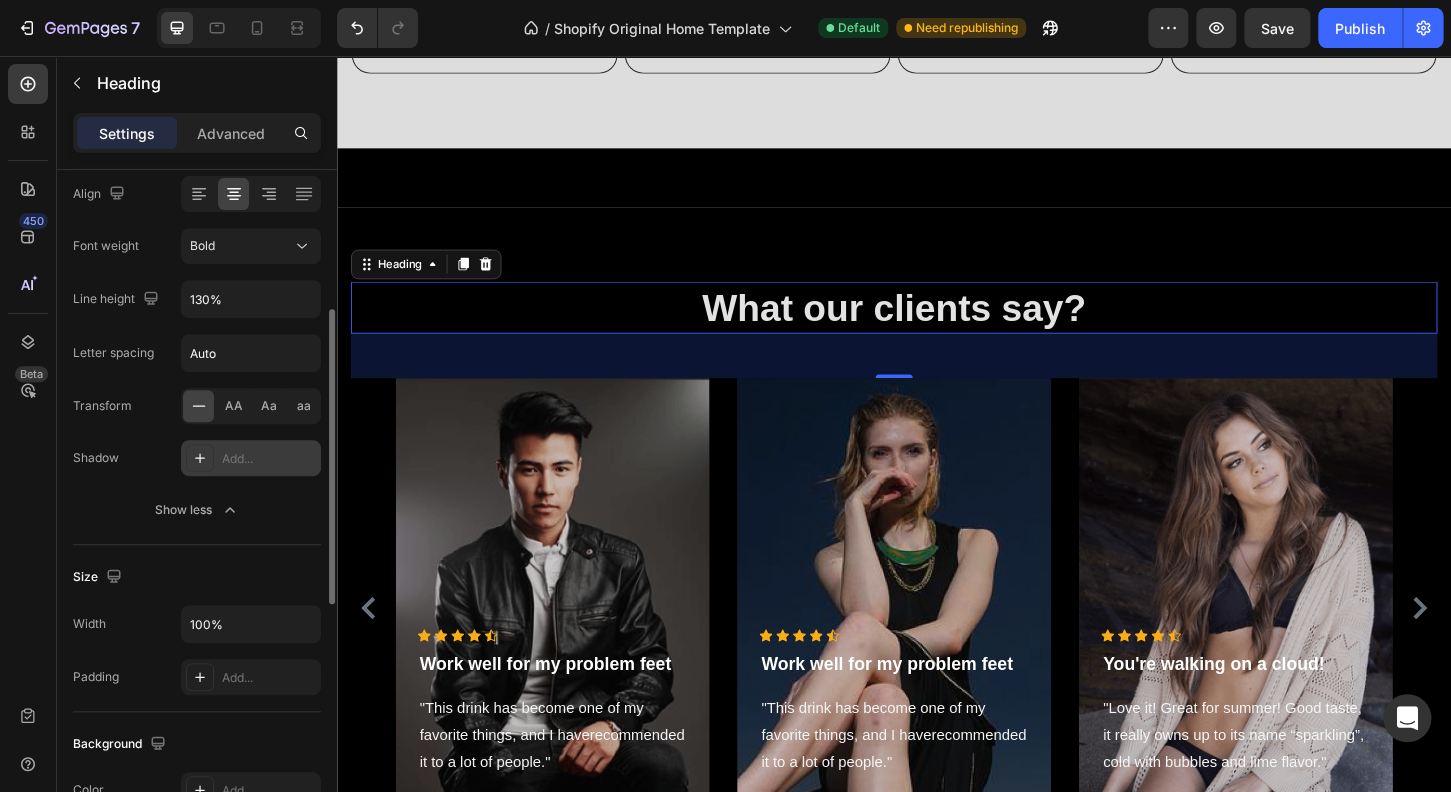 click on "Add..." at bounding box center [251, 458] 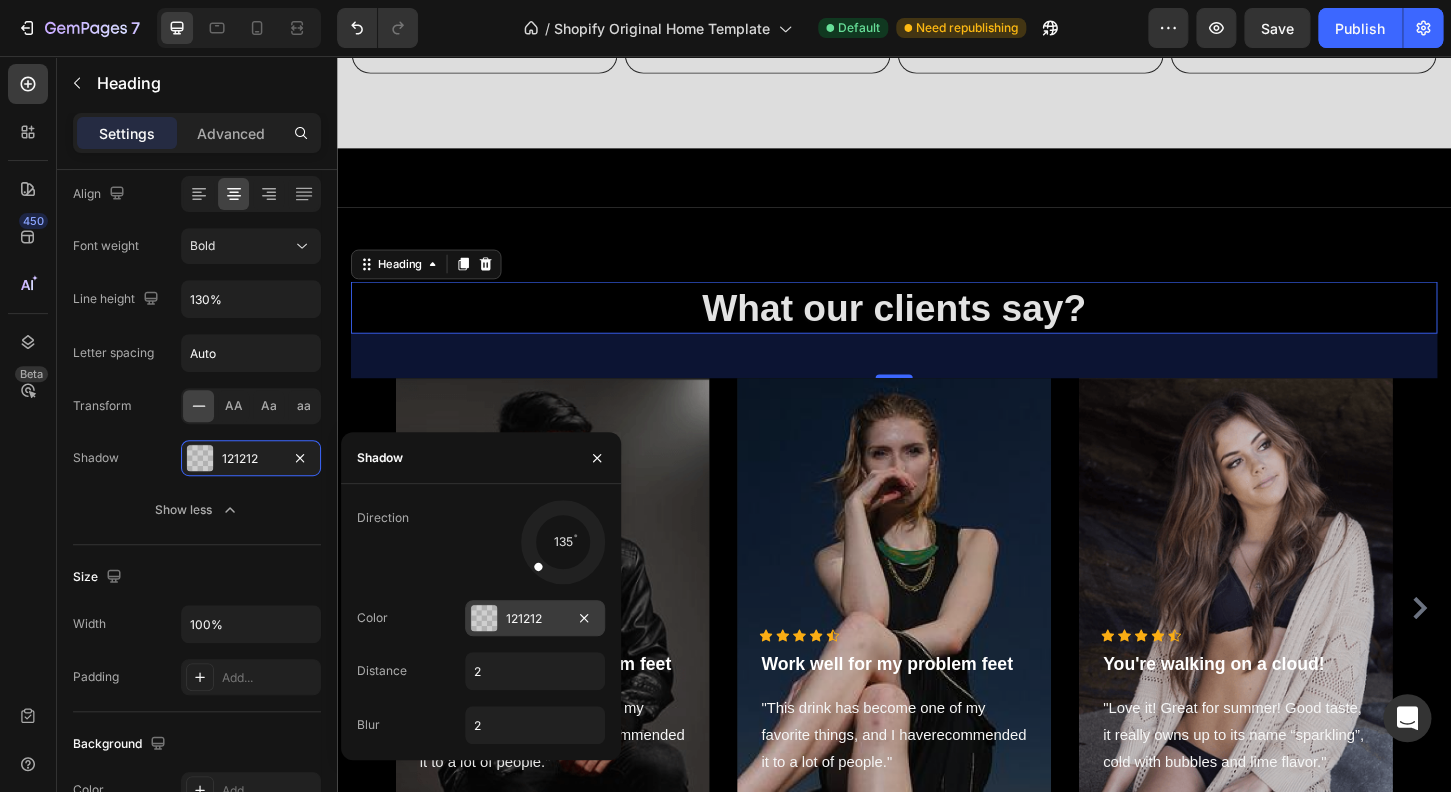 click at bounding box center [484, 618] 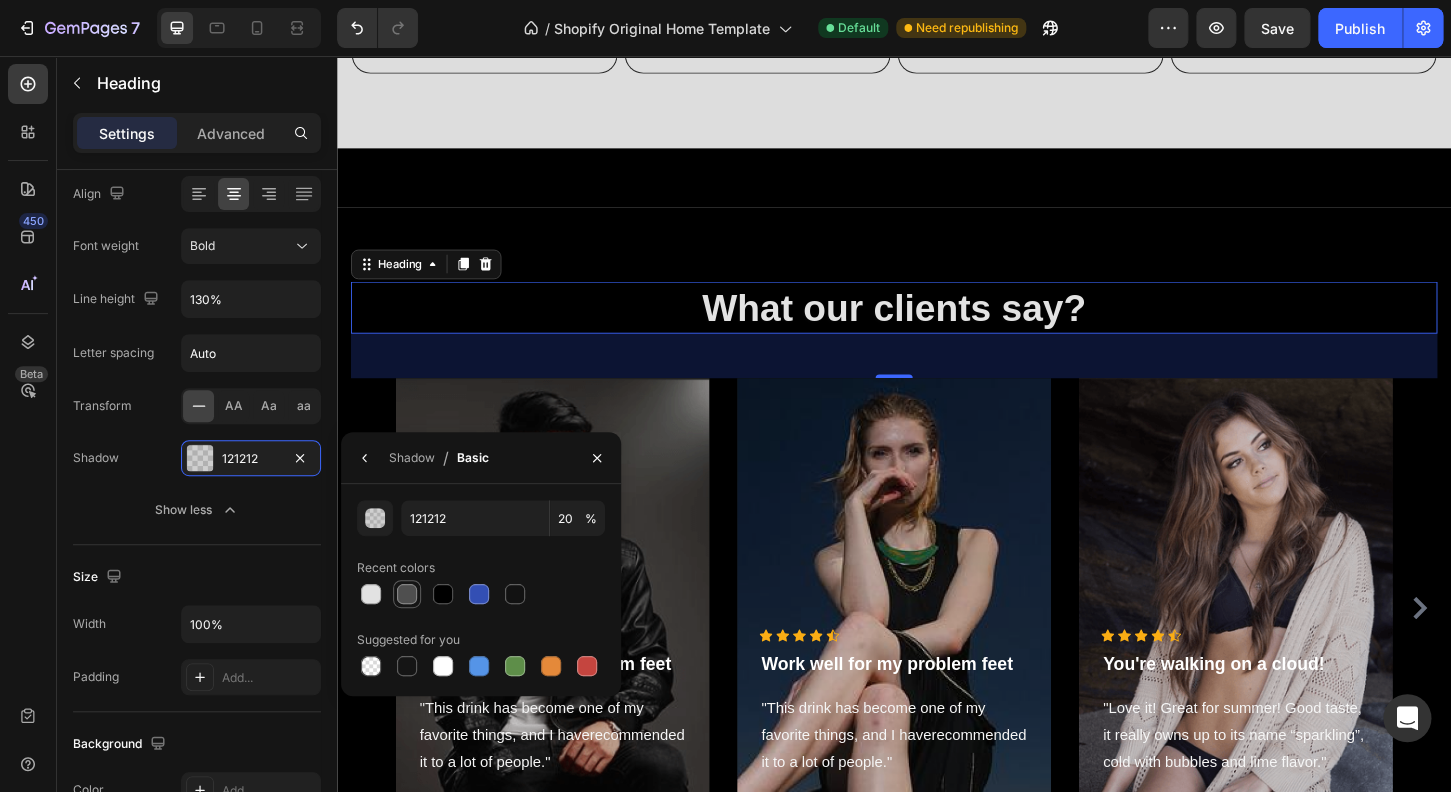 click at bounding box center [407, 594] 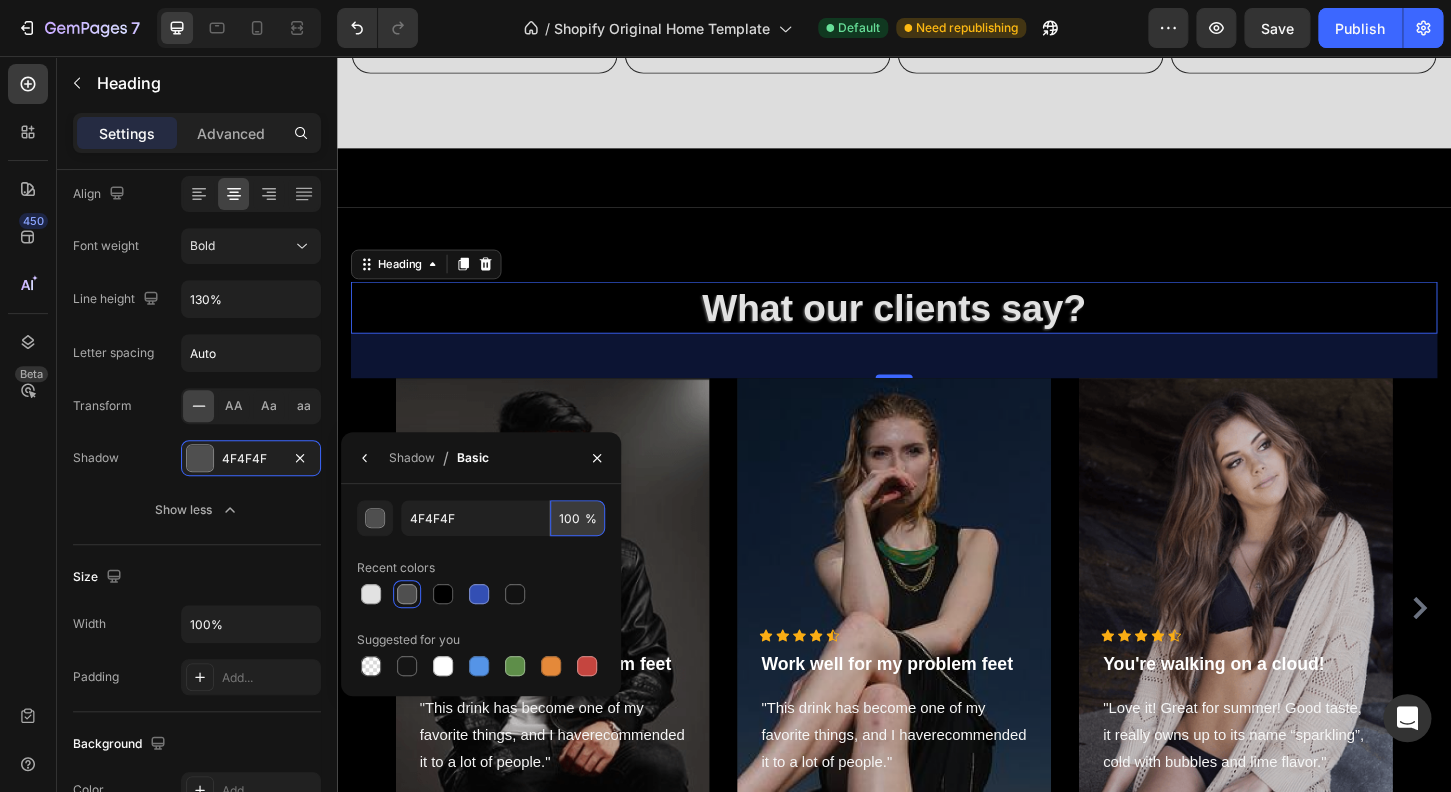click on "100" at bounding box center (0, 0) 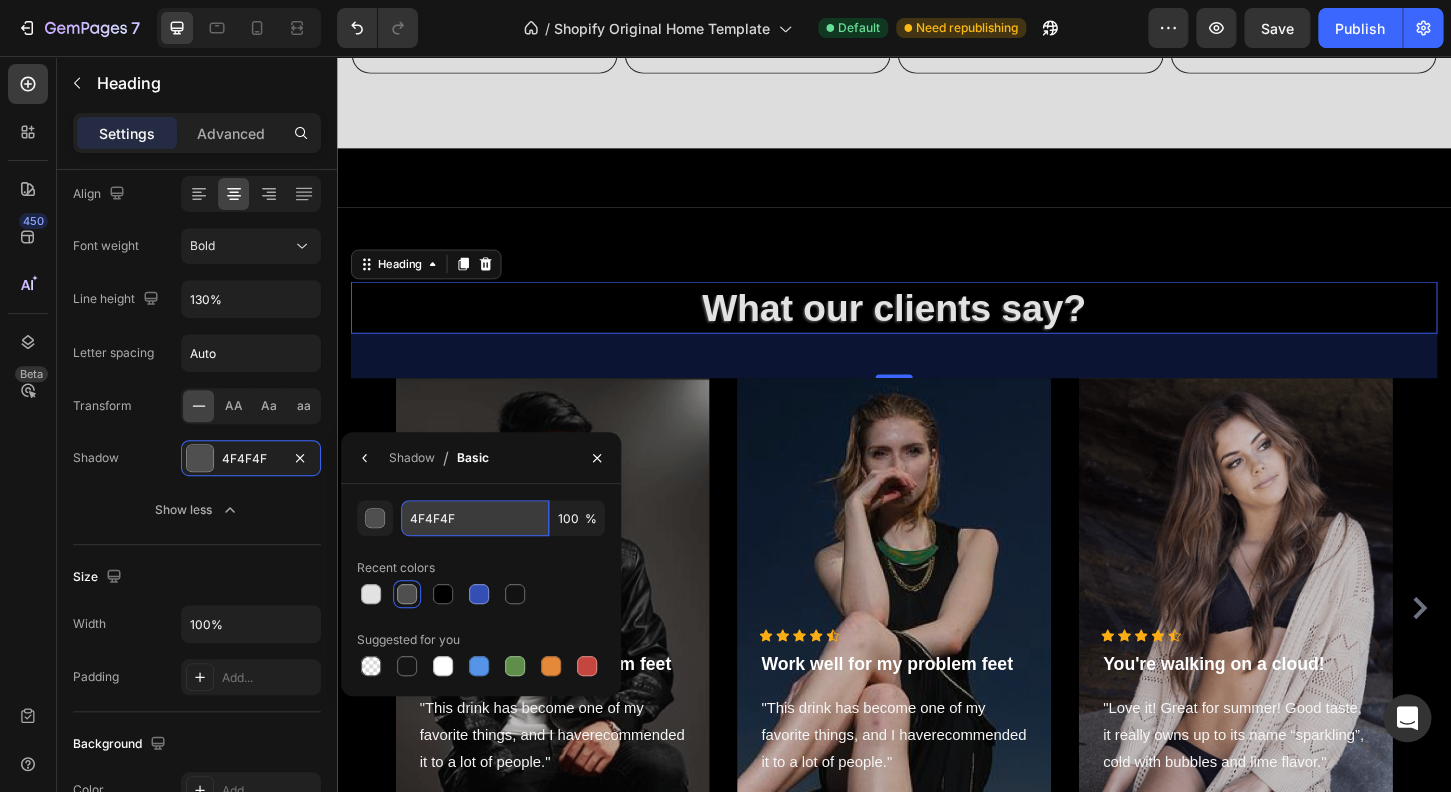 click on "4F4F4F" at bounding box center (0, 0) 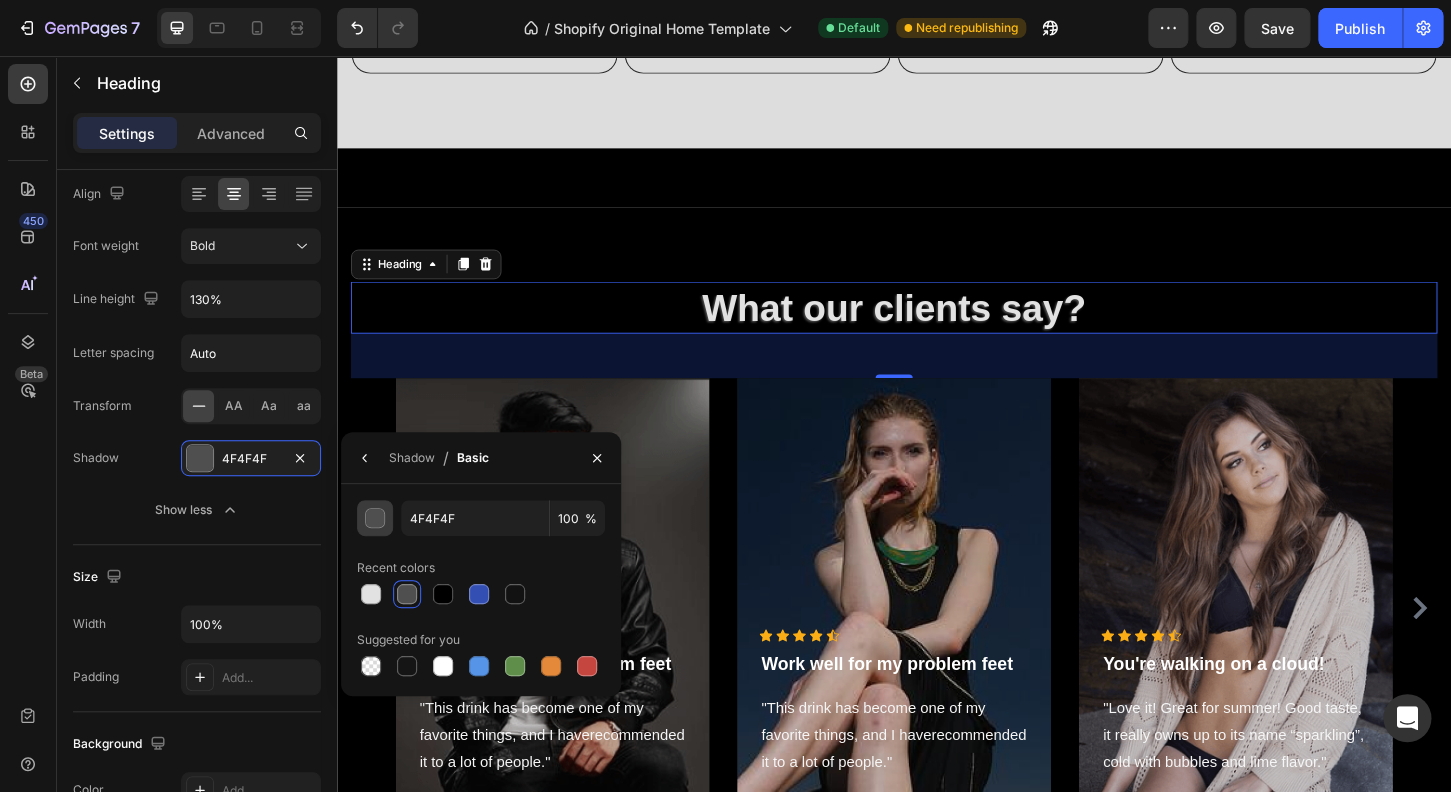 click at bounding box center (375, 518) 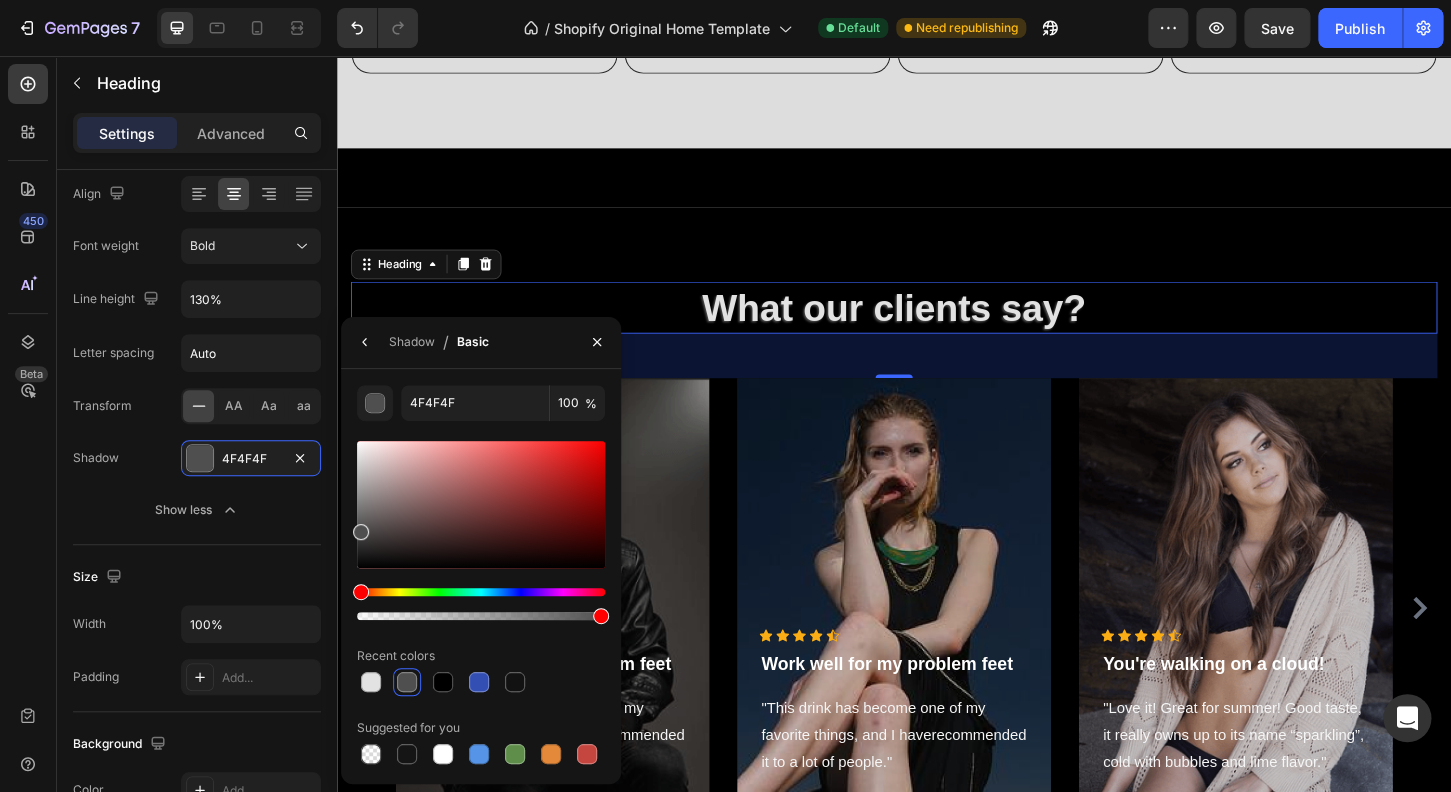 click on "Basic" 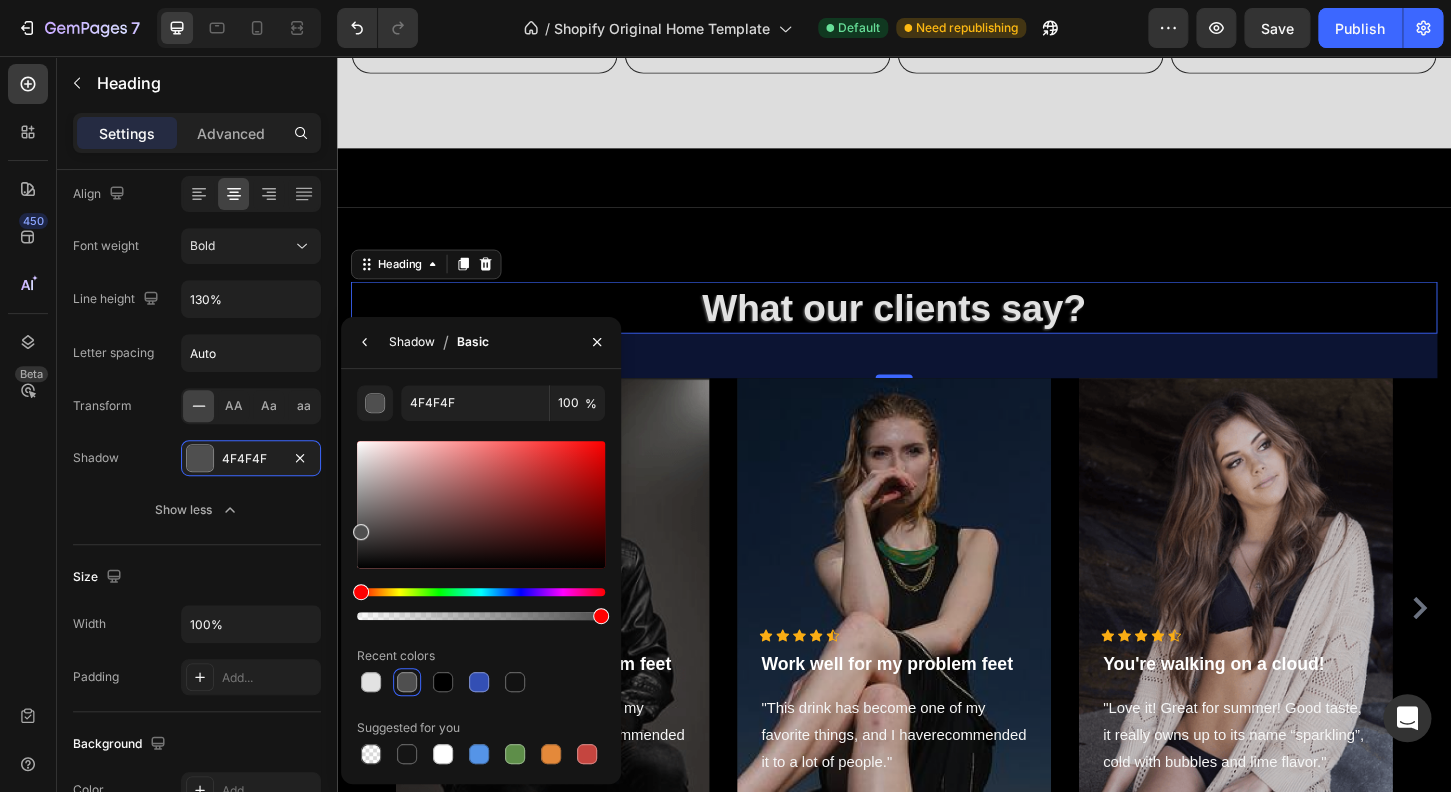 click on "Shadow" at bounding box center (412, 342) 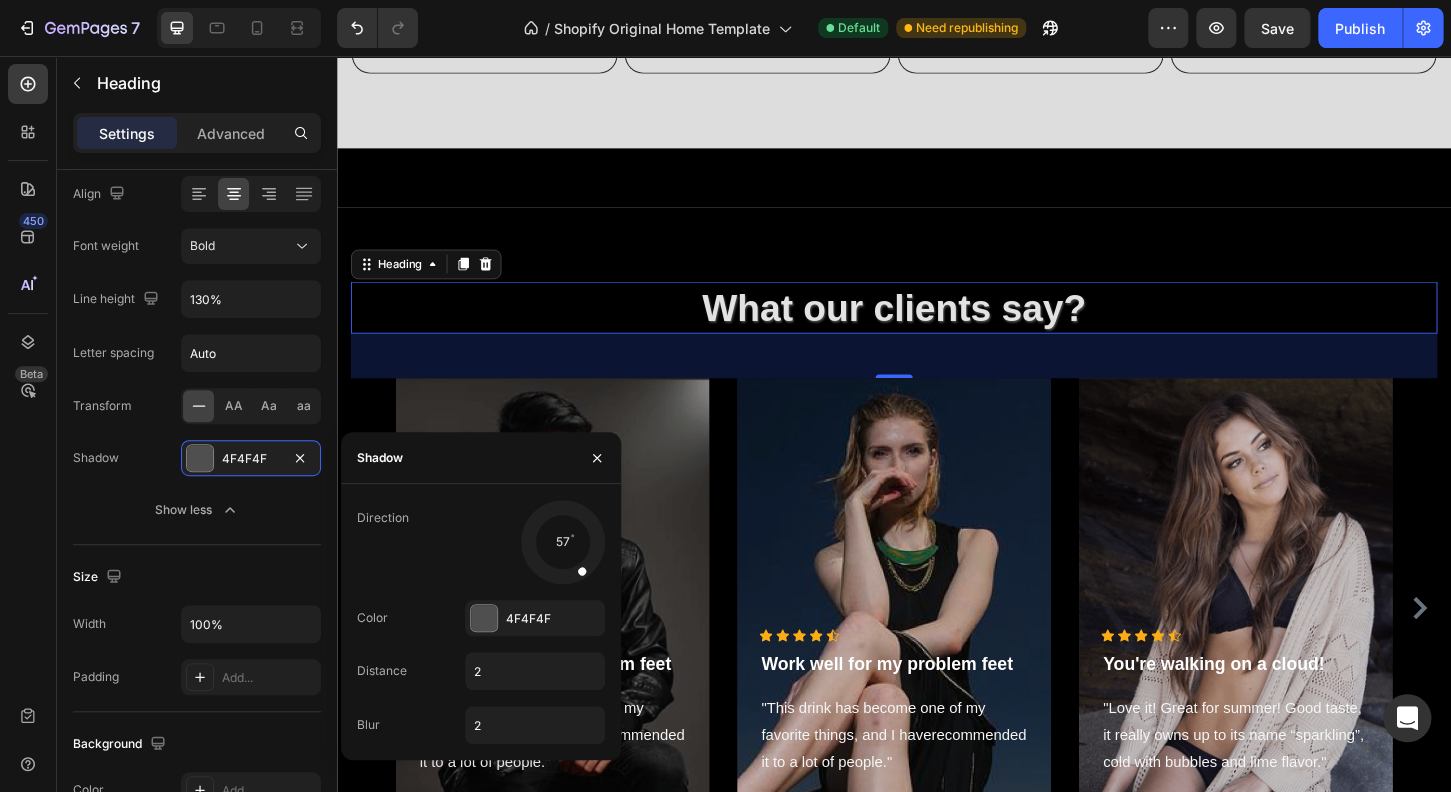 drag, startPoint x: 541, startPoint y: 570, endPoint x: 593, endPoint y: 585, distance: 54.120235 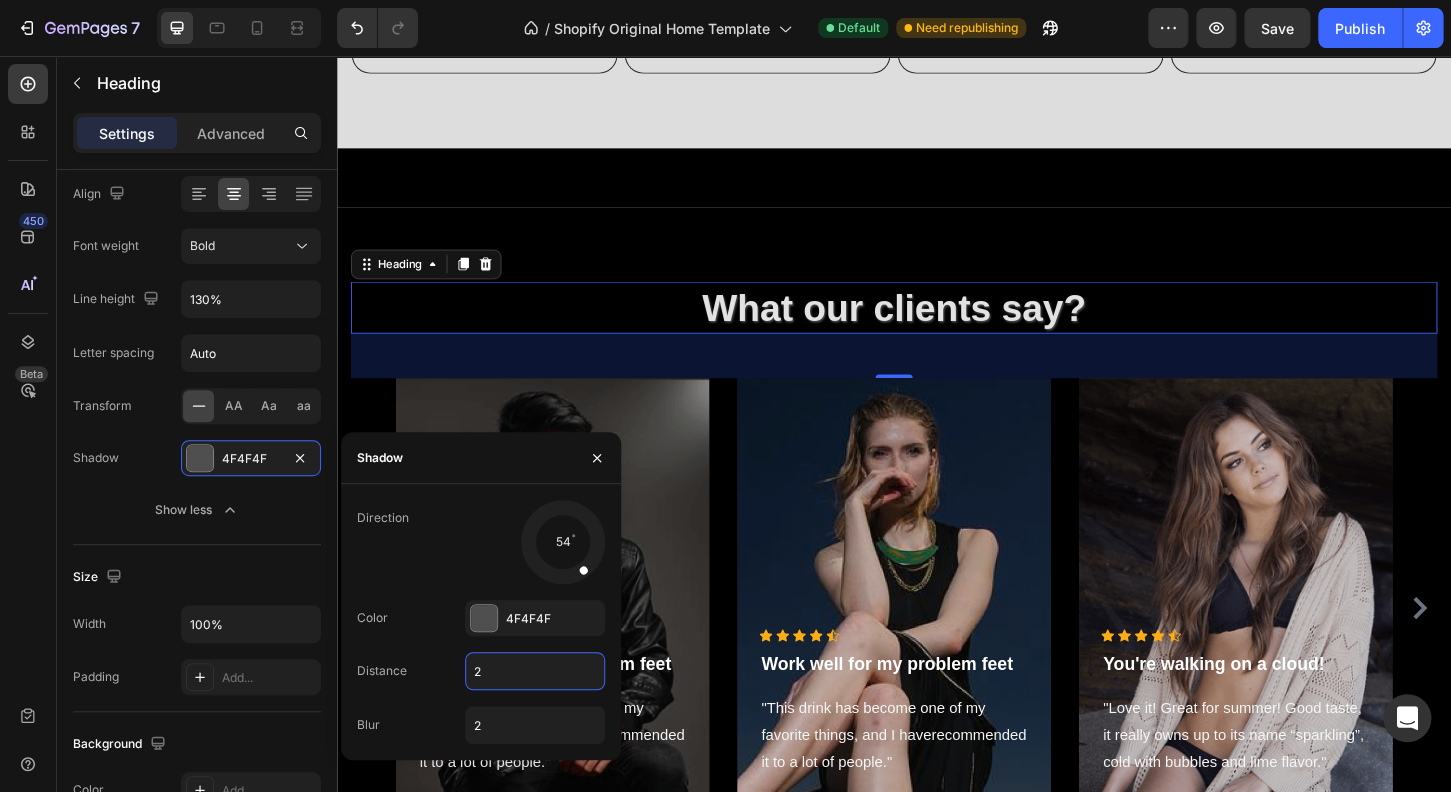 click on "2" at bounding box center [535, 671] 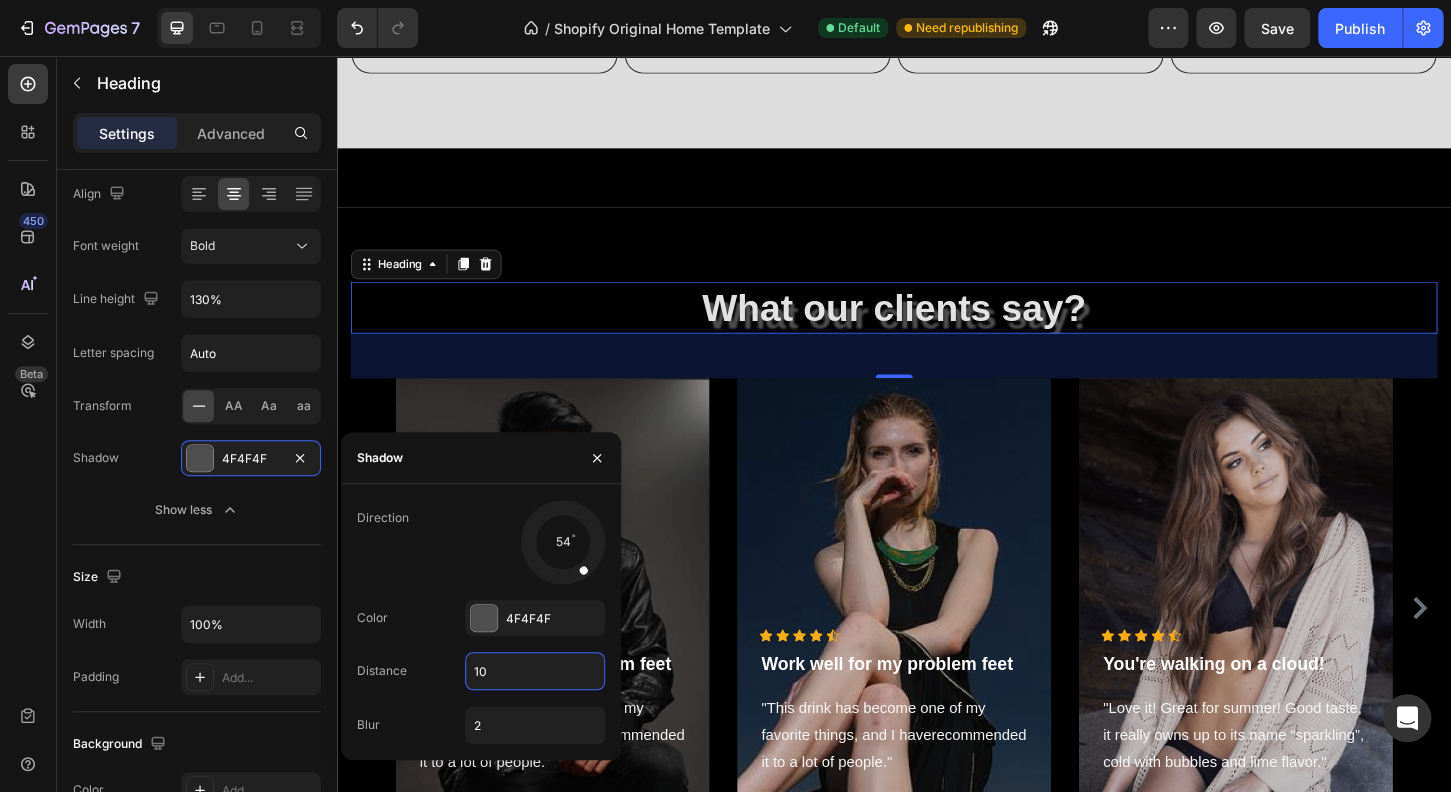 type on "1" 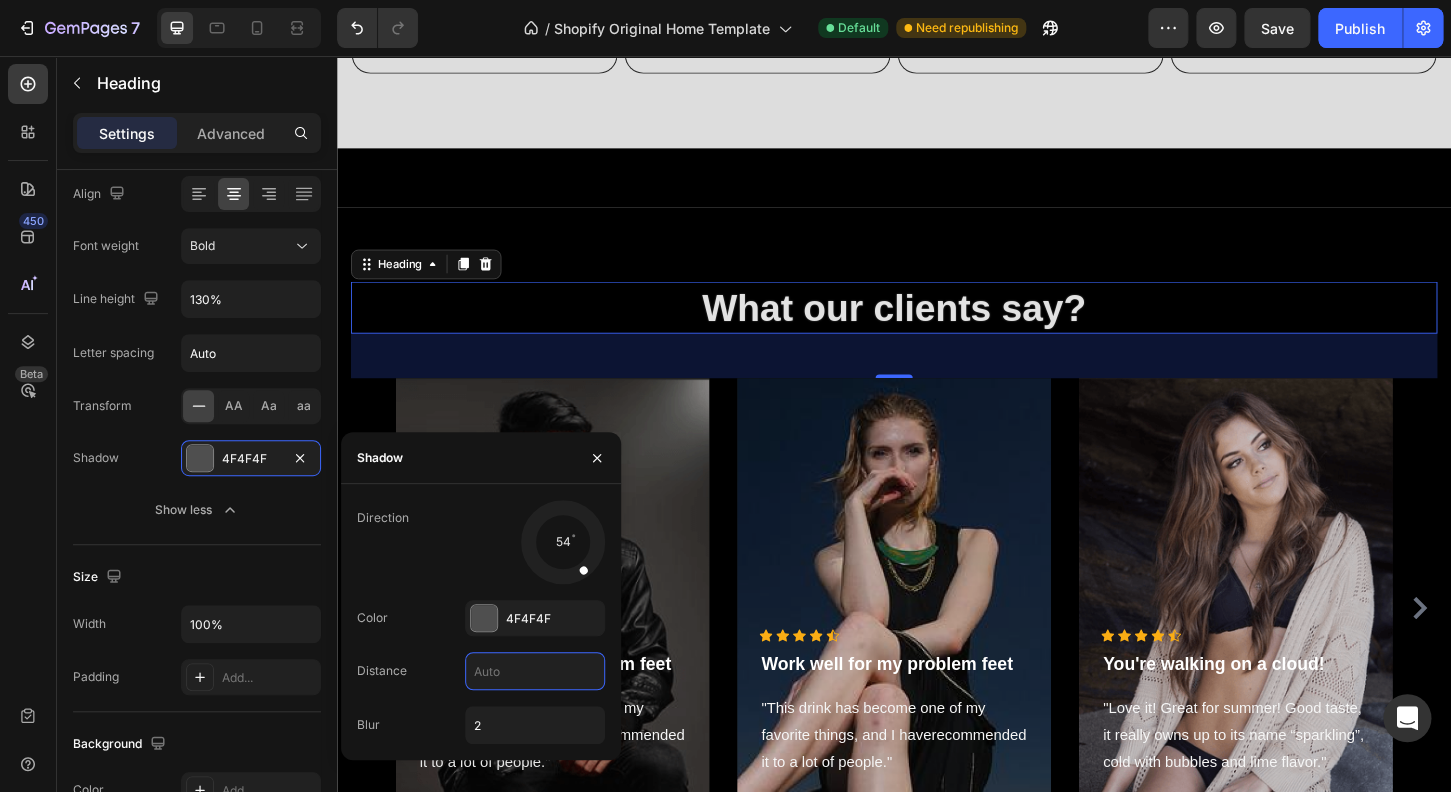 type on "8" 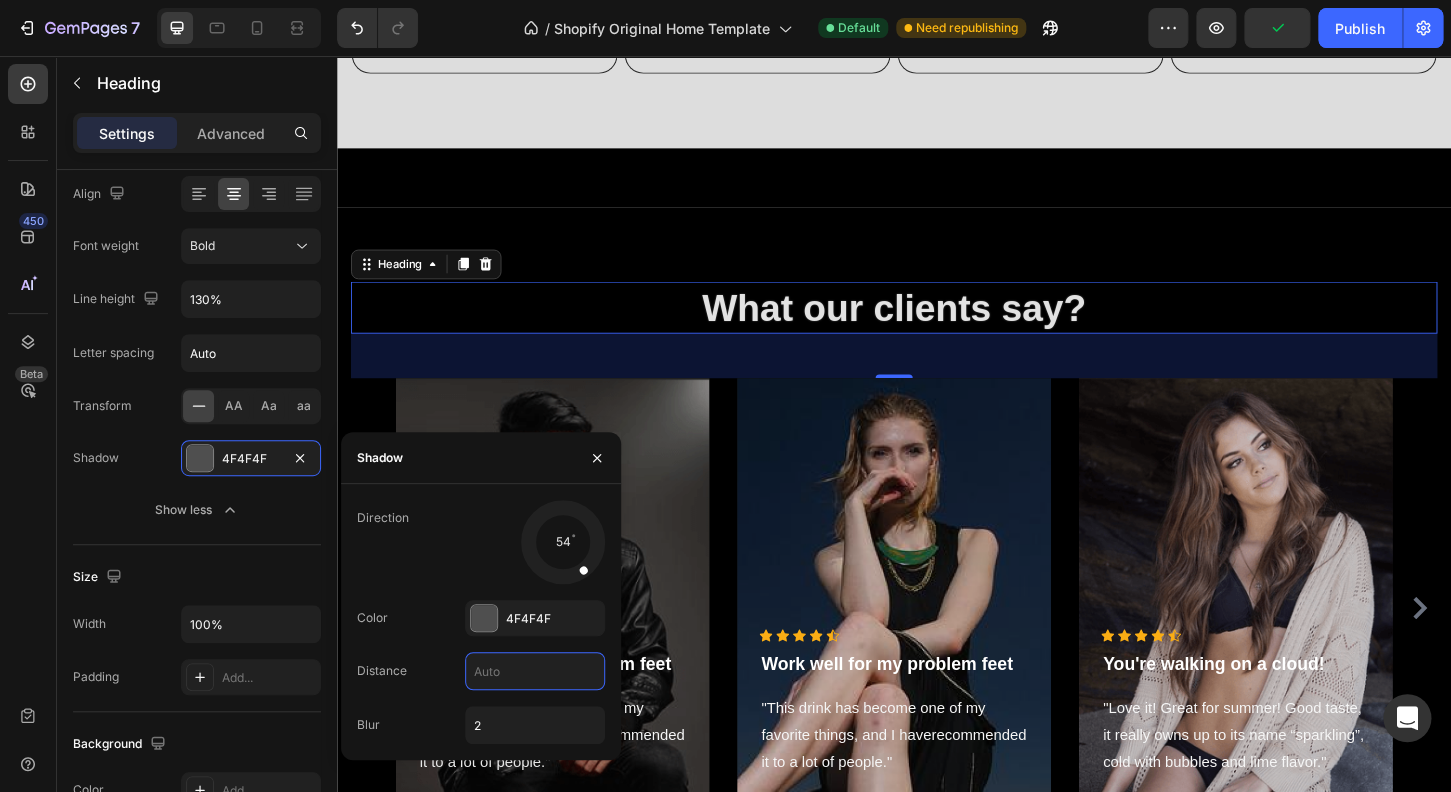 type on "5" 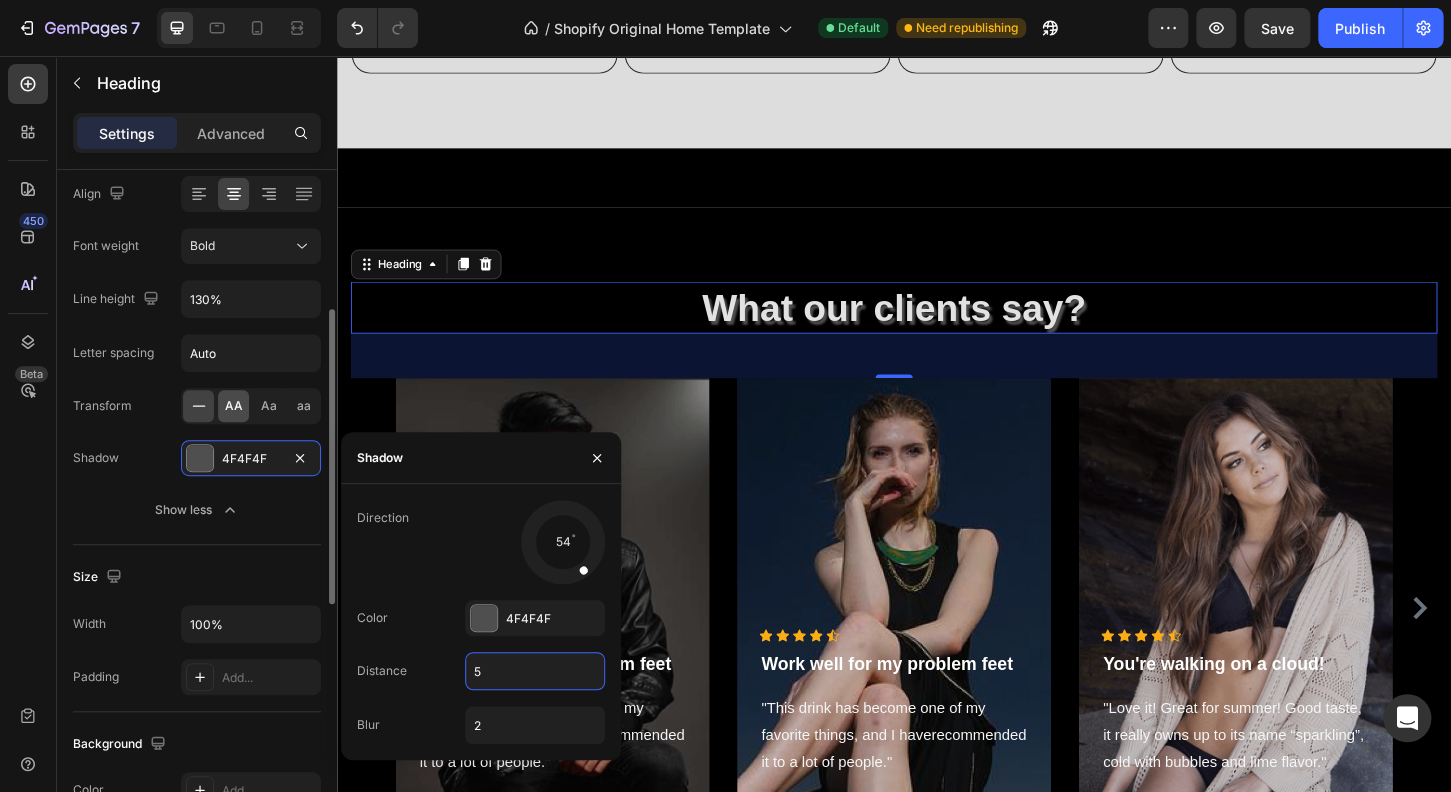 click on "AA" 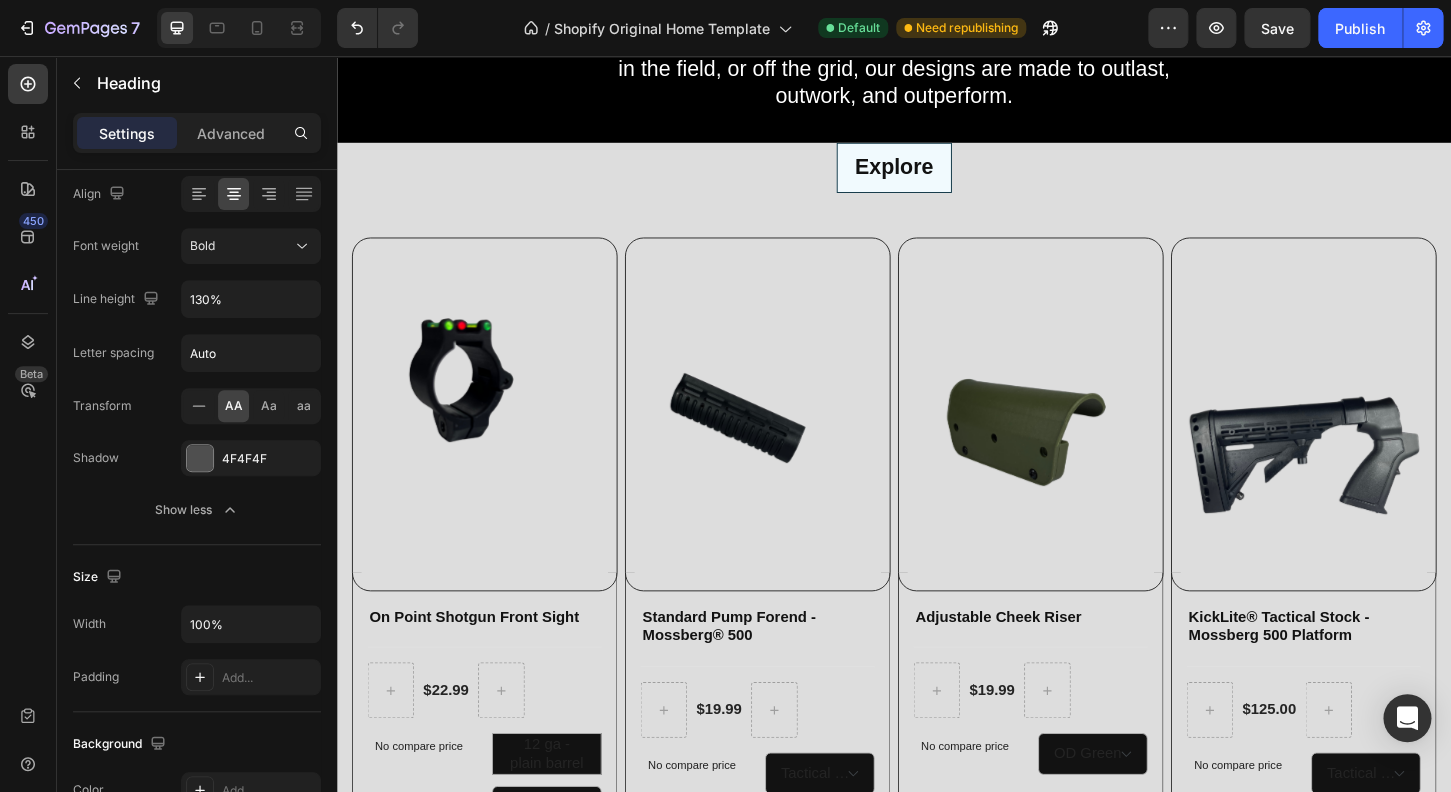 scroll, scrollTop: 6112, scrollLeft: 0, axis: vertical 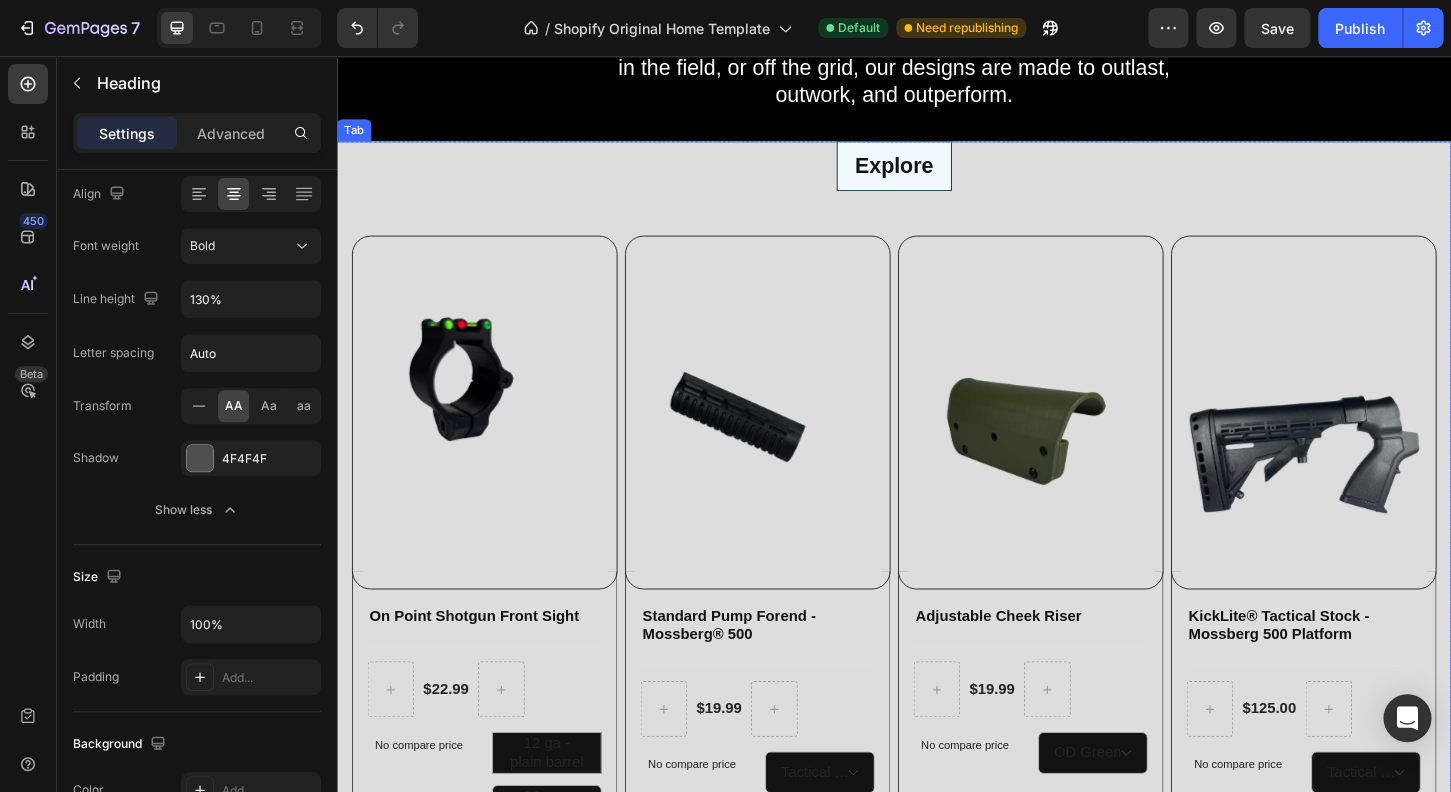 click on "Explore" at bounding box center (937, 174) 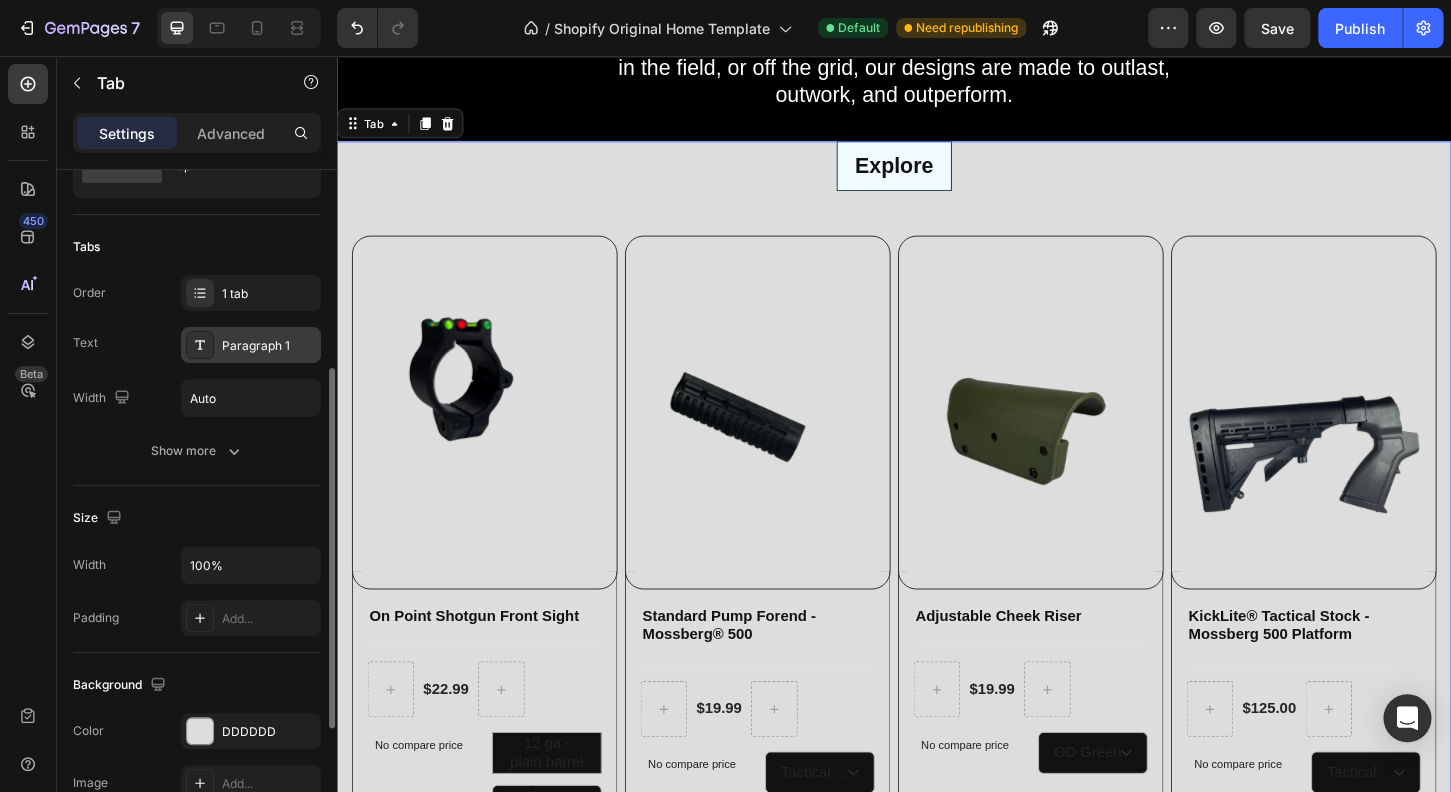 scroll, scrollTop: 192, scrollLeft: 0, axis: vertical 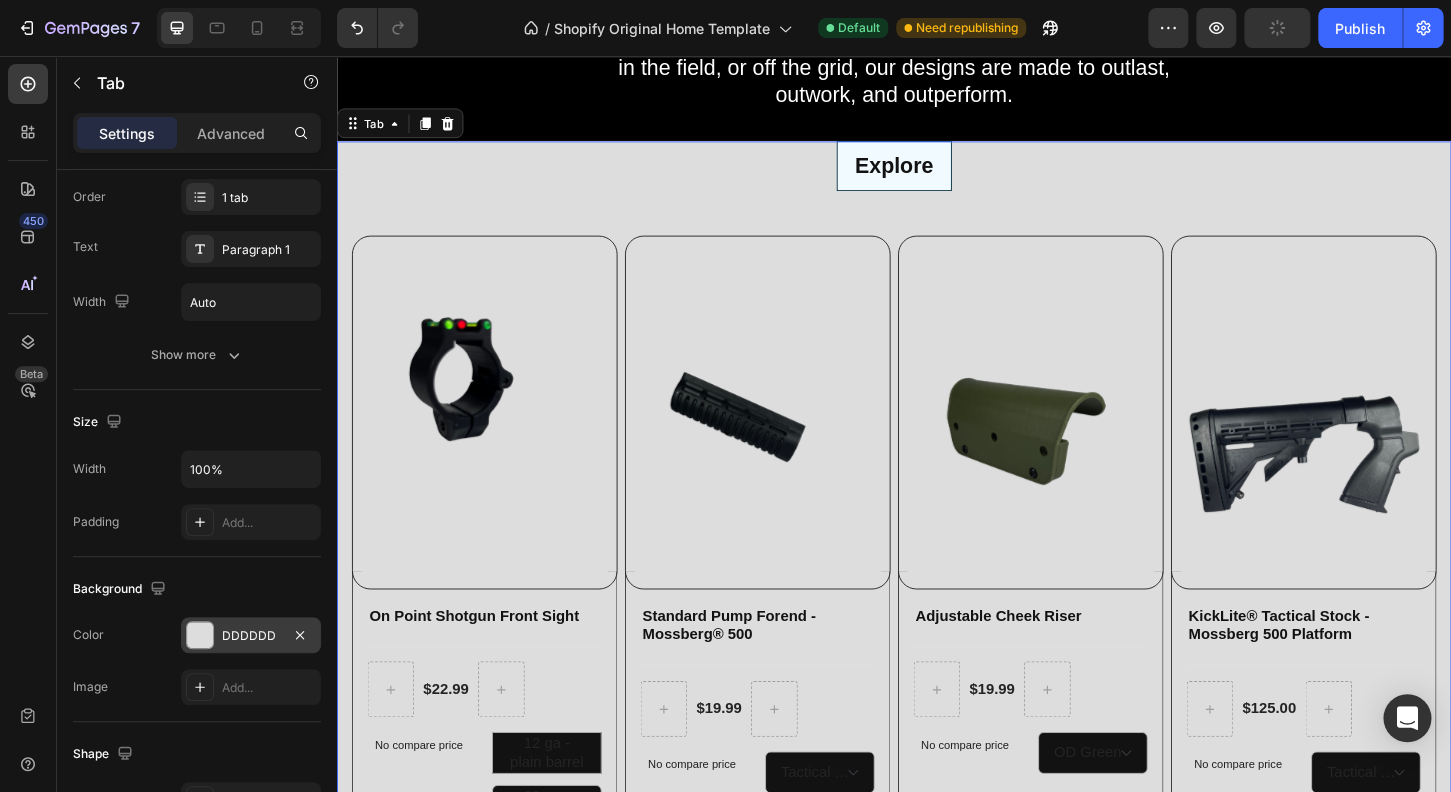 click on "DDDDDD" at bounding box center (251, 636) 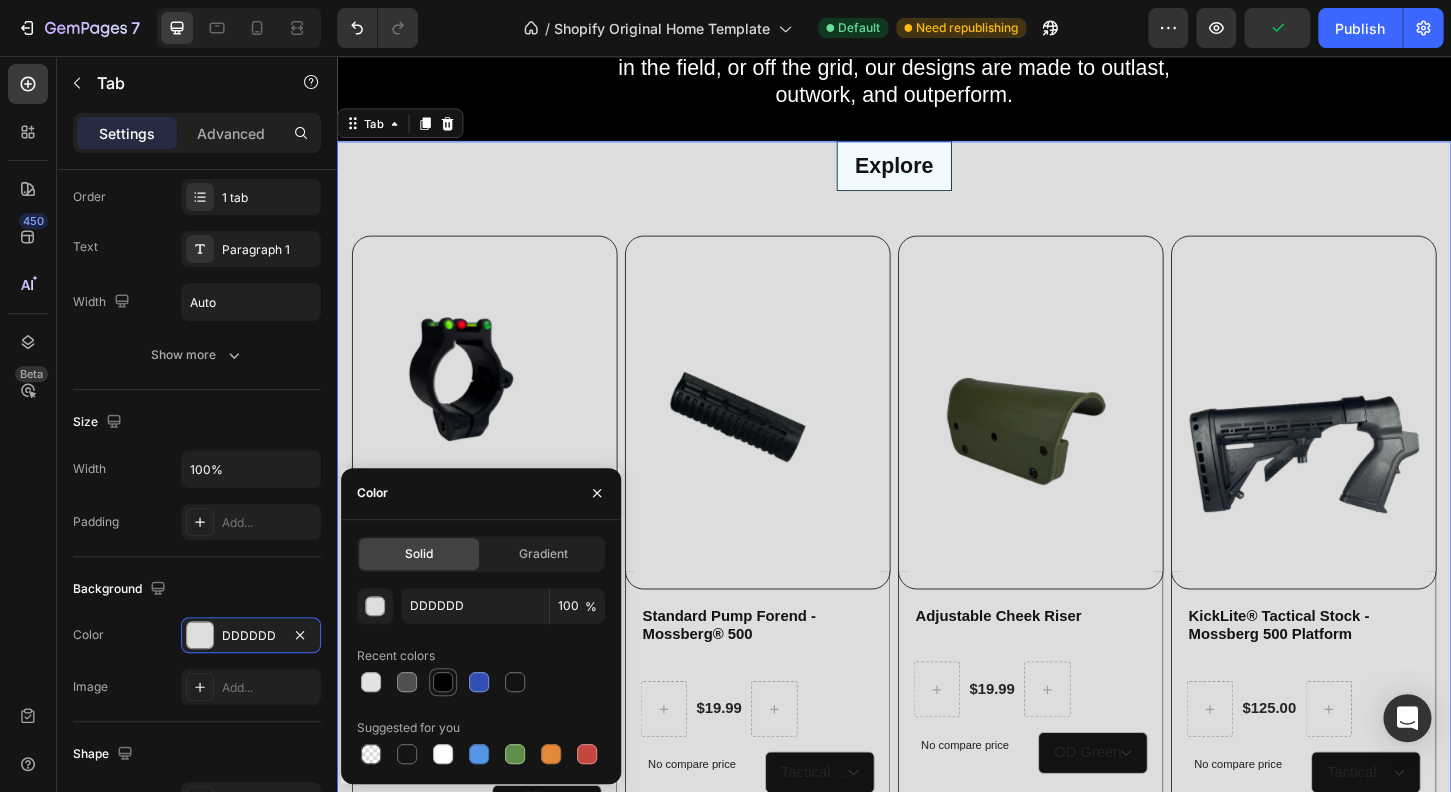 click at bounding box center [443, 682] 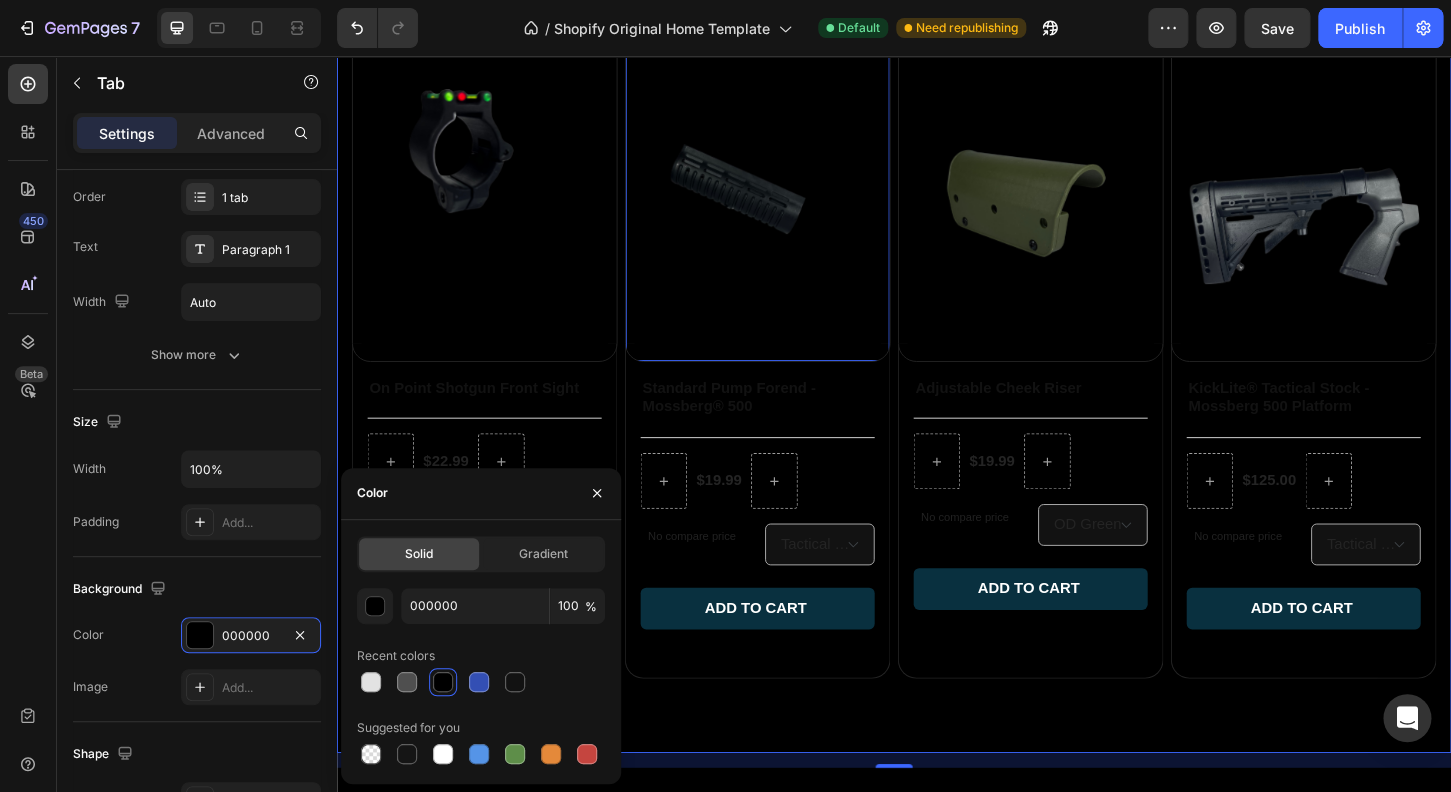 scroll, scrollTop: 6384, scrollLeft: 0, axis: vertical 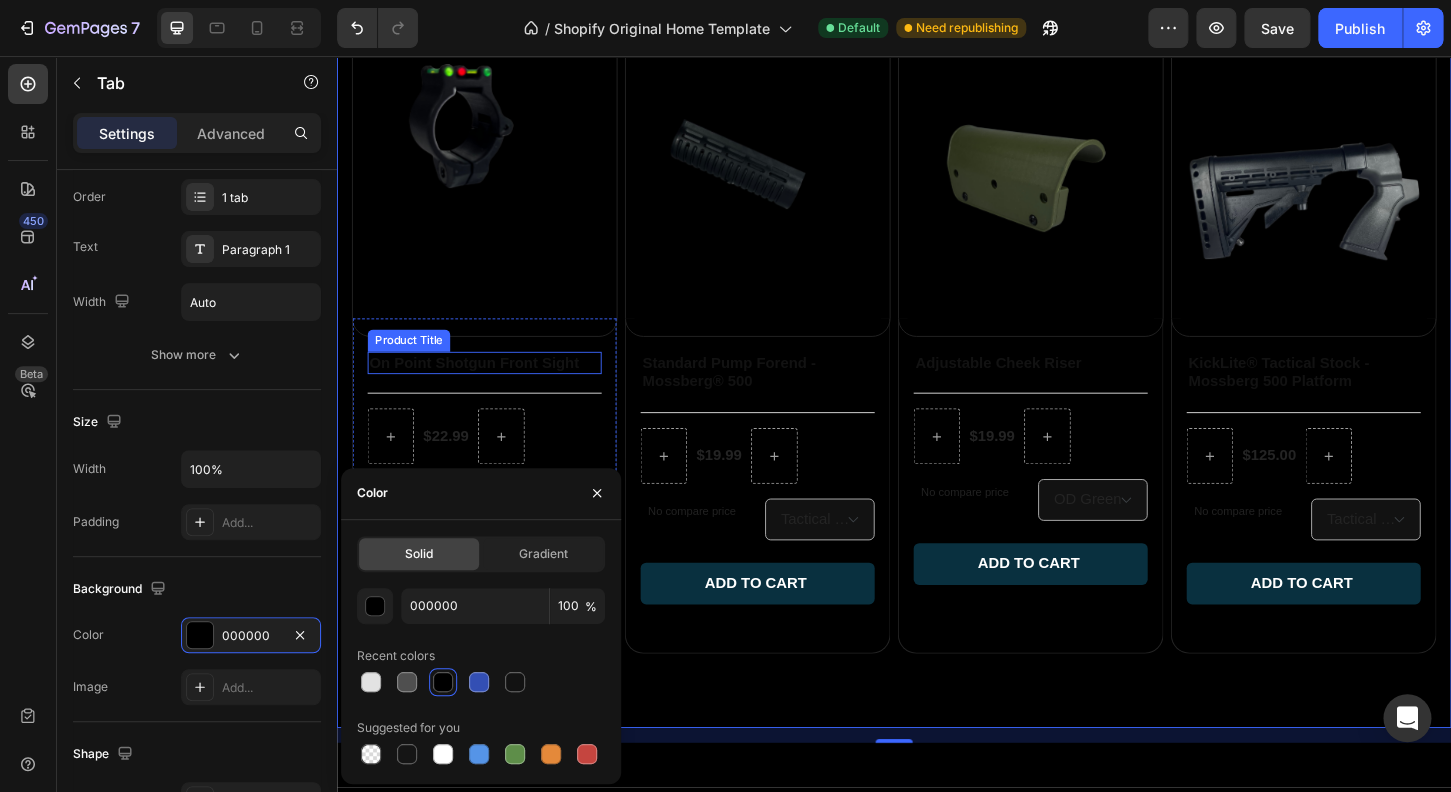 click on "On Point Shotgun Front Sight" at bounding box center (496, 386) 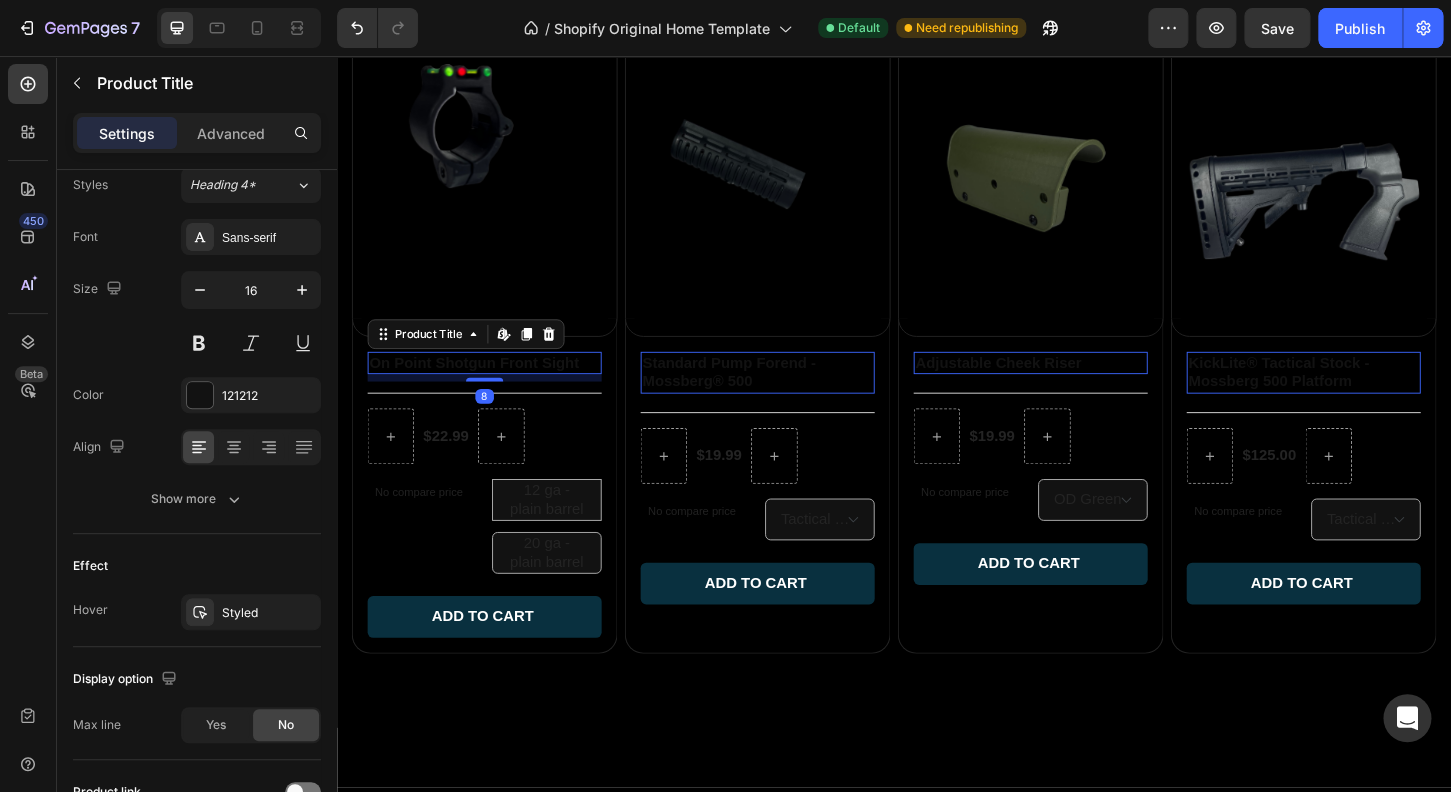 scroll, scrollTop: 0, scrollLeft: 0, axis: both 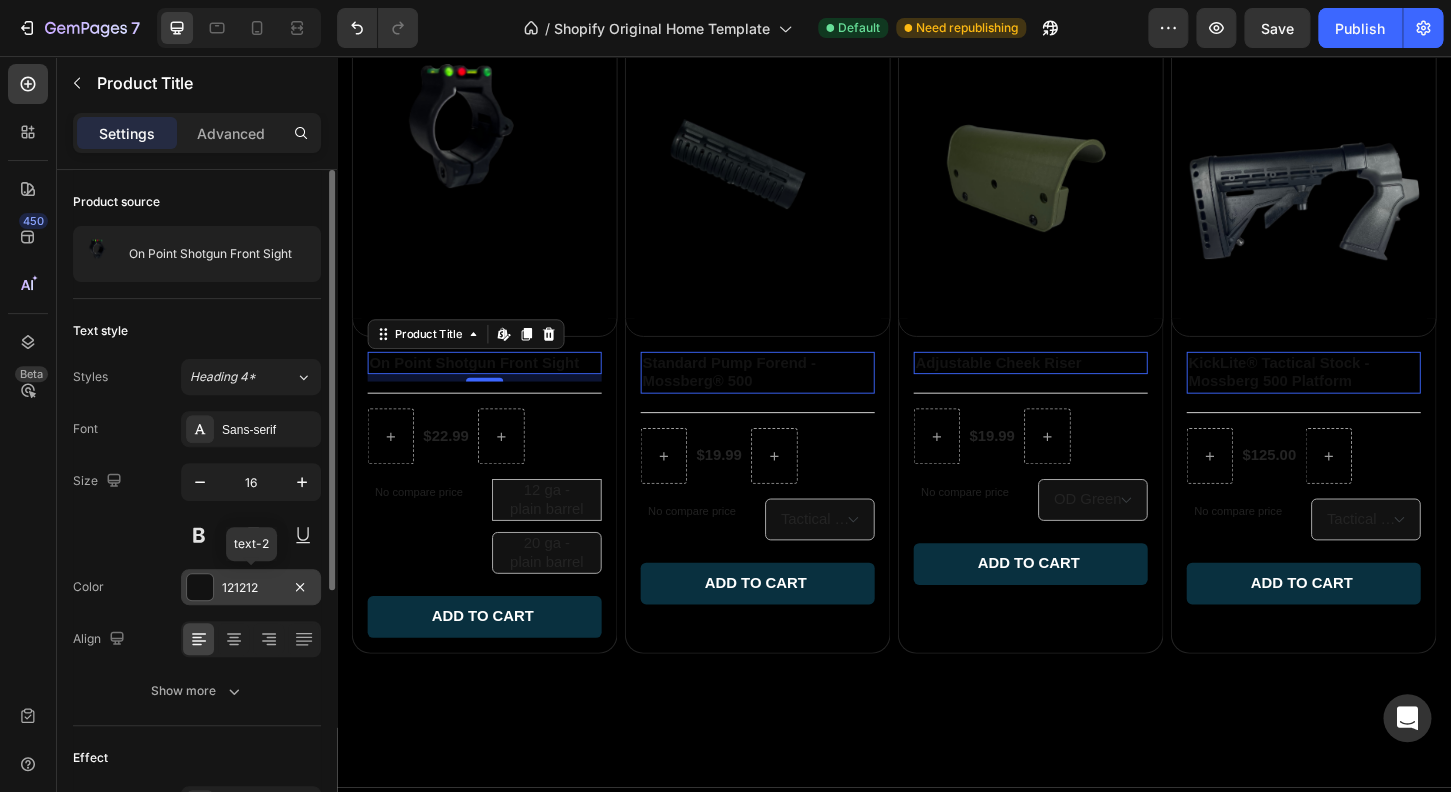 click at bounding box center [200, 587] 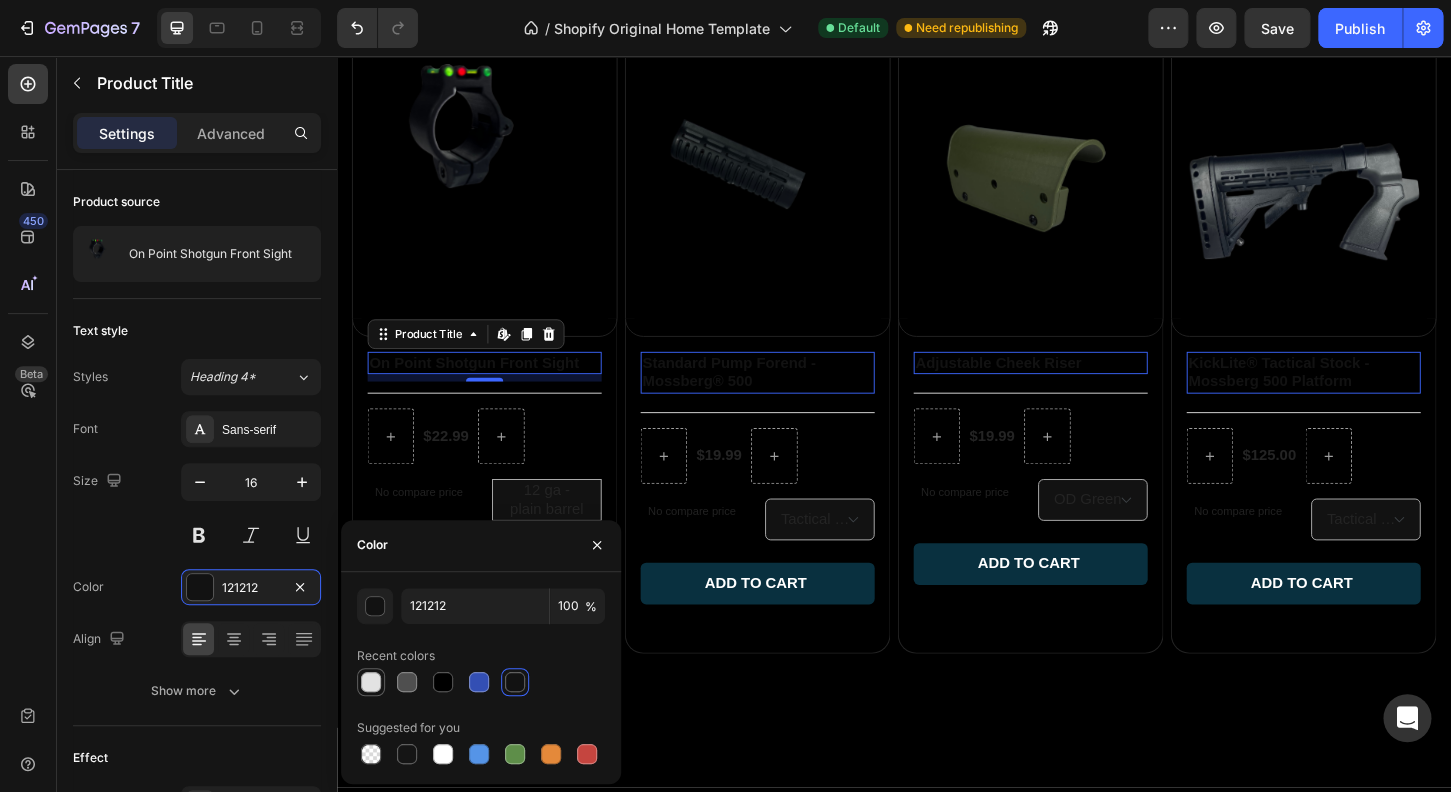 click at bounding box center [371, 682] 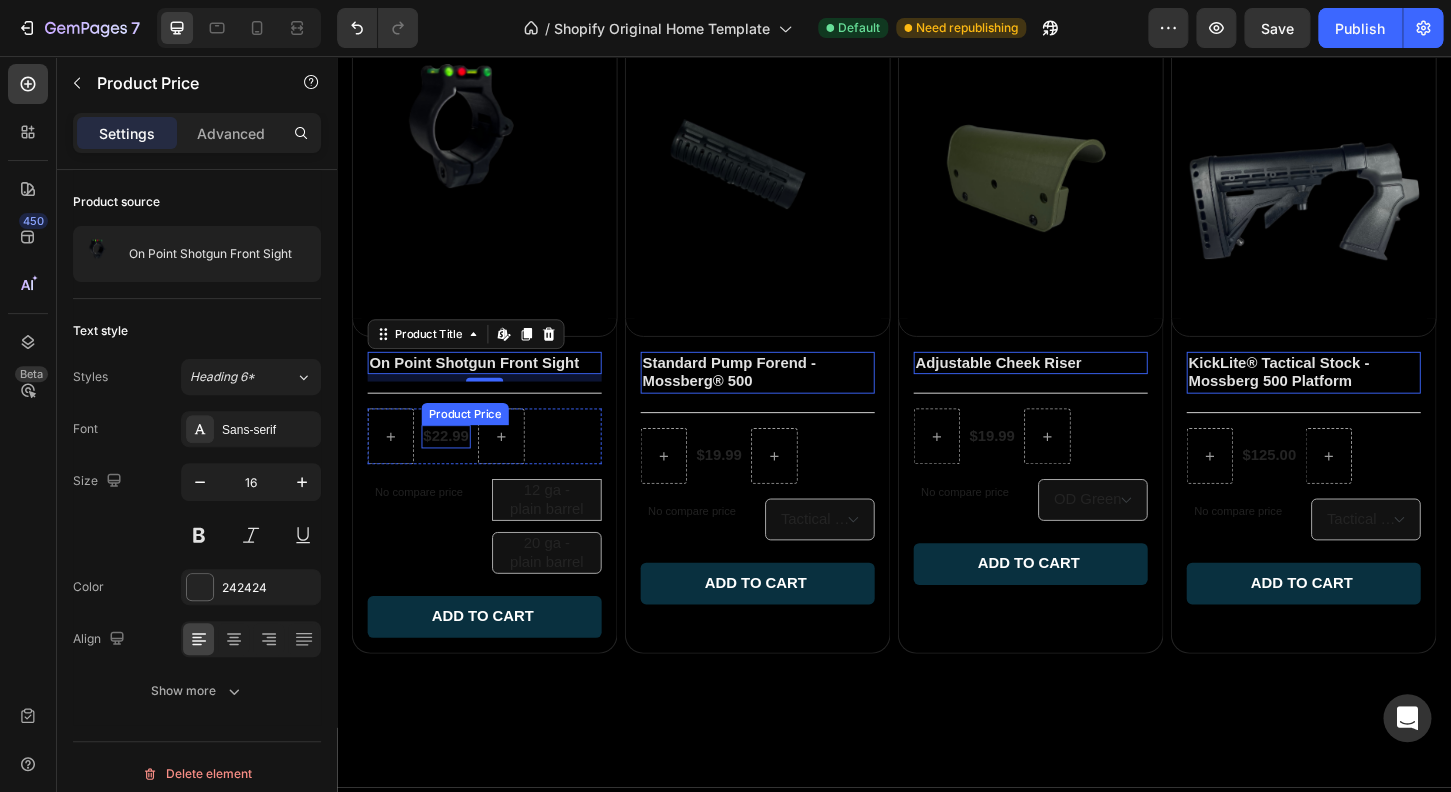 click on "$22.99" at bounding box center [454, 465] 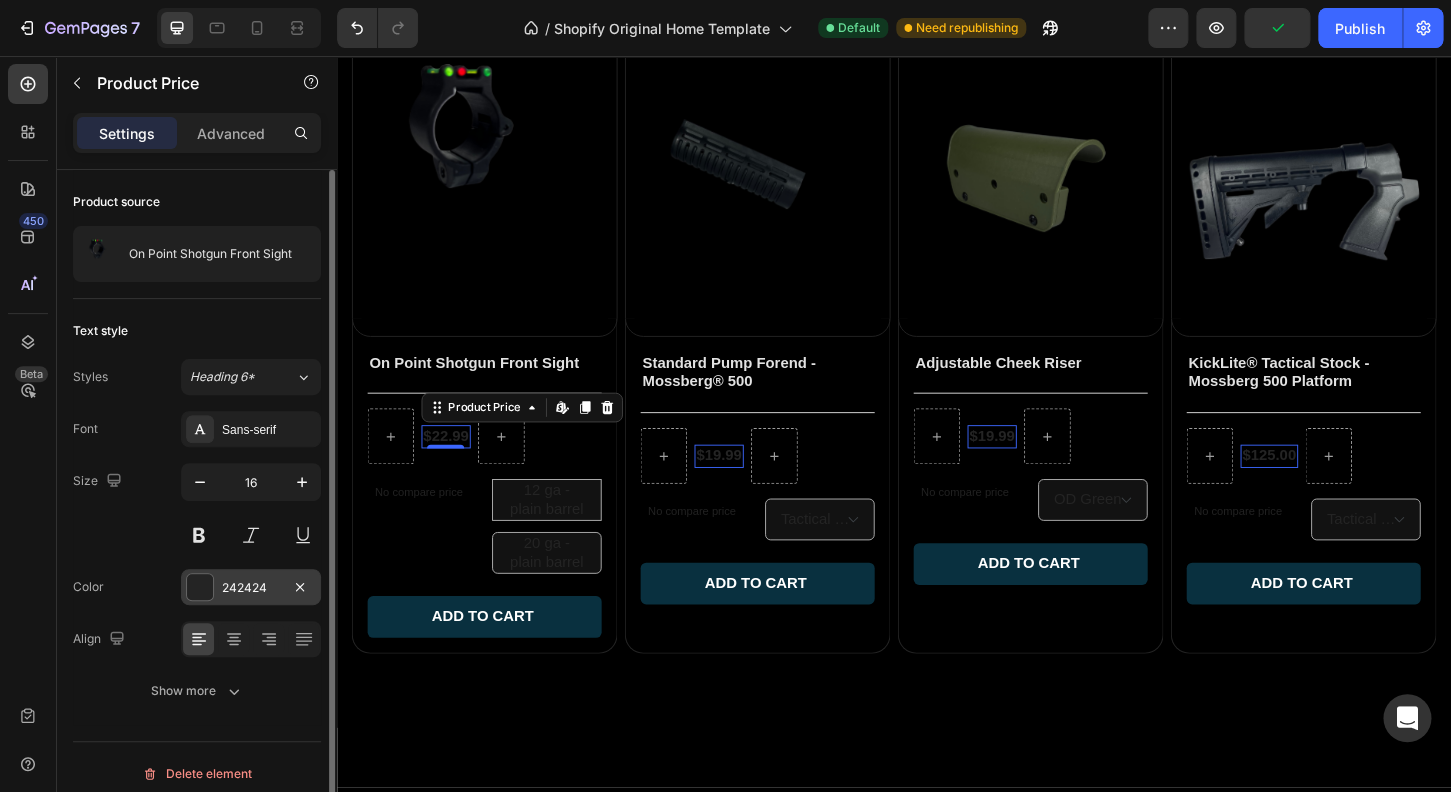 click on "242424" at bounding box center (251, 587) 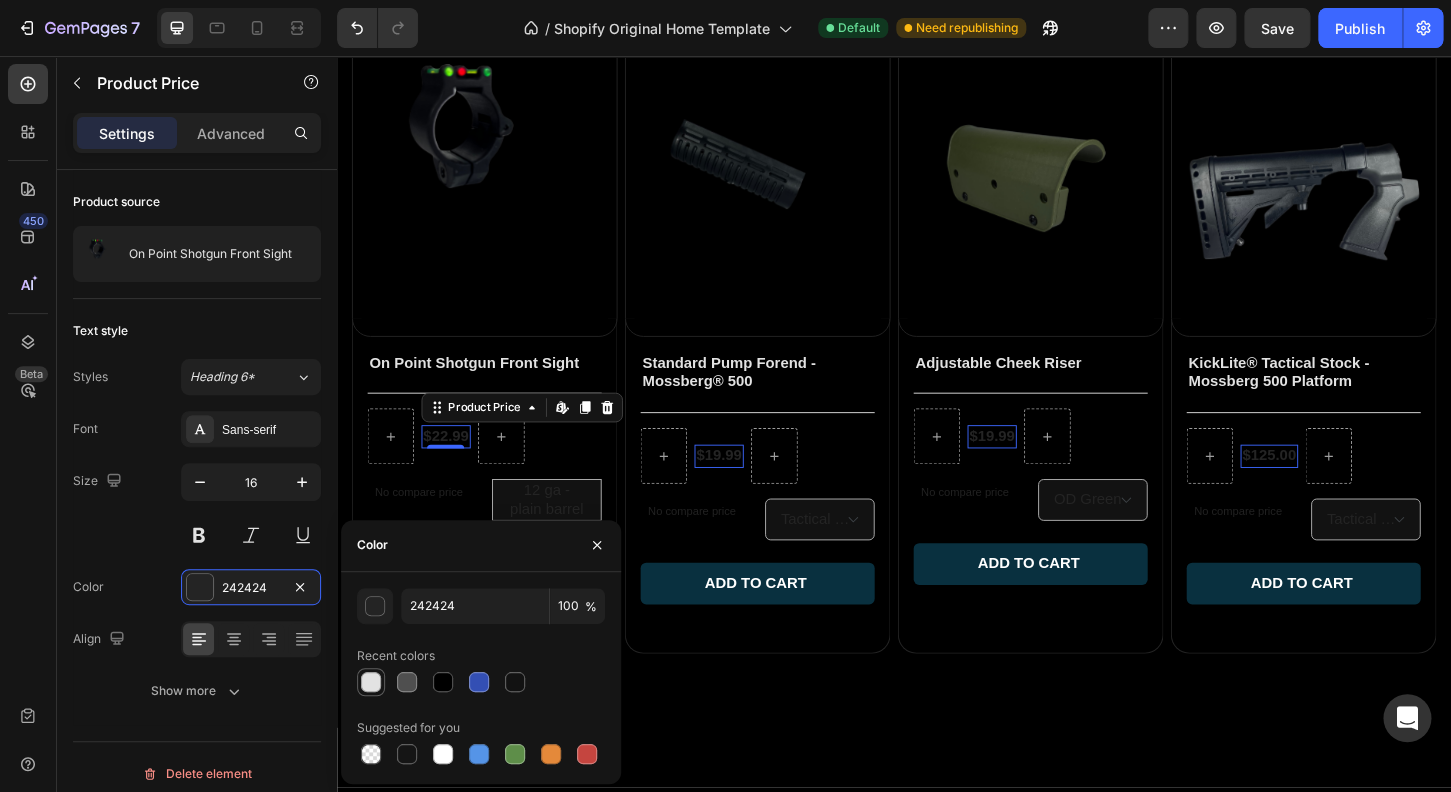 click at bounding box center (371, 682) 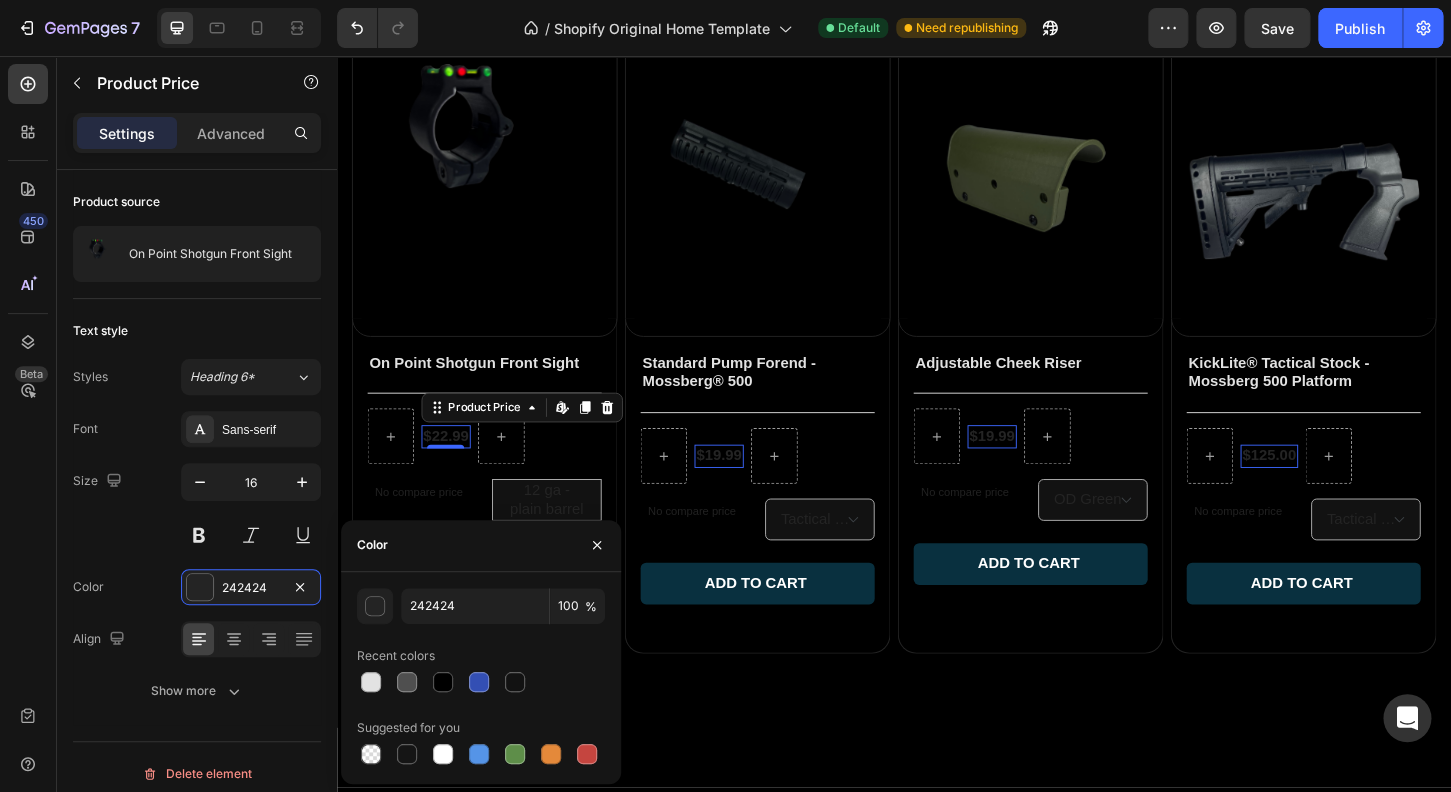 type on "E2E2E2" 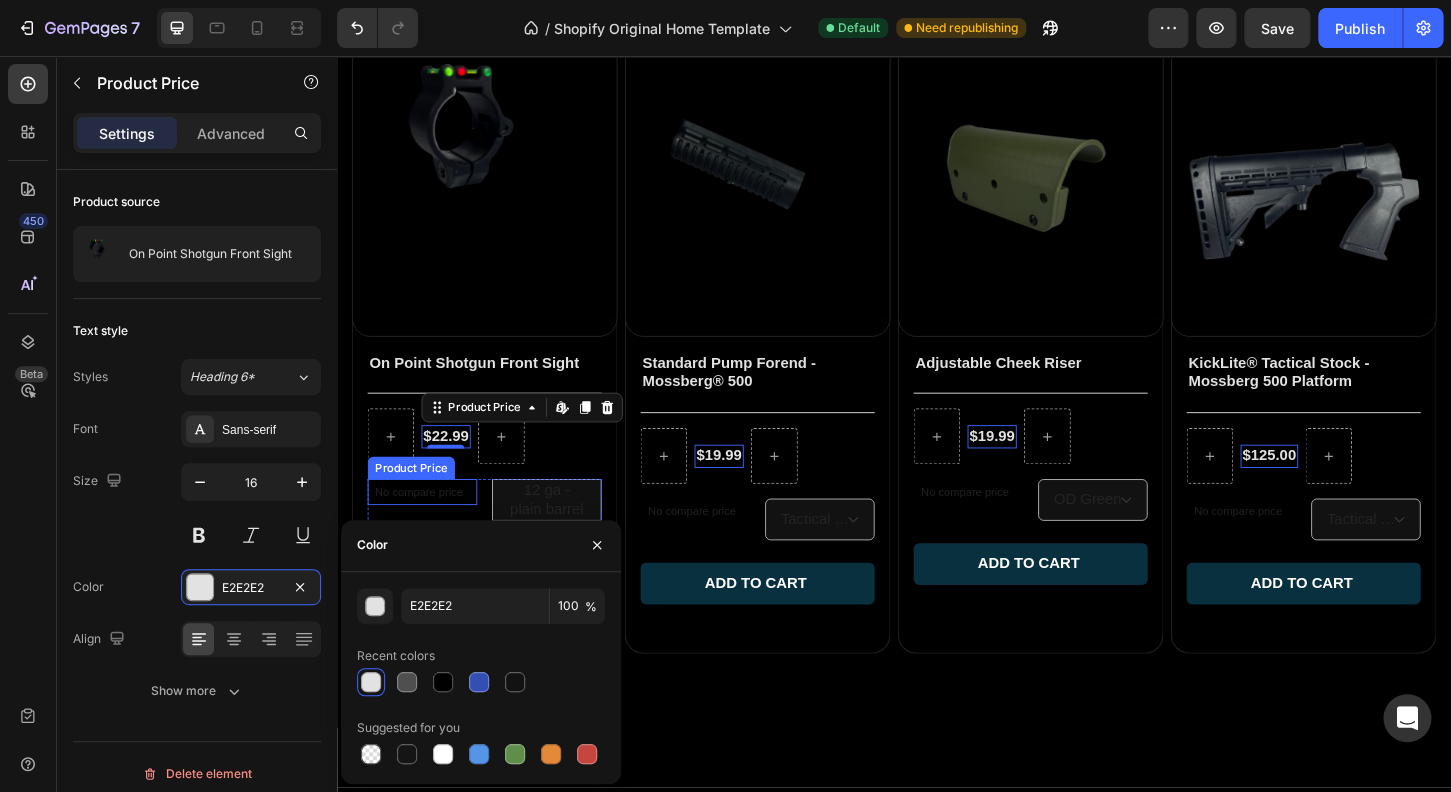 click on "No compare price" at bounding box center (429, 525) 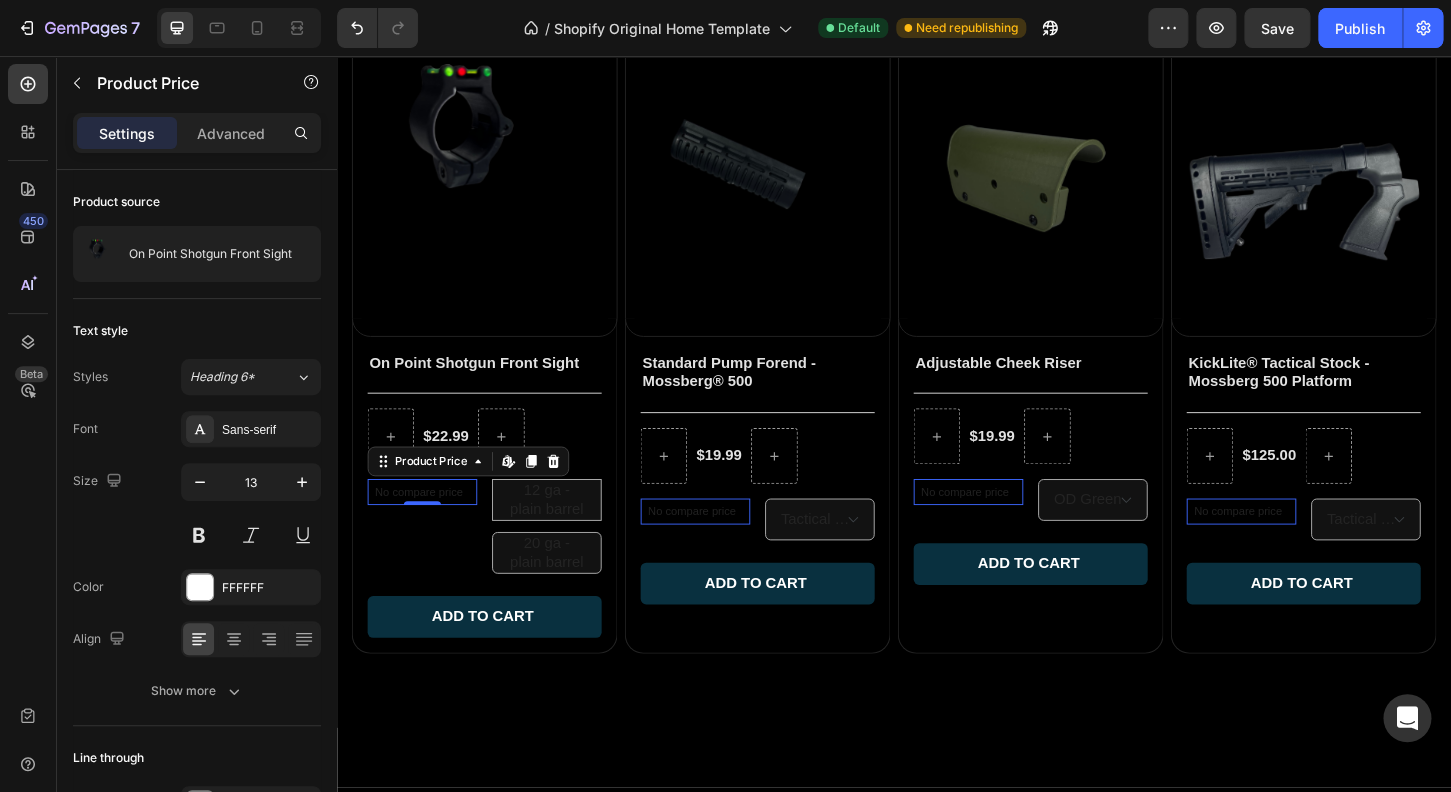 click on "No compare price" at bounding box center (429, 525) 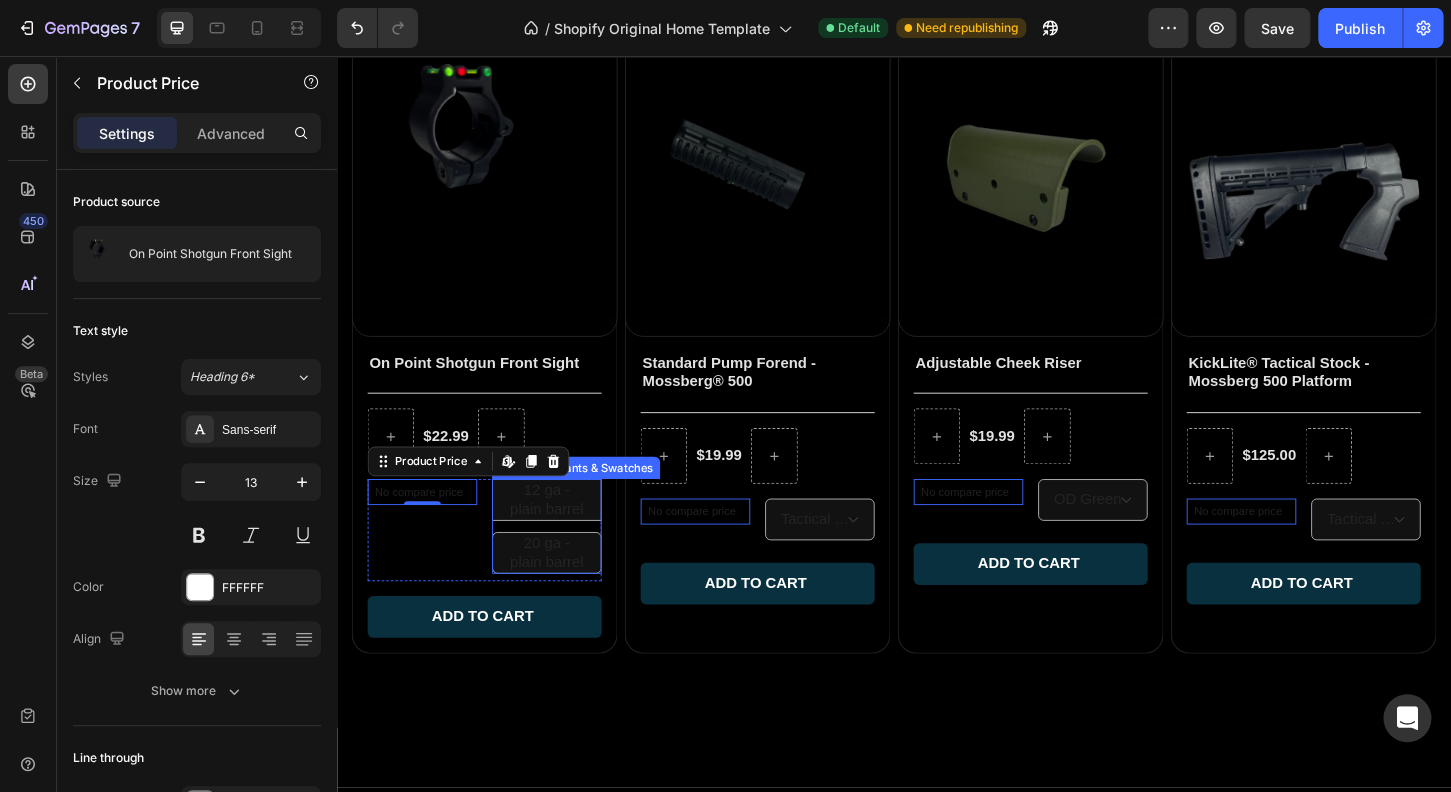 click on "12 ga - plain barrel" at bounding box center (562, 533) 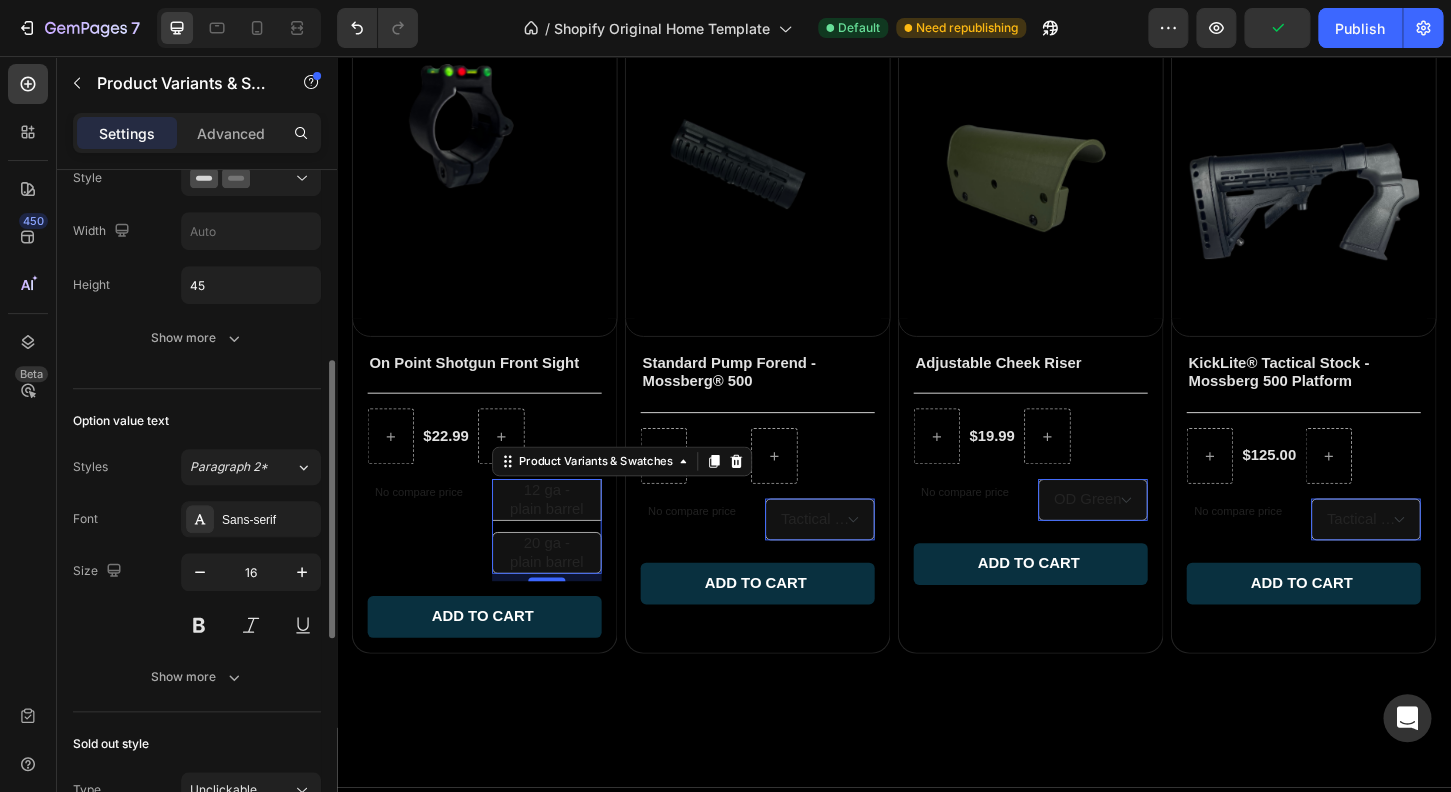 scroll, scrollTop: 592, scrollLeft: 0, axis: vertical 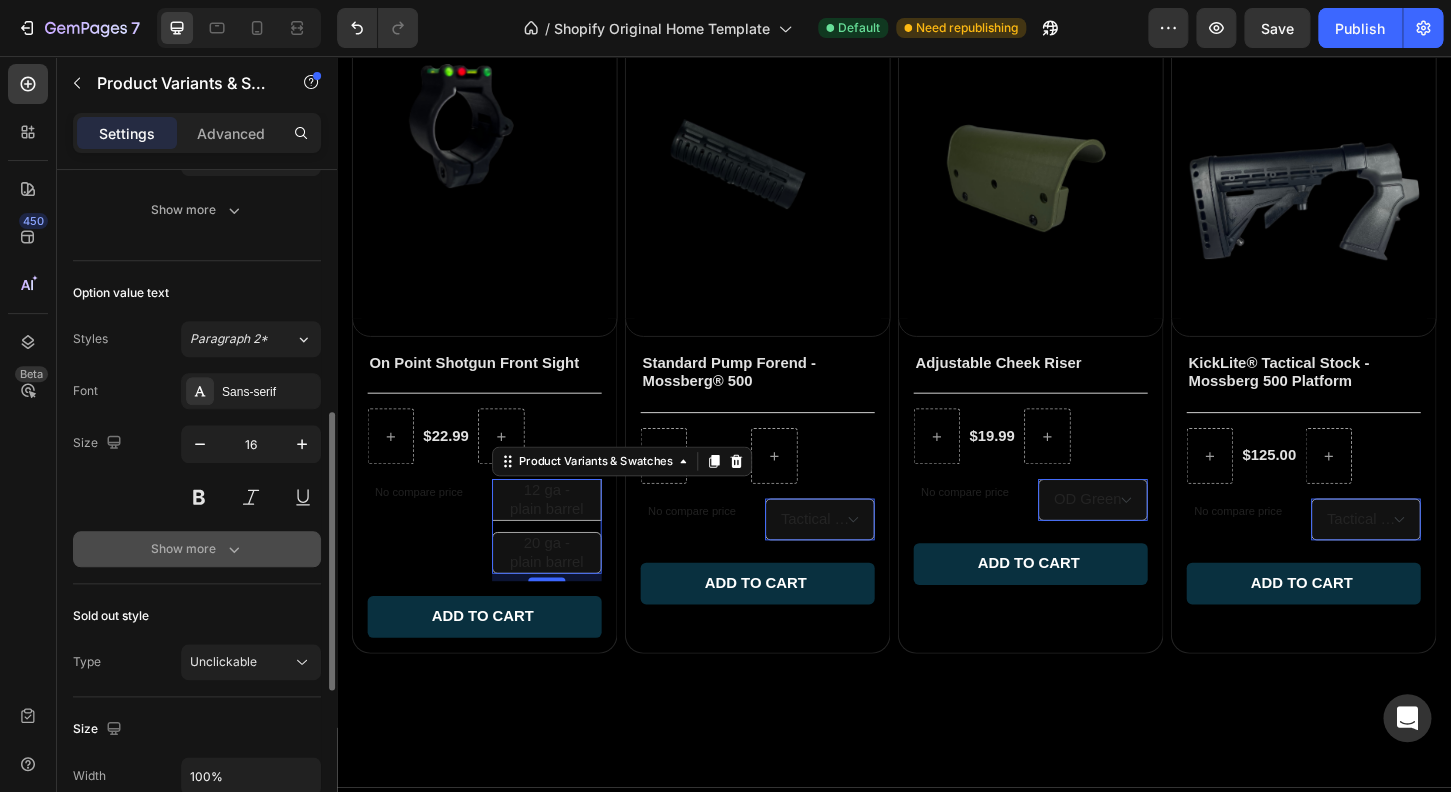 click on "Show more" at bounding box center [197, 549] 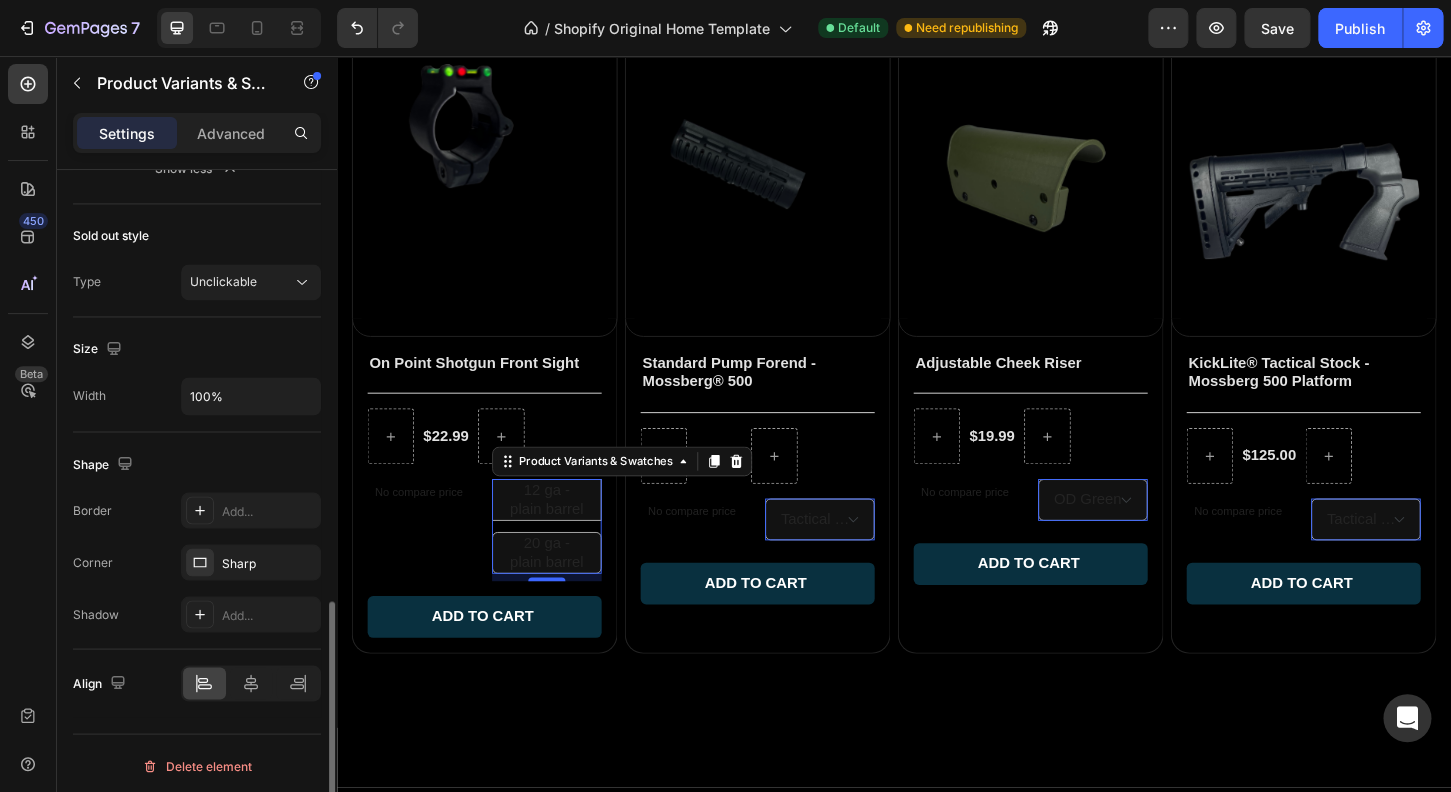 scroll, scrollTop: 1193, scrollLeft: 0, axis: vertical 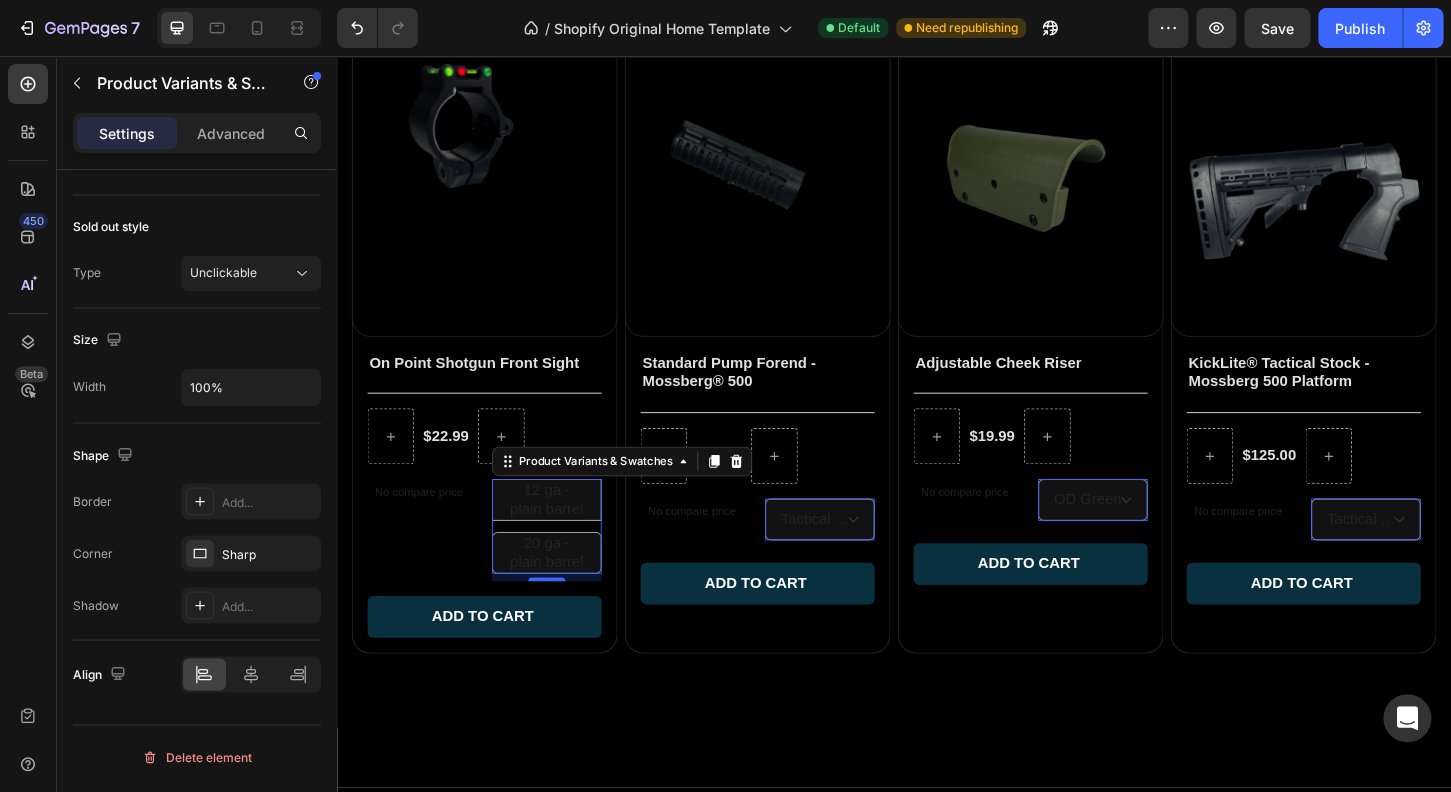 click on "12 ga - plain barrel" at bounding box center (562, 533) 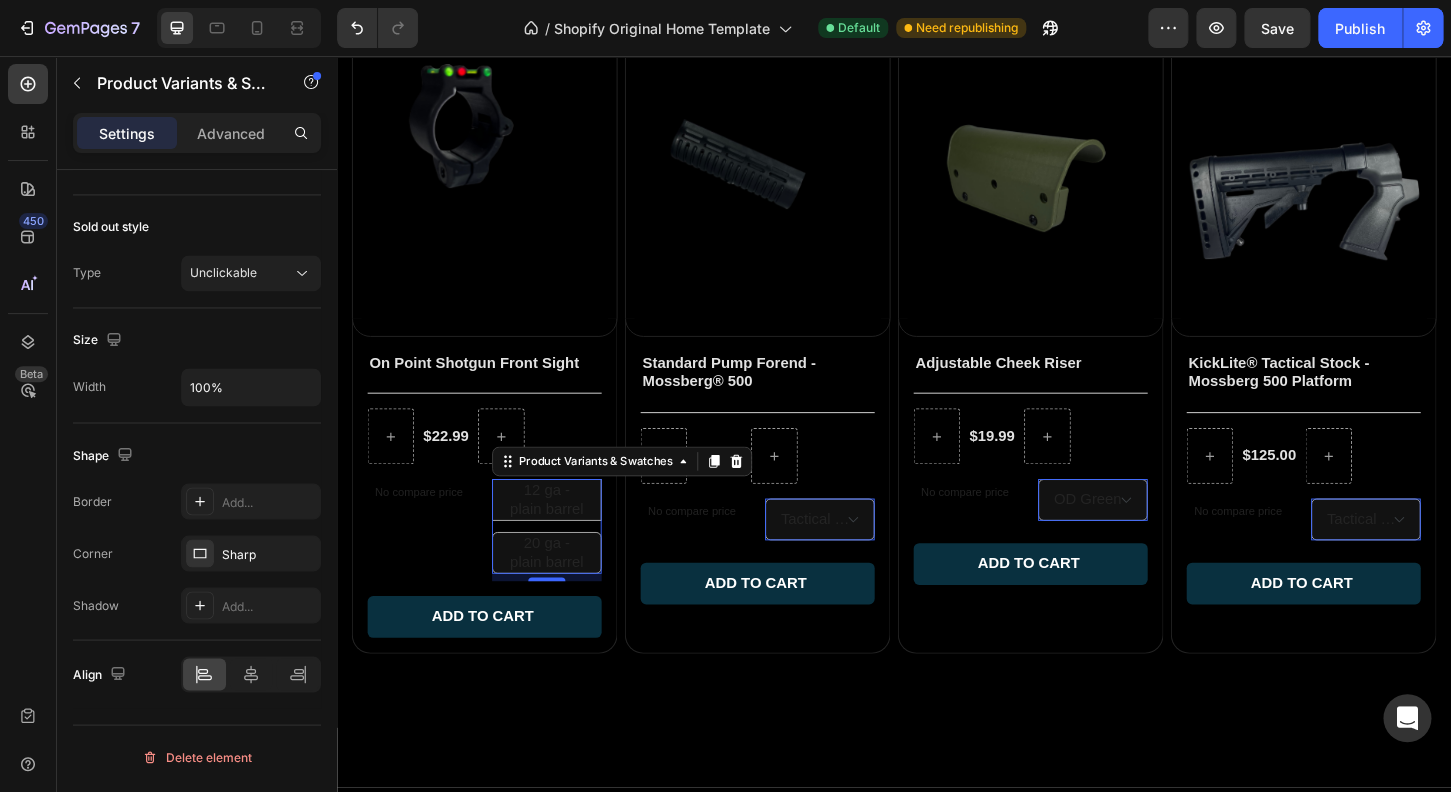 click on "12 ga - plain barrel" at bounding box center (563, 534) 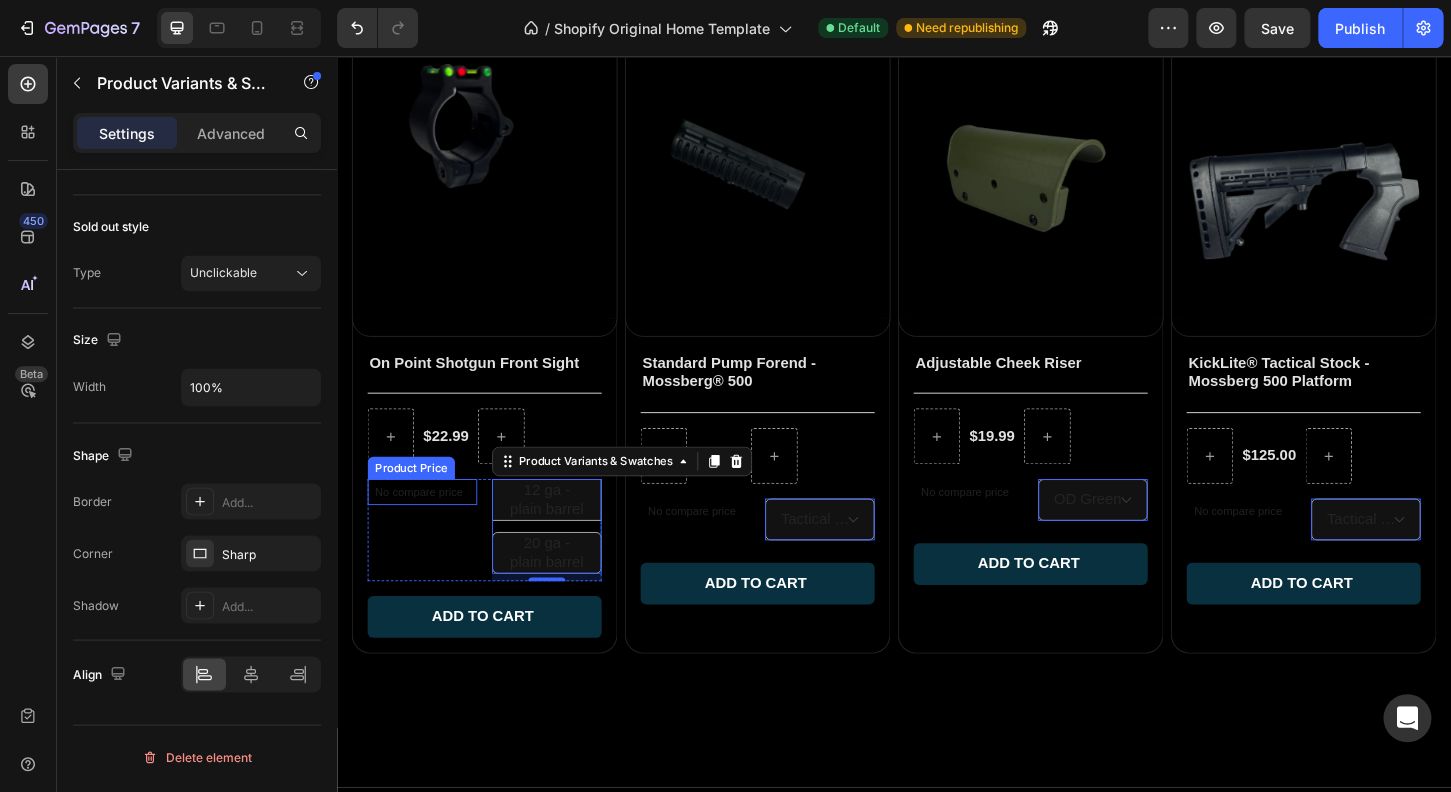 click on "No compare price" at bounding box center [429, 525] 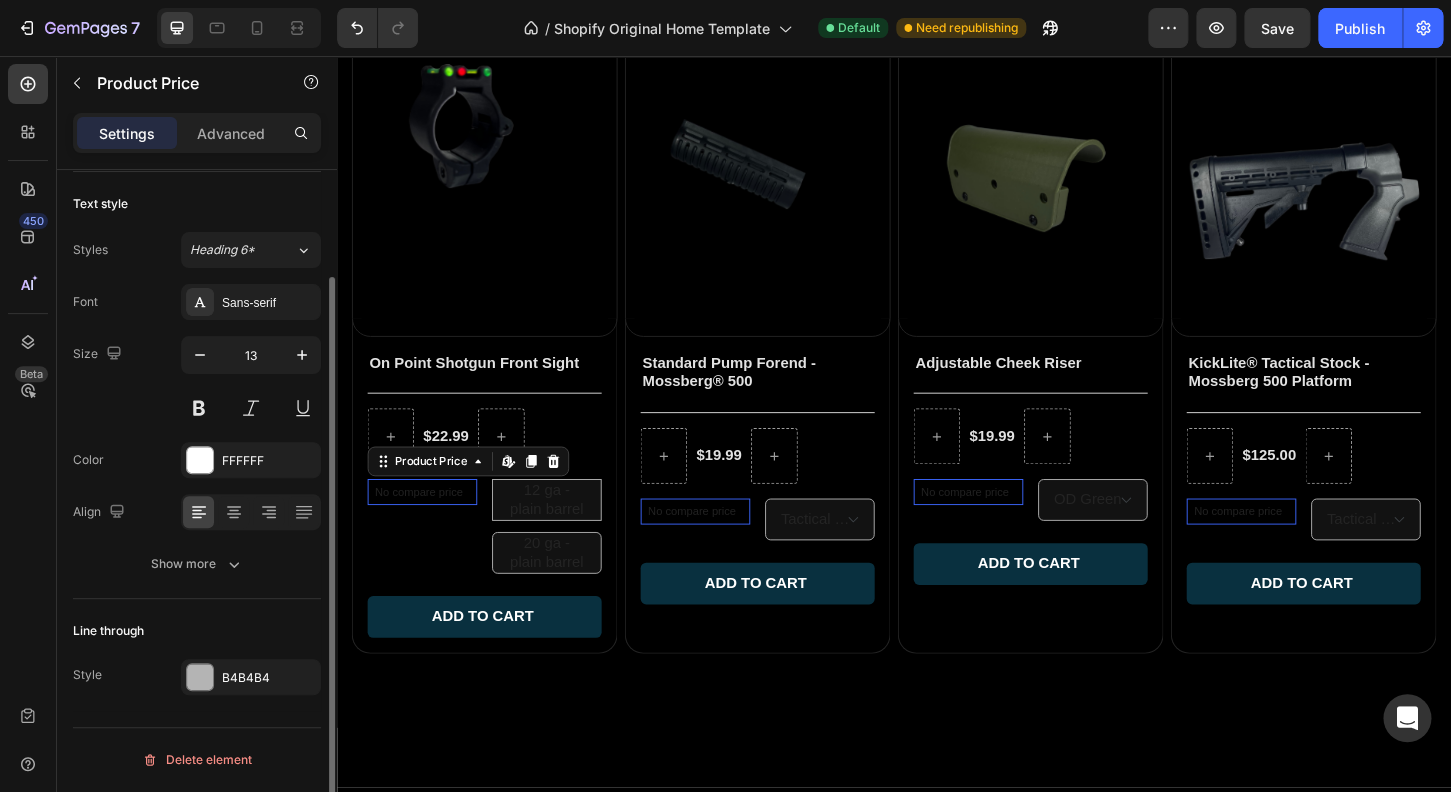 scroll, scrollTop: 0, scrollLeft: 0, axis: both 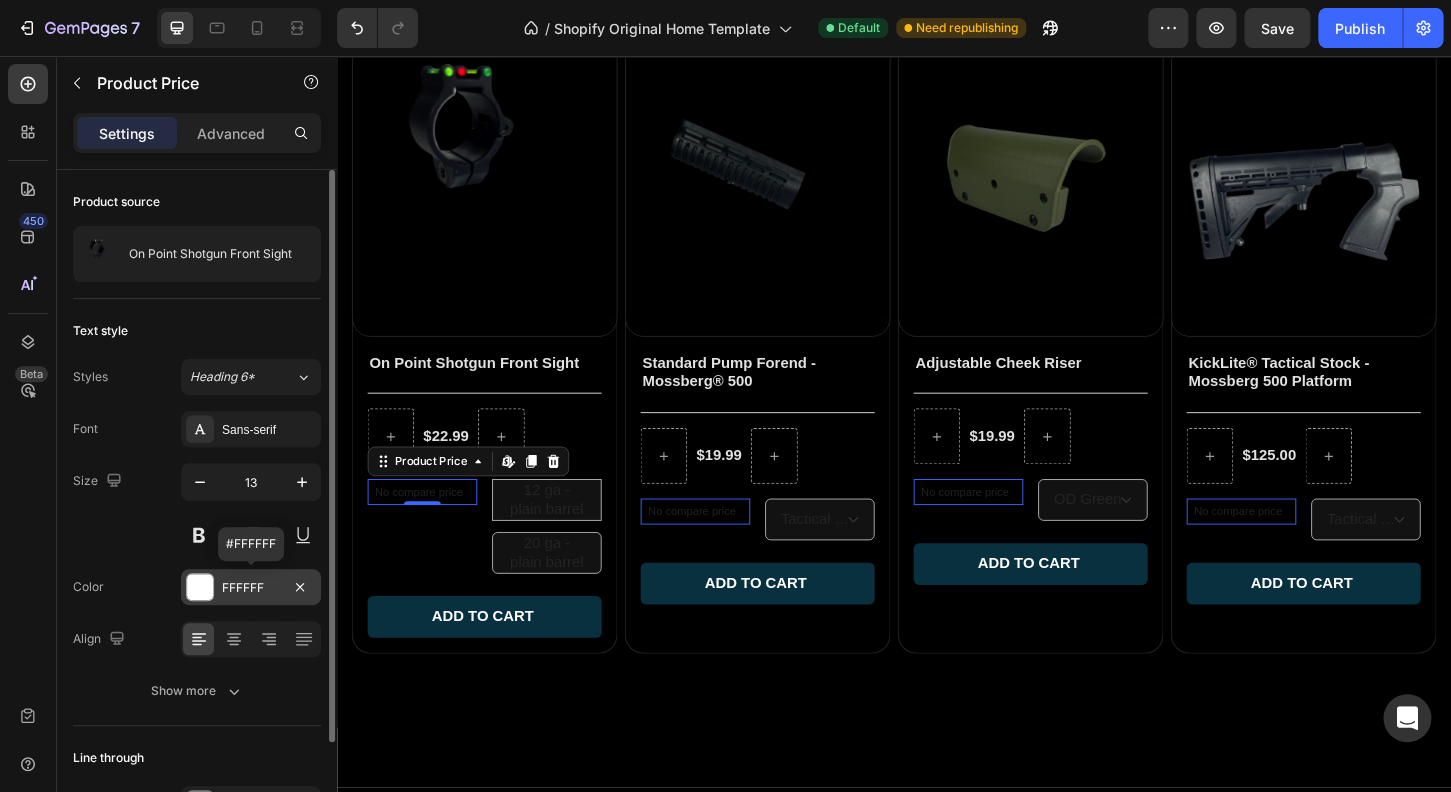 click on "FFFFFF" at bounding box center (251, 588) 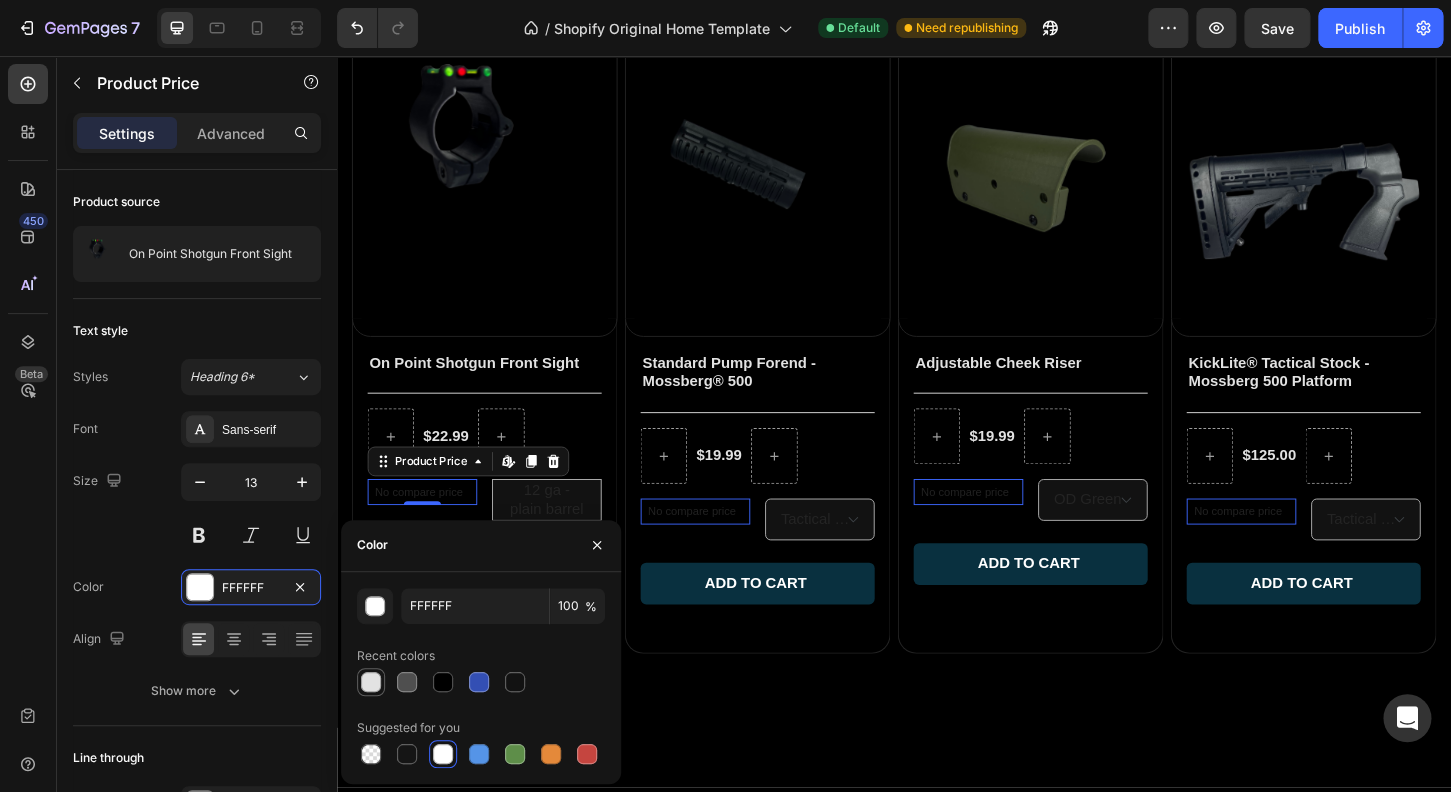 click at bounding box center (371, 682) 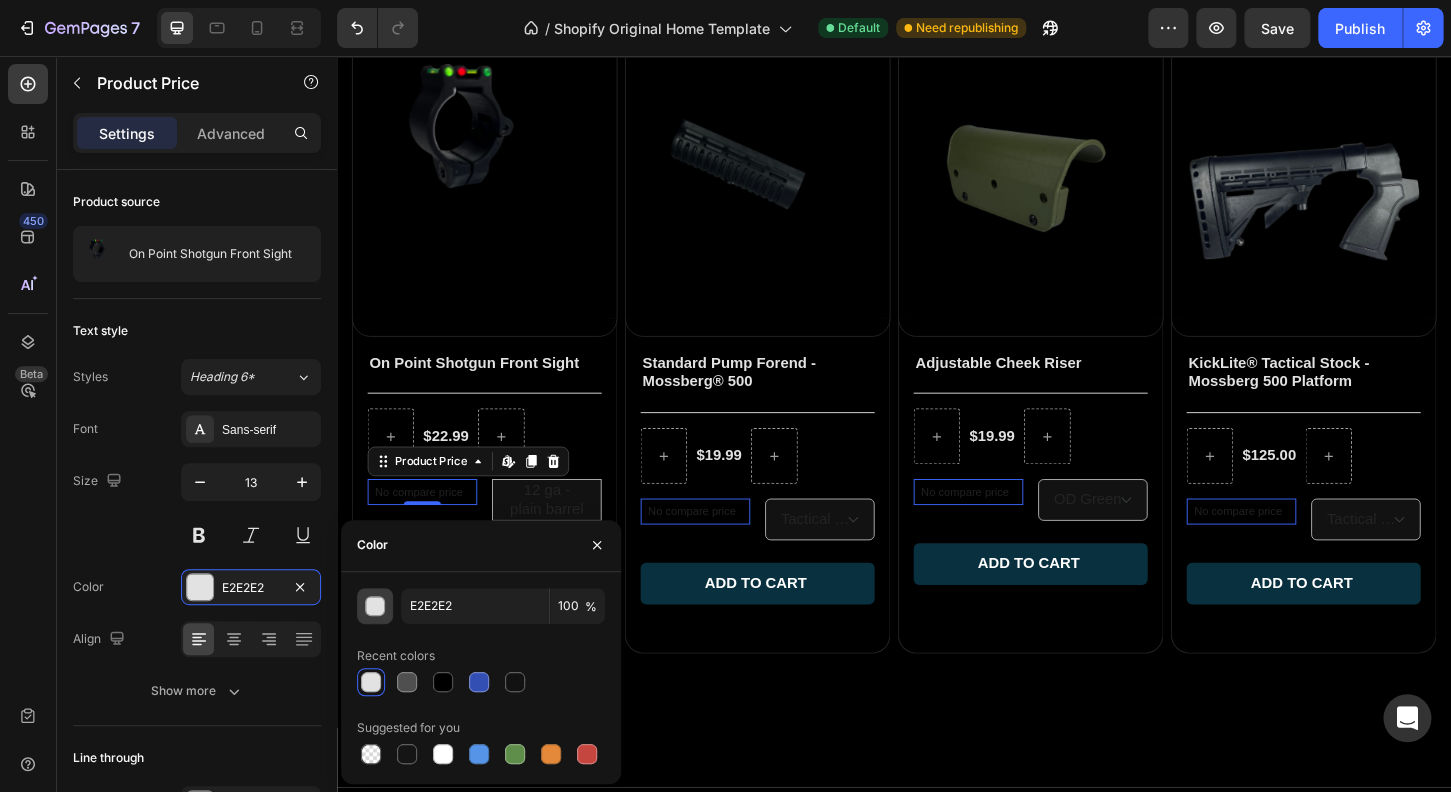 click at bounding box center [375, 606] 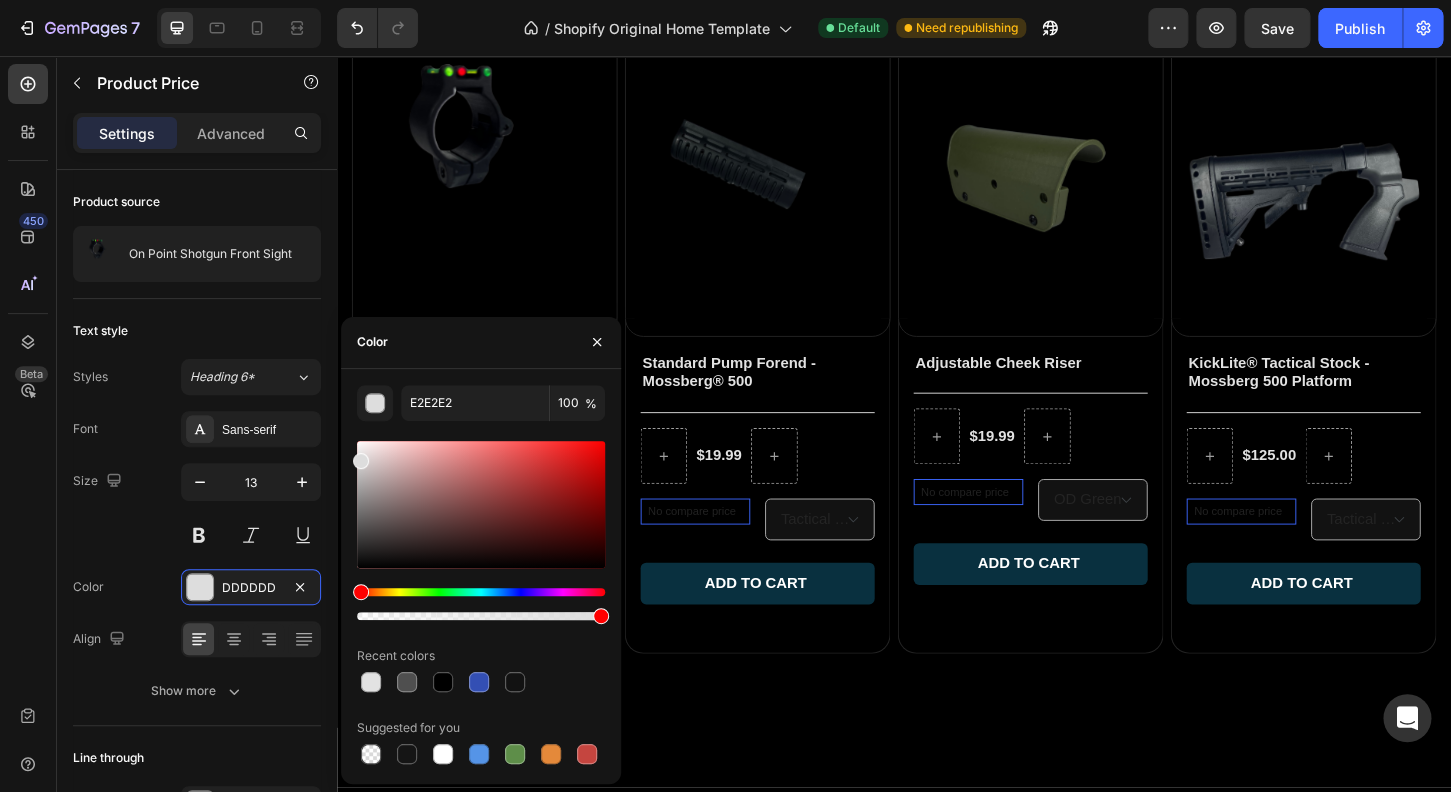 type on "FFFFFF" 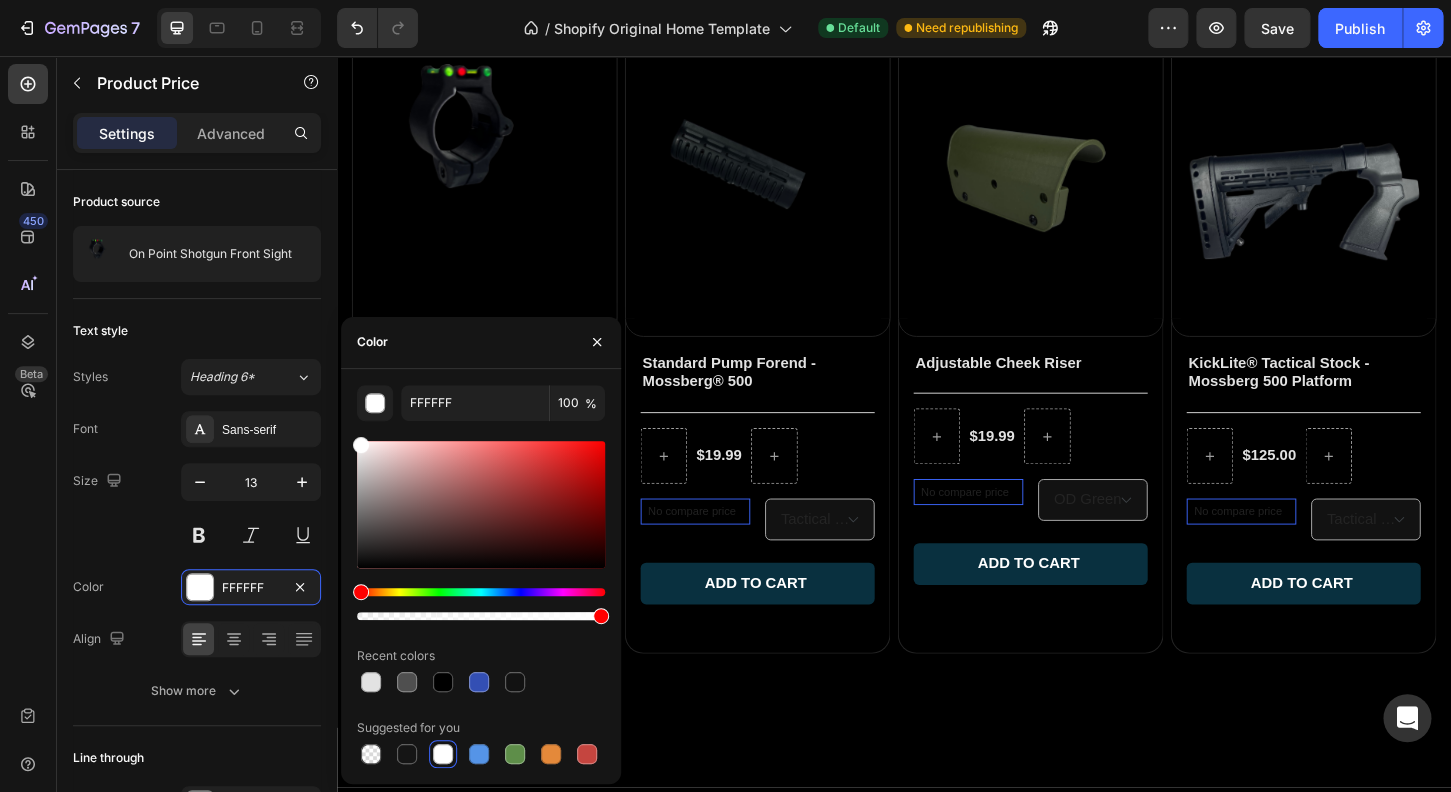 drag, startPoint x: 357, startPoint y: 459, endPoint x: 343, endPoint y: 413, distance: 48.08326 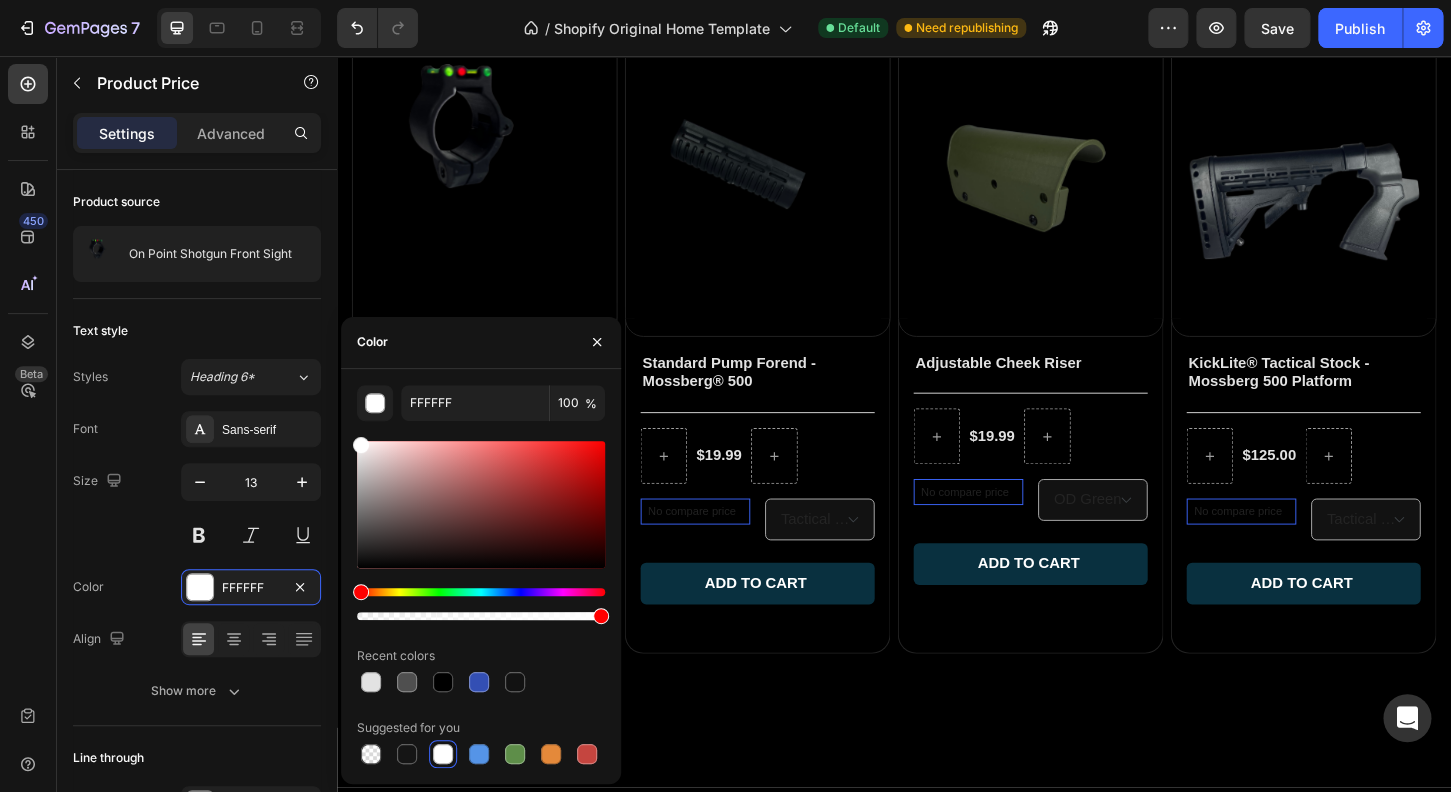 click on "Recent colors" at bounding box center [481, 656] 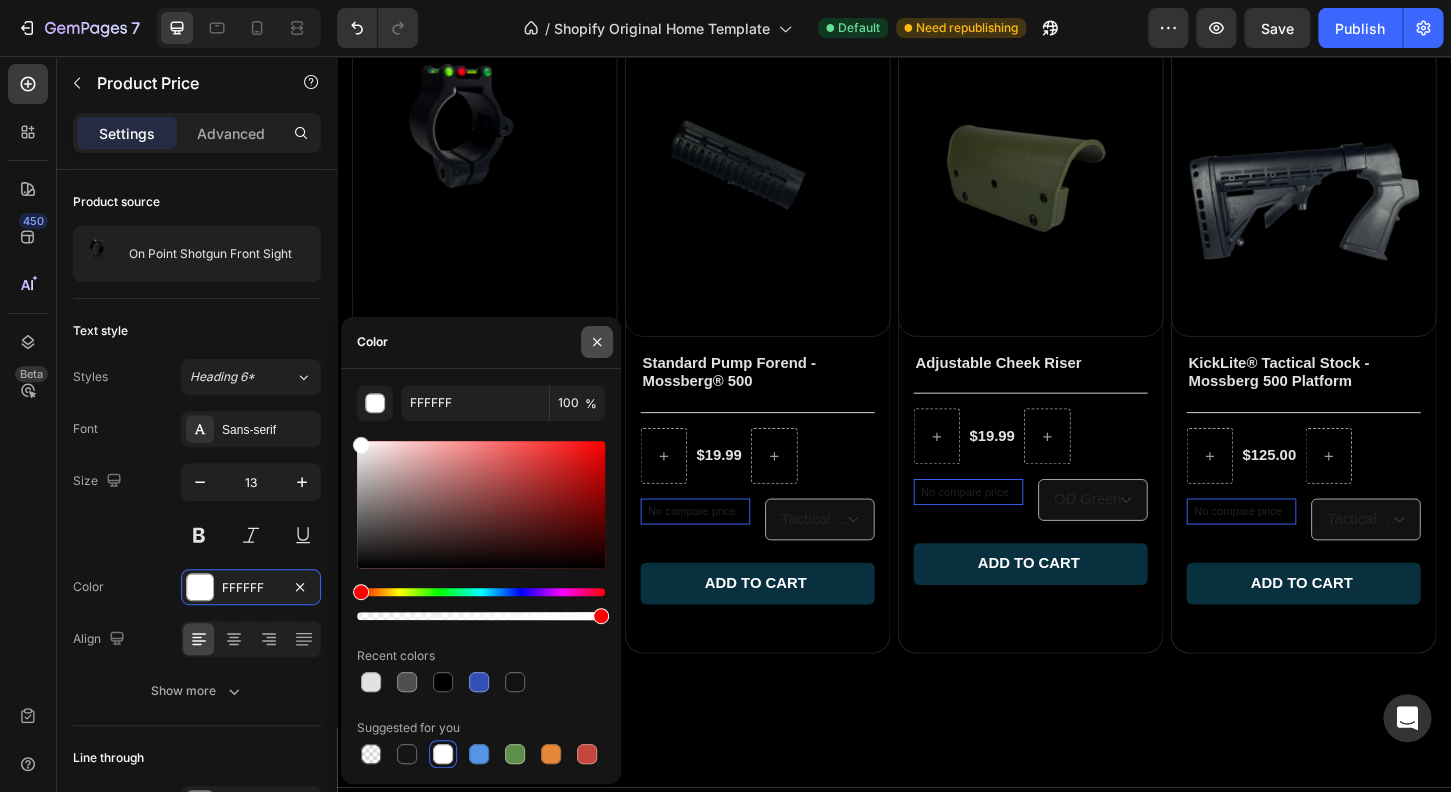 click 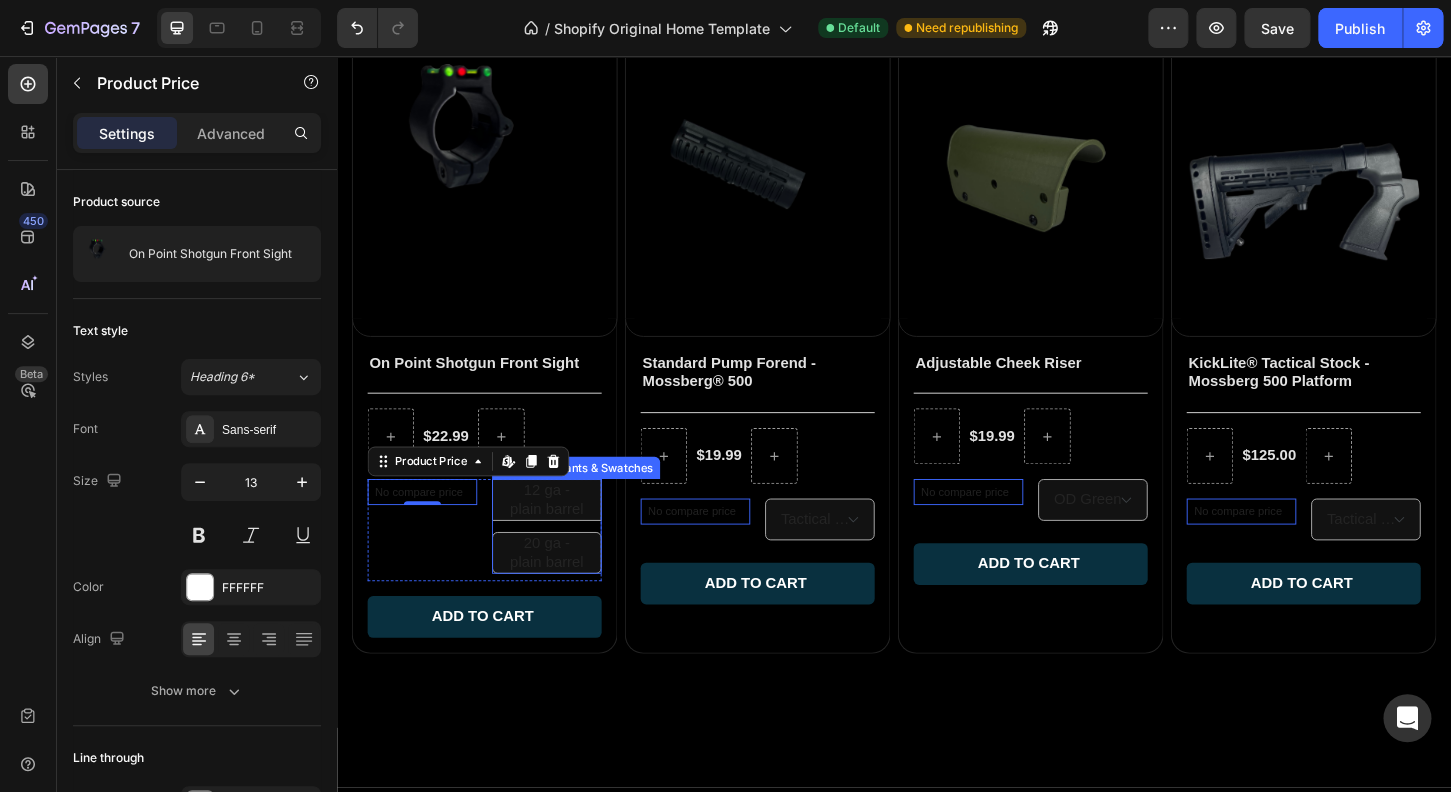click on "12 ga - plain barrel" at bounding box center (562, 533) 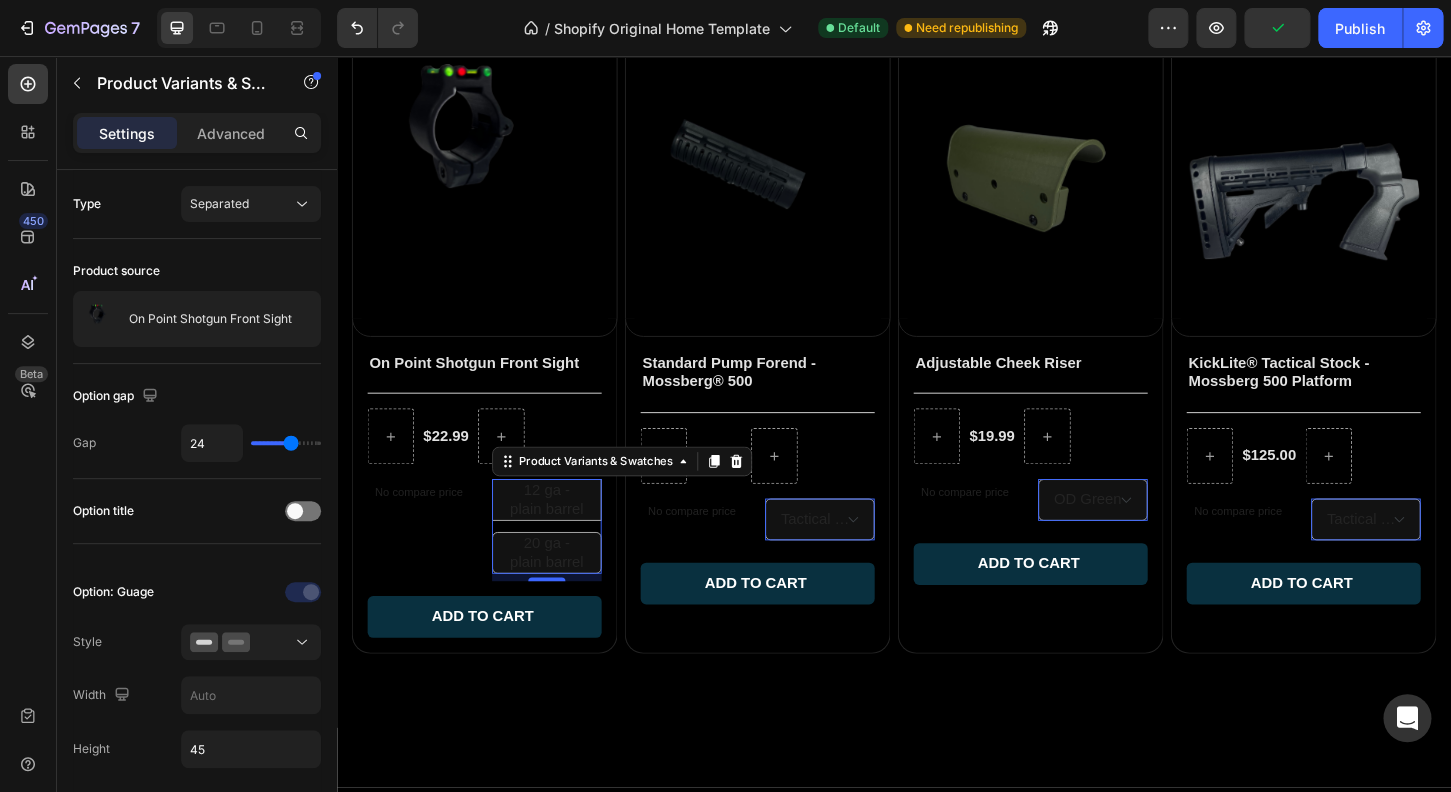 click on "12 ga - plain barrel" at bounding box center [562, 533] 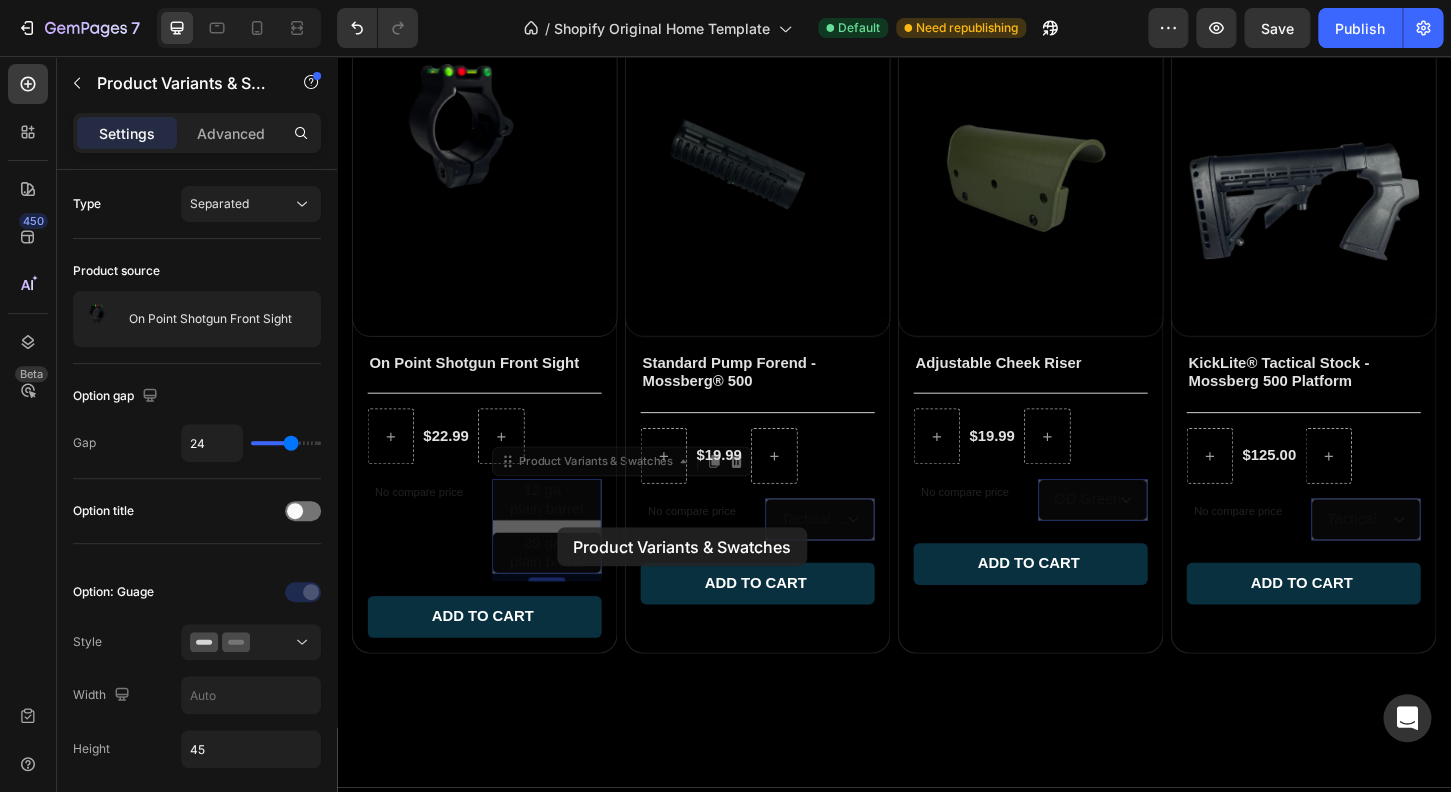 click on "Bestsellers Heading Built for those who demand more from their gear, Phoenix Outdoors delivers rugged, purpose-driven products that perform when it matters most. Whether you're on the range, in the field, or off the grid, our designs are made to outlast, outwork, and outperform. Text Block Row Explore Product Images On Point Shotgun Front Sight Product Title                Title Line
$22.99 Product Price Product Price
Row No compare price Product Price 12 ga - plain barrel 12 ga - plain barrel     12 ga - plain barrel 20 ga - plain barrel 20 ga - plain barrel     20 ga - plain barrel Product Variants & Swatches   8 12 ga - plain barrel 12 ga - plain barrel     12 ga - plain barrel 20 ga - plain barrel 20 ga - plain barrel     20 ga - plain barrel Product Variants & Swatches   8 Row Add to cart Add to Cart Row Row Product List Product Images Standard Pump Forend - Mossberg® 500 Product Title                Title Line
$19.99 Product Price Product Price Row" at bounding box center [937, -1588] 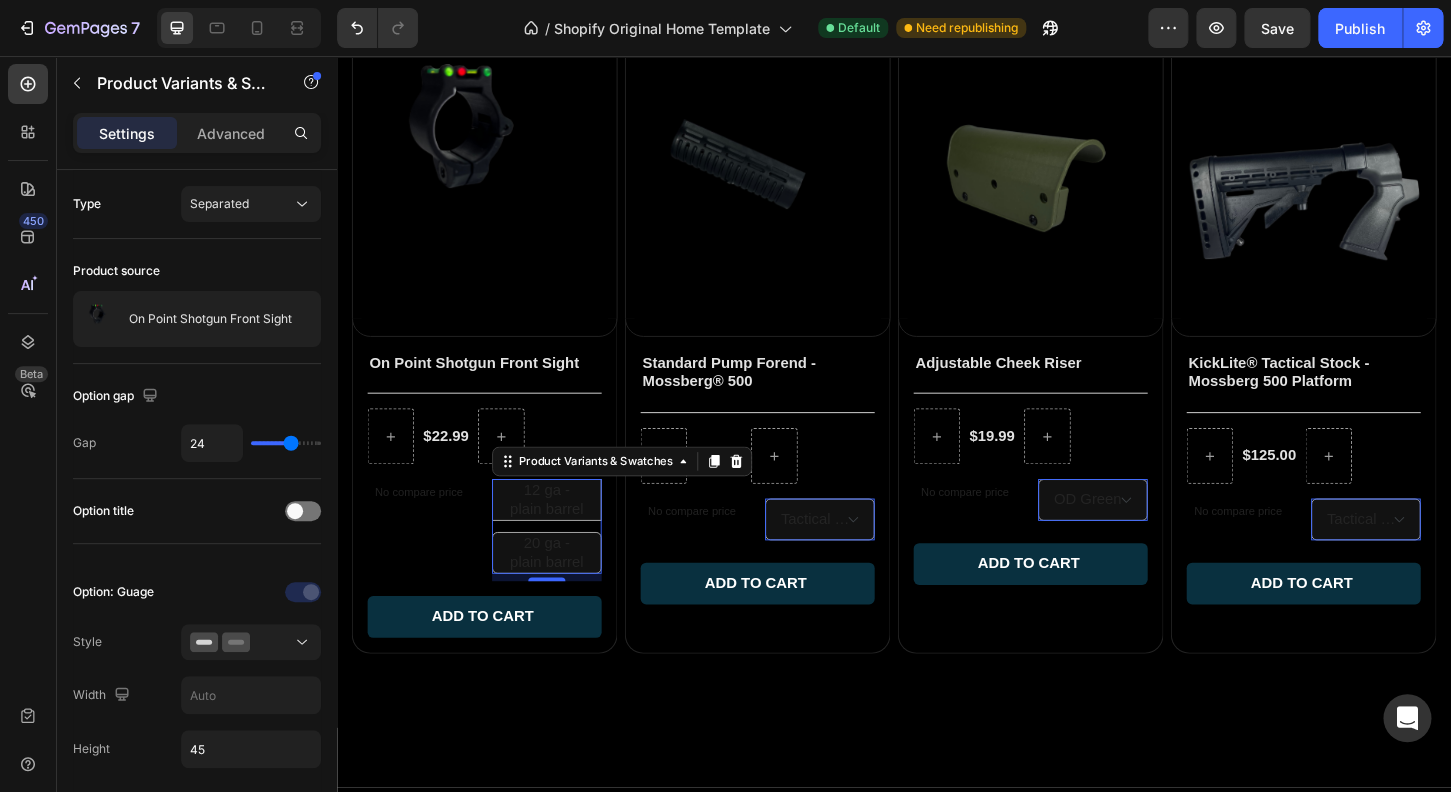 click on "12 ga - plain barrel" at bounding box center [562, 533] 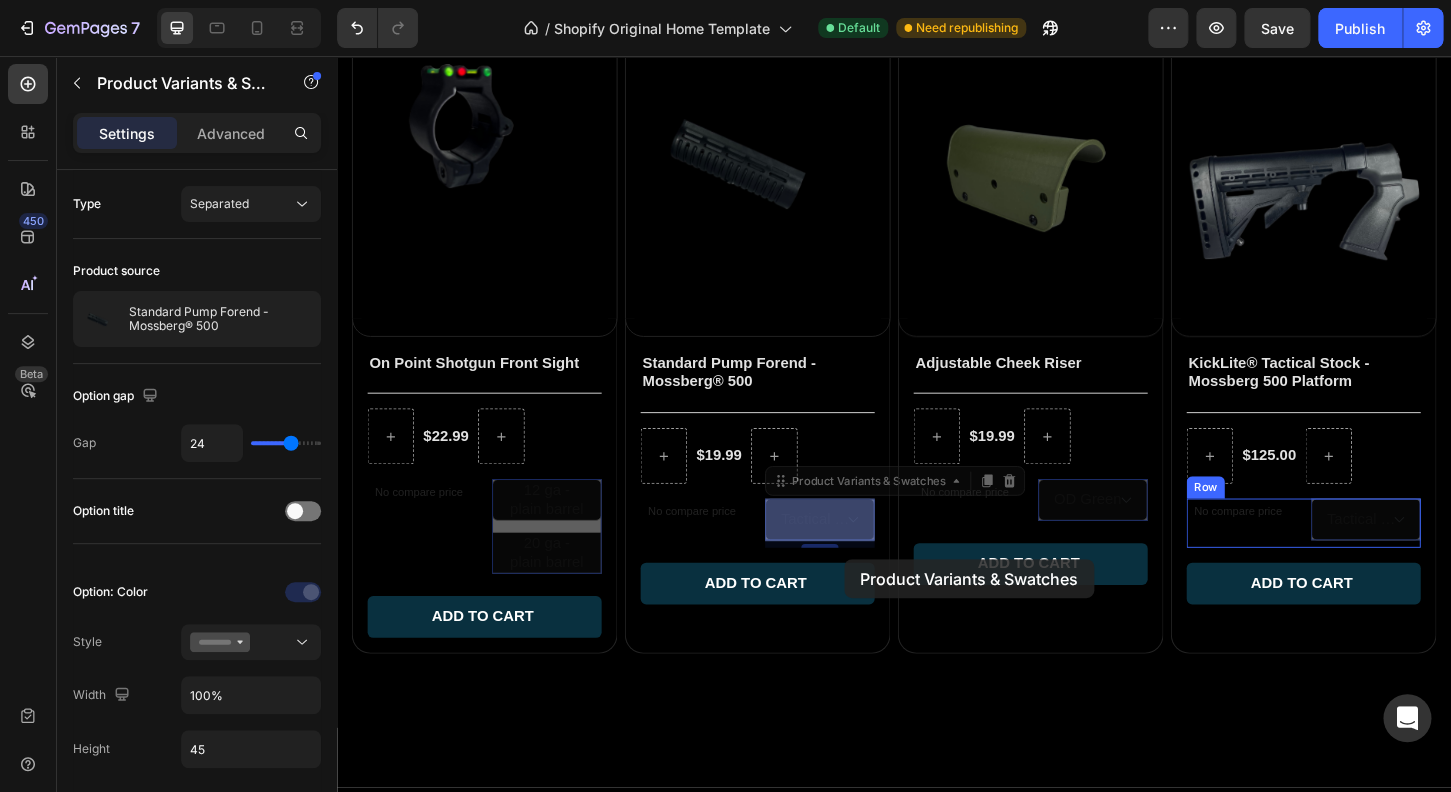 scroll, scrollTop: 384, scrollLeft: 0, axis: vertical 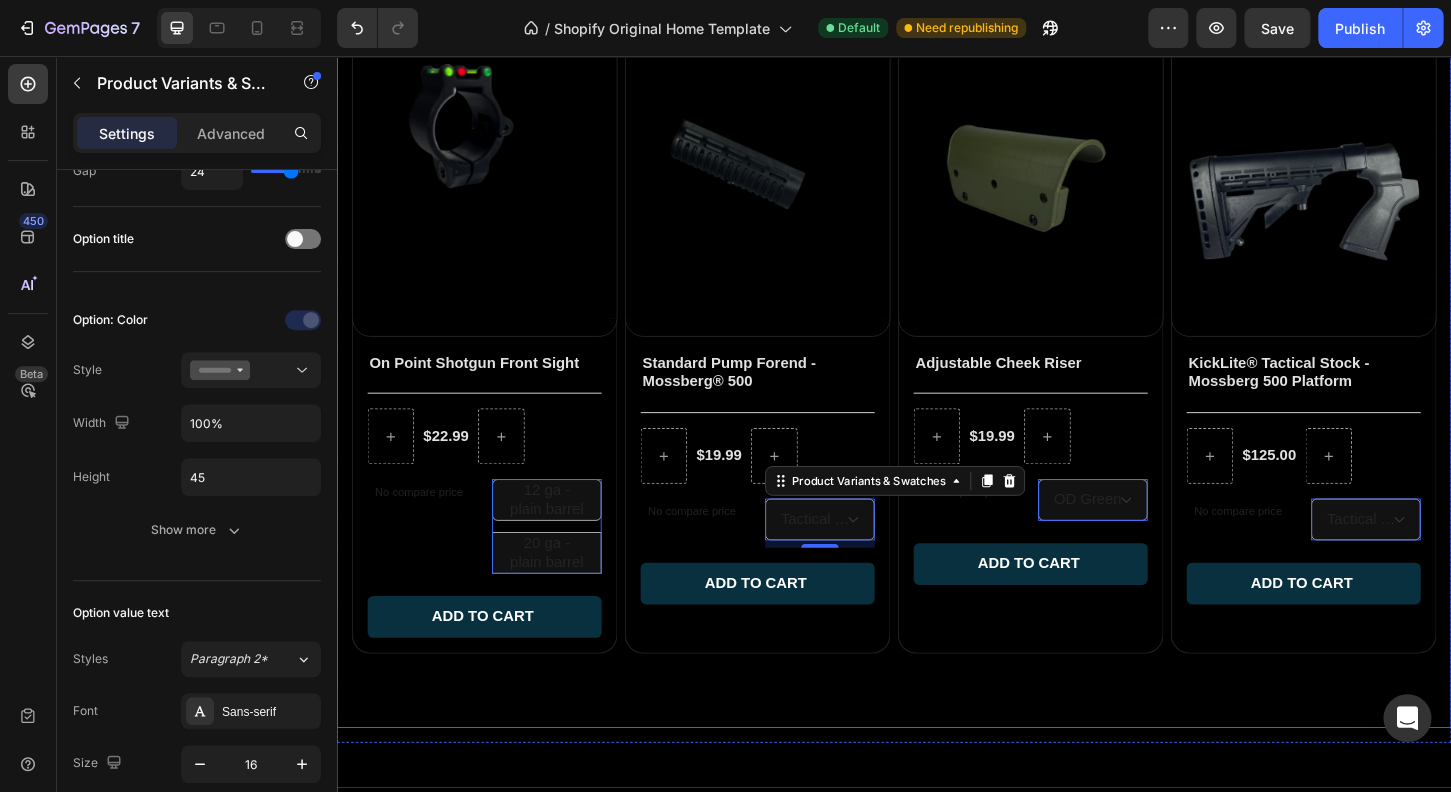 click on "Product Images On Point Shotgun Front Sight Product Title                Title Line
$22.99 Product Price Product Price
Row No compare price Product Price 12 ga - plain barrel 12 ga - plain barrel     12 ga - plain barrel 20 ga - plain barrel 20 ga - plain barrel     20 ga - plain barrel Product Variants & Swatches   0 Row Add to cart Add to Cart Row Row Product List Product Images Standard Pump Forend - Mossberg® 500 Product Title                Title Line
$19.99 Product Price Product Price
Row No compare price Product Price   Tactical Black Dark Earth Mossy Oak Country Urban Grey Woods Edge Green Very Pink Hunter Orange Product Variants & Swatches   8 Row Add to cart Add to Cart Row Row Product List Product Images Adjustable Cheek Riser Product Title                Title Line
$19.99 Product Price Product Price
Row No compare price Product Price   OD Green Urban Grey Dark Earth Woods Edge Green   0 Row" at bounding box center (937, 354) 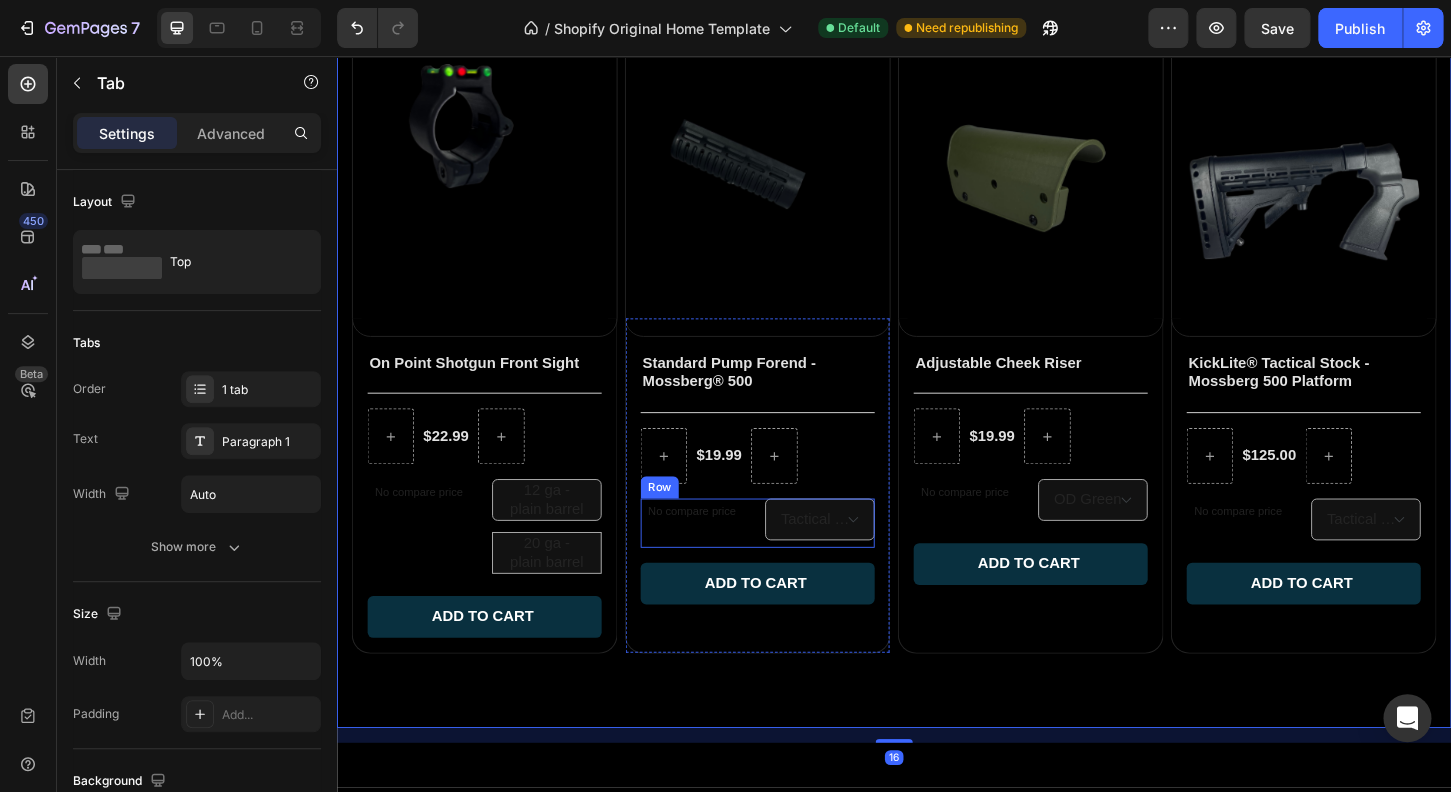 click on "No compare price Product Price   Tactical Black Dark Earth Mossy Oak Country Urban Grey Woods Edge Green Very Pink Hunter Orange Product Variants & Swatches Row" at bounding box center (496, 566) 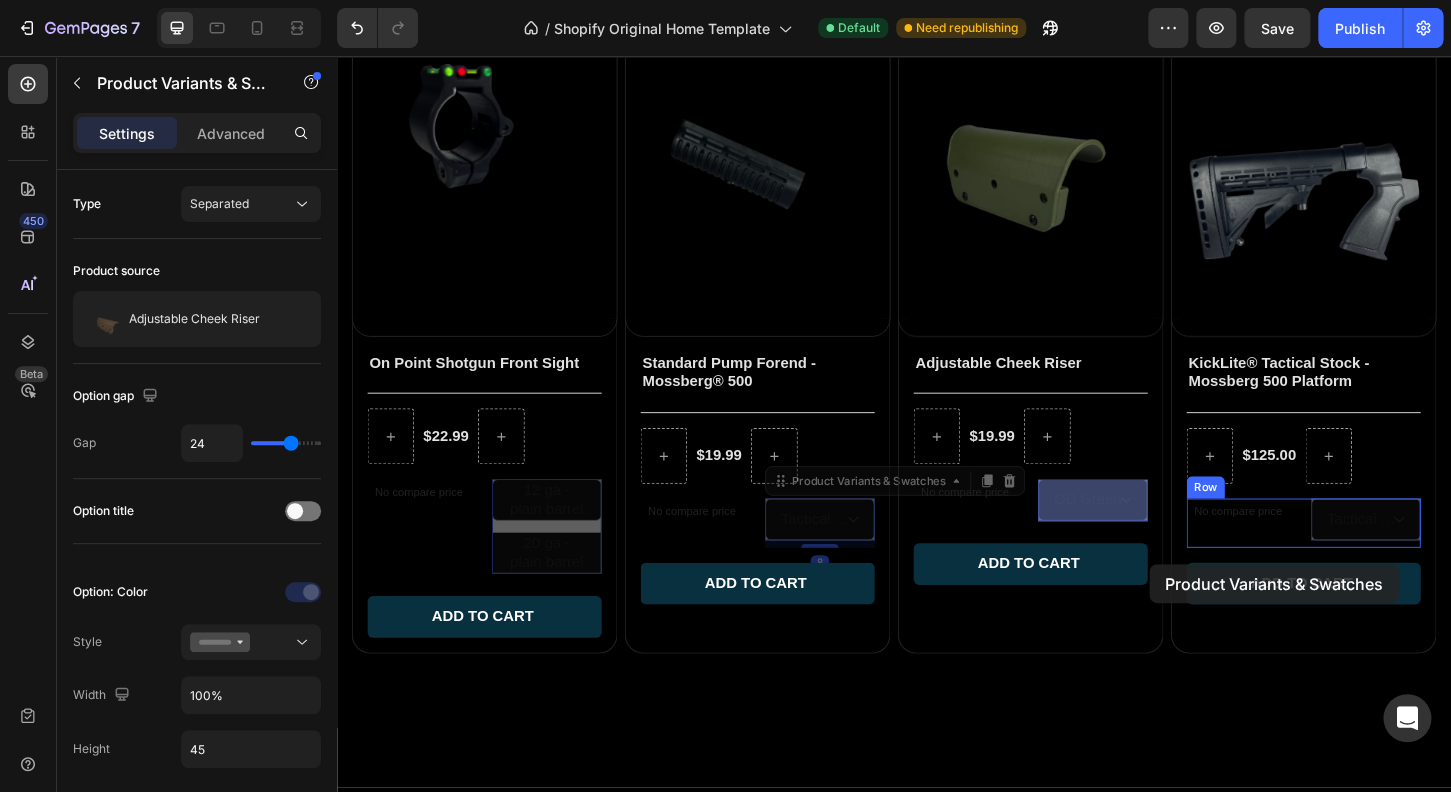click at bounding box center (937, -1588) 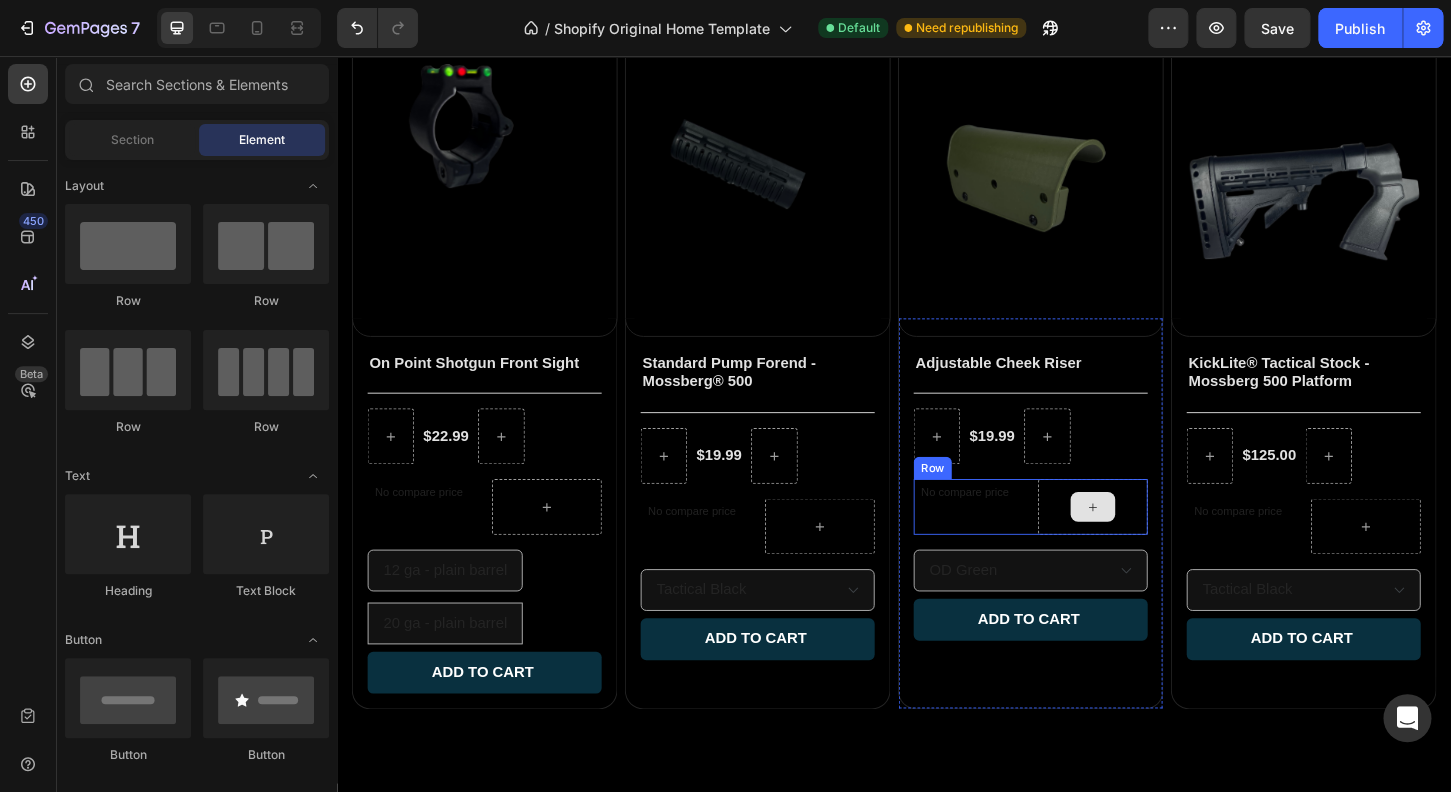 scroll, scrollTop: 384, scrollLeft: 0, axis: vertical 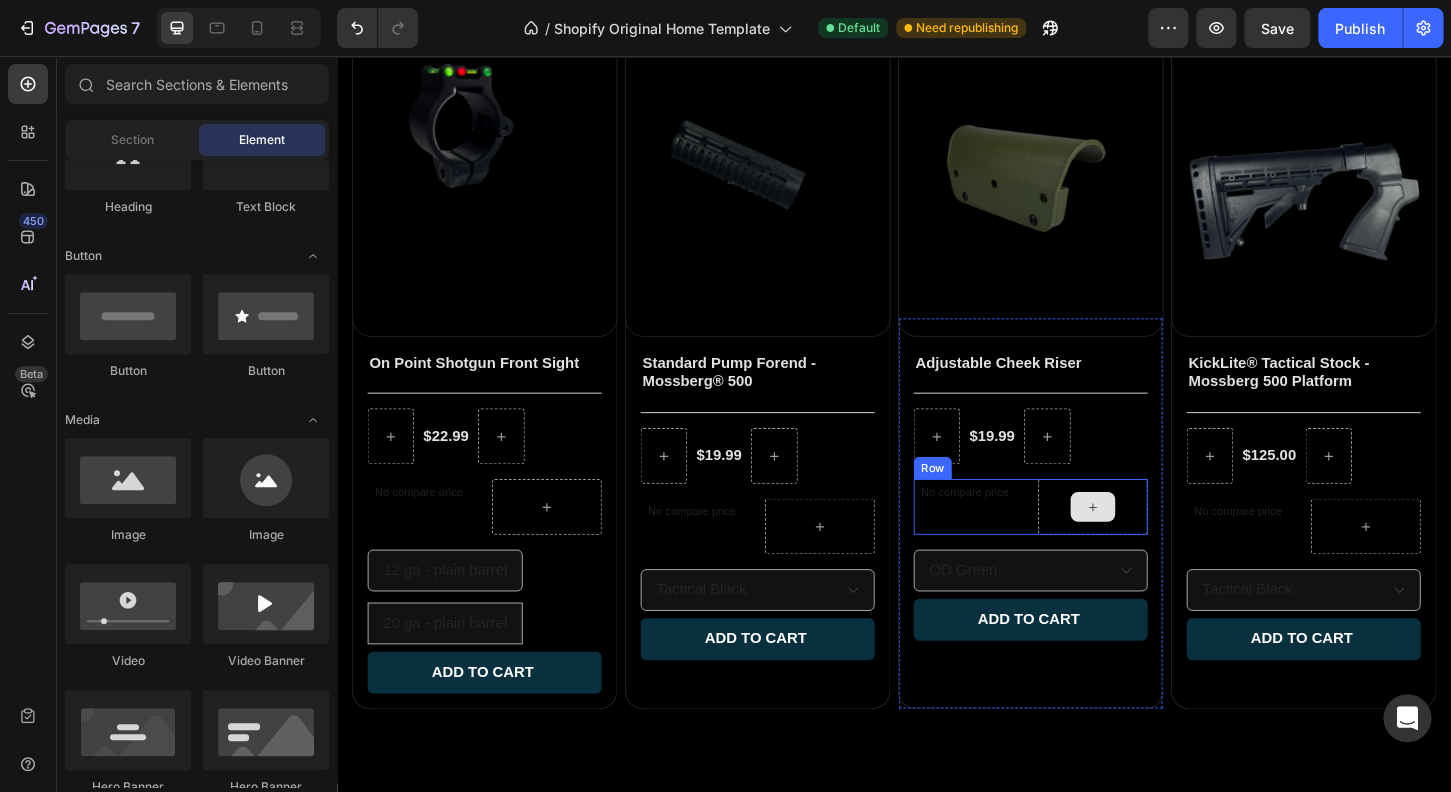 click 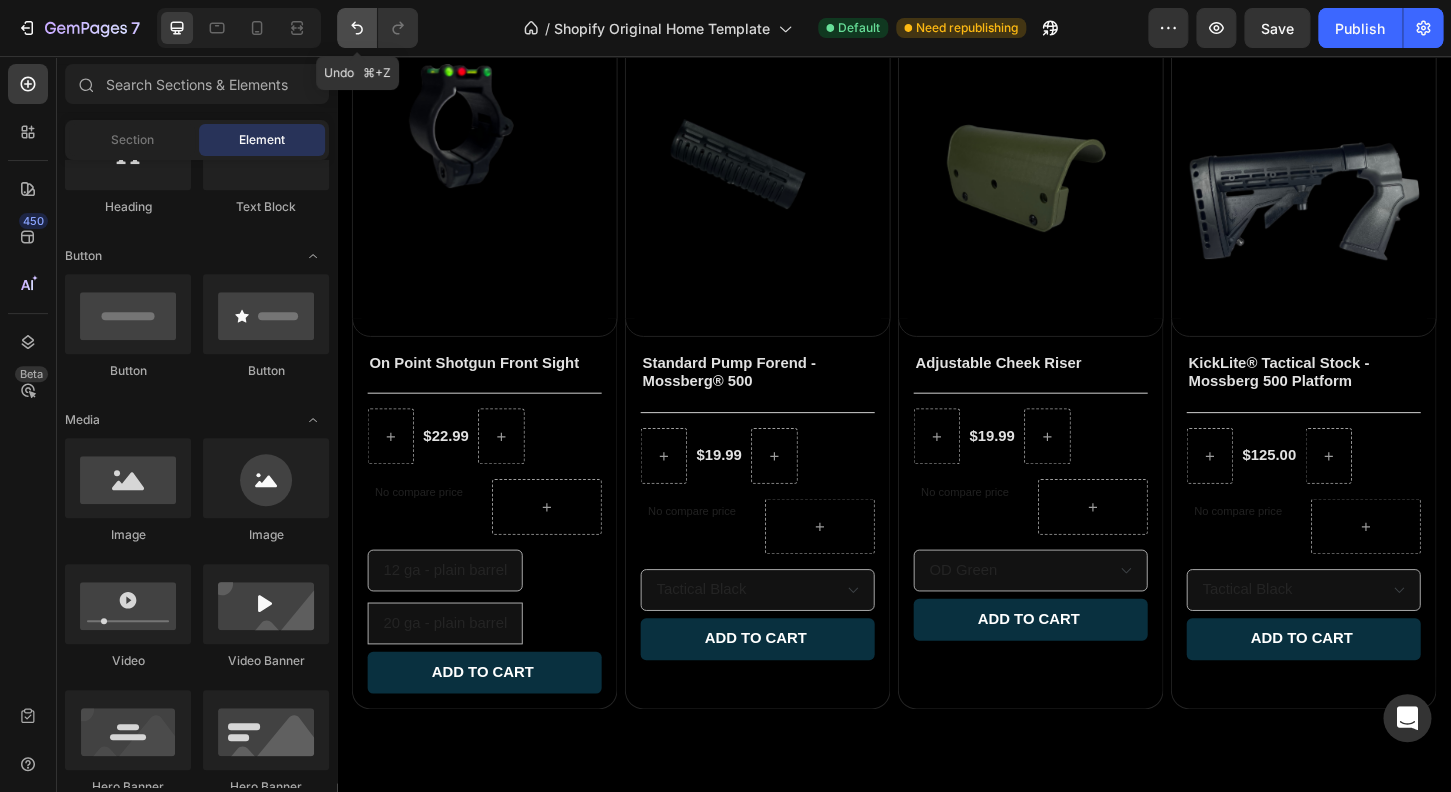 click 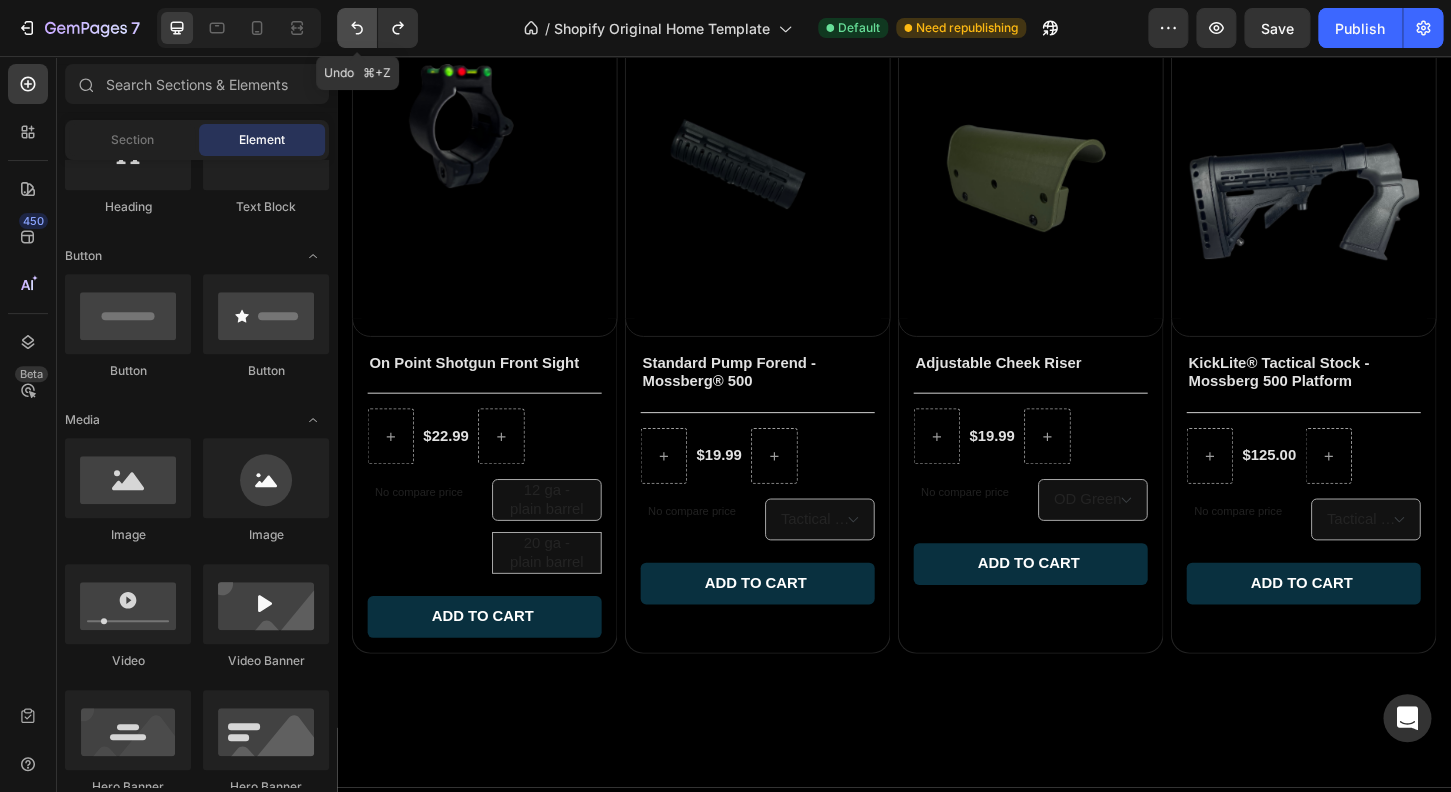 click 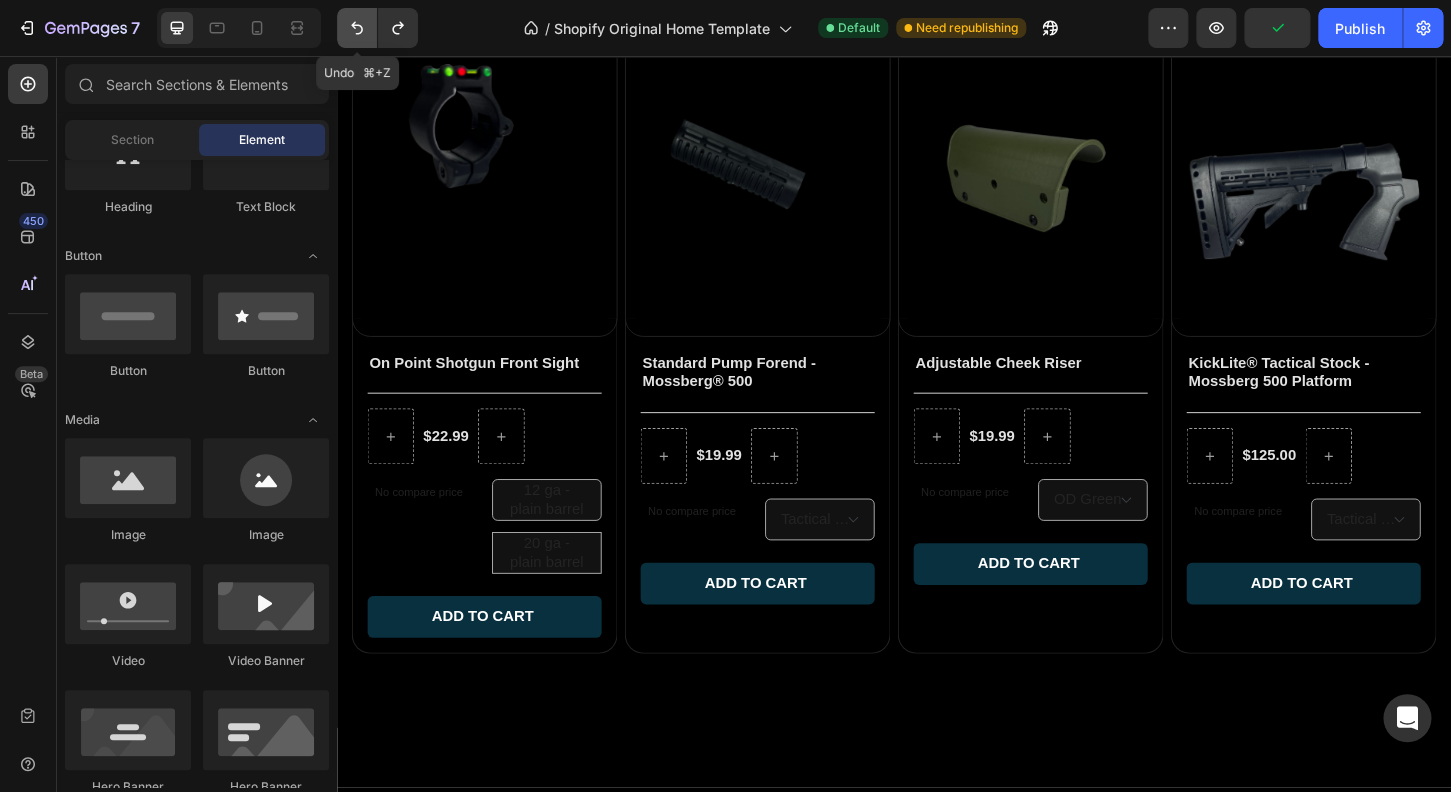 click 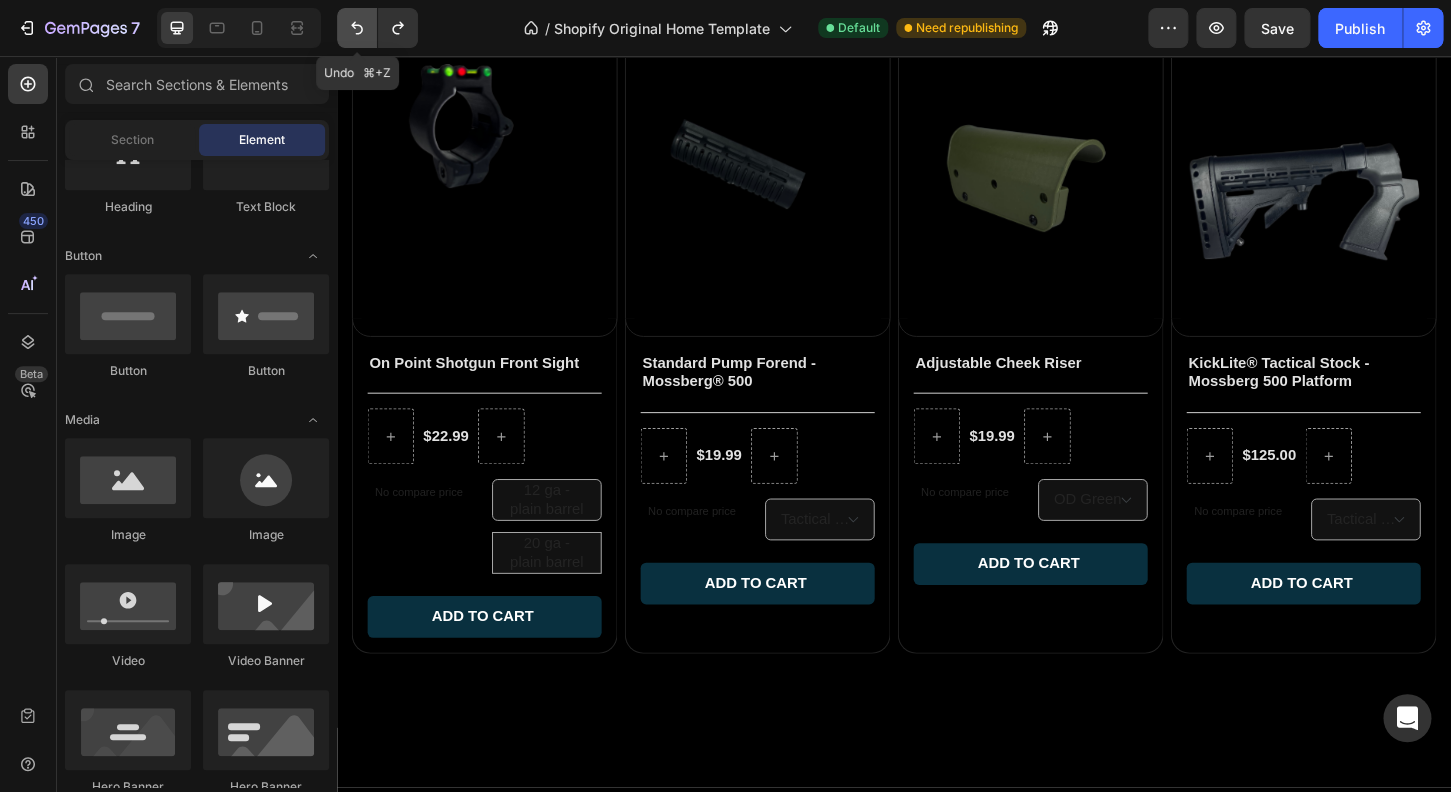 click 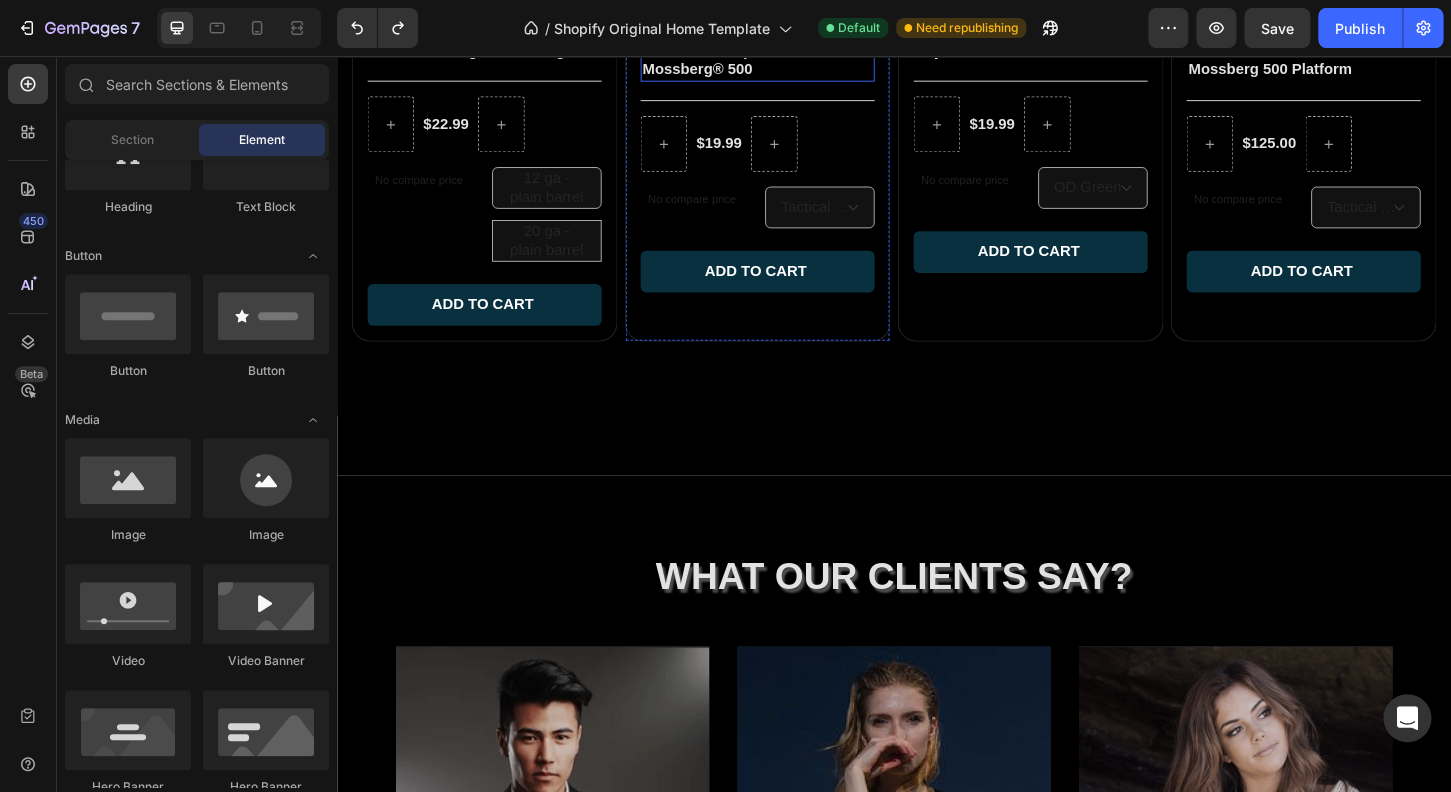 scroll, scrollTop: 6528, scrollLeft: 0, axis: vertical 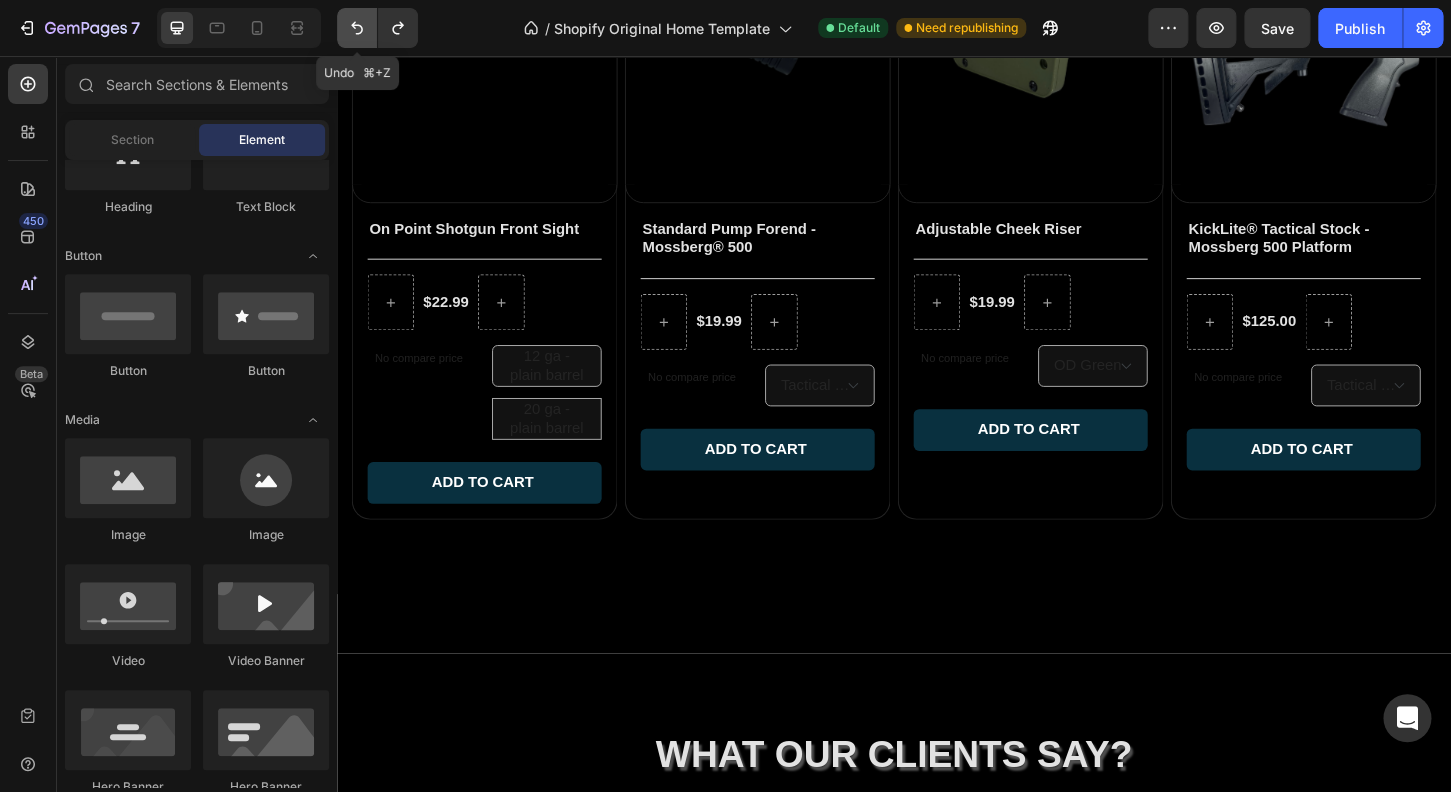 click 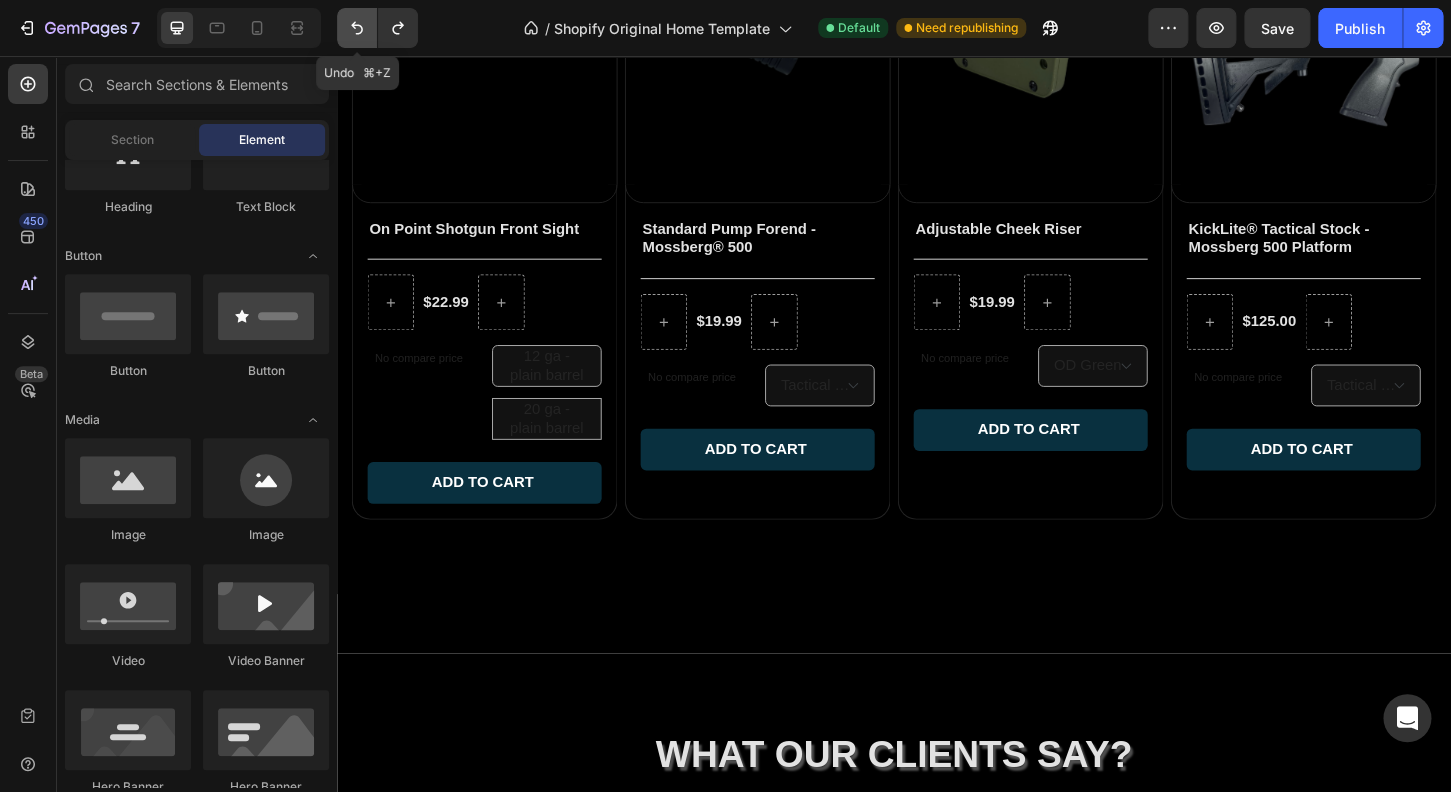 click 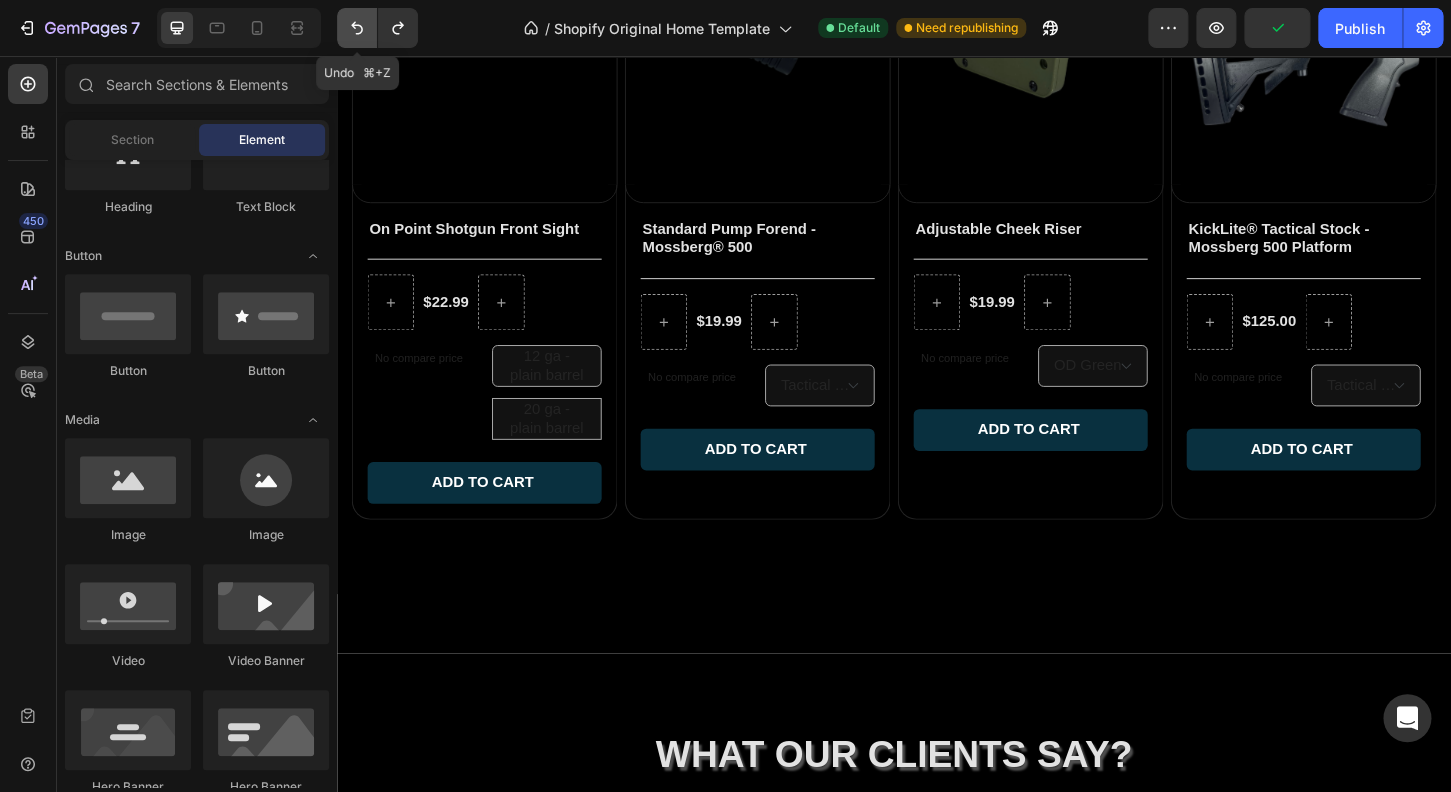 click 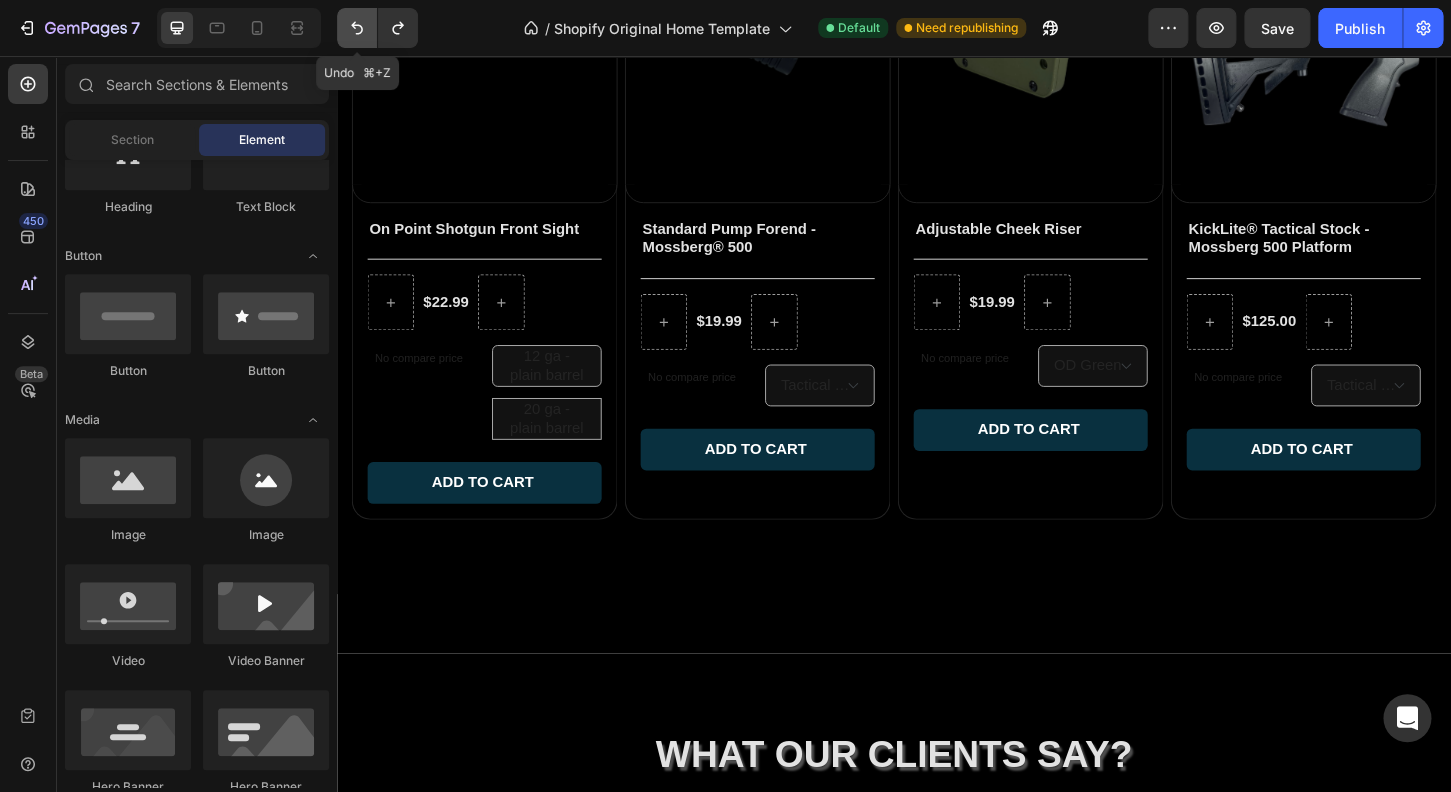 click 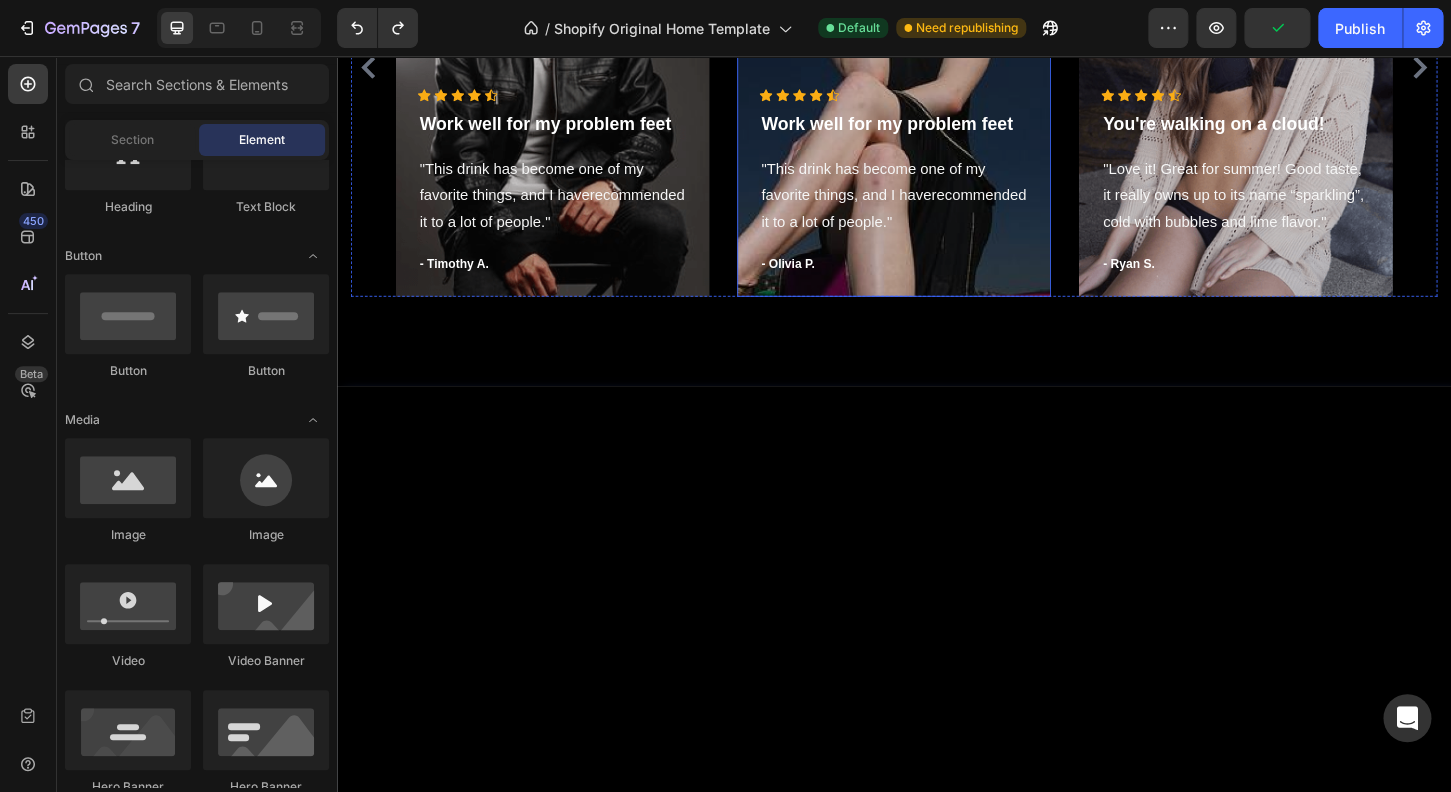 scroll, scrollTop: 6546, scrollLeft: 0, axis: vertical 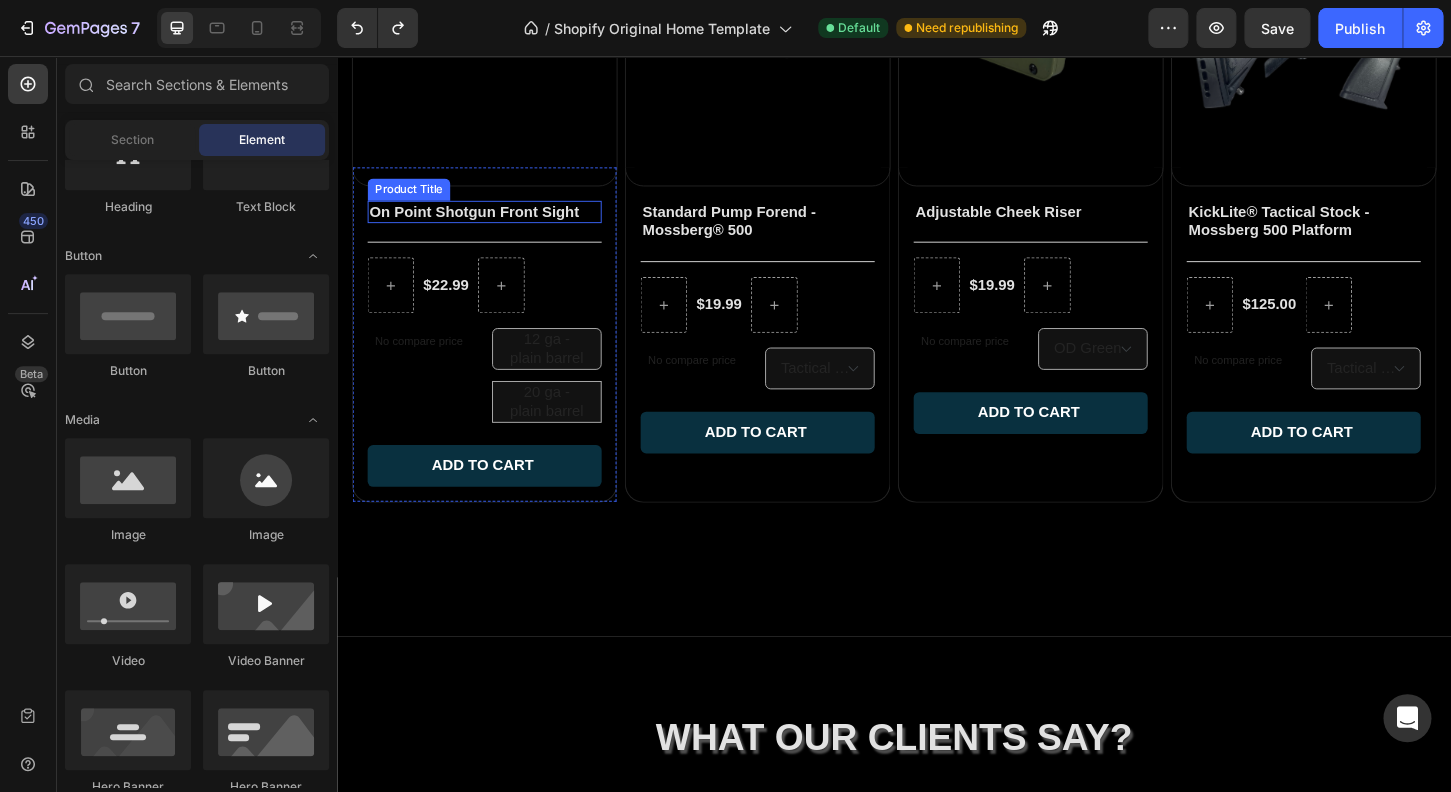 click on "On Point Shotgun Front Sight" at bounding box center [496, 224] 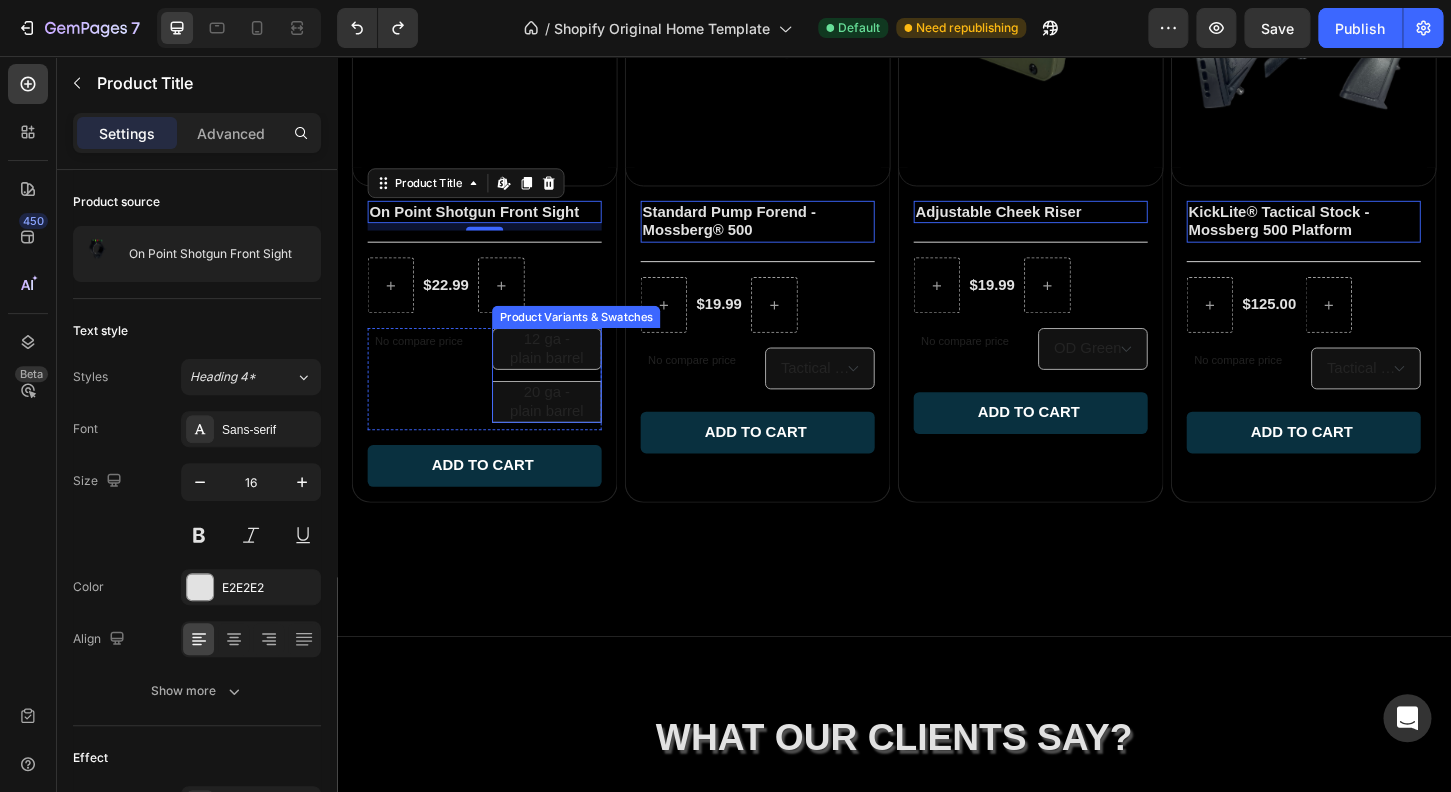 click on "12 ga - plain barrel" at bounding box center (562, 371) 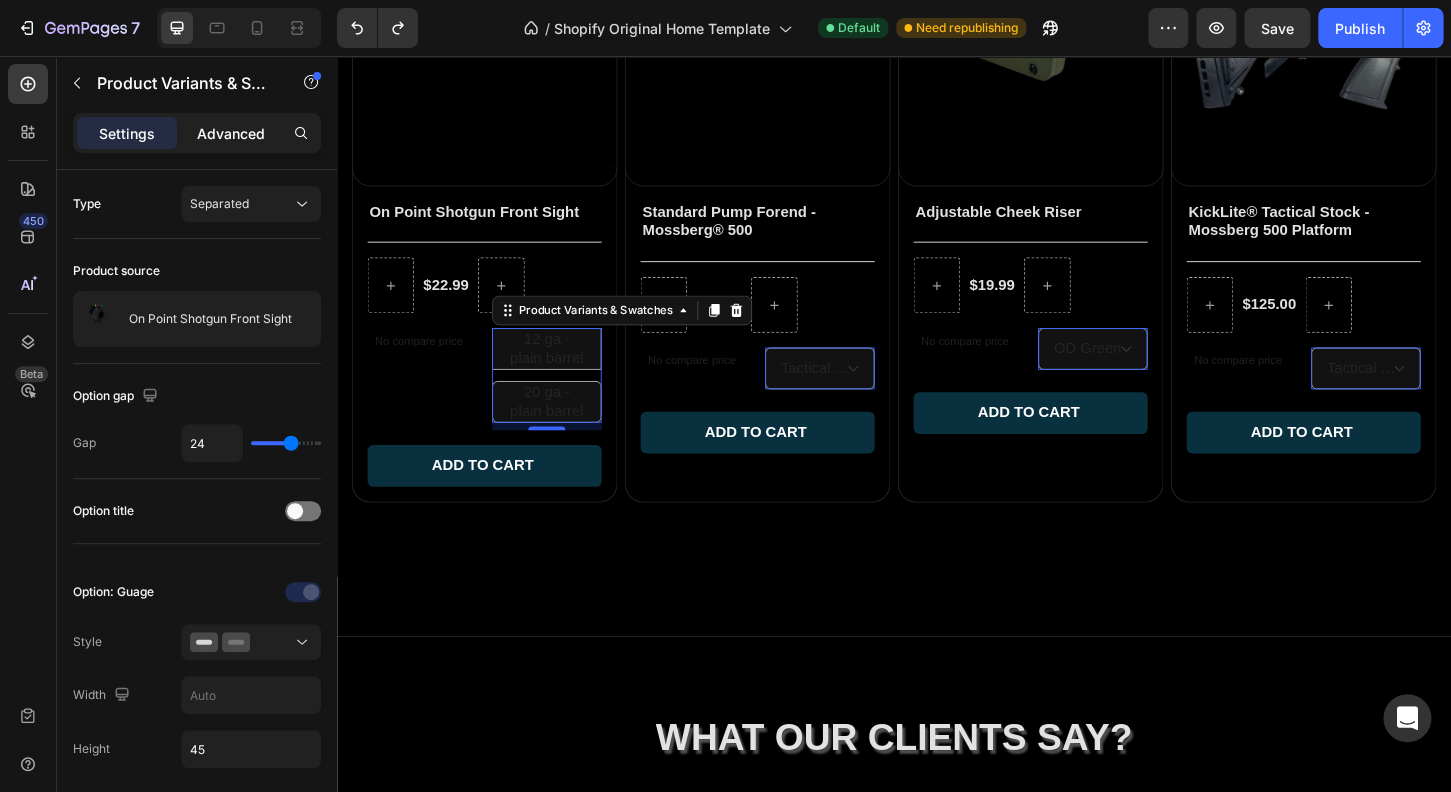 click on "Advanced" at bounding box center (231, 133) 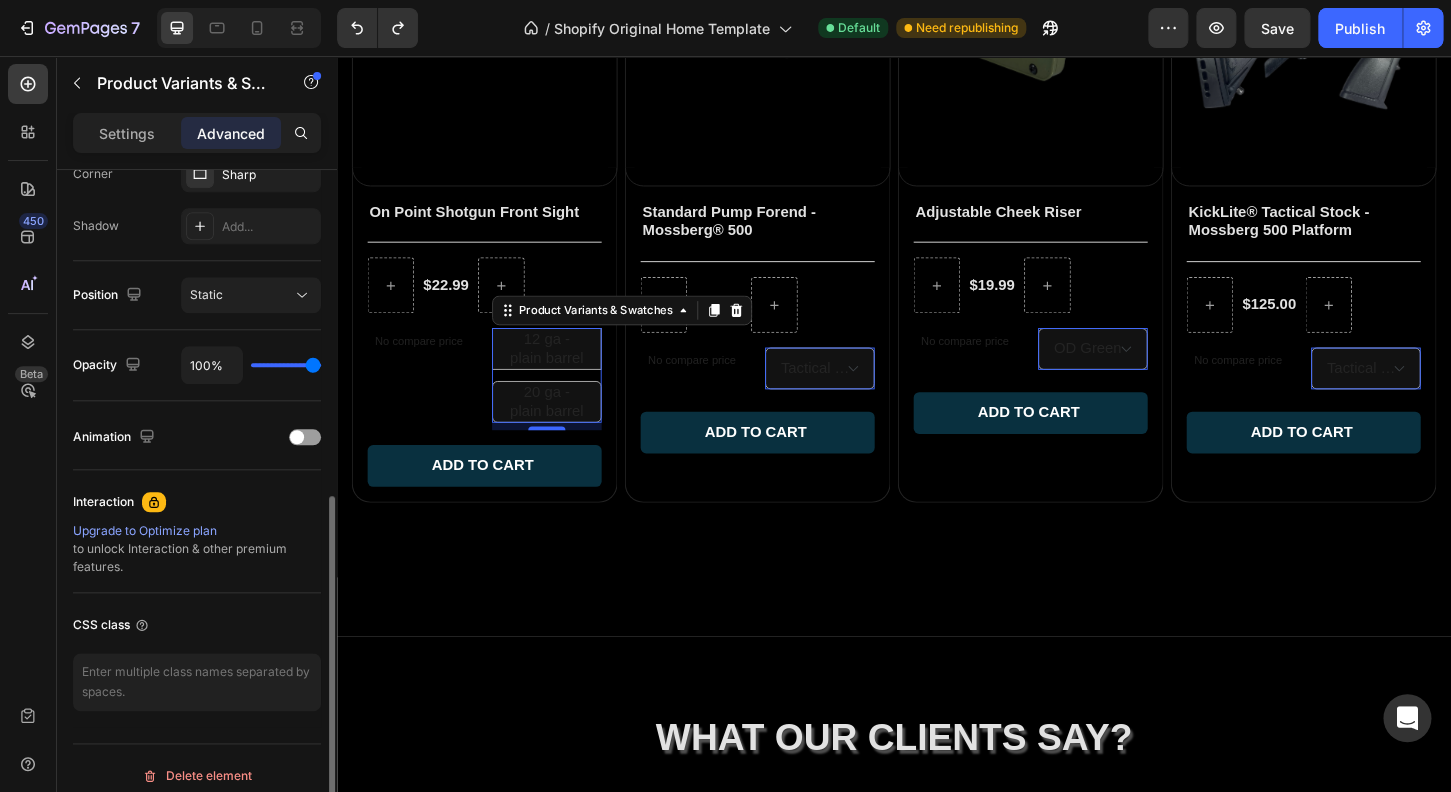 scroll, scrollTop: 656, scrollLeft: 0, axis: vertical 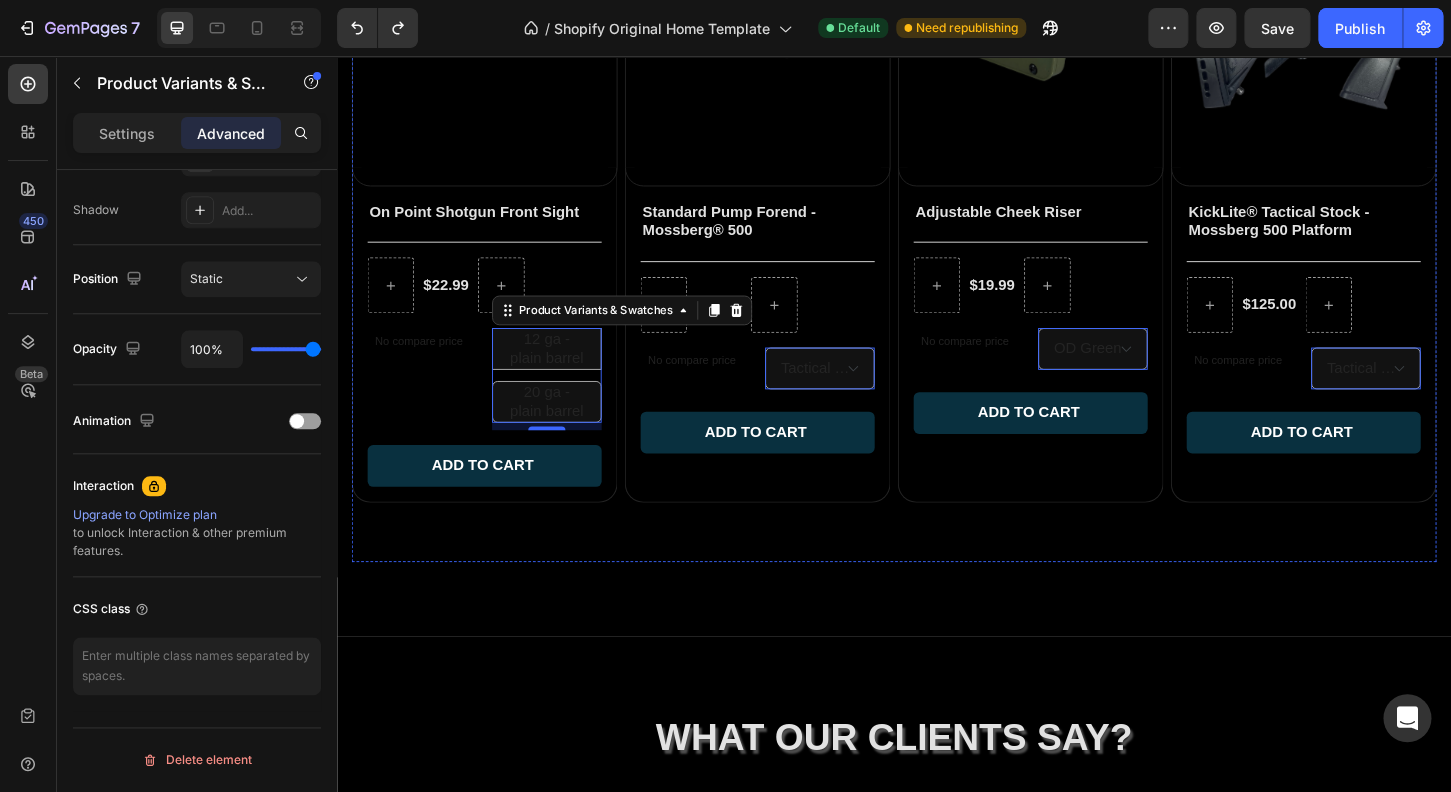 click on "Product Images On Point Shotgun Front Sight Product Title                Title Line
$22.99 Product Price Product Price
Row No compare price Product Price 12 ga - plain barrel 12 ga - plain barrel     12 ga - plain barrel 20 ga - plain barrel 20 ga - plain barrel     20 ga - plain barrel Product Variants & Swatches   8 Row Add to cart Add to Cart Row Row" at bounding box center [496, 204] 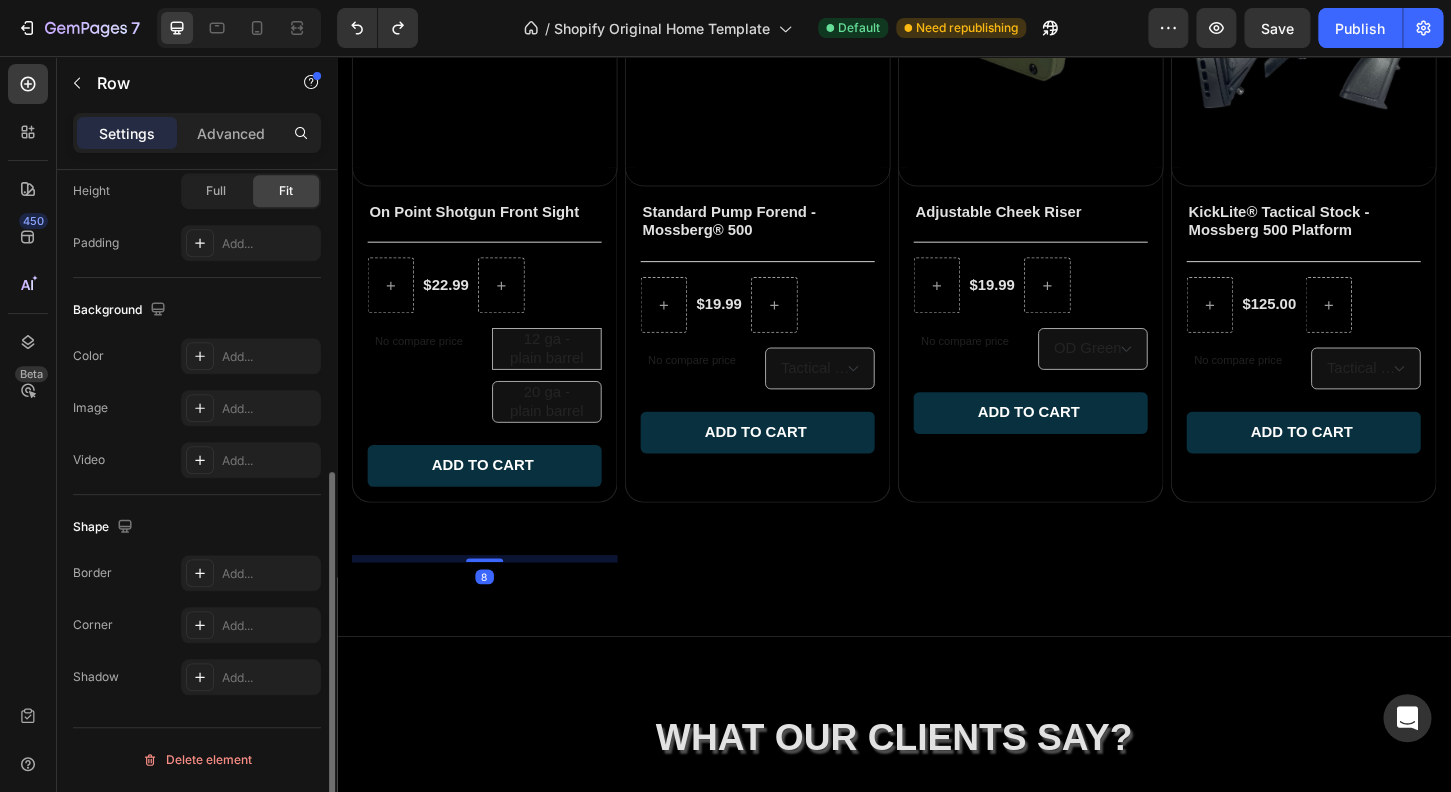 scroll, scrollTop: 0, scrollLeft: 0, axis: both 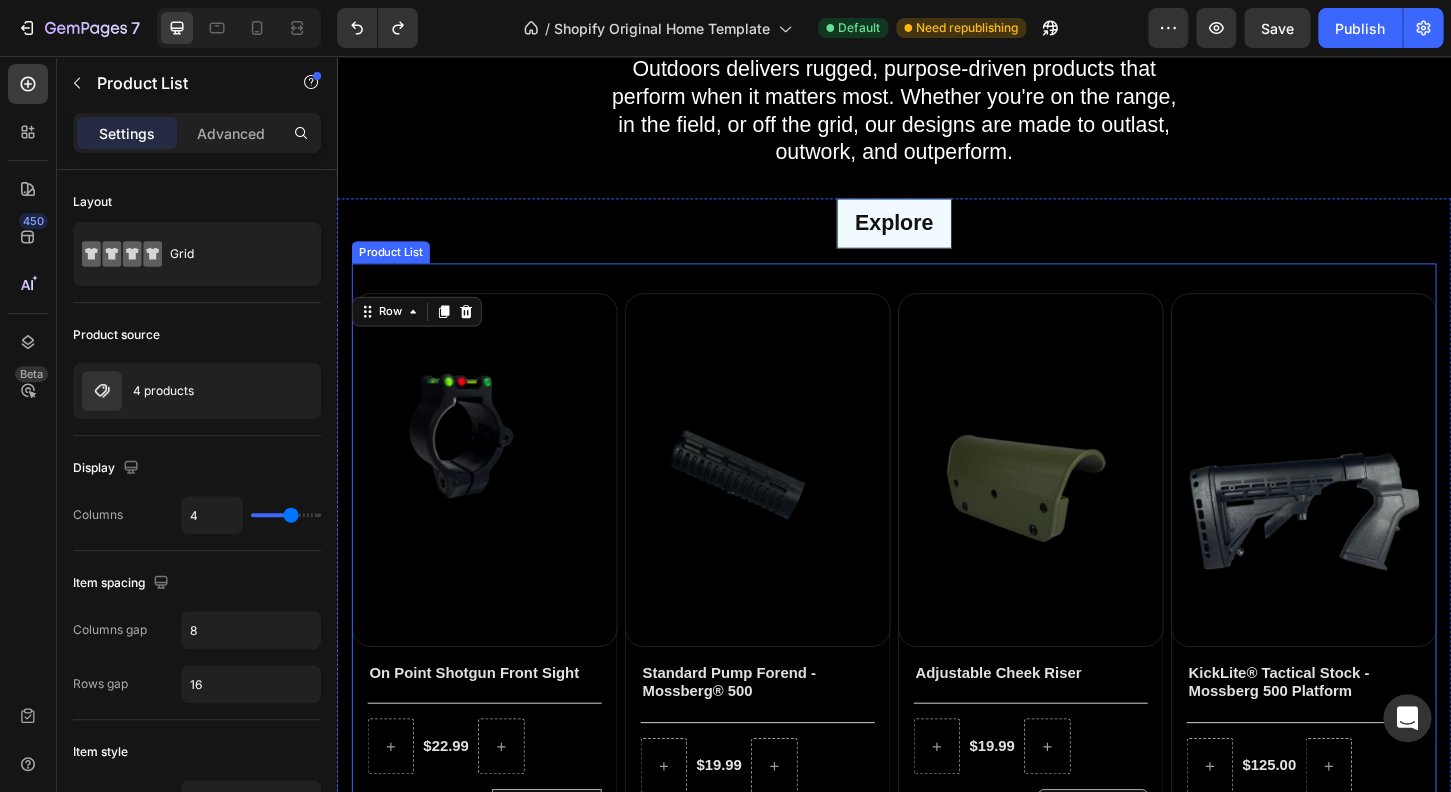 click on "Product Images On Point Shotgun Front Sight Product Title                Title Line
$22.99 Product Price Product Price
Row No compare price Product Price 12 ga - plain barrel 12 ga - plain barrel     12 ga - plain barrel 20 ga - plain barrel 20 ga - plain barrel     20 ga - plain barrel Product Variants & Swatches Row Add to cart Add to Cart Row Row   8 Product List Product Images Standard Pump Forend - Mossberg® 500 Product Title                Title Line
$19.99 Product Price Product Price
Row No compare price Product Price   Tactical Black Dark Earth Mossy Oak Country Urban Grey Woods Edge Green Very Pink Hunter Orange Product Variants & Swatches Row Add to cart Add to Cart Row Row   0 Product List Product Images Adjustable Cheek Riser Product Title                Title Line
$19.99 Product Price Product Price
Row No compare price Product Price   OD Green Urban Grey Dark Earth Woods Edge Green Row Row" at bounding box center (937, 688) 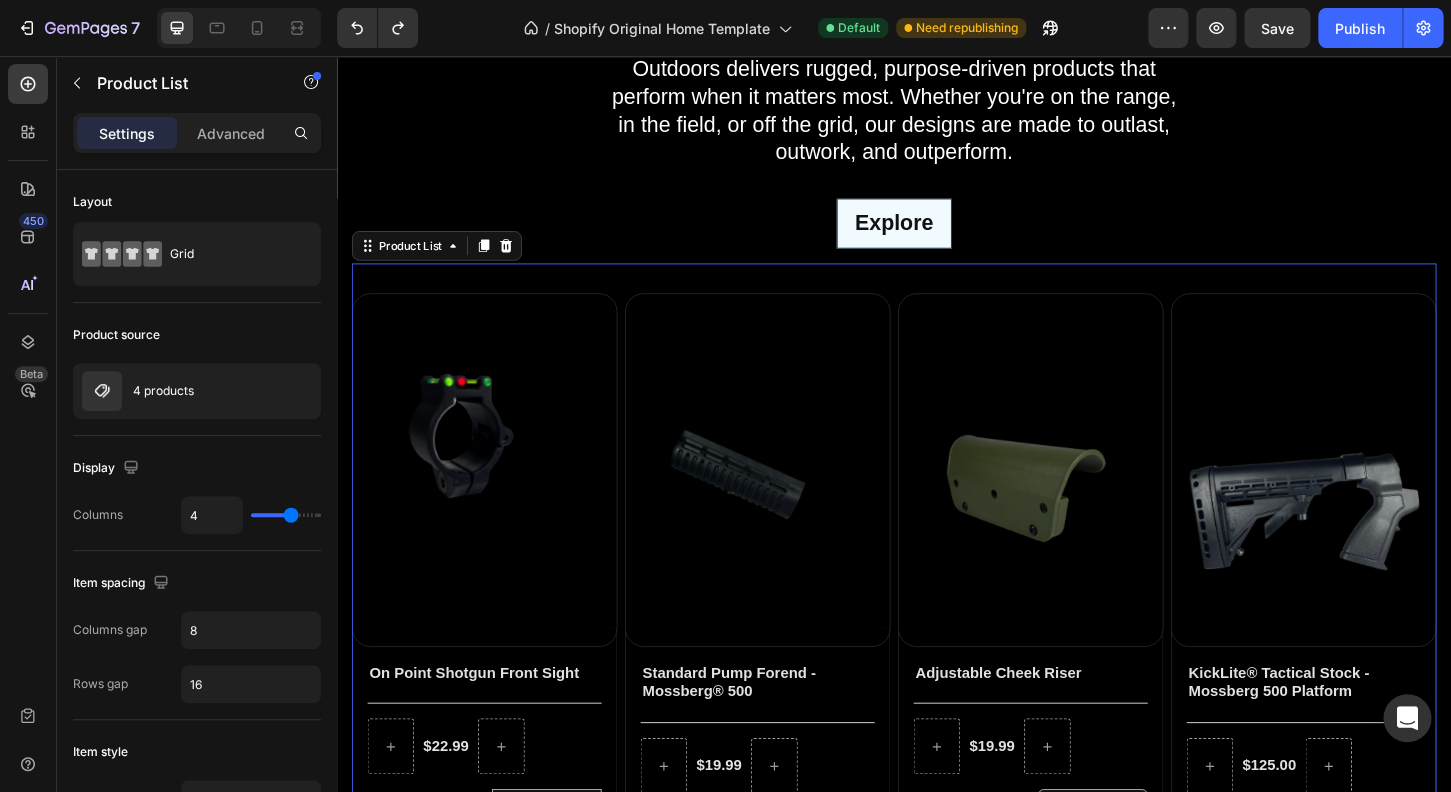 click on "Product Images On Point Shotgun Front Sight Product Title                Title Line
$22.99 Product Price Product Price
Row No compare price Product Price 12 ga - plain barrel 12 ga - plain barrel     12 ga - plain barrel 20 ga - plain barrel 20 ga - plain barrel     20 ga - plain barrel Product Variants & Swatches Row Add to cart Add to Cart Row Row Product List   0 Product Images Standard Pump Forend - Mossberg® 500 Product Title                Title Line
$19.99 Product Price Product Price
Row No compare price Product Price   Tactical Black Dark Earth Mossy Oak Country Urban Grey Woods Edge Green Very Pink Hunter Orange Product Variants & Swatches Row Add to cart Add to Cart Row Row Product List   0 Product Images Adjustable Cheek Riser Product Title                Title Line
$19.99 Product Price Product Price
Row No compare price Product Price   OD Green Urban Grey Dark Earth Woods Edge Green Row Row" at bounding box center (937, 688) 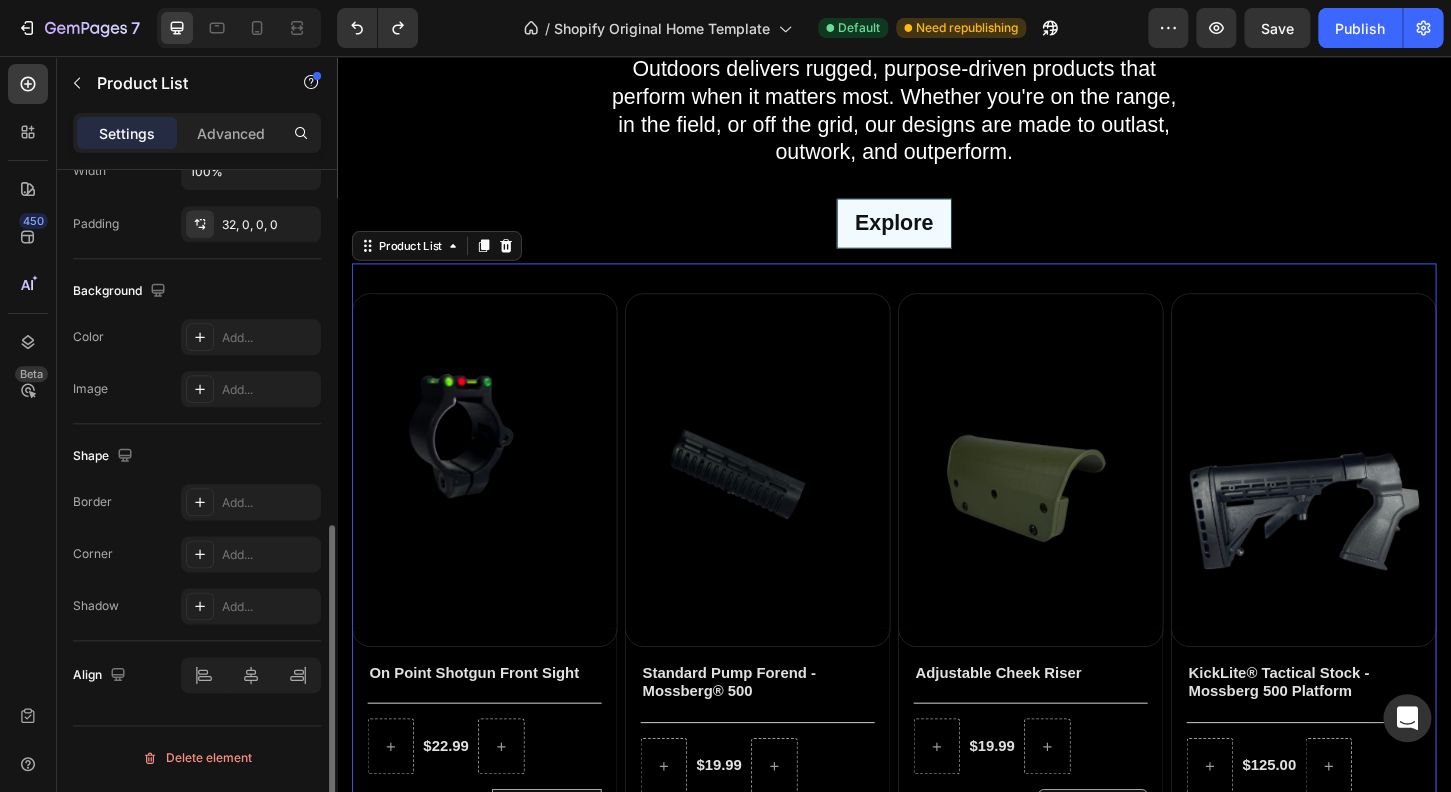 scroll, scrollTop: 437, scrollLeft: 0, axis: vertical 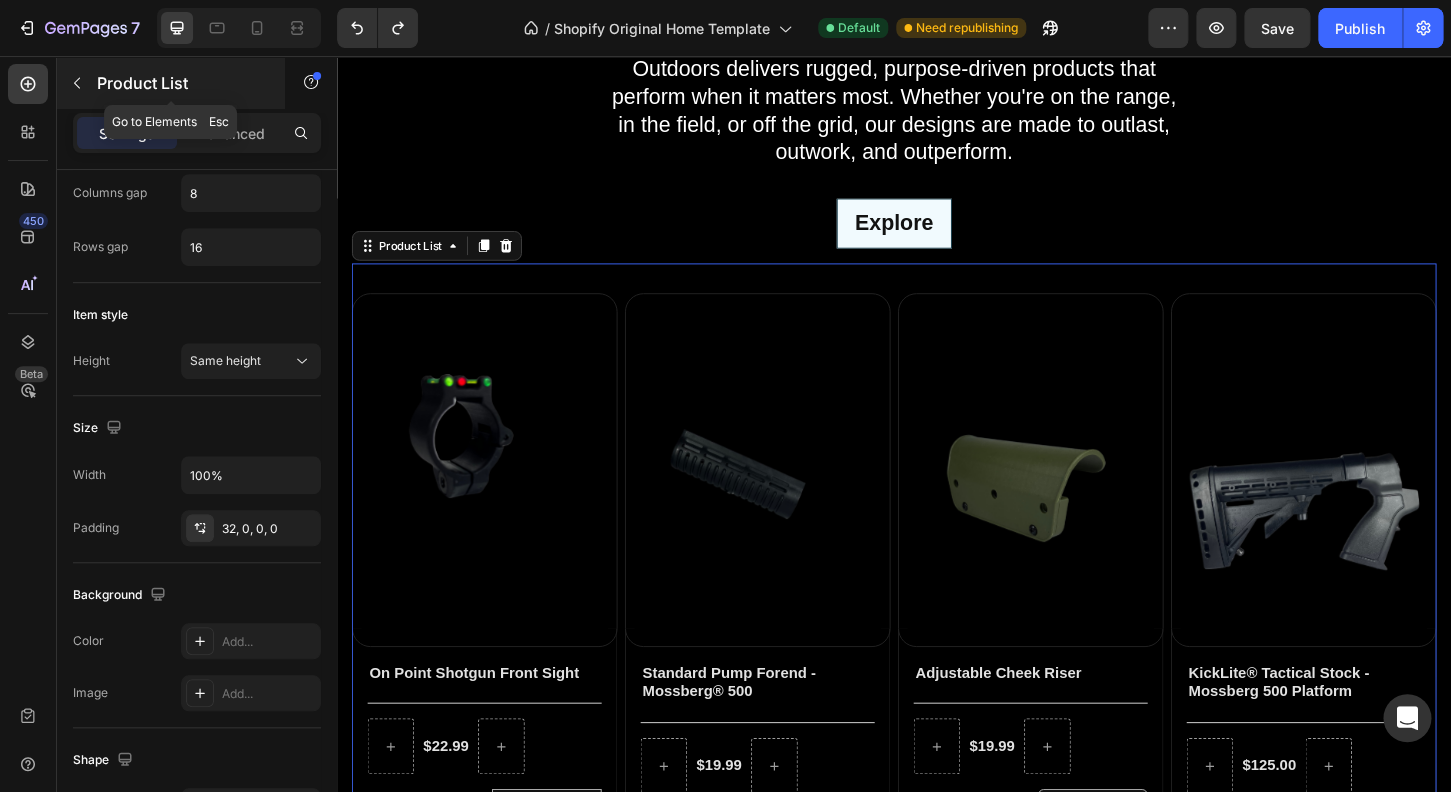 click at bounding box center (77, 83) 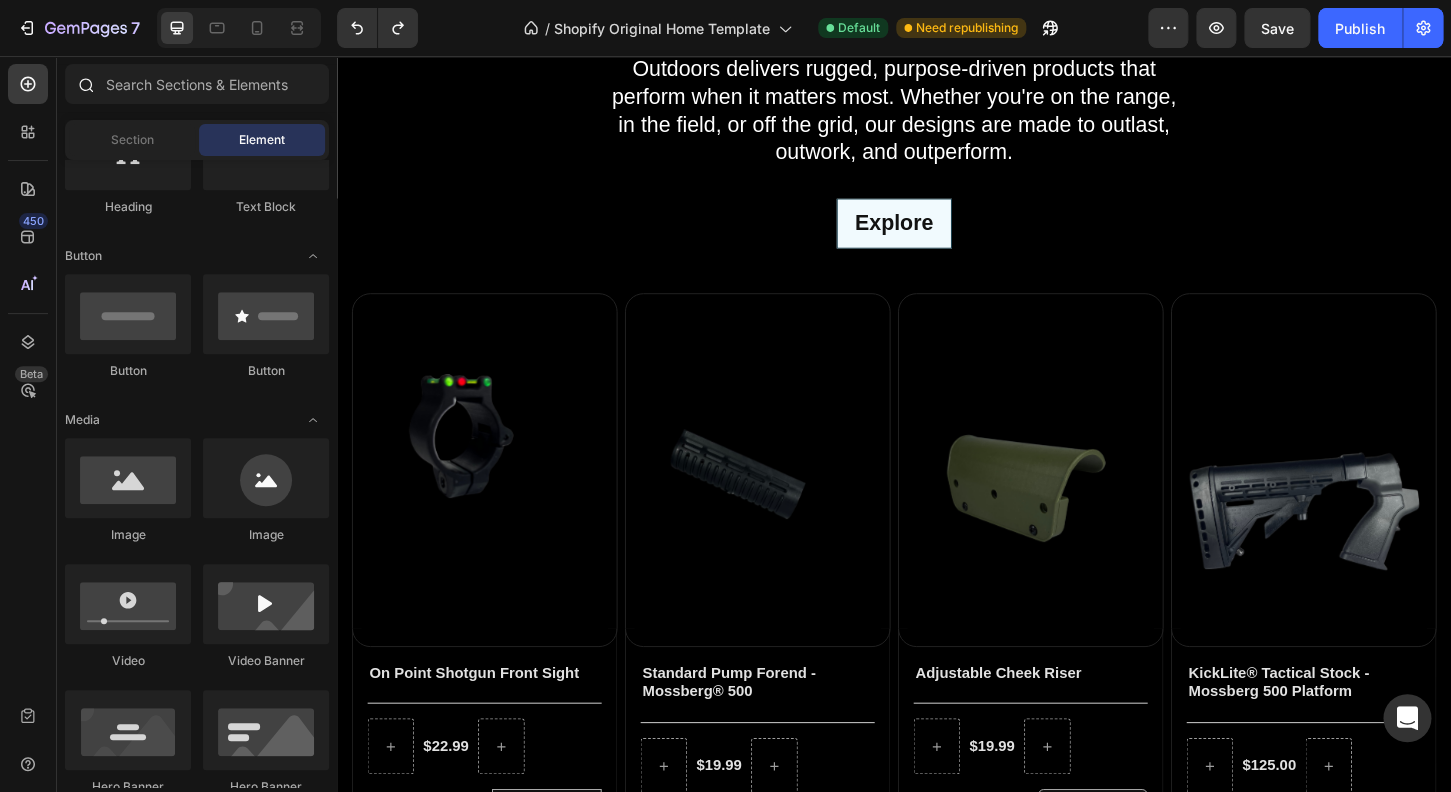 scroll, scrollTop: 384, scrollLeft: 0, axis: vertical 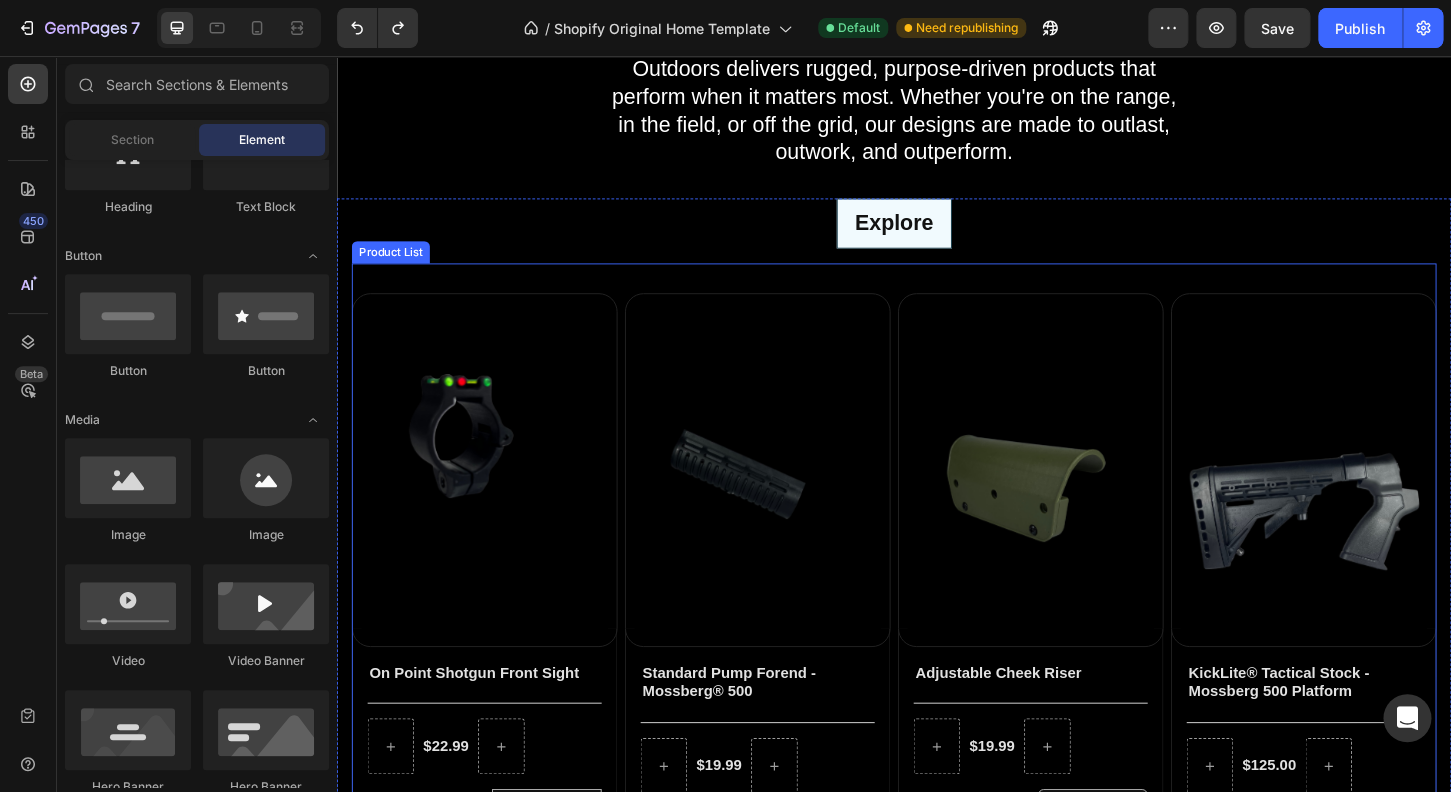 click on "Product Images On Point Shotgun Front Sight Product Title                Title Line
$22.99 Product Price Product Price
Row No compare price Product Price 12 ga - plain barrel 12 ga - plain barrel     12 ga - plain barrel 20 ga - plain barrel 20 ga - plain barrel     20 ga - plain barrel Product Variants & Swatches Row Add to cart Add to Cart Row Row Product List Product Images Standard Pump Forend - Mossberg® 500 Product Title                Title Line
$19.99 Product Price Product Price
Row No compare price Product Price   Tactical Black Dark Earth Mossy Oak Country Urban Grey Woods Edge Green Very Pink Hunter Orange Product Variants & Swatches Row Add to cart Add to Cart Row Row Product List Product Images Adjustable Cheek Riser Product Title                Title Line
$19.99 Product Price Product Price
Row No compare price Product Price   OD Green Urban Grey Dark Earth Woods Edge Green Very Pink Row" at bounding box center [937, 688] 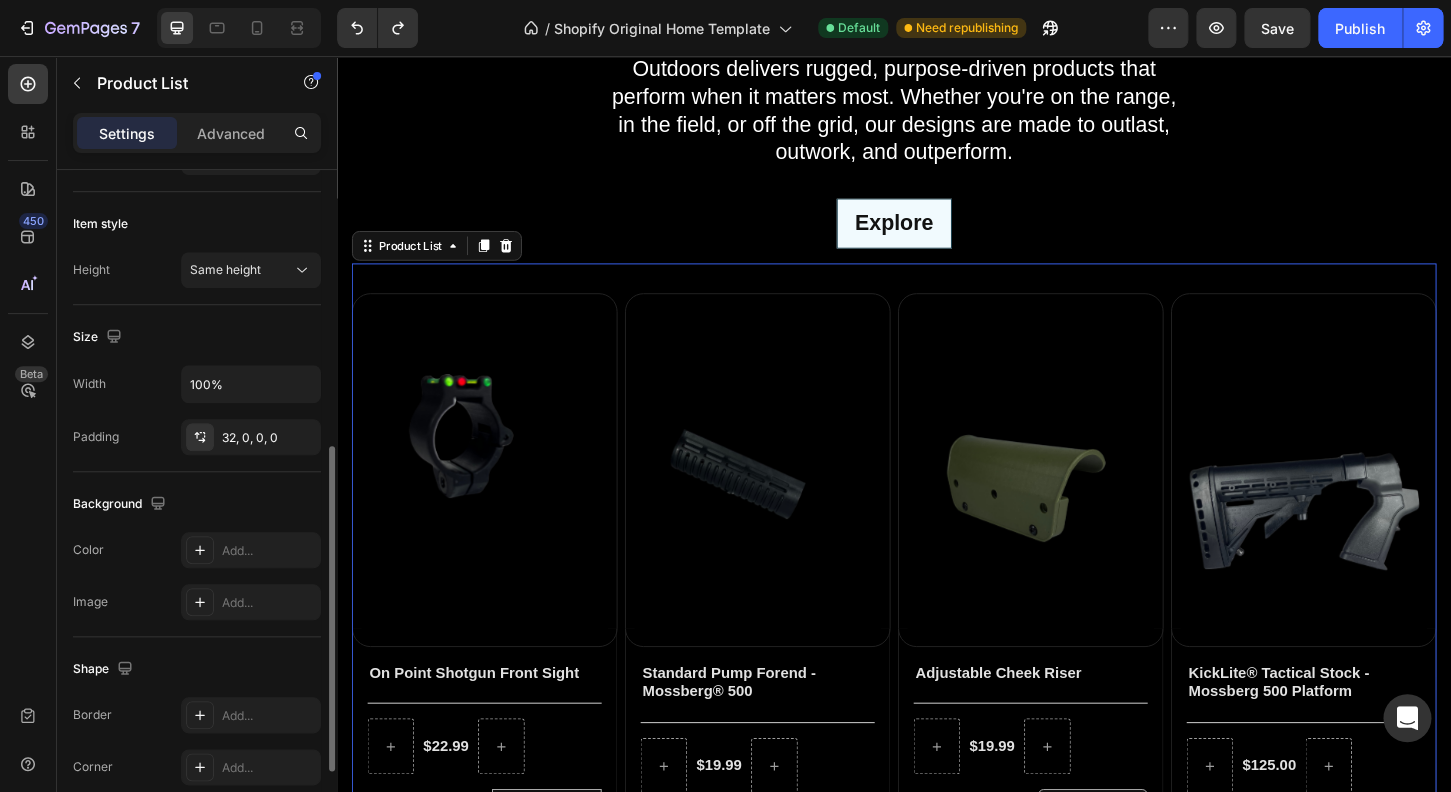 scroll, scrollTop: 624, scrollLeft: 0, axis: vertical 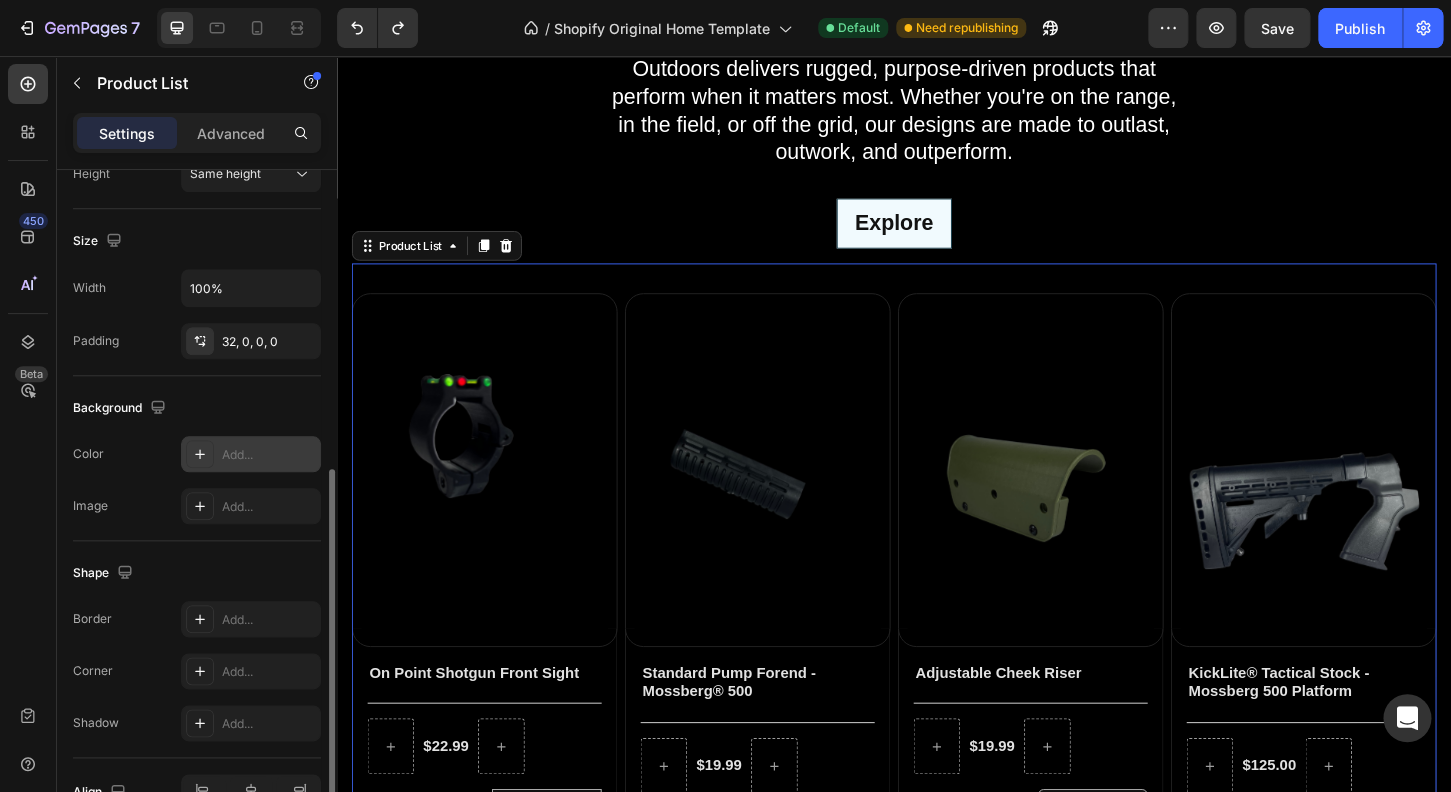 click on "Add..." at bounding box center [269, 455] 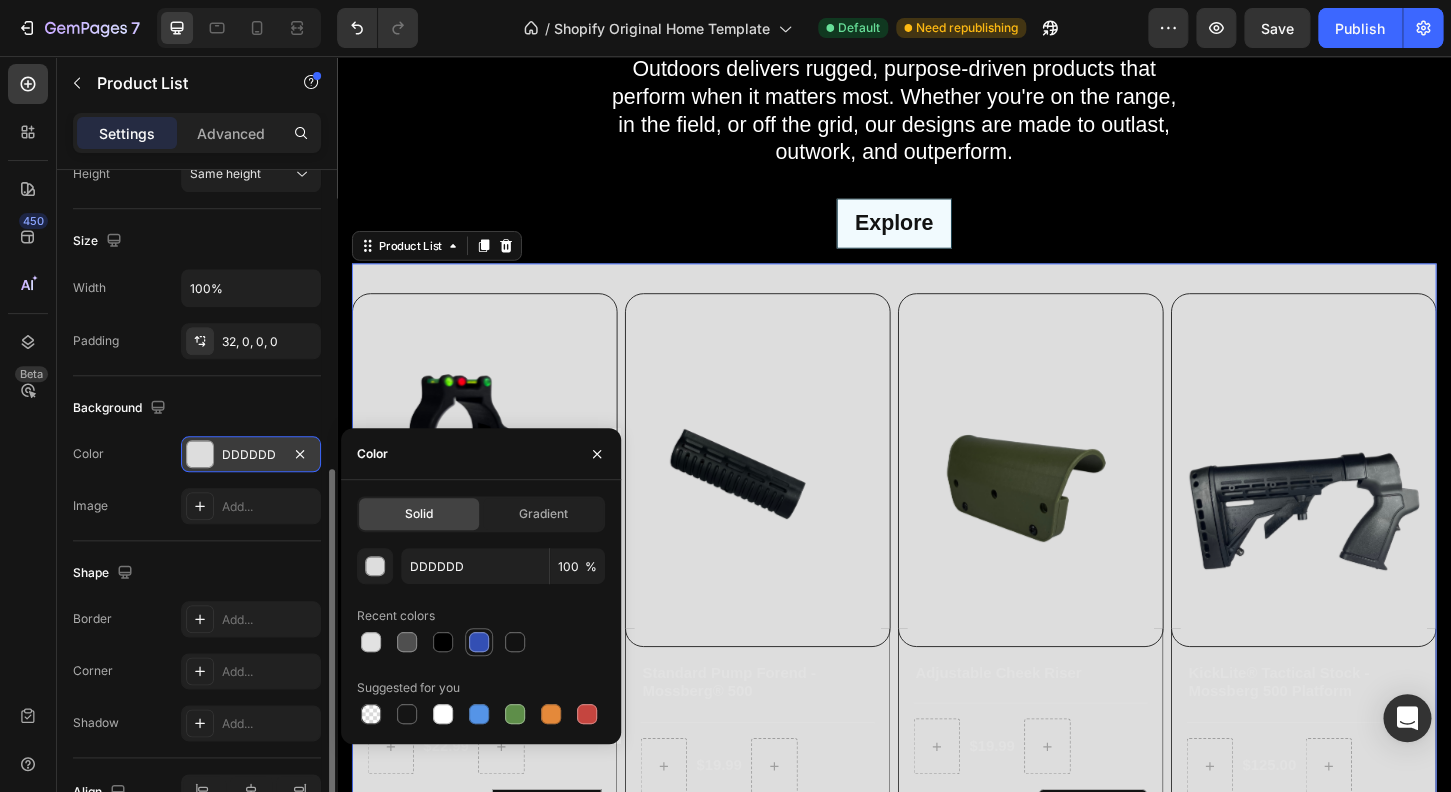 click at bounding box center (479, 642) 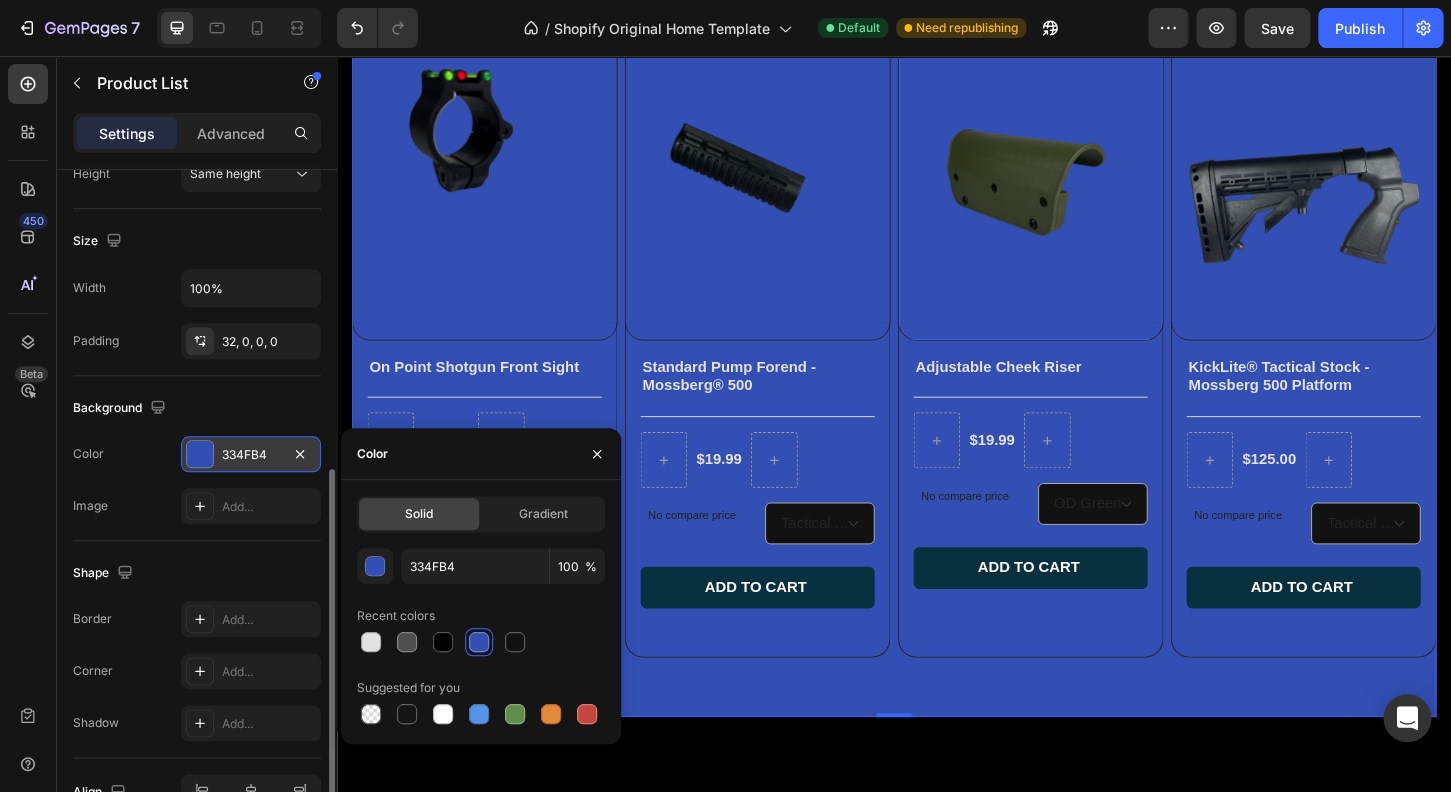 scroll, scrollTop: 6578, scrollLeft: 0, axis: vertical 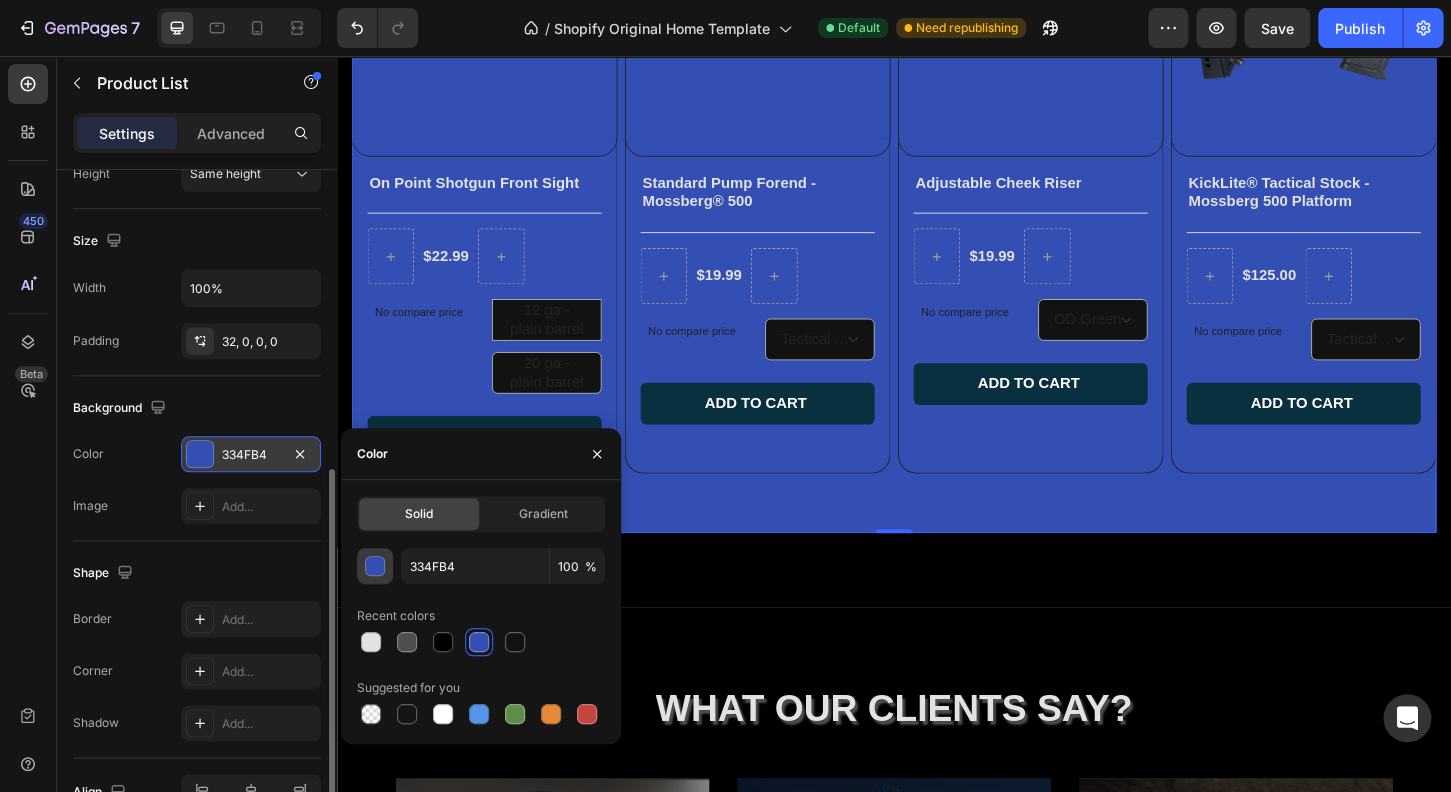 click at bounding box center [376, 567] 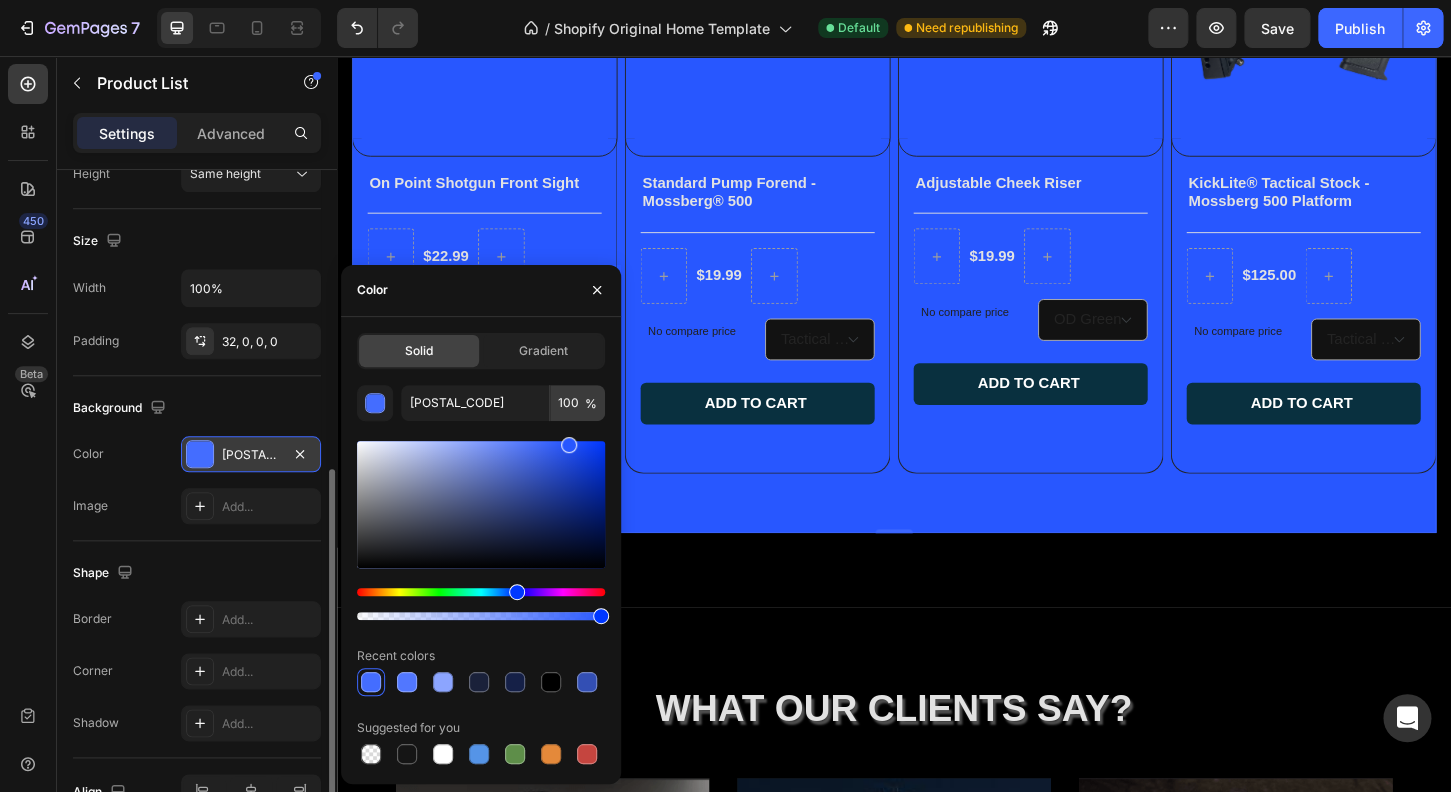 type on "2857FF" 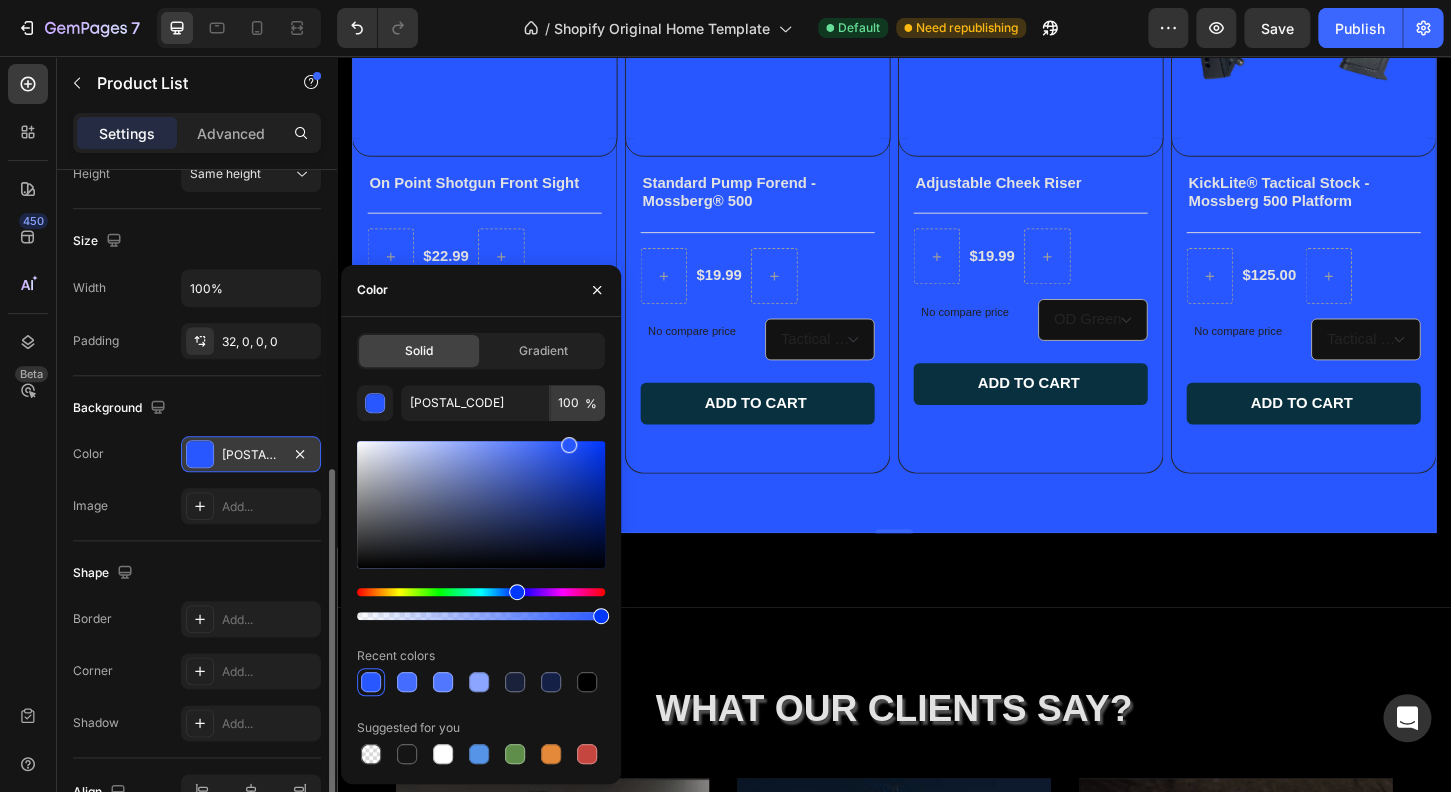 drag, startPoint x: 538, startPoint y: 490, endPoint x: 566, endPoint y: 406, distance: 88.54378 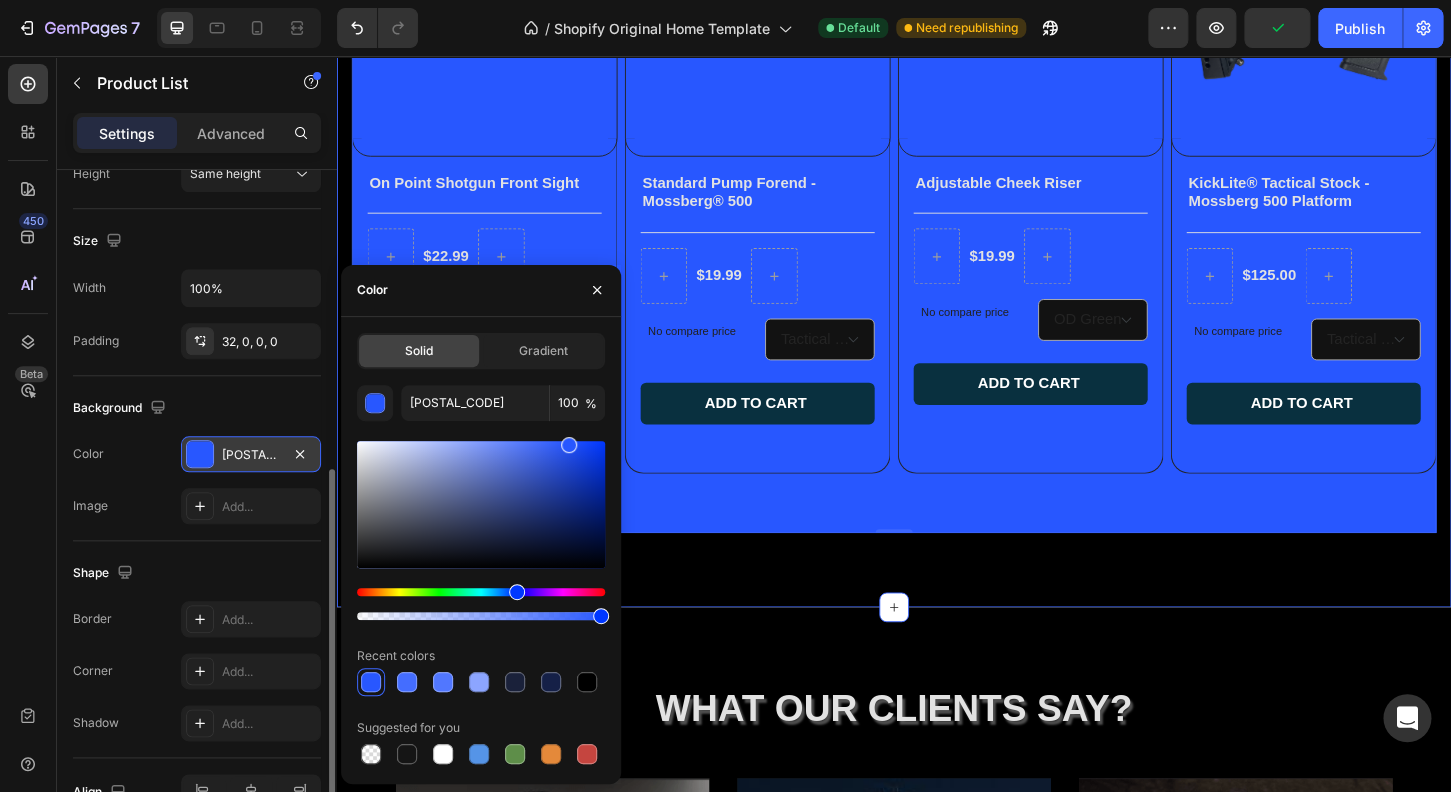 click on "Bestsellers Heading Built for those who demand more from their gear, Phoenix Outdoors delivers rugged, purpose-driven products that perform when it matters most. Whether you're on the range, in the field, or off the grid, our designs are made to outlast, outwork, and outperform. Text Block Row Explore Product Images On Point Shotgun Front Sight Product Title                Title Line
$22.99 Product Price Product Price
Row No compare price Product Price 12 ga - plain barrel 12 ga - plain barrel     12 ga - plain barrel 20 ga - plain barrel 20 ga - plain barrel     20 ga - plain barrel Product Variants & Swatches Row Add to cart Add to Cart Row Row Product List   0 Product Images Standard Pump Forend - Mossberg® 500 Product Title                Title Line
$19.99 Product Price Product Price
Row No compare price Product Price   Tactical Black Dark Earth Mossy Oak Country Urban Grey Woods Edge Green Very Pink Hunter Orange Row Add to cart Row" at bounding box center [937, -5] 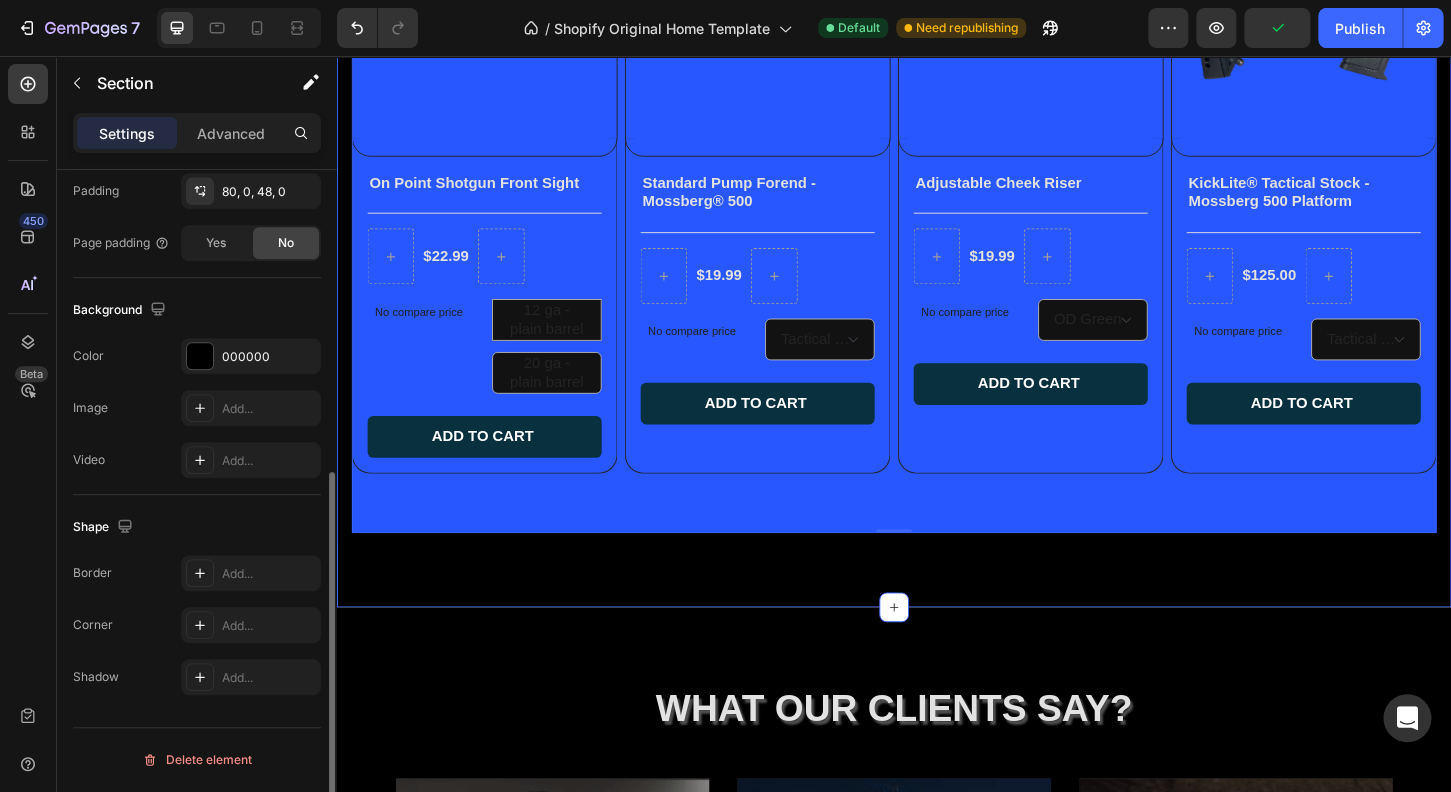 scroll, scrollTop: 0, scrollLeft: 0, axis: both 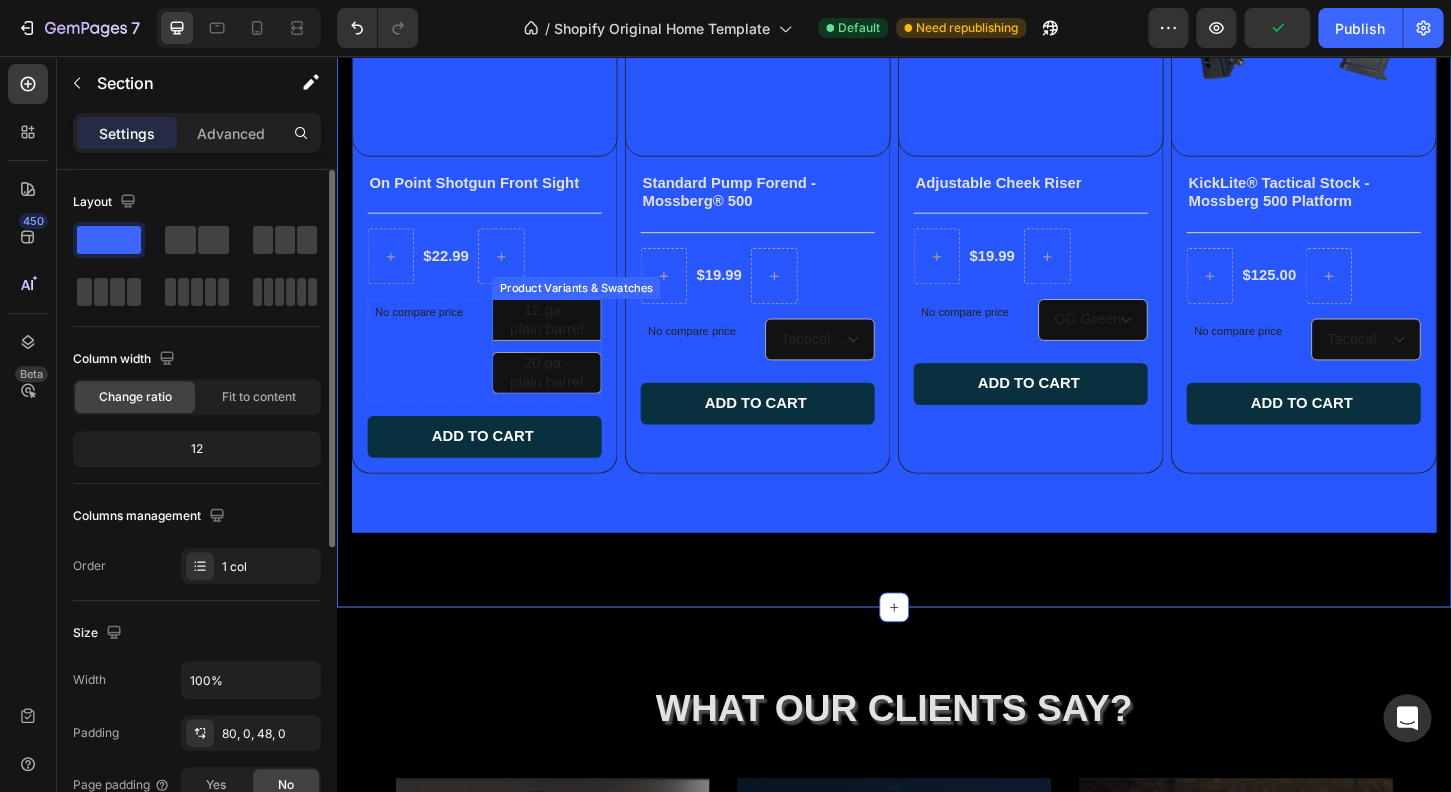 click on "12 ga - plain barrel" at bounding box center (563, 340) 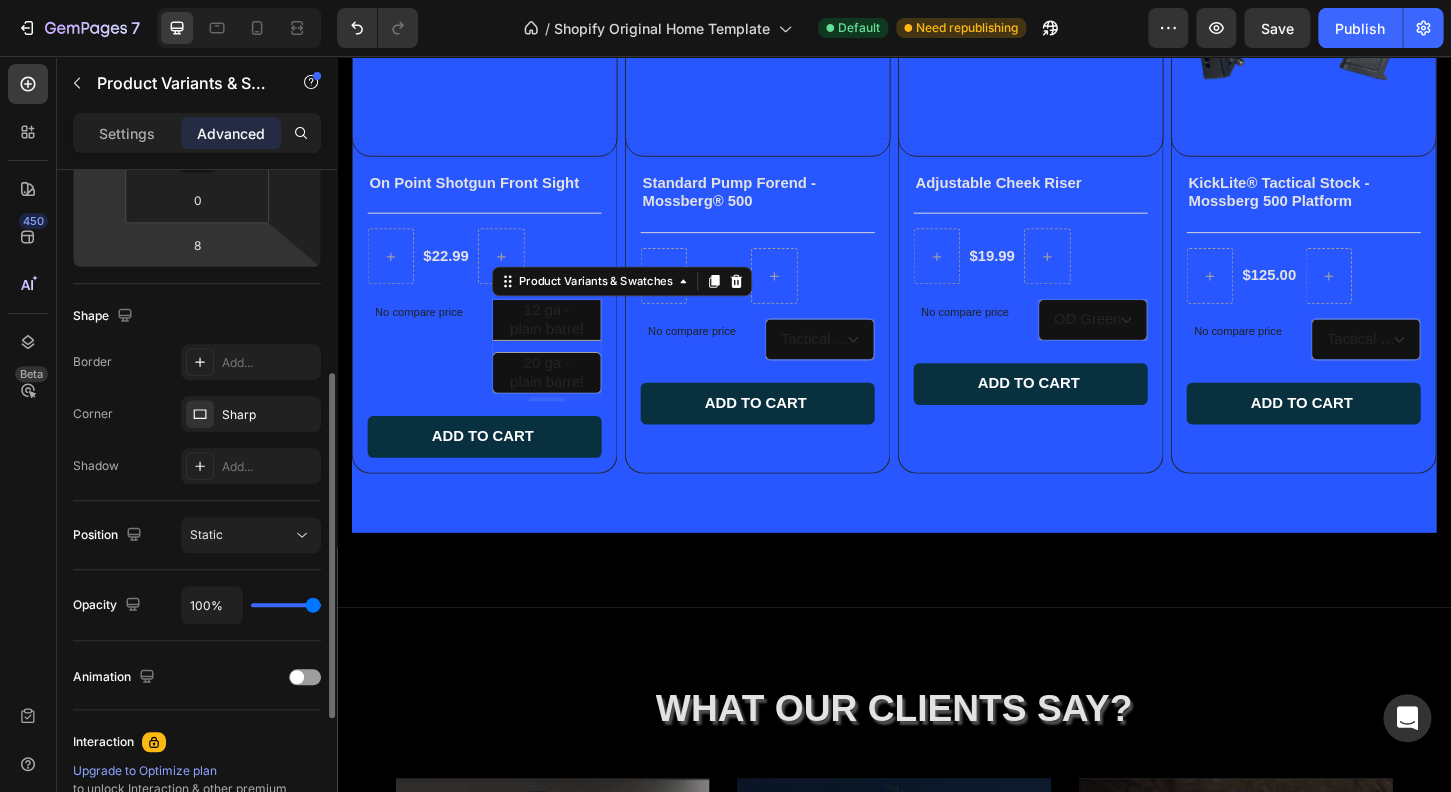 scroll, scrollTop: 432, scrollLeft: 0, axis: vertical 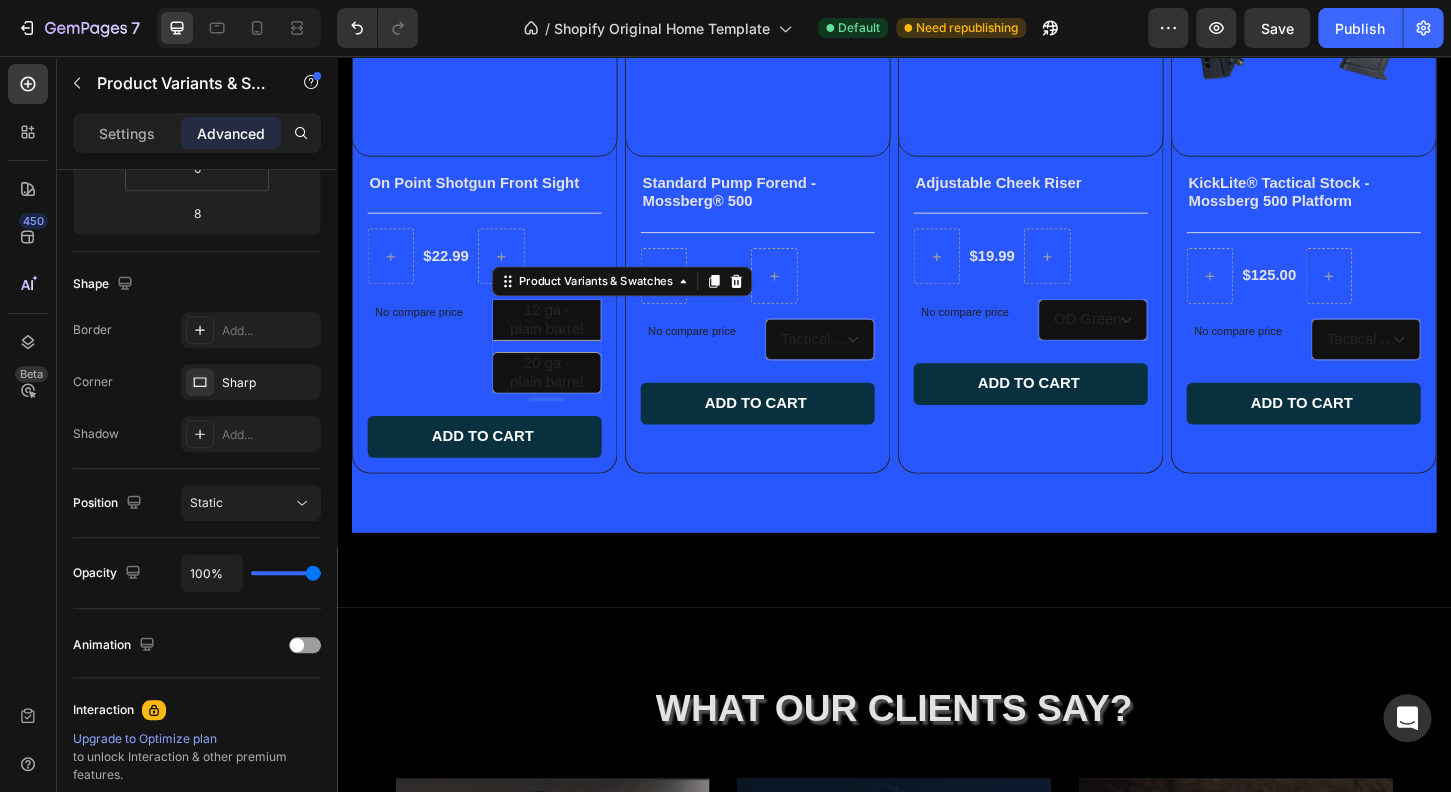 click on "Settings" 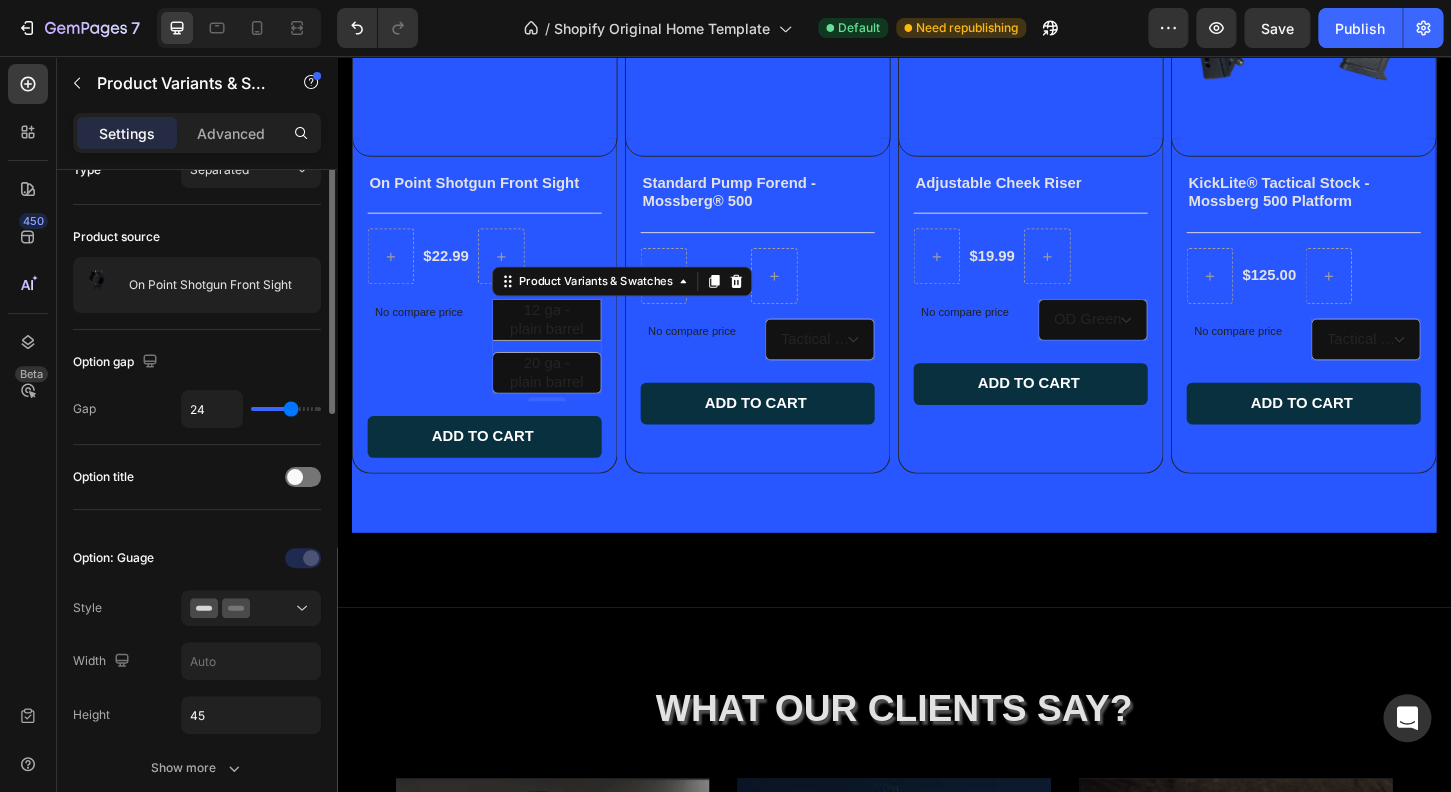 scroll, scrollTop: 0, scrollLeft: 0, axis: both 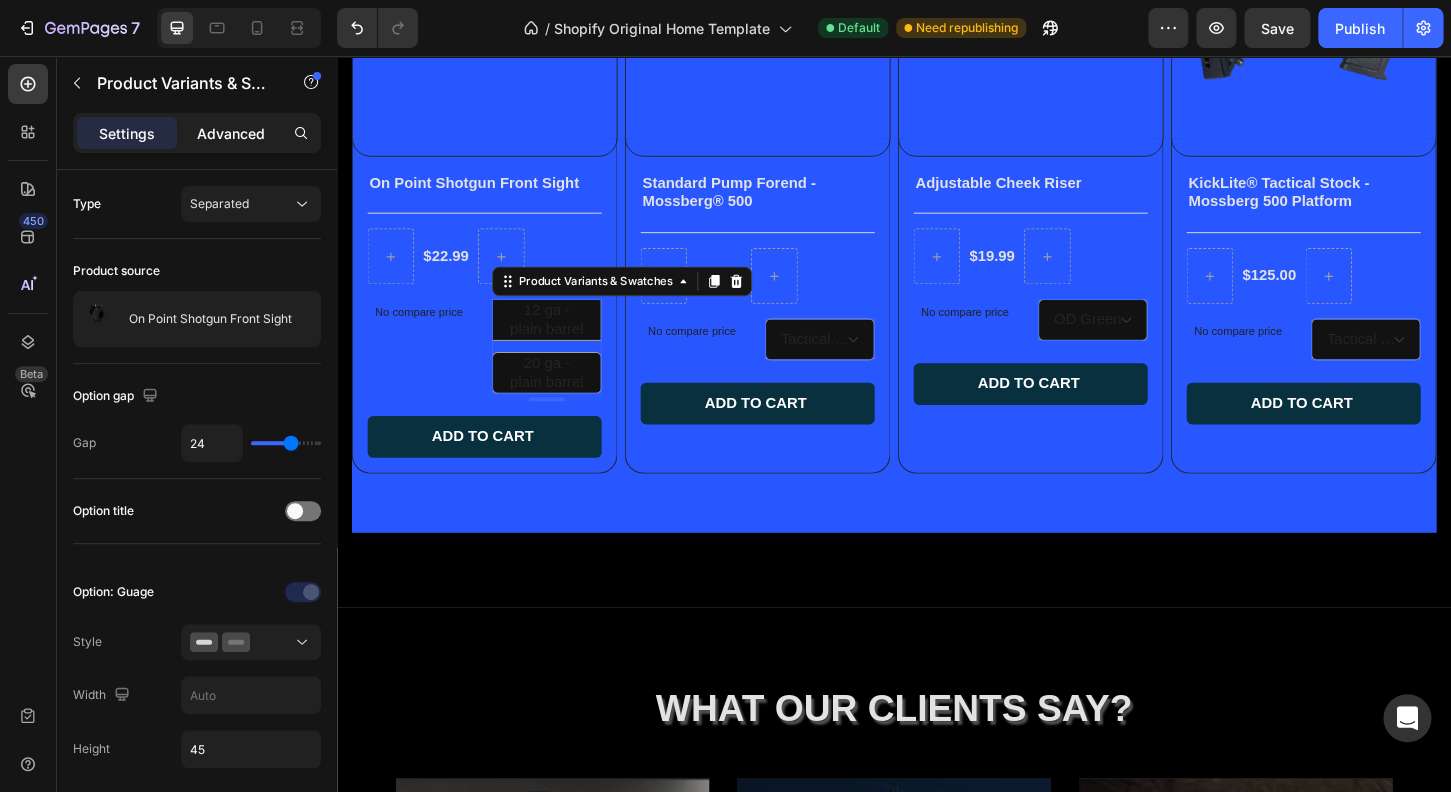click on "Advanced" at bounding box center (231, 133) 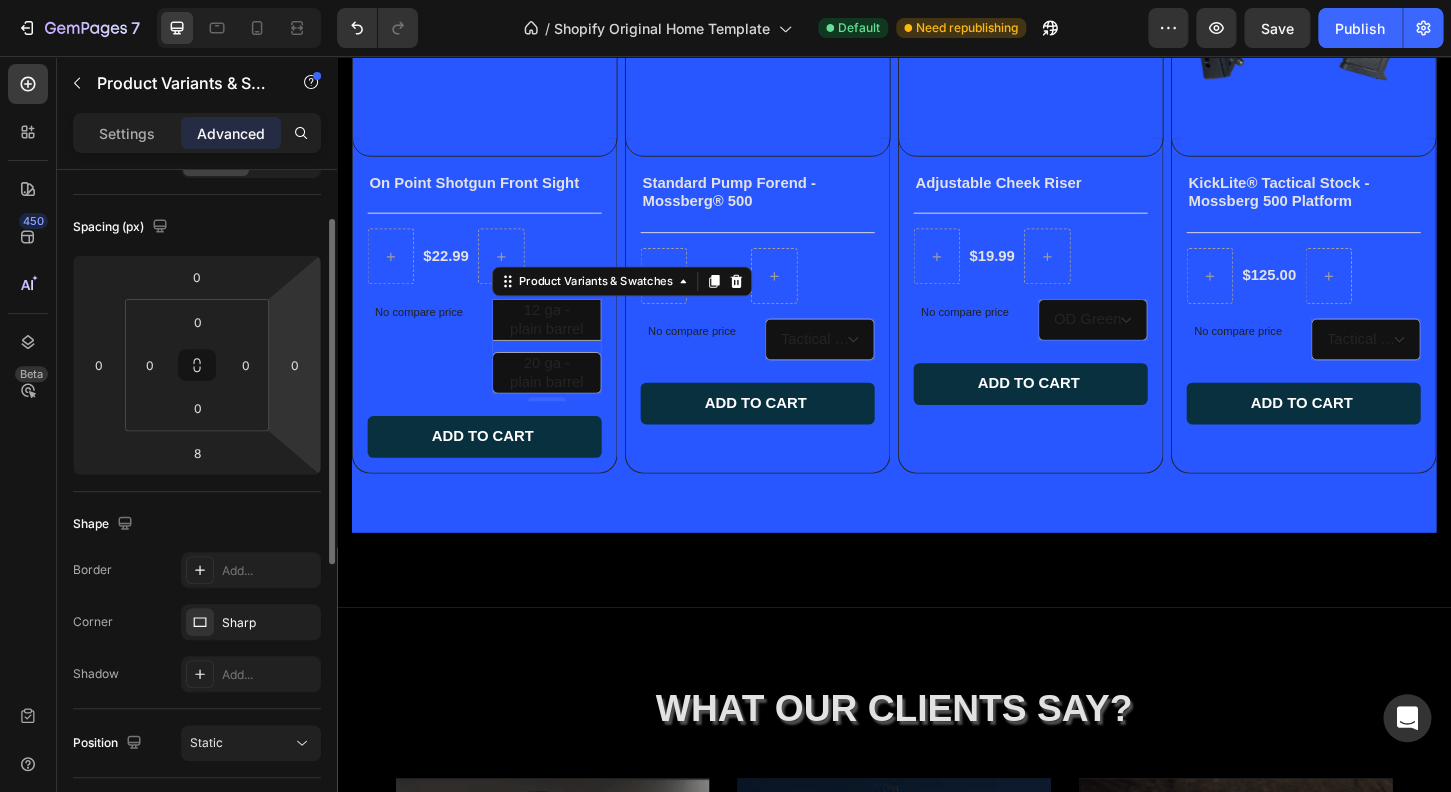 scroll, scrollTop: 0, scrollLeft: 0, axis: both 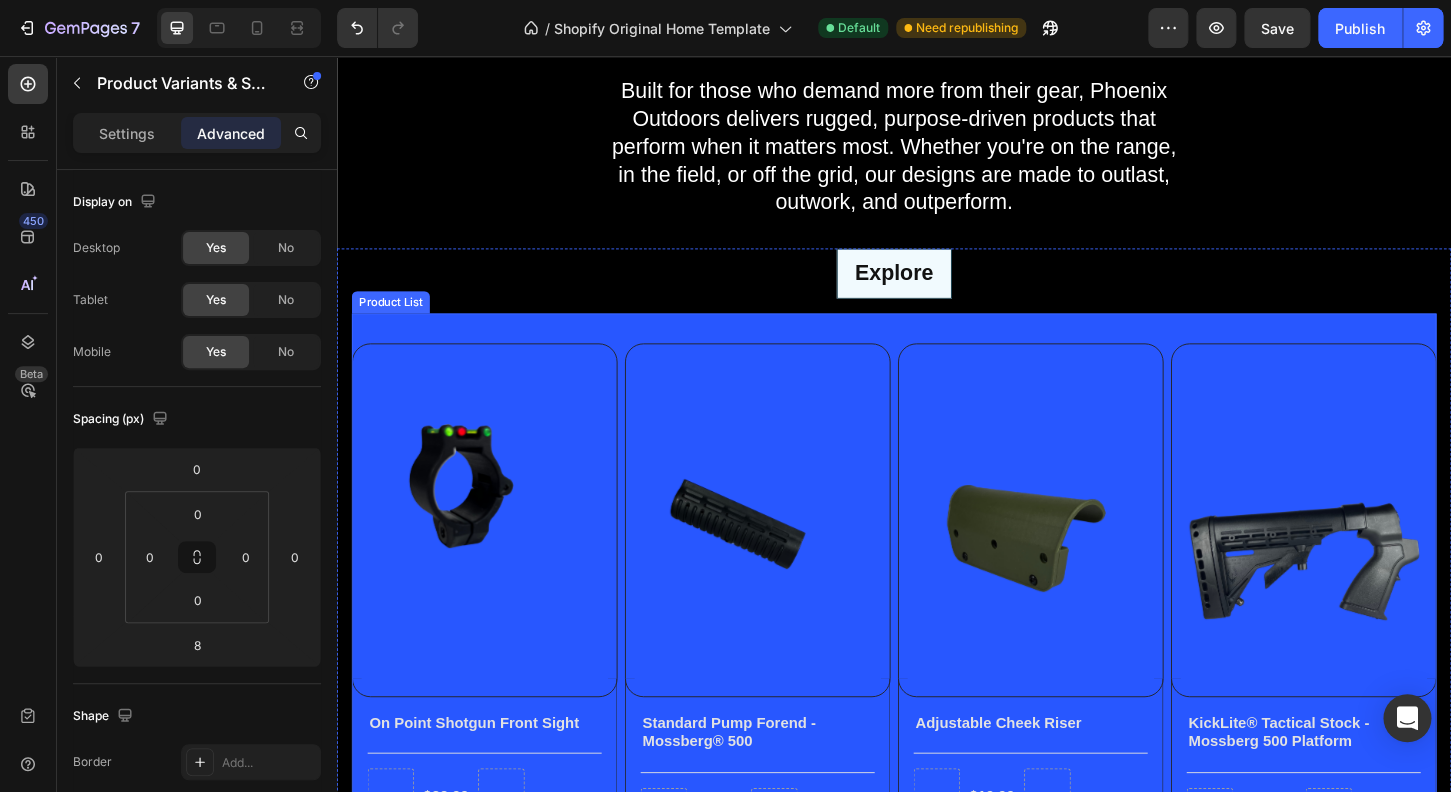 click on "Product Images On Point Shotgun Front Sight Product Title                Title Line
$22.99 Product Price Product Price
Row No compare price Product Price 12 ga - plain barrel 12 ga - plain barrel     12 ga - plain barrel 20 ga - plain barrel 20 ga - plain barrel     20 ga - plain barrel Product Variants & Swatches Row Add to cart Add to Cart Row Row Product List Product Images Standard Pump Forend - Mossberg® 500 Product Title                Title Line
$19.99 Product Price Product Price
Row No compare price Product Price   Tactical Black Dark Earth Mossy Oak Country Urban Grey Woods Edge Green Very Pink Hunter Orange Product Variants & Swatches Row Add to cart Add to Cart Row Row Product List Product Images Adjustable Cheek Riser Product Title                Title Line
$19.99 Product Price Product Price
Row No compare price Product Price   OD Green Urban Grey Dark Earth Woods Edge Green Very Pink Row" at bounding box center [937, 742] 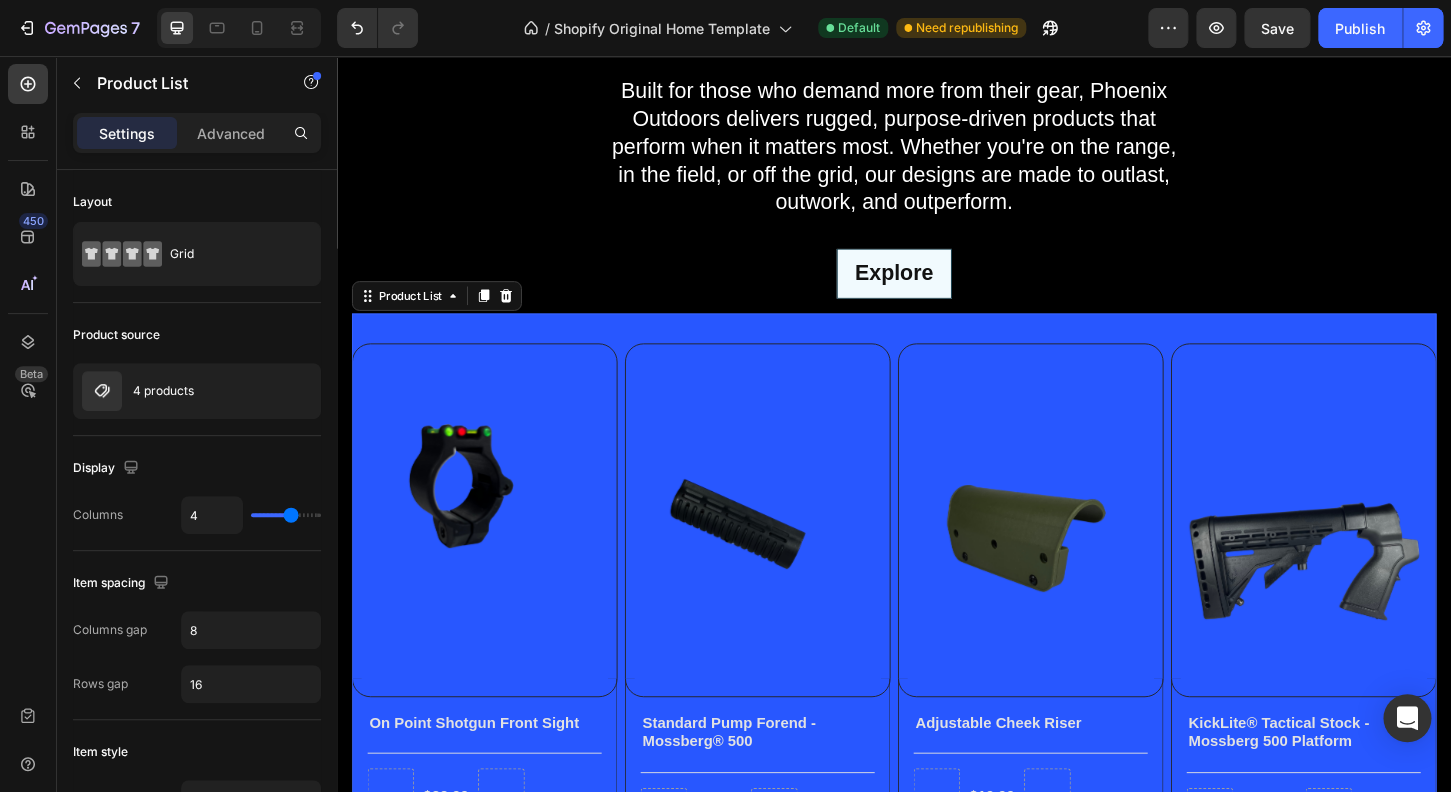 click on "Product Images On Point Shotgun Front Sight Product Title                Title Line
$22.99 Product Price Product Price
Row No compare price Product Price 12 ga - plain barrel 12 ga - plain barrel     12 ga - plain barrel 20 ga - plain barrel 20 ga - plain barrel     20 ga - plain barrel Product Variants & Swatches Row Add to cart Add to Cart Row Row Product List   0 Product Images Standard Pump Forend - Mossberg® 500 Product Title                Title Line
$19.99 Product Price Product Price
Row No compare price Product Price   Tactical Black Dark Earth Mossy Oak Country Urban Grey Woods Edge Green Very Pink Hunter Orange Product Variants & Swatches Row Add to cart Add to Cart Row Row Product List   0 Product Images Adjustable Cheek Riser Product Title                Title Line
$19.99 Product Price Product Price
Row No compare price Product Price   OD Green Urban Grey Dark Earth Woods Edge Green Row Row" at bounding box center [937, 742] 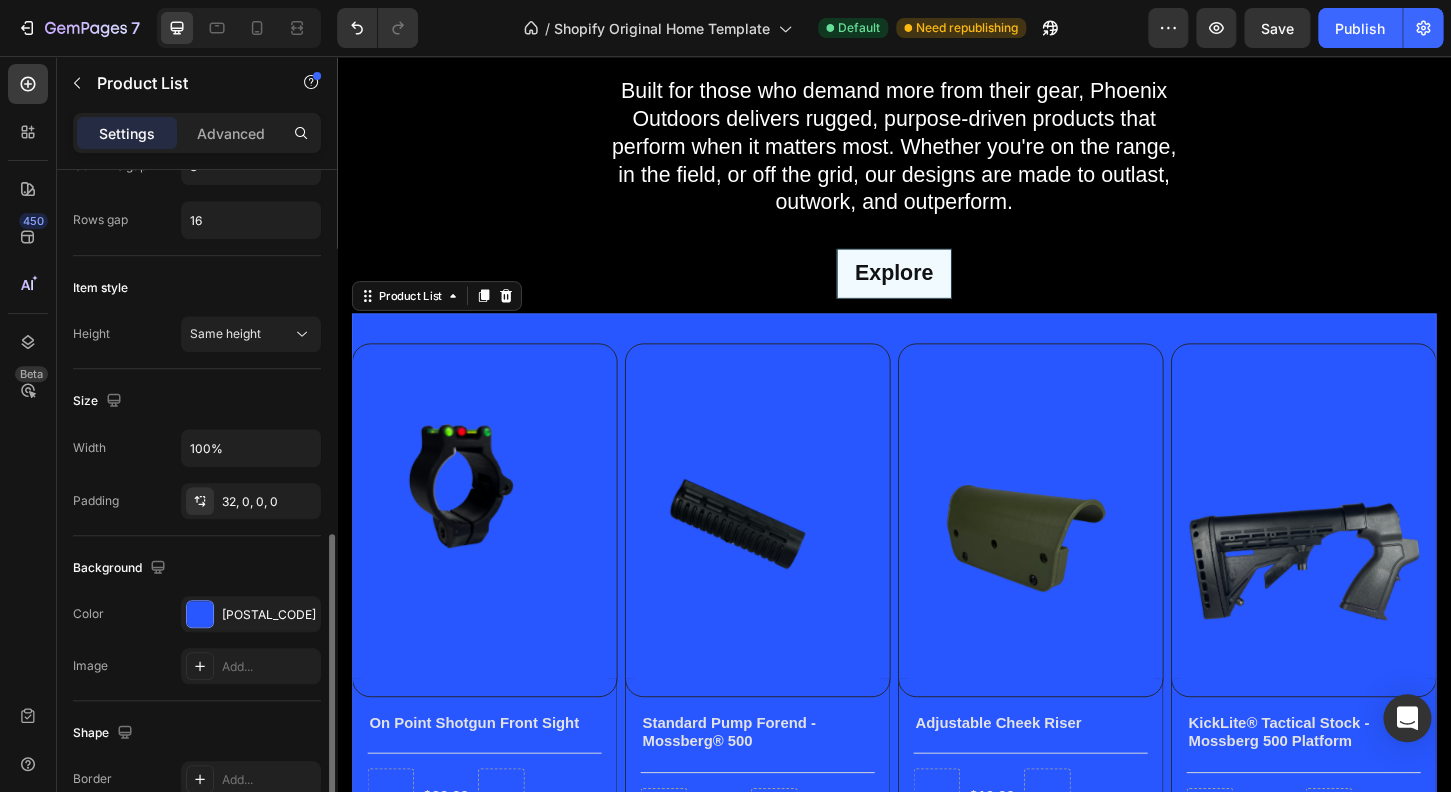 scroll, scrollTop: 560, scrollLeft: 0, axis: vertical 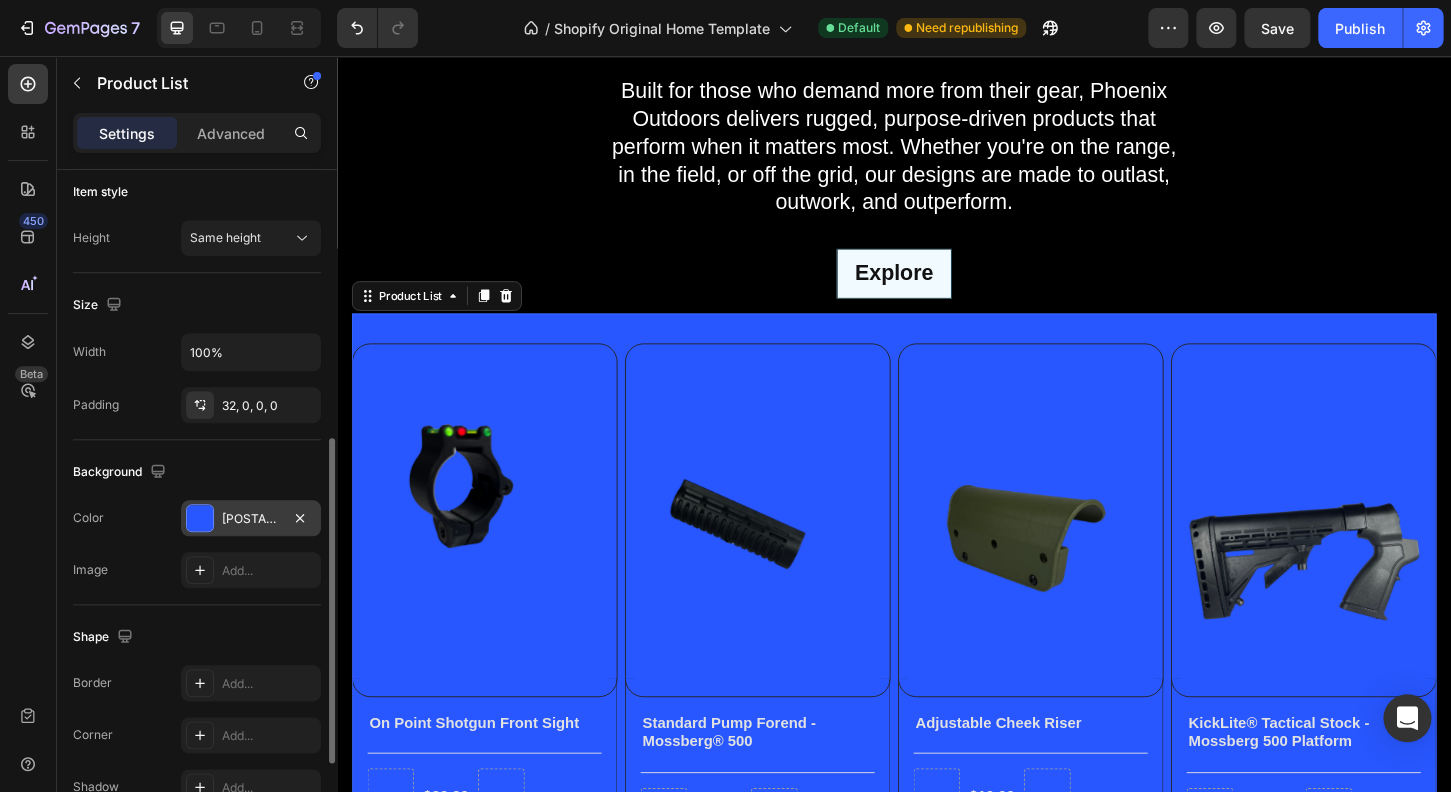 click on "2857FF" at bounding box center (251, 518) 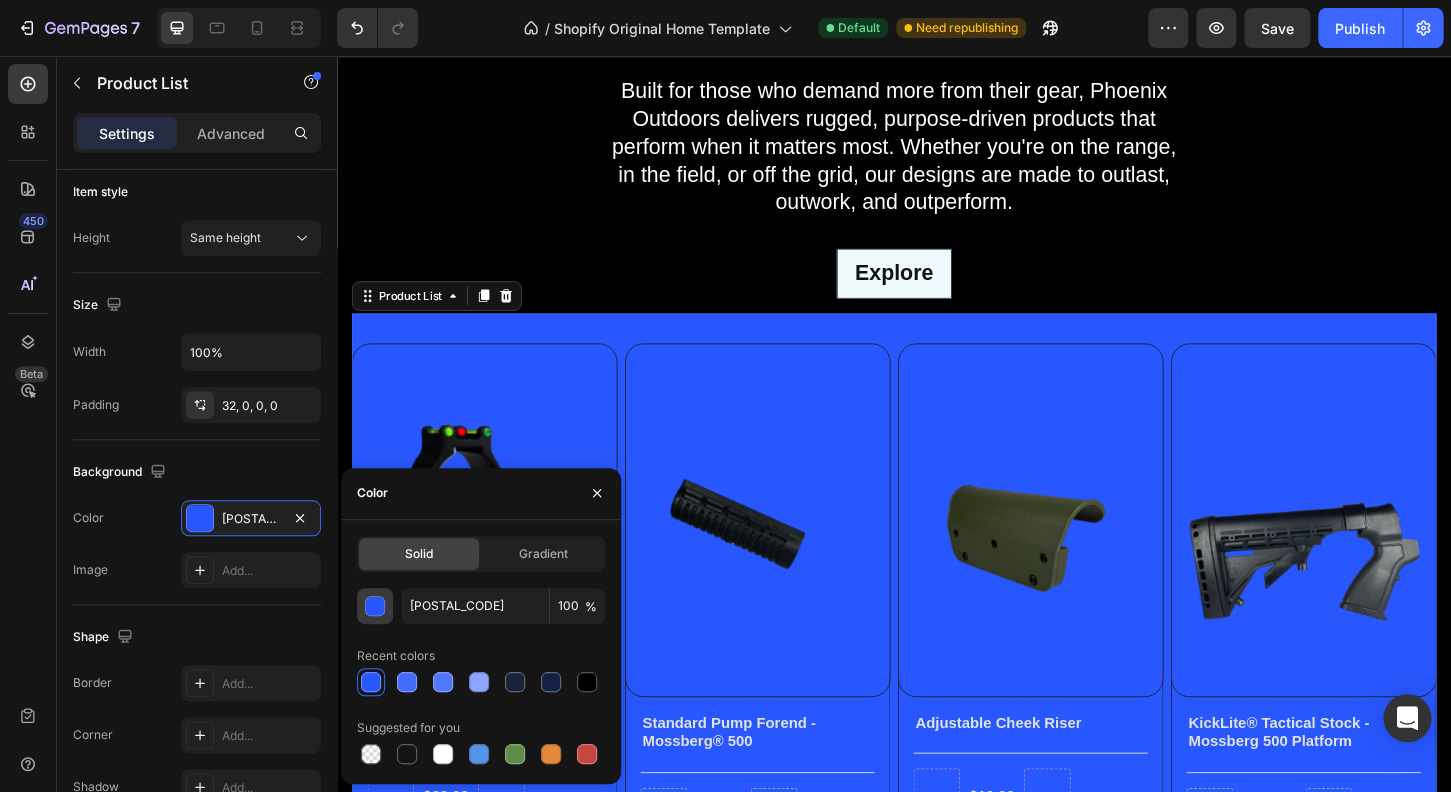 click at bounding box center (376, 607) 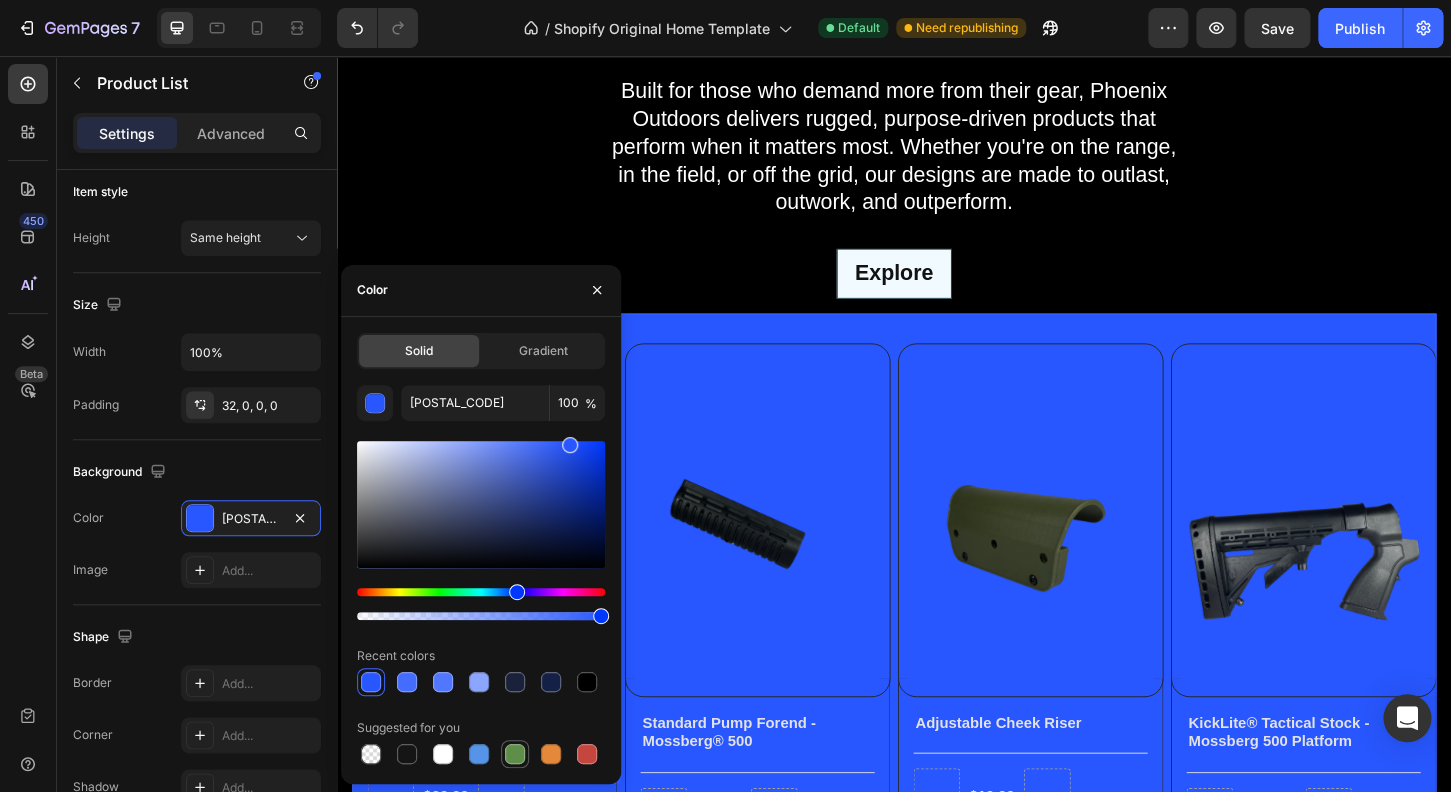 click at bounding box center [515, 754] 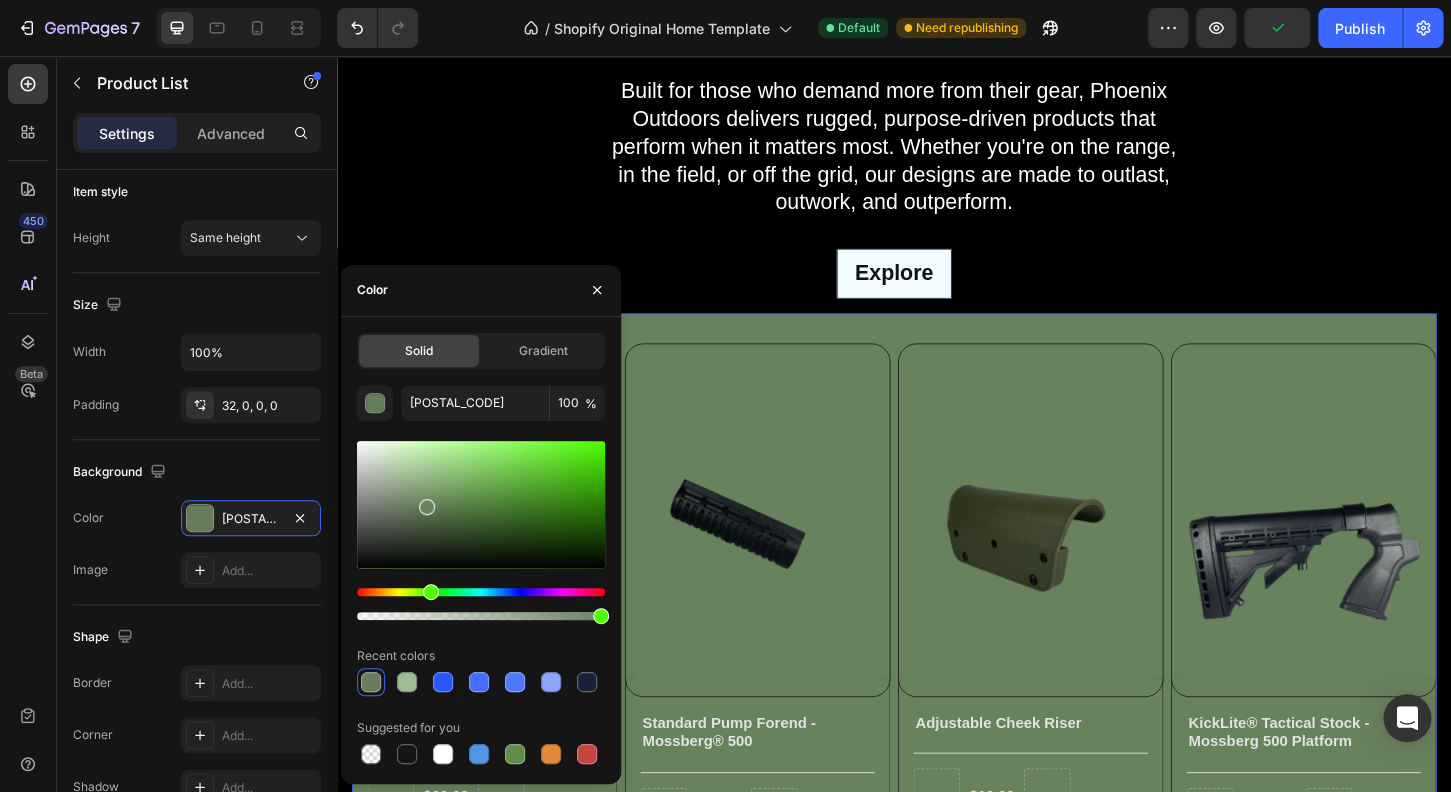 drag, startPoint x: 486, startPoint y: 501, endPoint x: 424, endPoint y: 502, distance: 62.008064 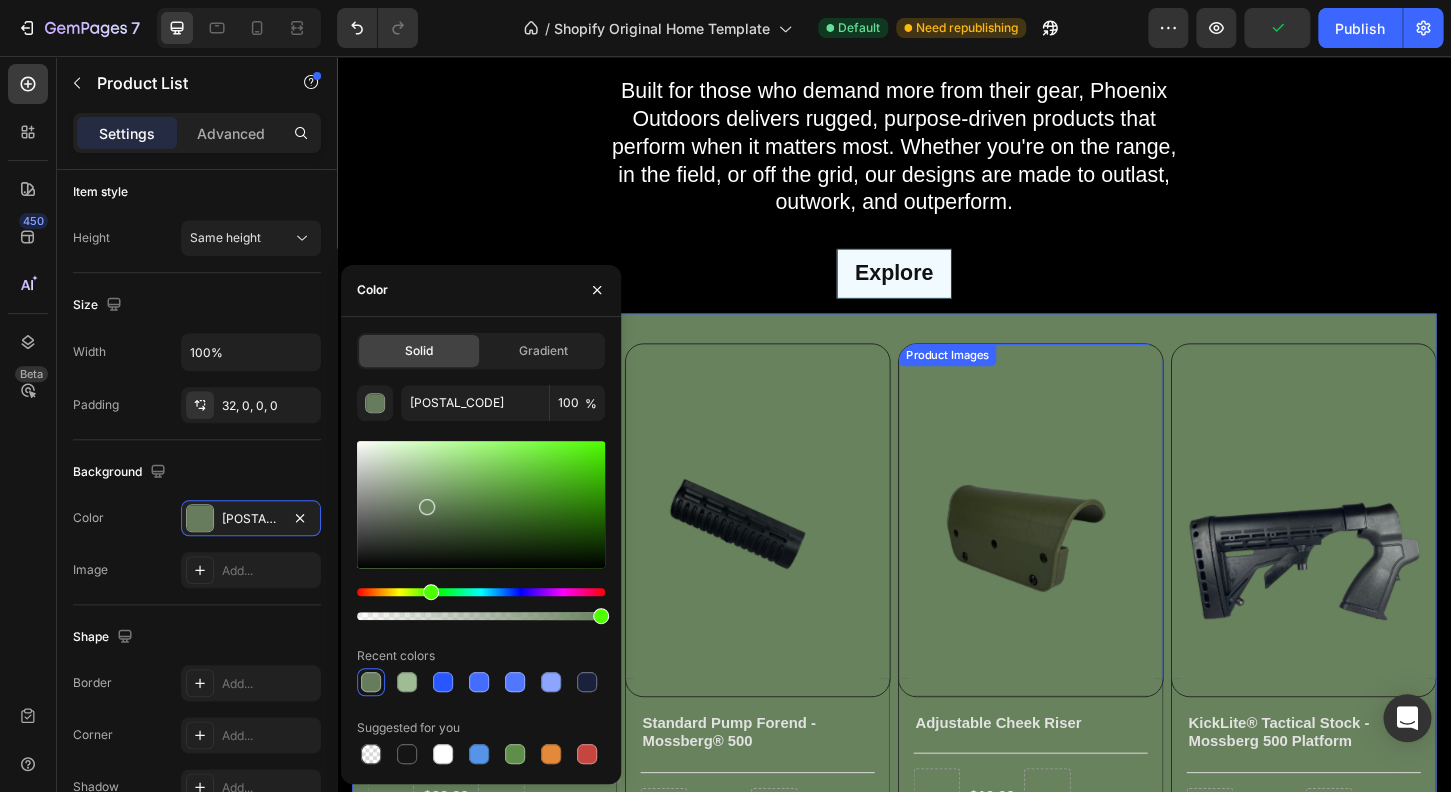 type on "69825E" 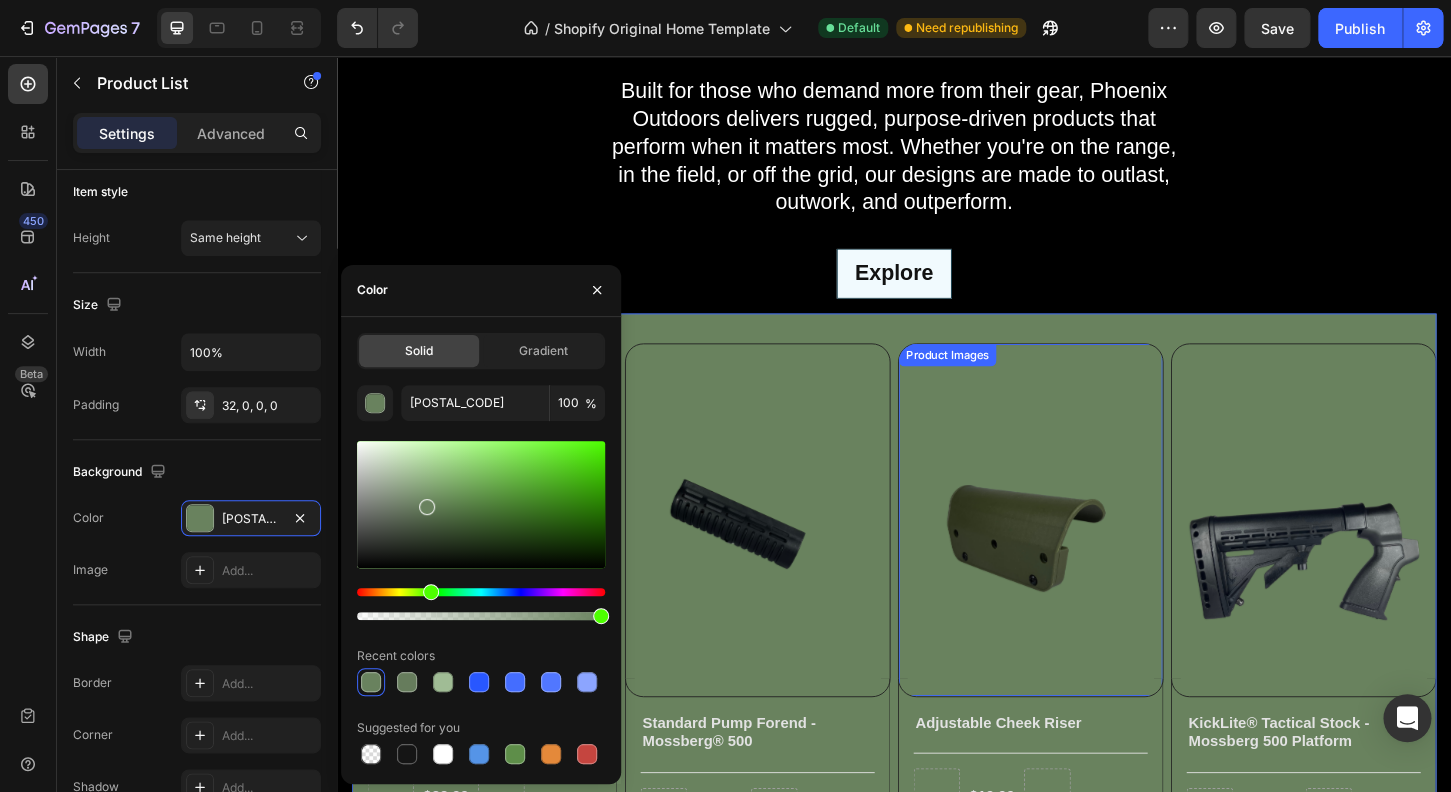 click at bounding box center [1084, 555] 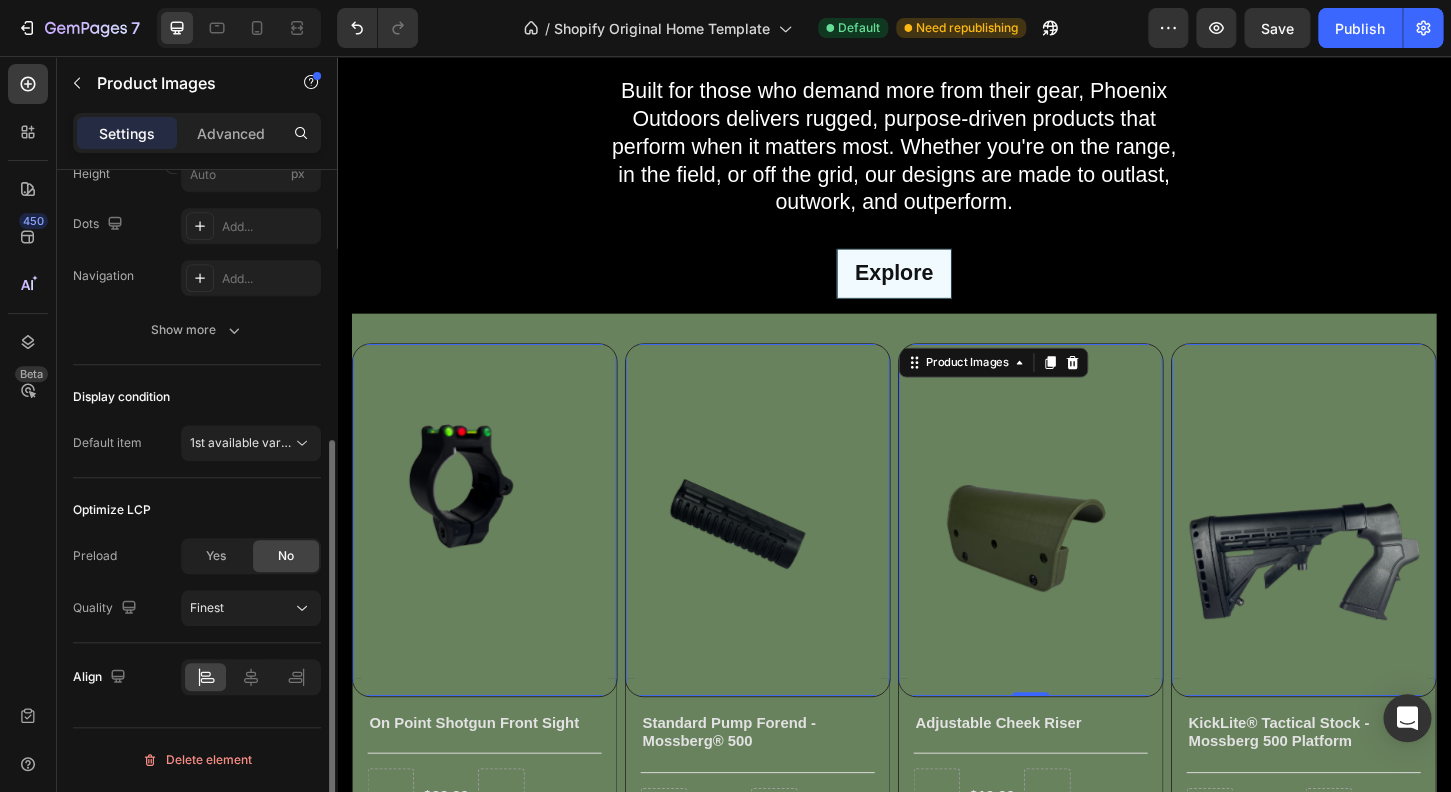 scroll, scrollTop: 0, scrollLeft: 0, axis: both 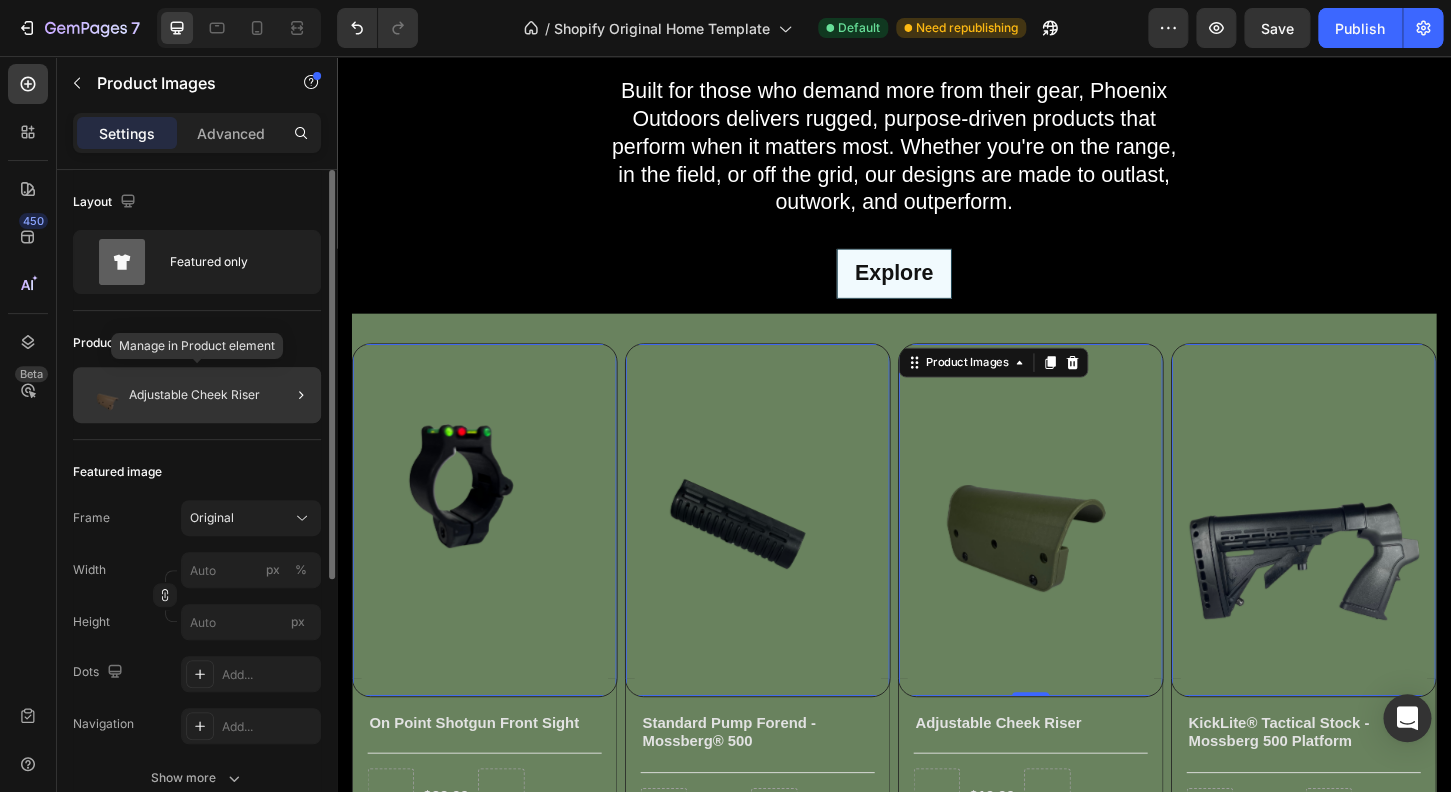 click on "Adjustable Cheek Riser" at bounding box center (194, 395) 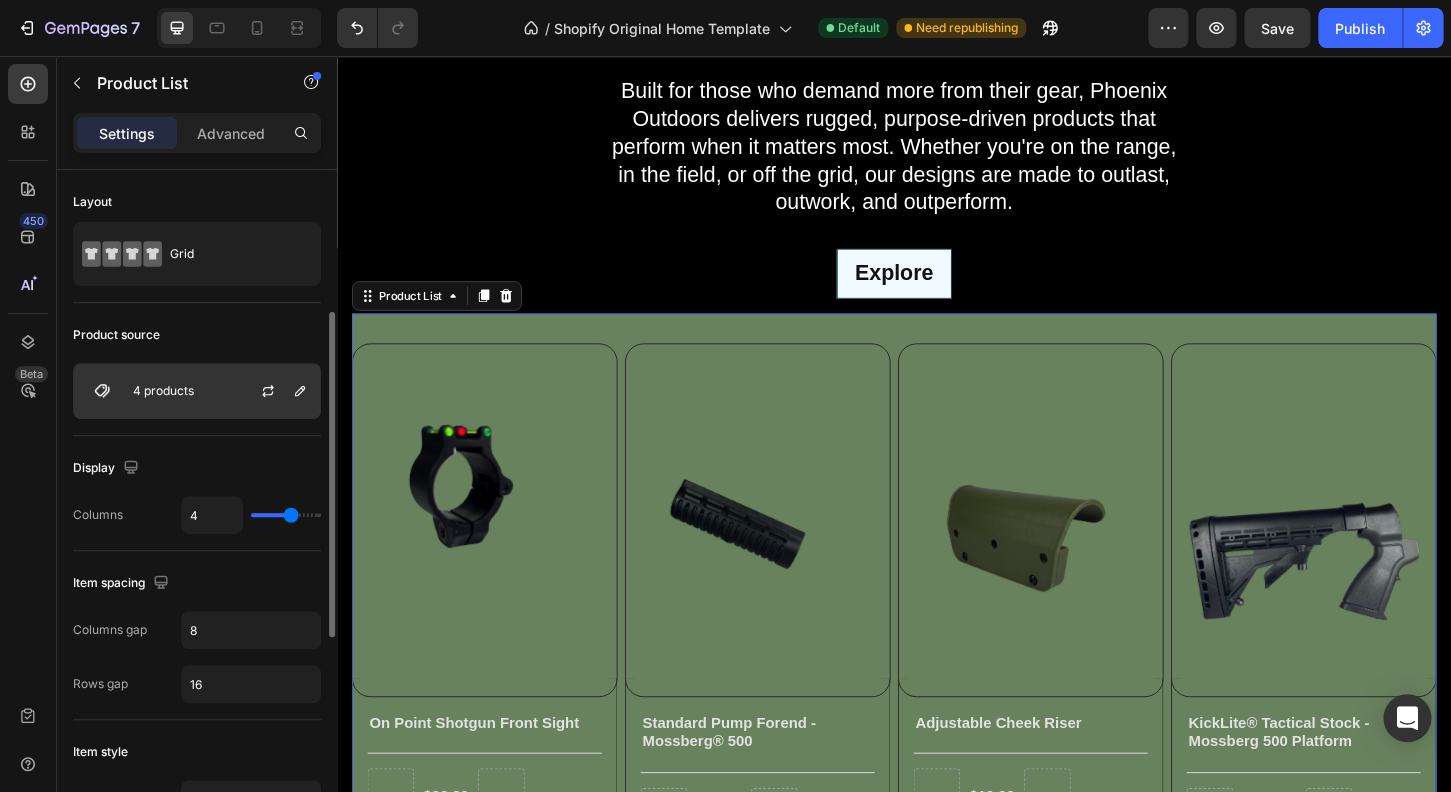 scroll, scrollTop: 176, scrollLeft: 0, axis: vertical 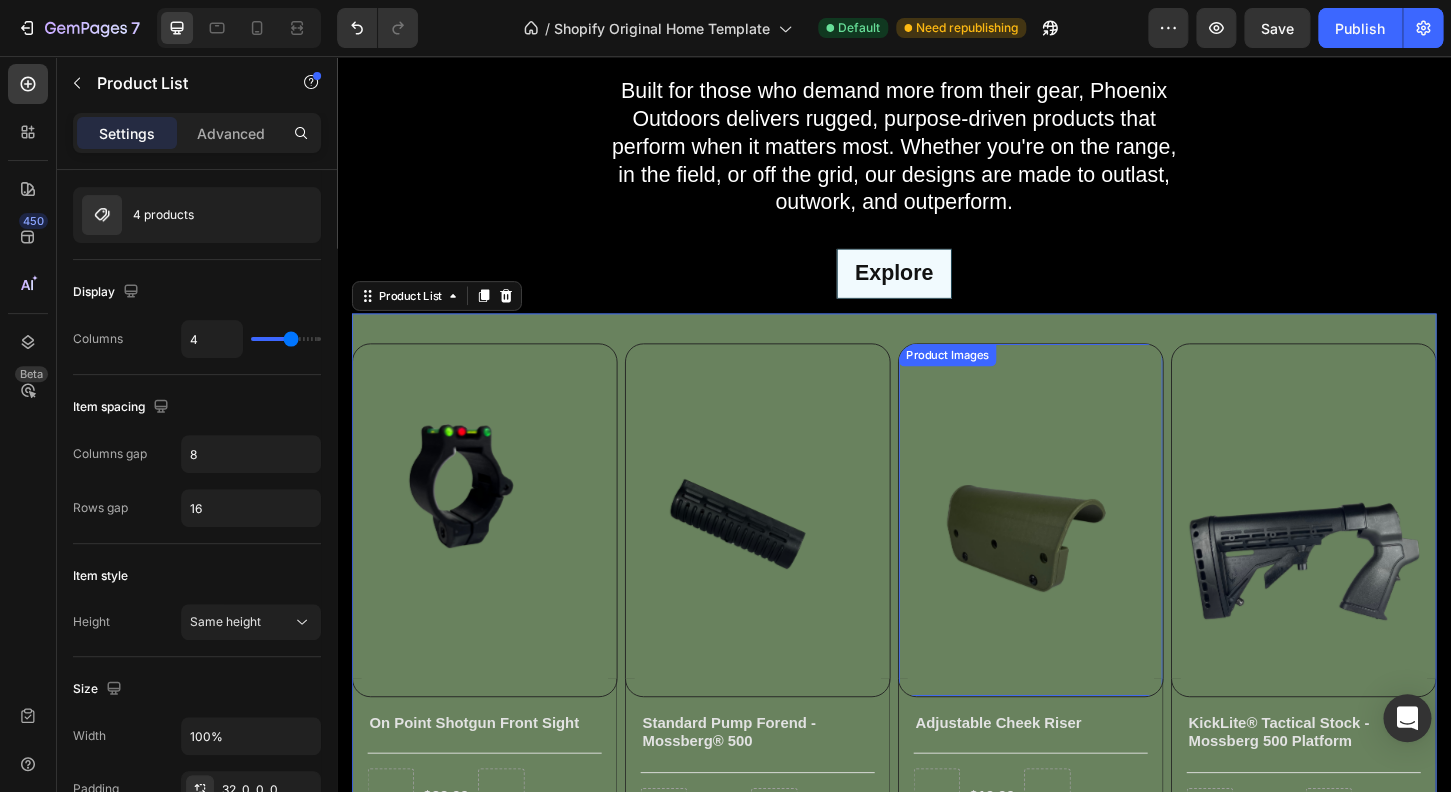 click at bounding box center (1084, 555) 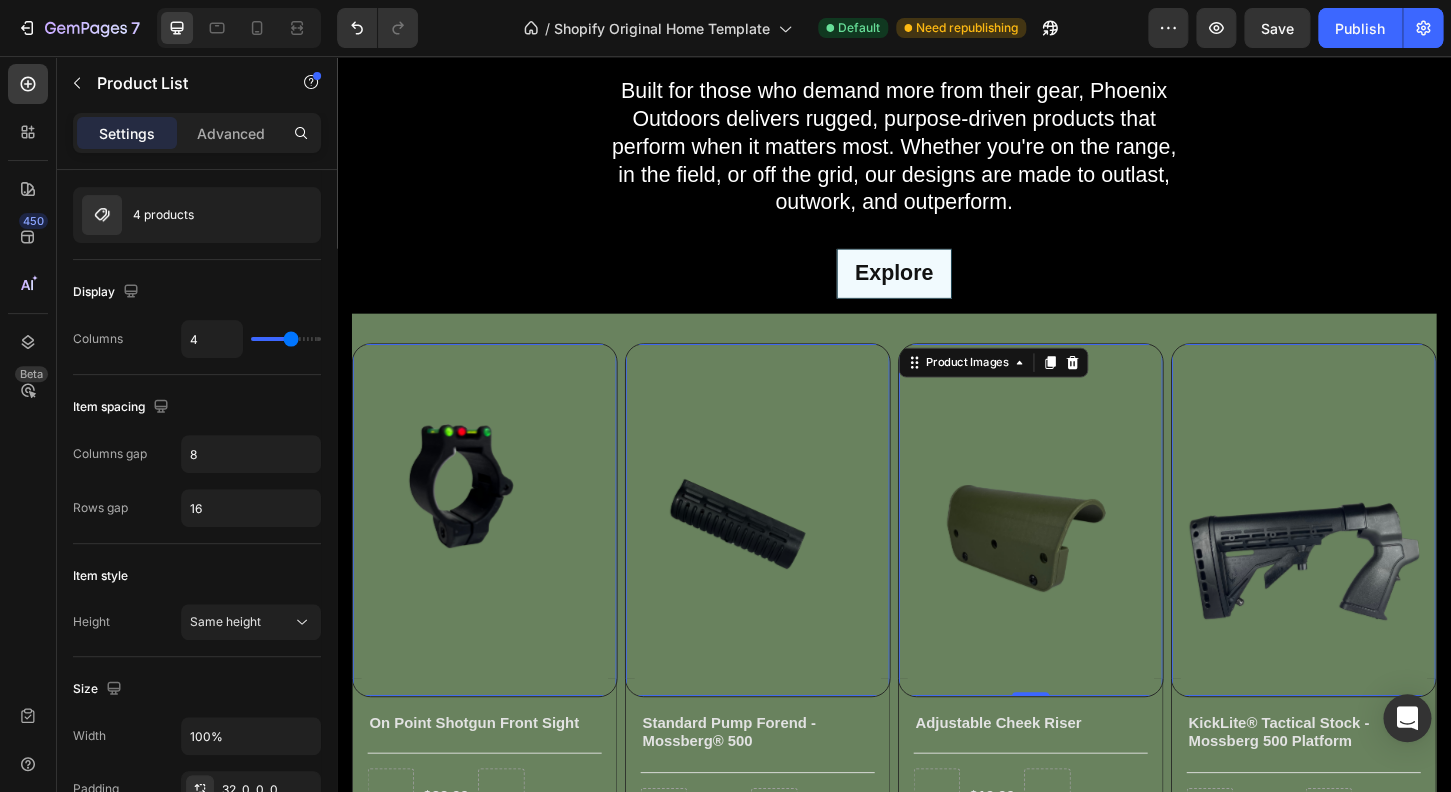scroll, scrollTop: 0, scrollLeft: 0, axis: both 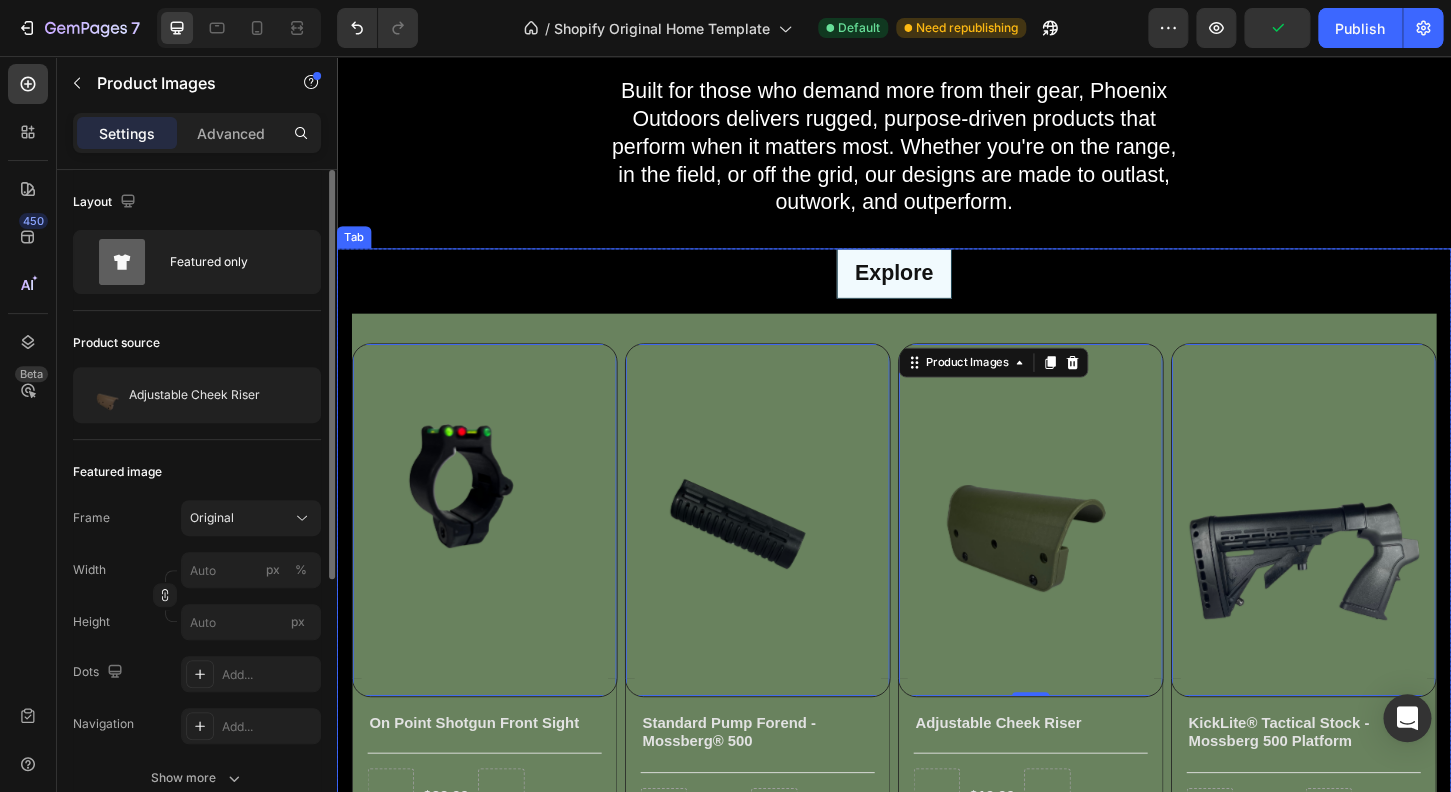 click on "Explore" at bounding box center (937, 290) 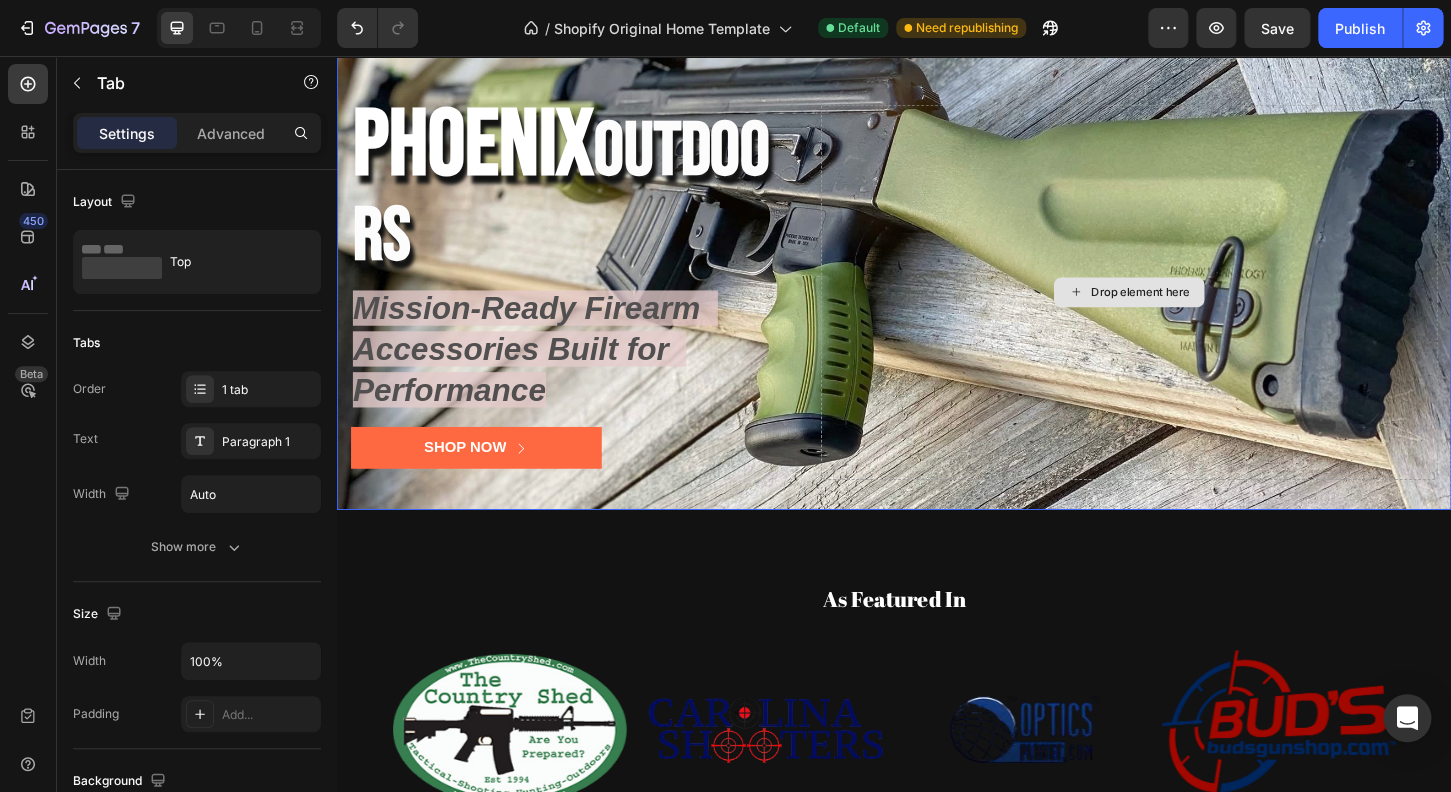 scroll, scrollTop: 0, scrollLeft: 0, axis: both 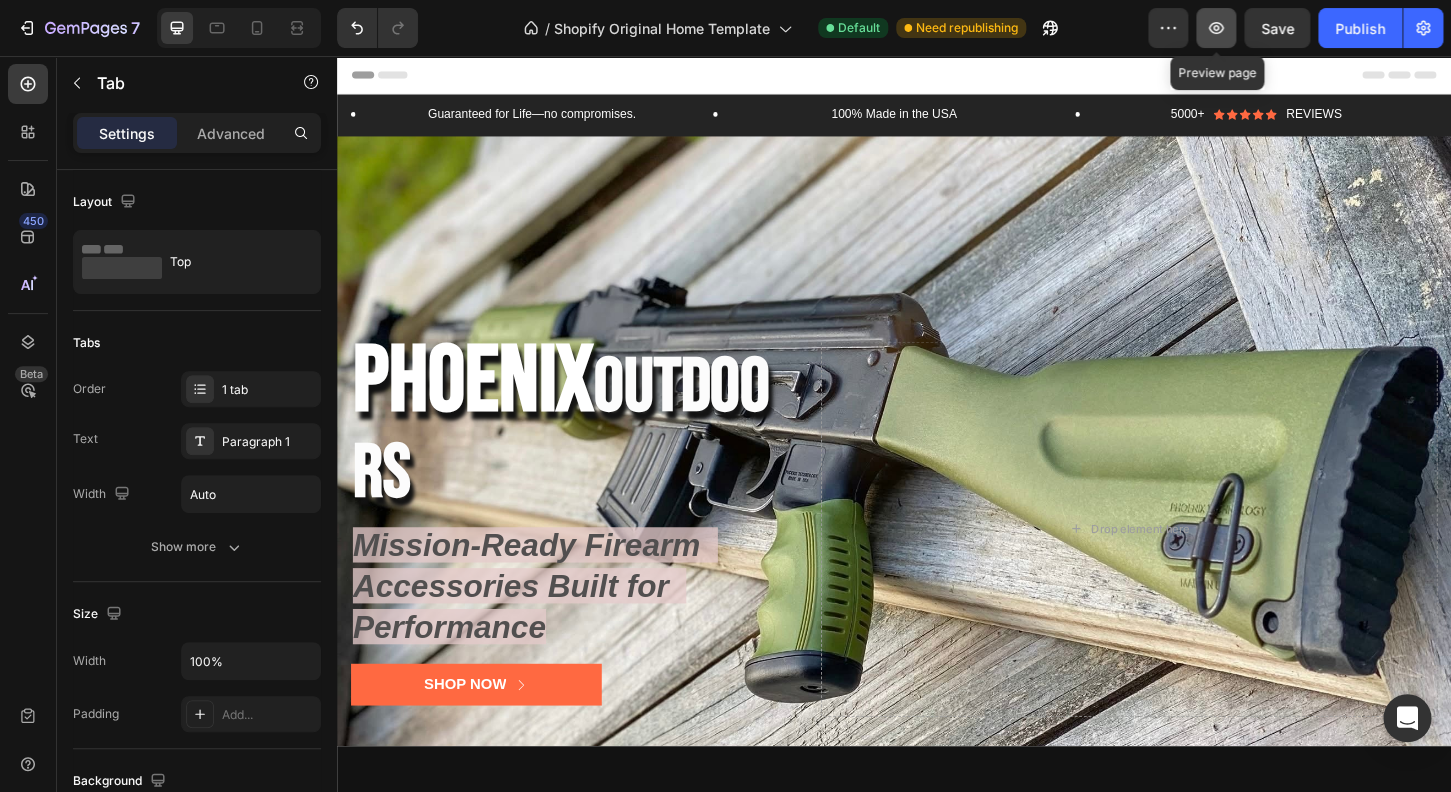 click 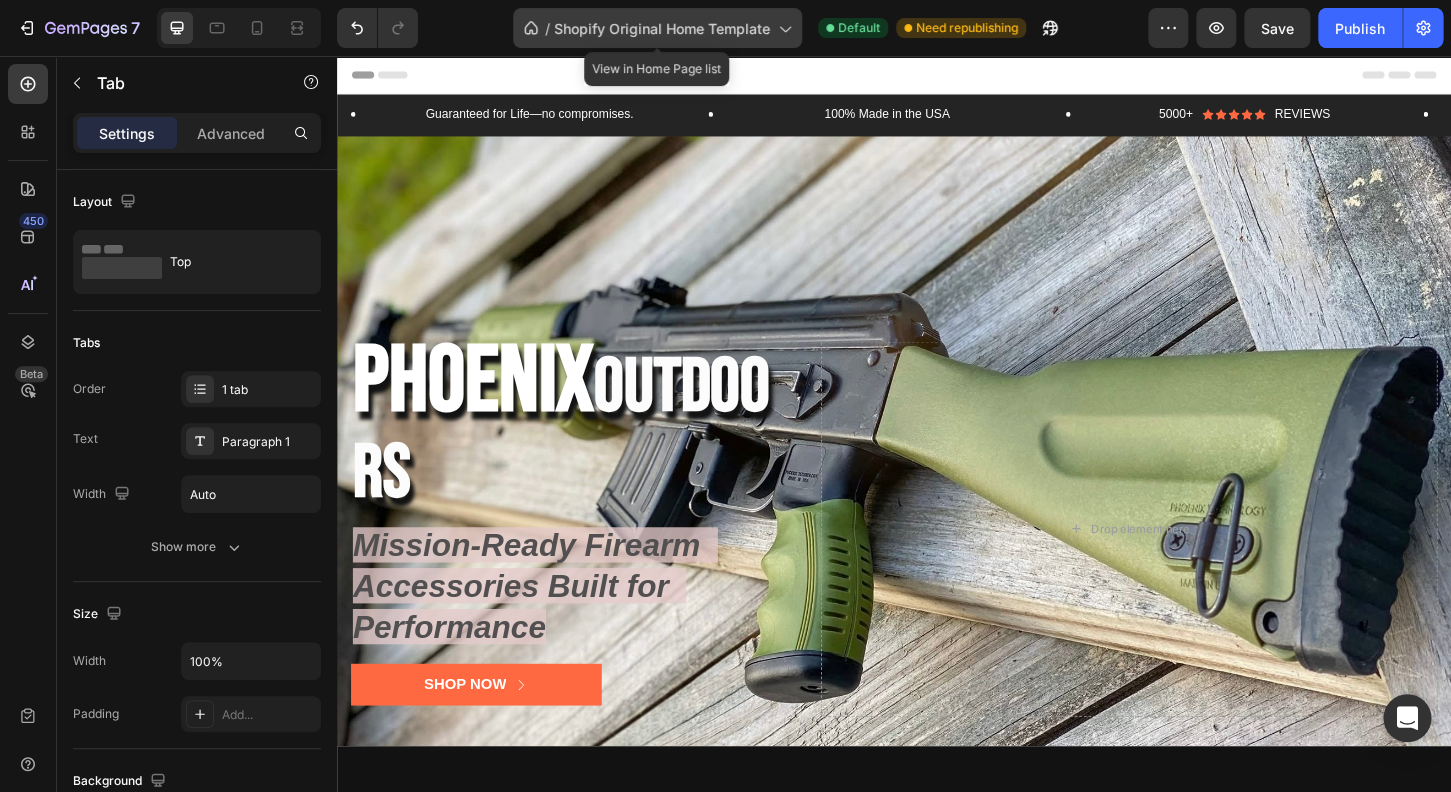click on "Shopify Original Home Template" at bounding box center [662, 28] 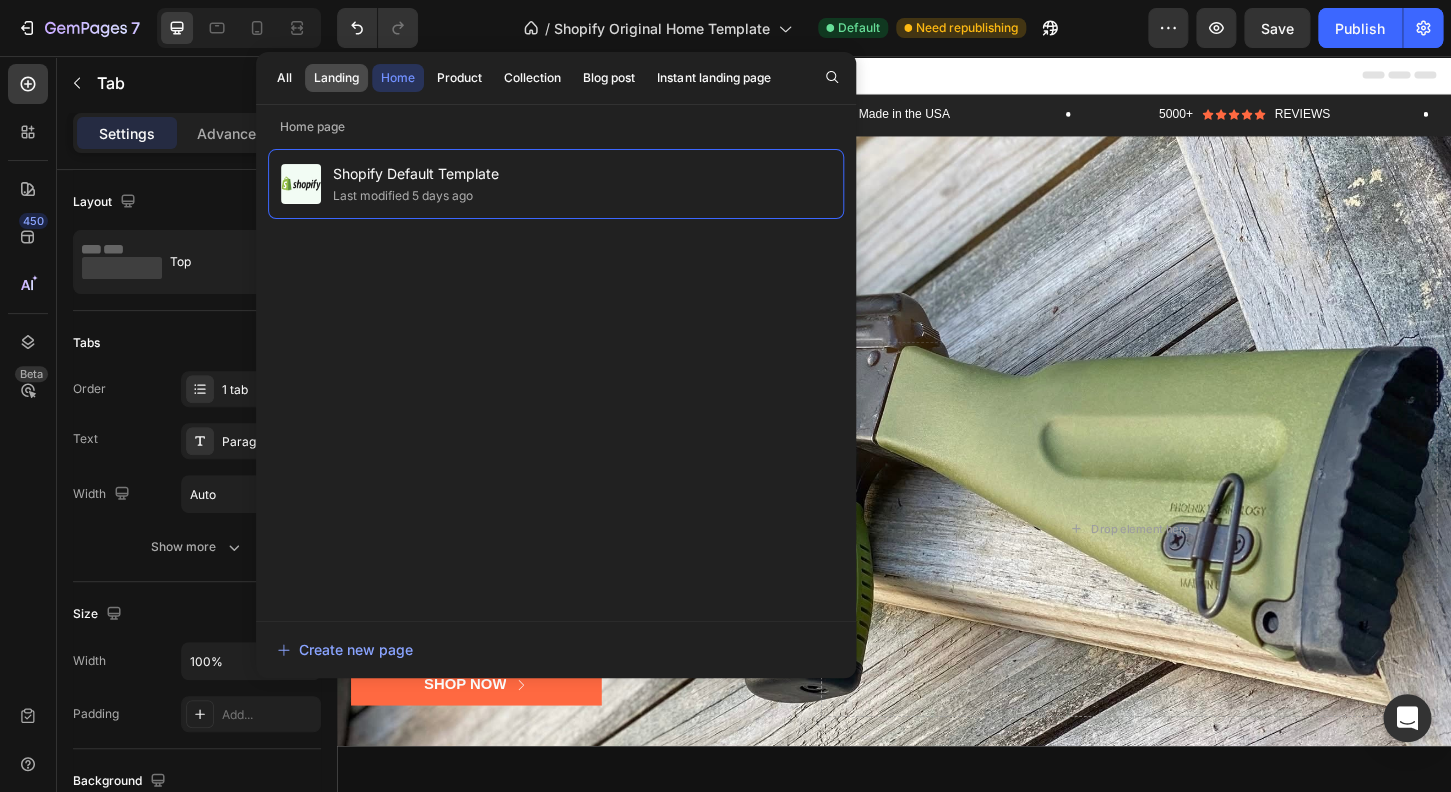 click on "Landing" at bounding box center (336, 78) 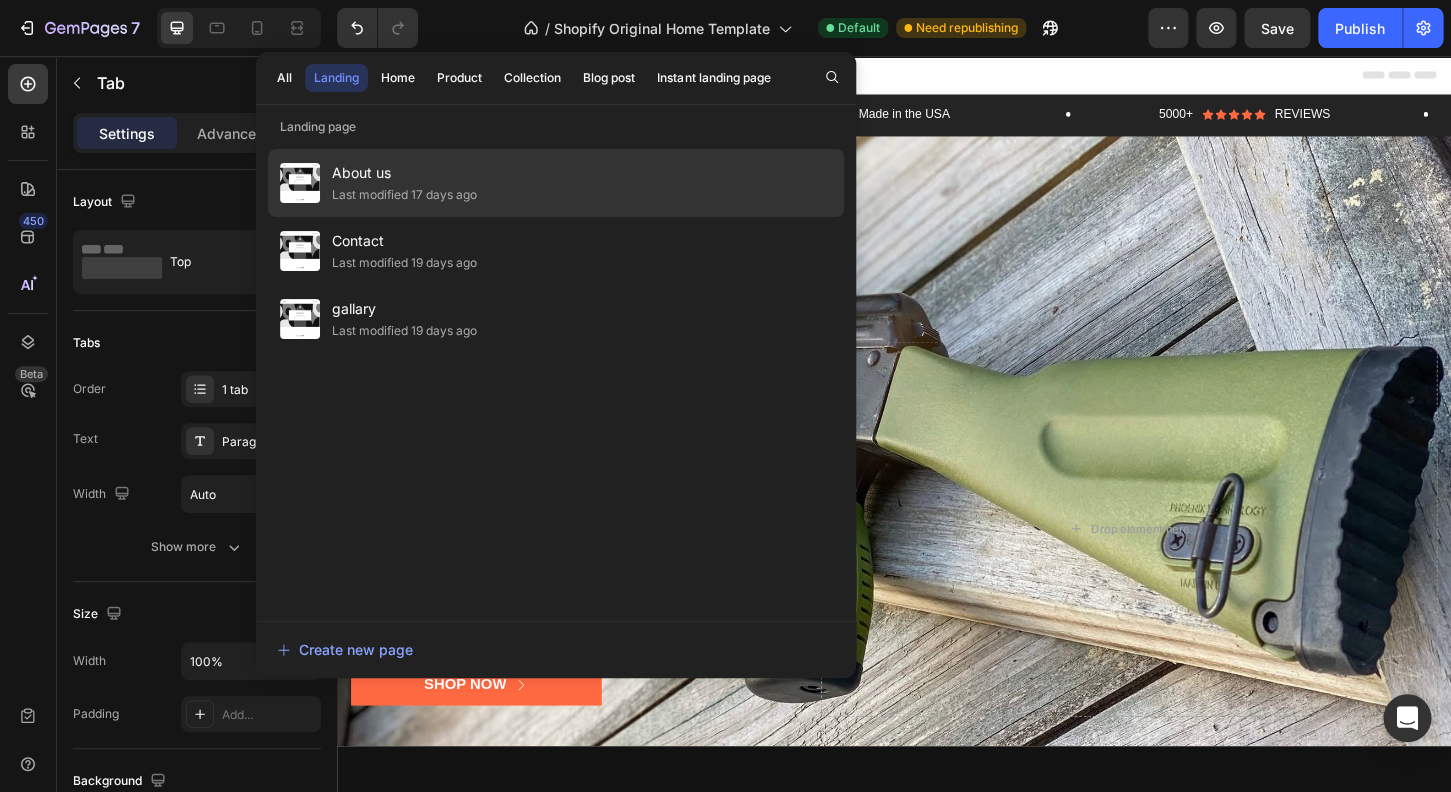 click on "Last modified 17 days ago" 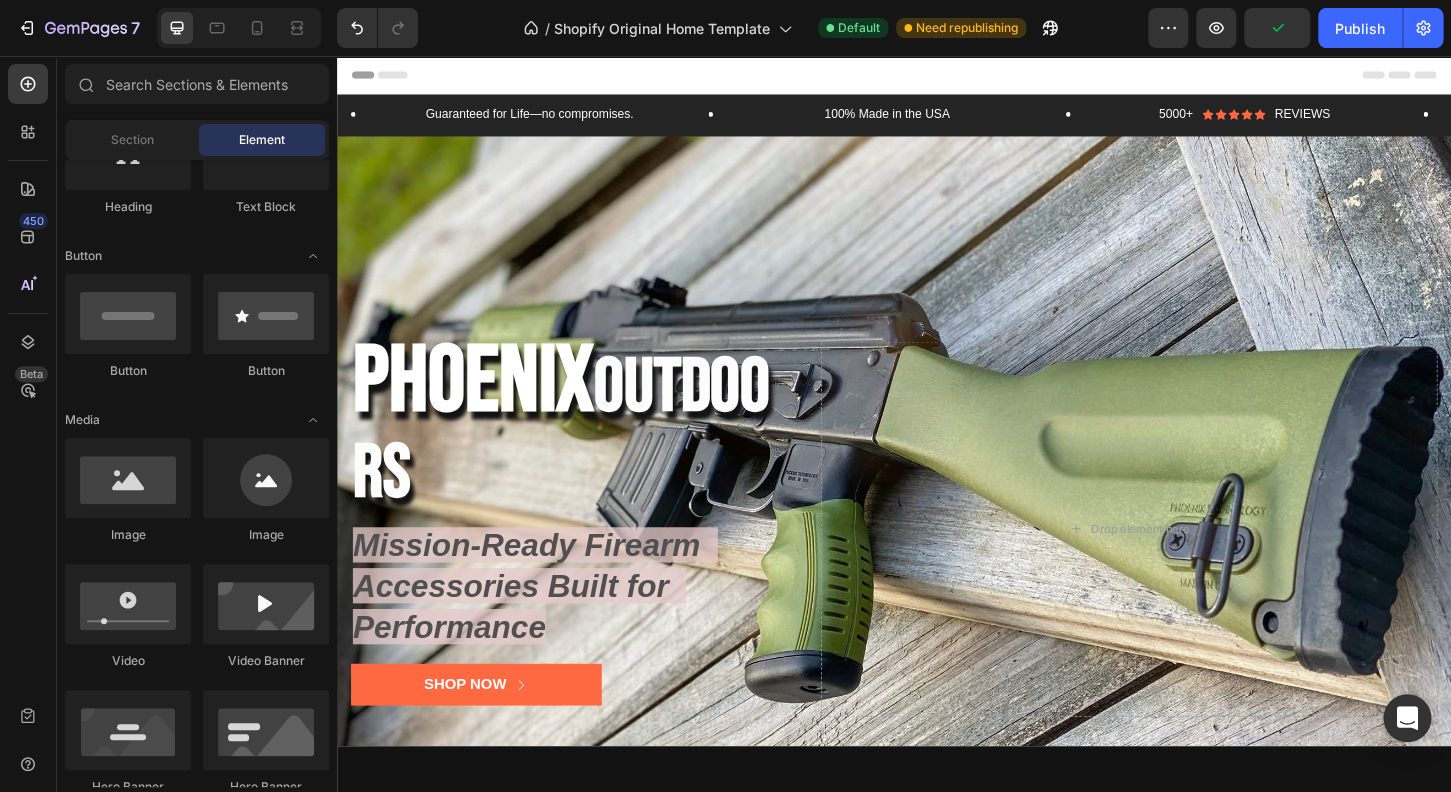 scroll, scrollTop: 384, scrollLeft: 0, axis: vertical 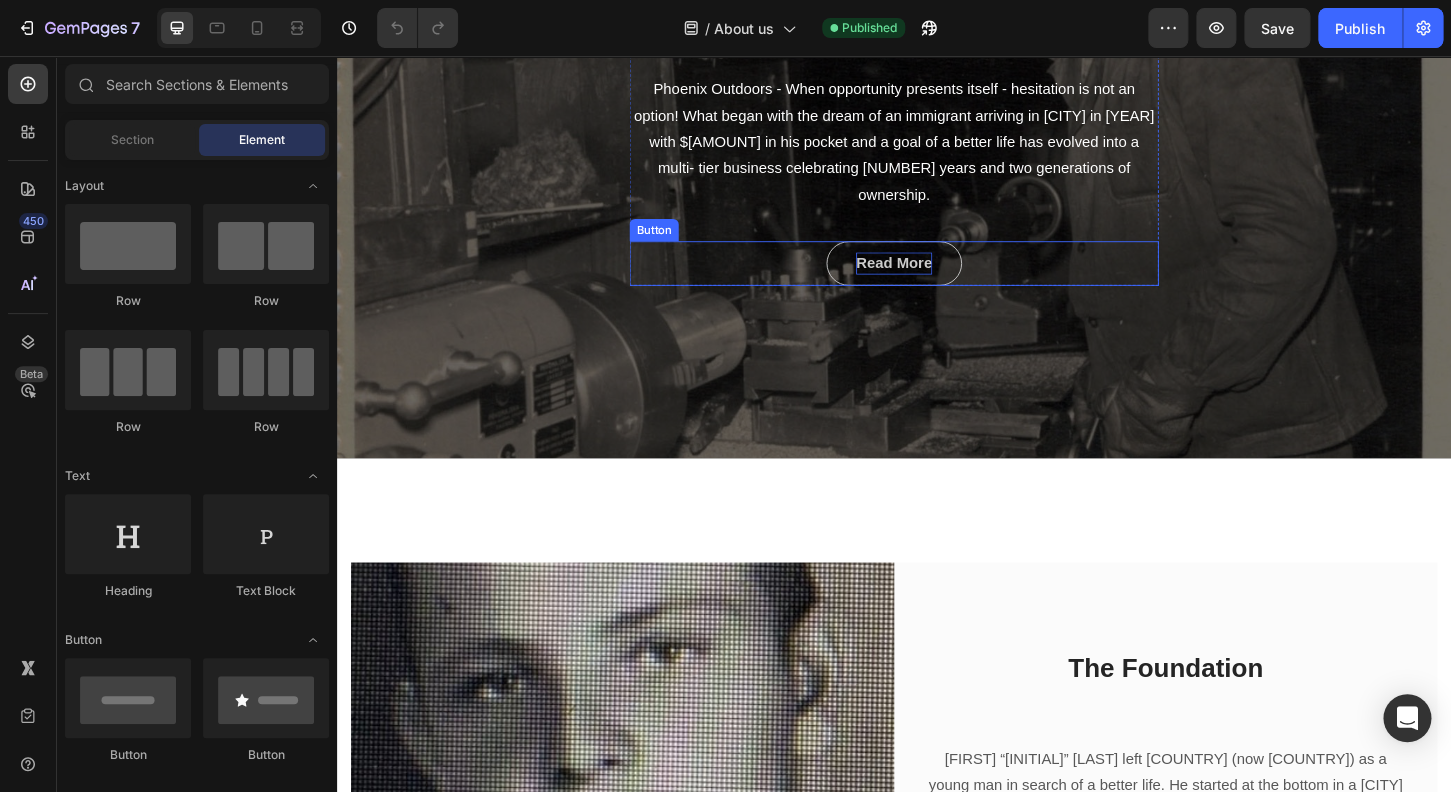 click on "Read More" at bounding box center (937, 279) 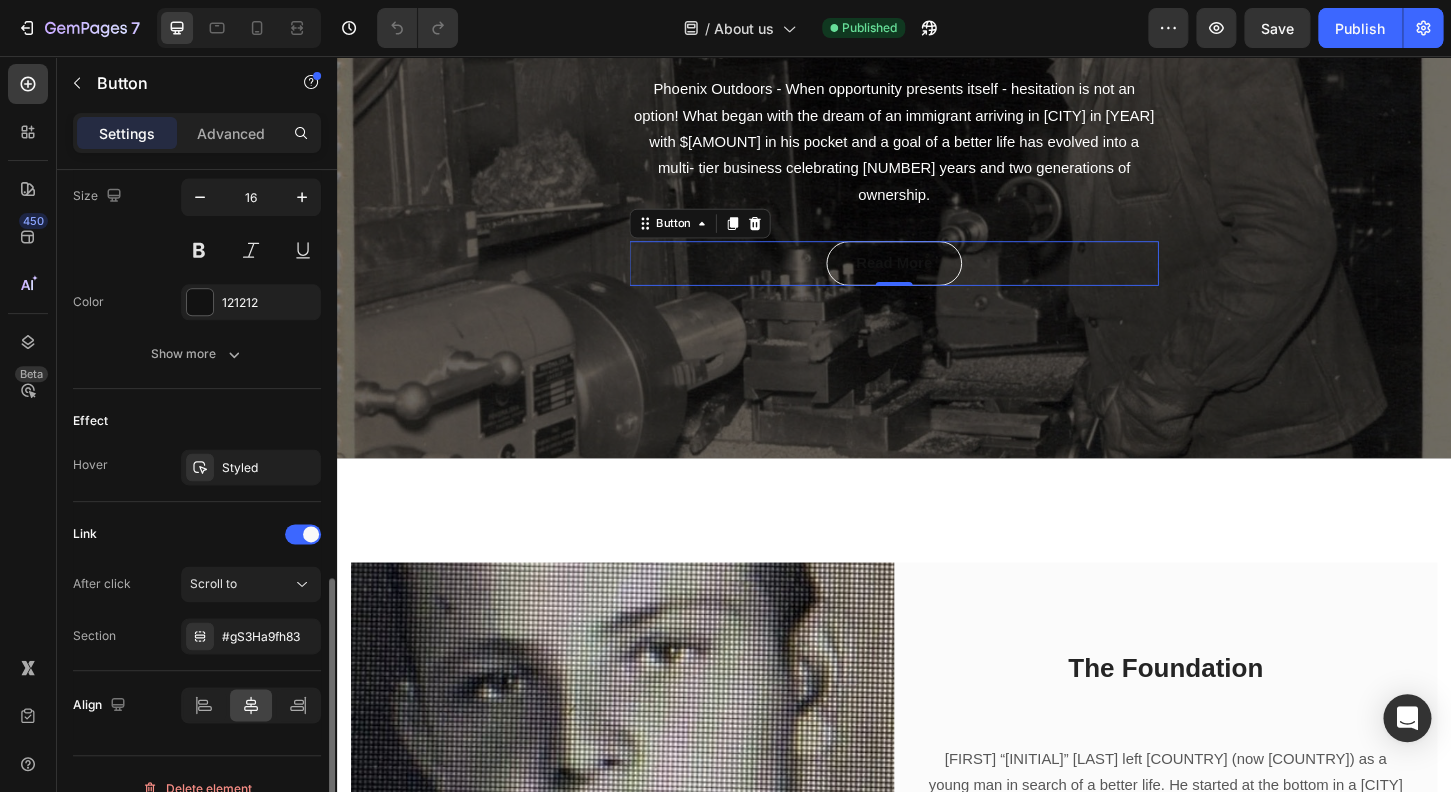 scroll, scrollTop: 860, scrollLeft: 0, axis: vertical 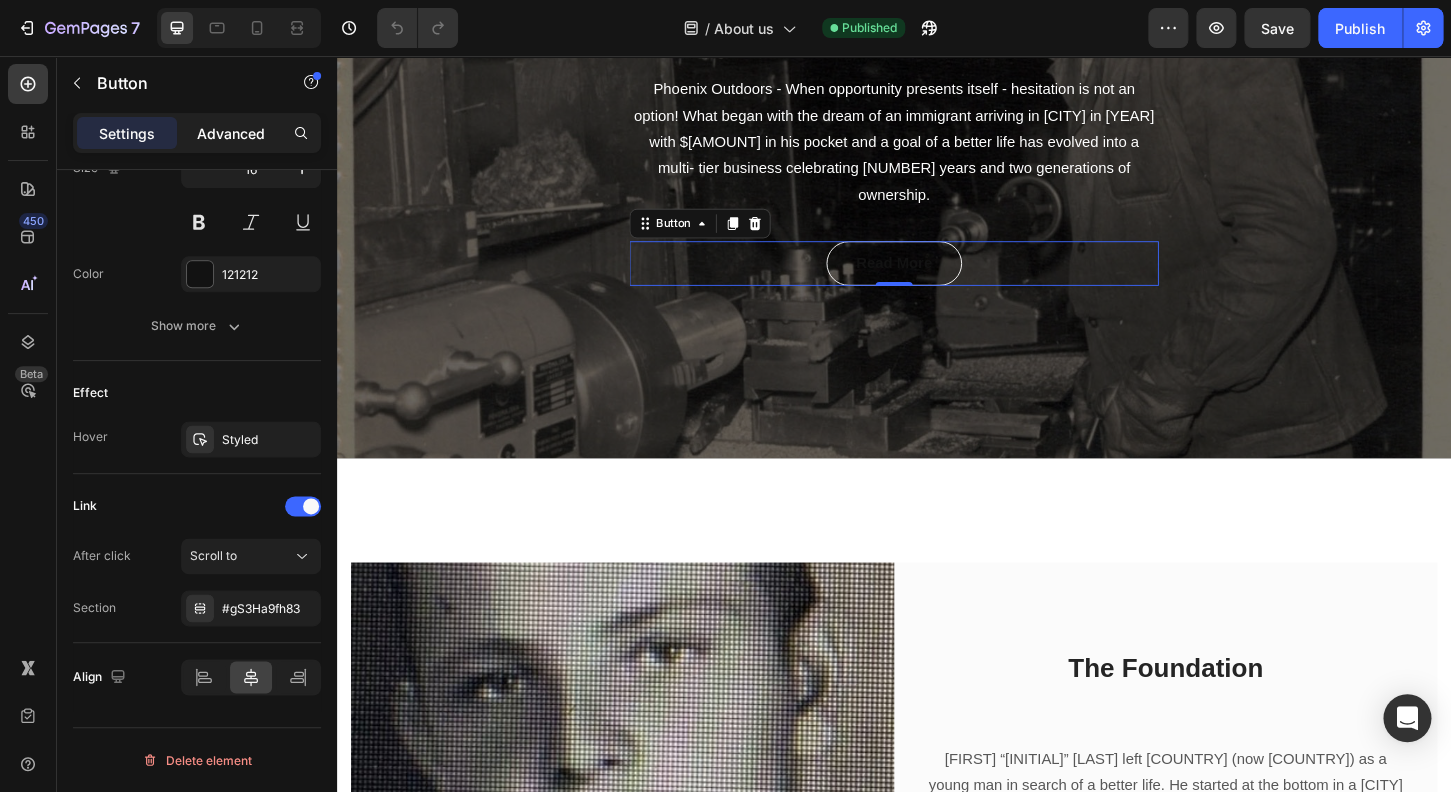 click on "Advanced" at bounding box center (231, 133) 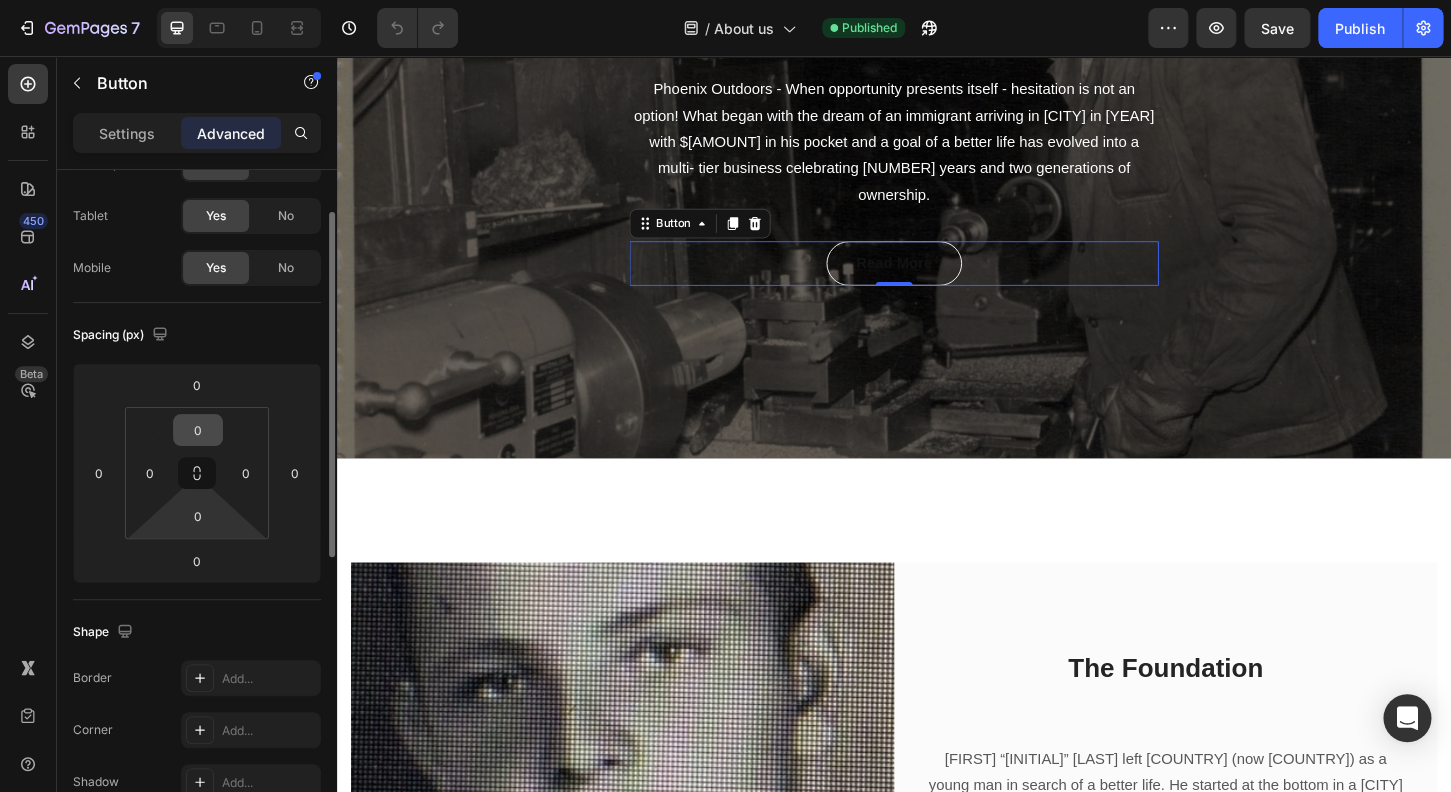 scroll, scrollTop: 0, scrollLeft: 0, axis: both 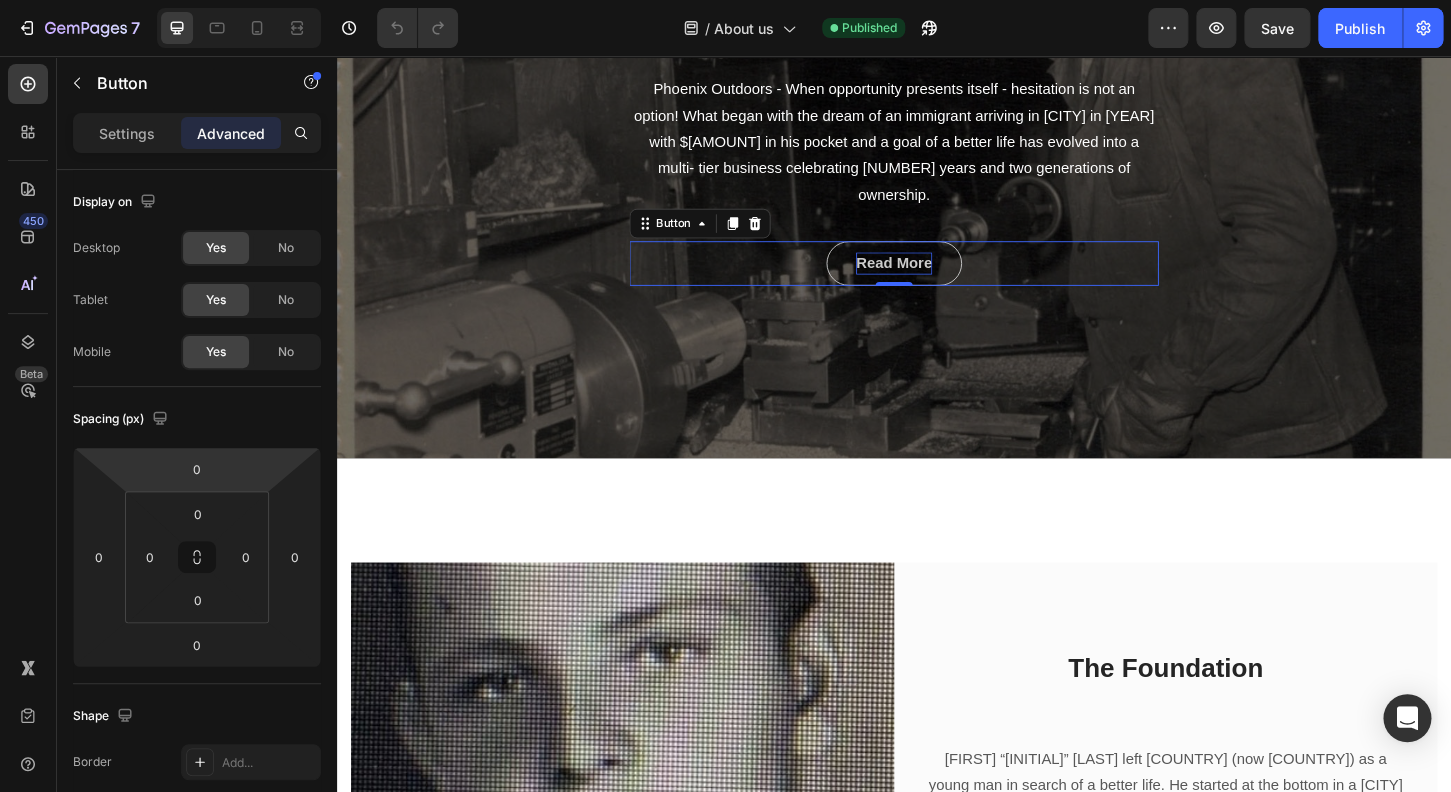 click on "Read More" at bounding box center (937, 279) 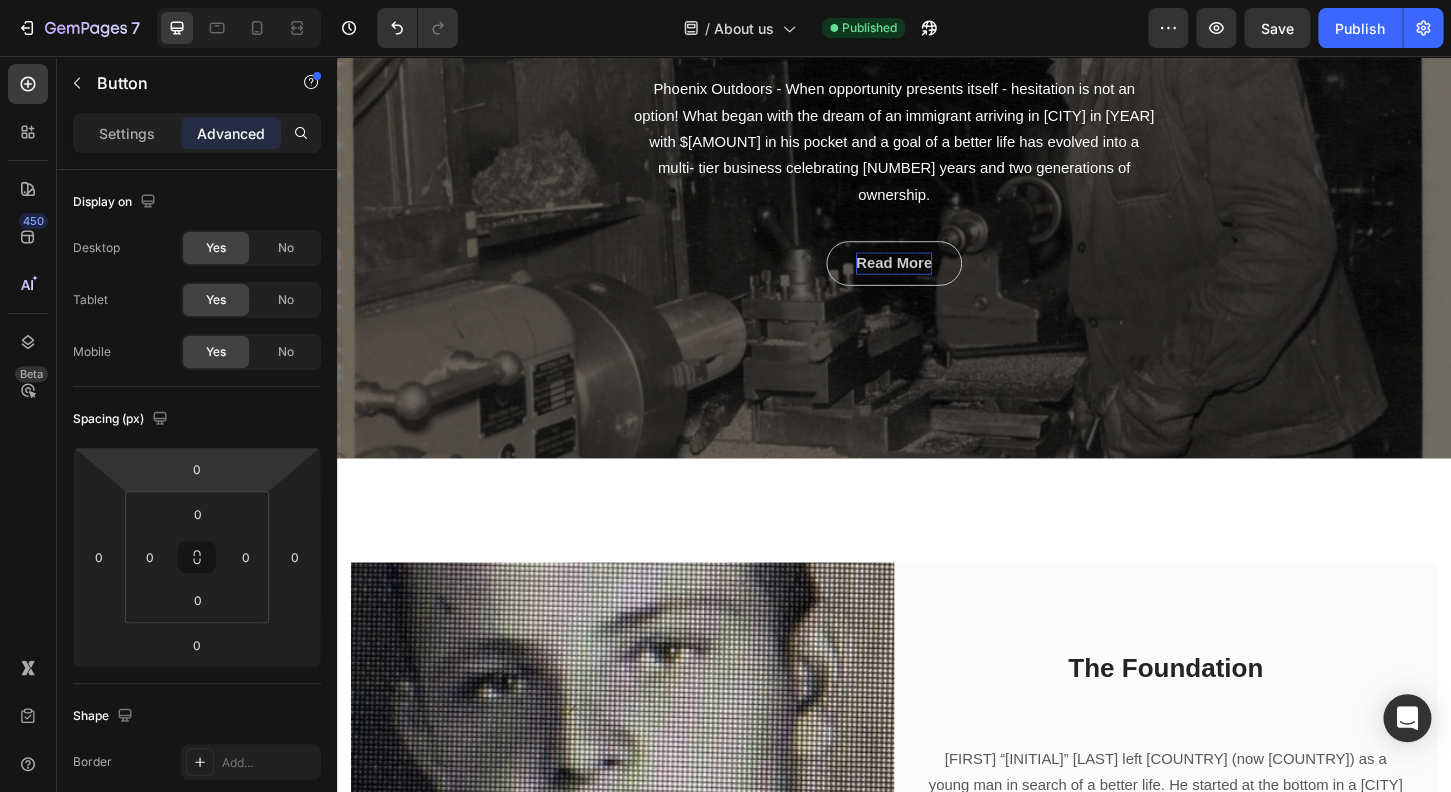 click on "Read More" at bounding box center (937, 279) 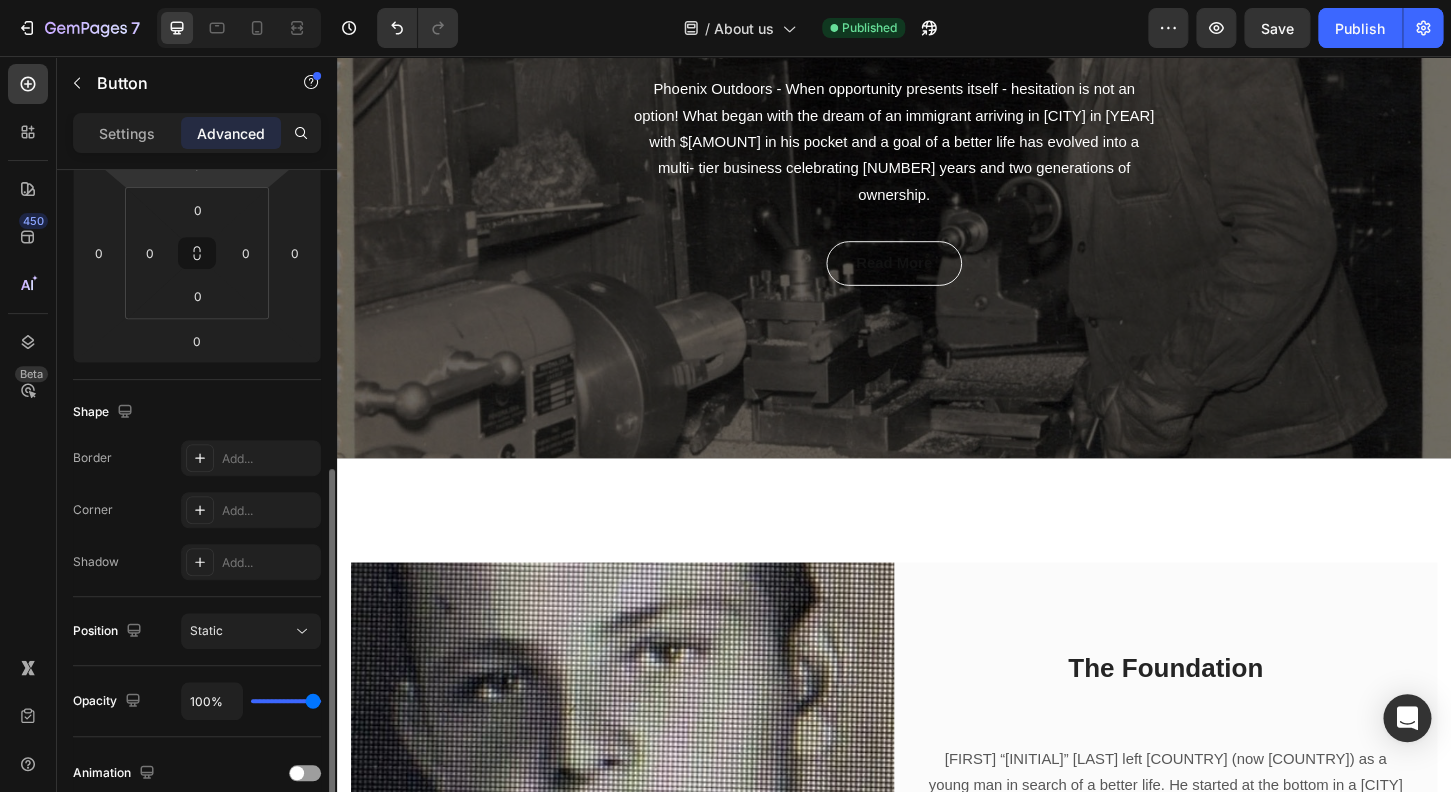 scroll, scrollTop: 496, scrollLeft: 0, axis: vertical 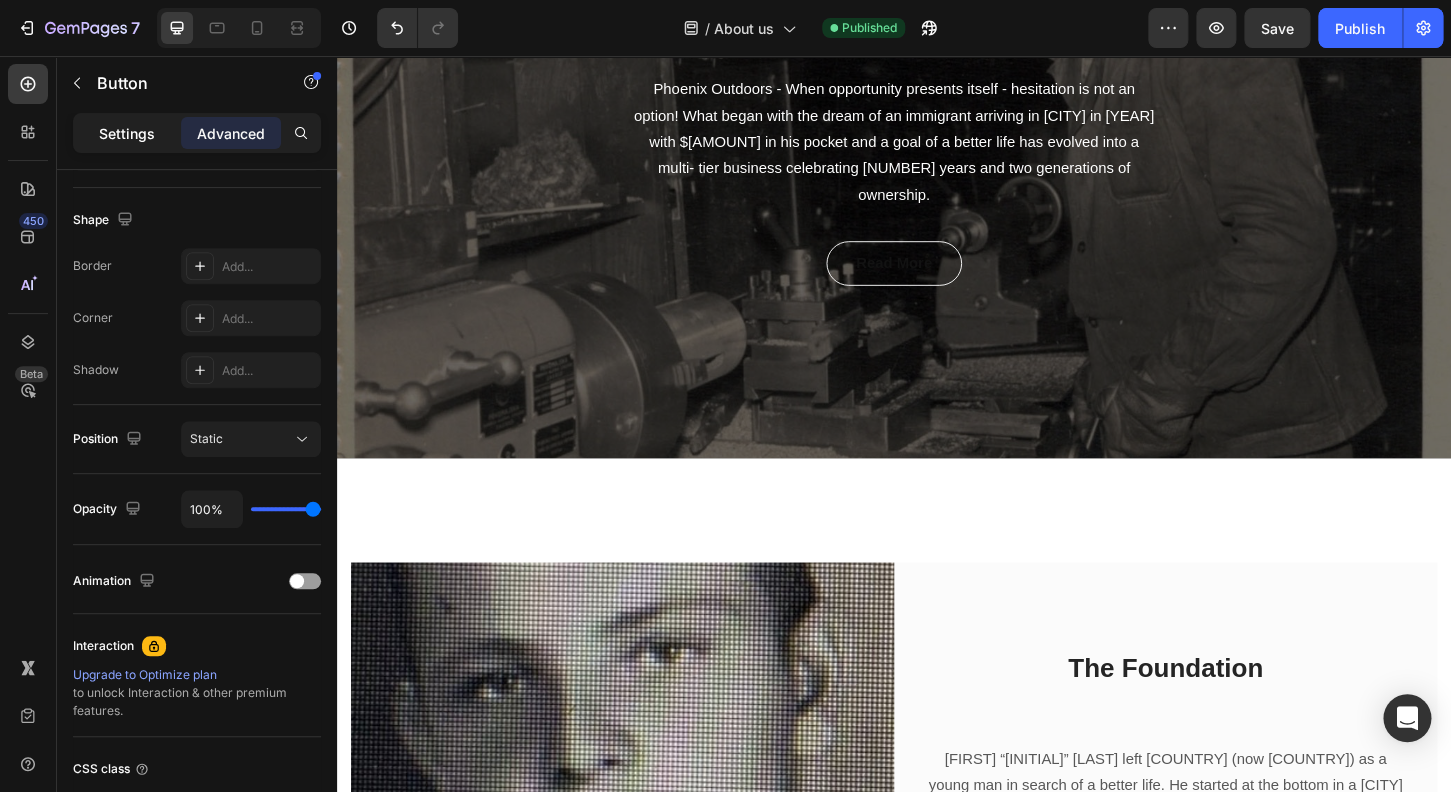 click on "Settings" 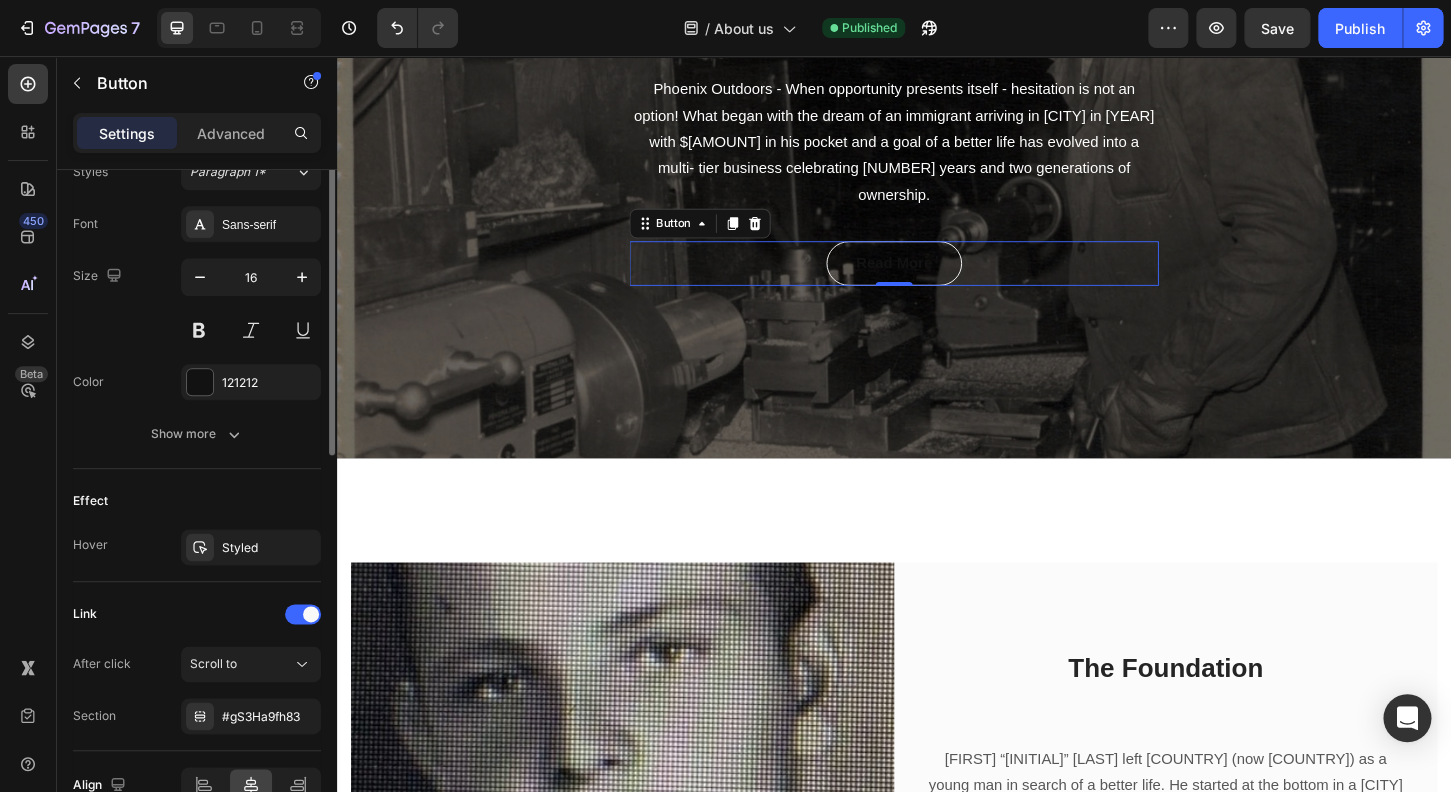 scroll, scrollTop: 848, scrollLeft: 0, axis: vertical 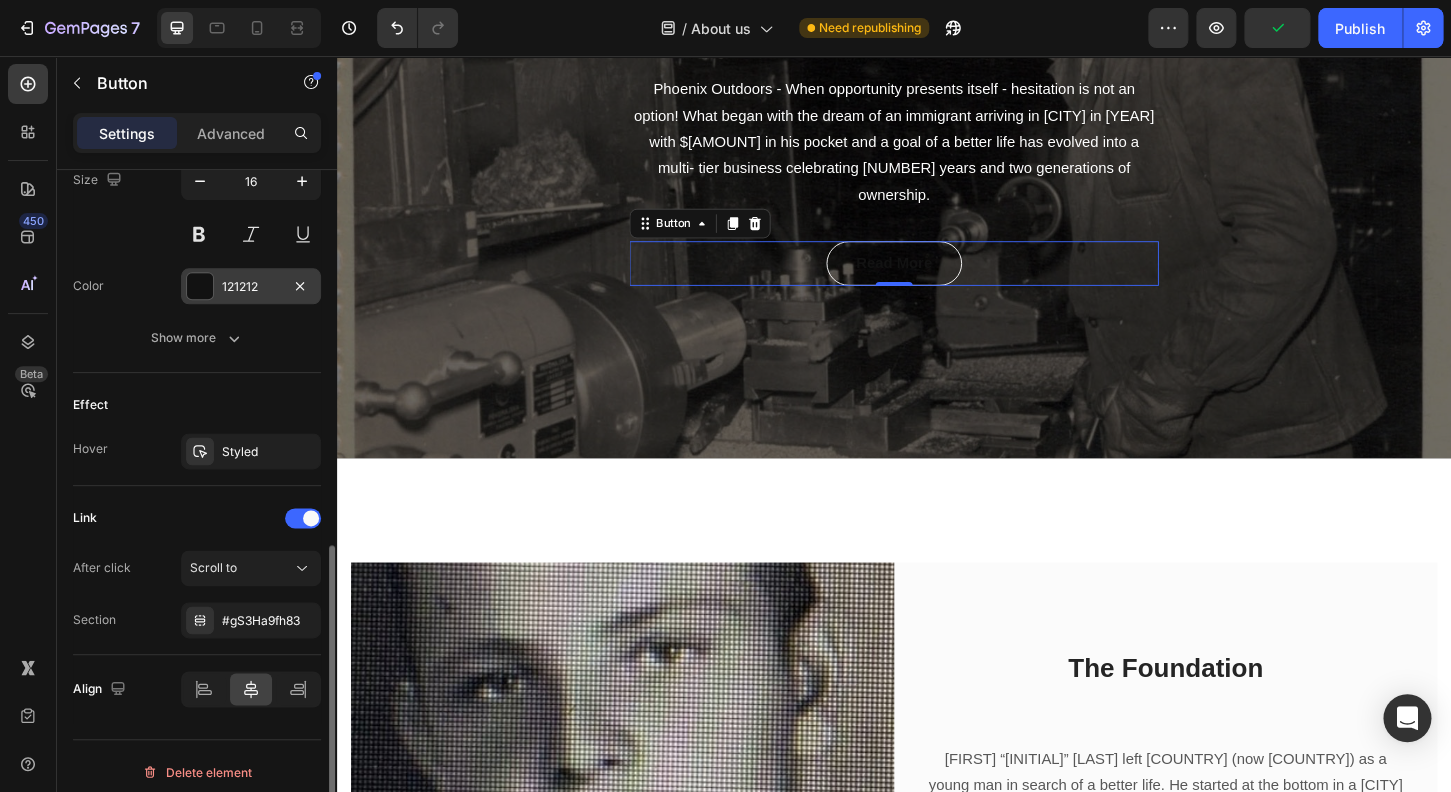 click at bounding box center (200, 286) 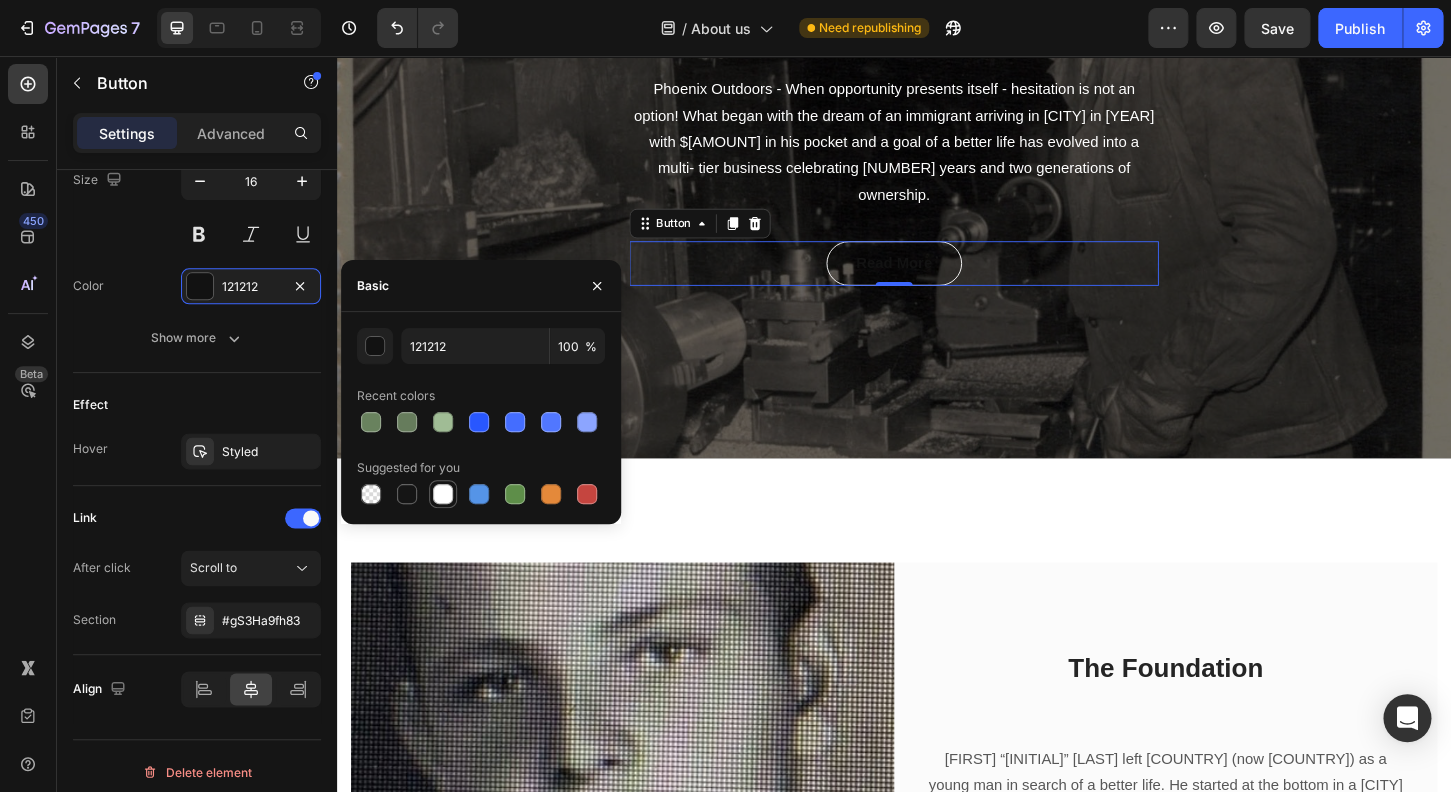click at bounding box center [443, 494] 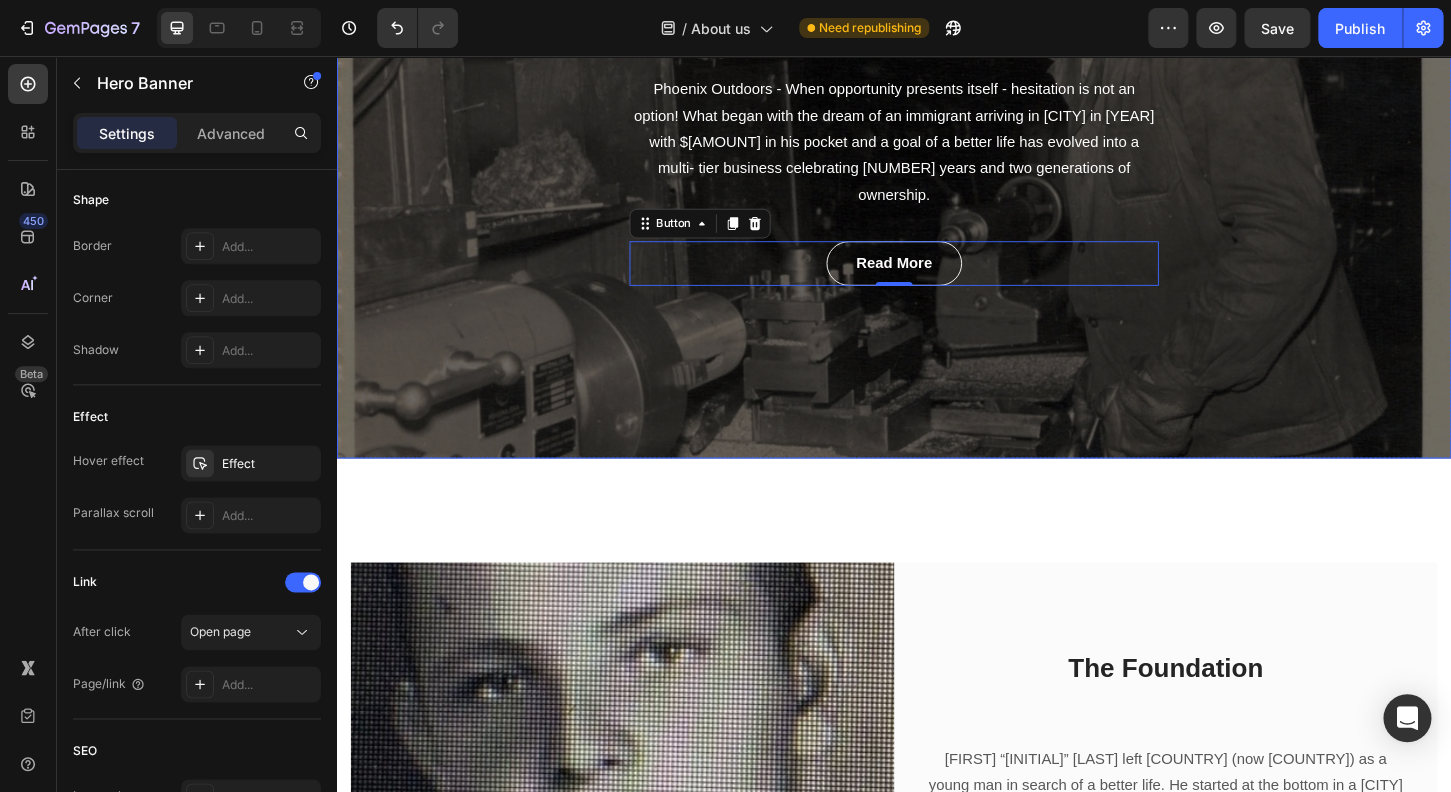 click on "Our Story Heading Phoenix Outdoors - When opportunity presents itself - hesitation is not an option! What began with the dream of an immigrant arriving in [CITY] in [YEAR] with $[AMOUNT] in his pocket and a goal of a better life has evolved into a multi- tier business celebrating [NUMBER] years and two generations of ownership. Text block Read More Button 0 Row" at bounding box center (937, 149) 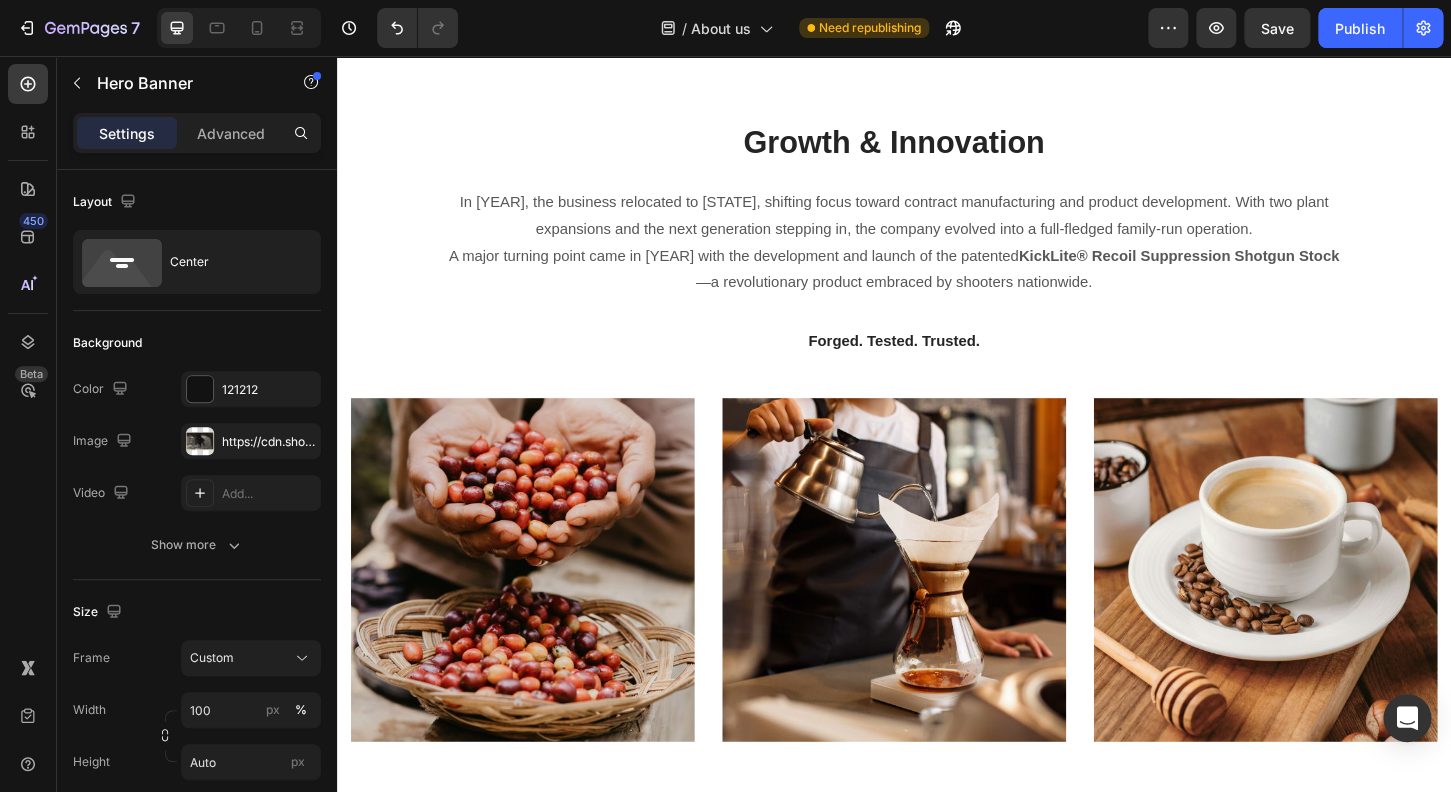 scroll, scrollTop: 1440, scrollLeft: 0, axis: vertical 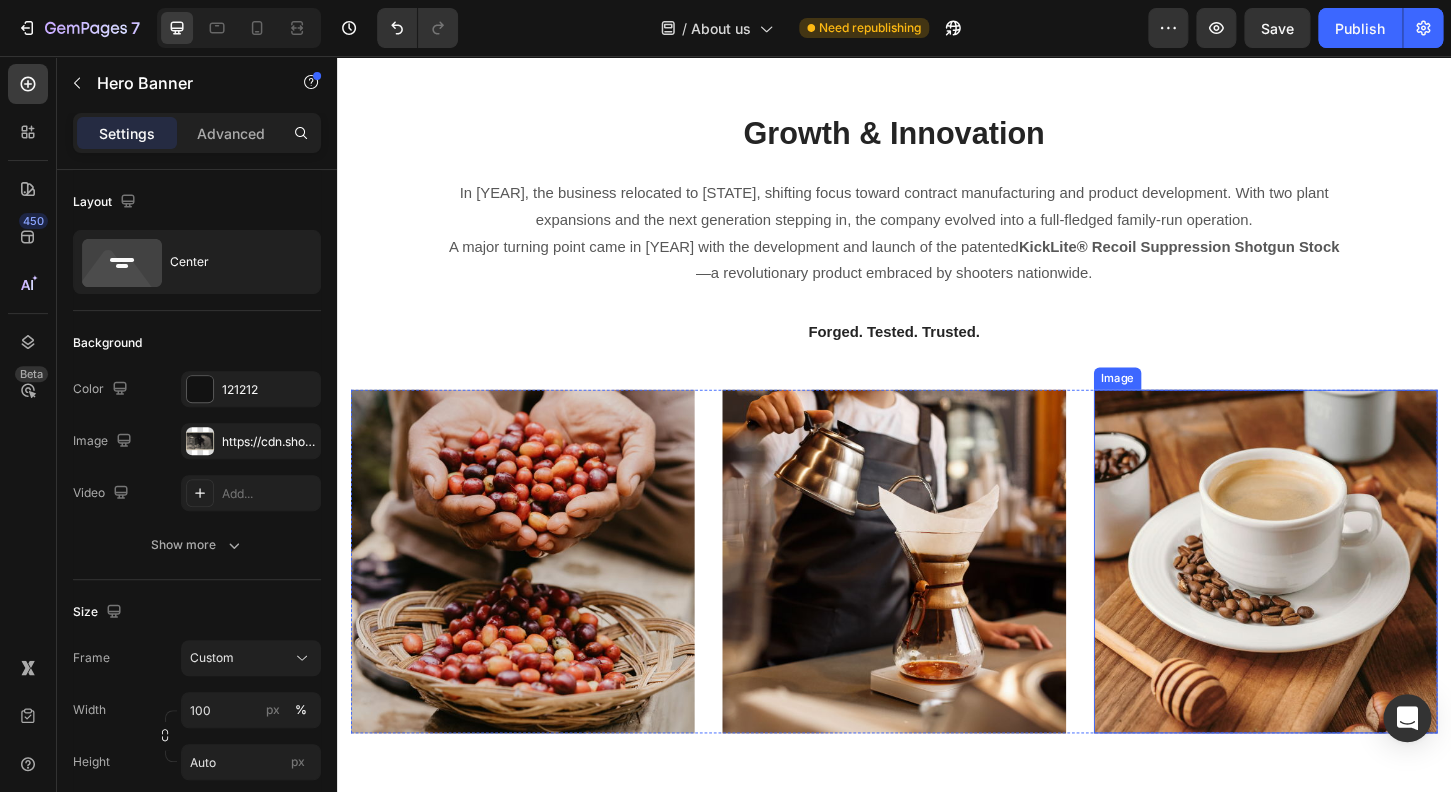 click at bounding box center [1337, 600] 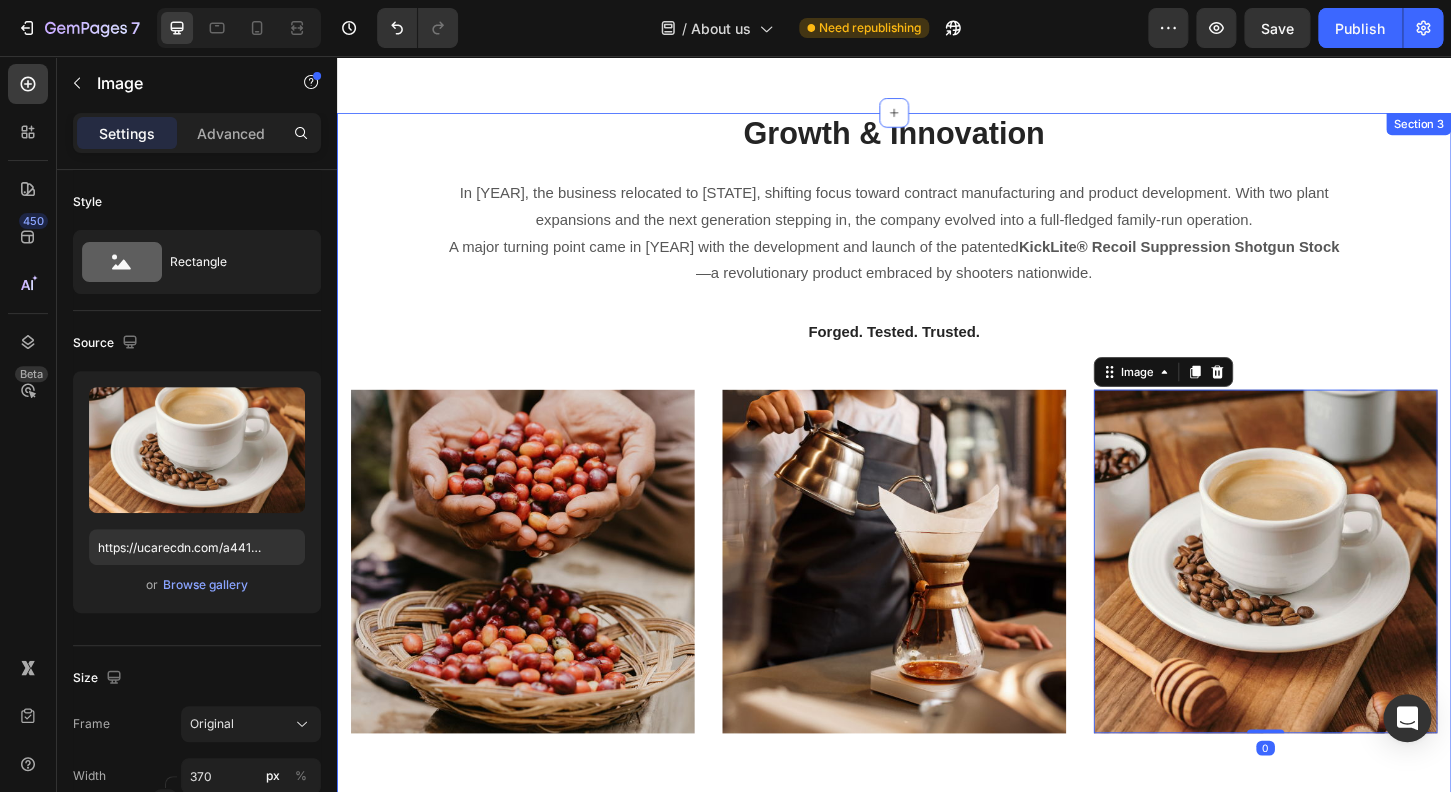 click on "Growth & Innovation Heading In [YEAR], the business relocated to [STATE], shifting focus toward contract manufacturing and product development. With two plant expansions and the next generation stepping in, the company evolved into a full-fledged family-run operation. A major turning point came in [YEAR] with the development and launch of the patented KickLite® Recoil Suppression Shotgun Stock —a revolutionary product embraced by shooters nationwide. Text block Forged. Tested. Trusted. Text block Row Image Image 0 Row" at bounding box center [937, 467] 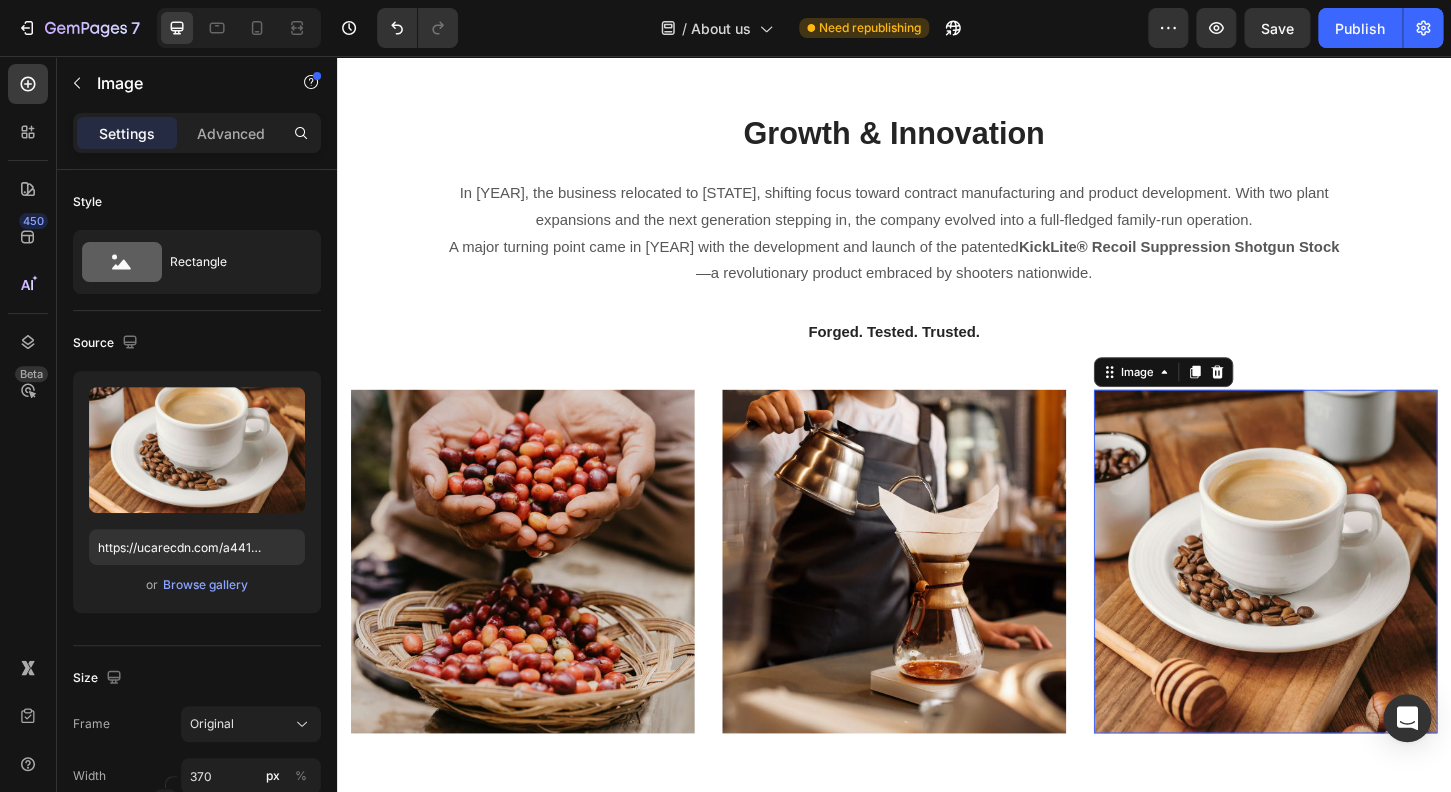 click at bounding box center (1337, 600) 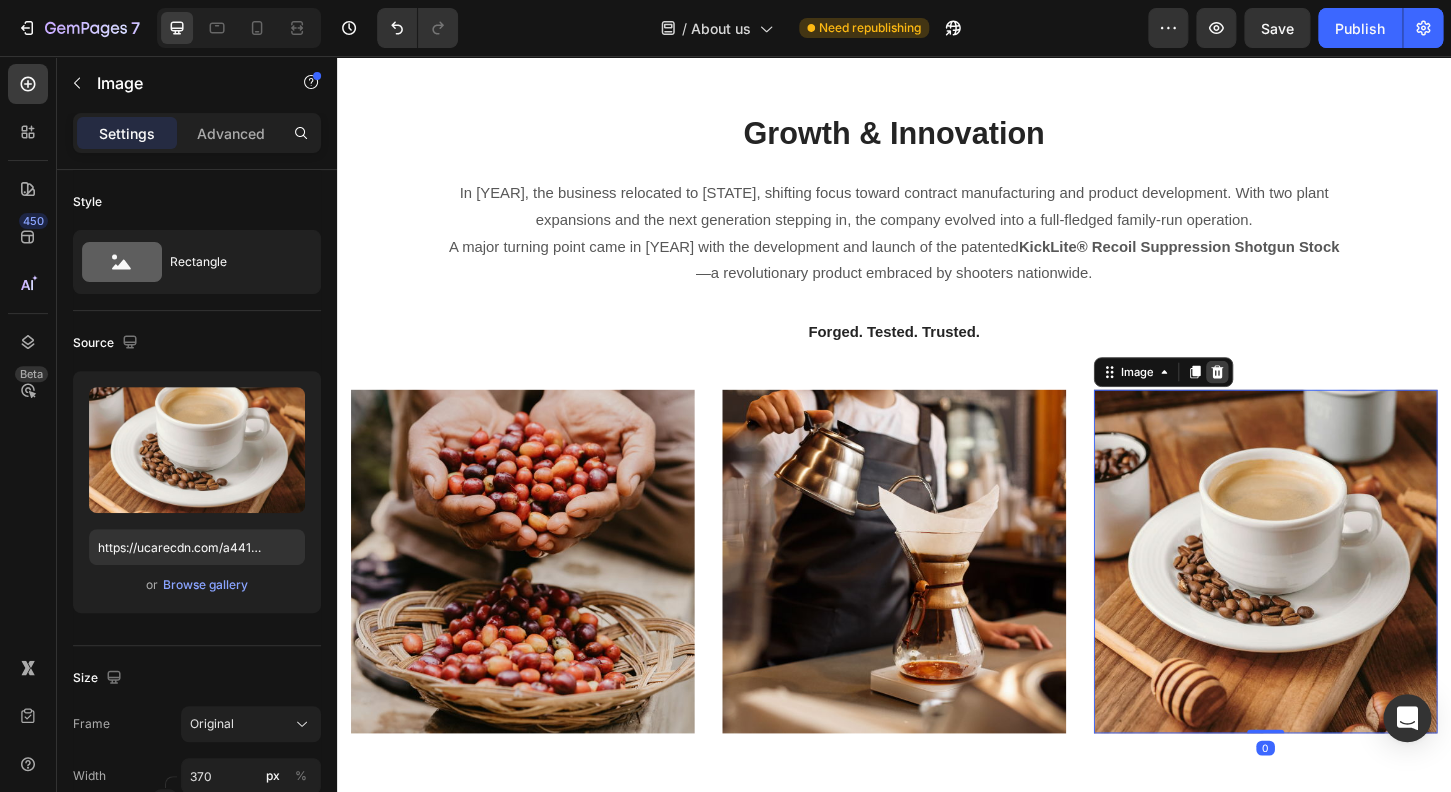 click 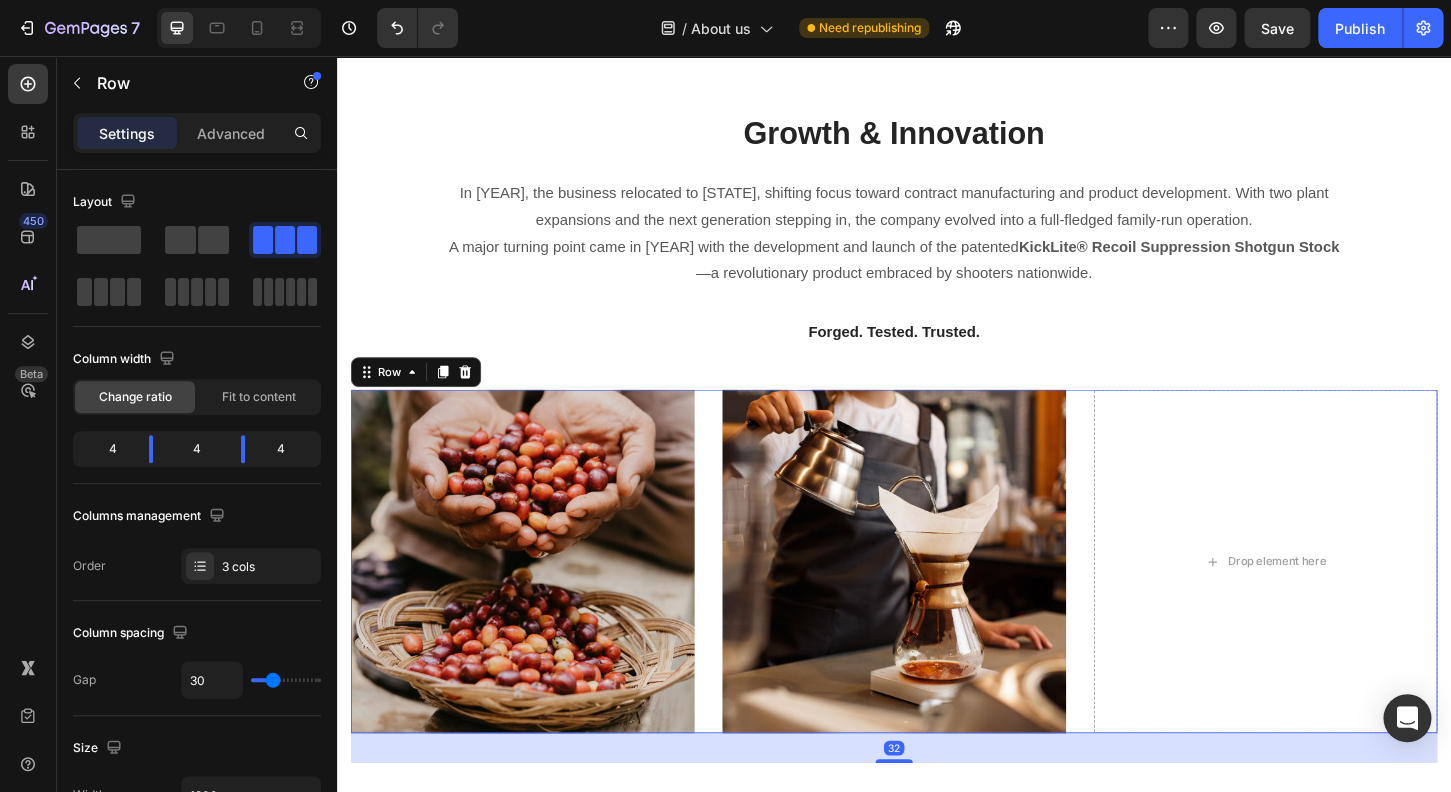 click on "Image Image
Drop element here Row   32" at bounding box center (937, 600) 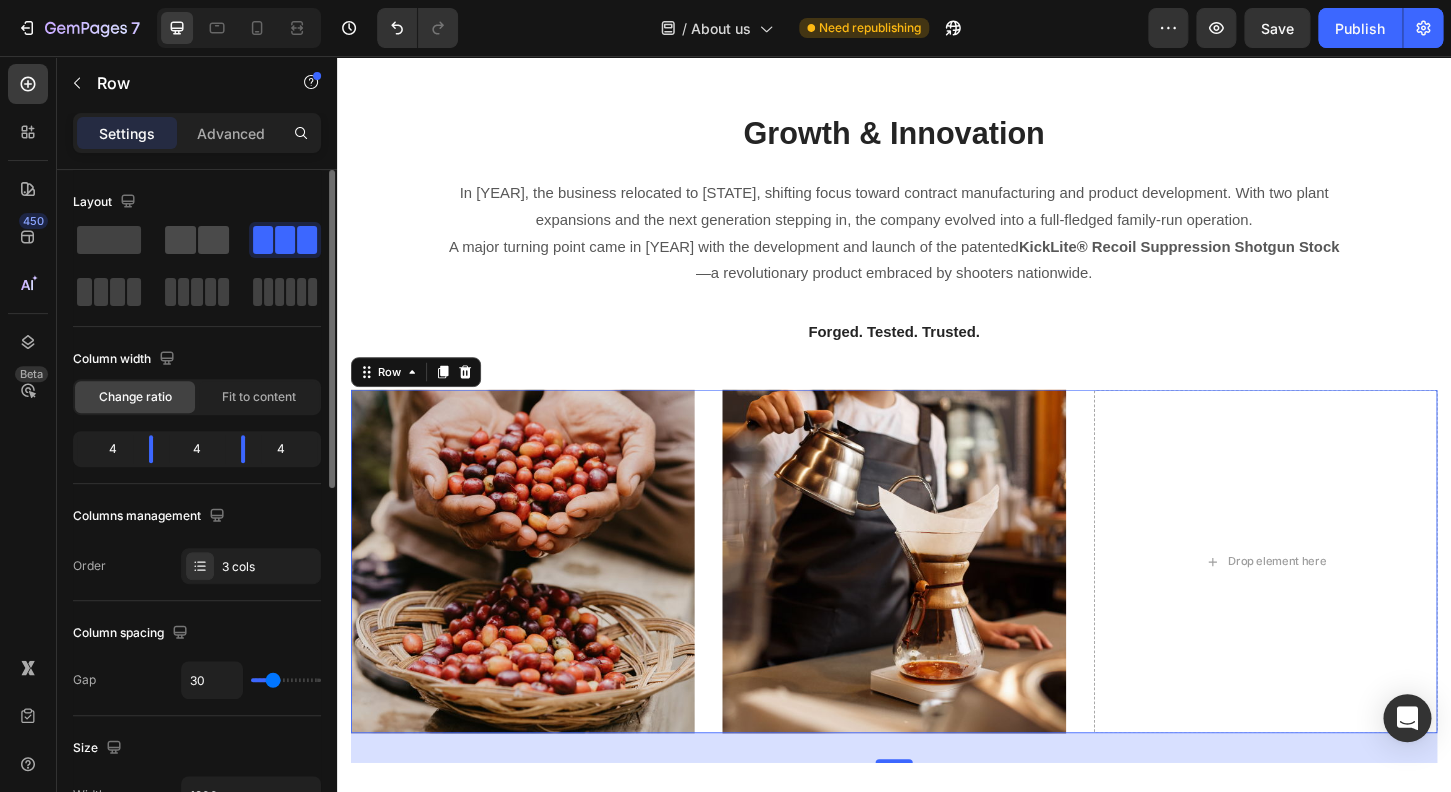 click 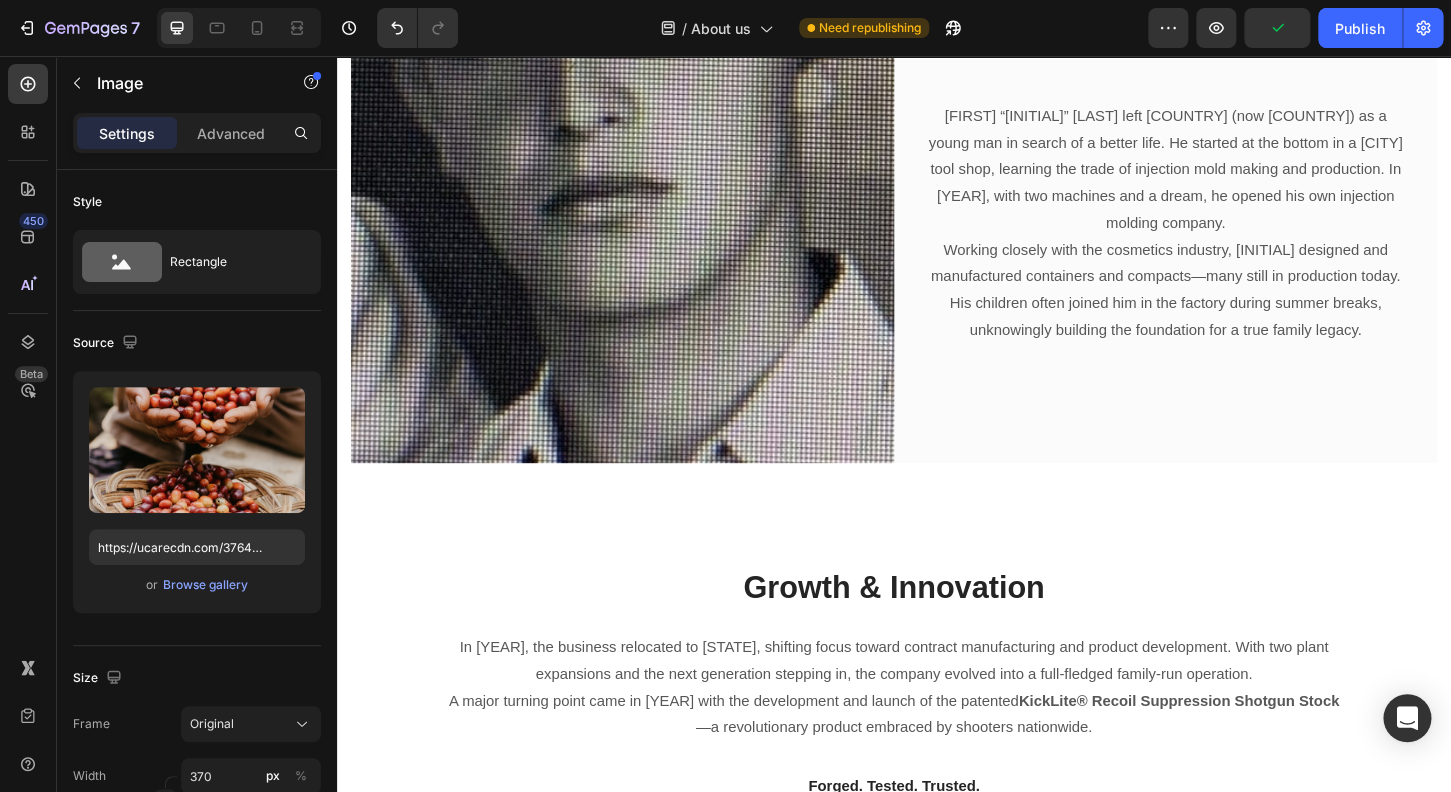 scroll, scrollTop: 751, scrollLeft: 0, axis: vertical 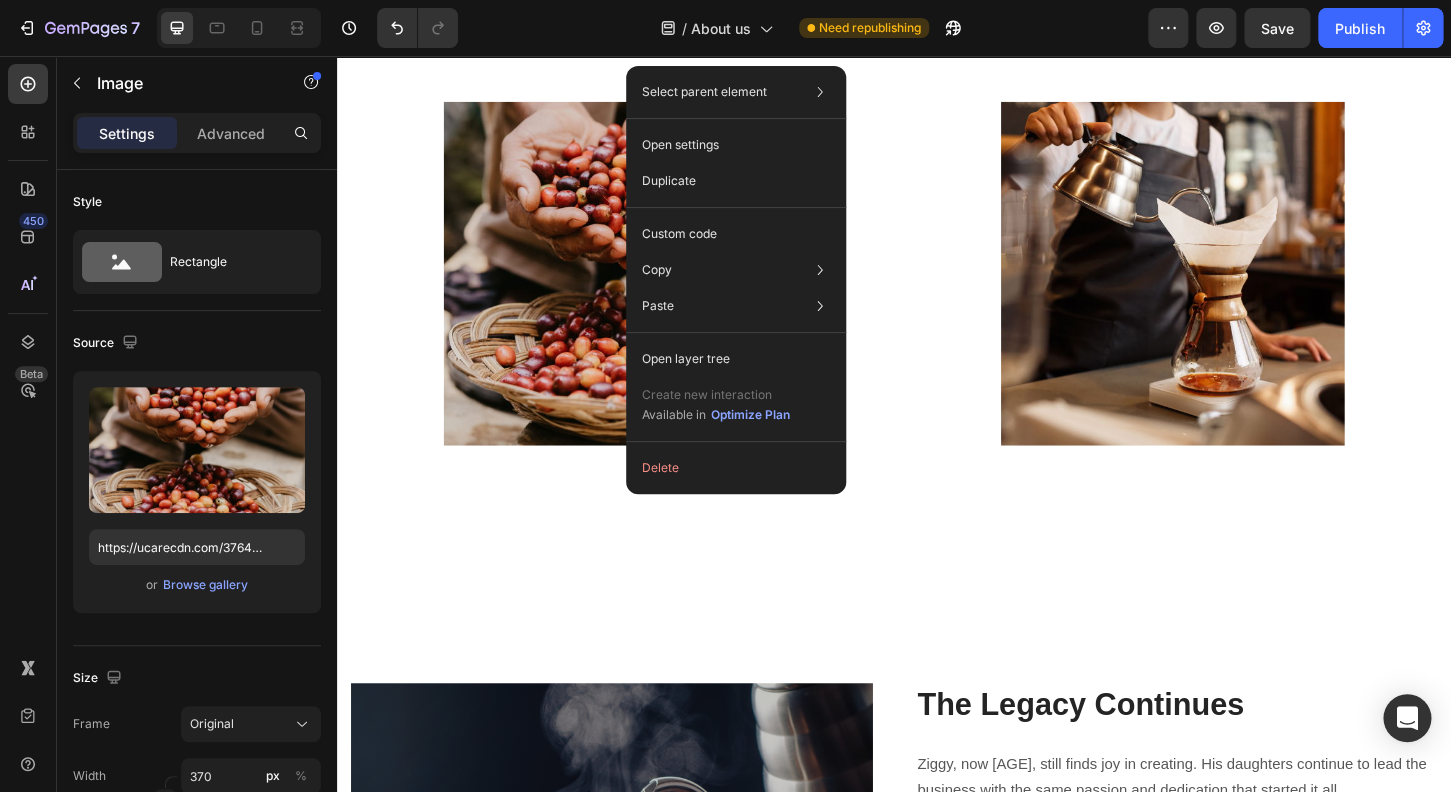 click at bounding box center (637, 290) 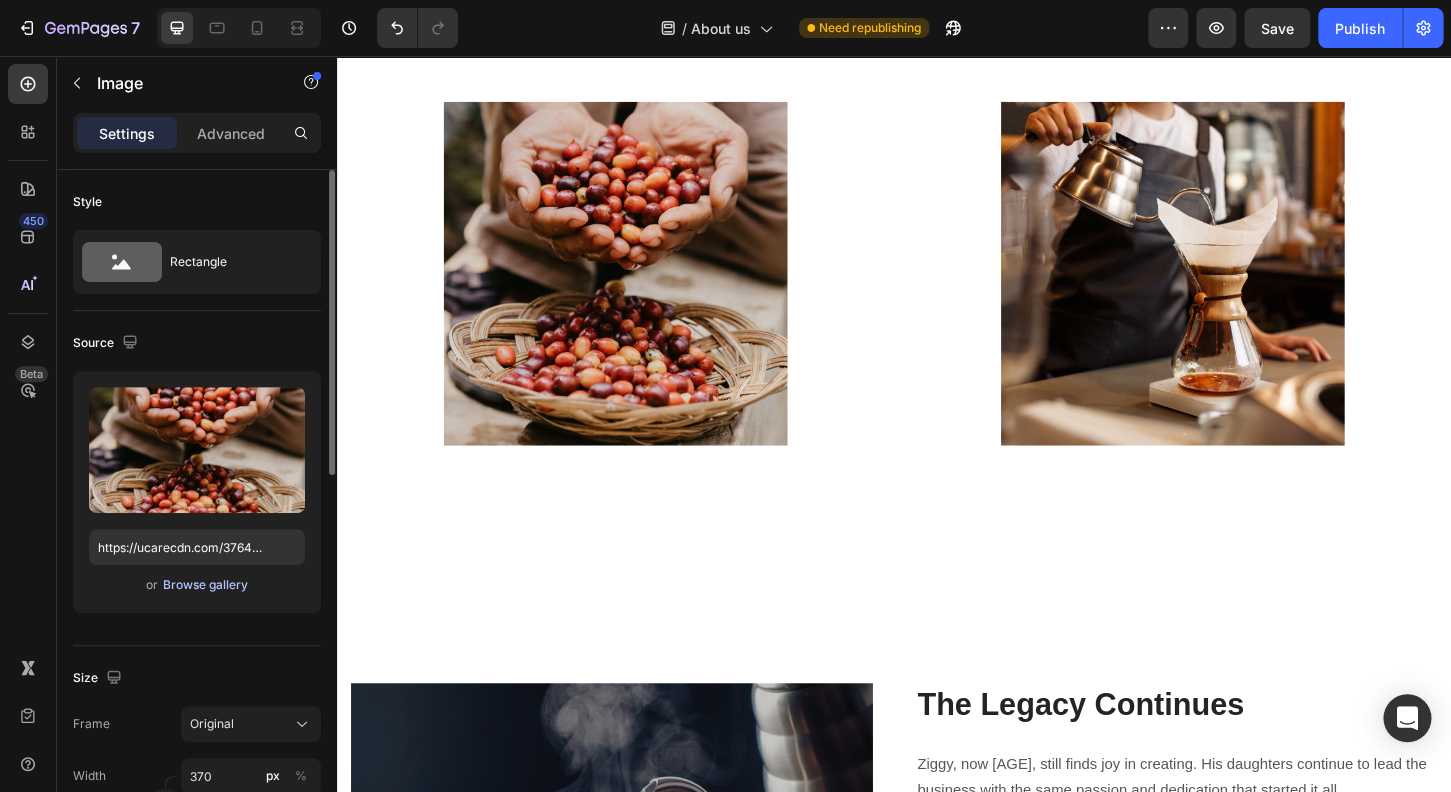 click on "Browse gallery" at bounding box center [205, 585] 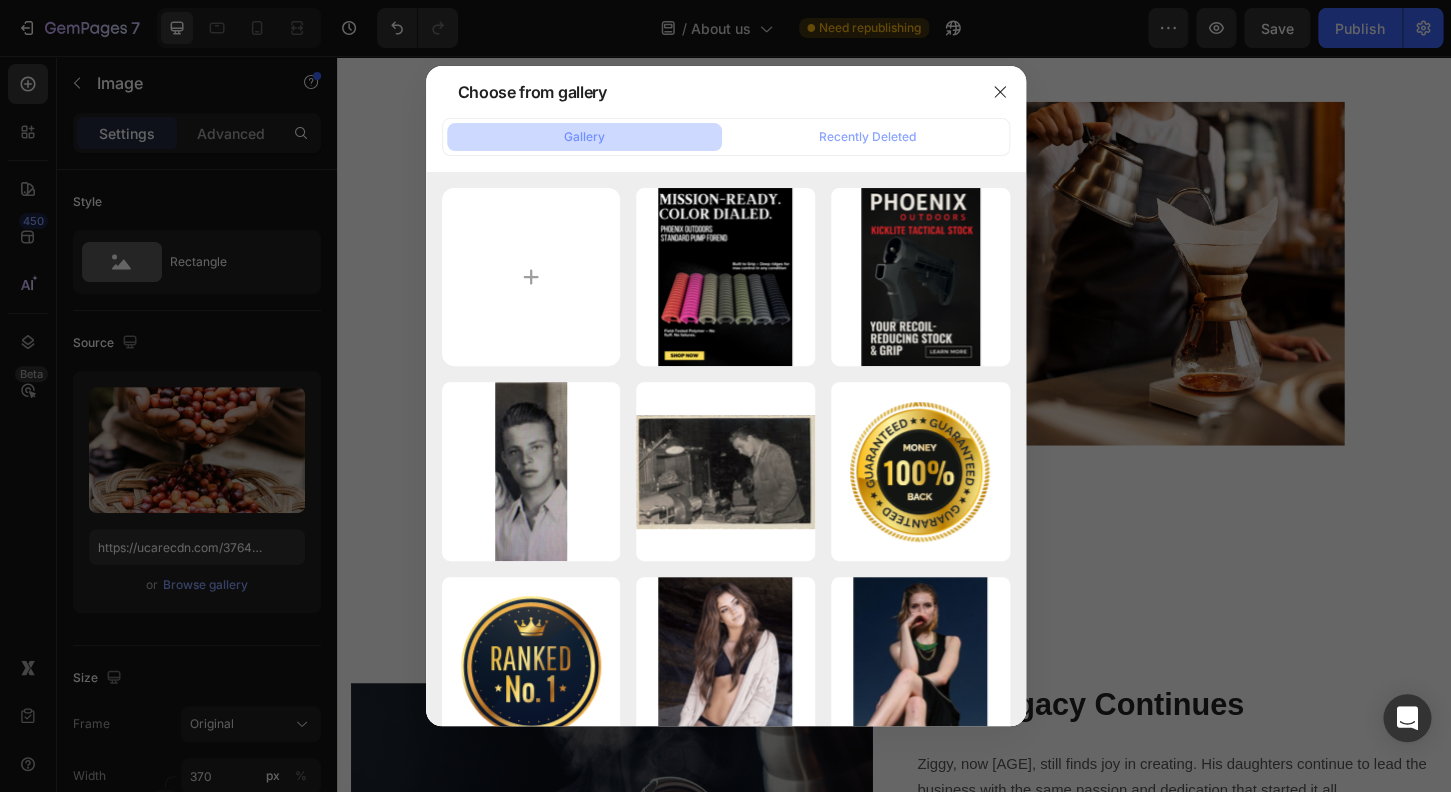 drag, startPoint x: 996, startPoint y: 82, endPoint x: 962, endPoint y: 105, distance: 41.04875 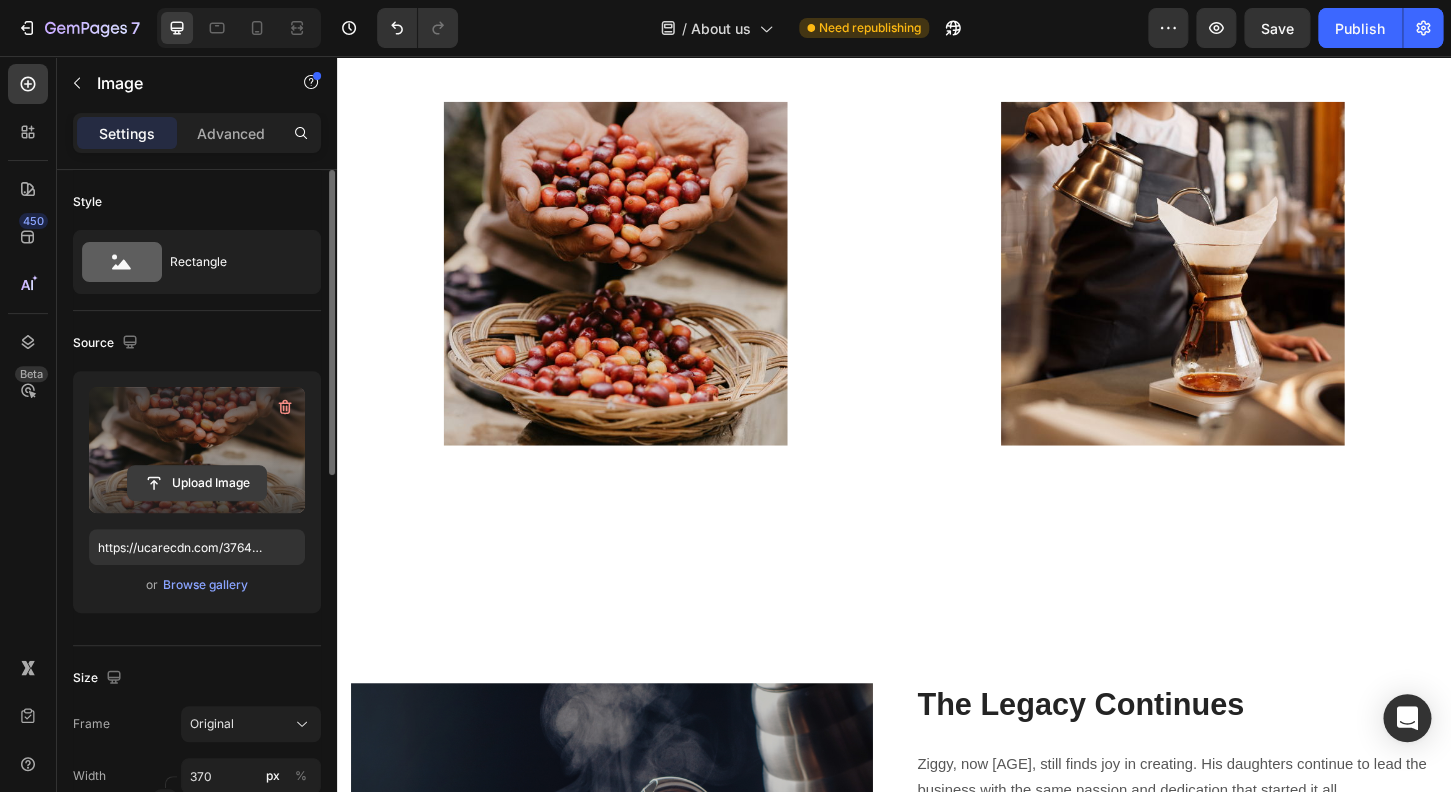click 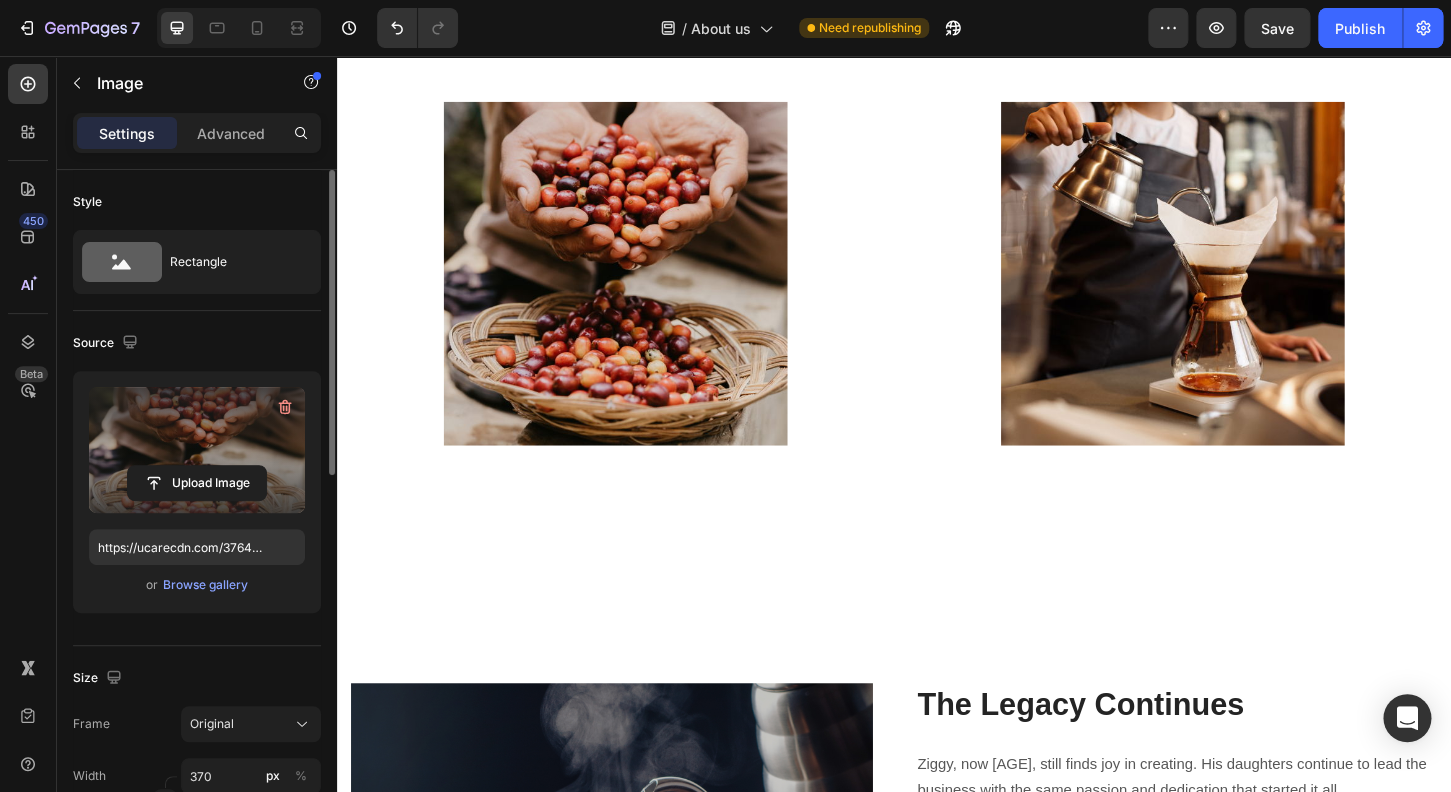 click at bounding box center (197, 450) 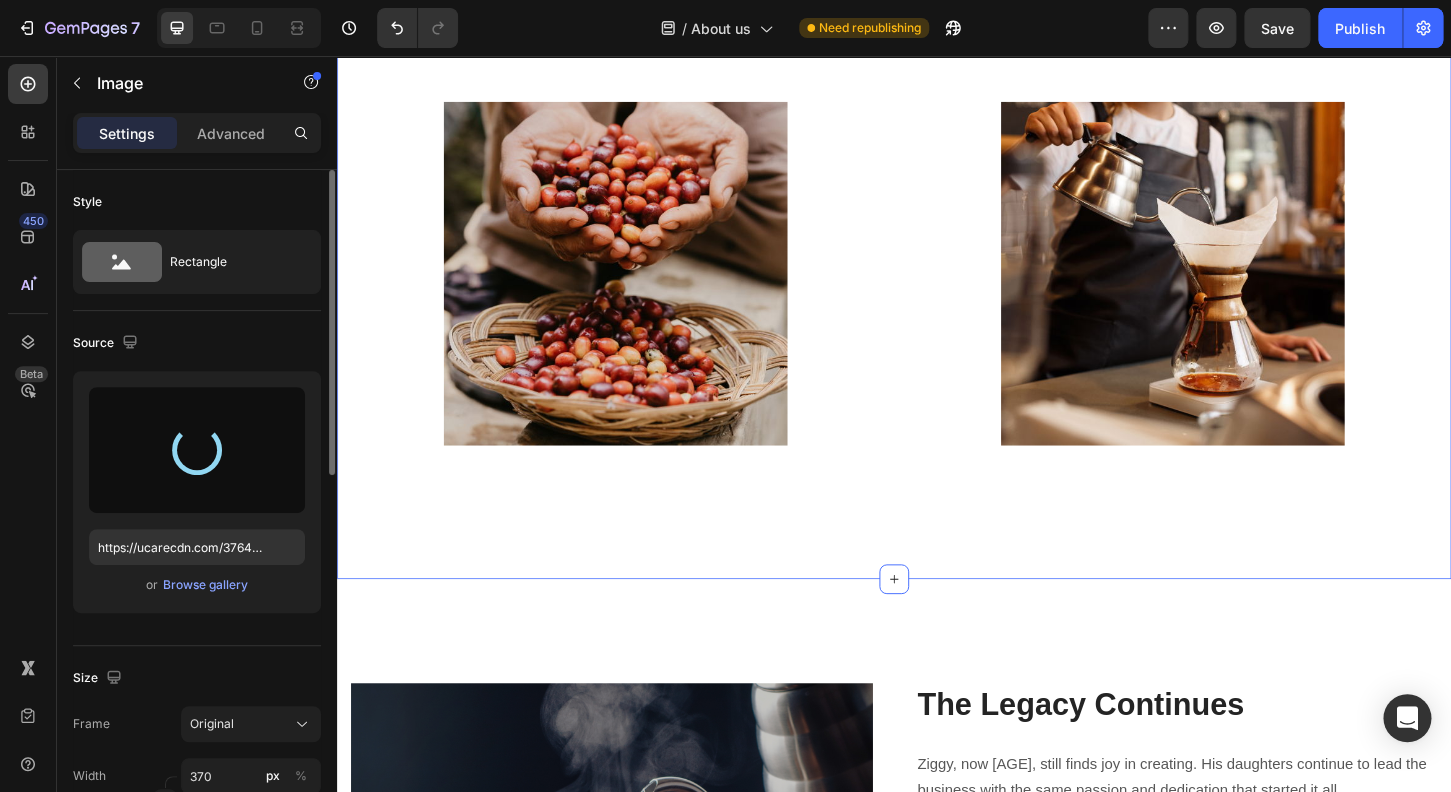 type on "https://cdn.shopify.com/s/files/1/0732/5519/0761/files/gempages_573546625297810322-f5ae1db2-6b2b-4fab-8950-22b76458a41f.jpg" 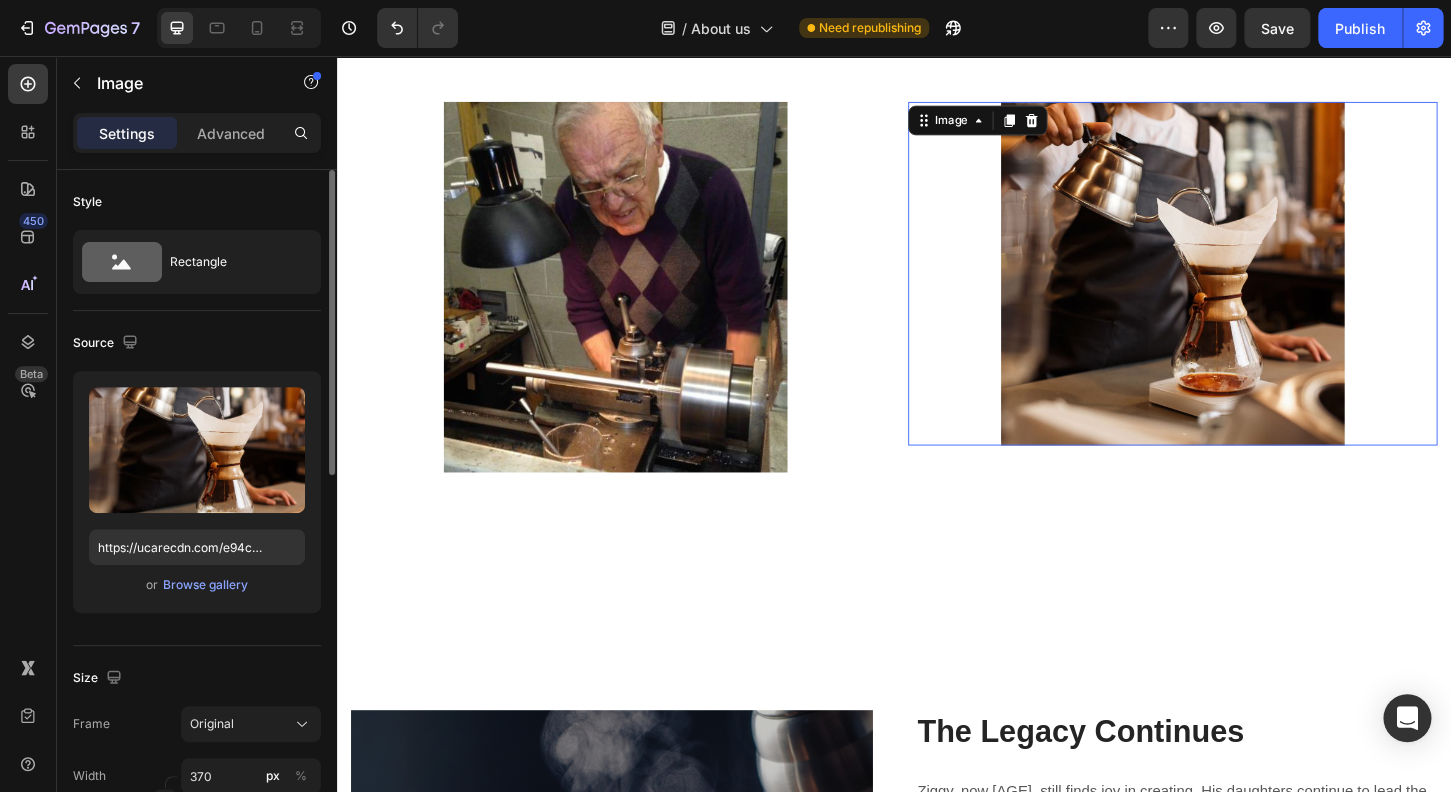 click at bounding box center (1237, 290) 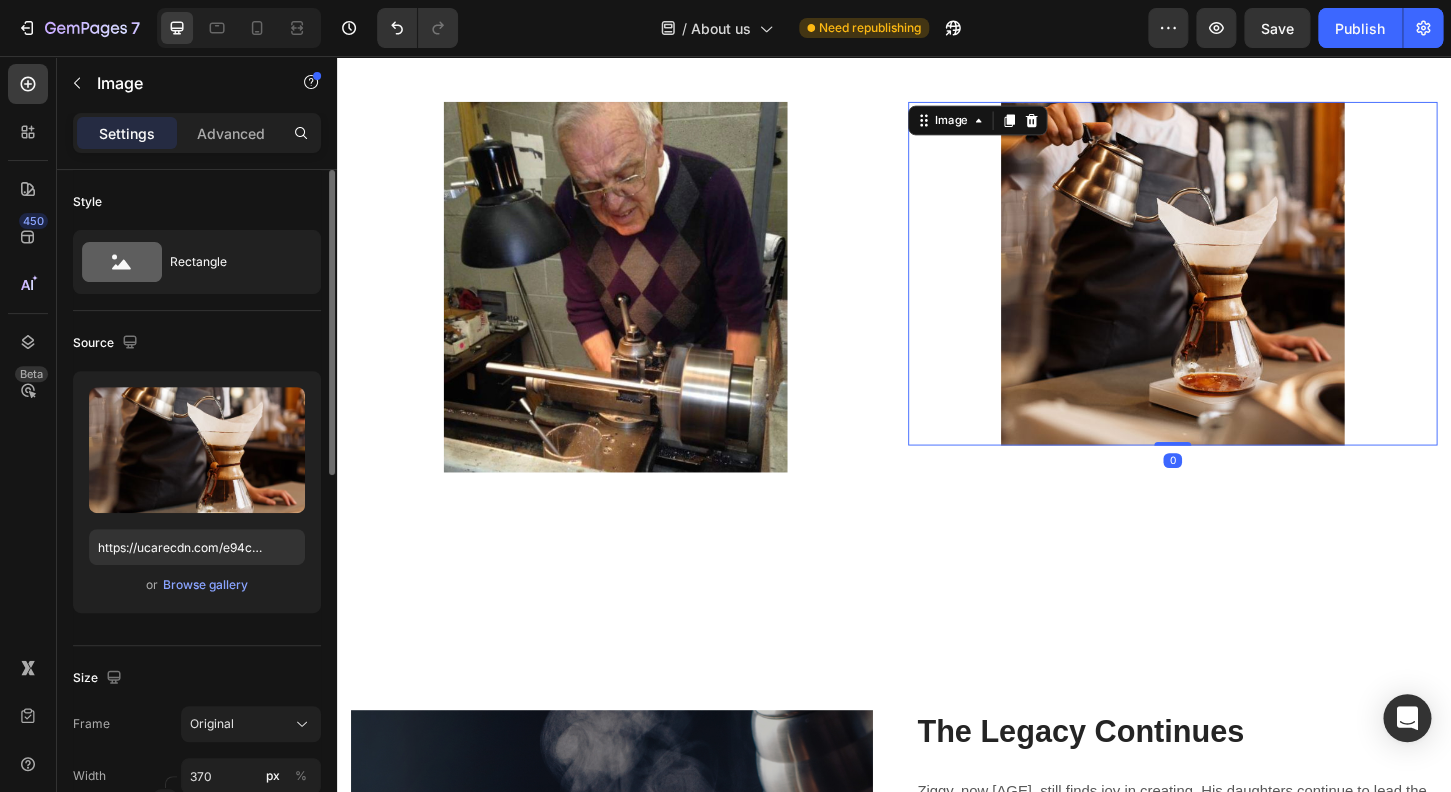 click at bounding box center [1237, 290] 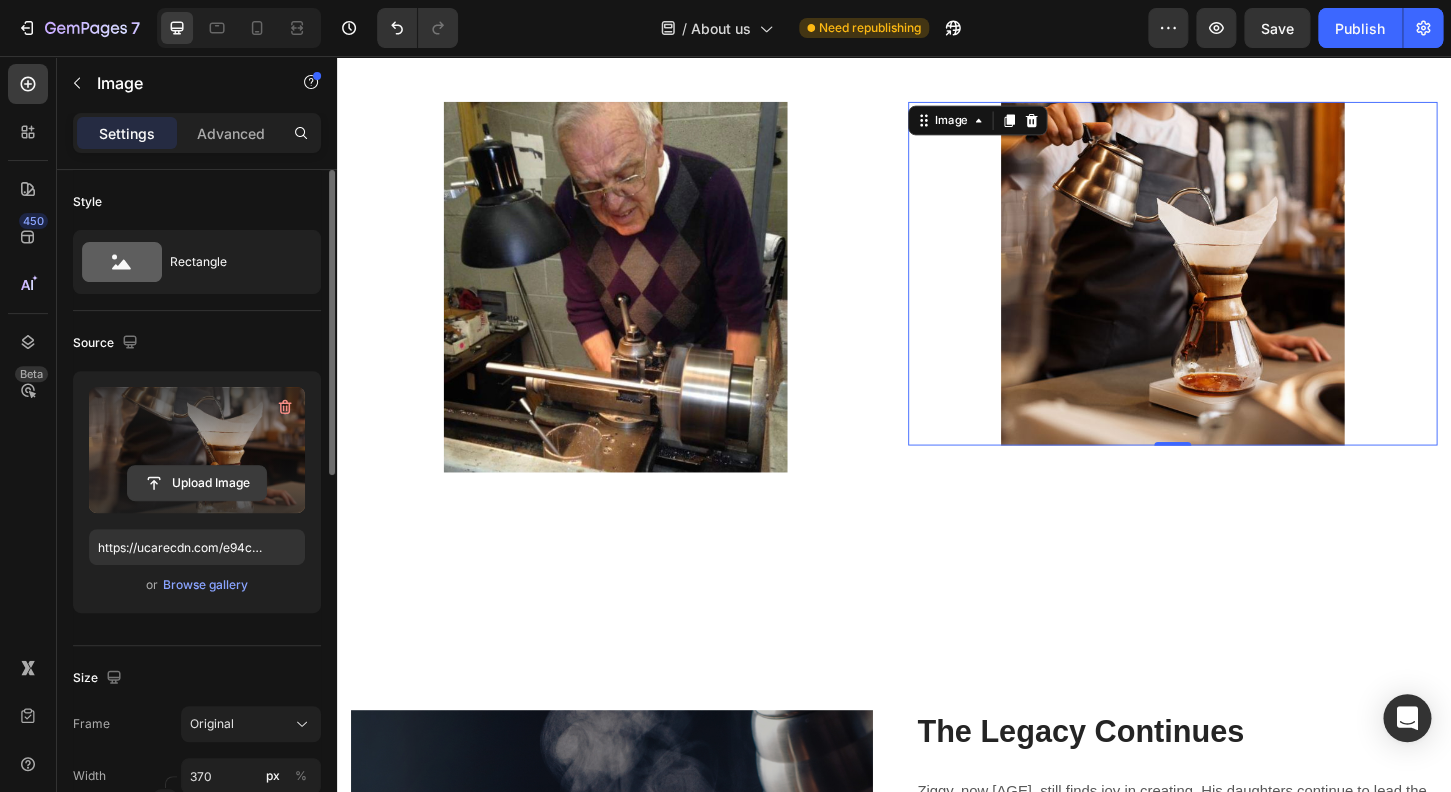 click 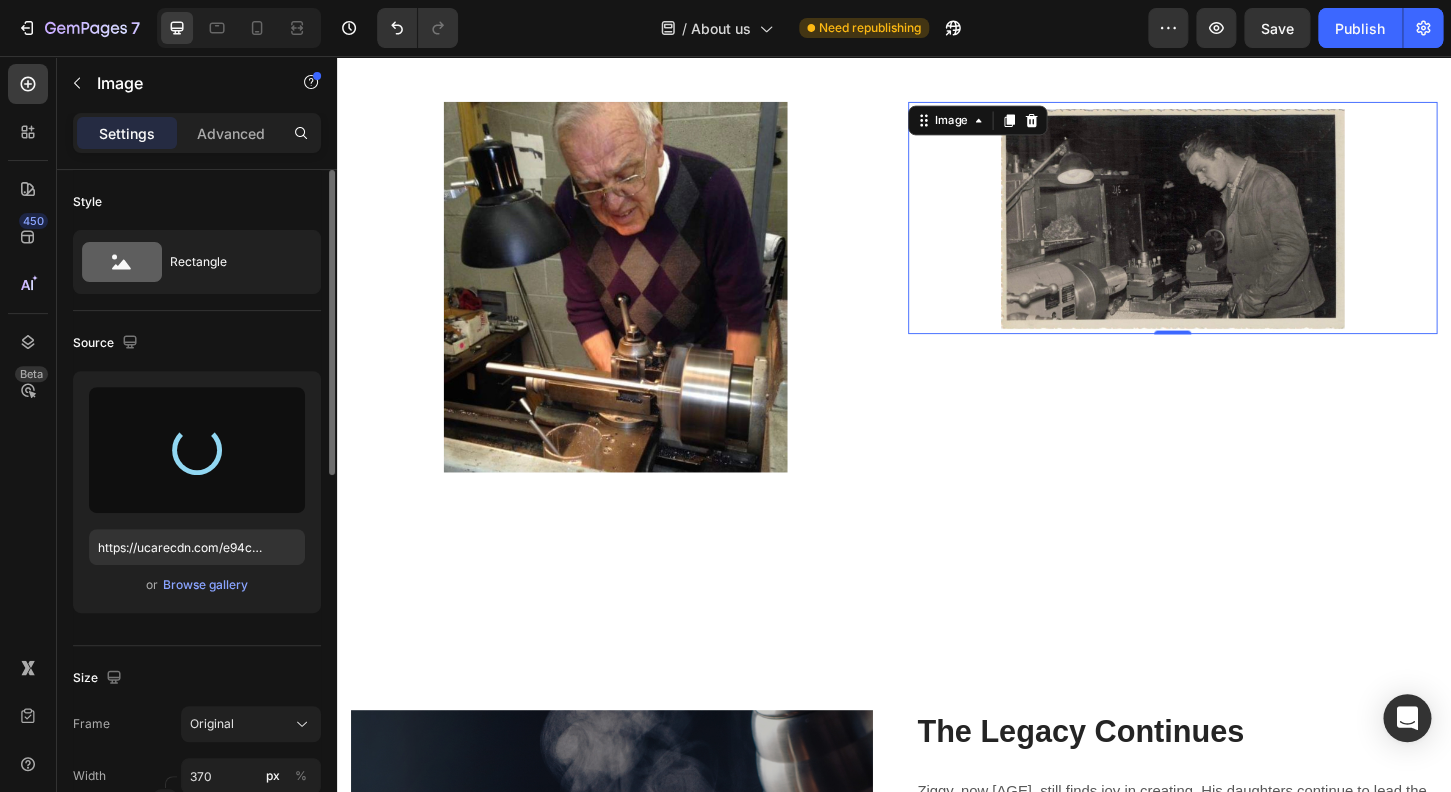 type on "https://cdn.shopify.com/s/files/1/0732/5519/0761/files/gempages_573546625297810322-8b5a243a-0c9a-456c-9f6a-e1706911e077.jpg" 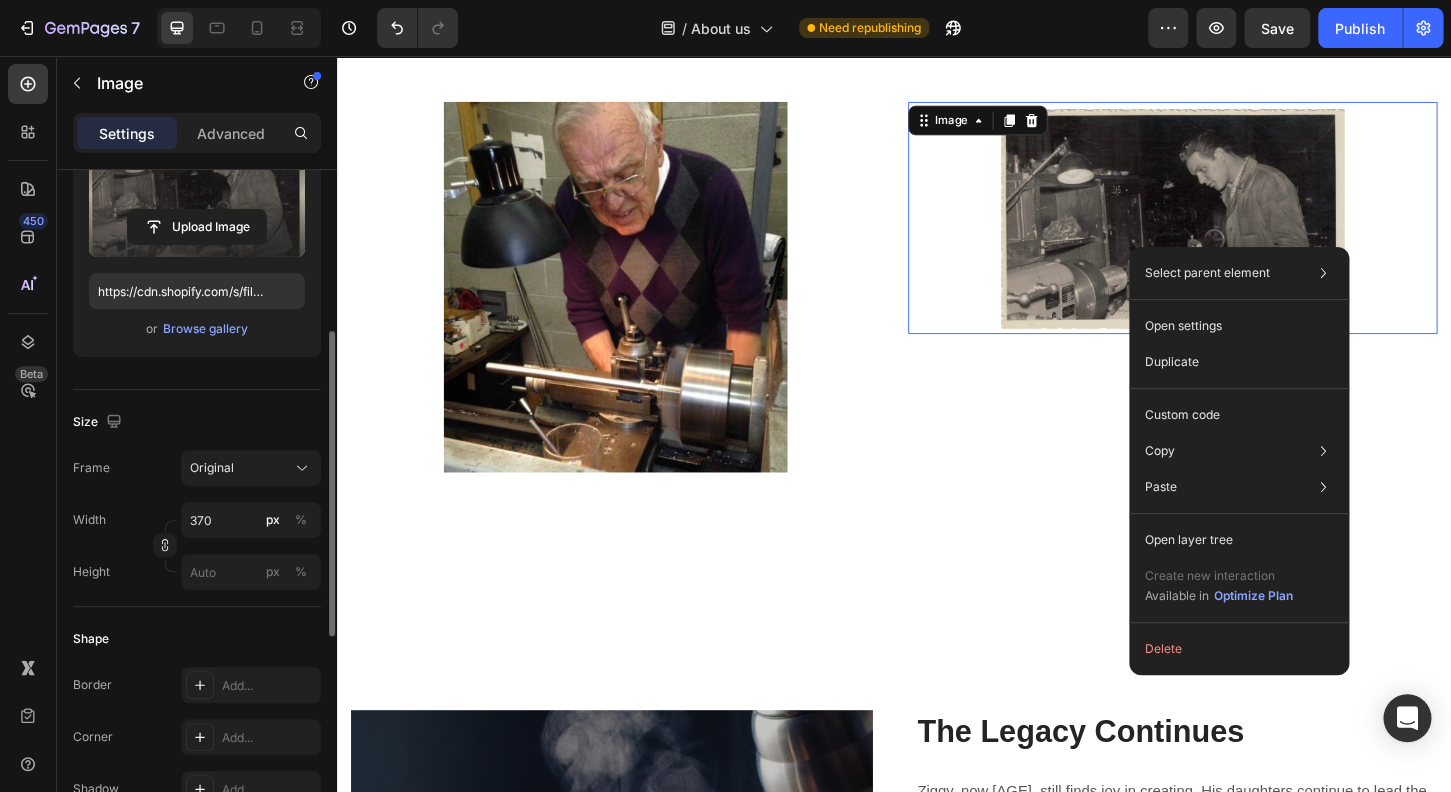 scroll, scrollTop: 288, scrollLeft: 0, axis: vertical 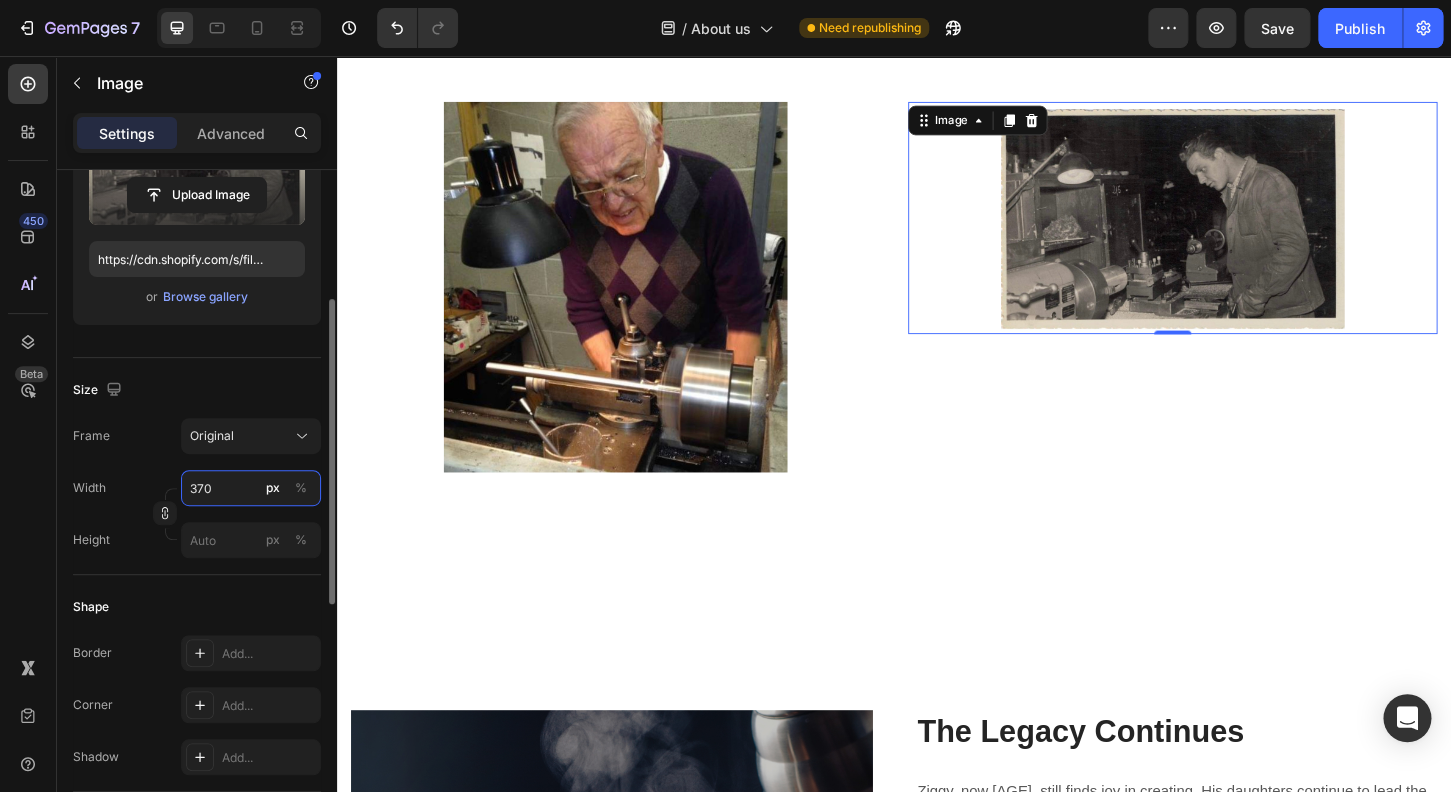 click on "370" at bounding box center (251, 488) 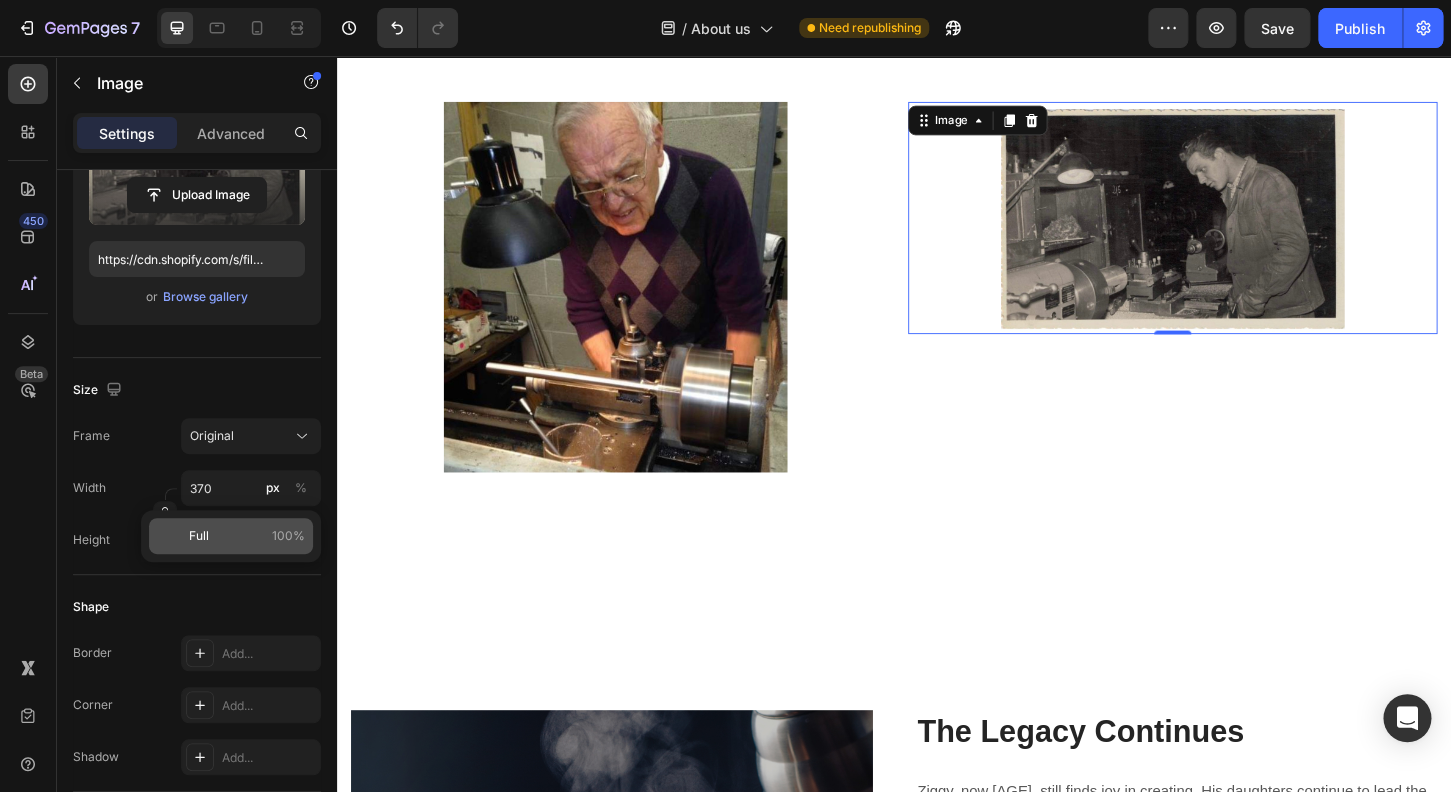 click on "Full" at bounding box center [199, 536] 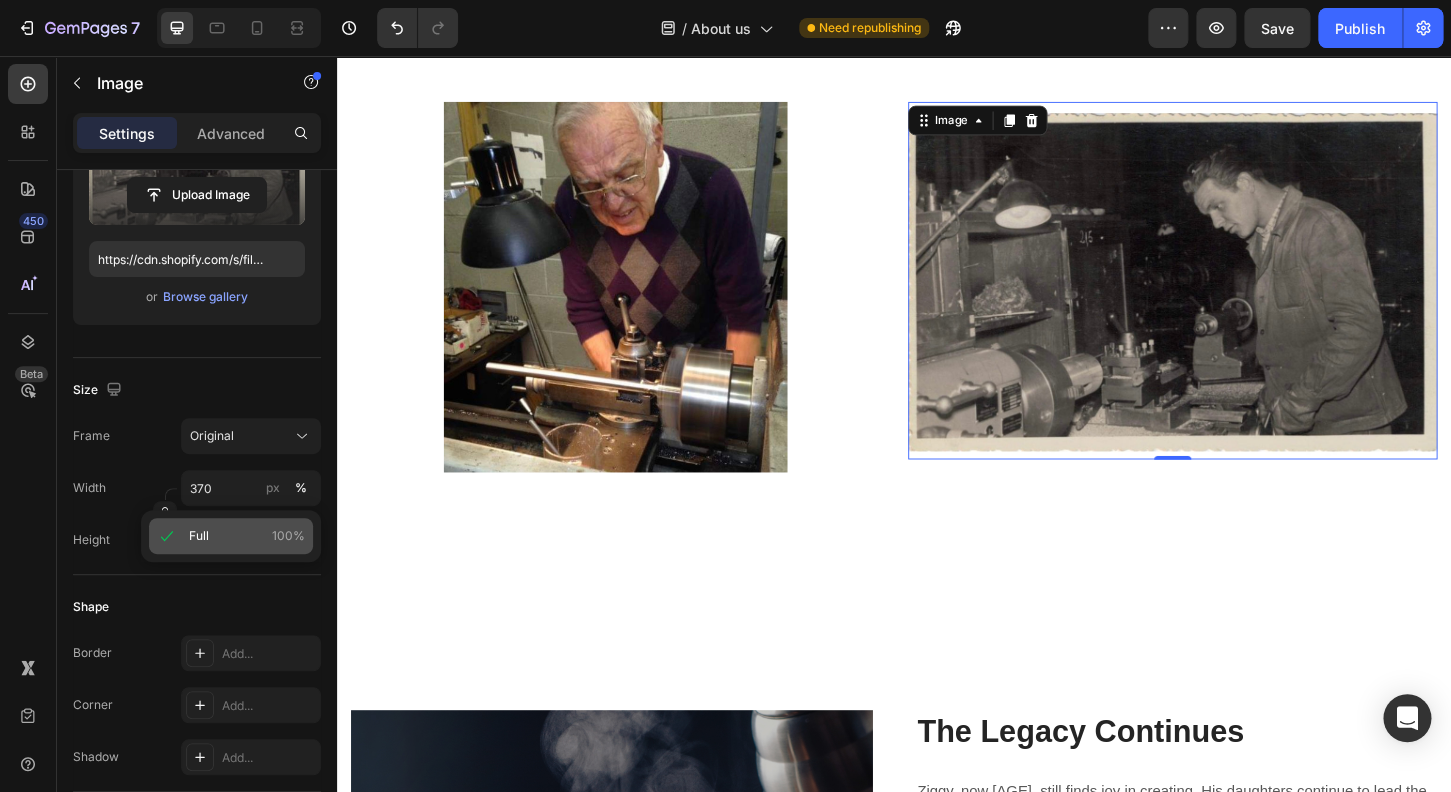 type on "100" 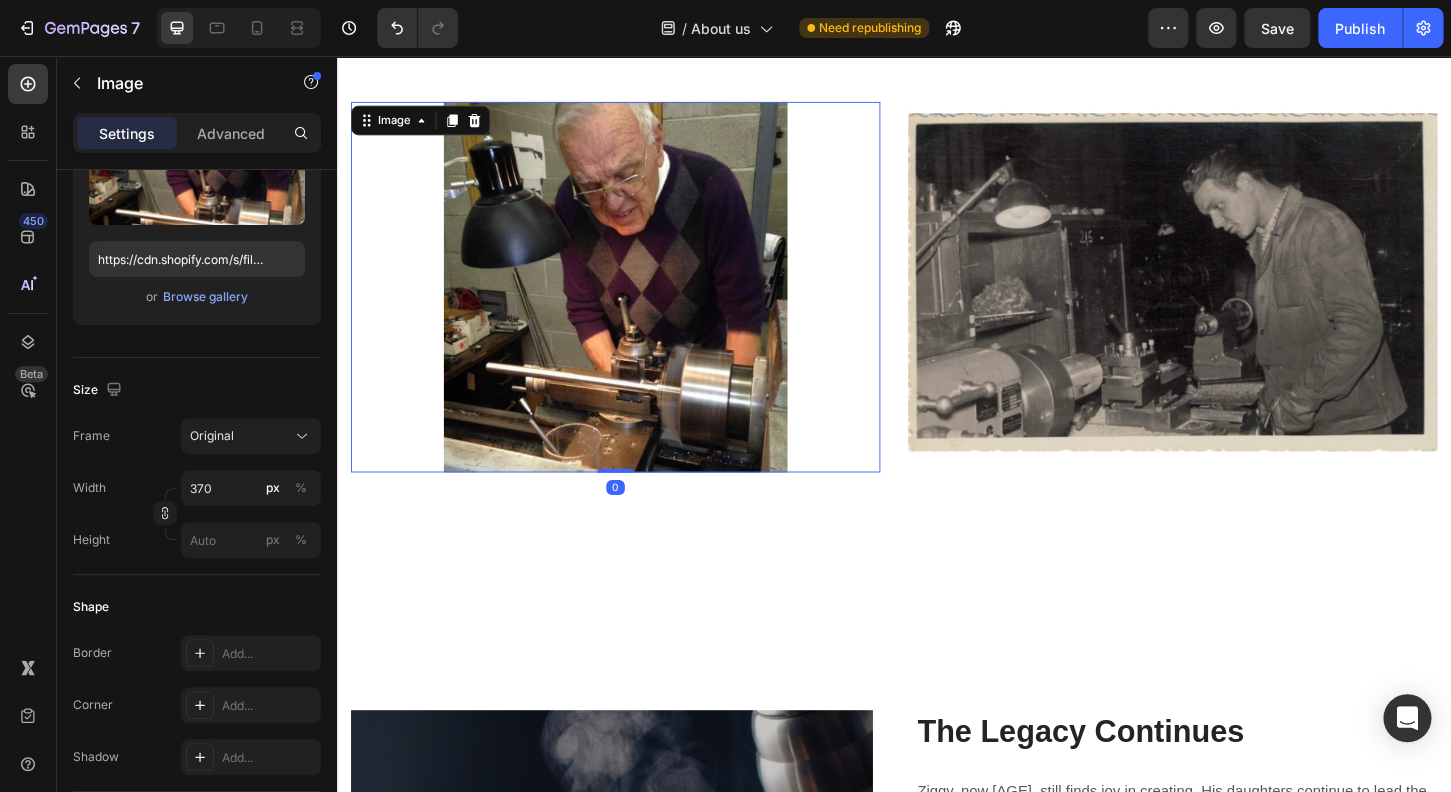 click at bounding box center [637, 304] 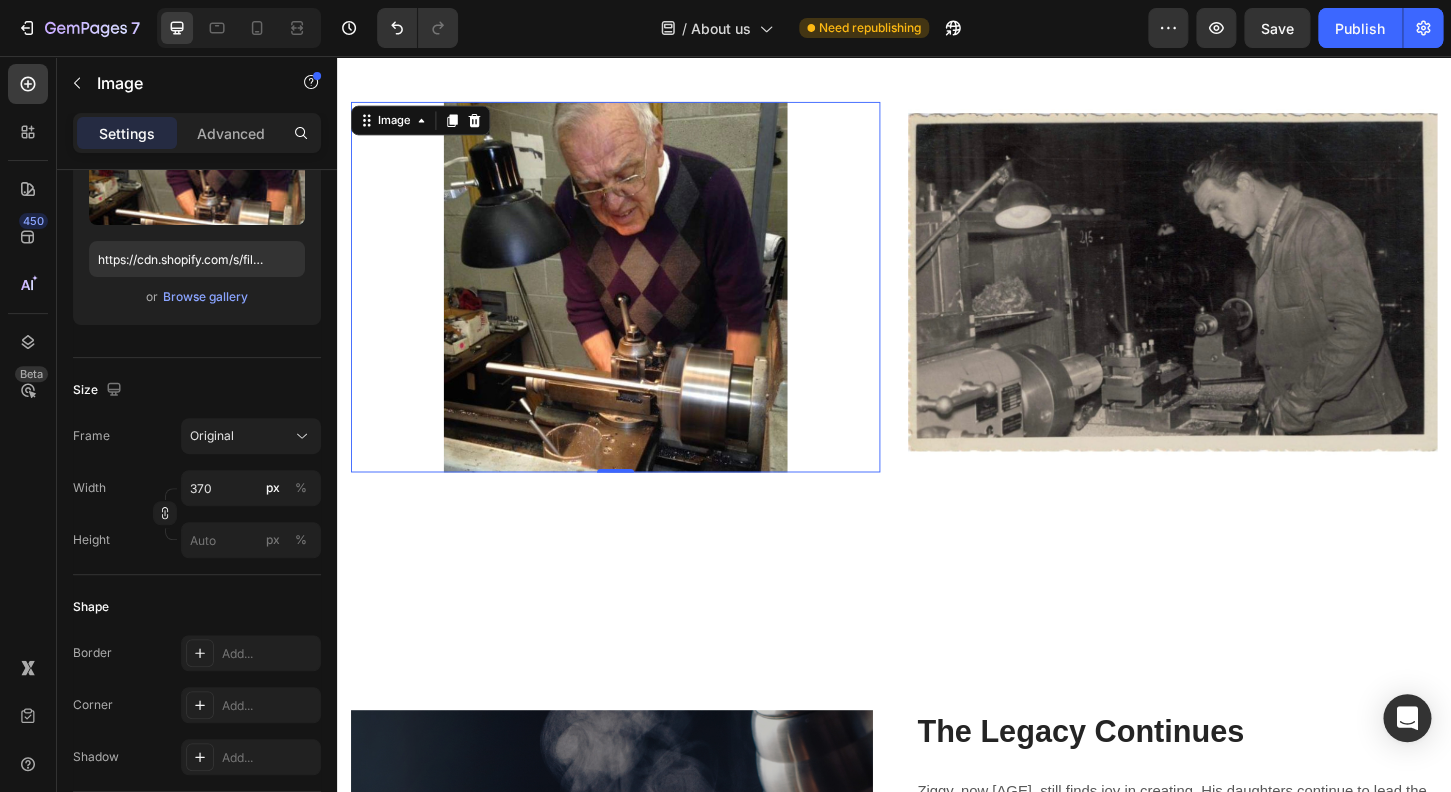 click at bounding box center (637, 304) 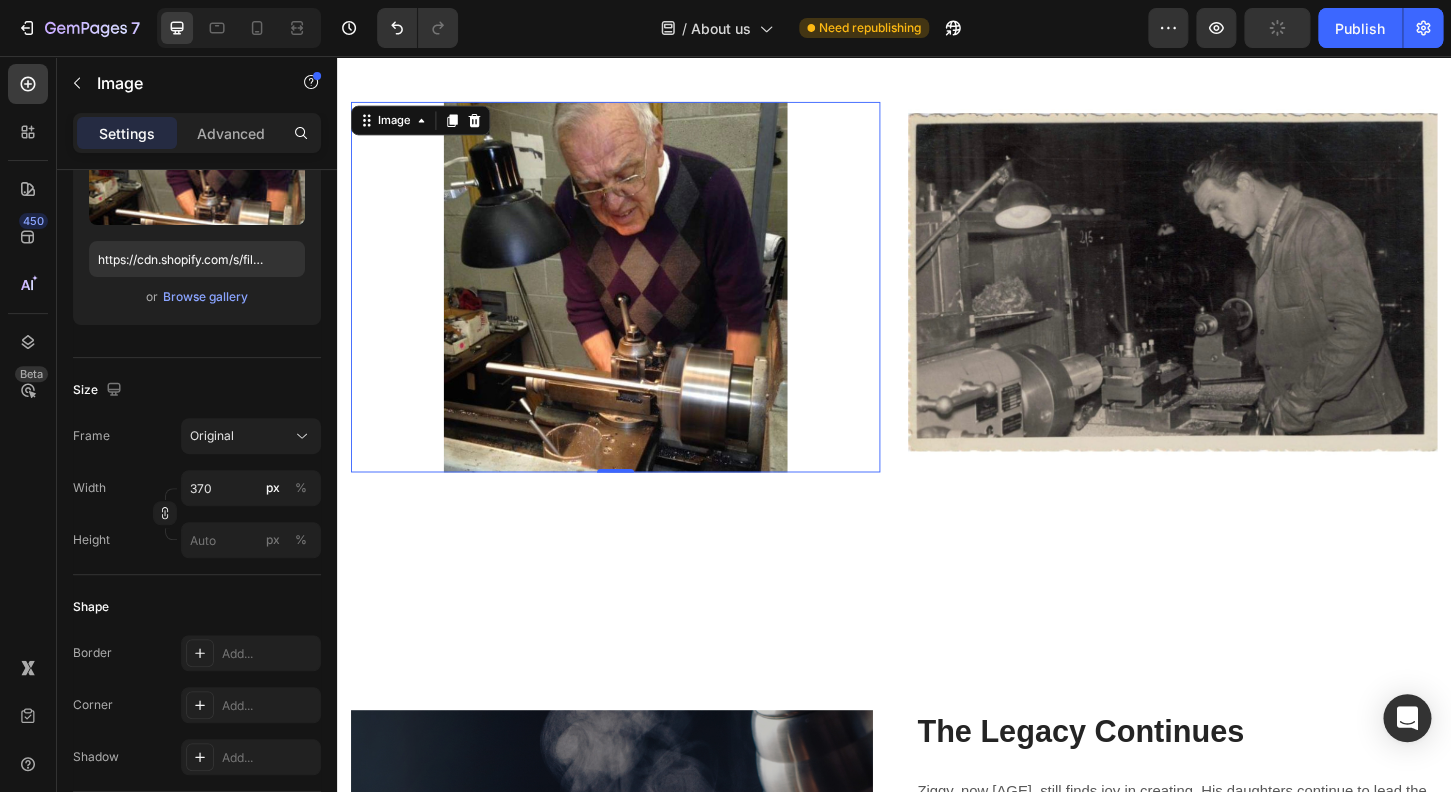 click at bounding box center [637, 304] 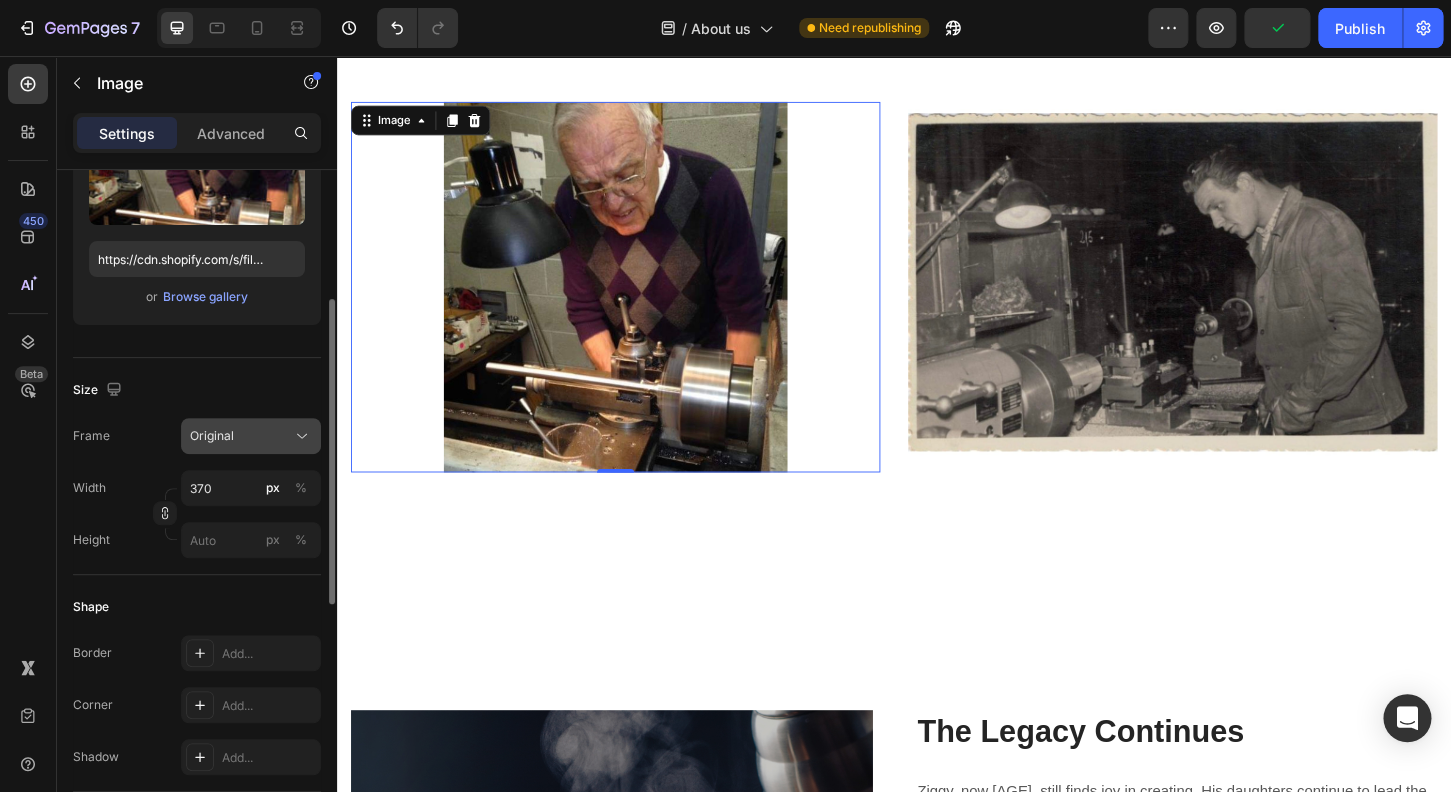 click on "Original" at bounding box center [251, 436] 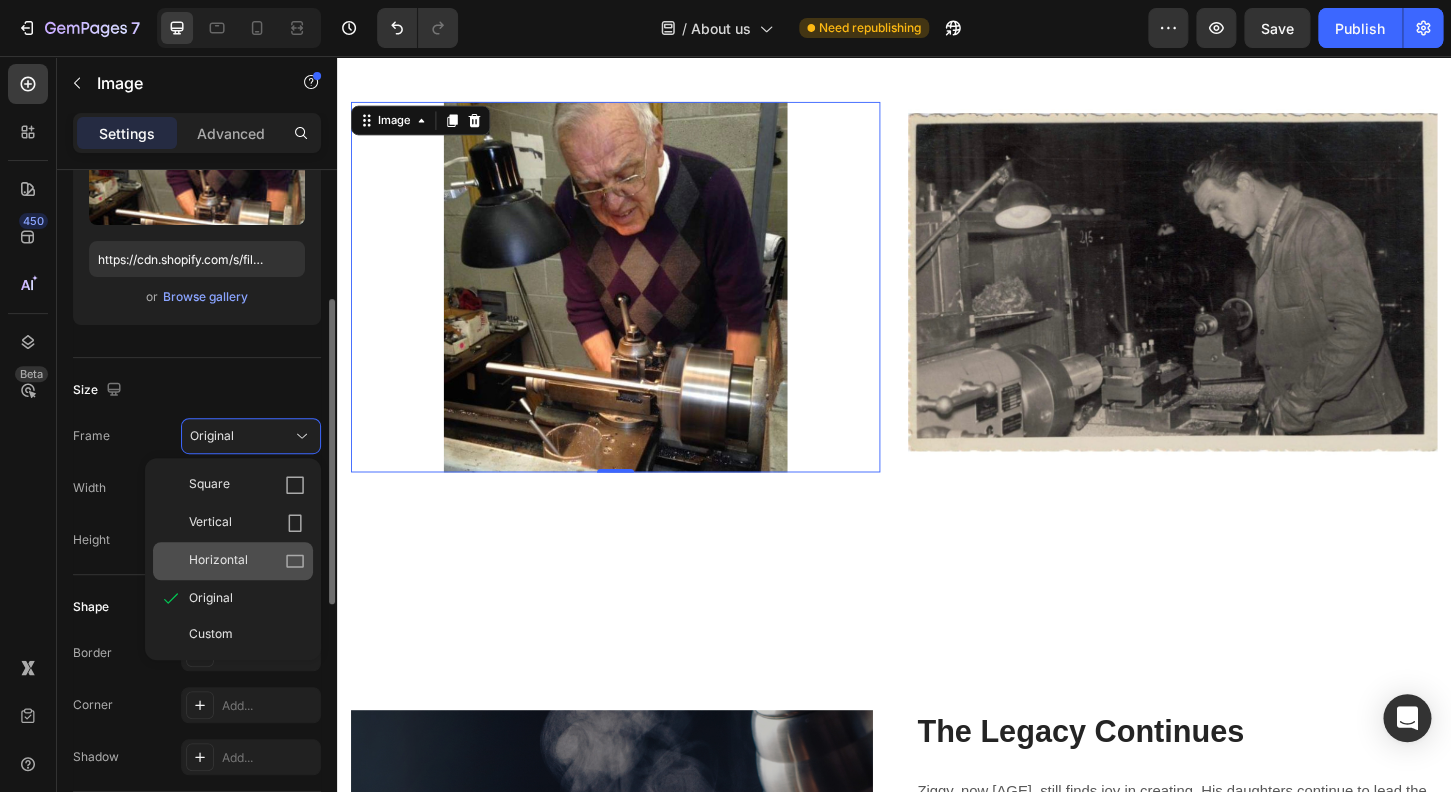 click on "Horizontal" at bounding box center (247, 561) 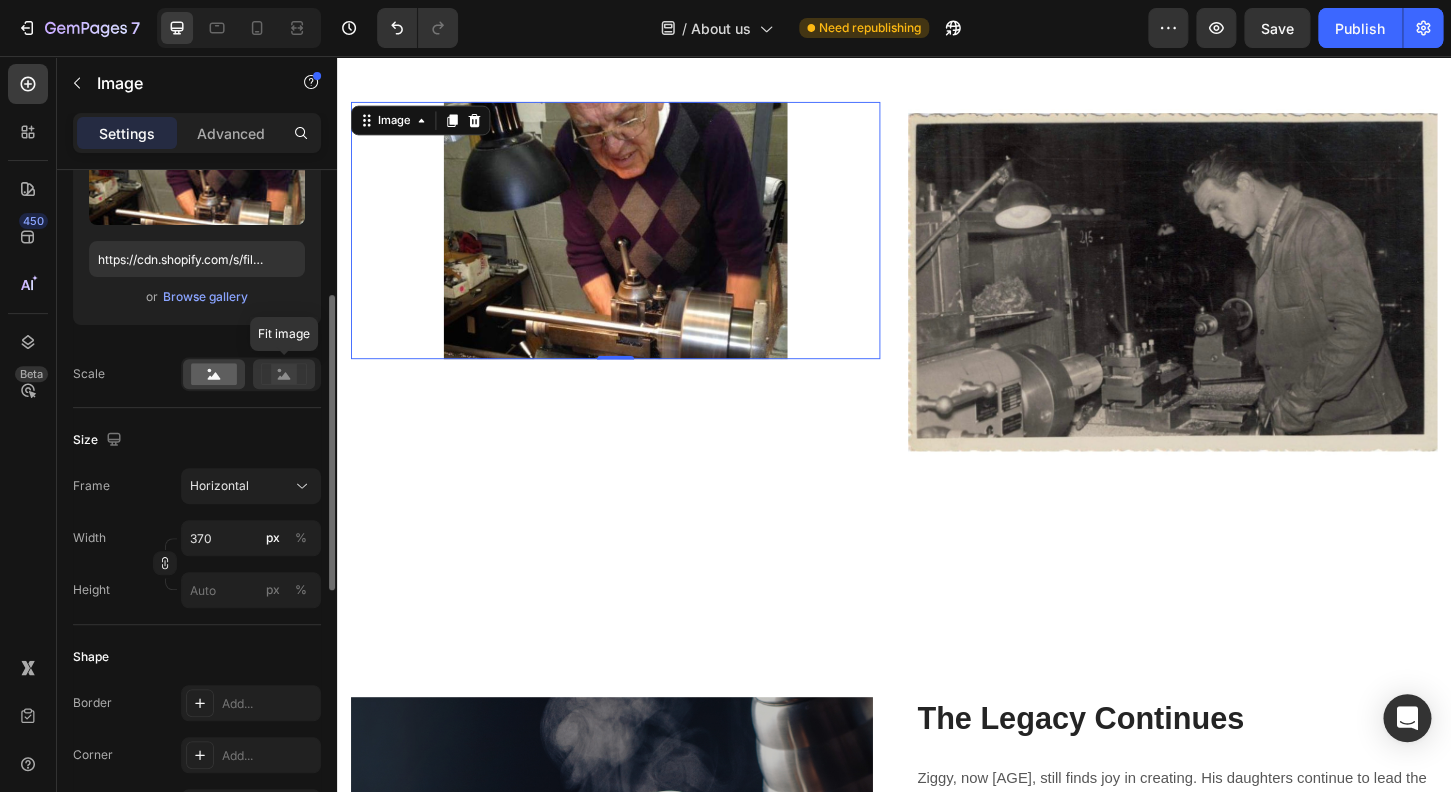 click 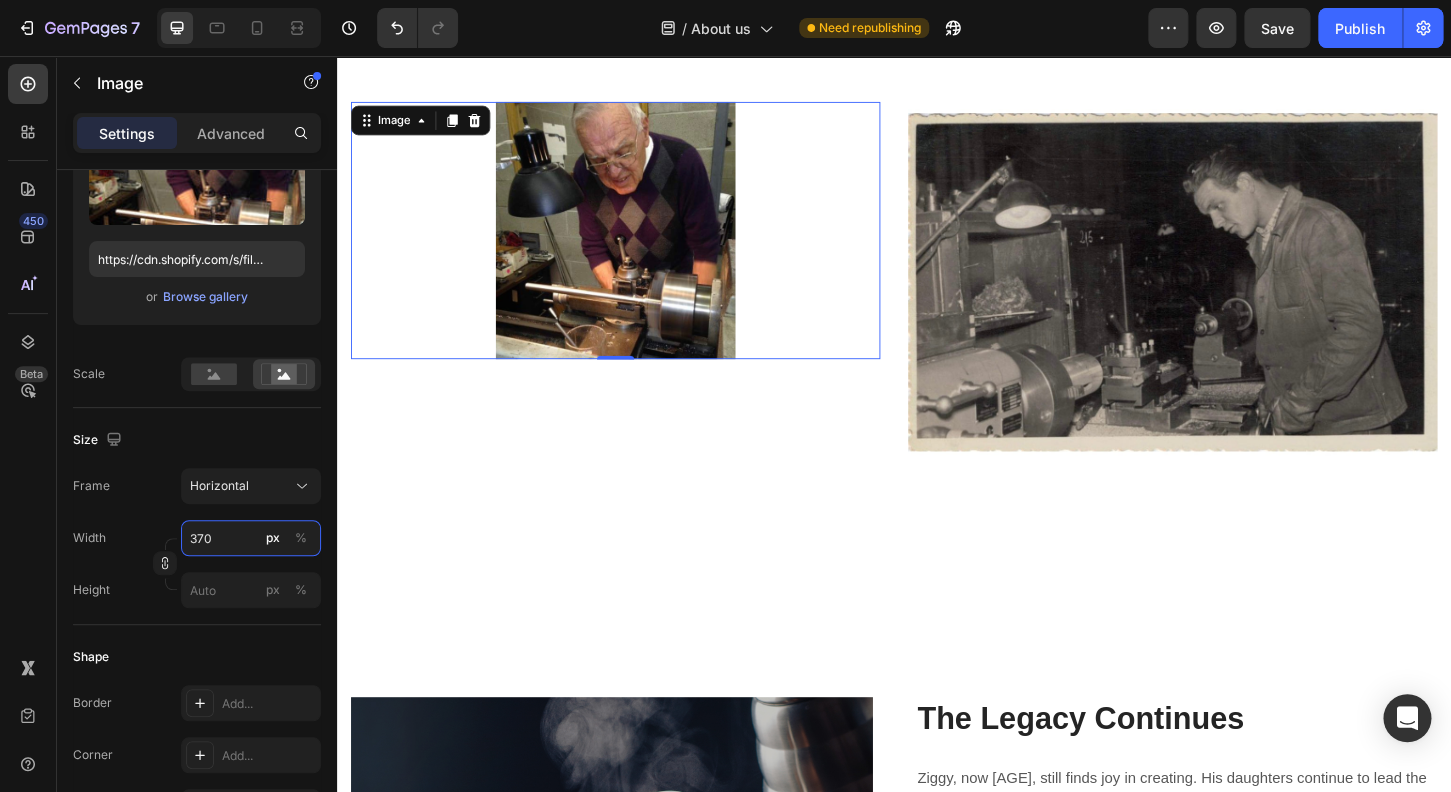 click on "370" at bounding box center [251, 538] 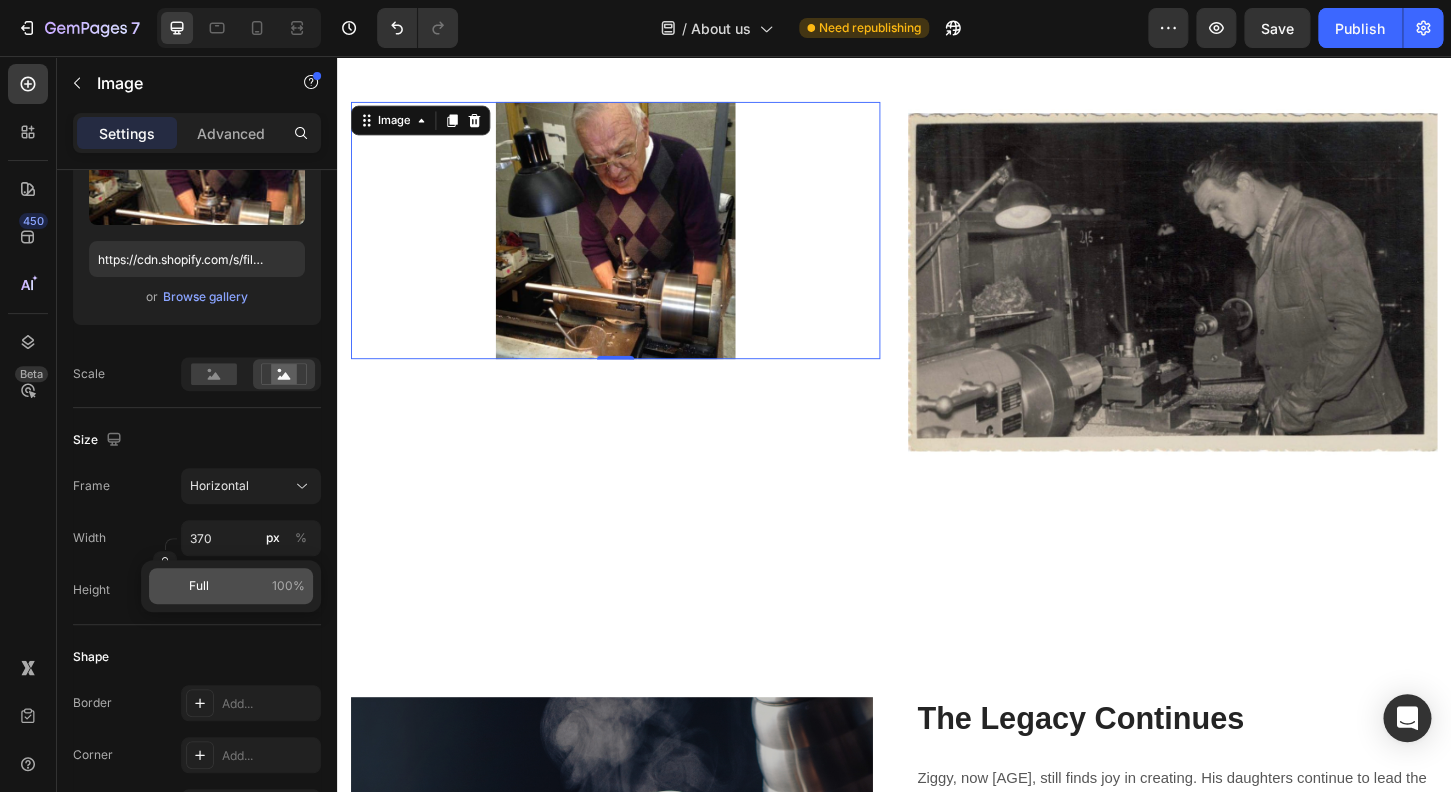 click on "100%" at bounding box center (288, 586) 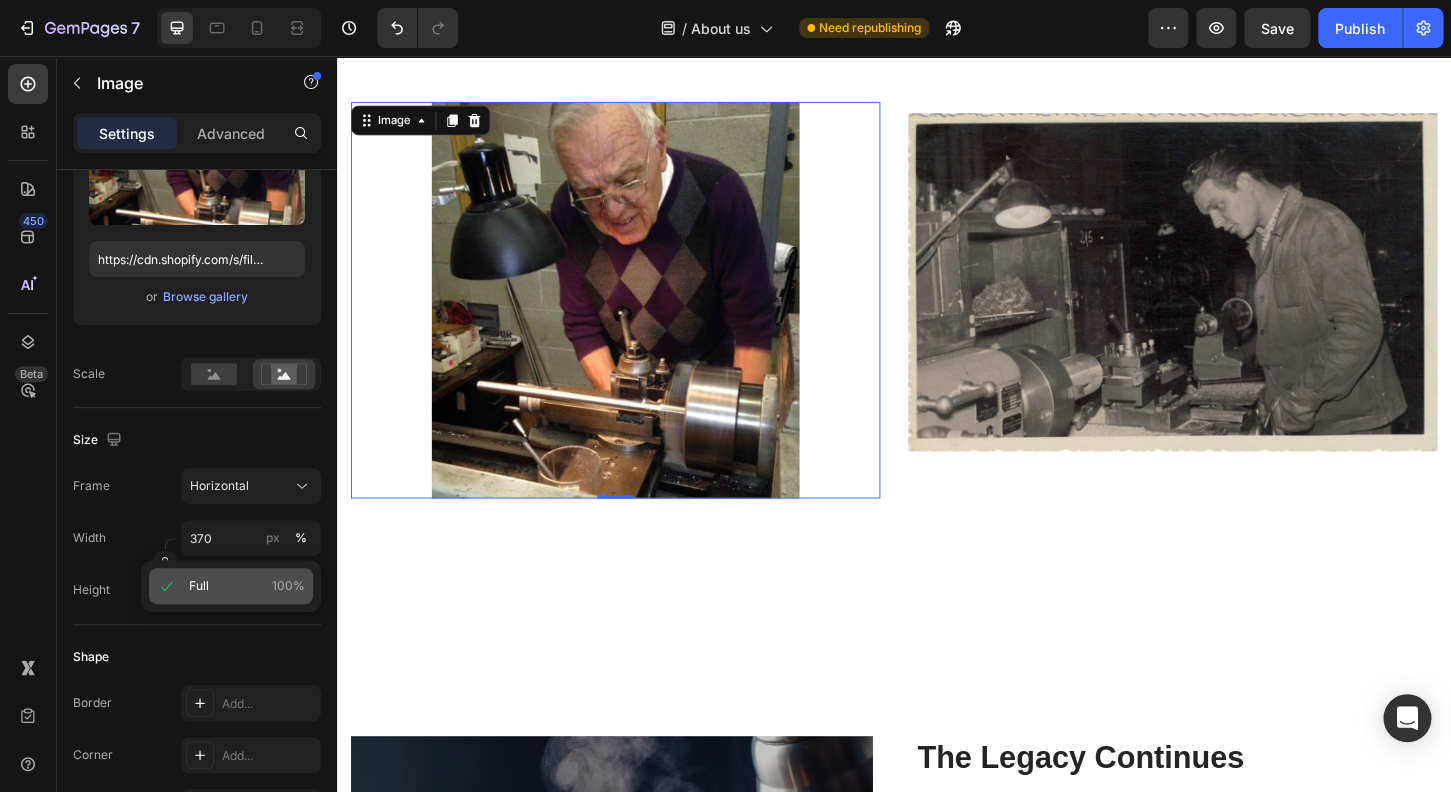 type on "100" 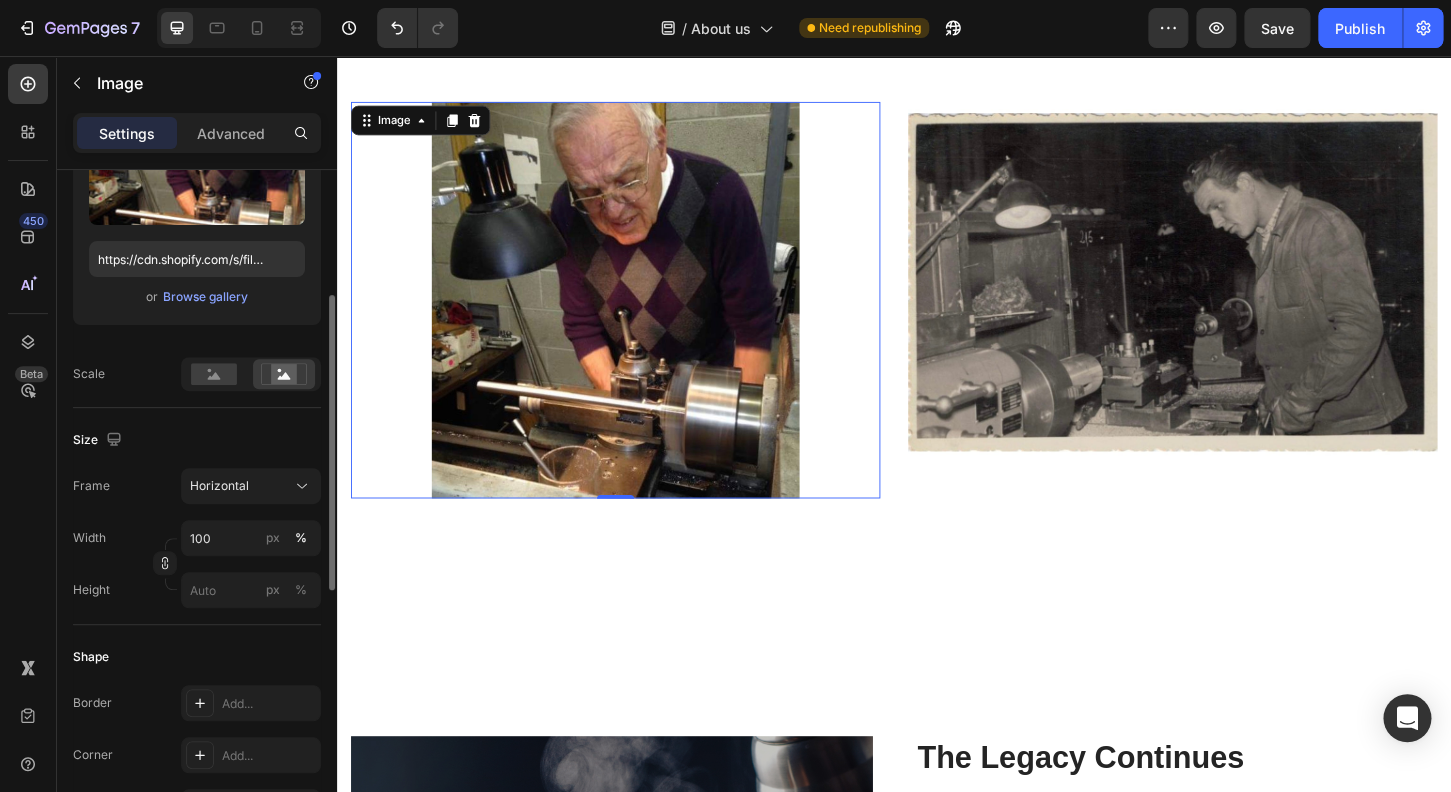 click on "Frame Horizontal Width 100 px % Height px %" 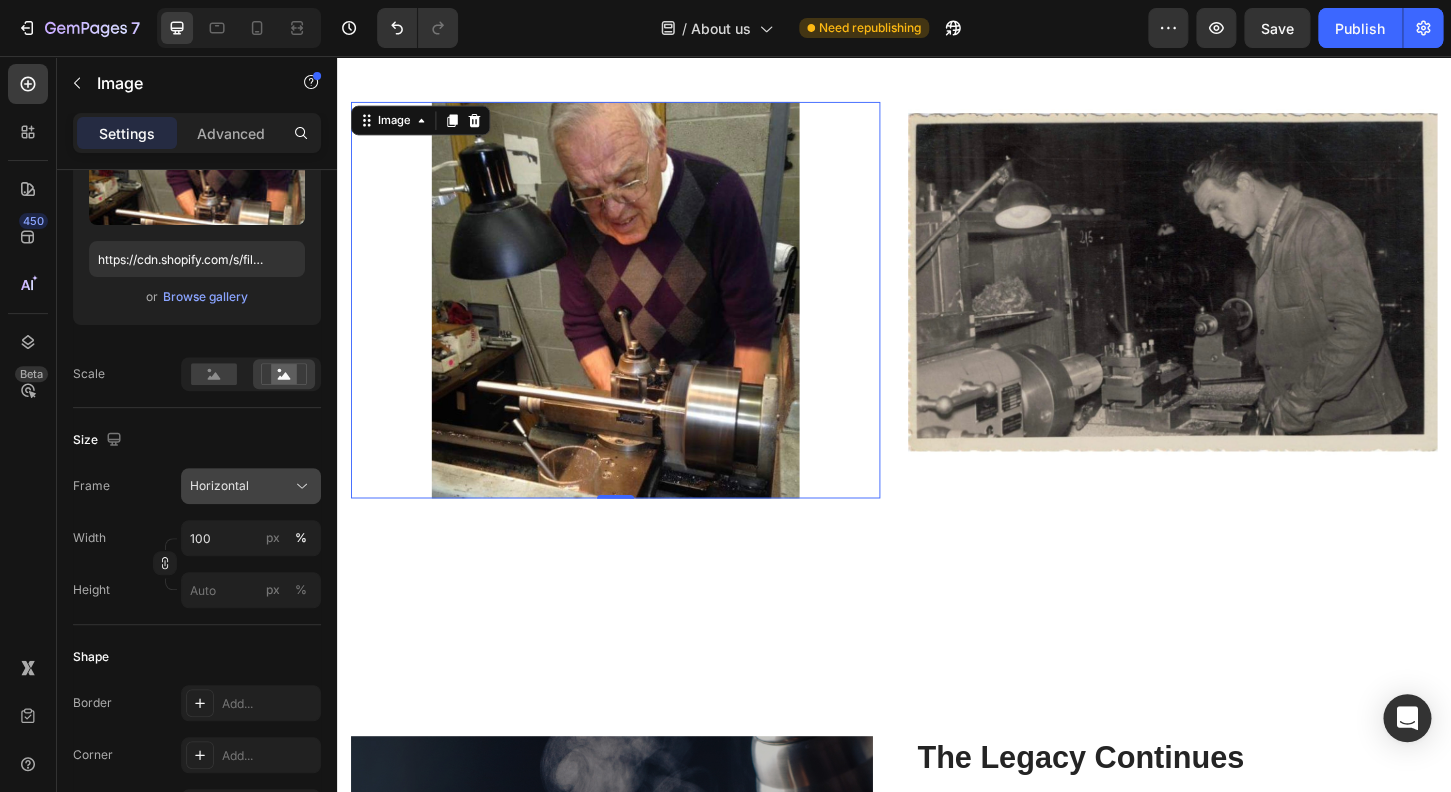 click on "Horizontal" 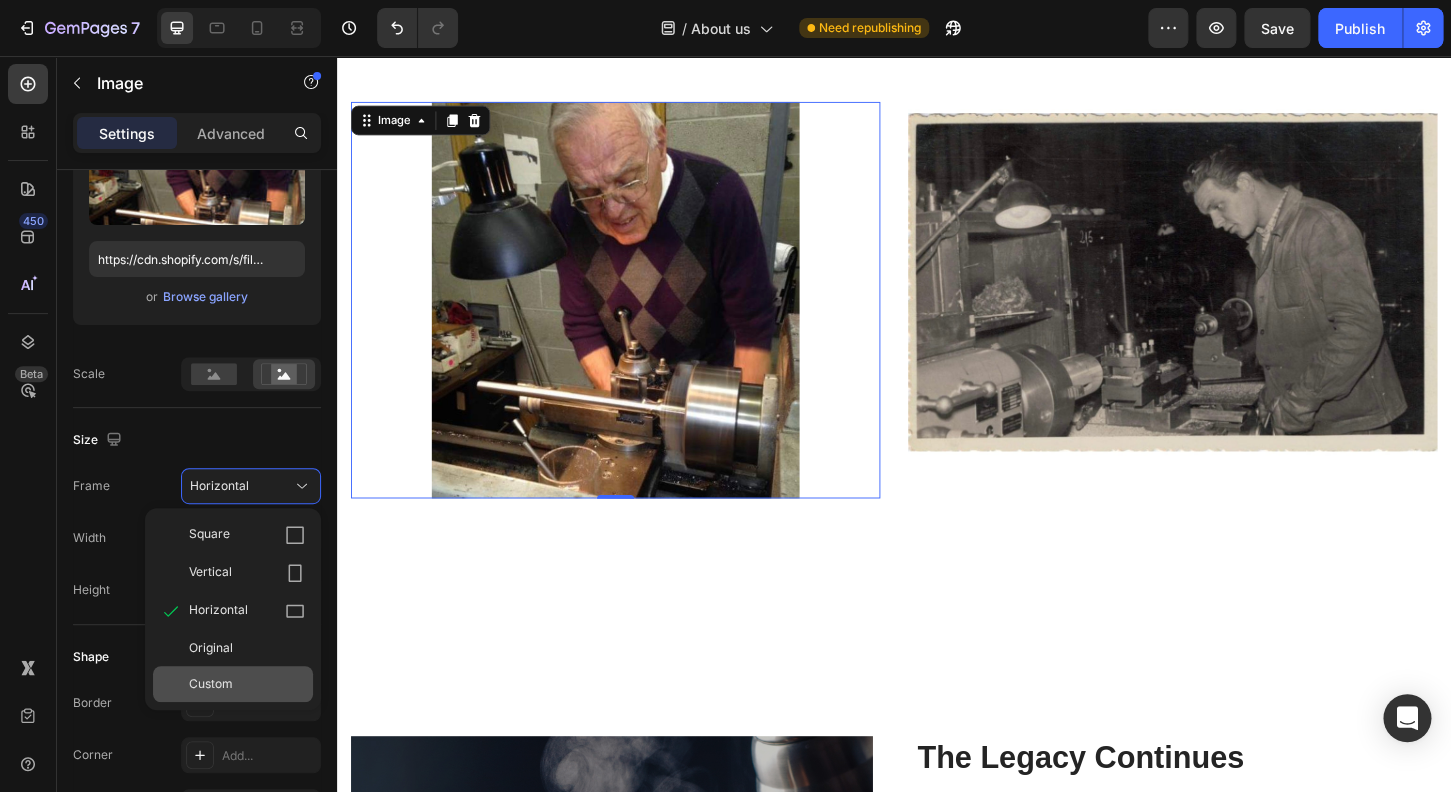 click on "Custom" 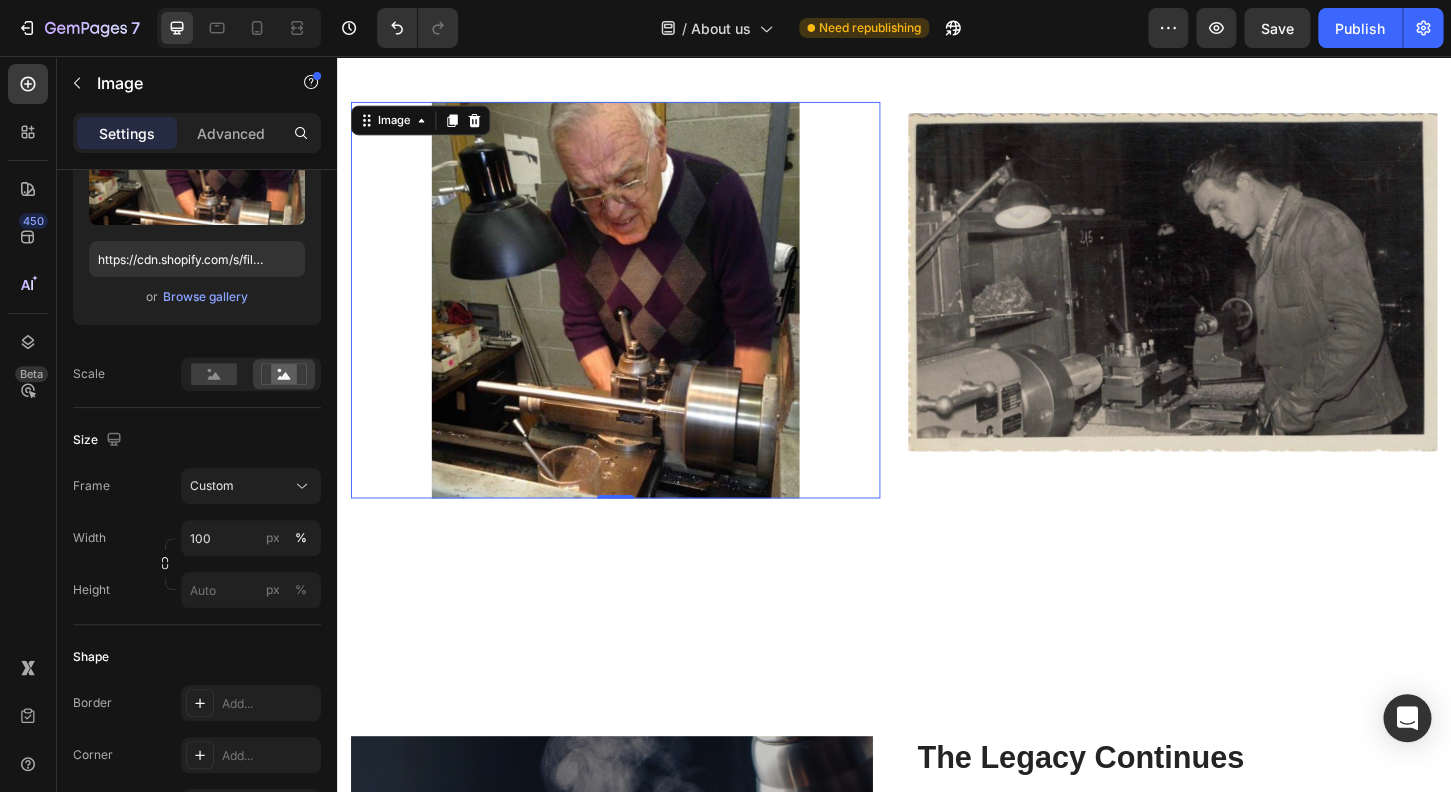 click on "Settings Advanced Style Rectangle Source Upload Image https://cdn.shopify.com/s/files/1/0732/5519/0761/files/gempages_573546625297810322-f5ae1db2-6b2b-4fab-8950-22b76458a41f.jpg or Browse gallery Scale Size Frame Custom Width 100 px % Height px % Shape Border Add... Corner Add... Shadow Add... Link SEO Alt text Alt Image Image title Image Title Optimize LCP Preload Yes No Quality High Align Delete element" 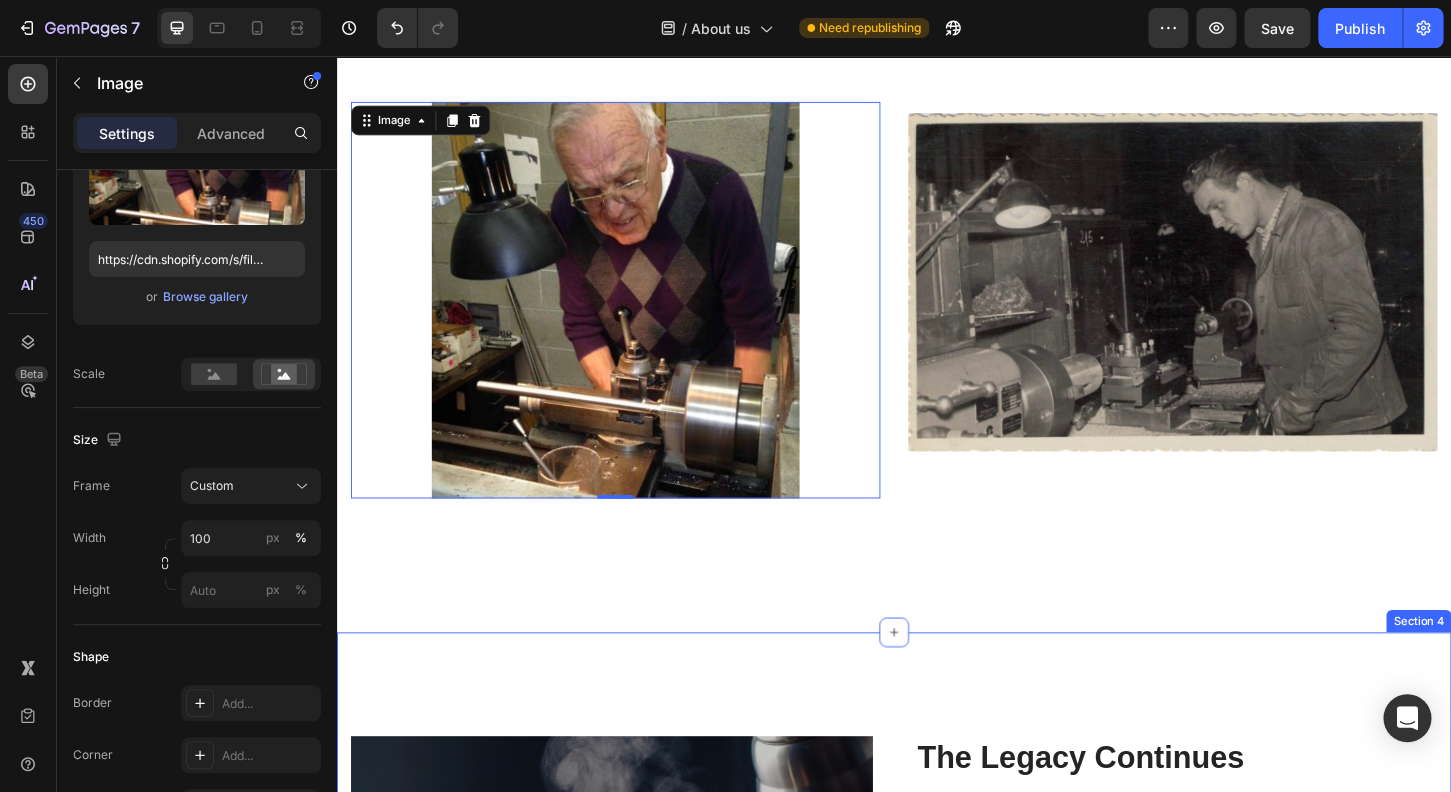 click on "Image The Legacy Continues Heading Ziggy, now [AGE], still finds joy in creating. His daughters continue to lead the business with the same passion and dedication that started it all. Now operating as Phoenix Outdoors Group, we remain rooted in craftsmanship and innovation. As we grow our product line and expand our reach, we’re excited to share what’s next. Stay tuned—this story is just getting started. Text block Row Our Mission & Vision Heading Coffee's mission is to offer love and hope to those in need through funds from a great cup of coffee. We want to inspire and educate our coffee lovers in ways that enhance their experience with us and encourage them to be an outlet of hope for others. Text block Section 4" at bounding box center [937, 1092] 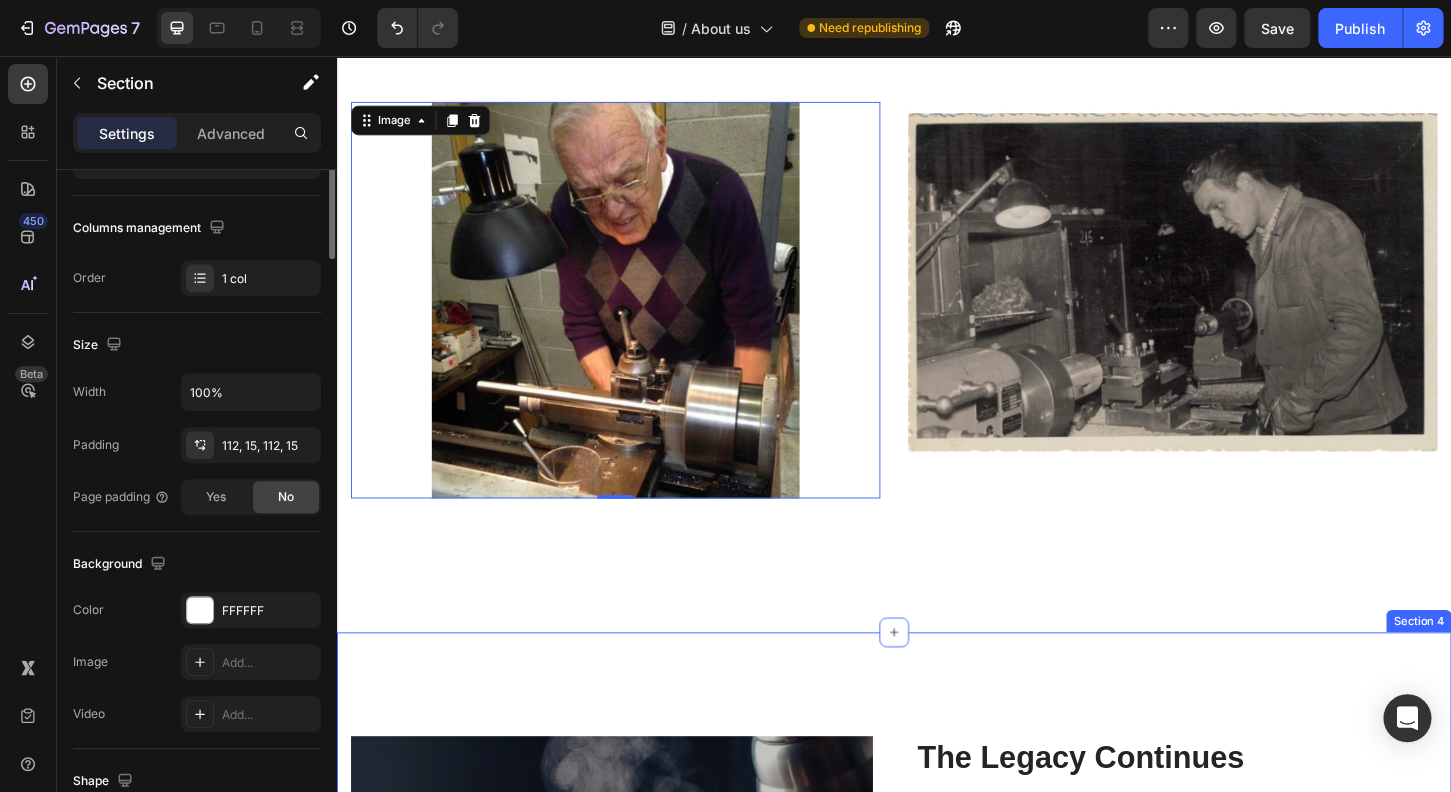 scroll, scrollTop: 0, scrollLeft: 0, axis: both 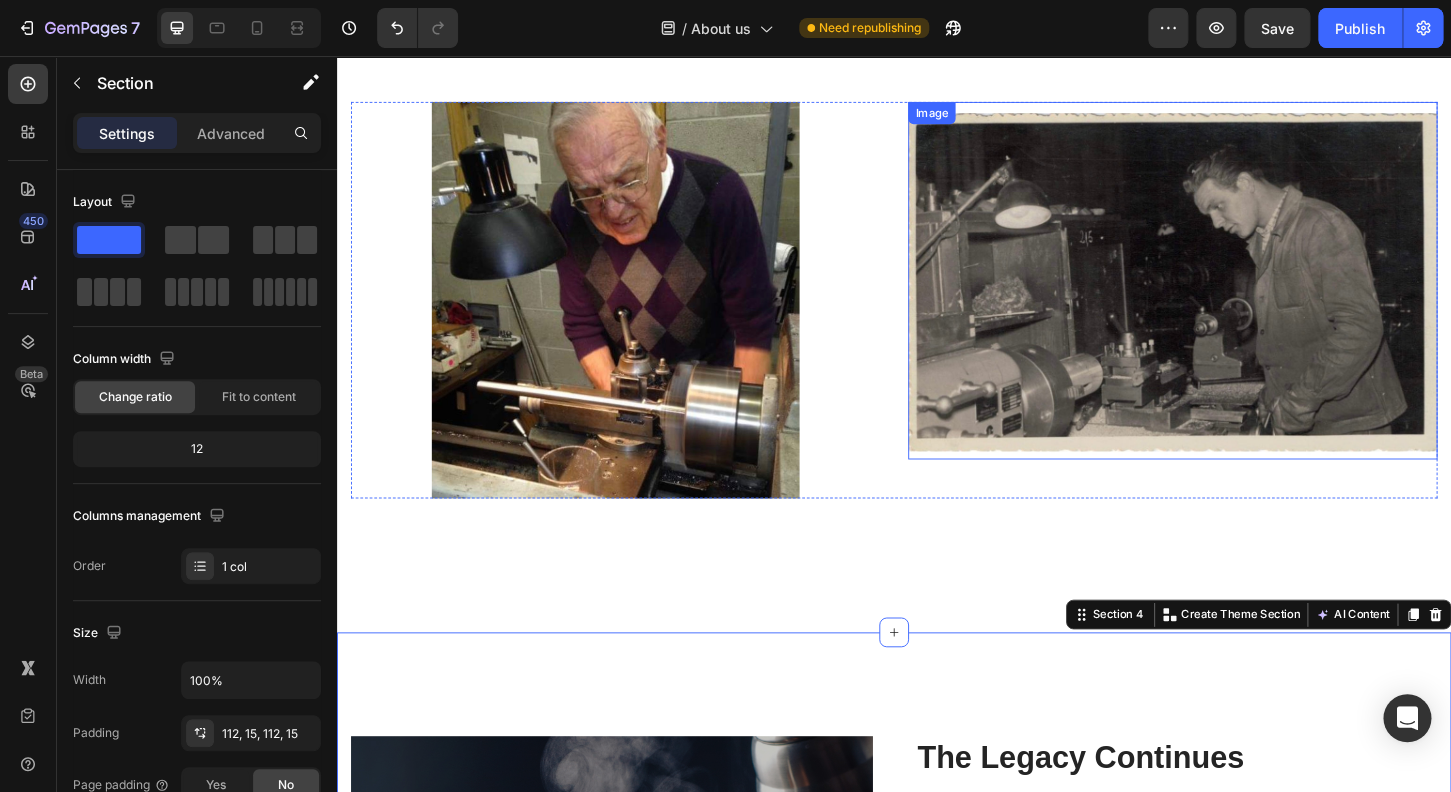 click at bounding box center [1237, 298] 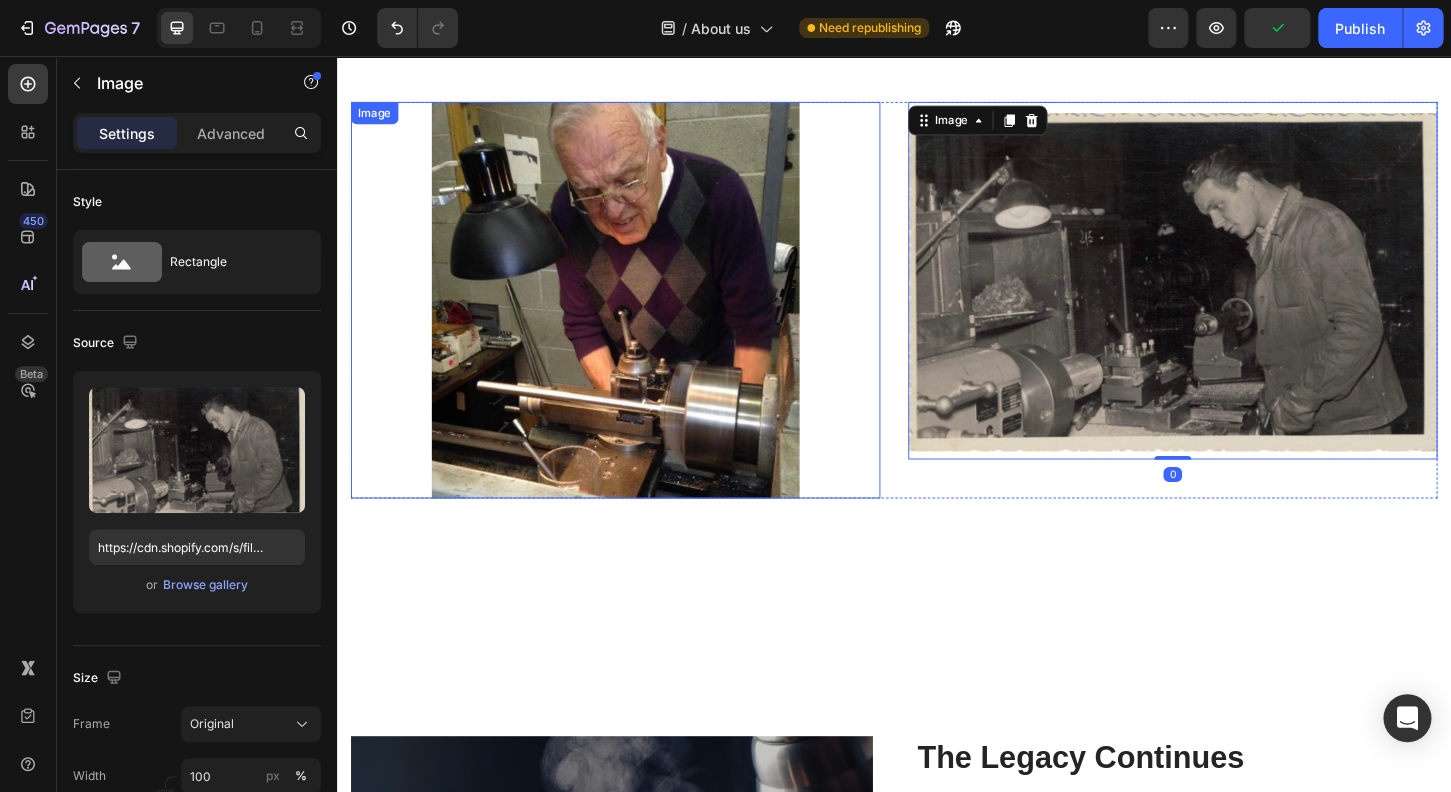 click at bounding box center (637, 319) 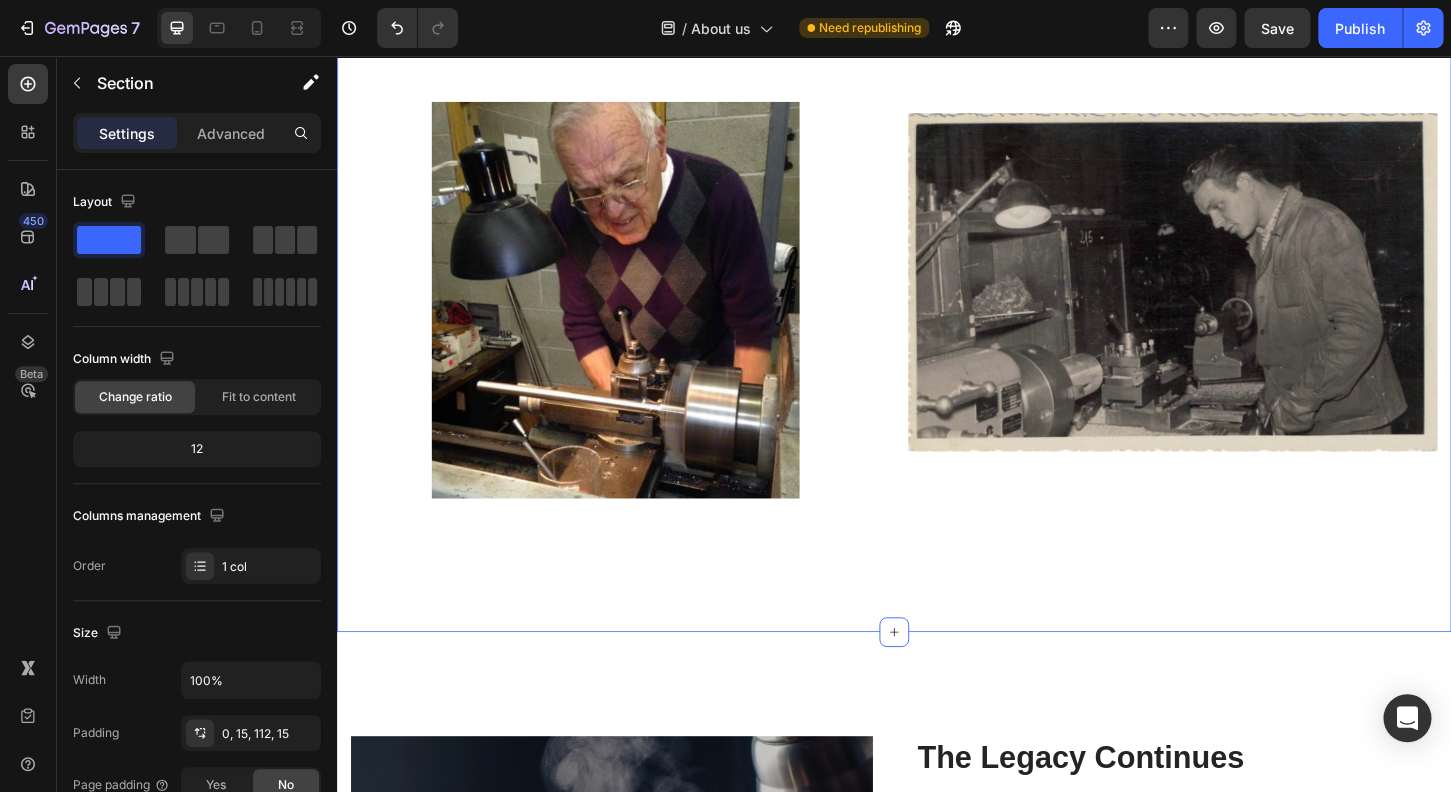 click on "Growth & Innovation Heading In [YEAR], the business relocated to [STATE], shifting focus toward contract manufacturing and product development. With two plant expansions and the next generation stepping in, the company evolved into a full-fledged family-run operation. A major turning point came in [YEAR] with the development and launch of the patented KickLite® Recoil Suppression Shotgun Stock —a revolutionary product embraced by shooters nationwide. Text block Forged. Tested. Trusted. Text block Row Image Image Row" at bounding box center [937, 186] 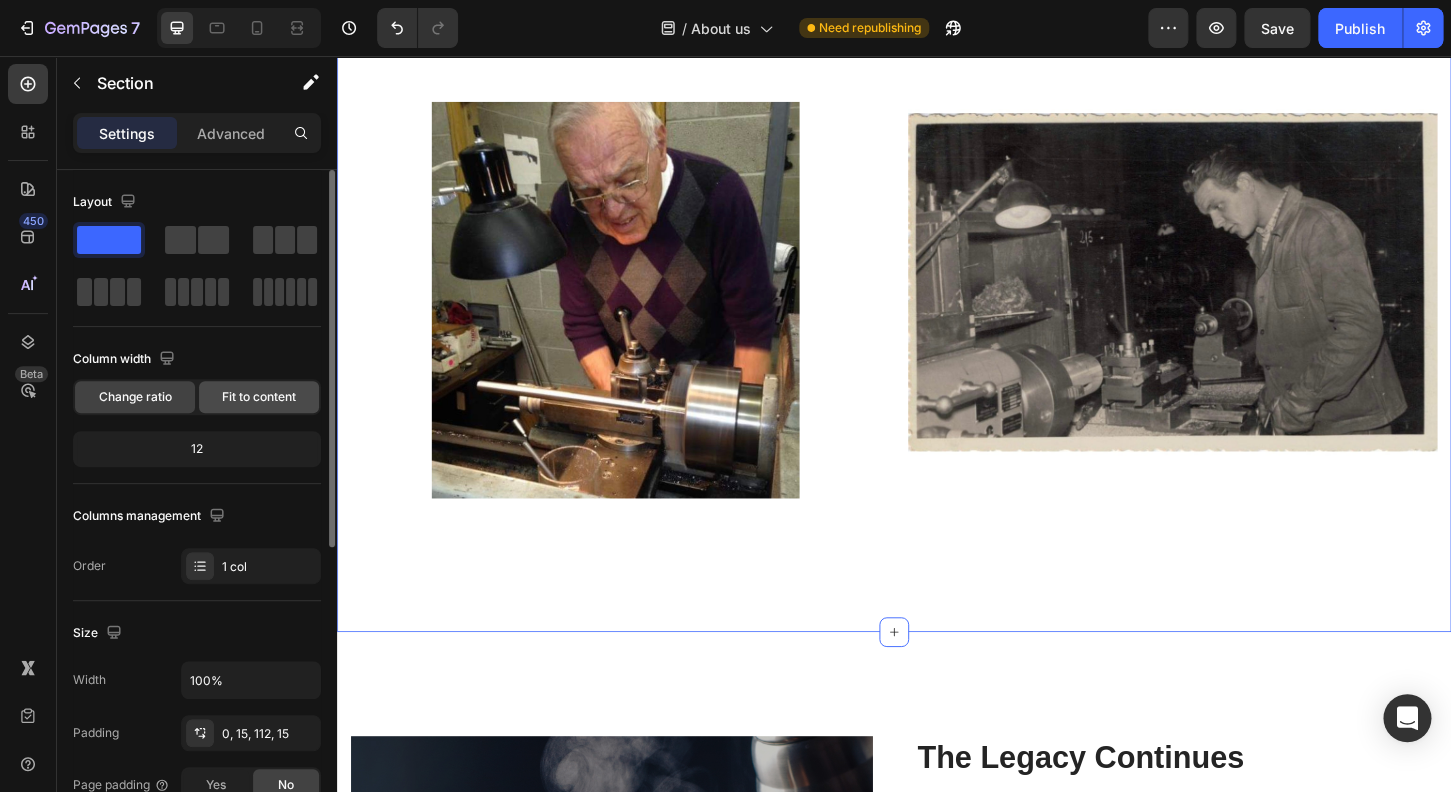click on "Fit to content" 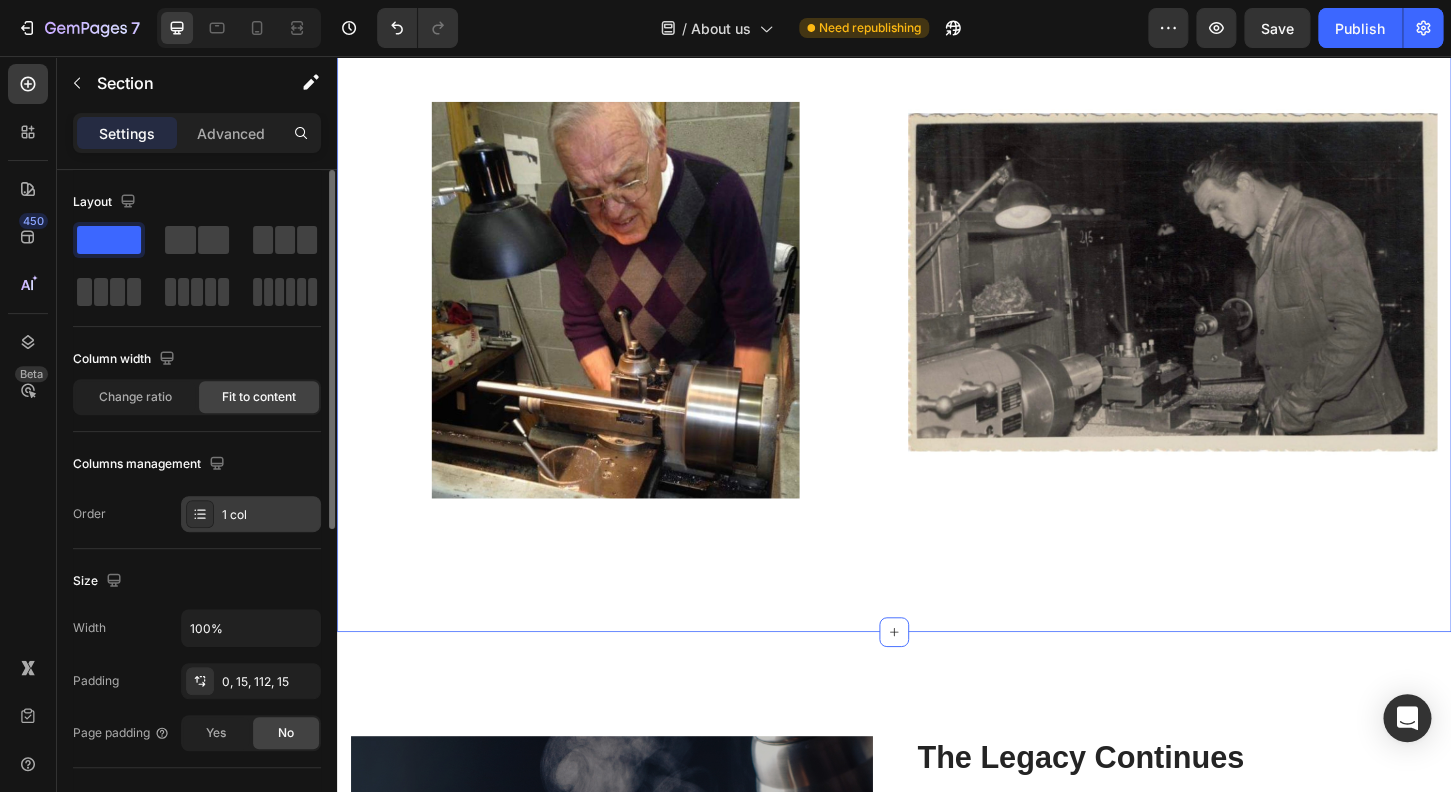 click at bounding box center (200, 514) 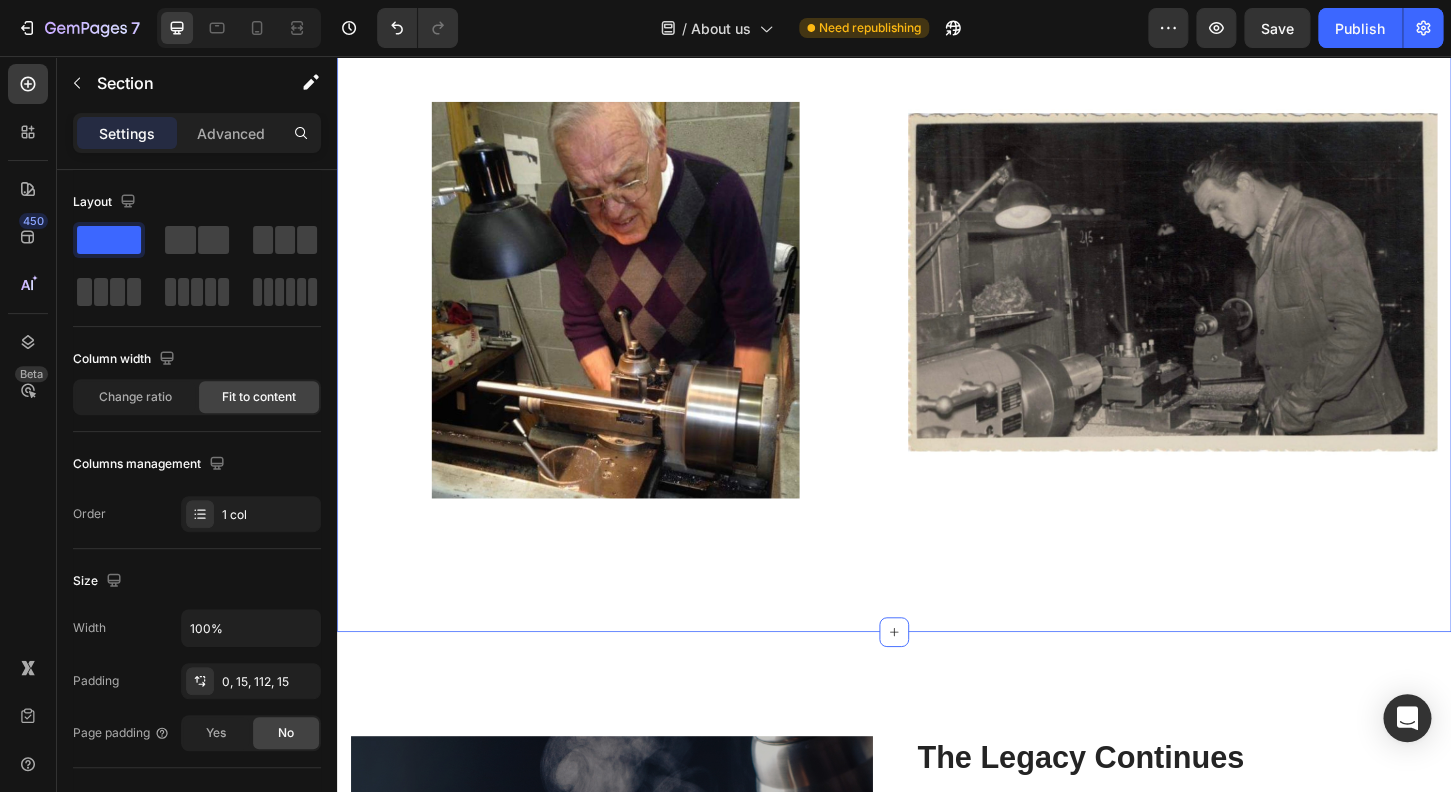 click on "Growth & Innovation Heading In [YEAR], the business relocated to [STATE], shifting focus toward contract manufacturing and product development. With two plant expansions and the next generation stepping in, the company evolved into a full-fledged family-run operation. A major turning point came in [YEAR] with the development and launch of the patented KickLite® Recoil Suppression Shotgun Stock —a revolutionary product embraced by shooters nationwide. Text block Forged. Tested. Trusted. Text block Row Image Image Row" at bounding box center (937, 186) 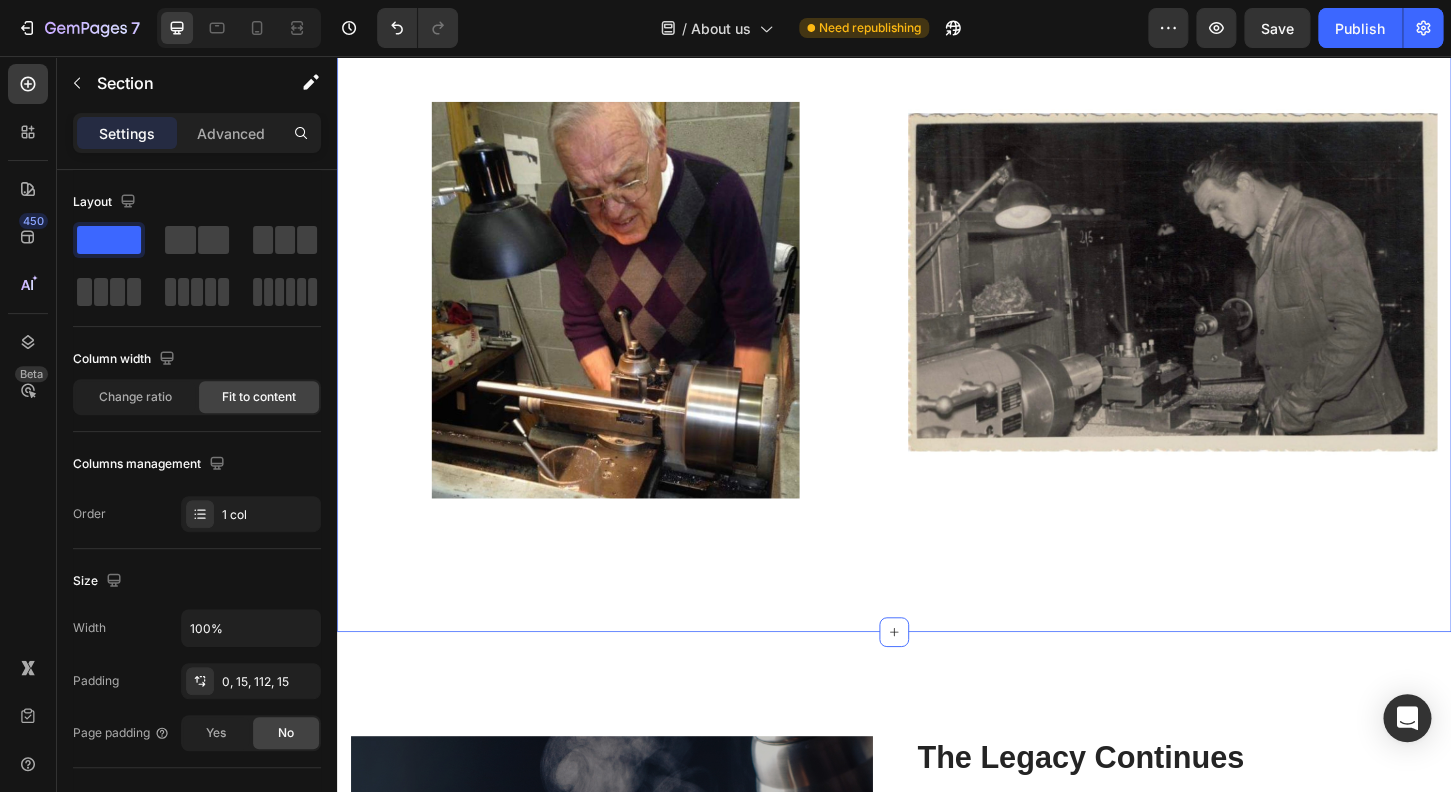 click on "Growth & Innovation Heading In [YEAR], the business relocated to [STATE], shifting focus toward contract manufacturing and product development. With two plant expansions and the next generation stepping in, the company evolved into a full-fledged family-run operation. A major turning point came in [YEAR] with the development and launch of the patented KickLite® Recoil Suppression Shotgun Stock —a revolutionary product embraced by shooters nationwide. Text block Forged. Tested. Trusted. Text block Row Image Image Row" at bounding box center (937, 186) 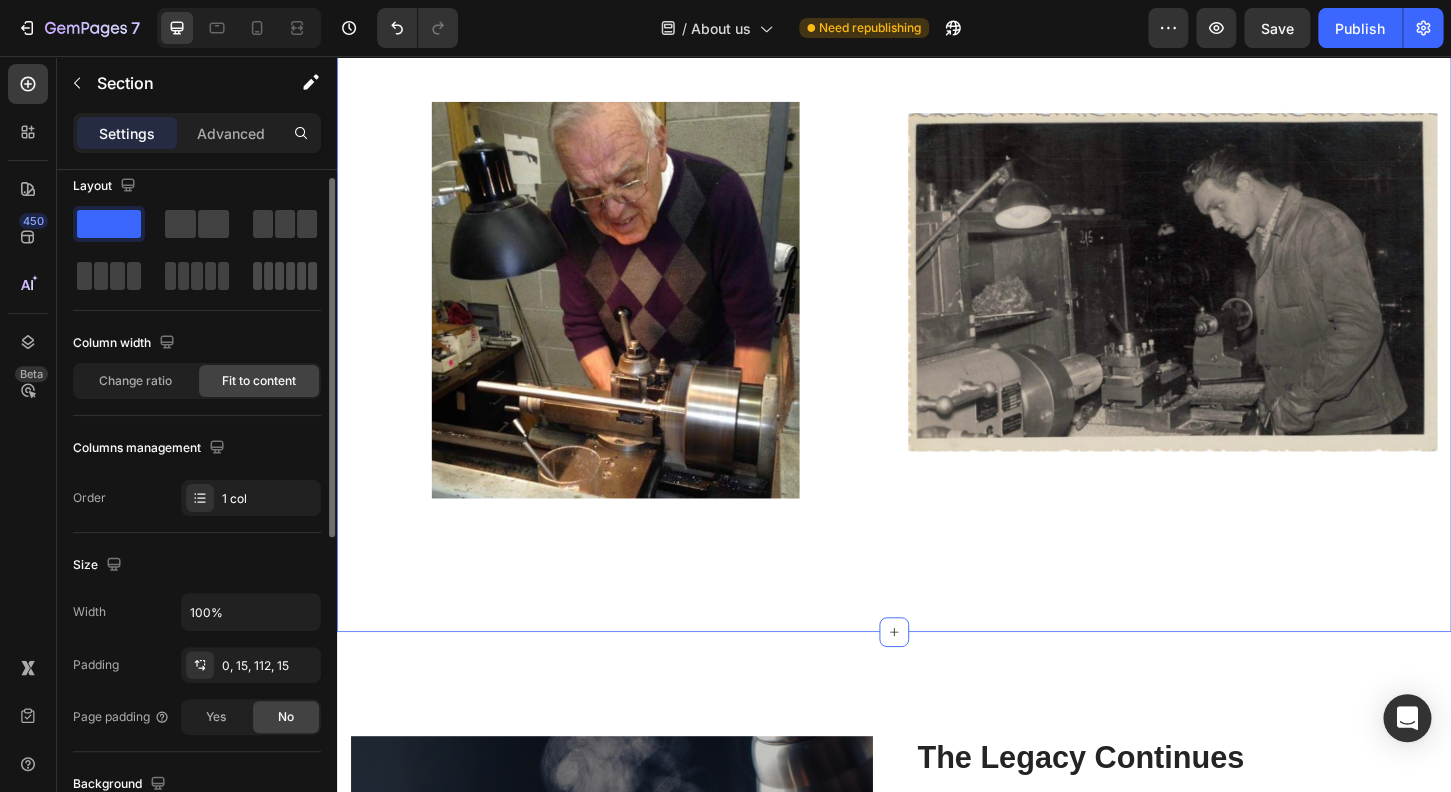 scroll, scrollTop: 0, scrollLeft: 0, axis: both 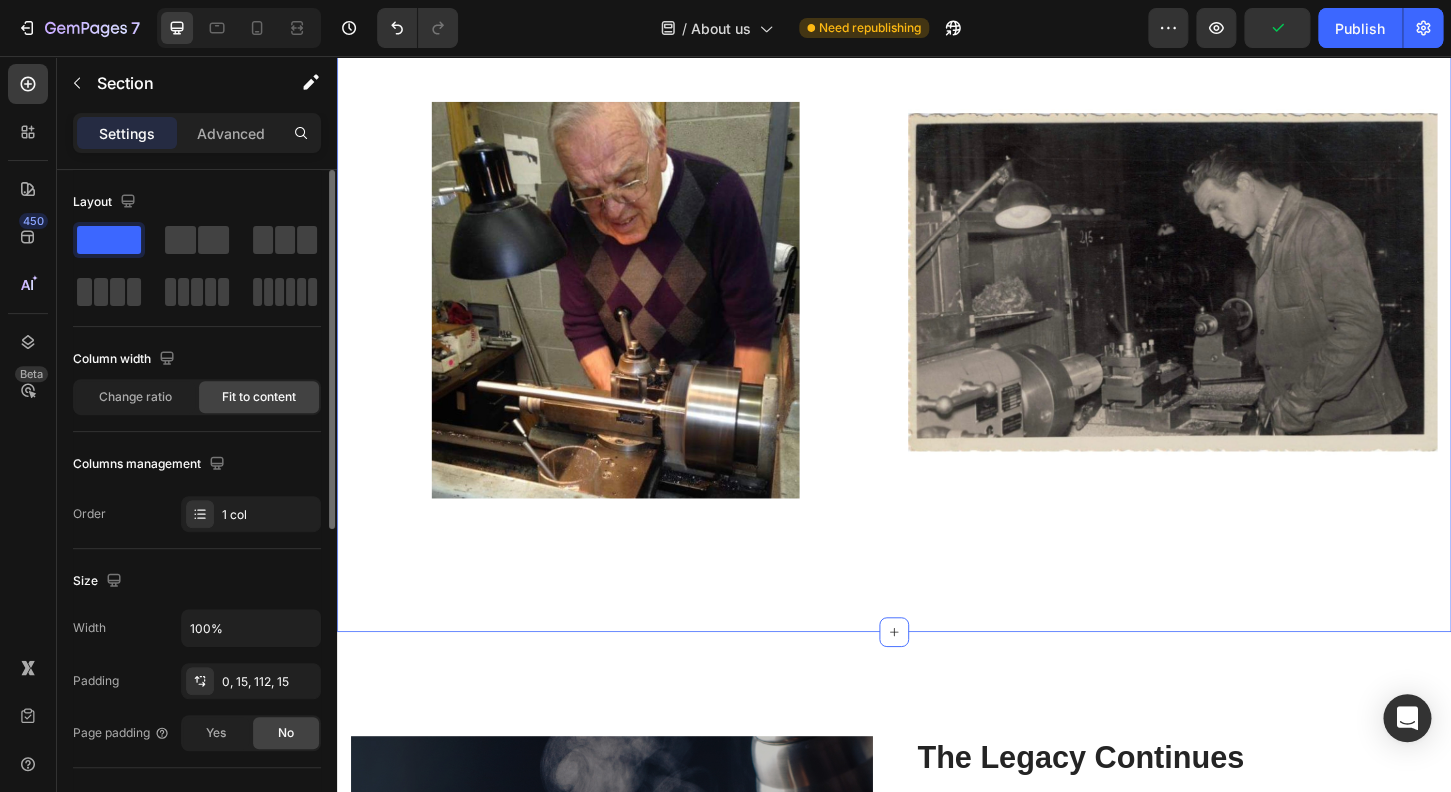 click on "Growth & Innovation Heading In [YEAR], the business relocated to [STATE], shifting focus toward contract manufacturing and product development. With two plant expansions and the next generation stepping in, the company evolved into a full-fledged family-run operation. A major turning point came in [YEAR] with the development and launch of the patented KickLite® Recoil Suppression Shotgun Stock —a revolutionary product embraced by shooters nationwide. Text block Forged. Tested. Trusted. Text block Row Image Image Row" at bounding box center [937, 186] 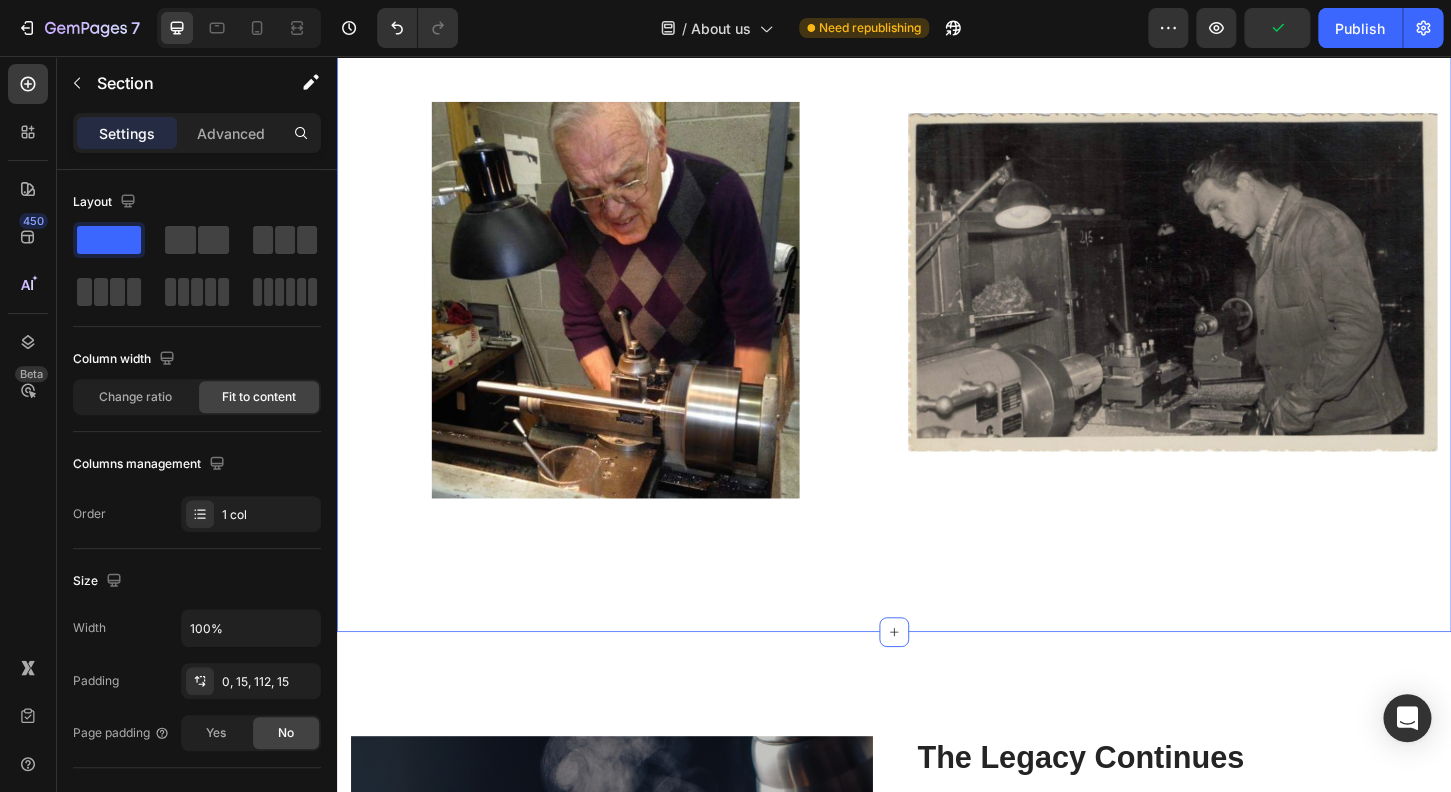 click on "Growth & Innovation Heading In [YEAR], the business relocated to [STATE], shifting focus toward contract manufacturing and product development. With two plant expansions and the next generation stepping in, the company evolved into a full-fledged family-run operation. A major turning point came in [YEAR] with the development and launch of the patented KickLite® Recoil Suppression Shotgun Stock —a revolutionary product embraced by shooters nationwide. Text block Forged. Tested. Trusted. Text block Row Image Image Row" at bounding box center (937, 186) 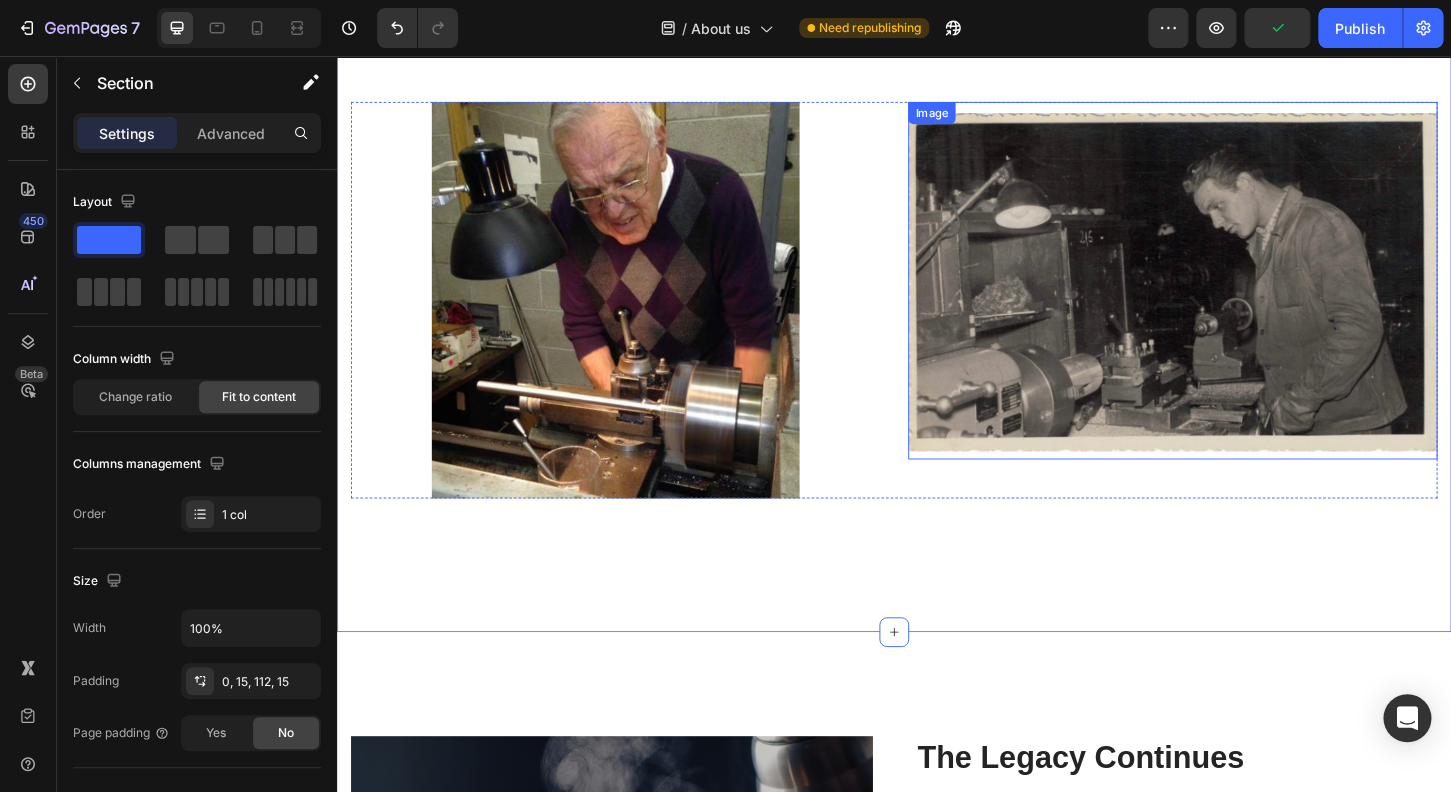 click at bounding box center (1237, 298) 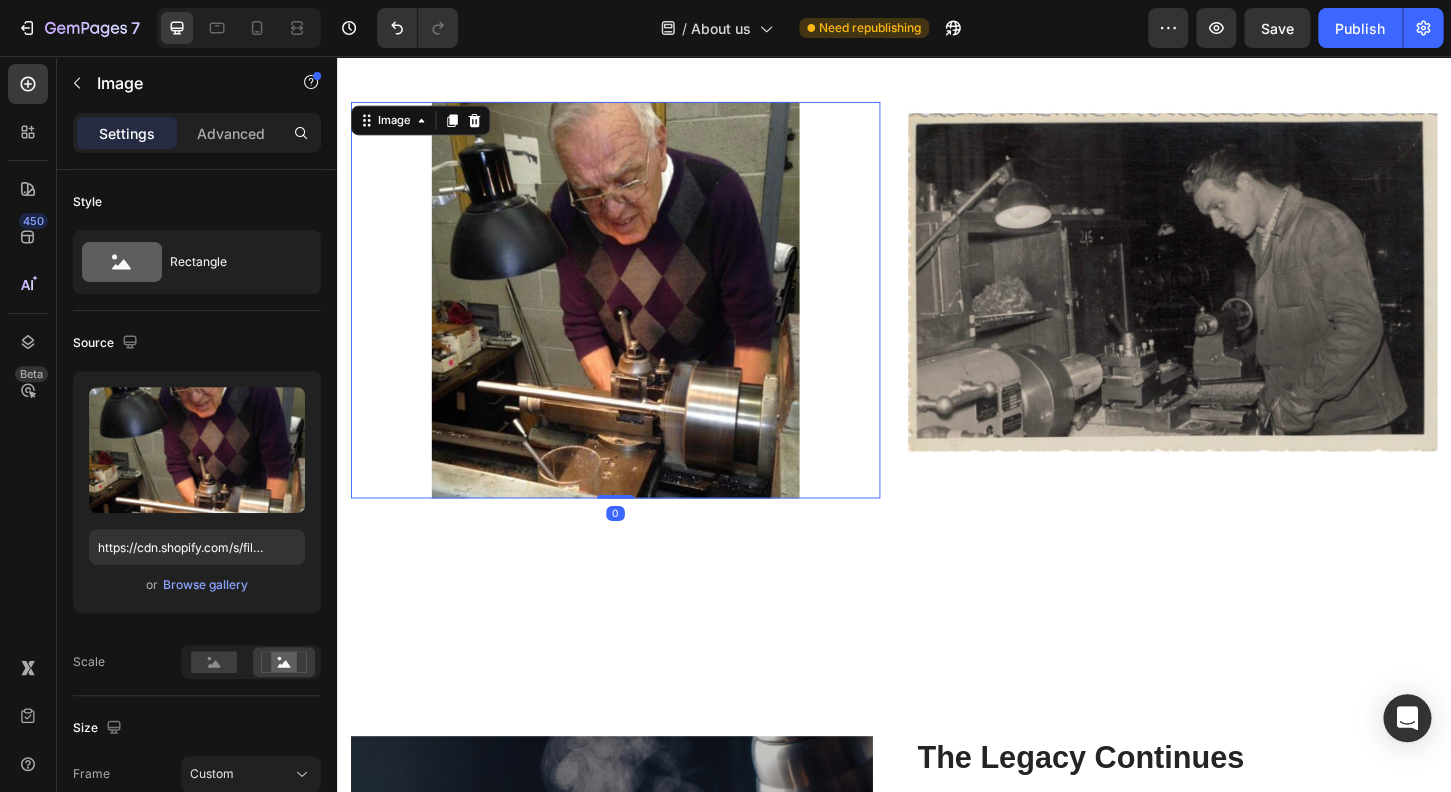 click at bounding box center [637, 319] 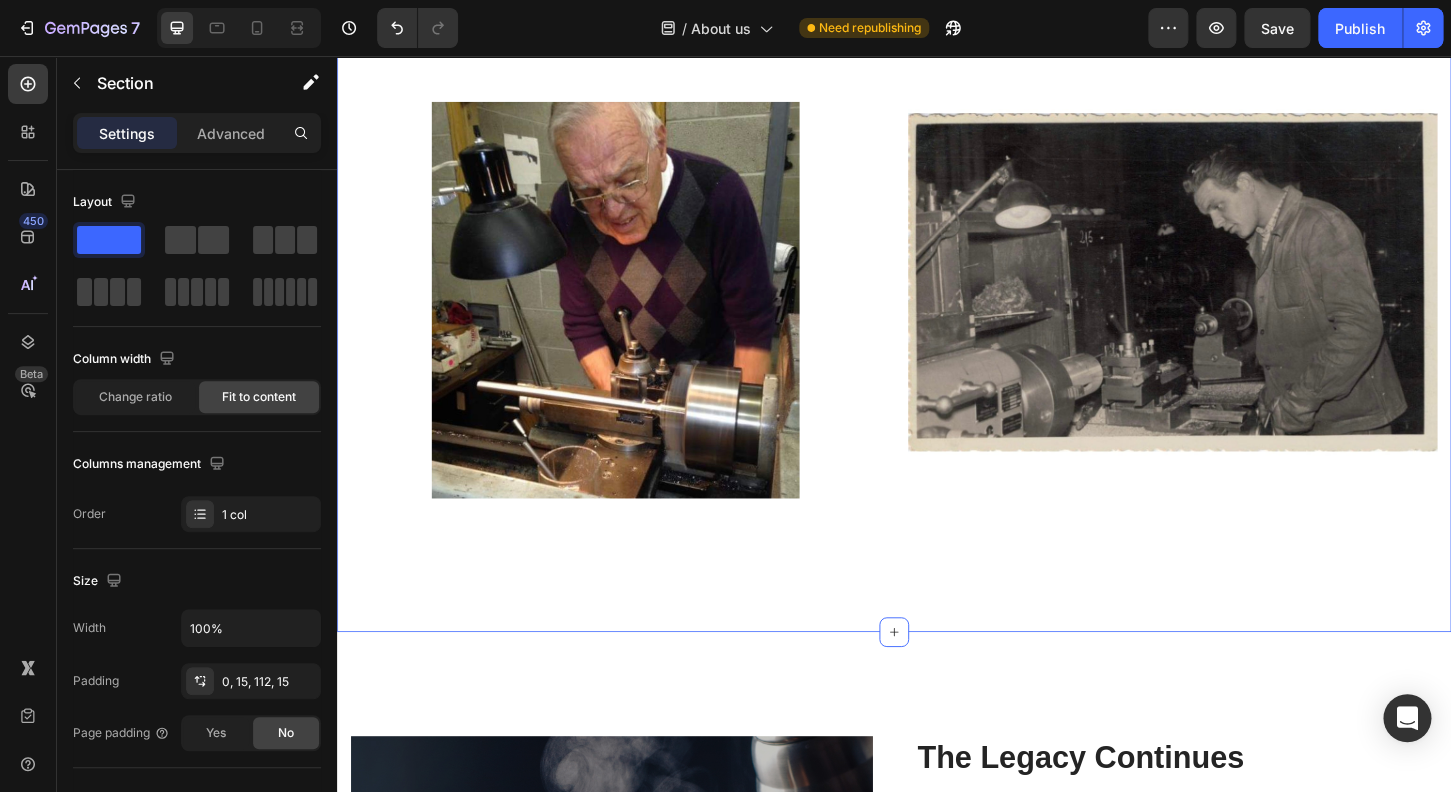 click on "Growth & Innovation Heading In [YEAR], the business relocated to [STATE], shifting focus toward contract manufacturing and product development. With two plant expansions and the next generation stepping in, the company evolved into a full-fledged family-run operation. A major turning point came in [YEAR] with the development and launch of the patented KickLite® Recoil Suppression Shotgun Stock —a revolutionary product embraced by shooters nationwide. Text block Forged. Tested. Trusted. Text block Row Image Image Row" at bounding box center [937, 186] 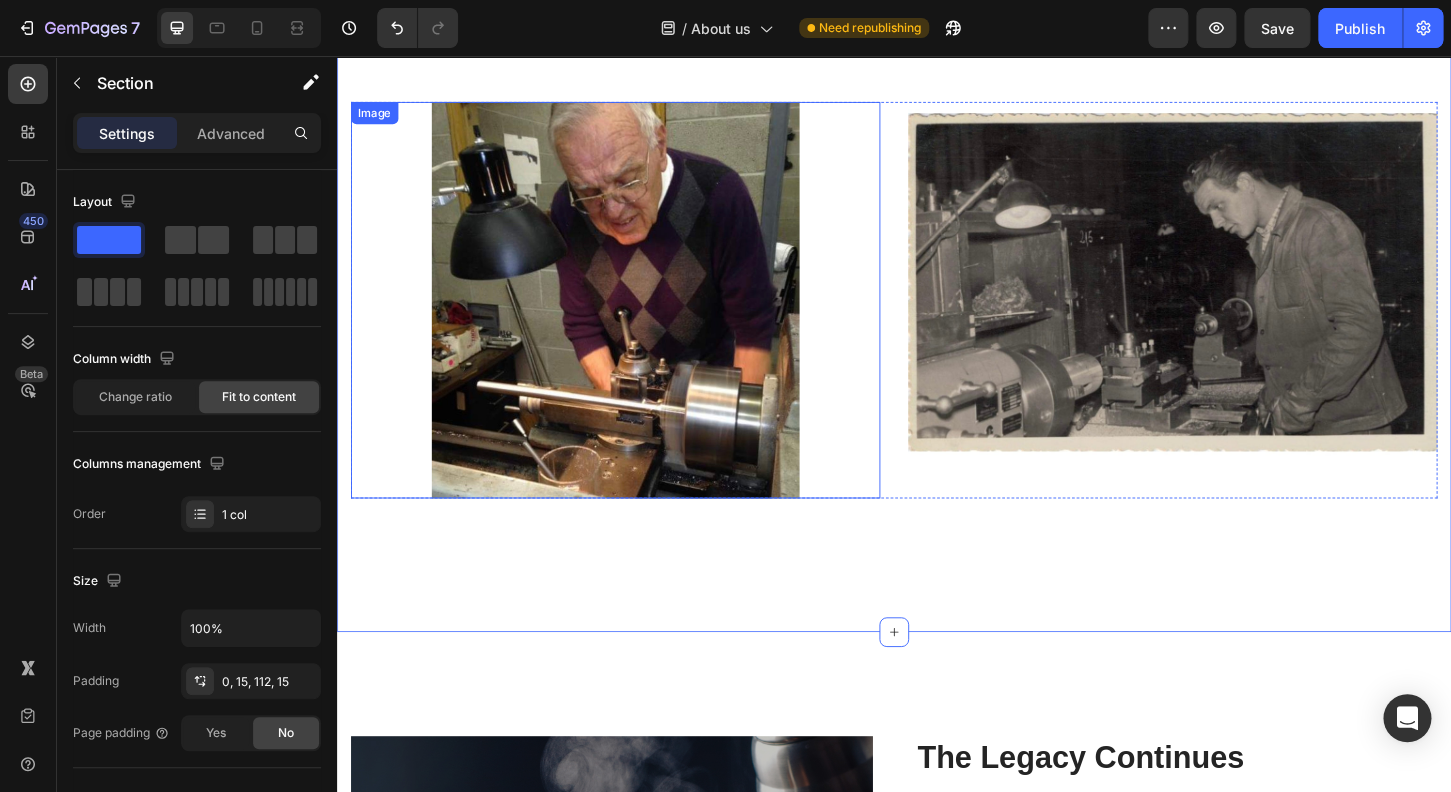 scroll, scrollTop: 1536, scrollLeft: 0, axis: vertical 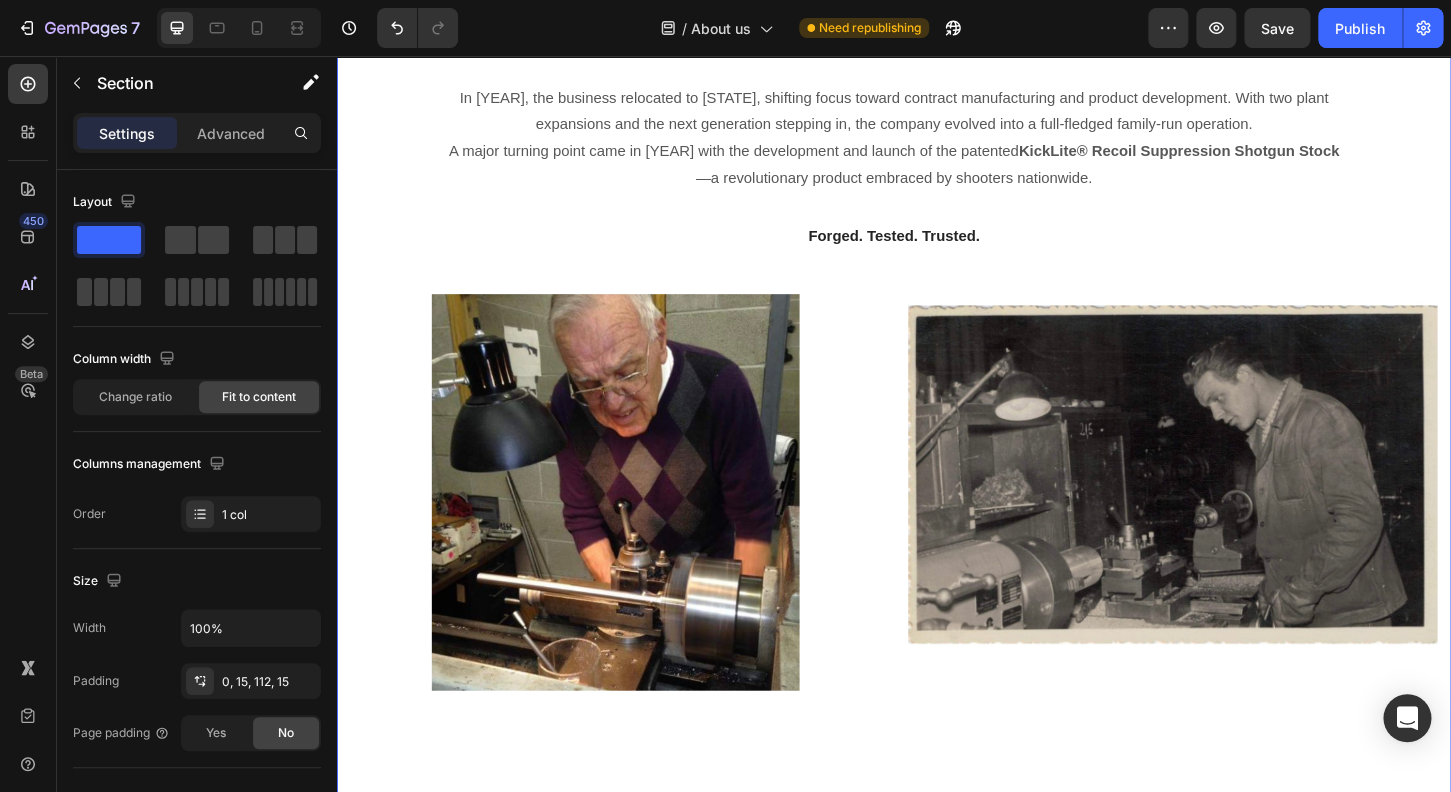 click on "Growth & Innovation Heading In [YEAR], the business relocated to [STATE], shifting focus toward contract manufacturing and product development. With two plant expansions and the next generation stepping in, the company evolved into a full-fledged family-run operation. A major turning point came in [YEAR] with the development and launch of the patented KickLite® Recoil Suppression Shotgun Stock —a revolutionary product embraced by shooters nationwide. Text block Forged. Tested. Trusted. Text block Row Image Image Row" at bounding box center [937, 393] 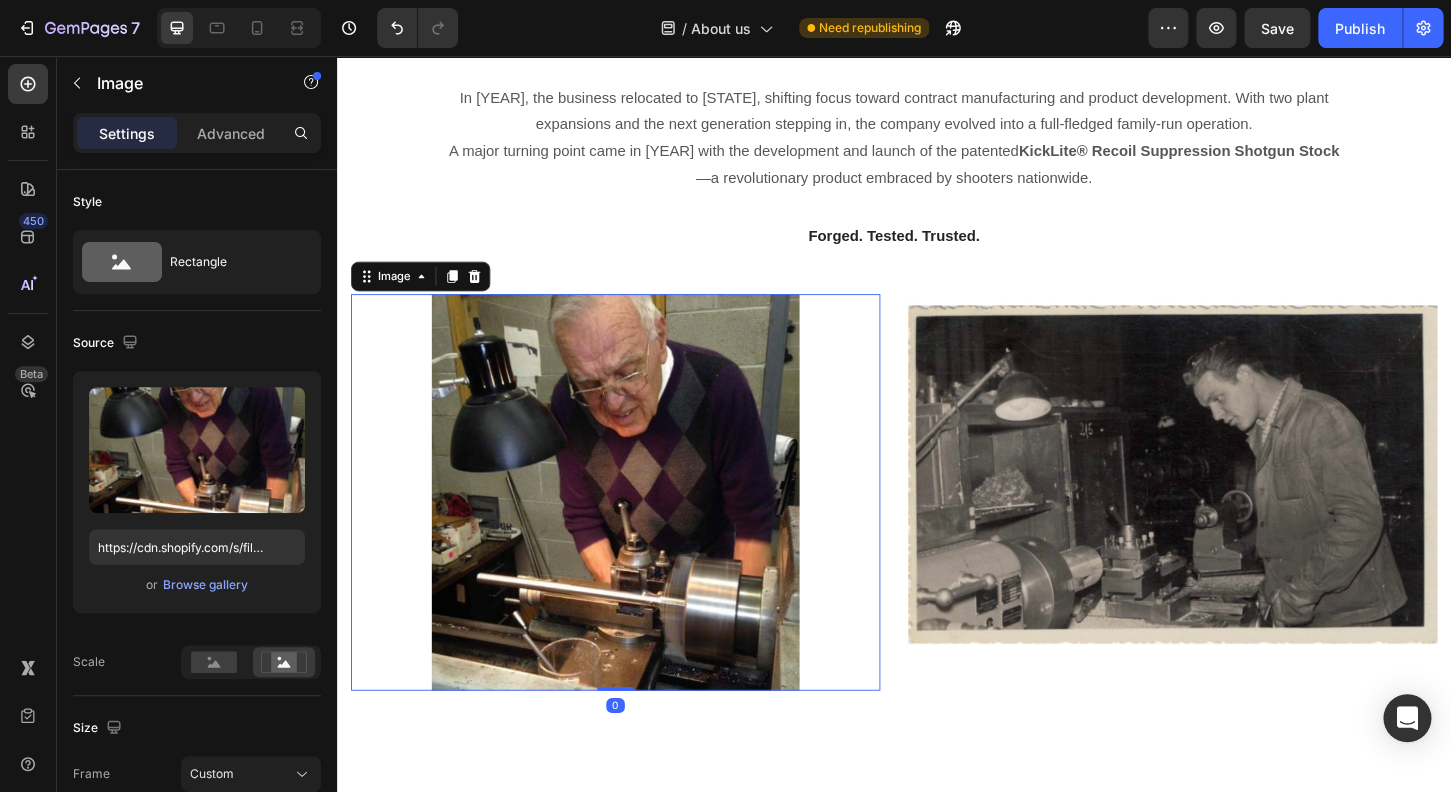 click at bounding box center [637, 526] 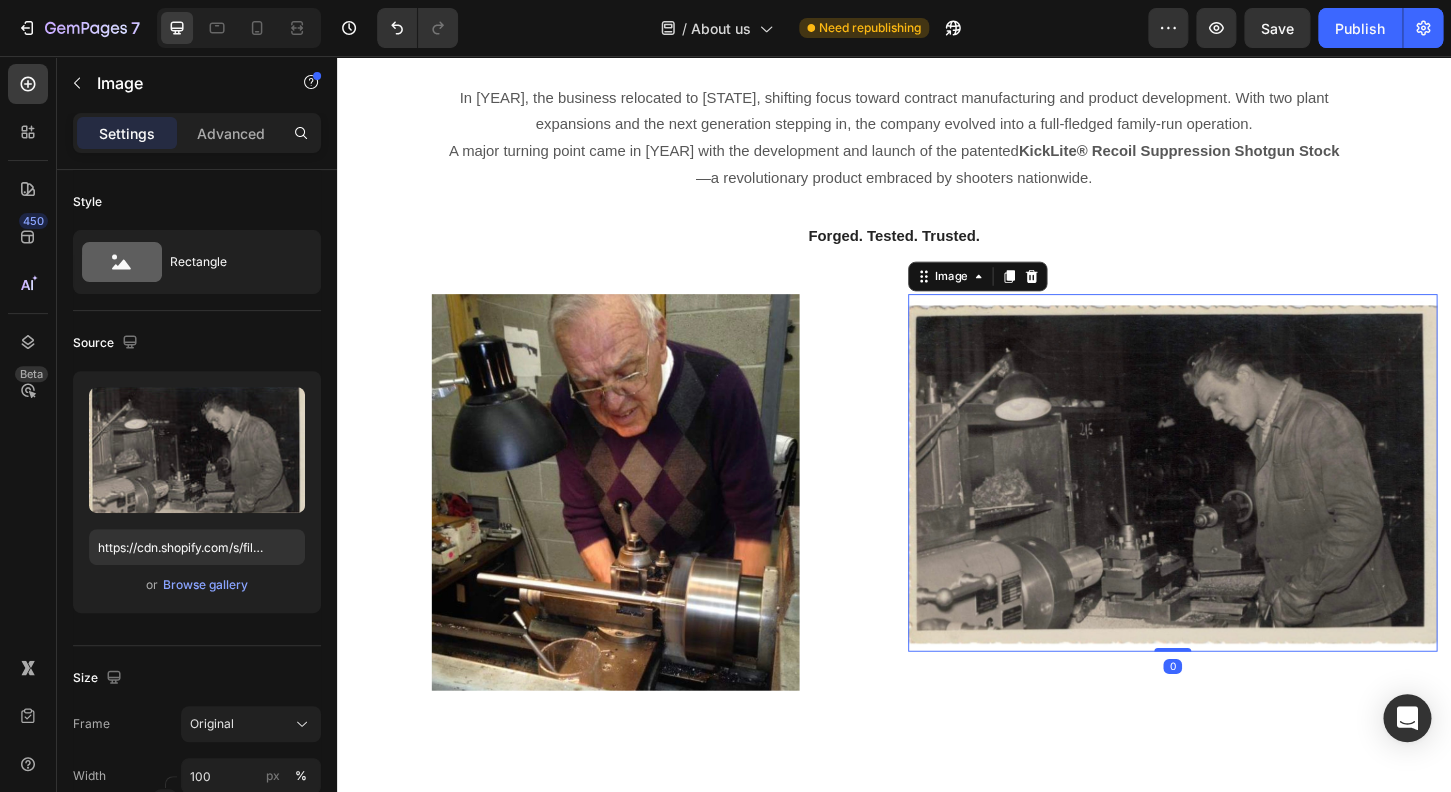 click at bounding box center (1237, 505) 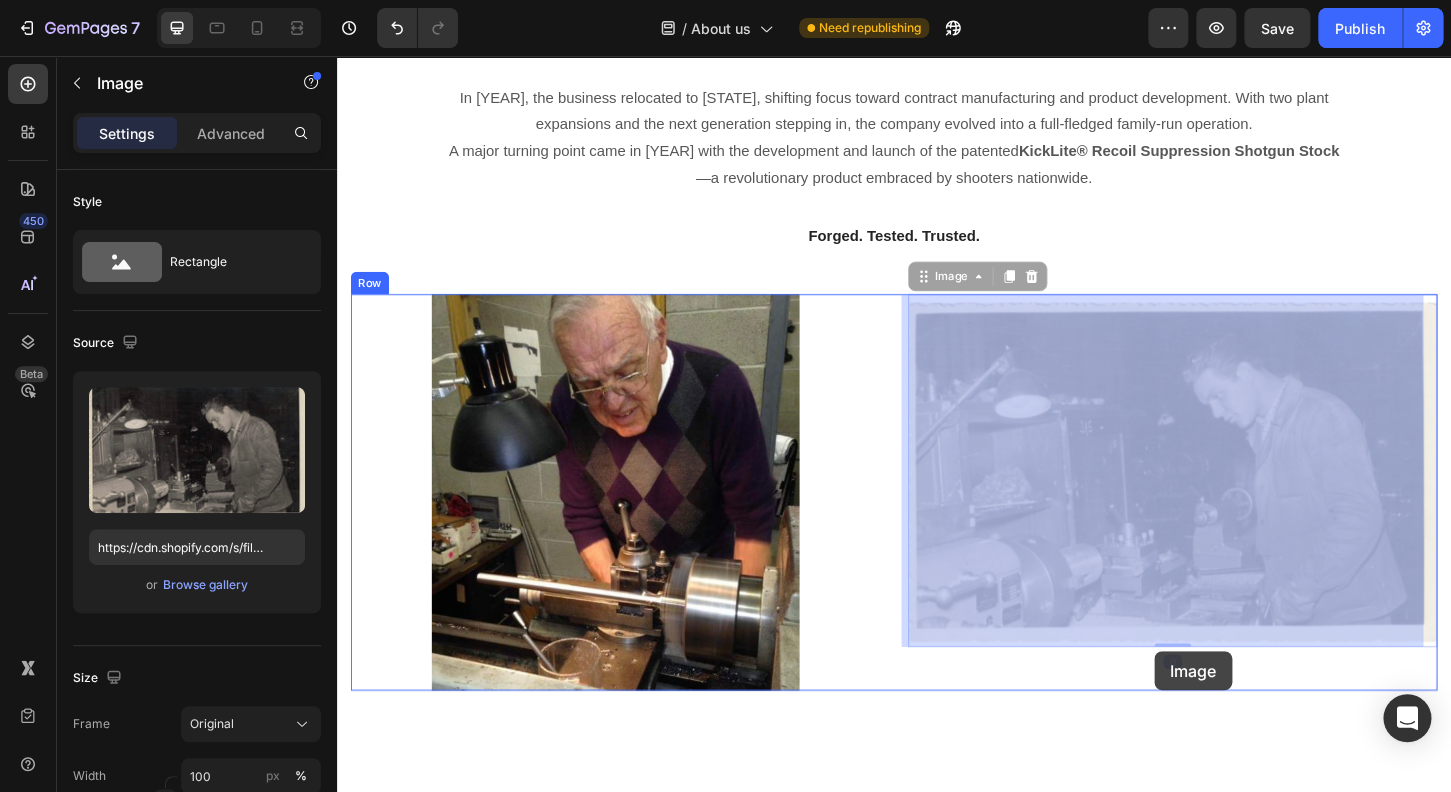 drag, startPoint x: 1168, startPoint y: 385, endPoint x: 1154, endPoint y: 612, distance: 227.4313 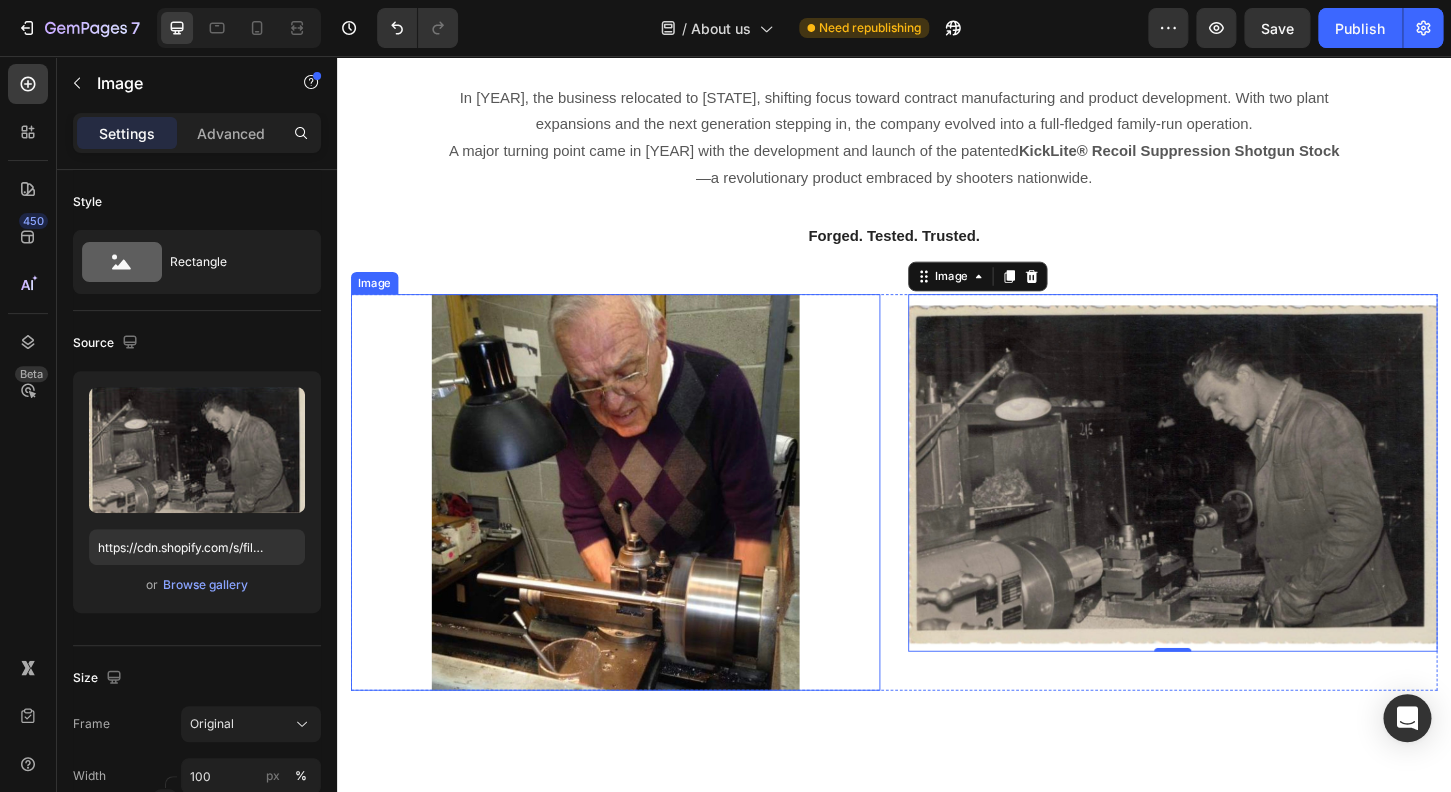 click at bounding box center [637, 526] 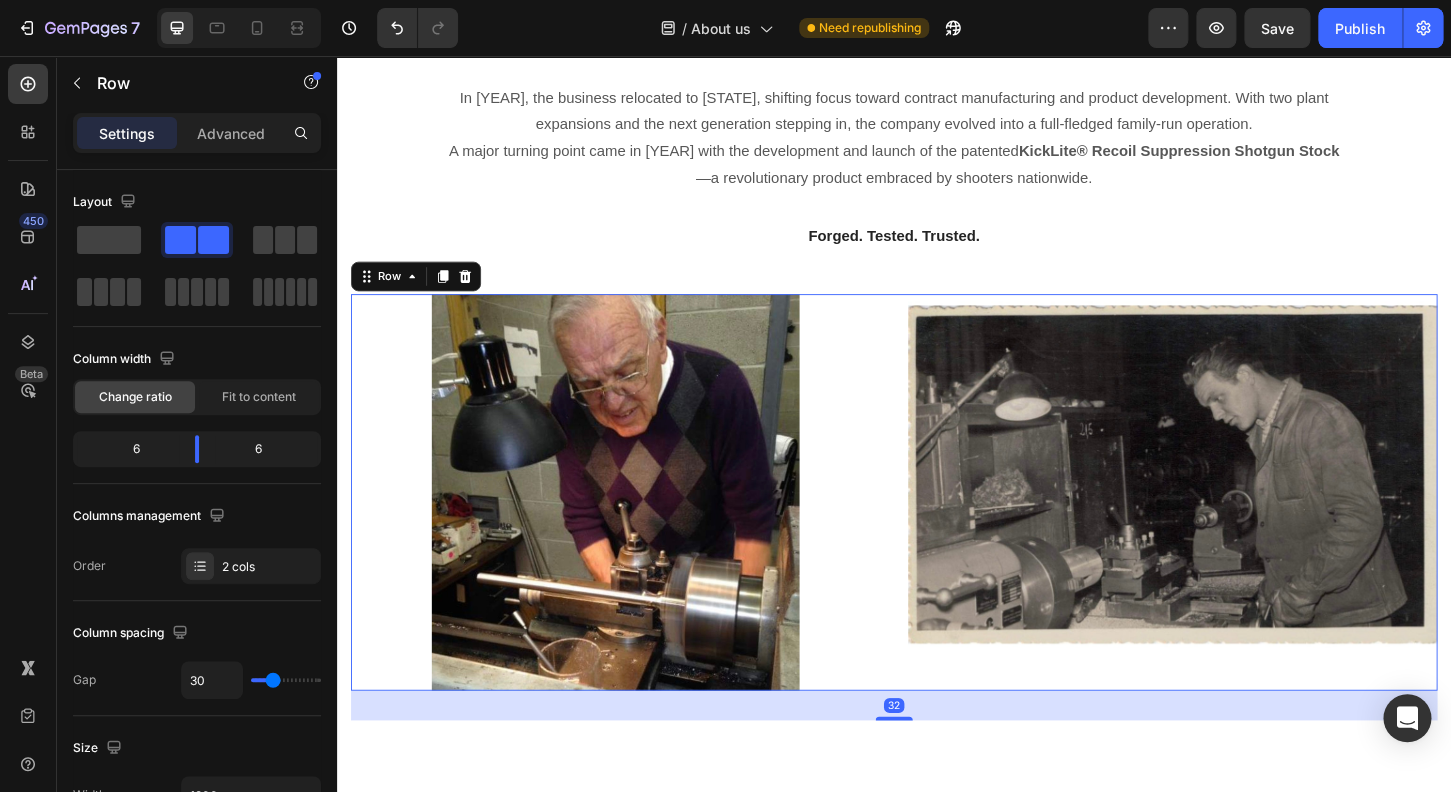 click on "Image Image Row   32" at bounding box center [937, 526] 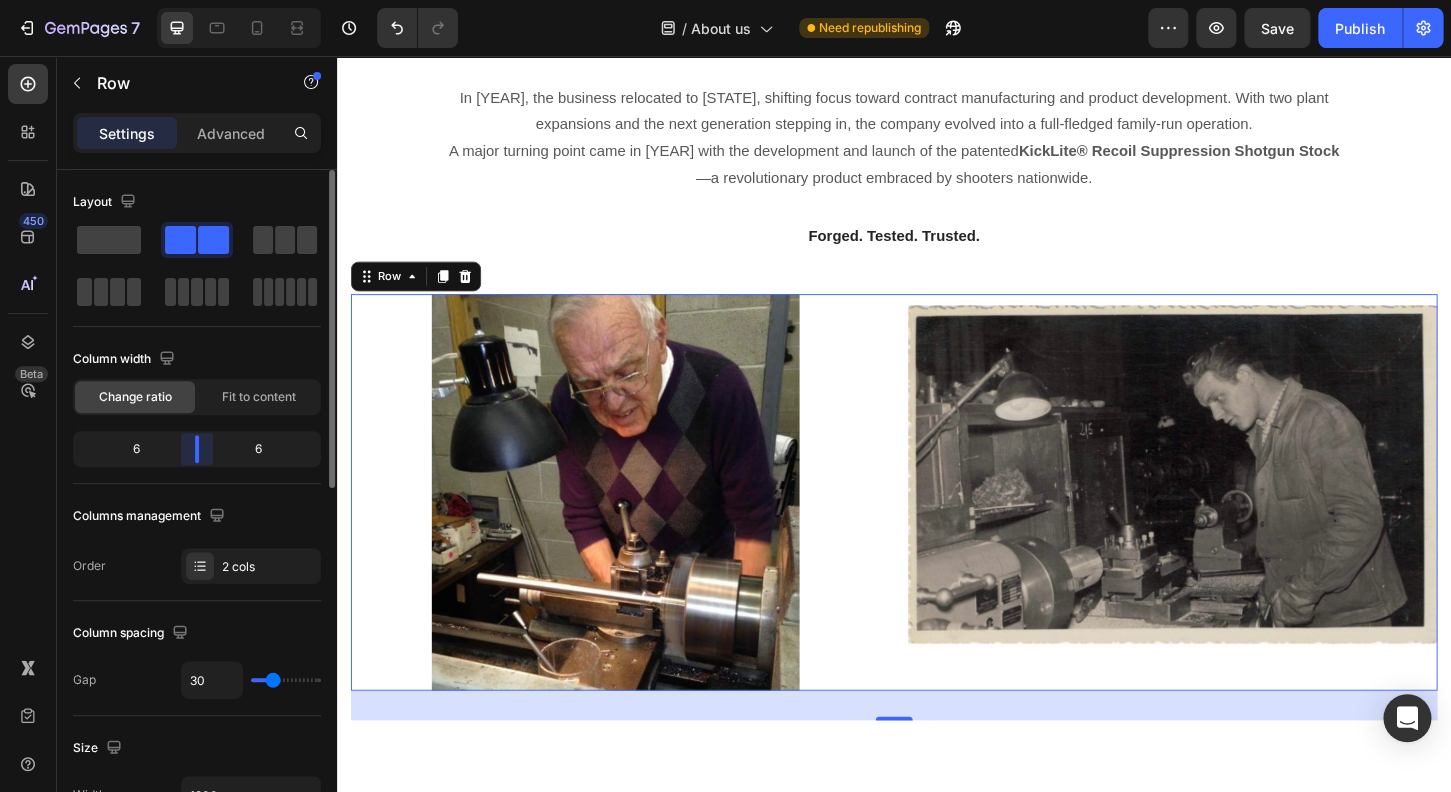 drag, startPoint x: 199, startPoint y: 456, endPoint x: 198, endPoint y: 466, distance: 10.049875 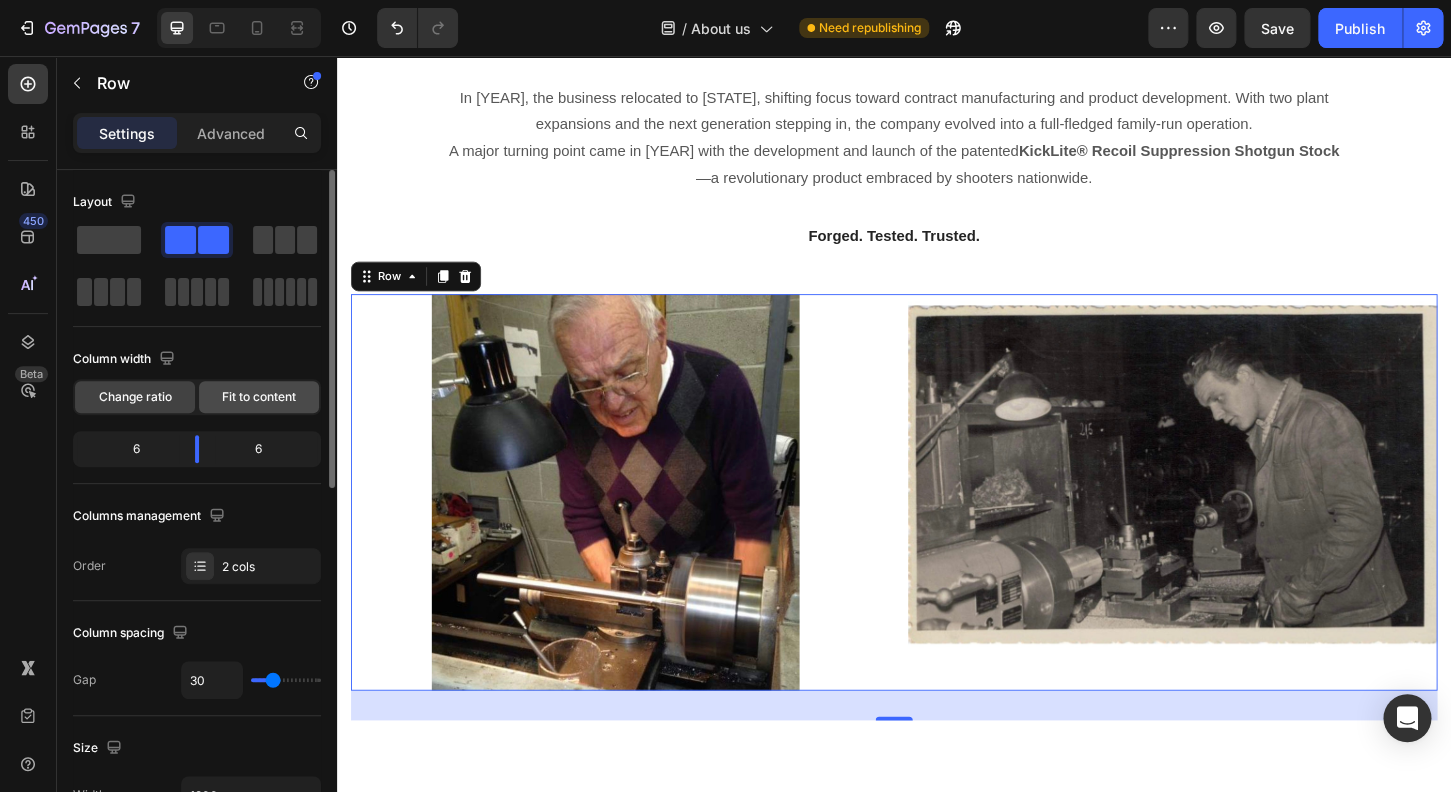 click on "Fit to content" 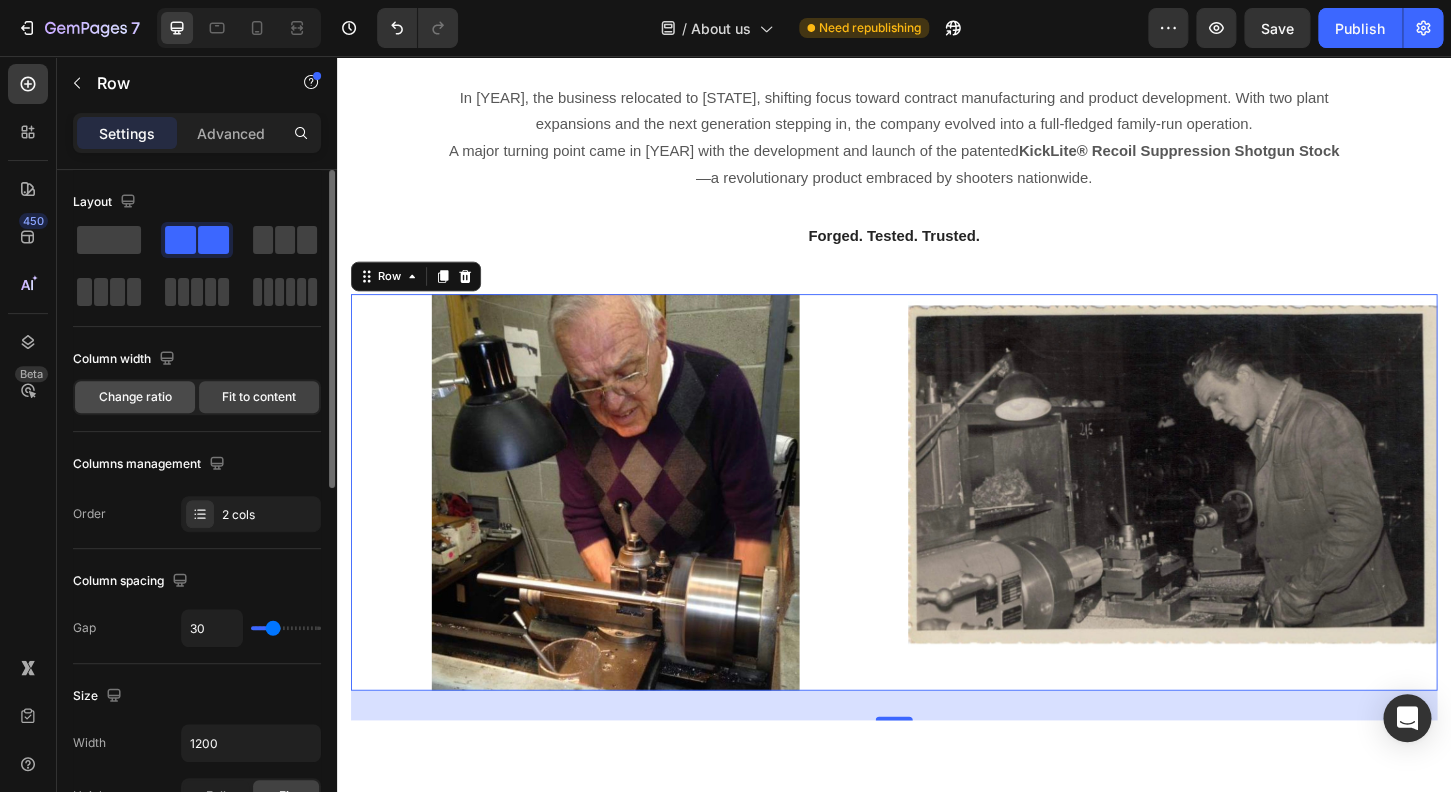 click on "Change ratio" 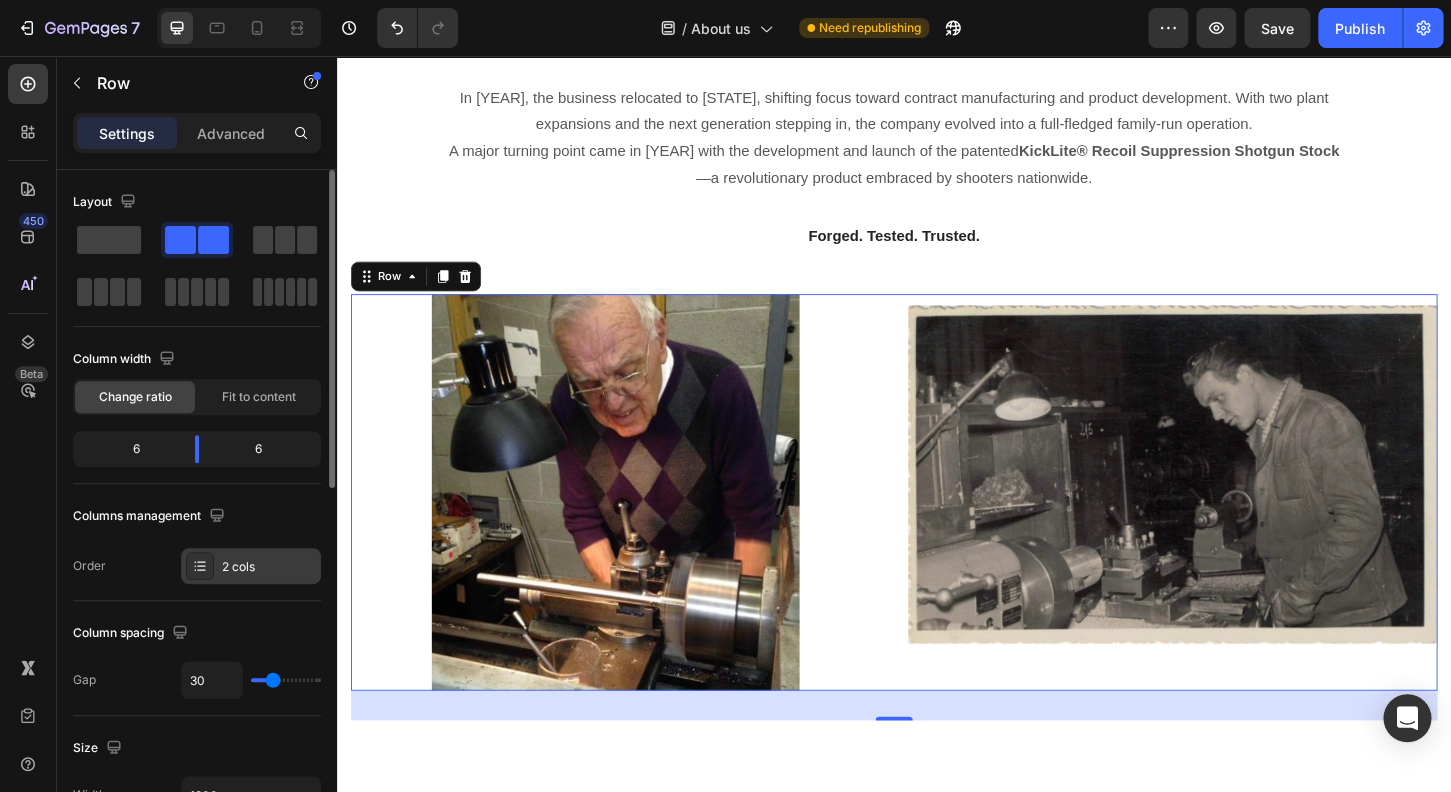 click on "2 cols" at bounding box center [251, 566] 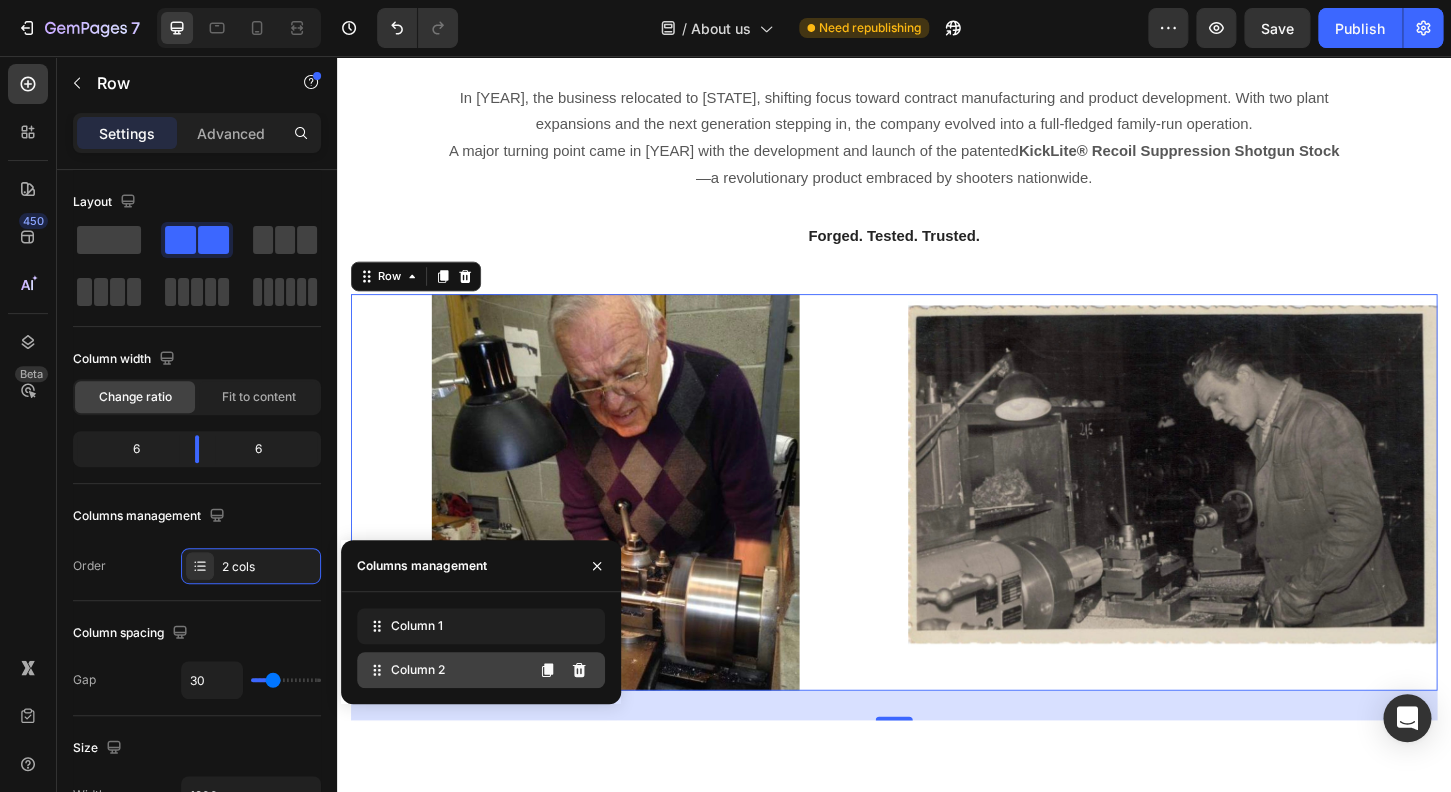 click on "Column 2" at bounding box center [418, 670] 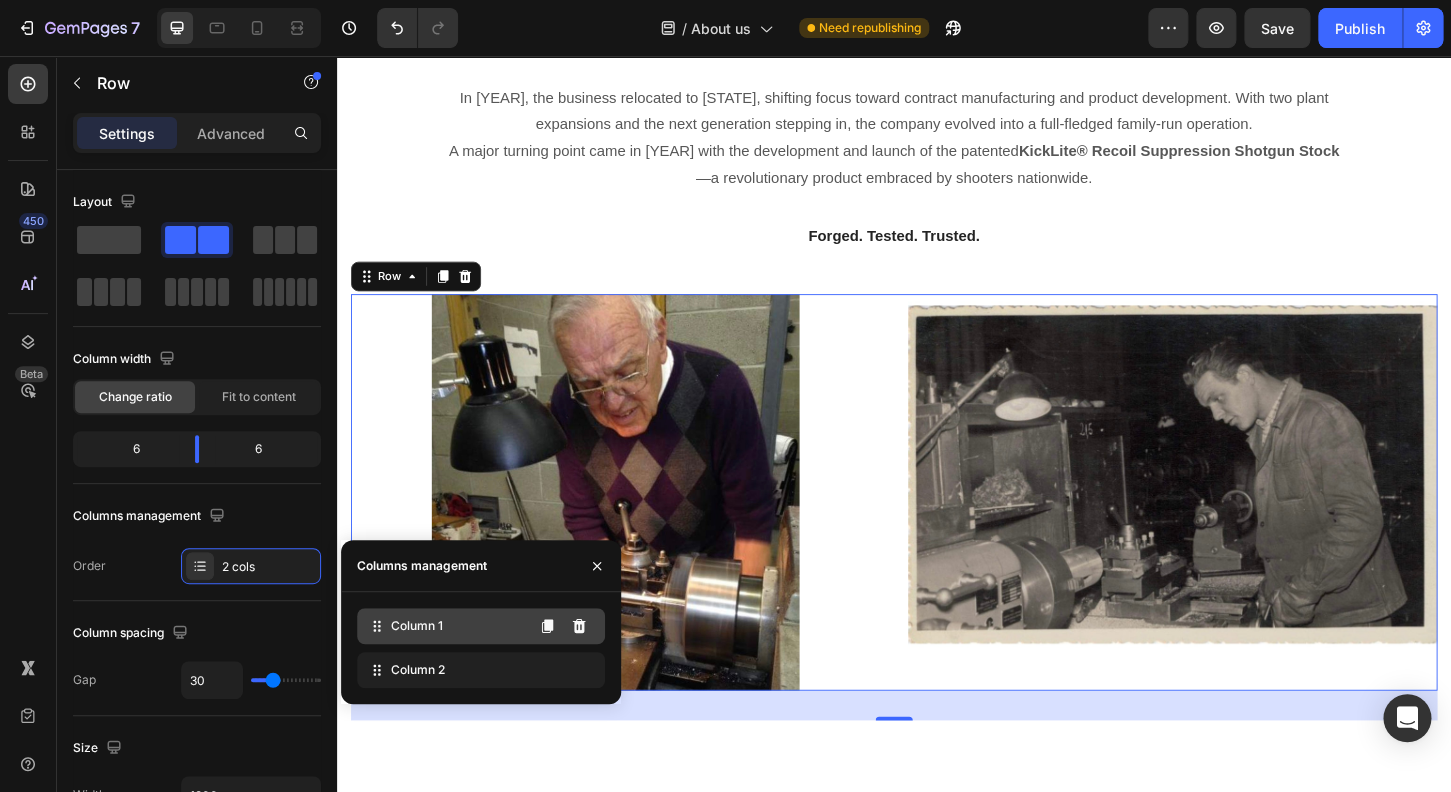 click on "Column 1" 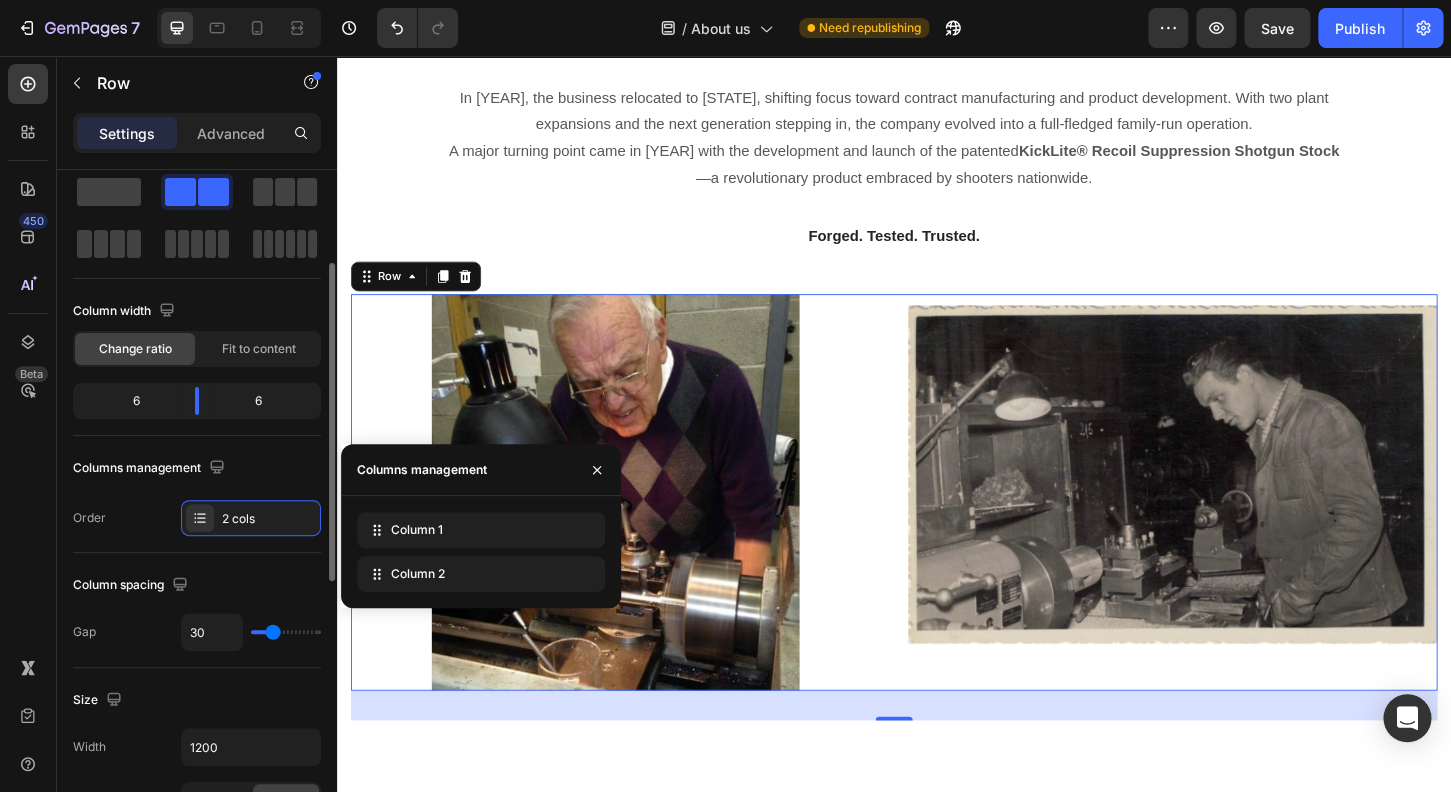 scroll, scrollTop: 0, scrollLeft: 0, axis: both 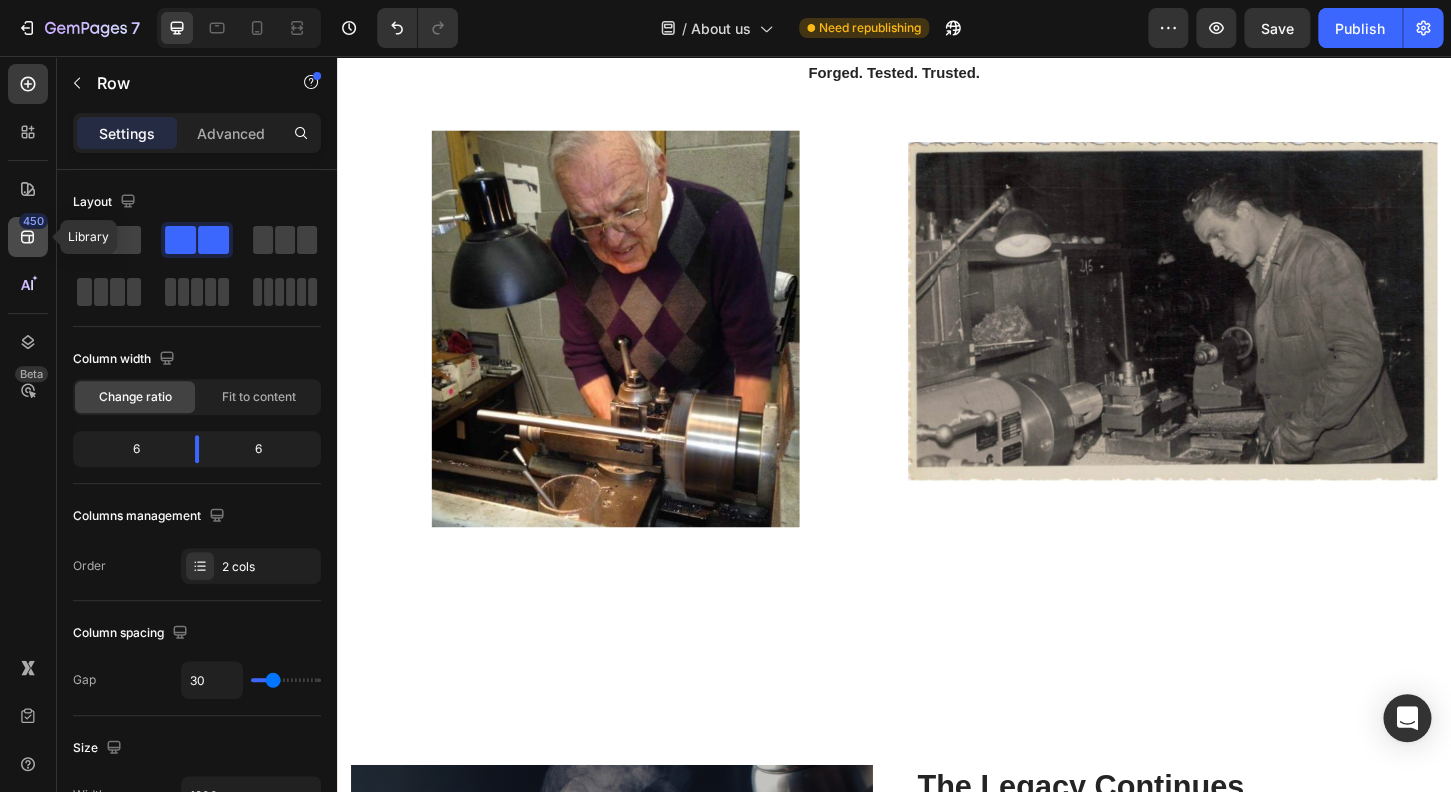 click on "450" 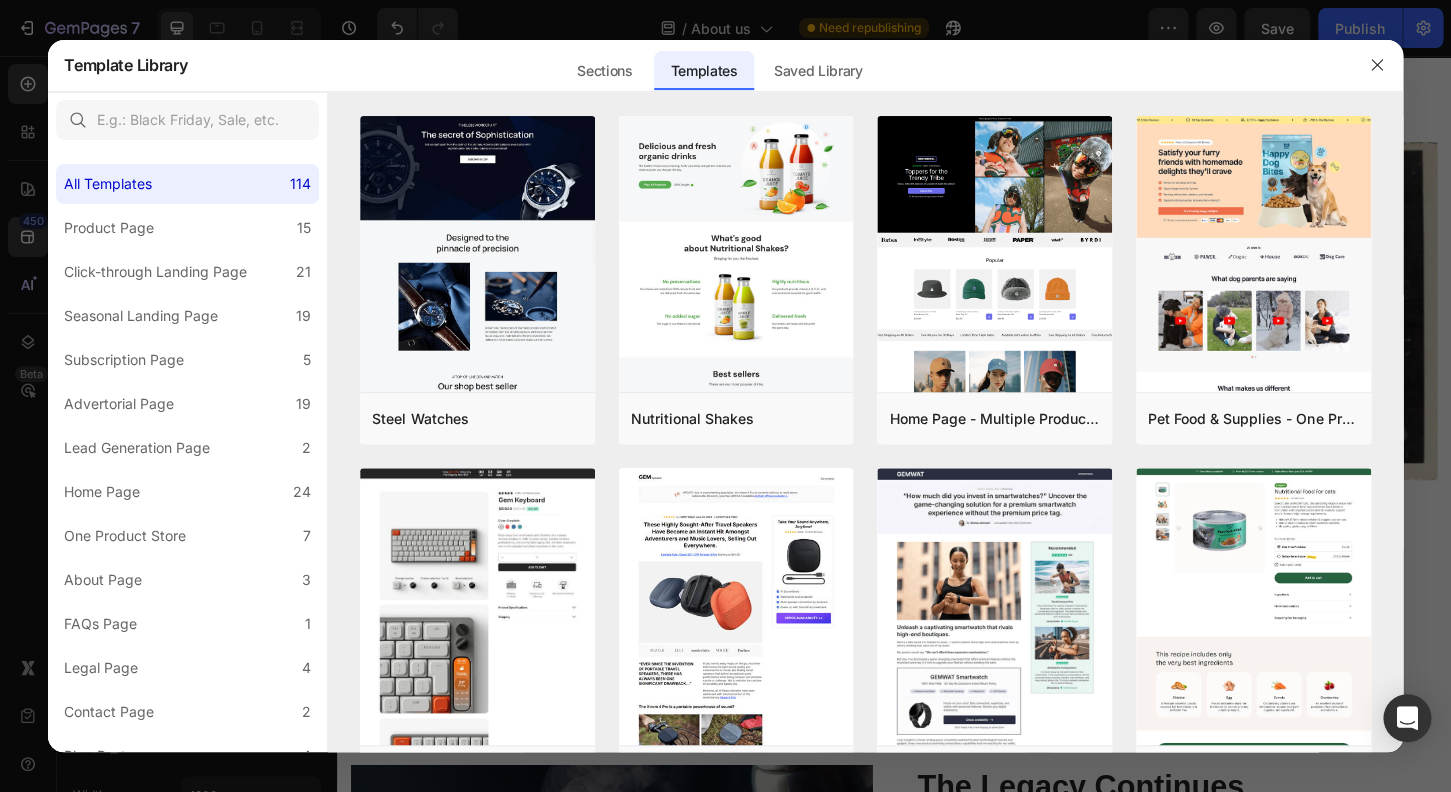 click at bounding box center [725, 396] 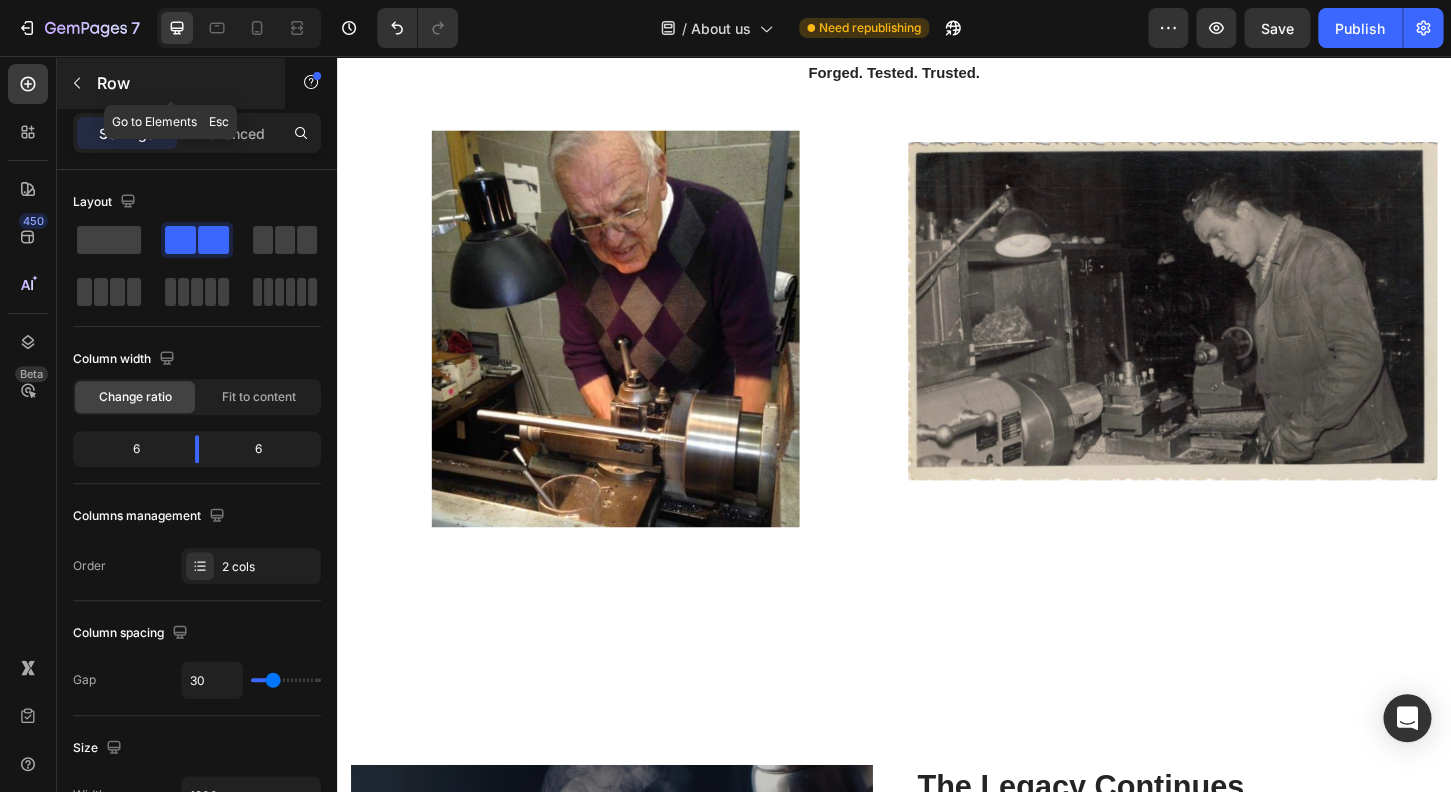 click 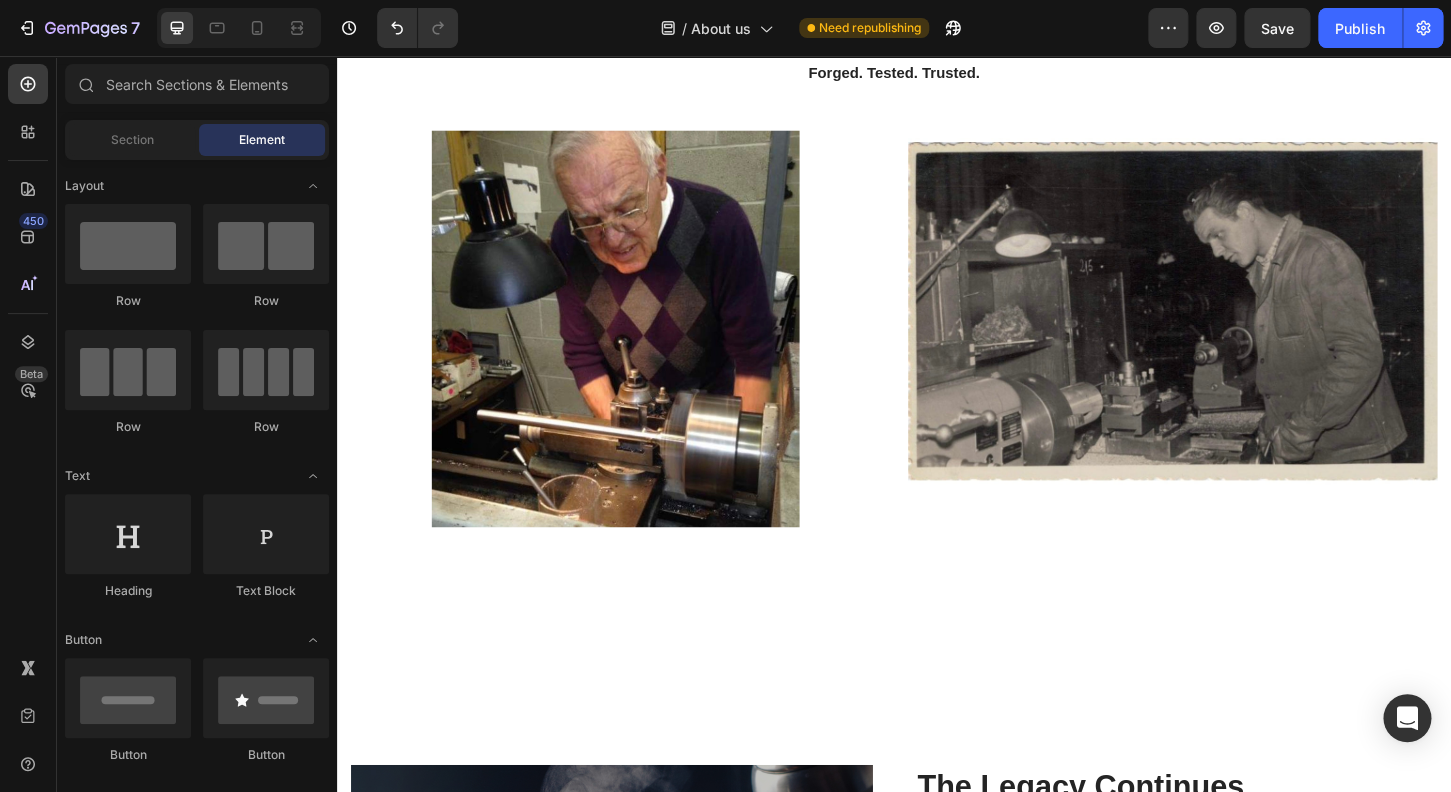 click on "Element" at bounding box center [262, 140] 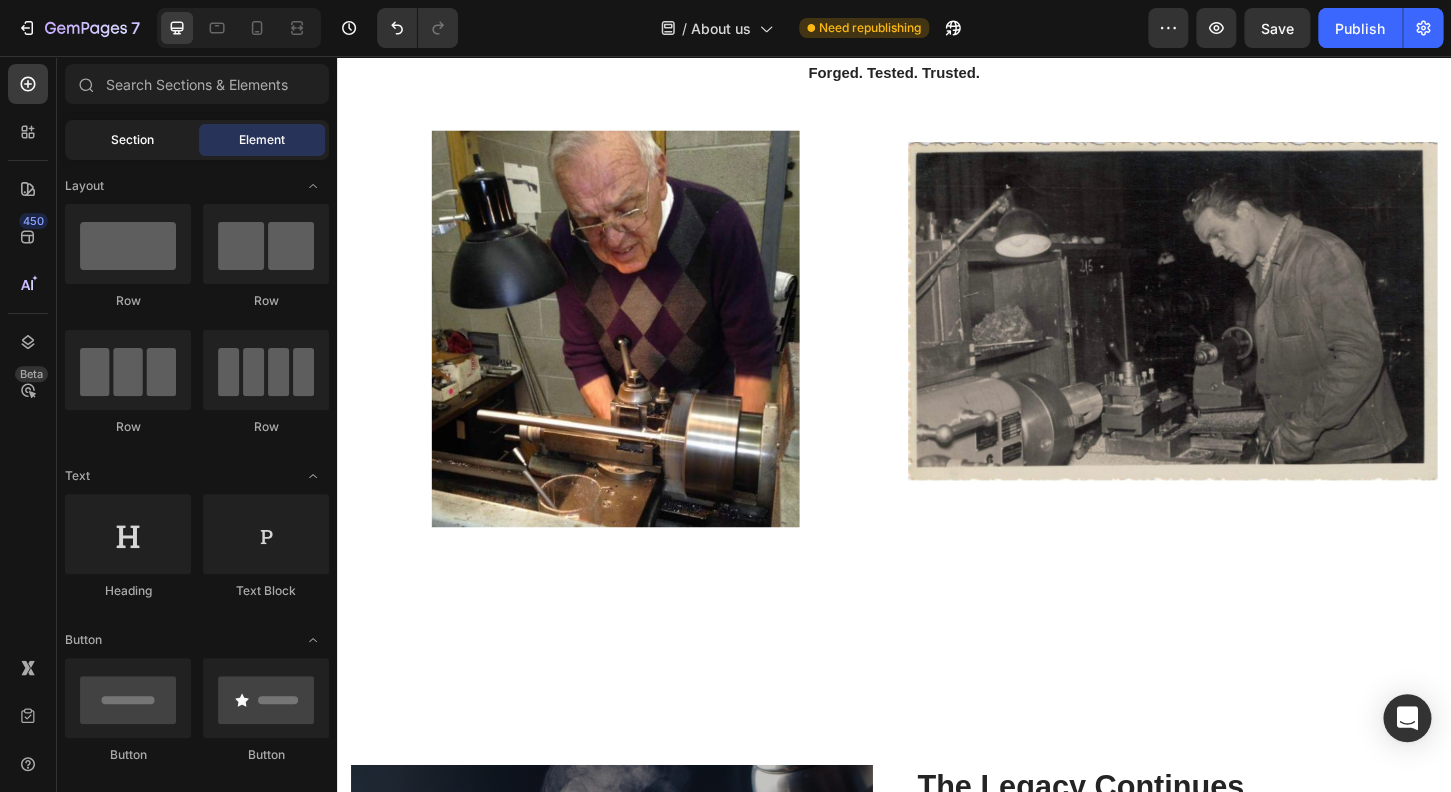 click on "Section" 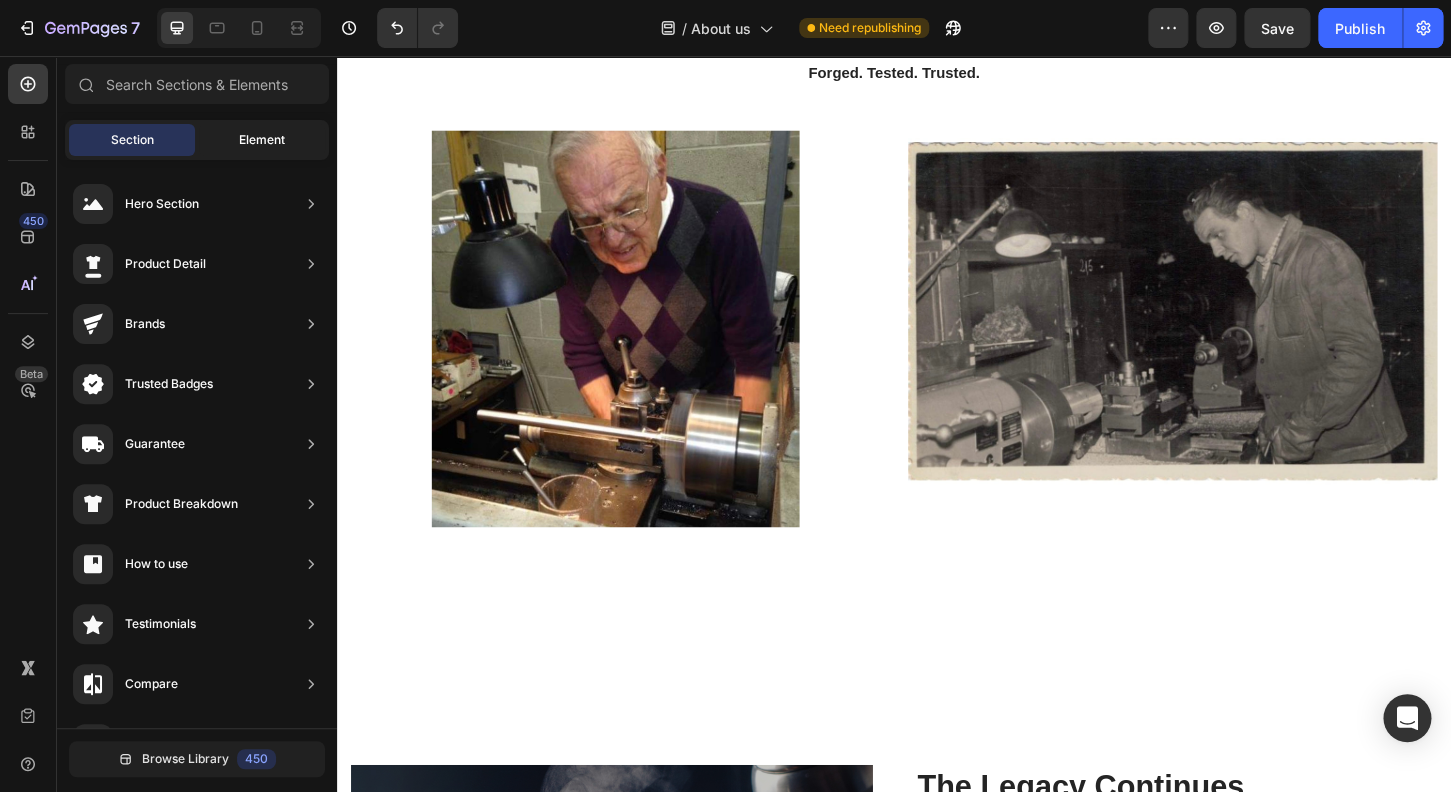 click on "Element" at bounding box center (262, 140) 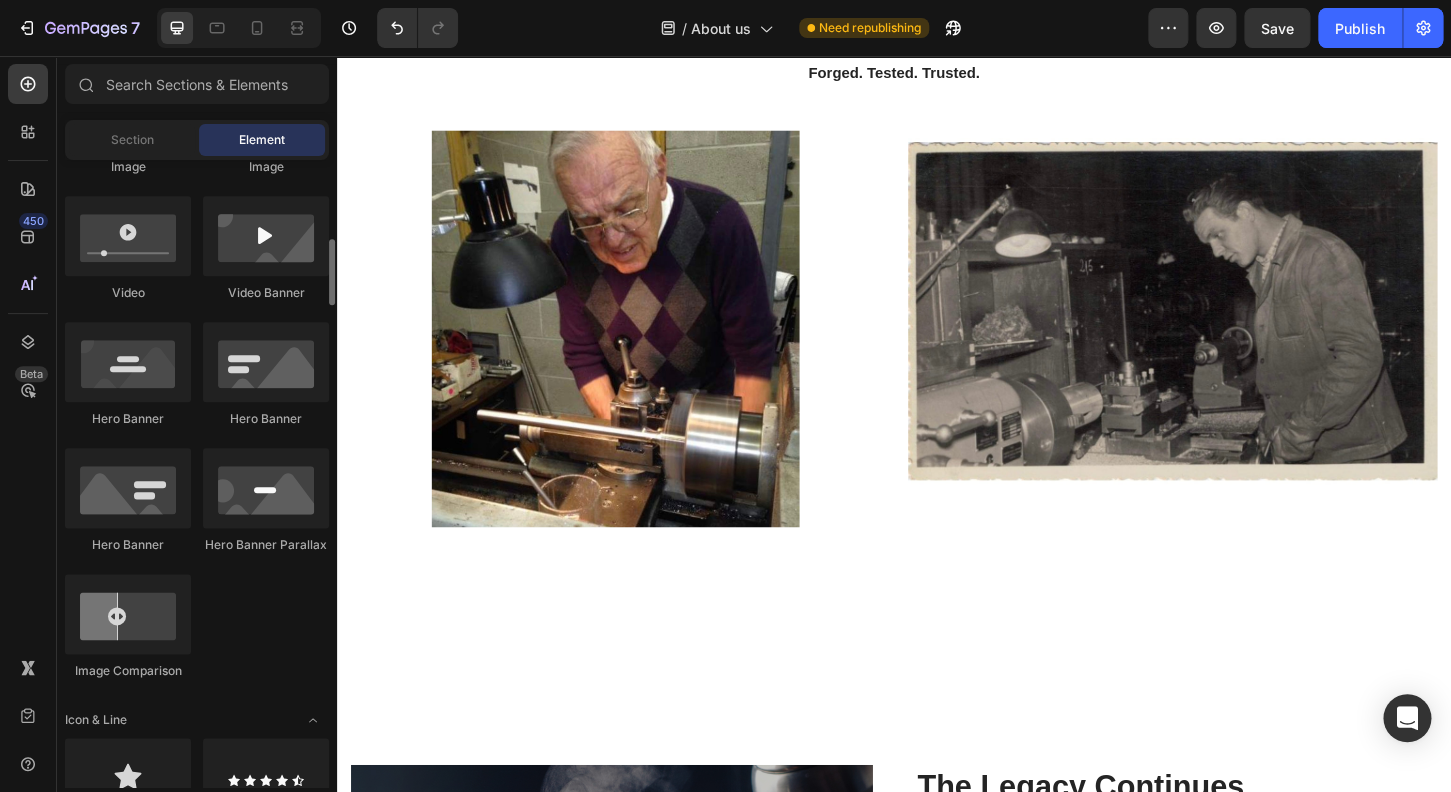 scroll, scrollTop: 464, scrollLeft: 0, axis: vertical 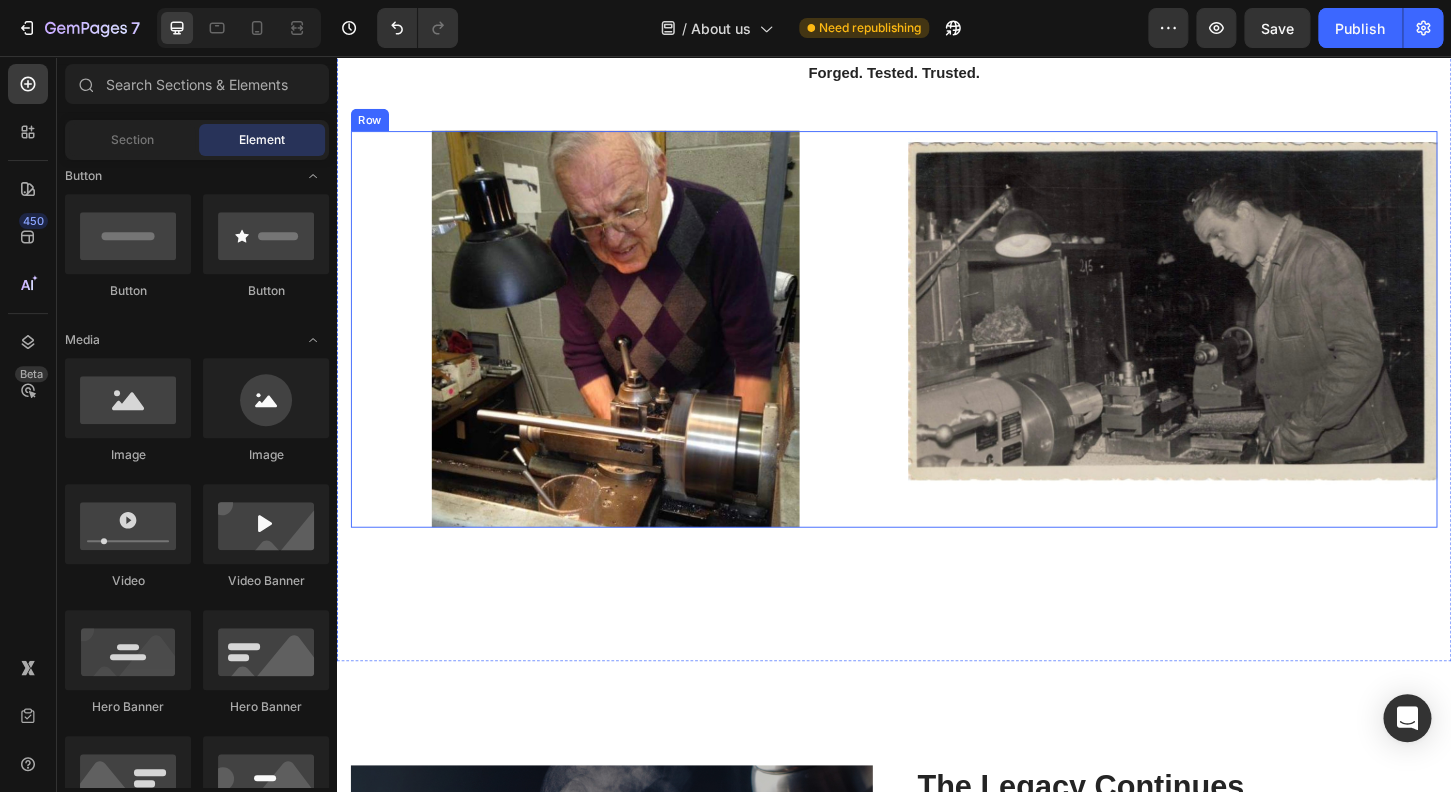 click on "Image Image Row" at bounding box center [937, 350] 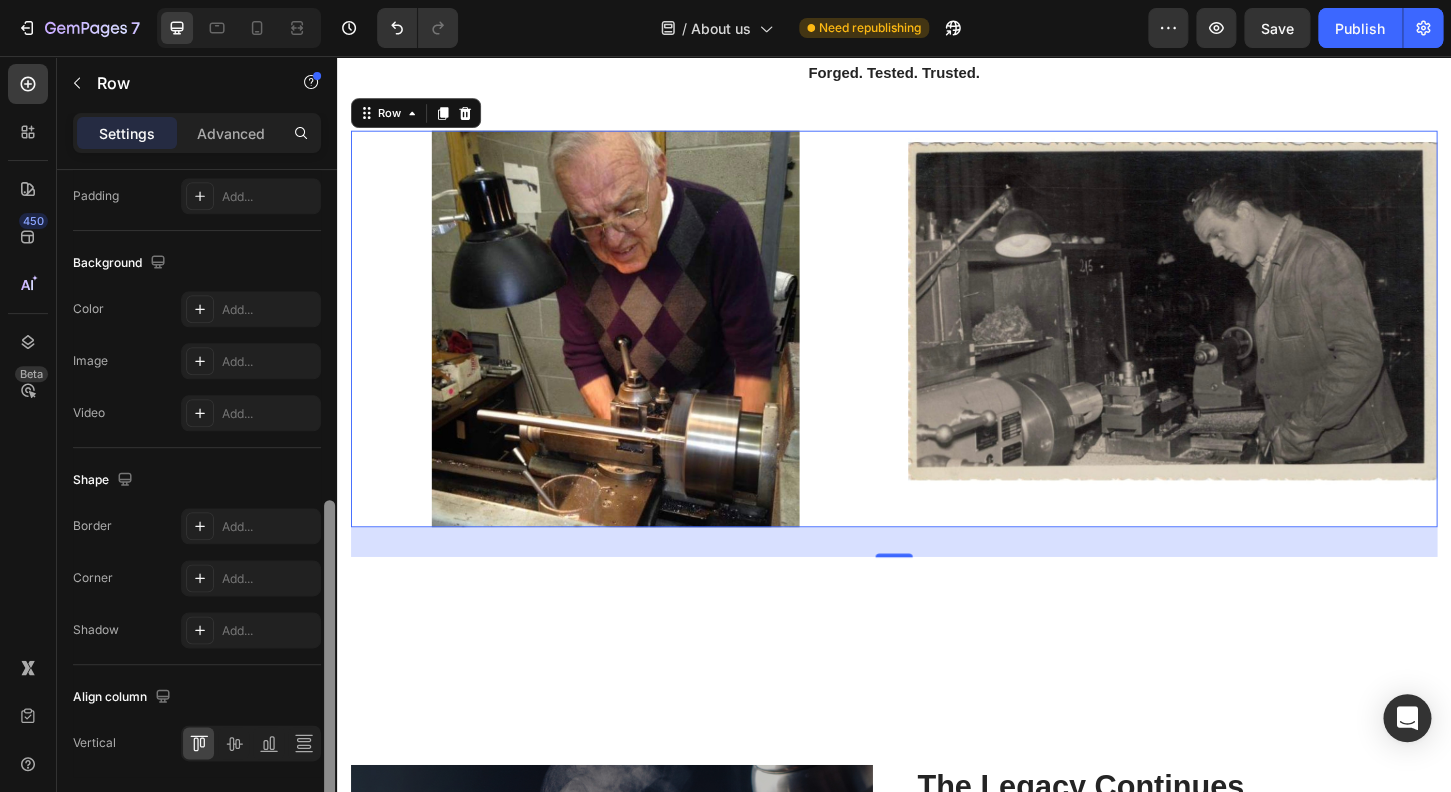 scroll, scrollTop: 770, scrollLeft: 0, axis: vertical 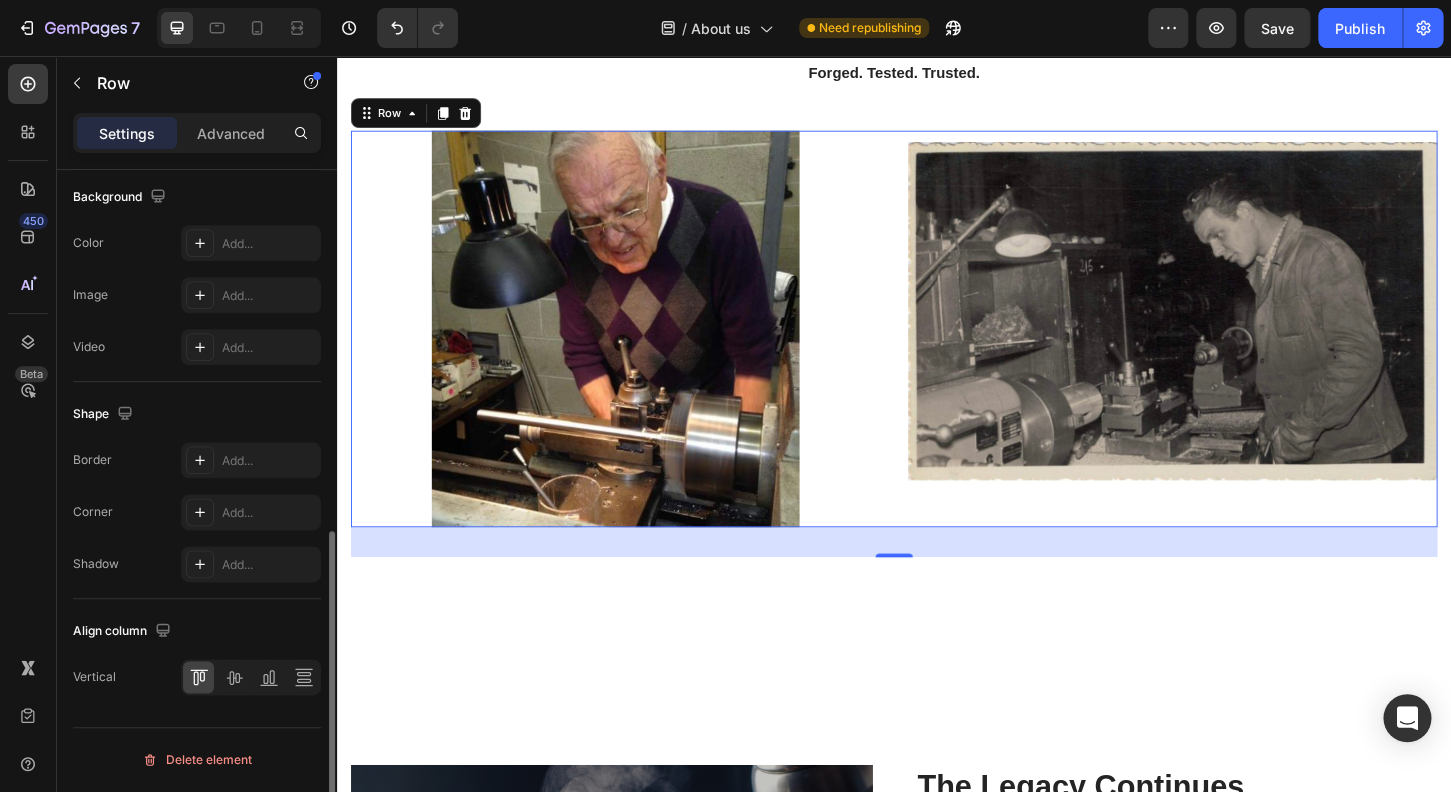 click on "Align column Vertical" 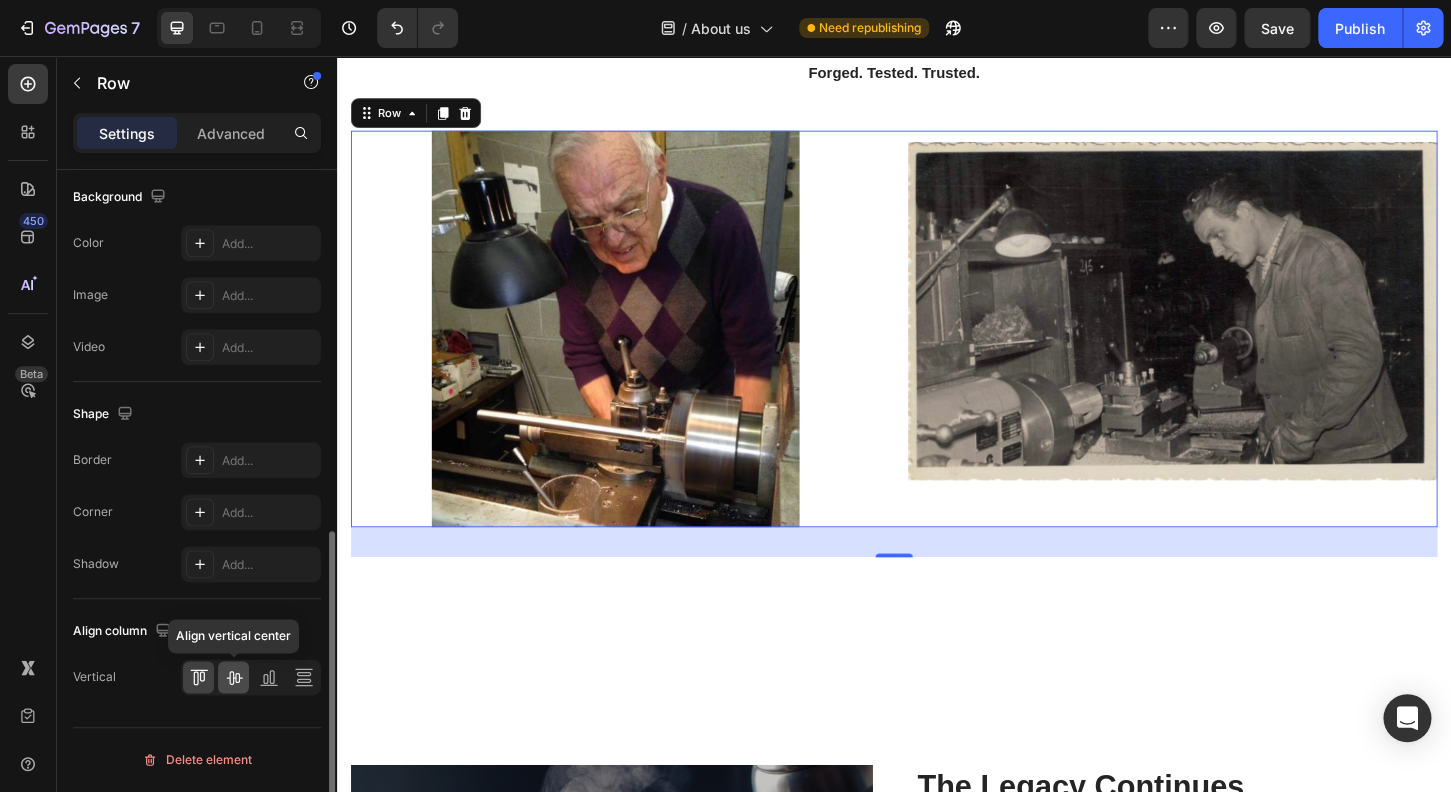 click 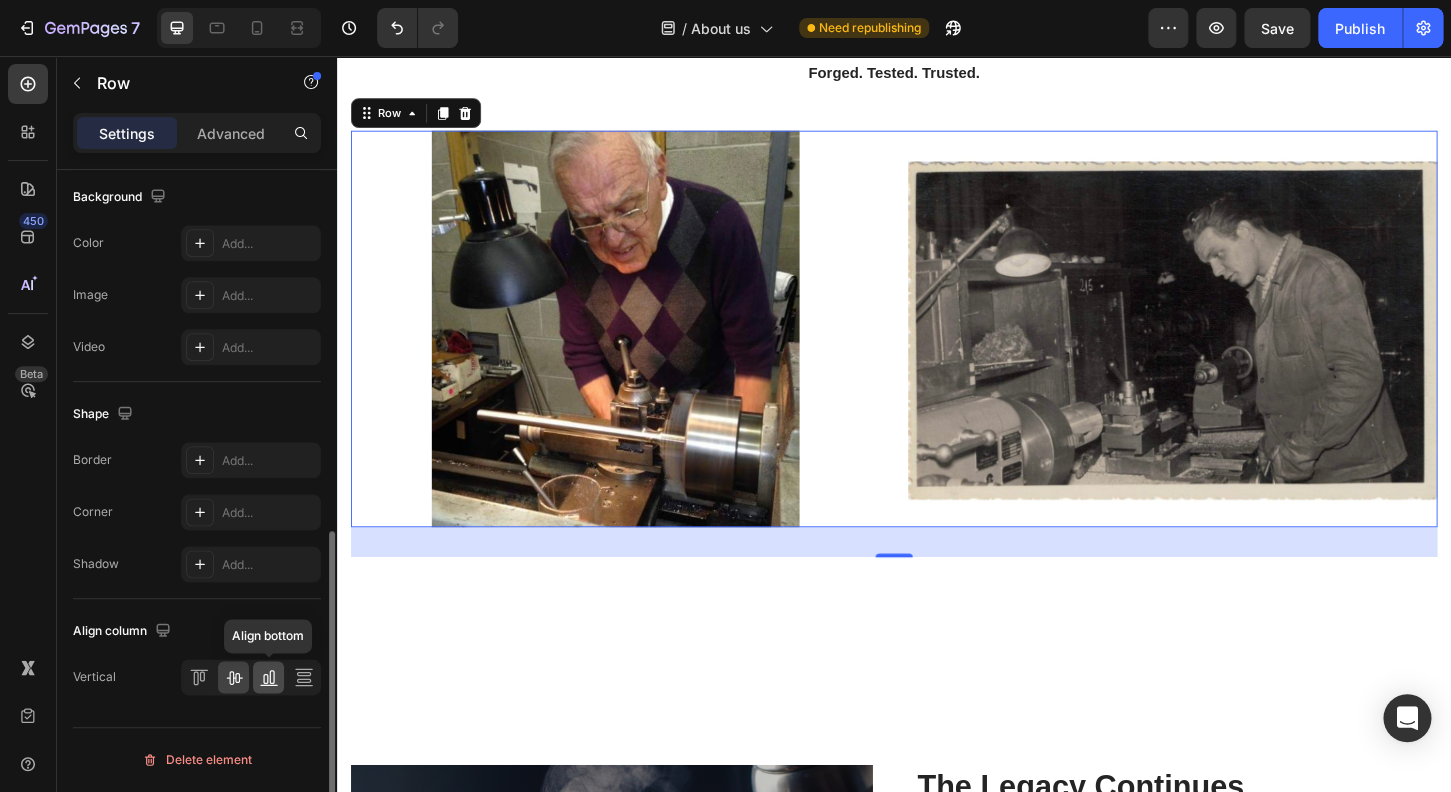 click 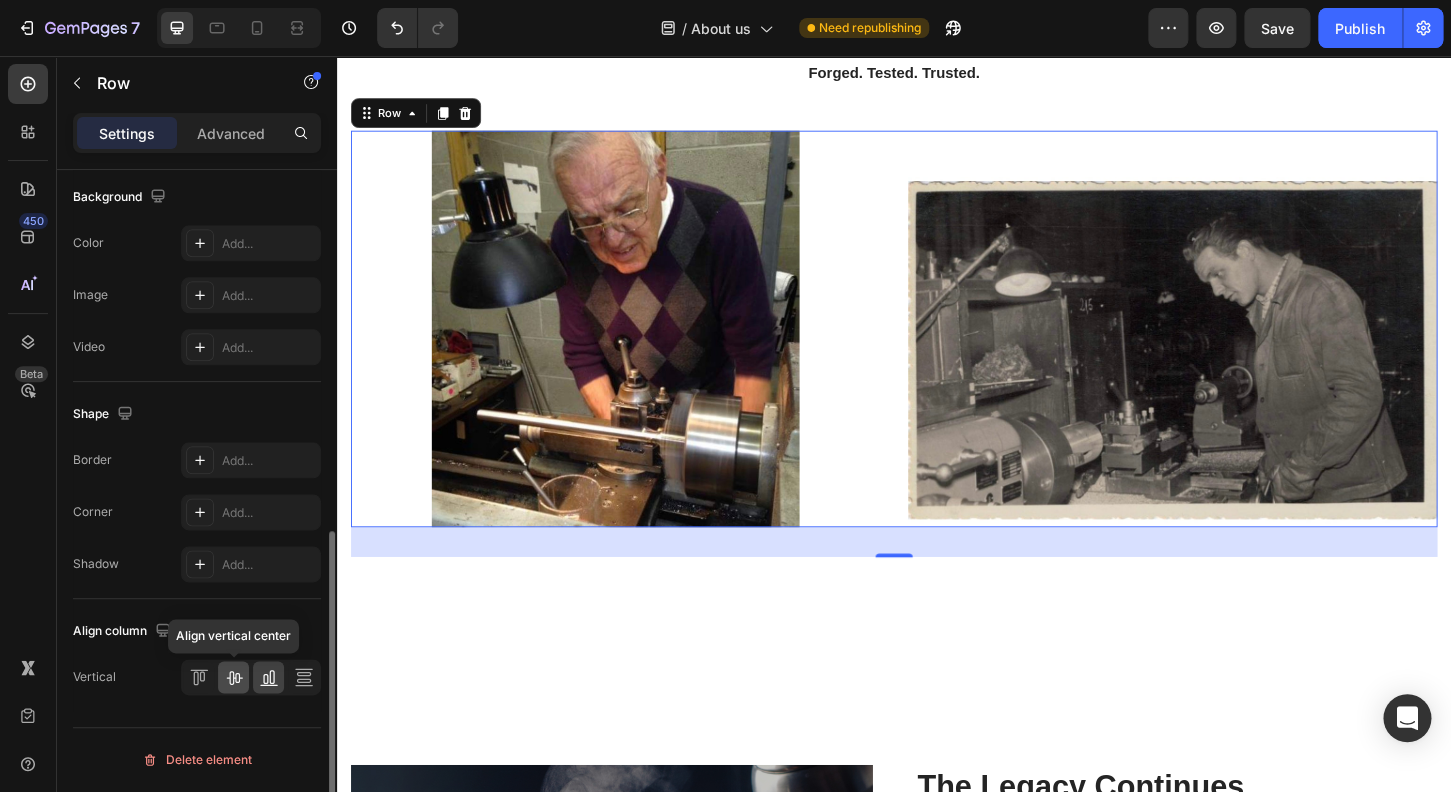 click 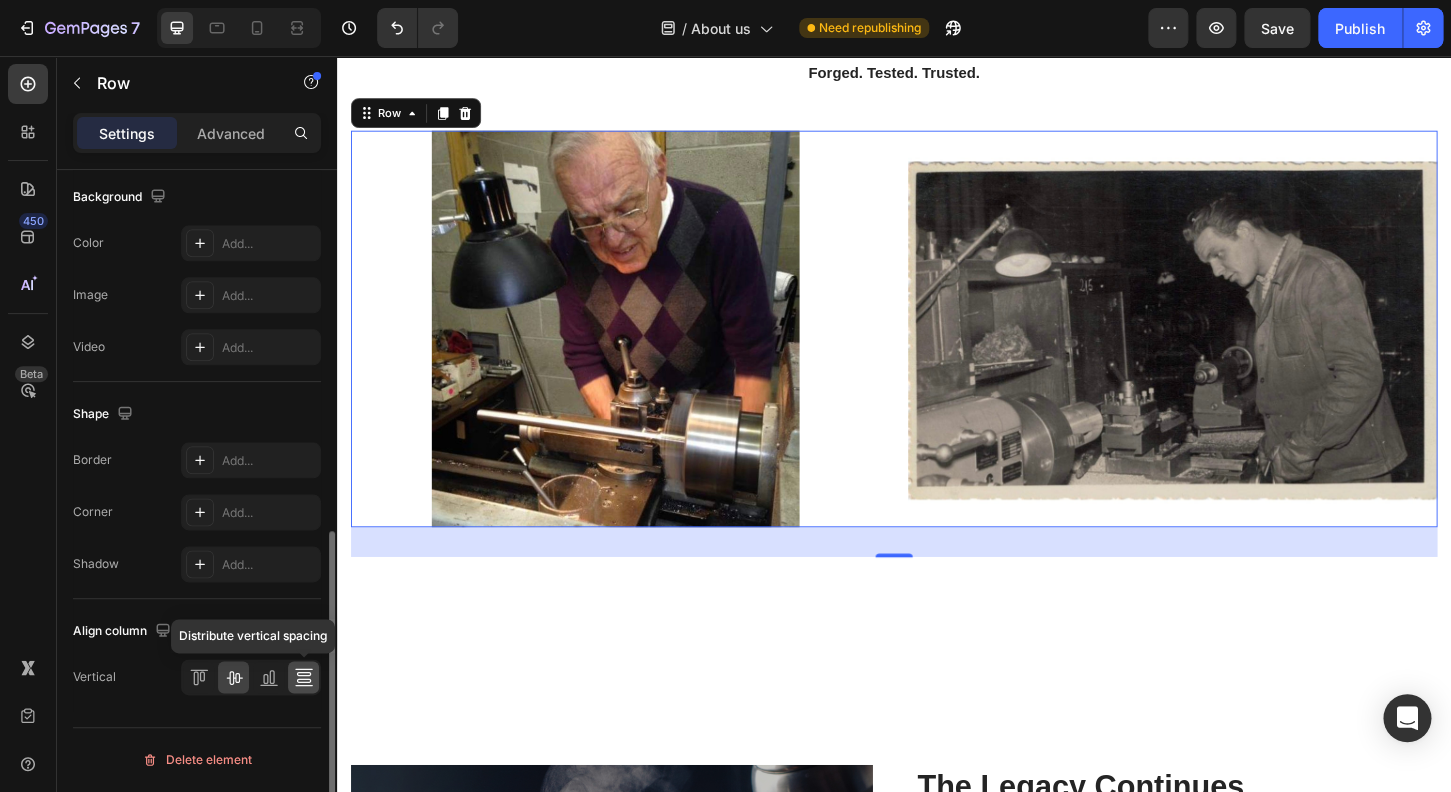 click 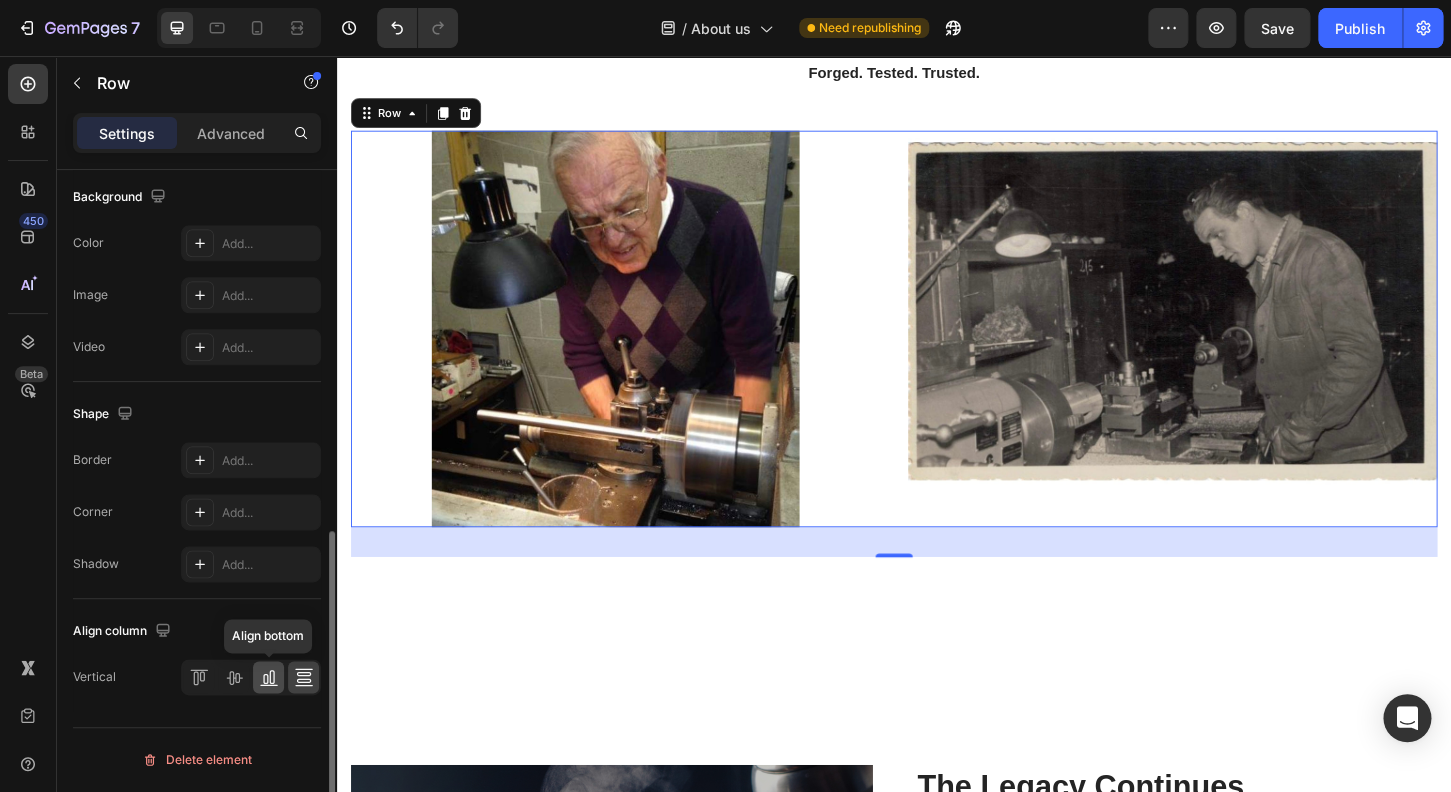 click 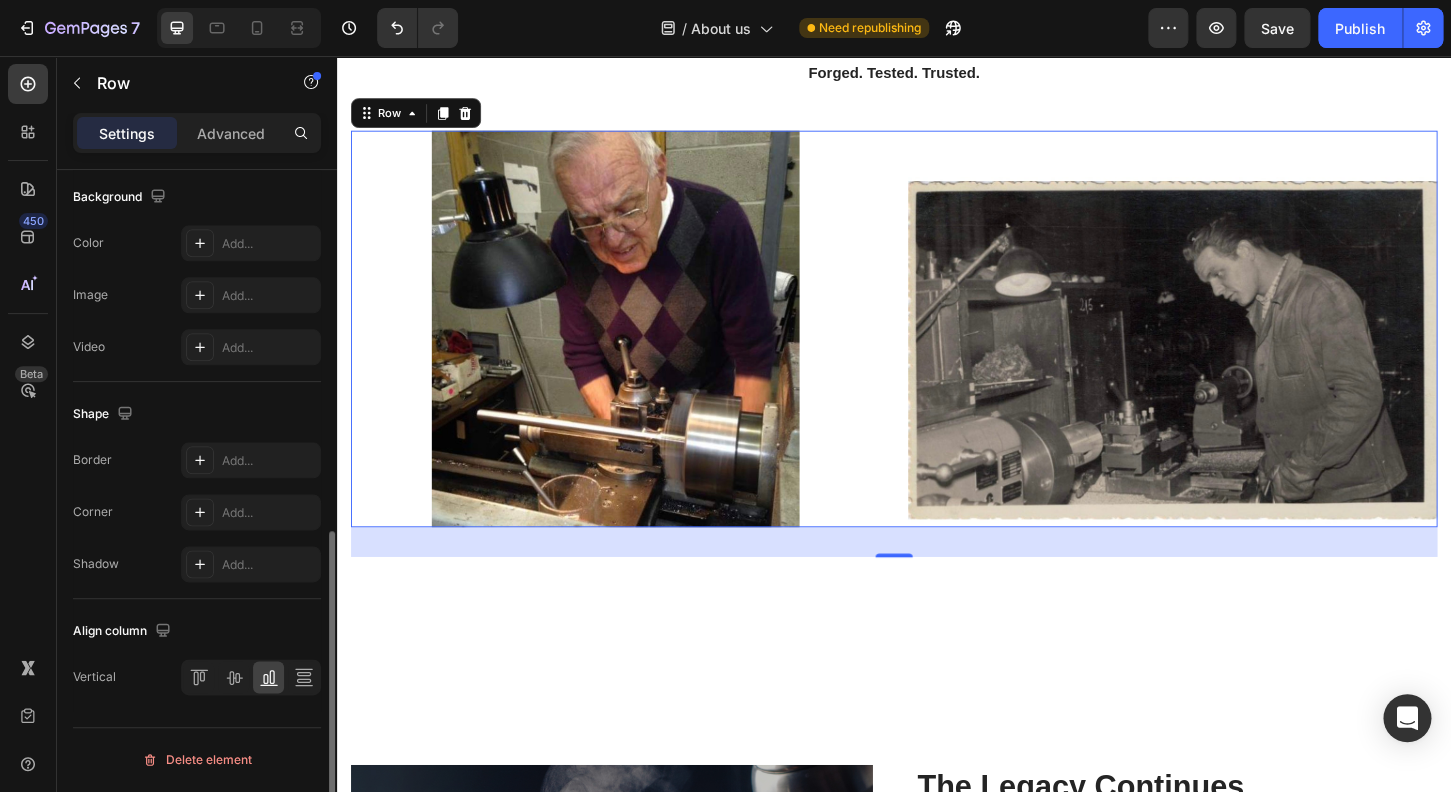 click at bounding box center (251, 677) 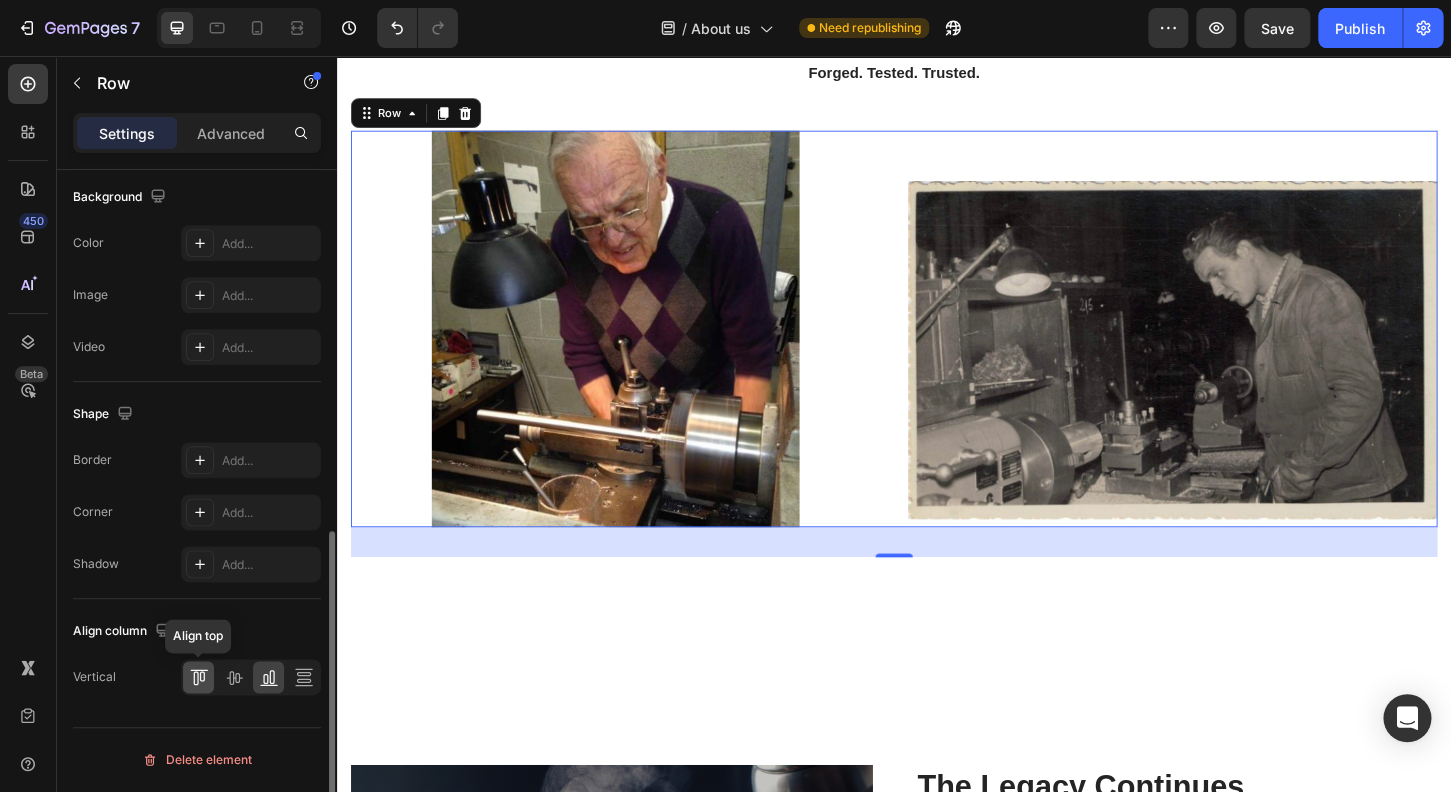 click 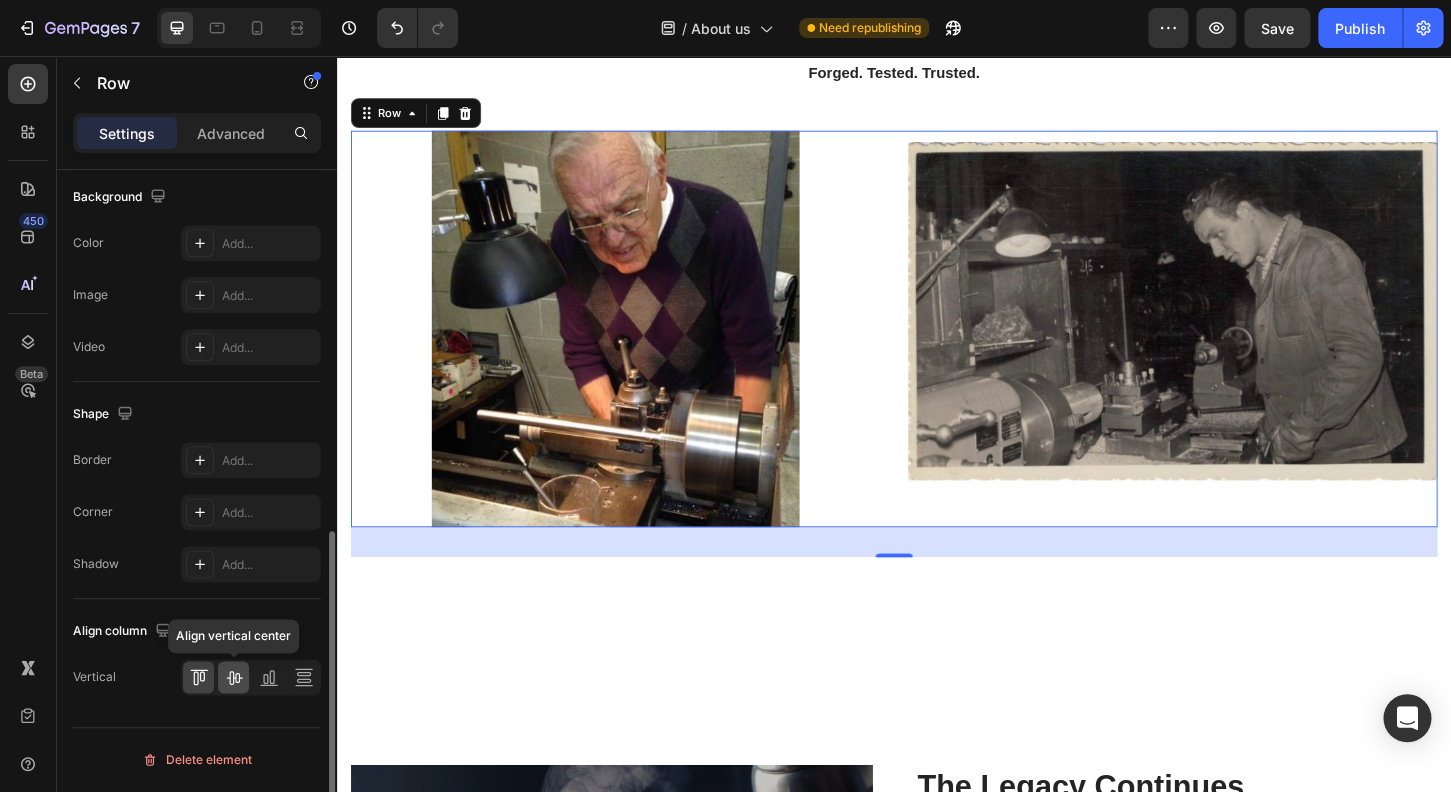 click 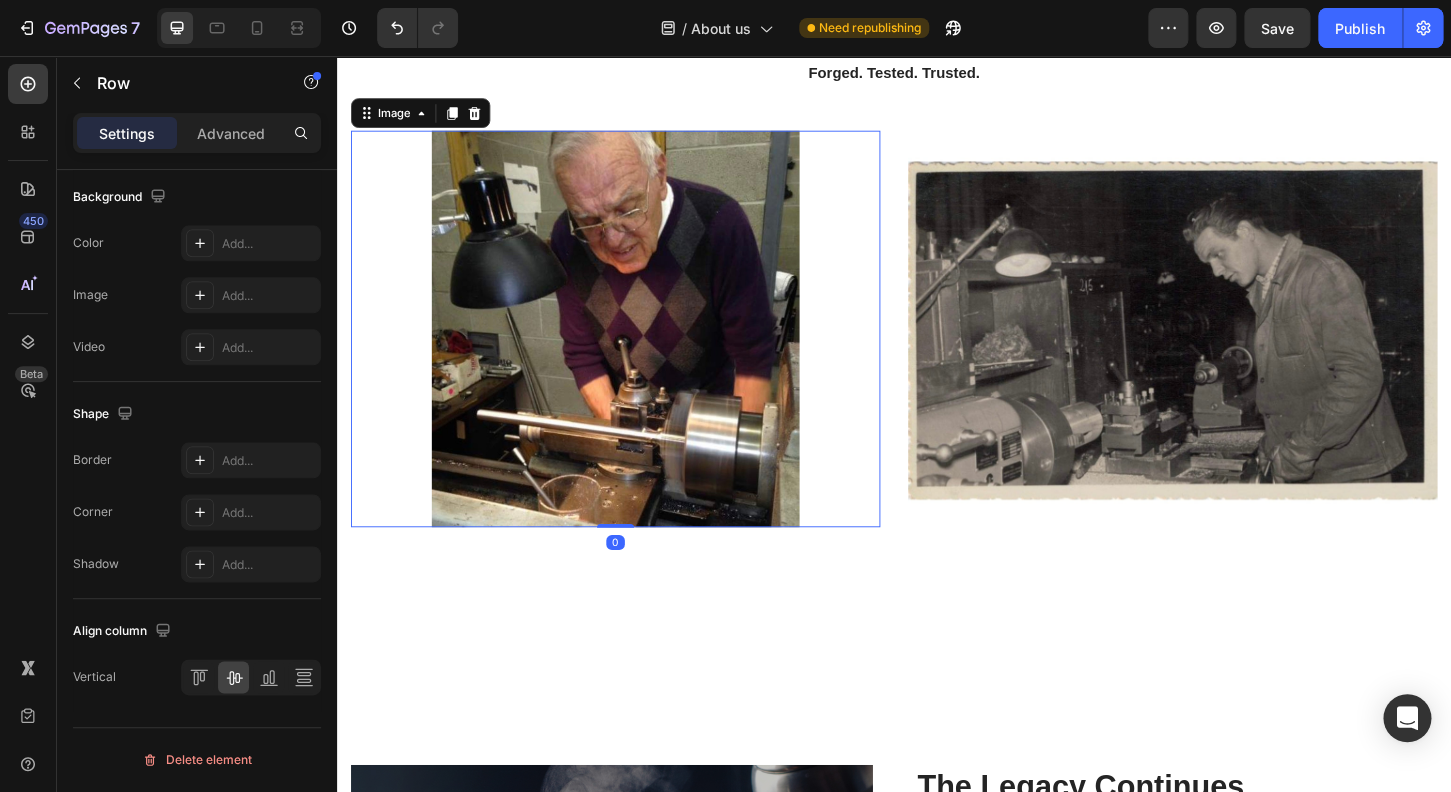 click at bounding box center (637, 350) 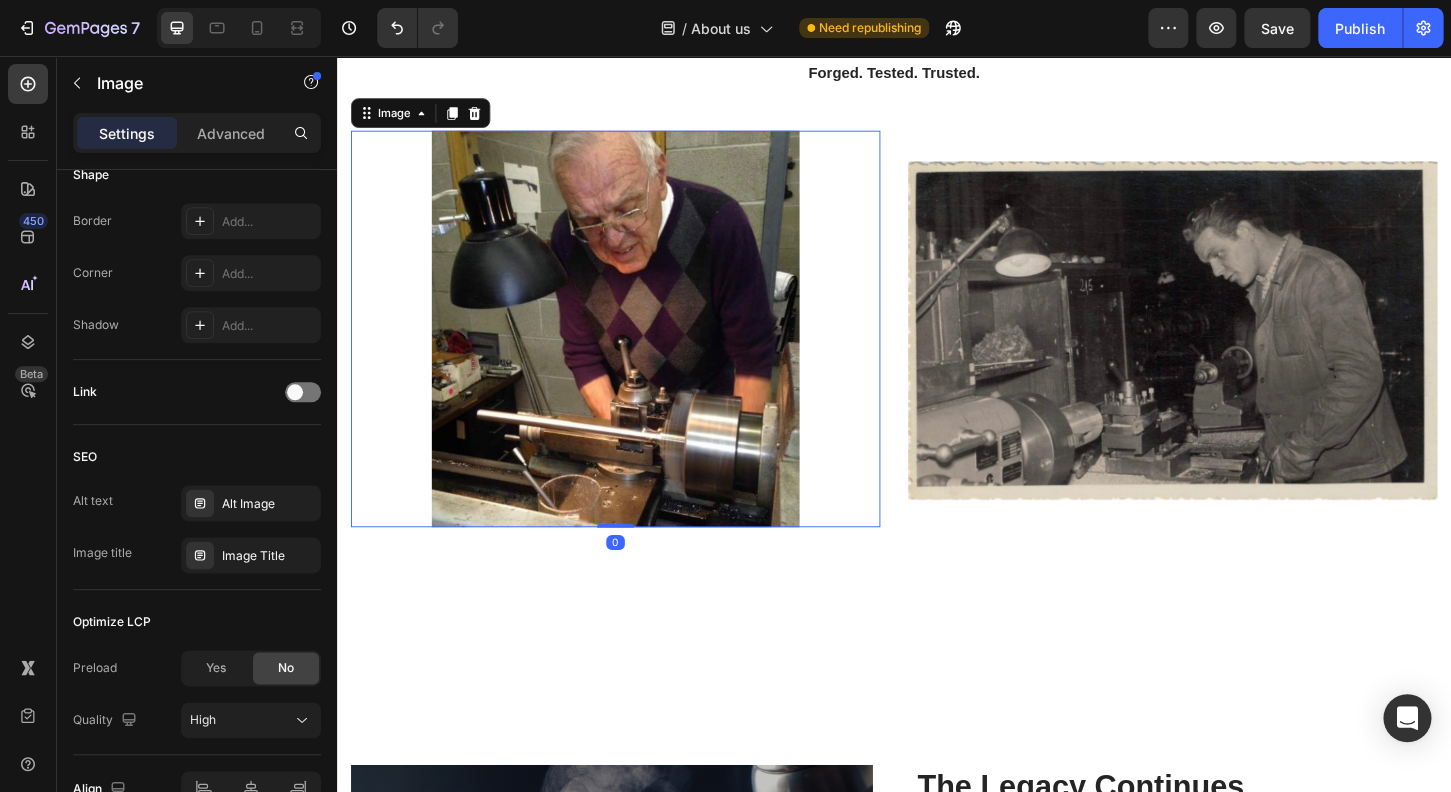 scroll, scrollTop: 0, scrollLeft: 0, axis: both 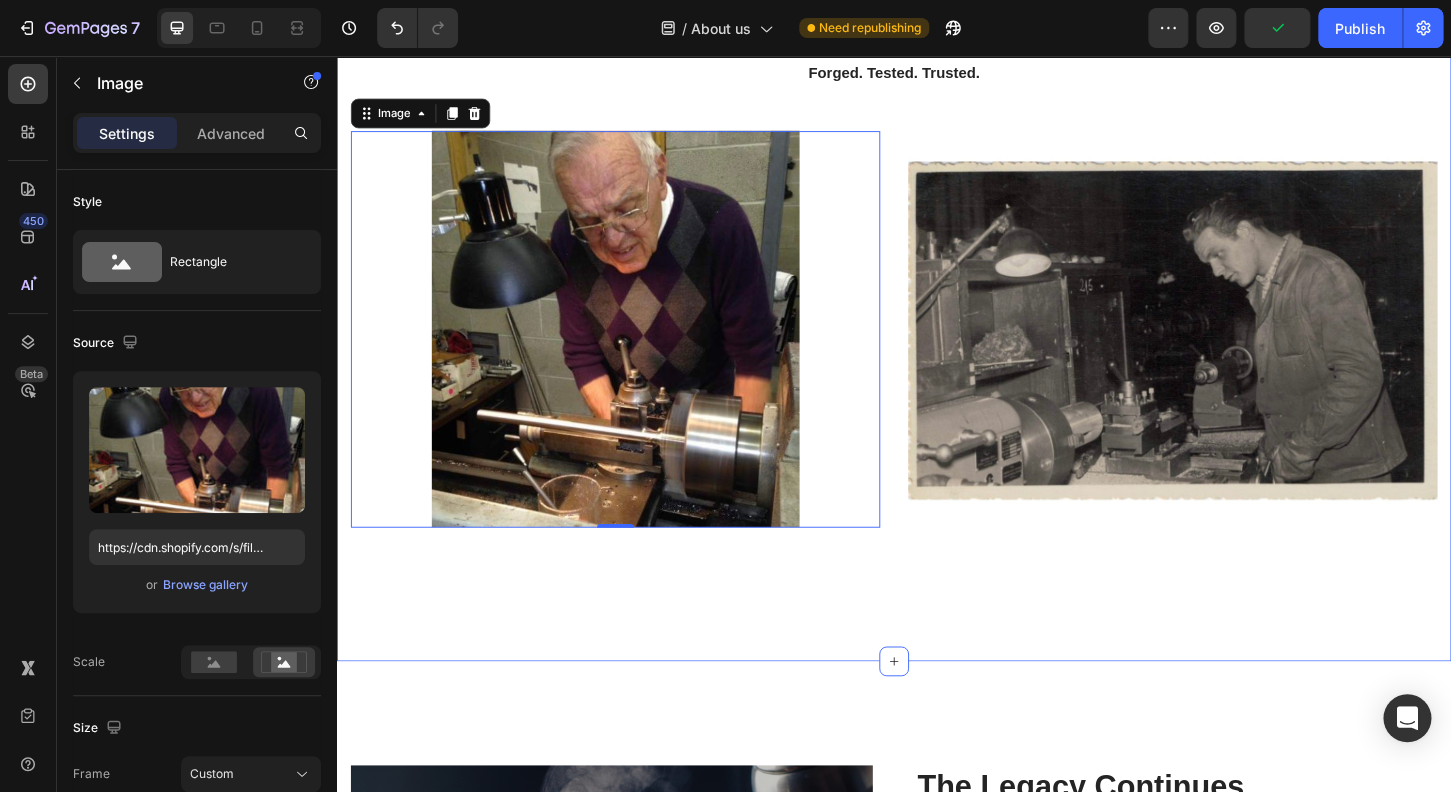 click on "Header Growth & Innovation Heading In [YEAR], the business relocated to [STATE], shifting focus toward contract manufacturing and product development. With two plant expansions and the next generation stepping in, the company evolved into a full-fledged family-run operation. A major turning point came in [YEAR] with the development and launch of the patented KickLite® Recoil Suppression Shotgun Stock —a revolutionary product embraced by shooters nationwide. Text block Forged. Tested. Trusted. Text block Row Image 0 Image Row" at bounding box center (937, 217) 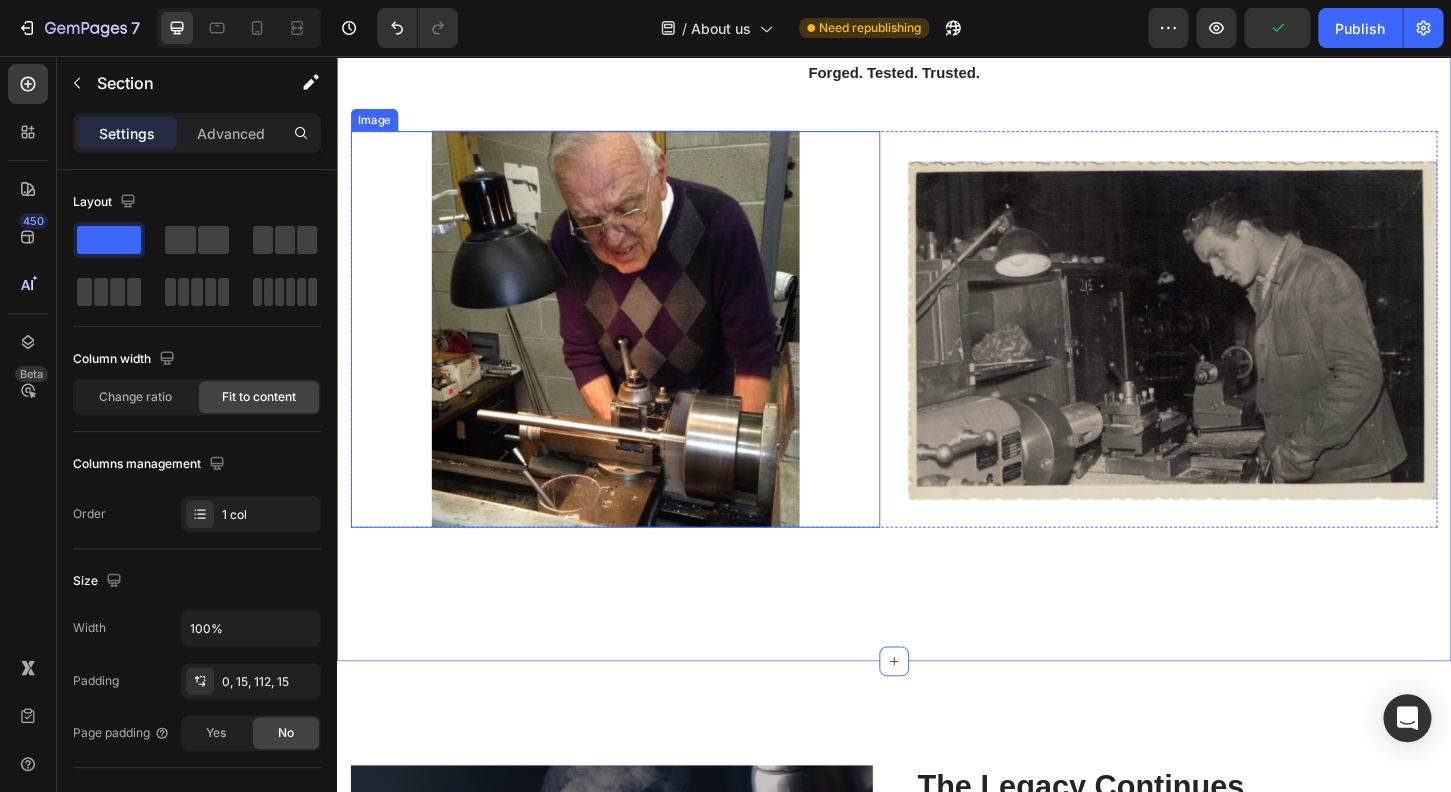click on "Image" at bounding box center (637, 350) 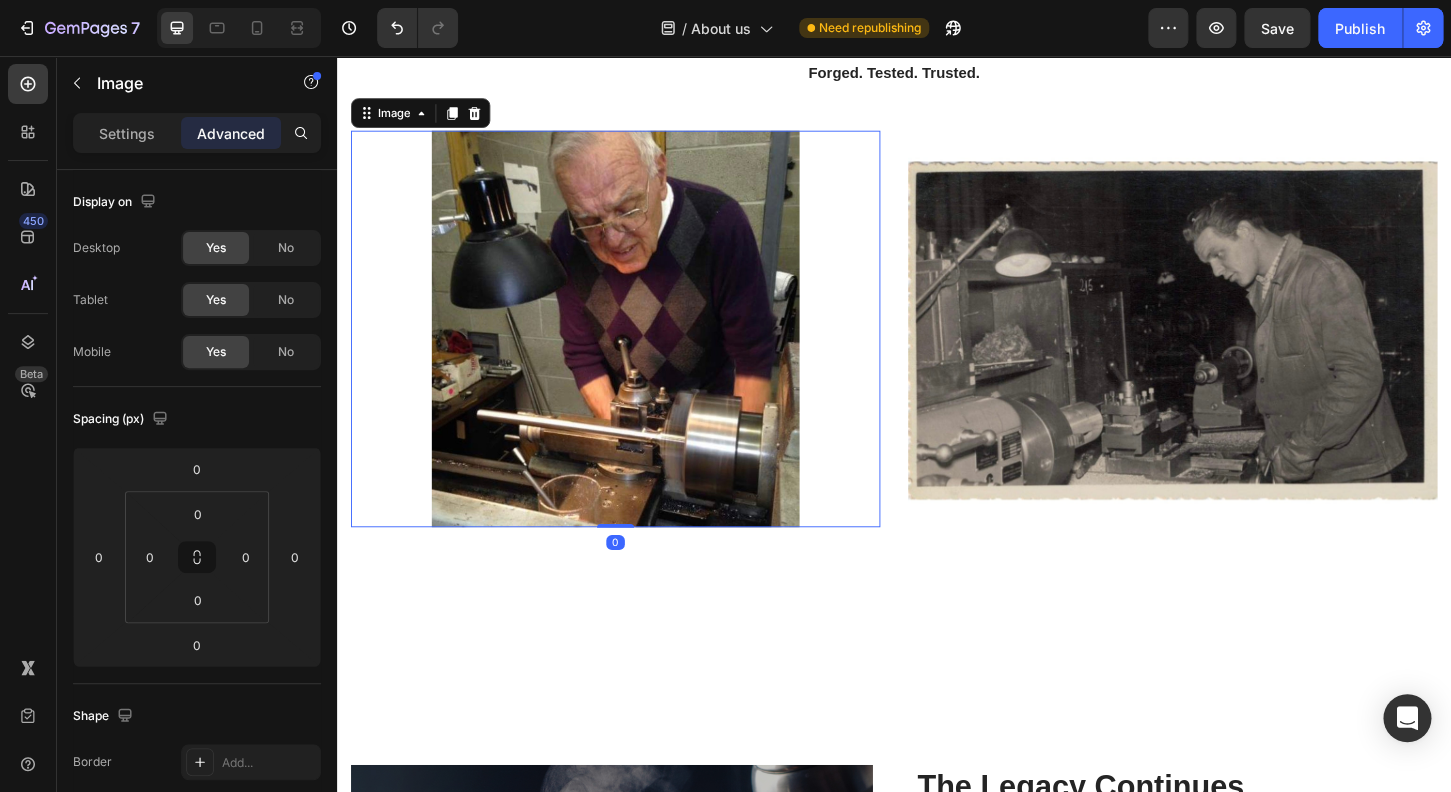 drag, startPoint x: 637, startPoint y: 555, endPoint x: 639, endPoint y: 521, distance: 34.058773 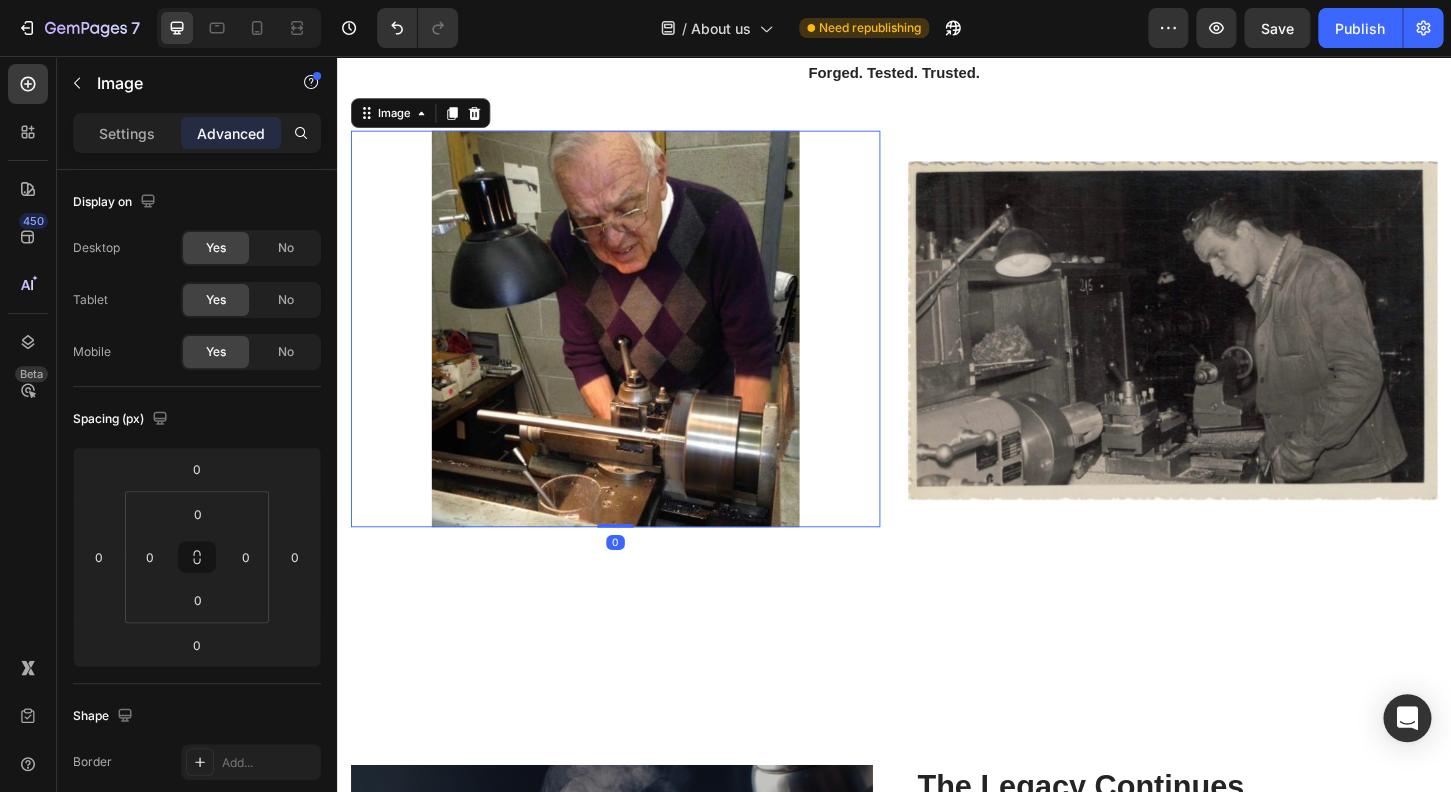 click on "Image   0" at bounding box center (637, 350) 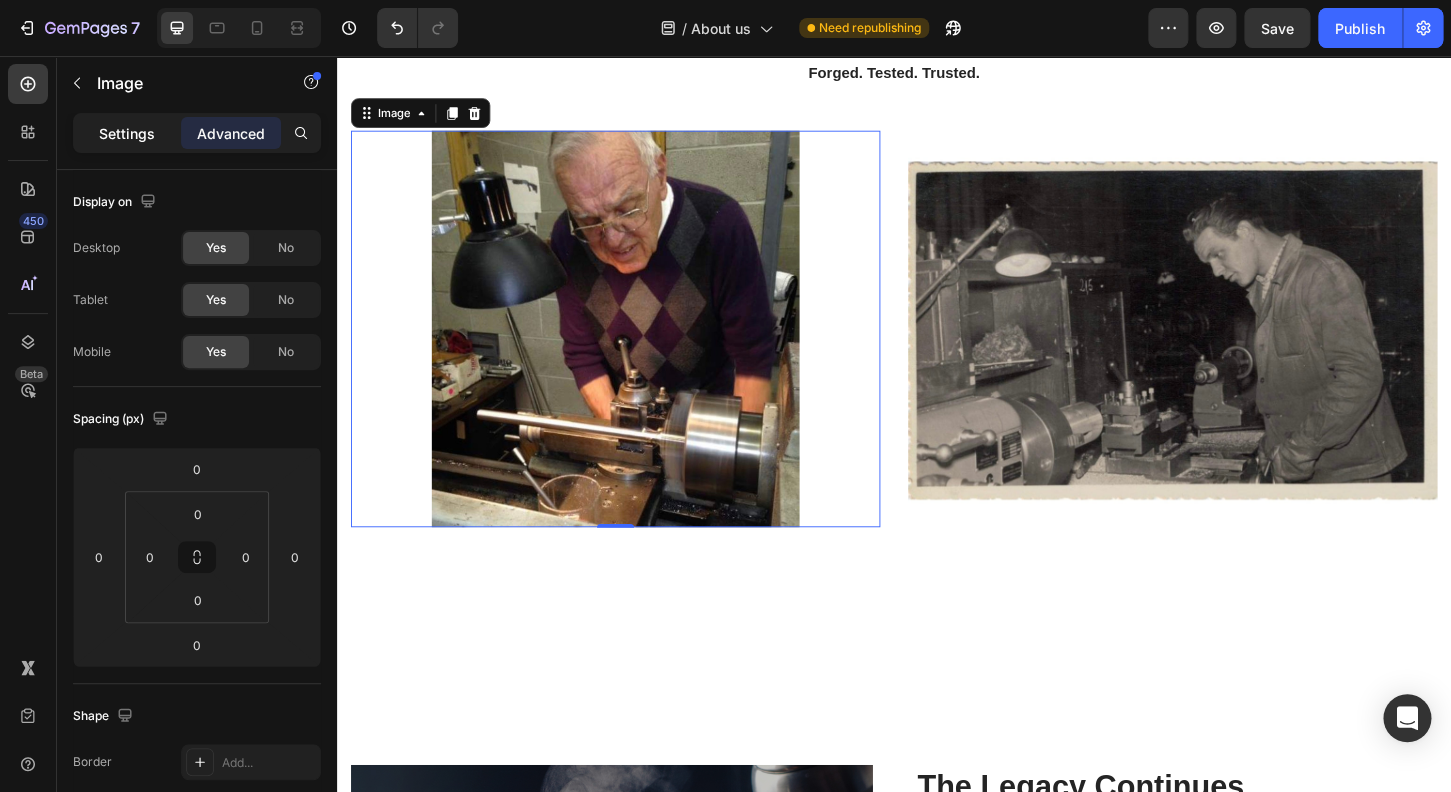 click on "Settings" at bounding box center [127, 133] 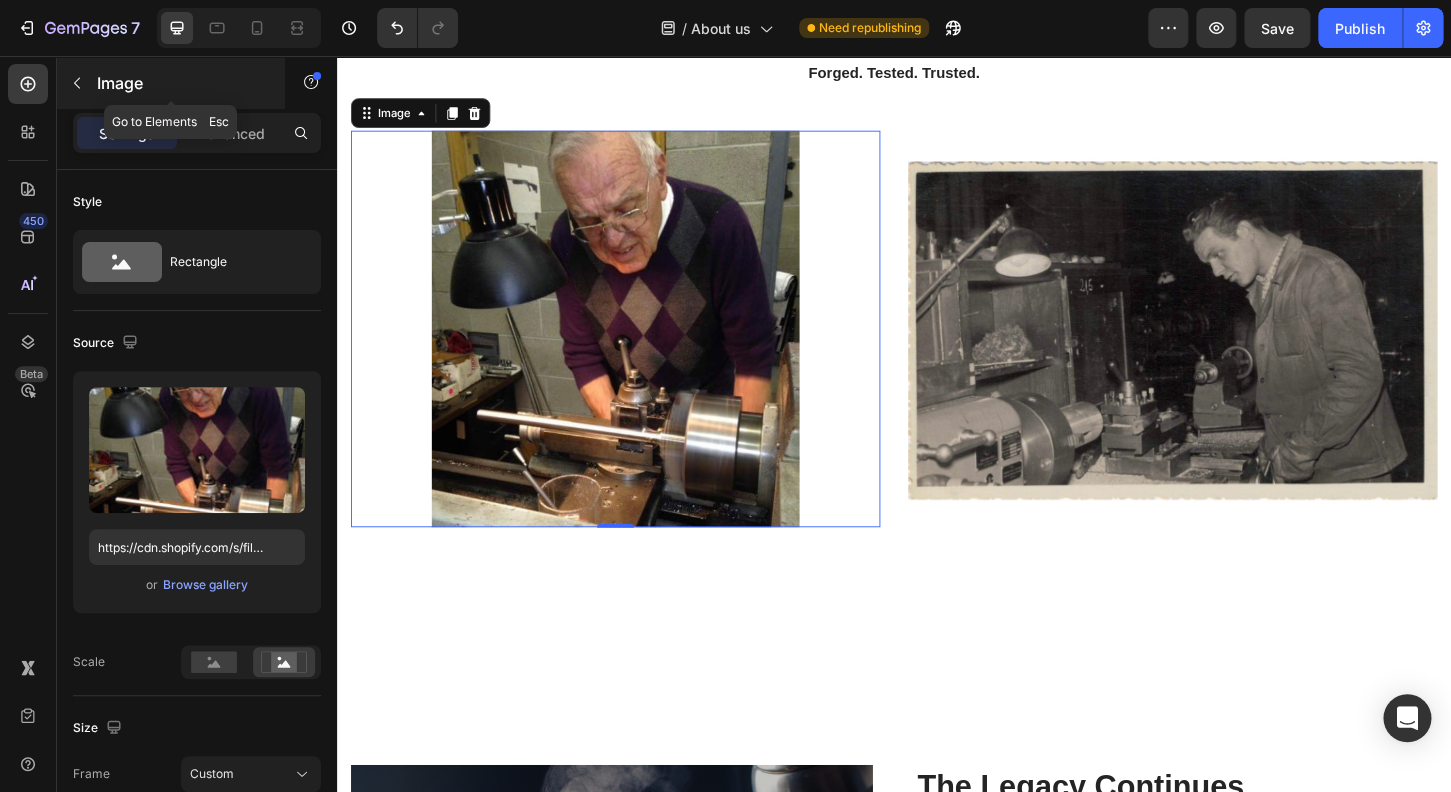 click on "Image" at bounding box center [182, 83] 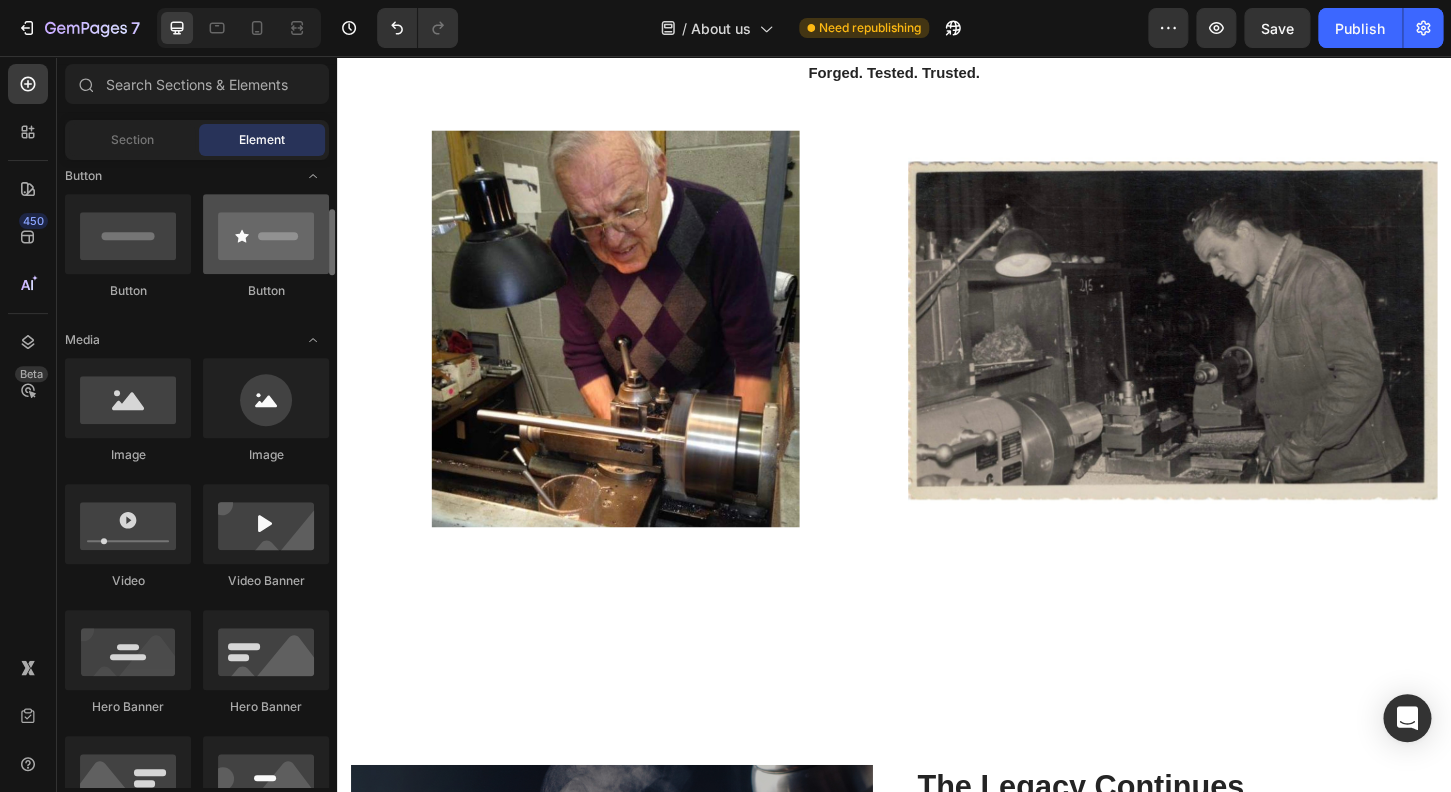 scroll, scrollTop: 752, scrollLeft: 0, axis: vertical 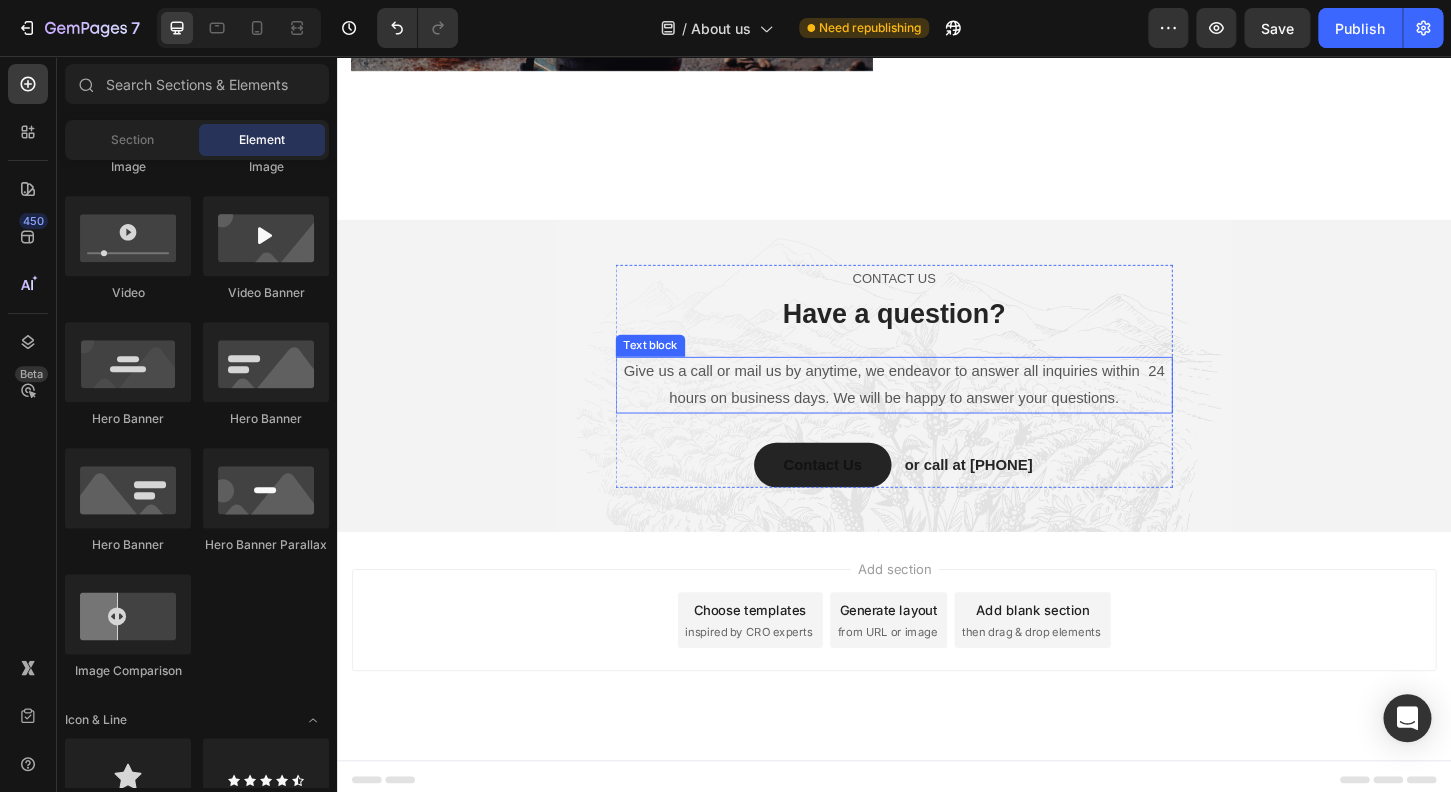 click on "Give us a call or mail us by anytime, we endeavor to answer all inquiries within  24 hours on business days. We will be happy to answer your questions." at bounding box center [937, 410] 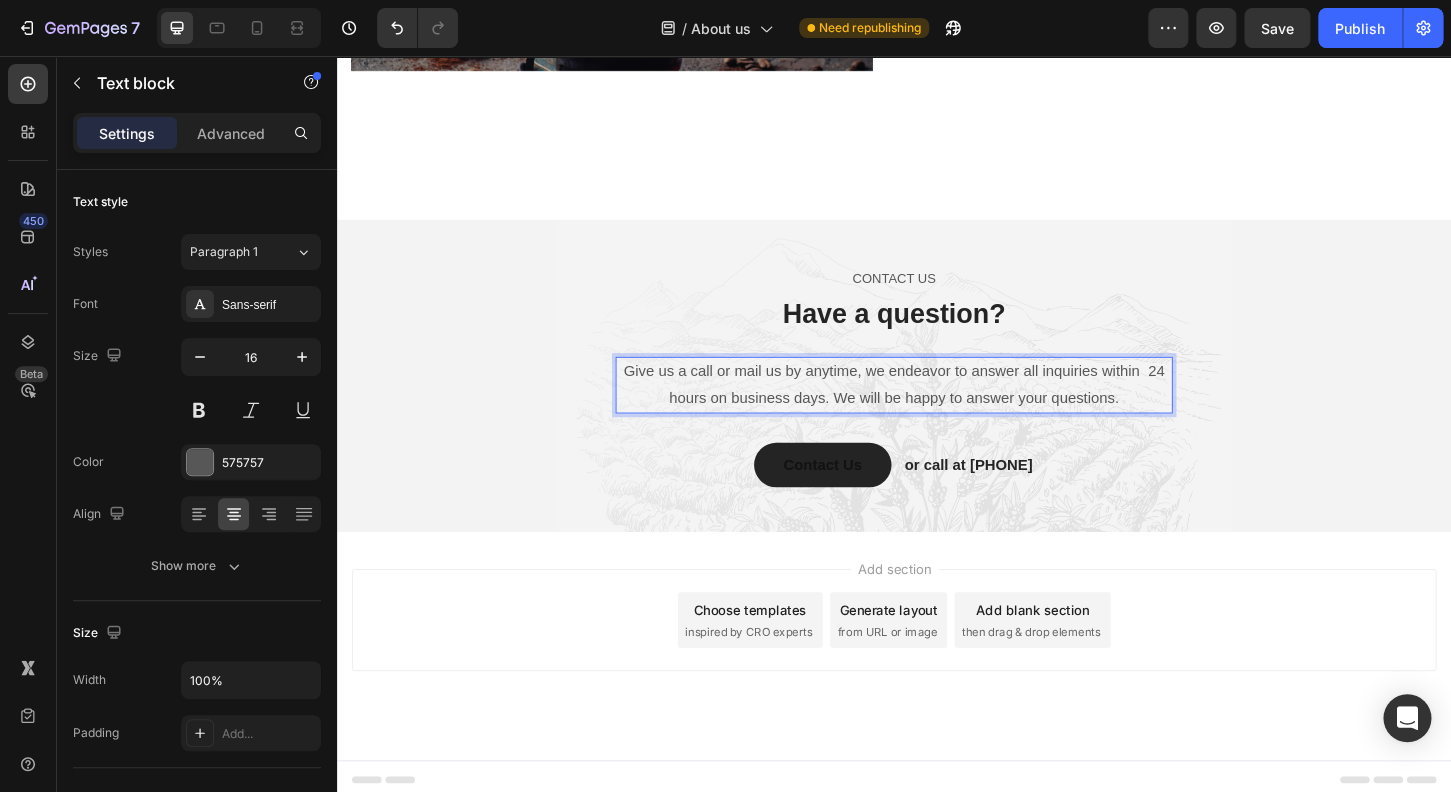 click on "Give us a call or mail us by anytime, we endeavor to answer all inquiries within  24 hours on business days. We will be happy to answer your questions." at bounding box center (937, 410) 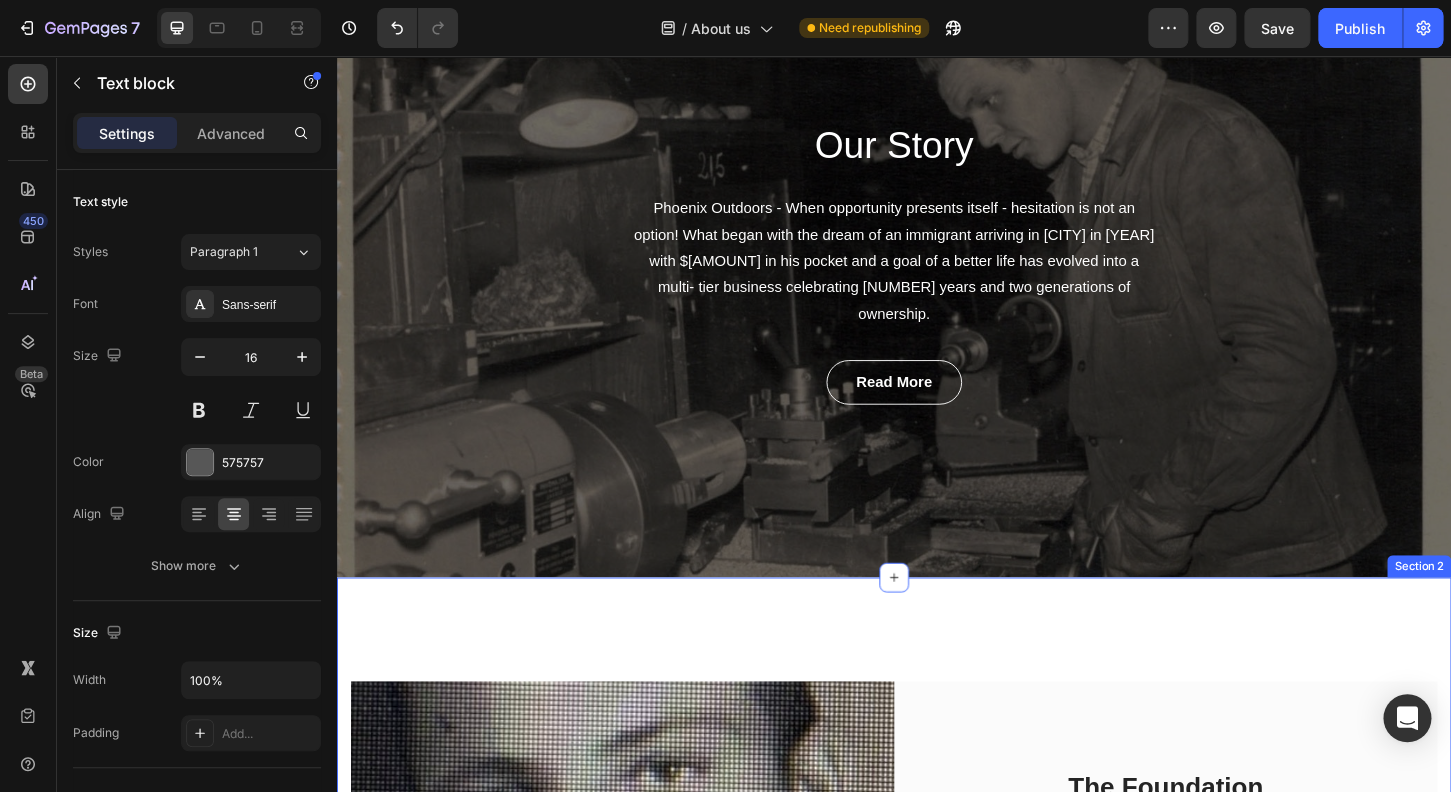 scroll, scrollTop: 0, scrollLeft: 0, axis: both 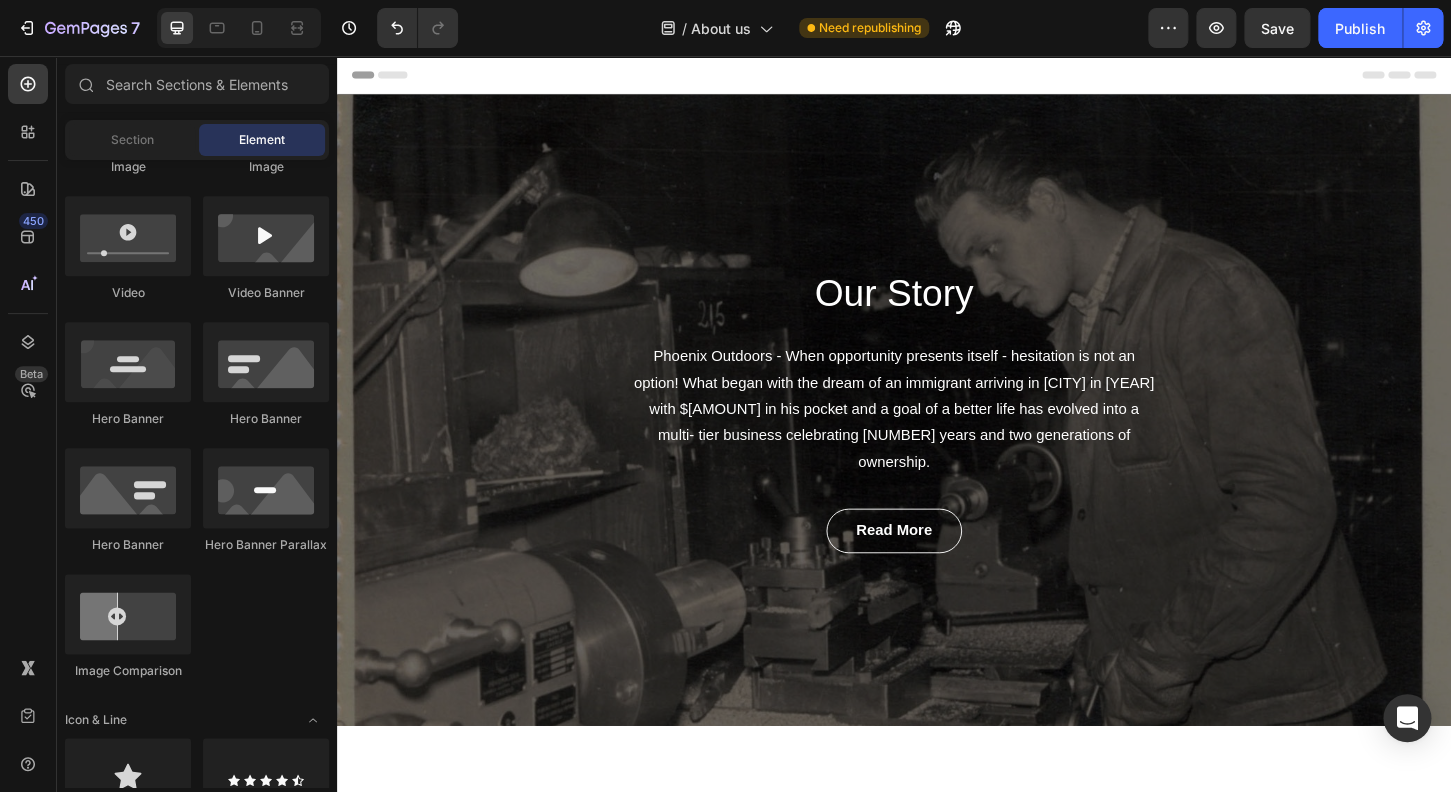 click on "Header" at bounding box center (937, 76) 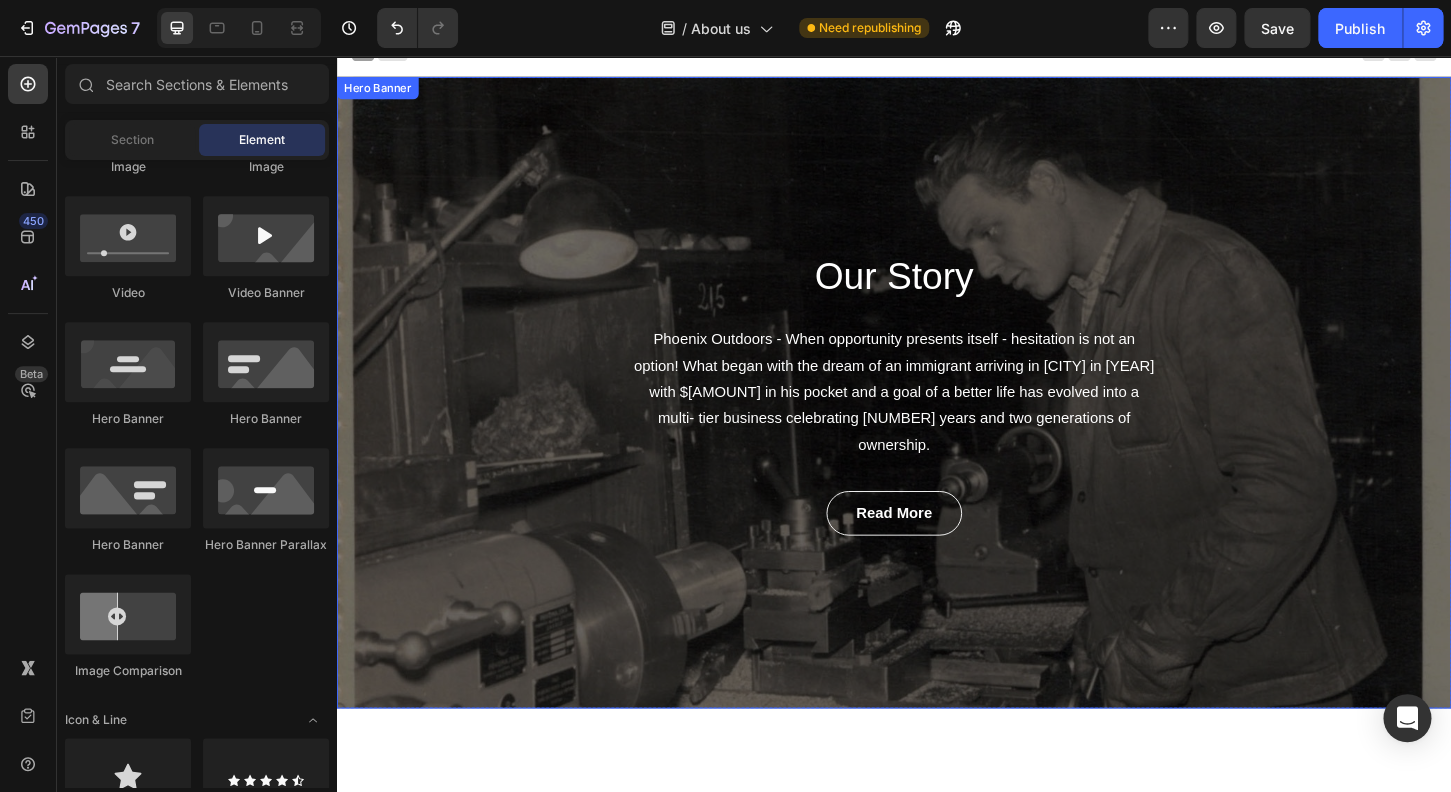 scroll, scrollTop: 176, scrollLeft: 0, axis: vertical 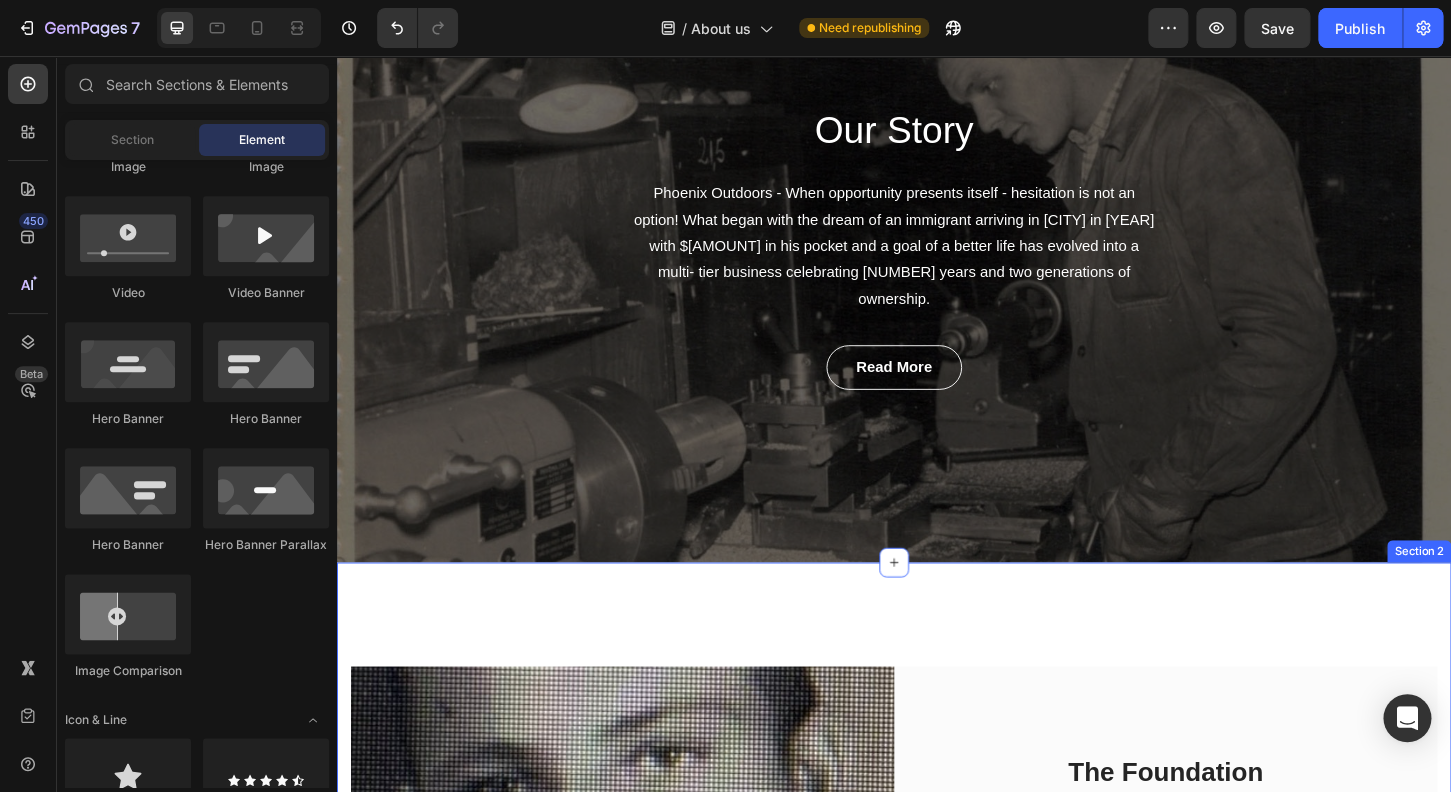 click on "Image The Foundation Heading Zeljko “Ziggy” Vesligaj left Yugoslavia (now Croatia) as a young man in search of a better life. He started at the bottom in a [CITY] tool shop, learning the trade of injection mold making and production. In [YEAR], with two machines and a dream, he opened his own injection molding company. Working closely with the cosmetics industry, Ziggy designed and manufactured containers and compacts—many still in production today. His children often joined him in the factory during summer breaks, unknowingly building the foundation for a true family legacy. Text block Row Row Section 2" at bounding box center [937, 1005] 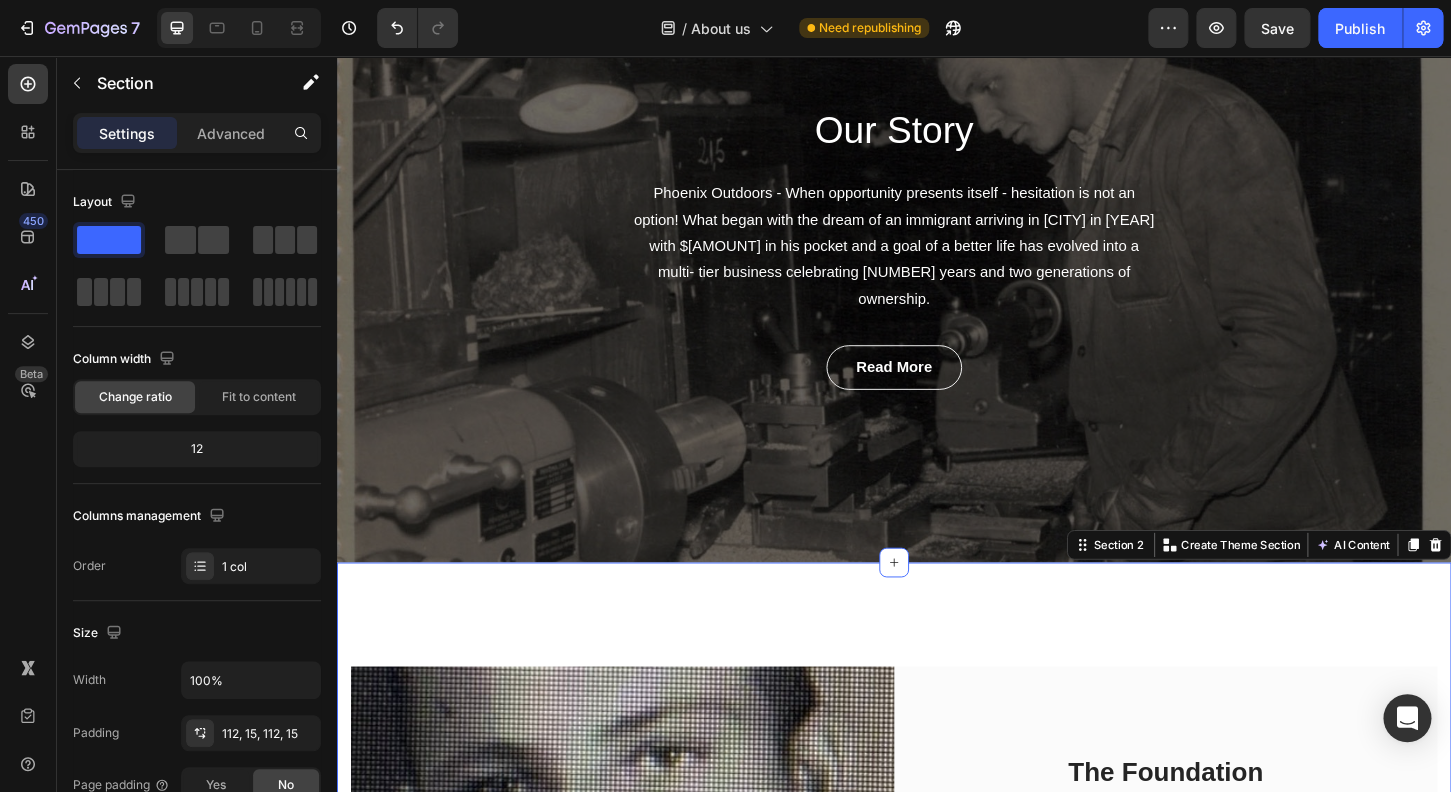 click on "Image The Foundation Heading Zeljko “Ziggy” Vesligaj left Yugoslavia (now Croatia) as a young man in search of a better life. He started at the bottom in a New York tool shop, learning the trade of injection mold making and production. In [YEAR], with two machines and a dream, he opened his own injection molding company. Working closely with the cosmetics industry, Ziggy designed and manufactured containers and compacts—many still in production today. His children often joined him in the factory during summer breaks, unknowingly building the foundation for a true family legacy. Text block Row Row Section 2 You can create reusable sections Create Theme Section AI Content Write with GemAI What would you like to describe here? Tone and Voice Persuasive Product KickLite™ Sport Stock - Remington® 870 Show more Generate" at bounding box center (937, 1005) 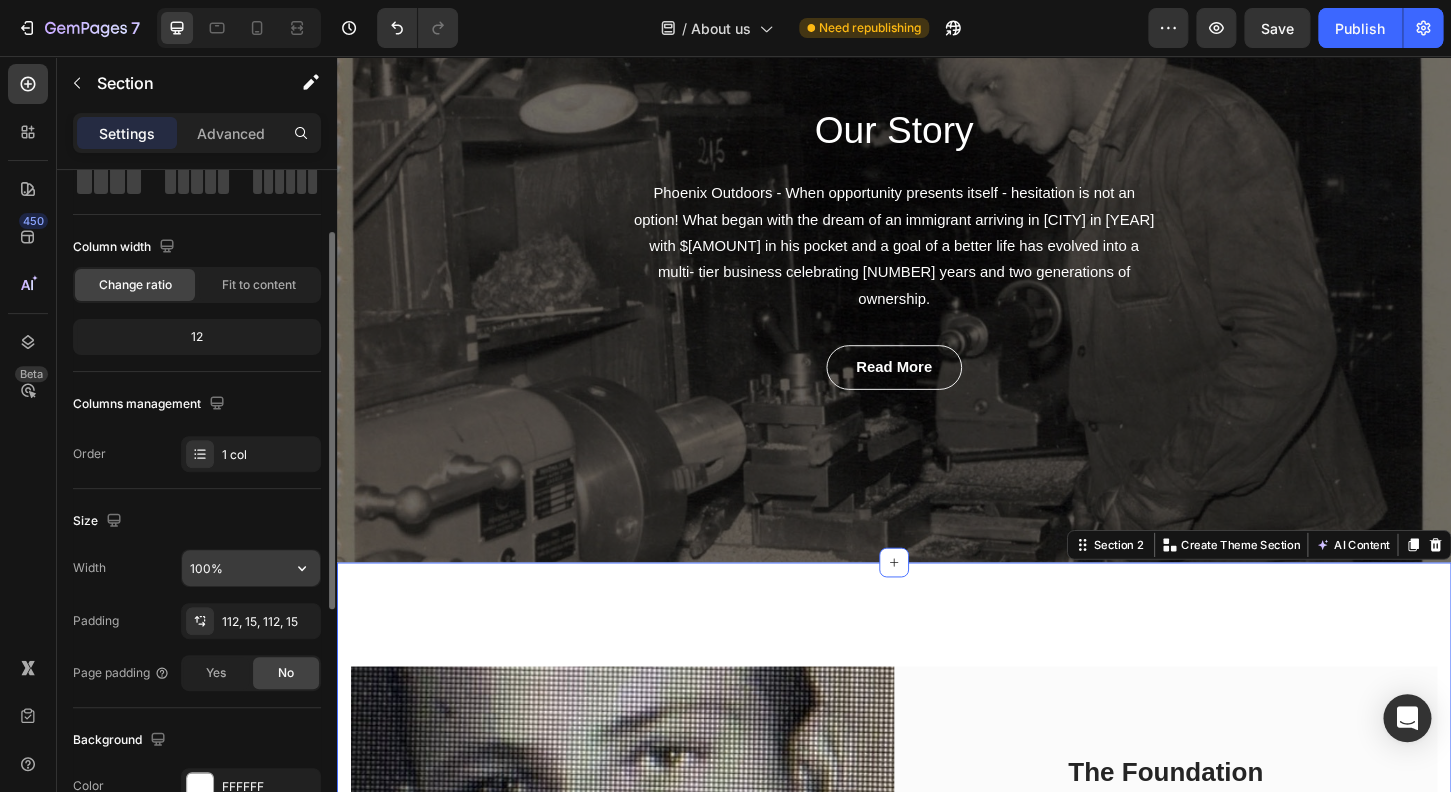 scroll, scrollTop: 400, scrollLeft: 0, axis: vertical 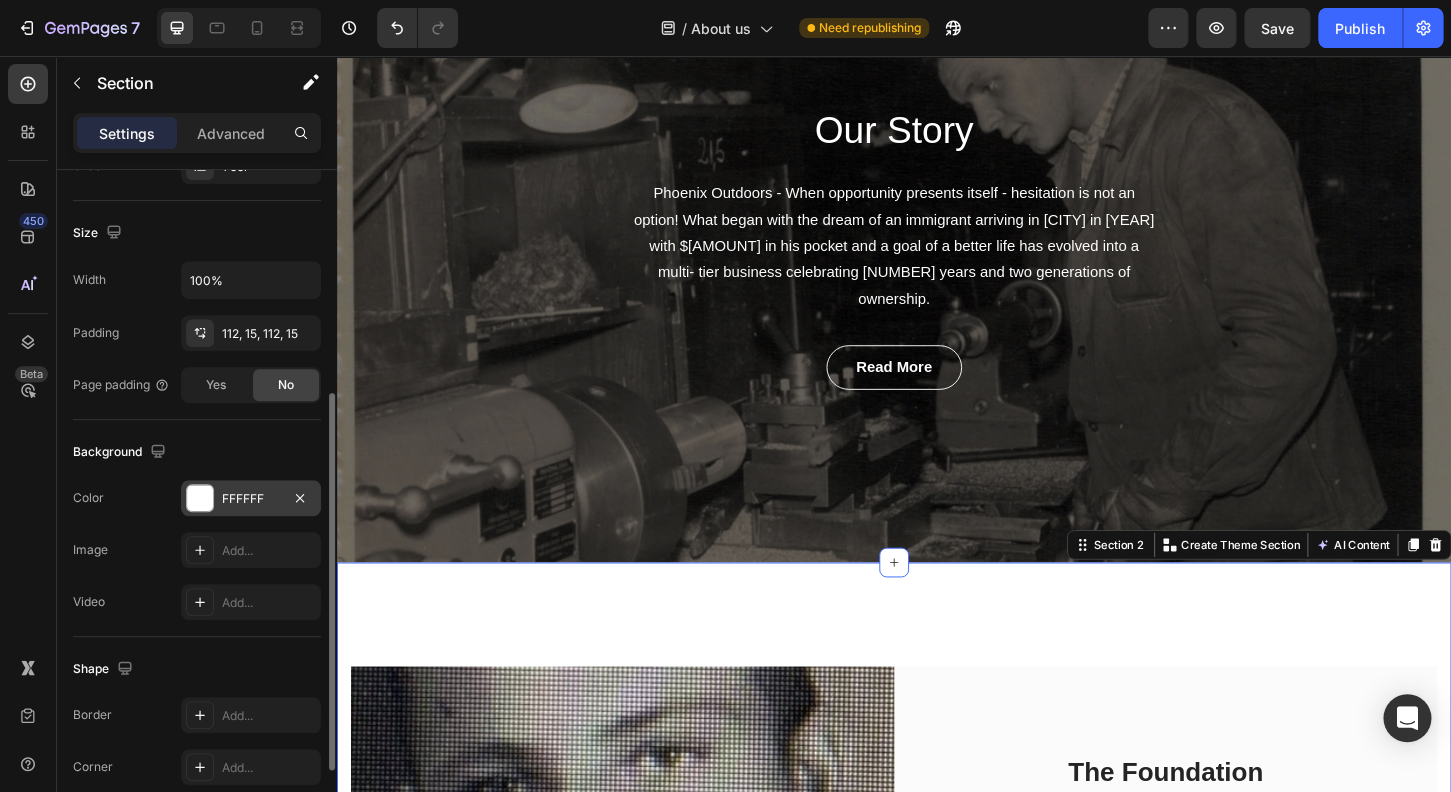 click on "FFFFFF" at bounding box center [251, 499] 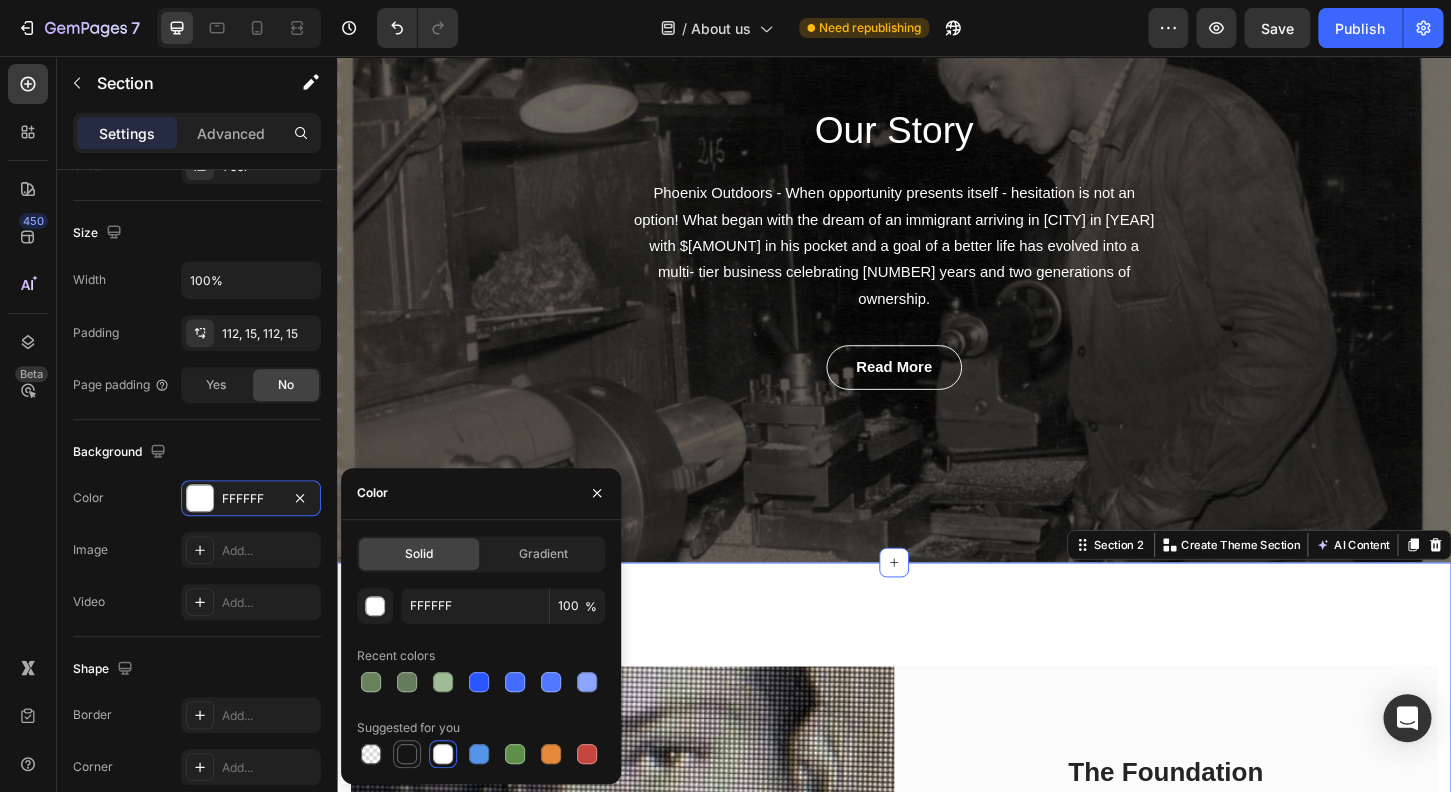 click at bounding box center [407, 754] 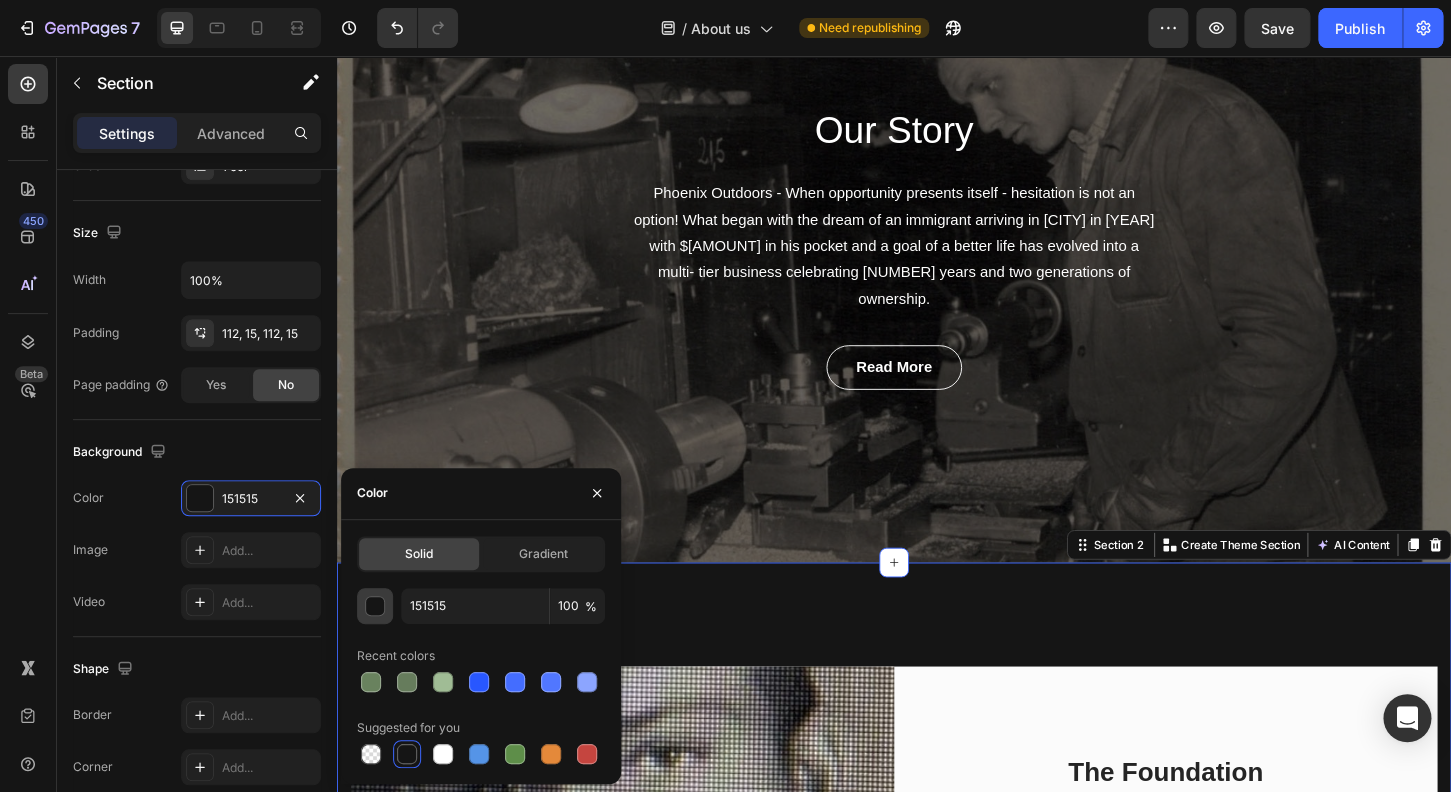 click at bounding box center [375, 606] 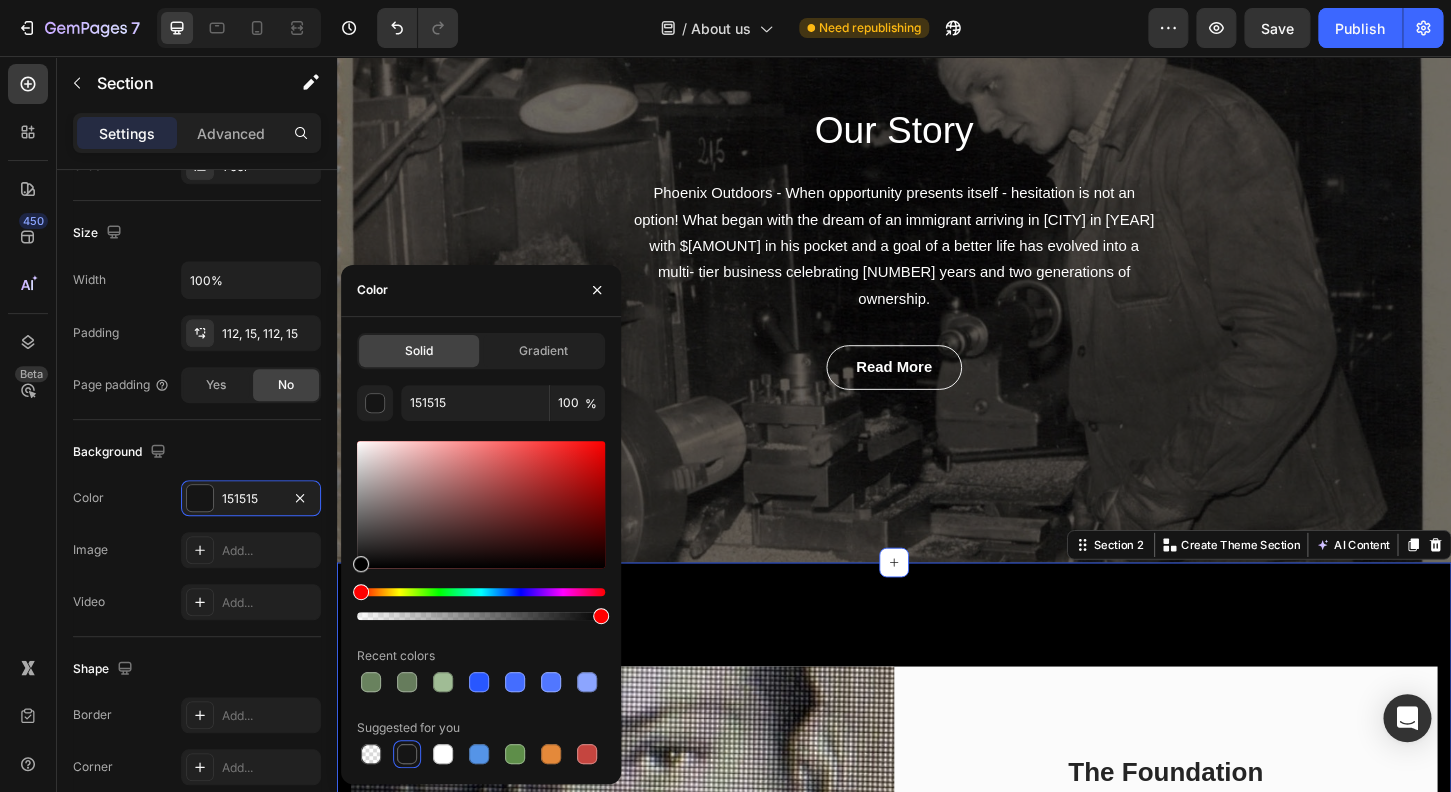 drag, startPoint x: 366, startPoint y: 565, endPoint x: 344, endPoint y: 604, distance: 44.777225 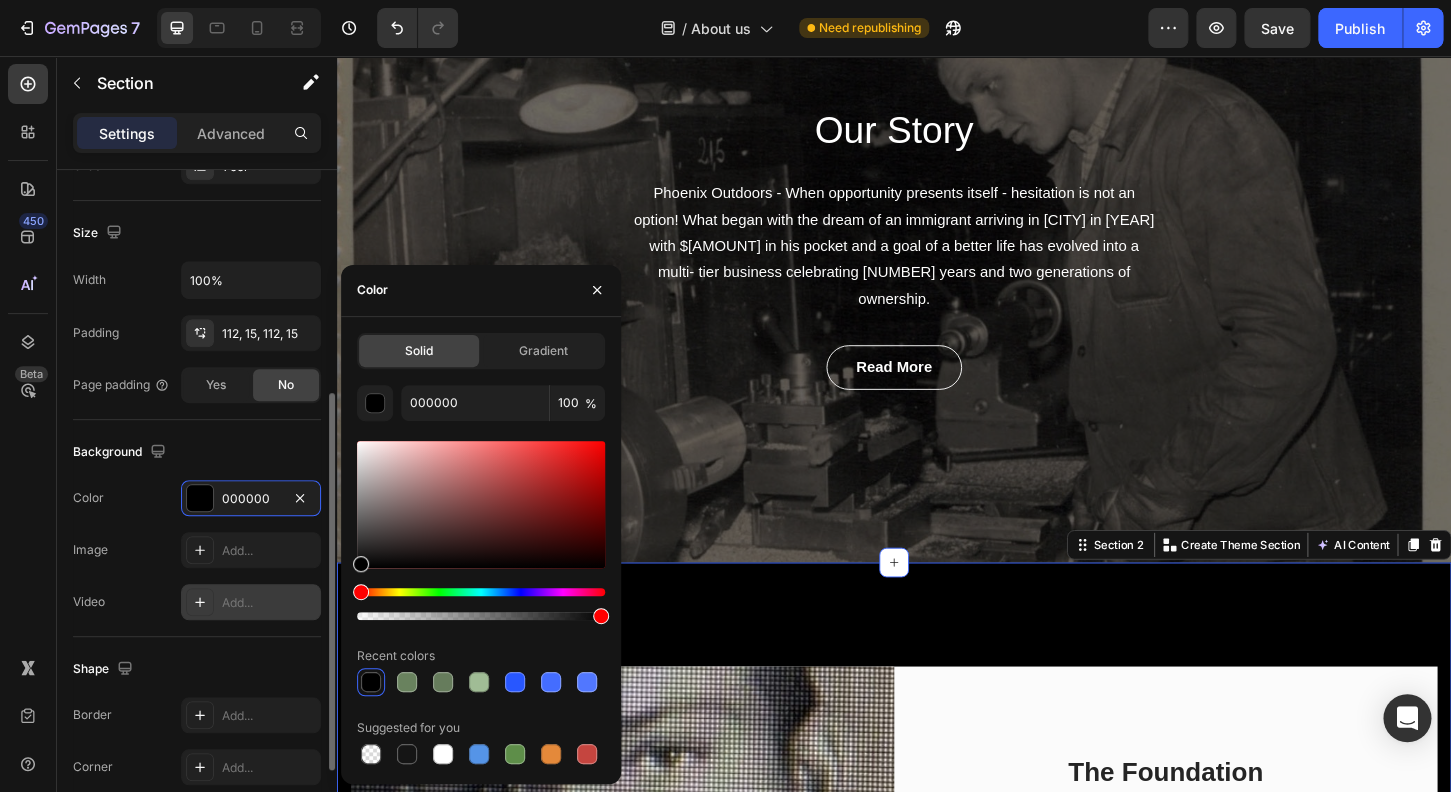 drag, startPoint x: 366, startPoint y: 566, endPoint x: 203, endPoint y: 606, distance: 167.83623 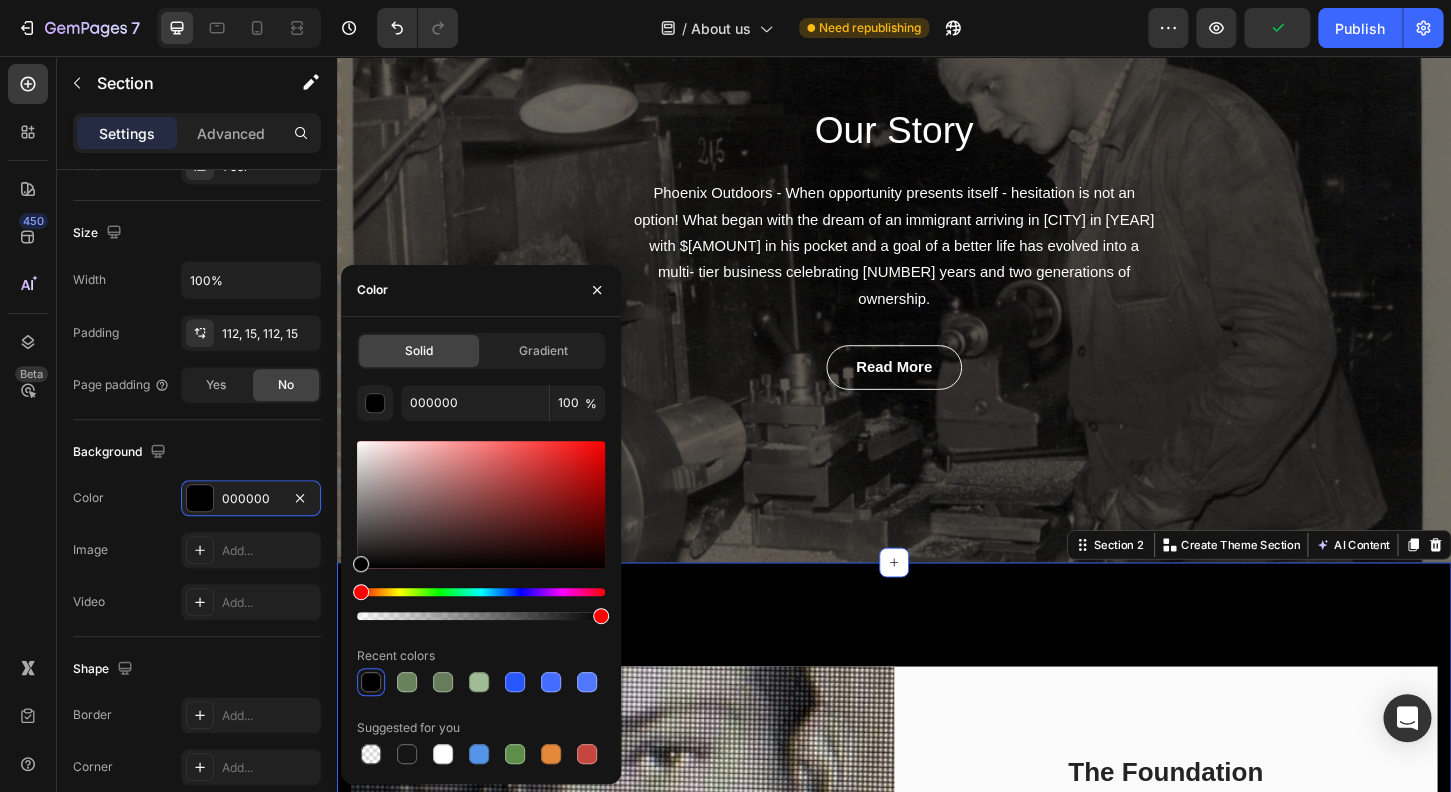 click on "Suggested for you" at bounding box center [481, 728] 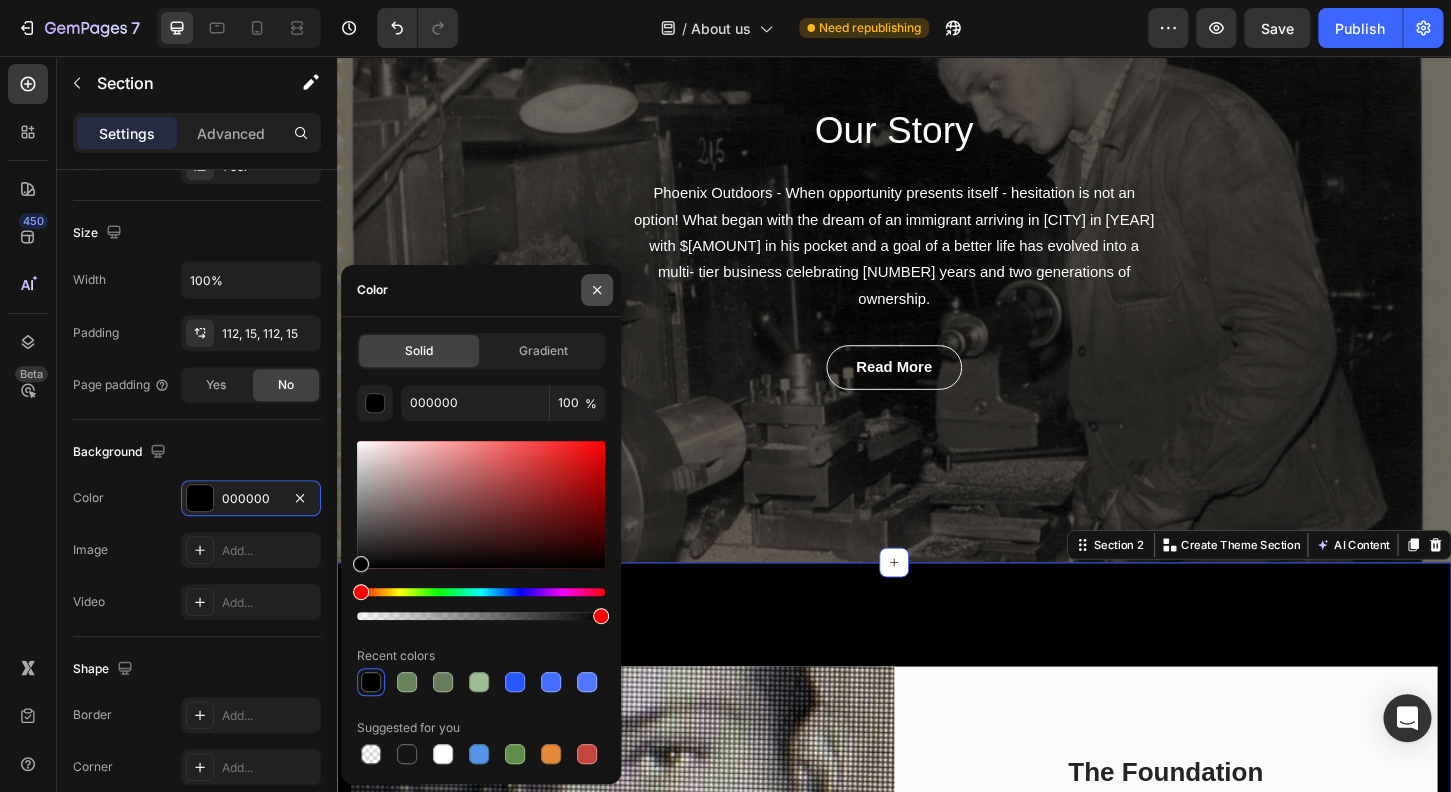 click 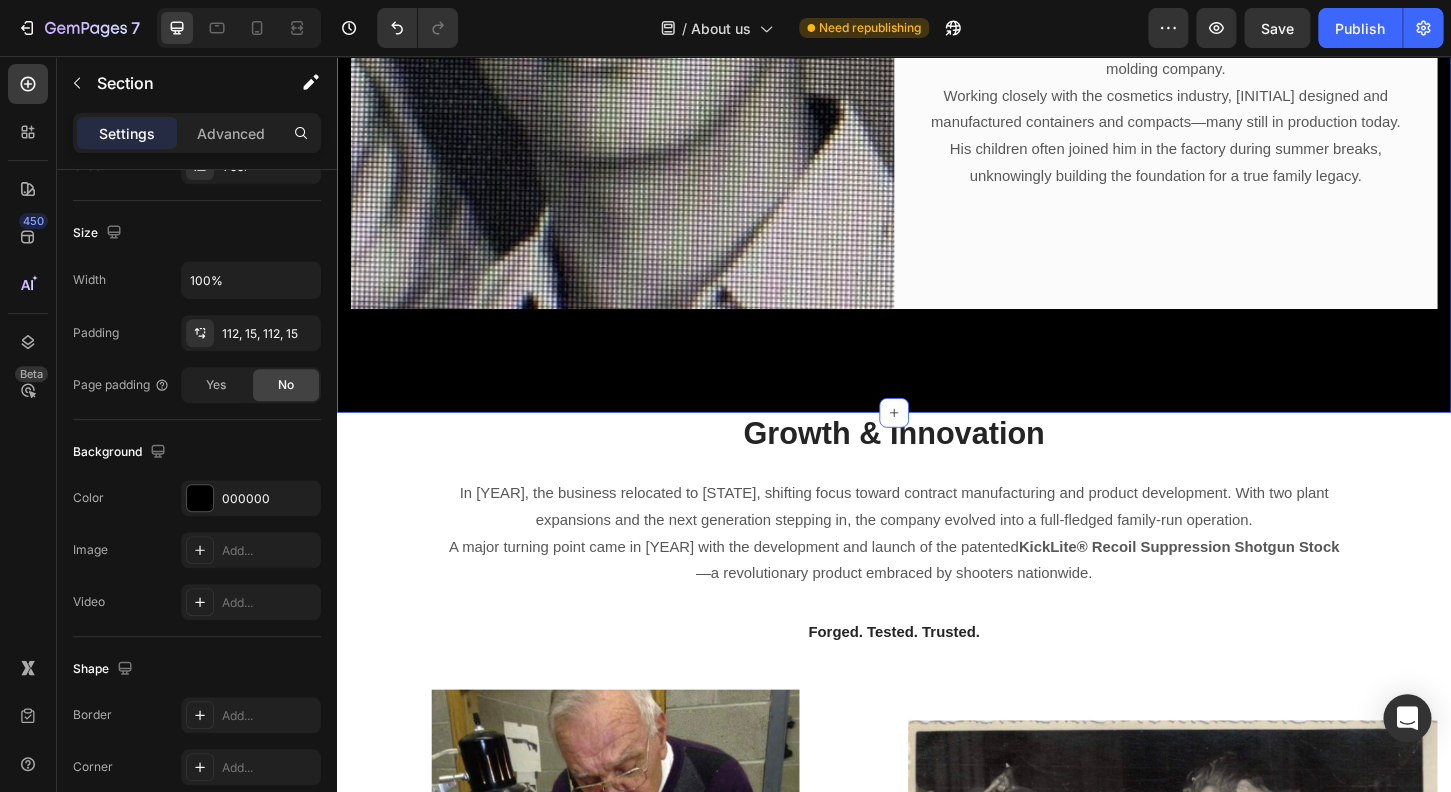 scroll, scrollTop: 1183, scrollLeft: 0, axis: vertical 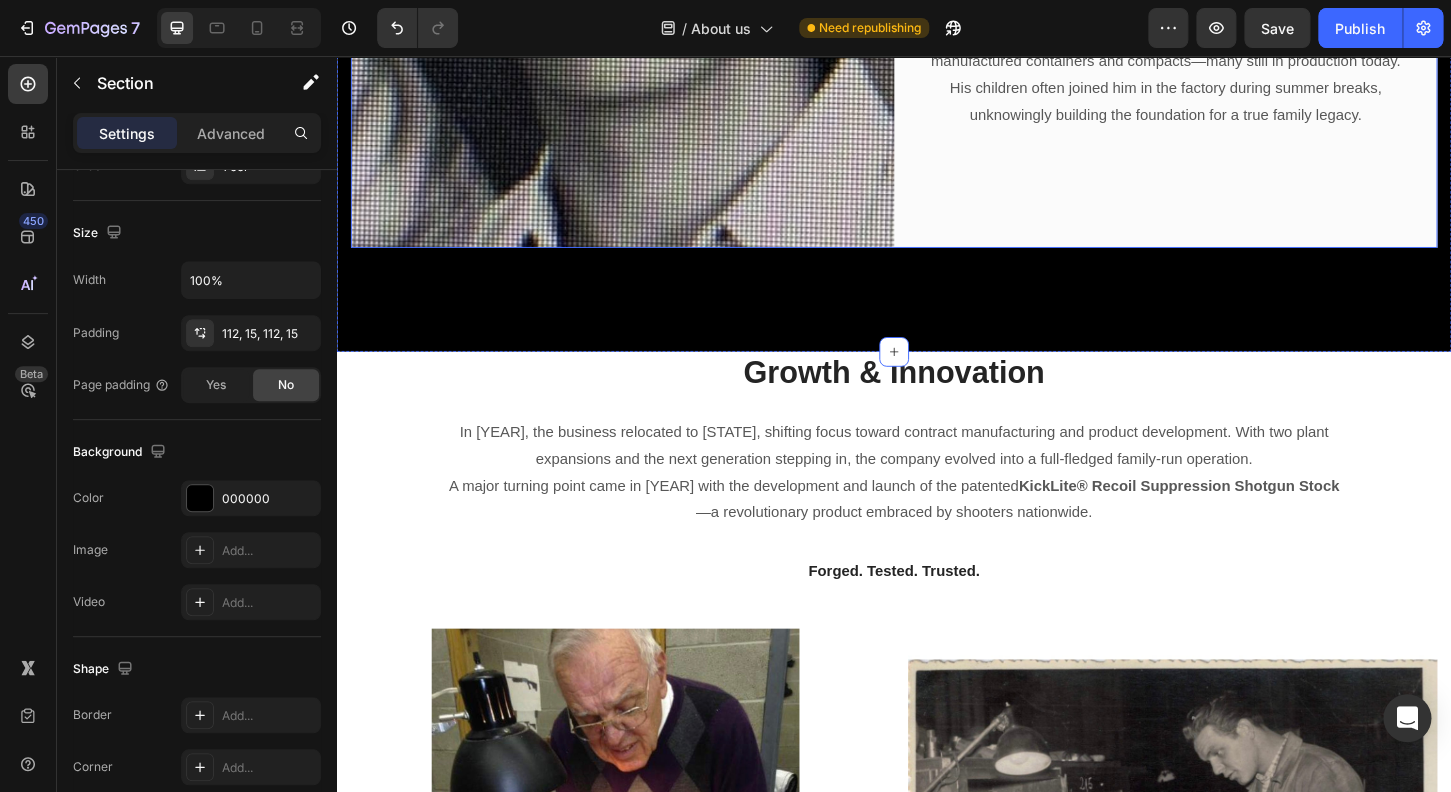 click on "The Foundation Heading Zeljko “Ziggy” Vesligaj left Yugoslavia (now Croatia) as a young man in search of a better life. He started at the bottom in a New York tool shop, learning the trade of injection mold making and production. In [YEAR], with two machines and a dream, he opened his own injection molding company. Working closely with the cosmetics industry, Ziggy designed and manufactured containers and compacts—many still in production today. His children often joined him in the factory during summer breaks, unknowingly building the foundation for a true family legacy. Text block Row" at bounding box center [1229, -31] 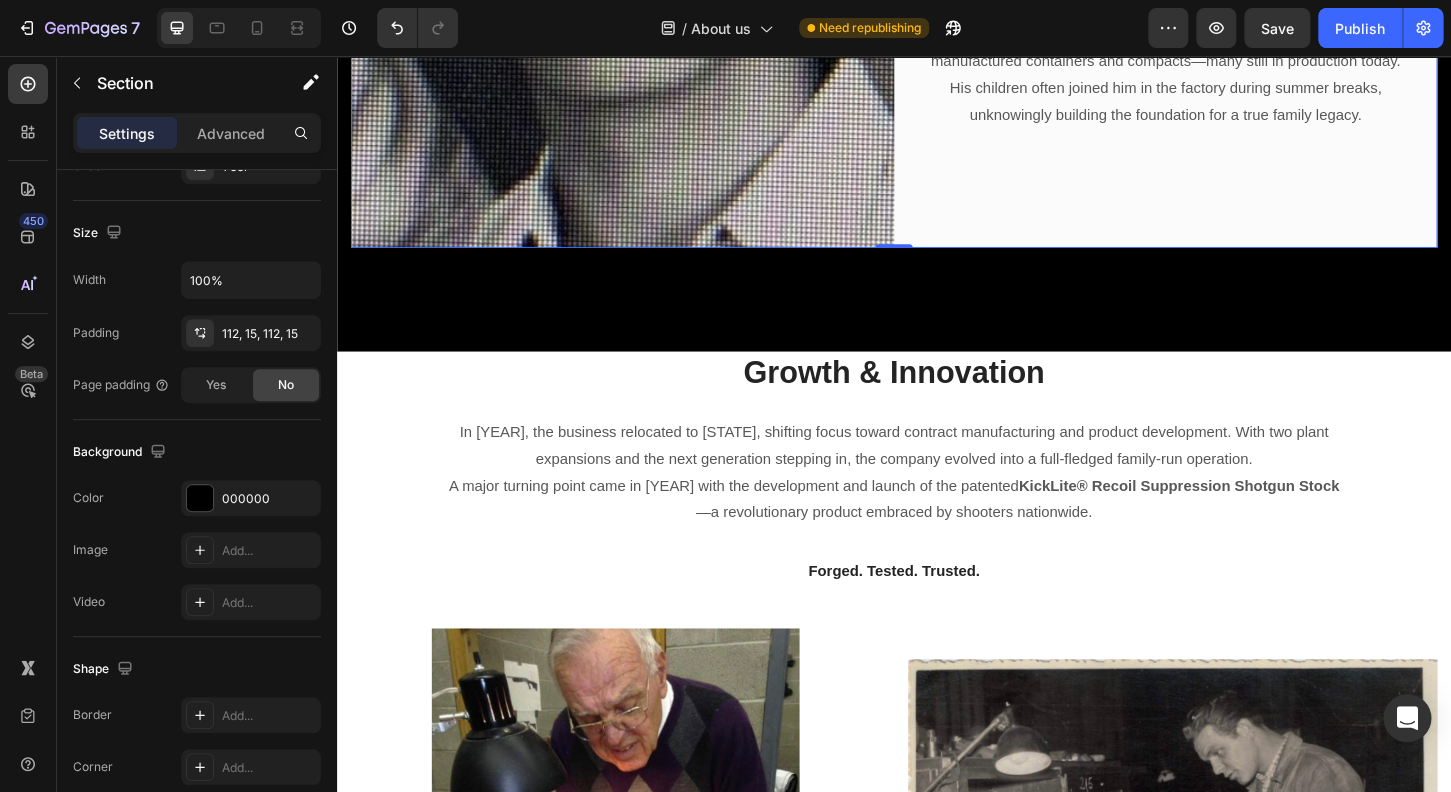 scroll, scrollTop: 0, scrollLeft: 0, axis: both 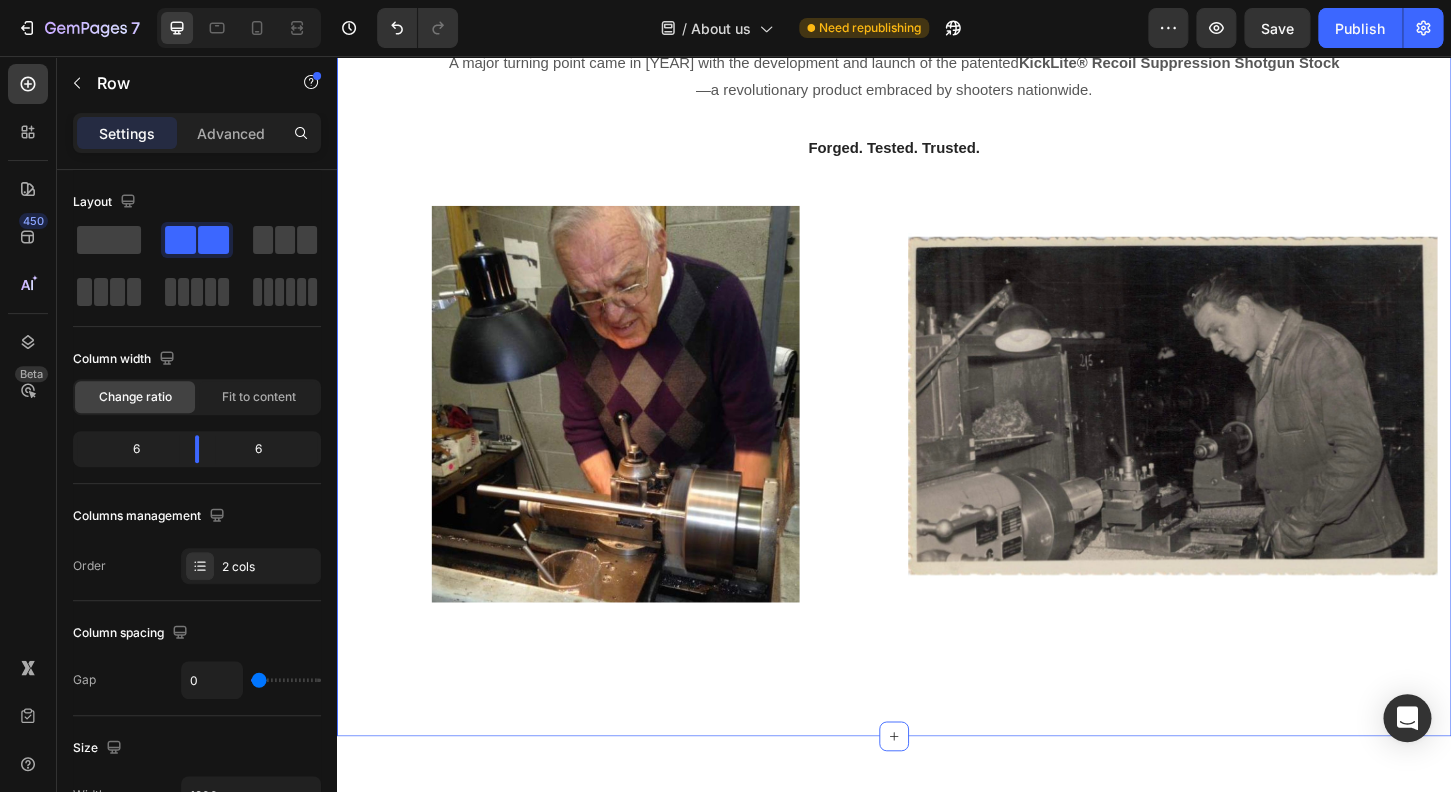 click on "Growth & Innovation Heading In [YEAR], the business relocated to [STATE], shifting focus toward contract manufacturing and product development. With two plant expansions and the next generation stepping in, the company evolved into a full-fledged family-run operation. A major turning point came in [YEAR] with the development and launch of the patented KickLite® Recoil Suppression Shotgun Stock —a revolutionary product embraced by shooters nationwide. Text block Forged. Tested. Trusted. Text block Row Image Image Row" at bounding box center [937, 298] 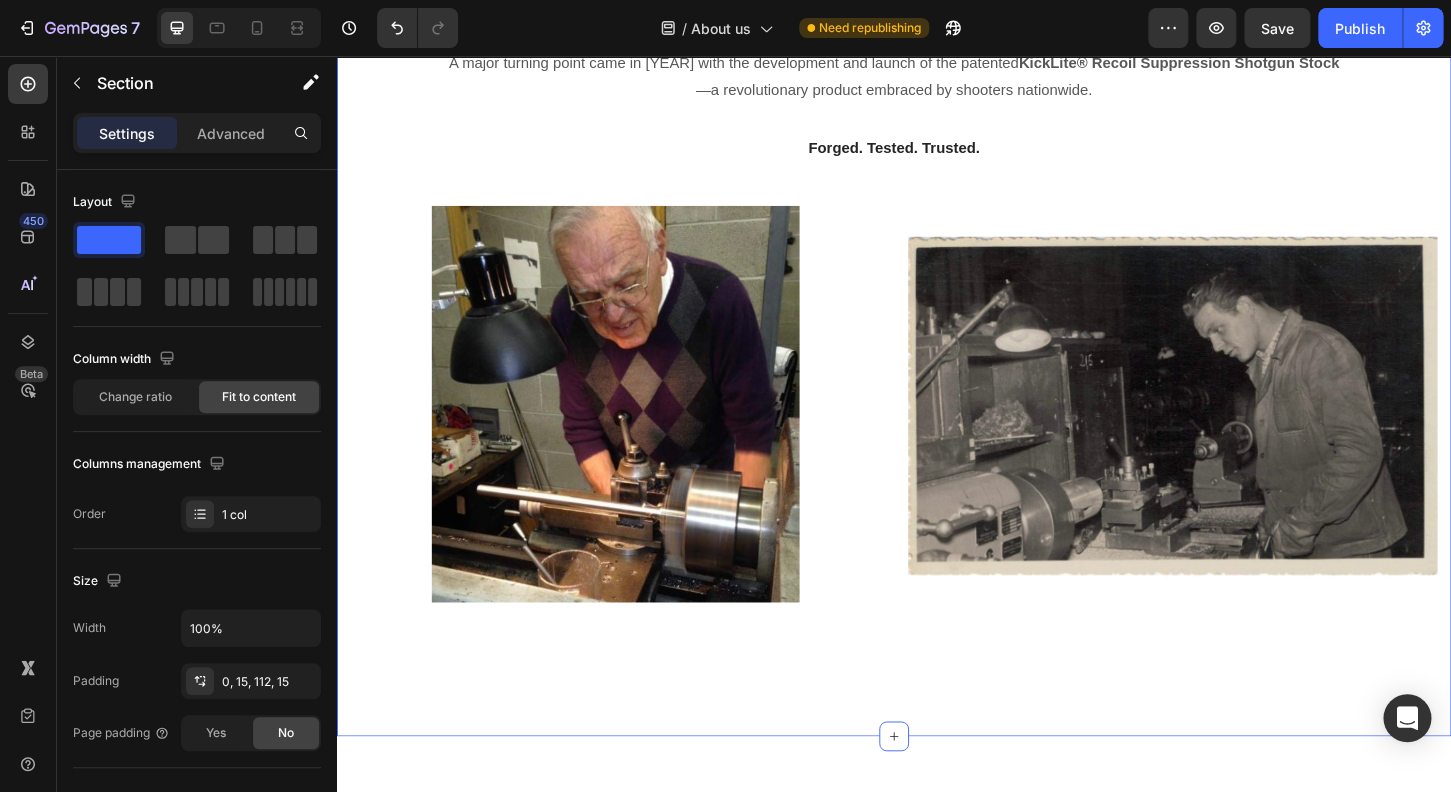 click on "Growth & Innovation Heading In [YEAR], the business relocated to [STATE], shifting focus toward contract manufacturing and product development. With two plant expansions and the next generation stepping in, the company evolved into a full-fledged family-run operation. A major turning point came in [YEAR] with the development and launch of the patented KickLite® Recoil Suppression Shotgun Stock —a revolutionary product embraced by shooters nationwide. Text block Forged. Tested. Trusted. Text block Row Image Image Row" at bounding box center [937, 298] 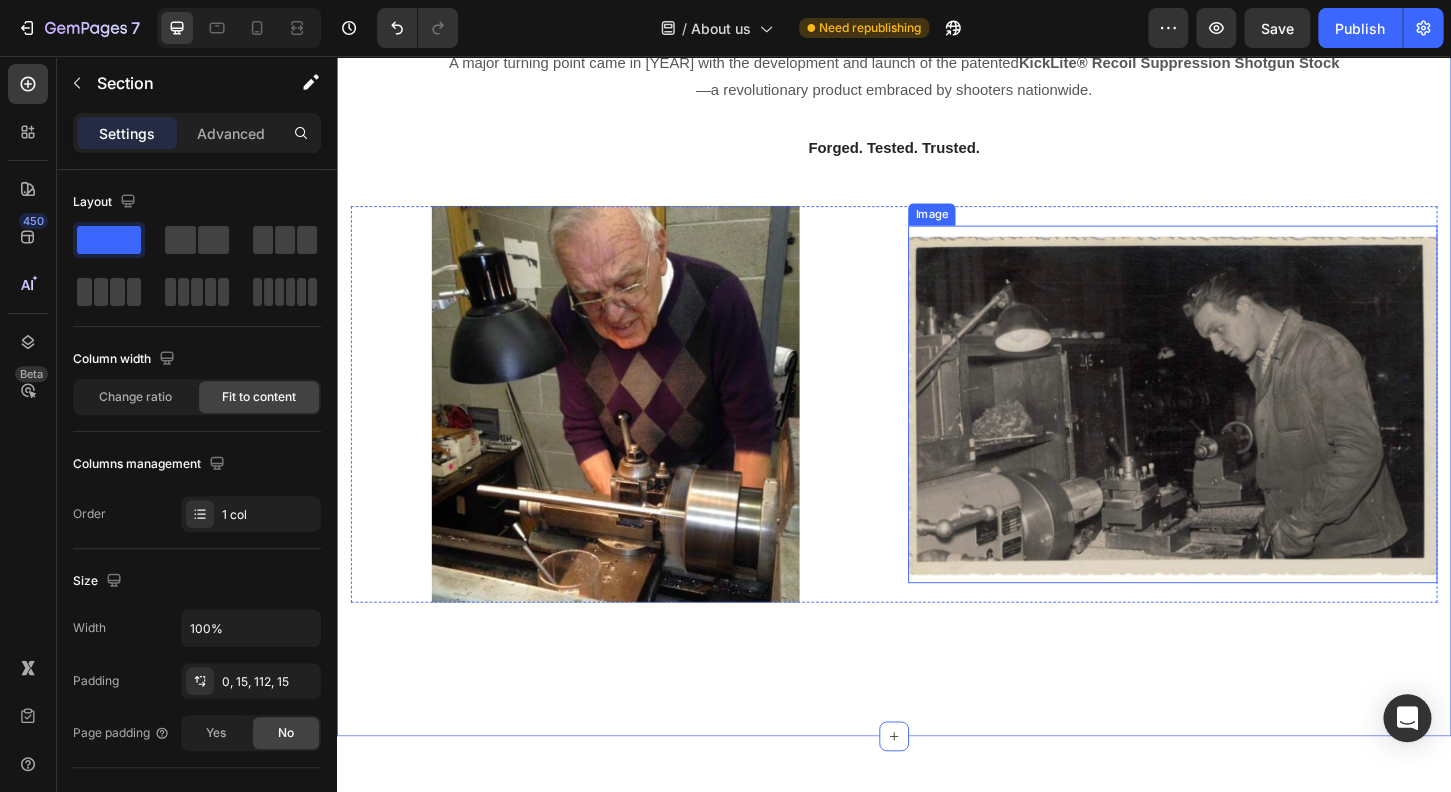 click at bounding box center [1237, 431] 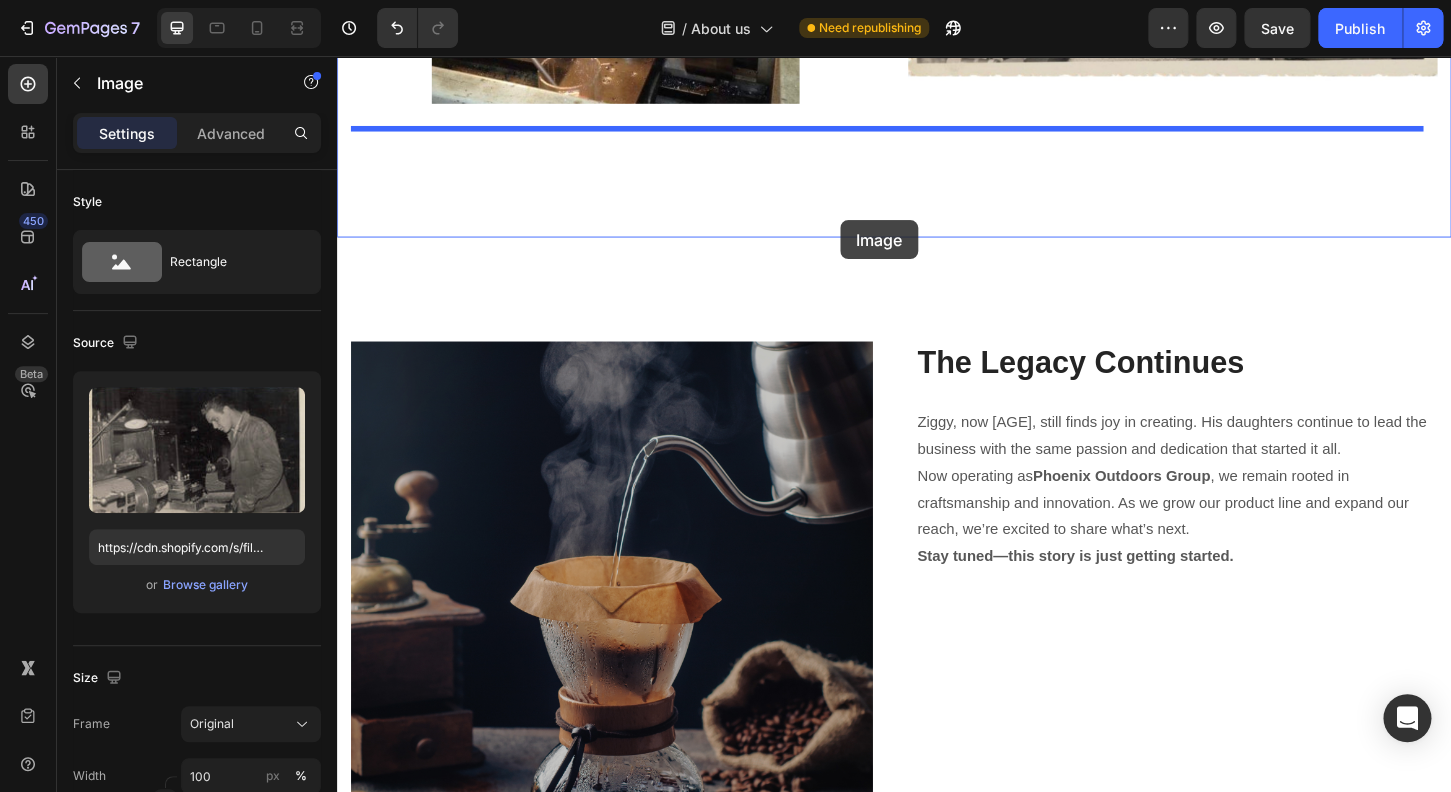 scroll, scrollTop: 2165, scrollLeft: 0, axis: vertical 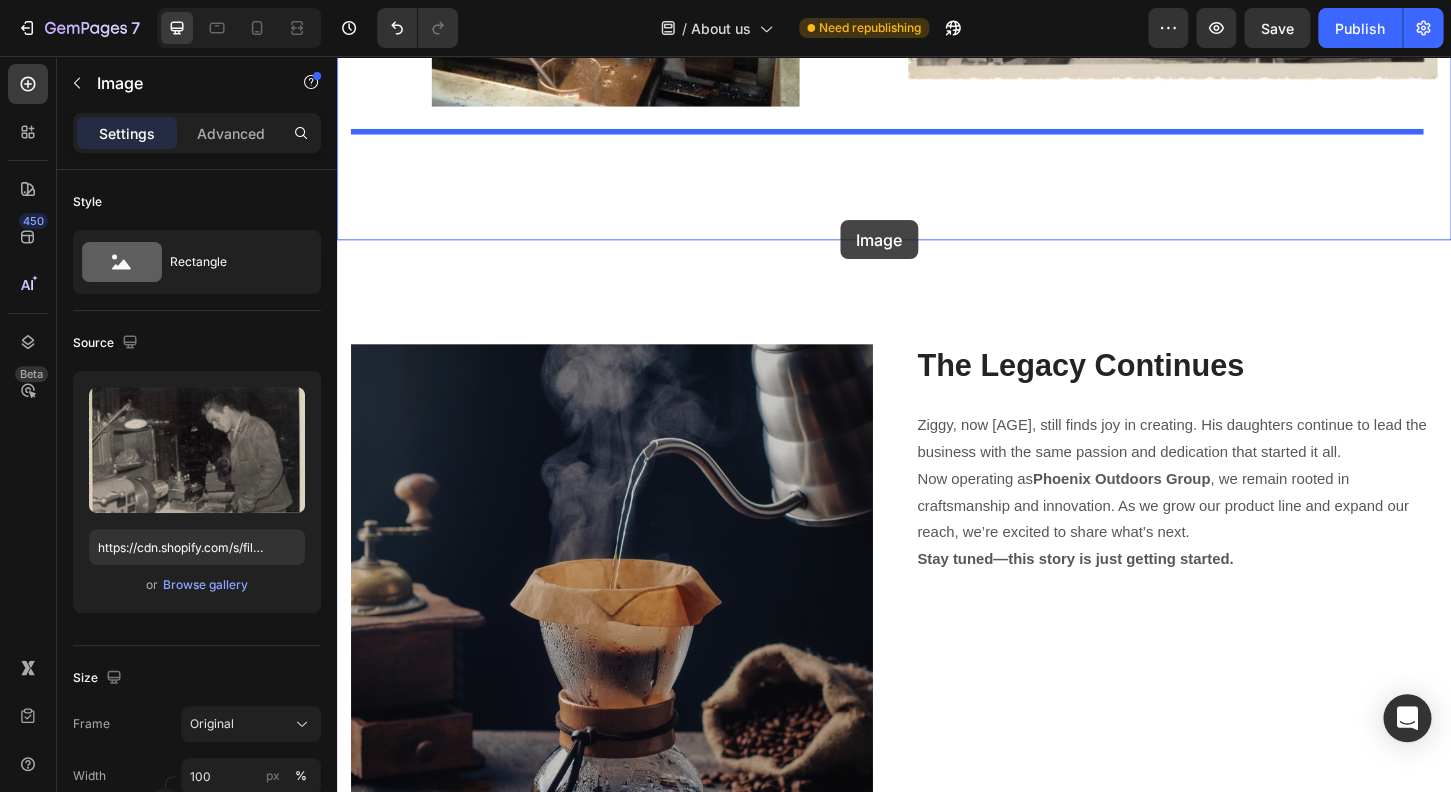 drag, startPoint x: 1182, startPoint y: 361, endPoint x: 833, endPoint y: 225, distance: 374.5624 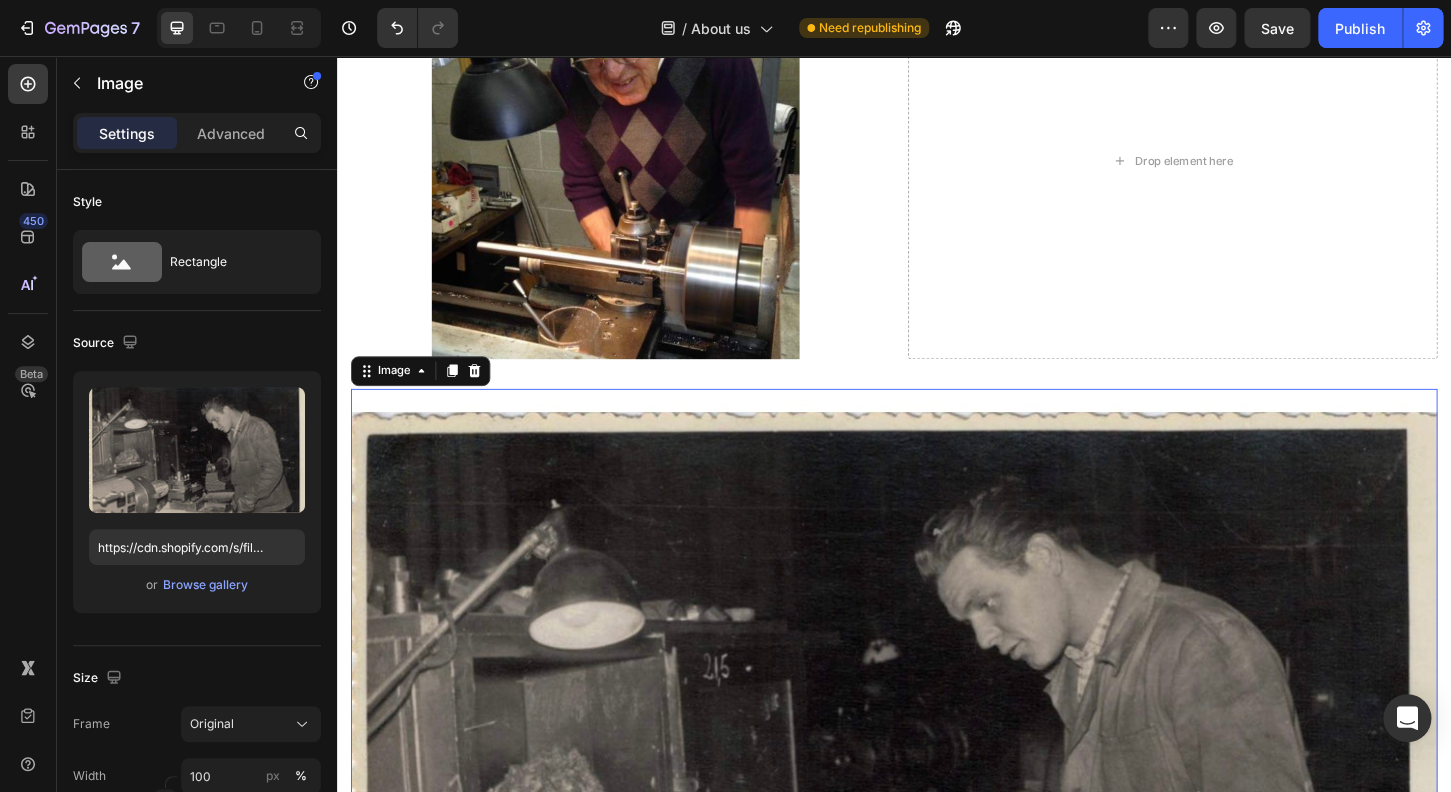 scroll, scrollTop: 1589, scrollLeft: 0, axis: vertical 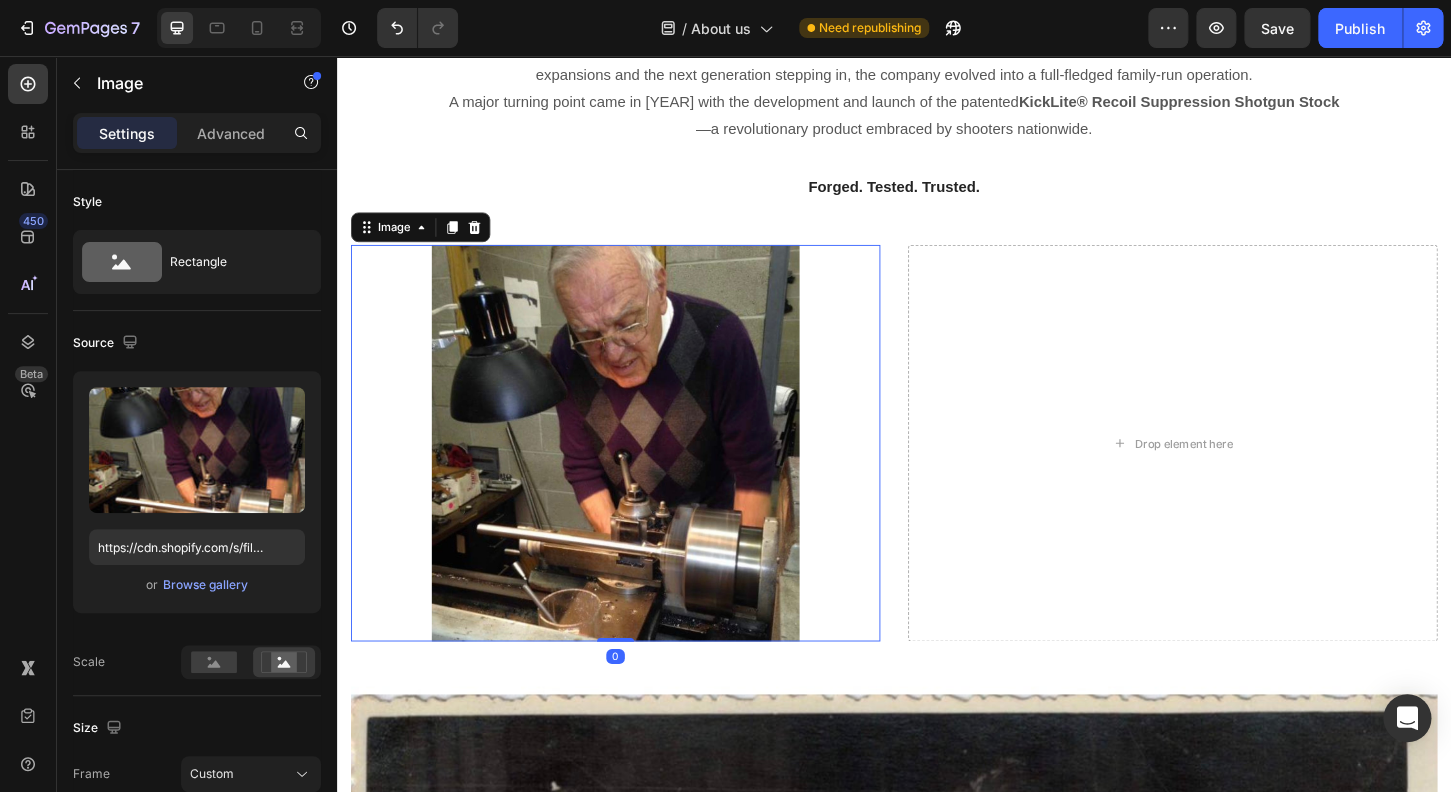 click at bounding box center (637, 473) 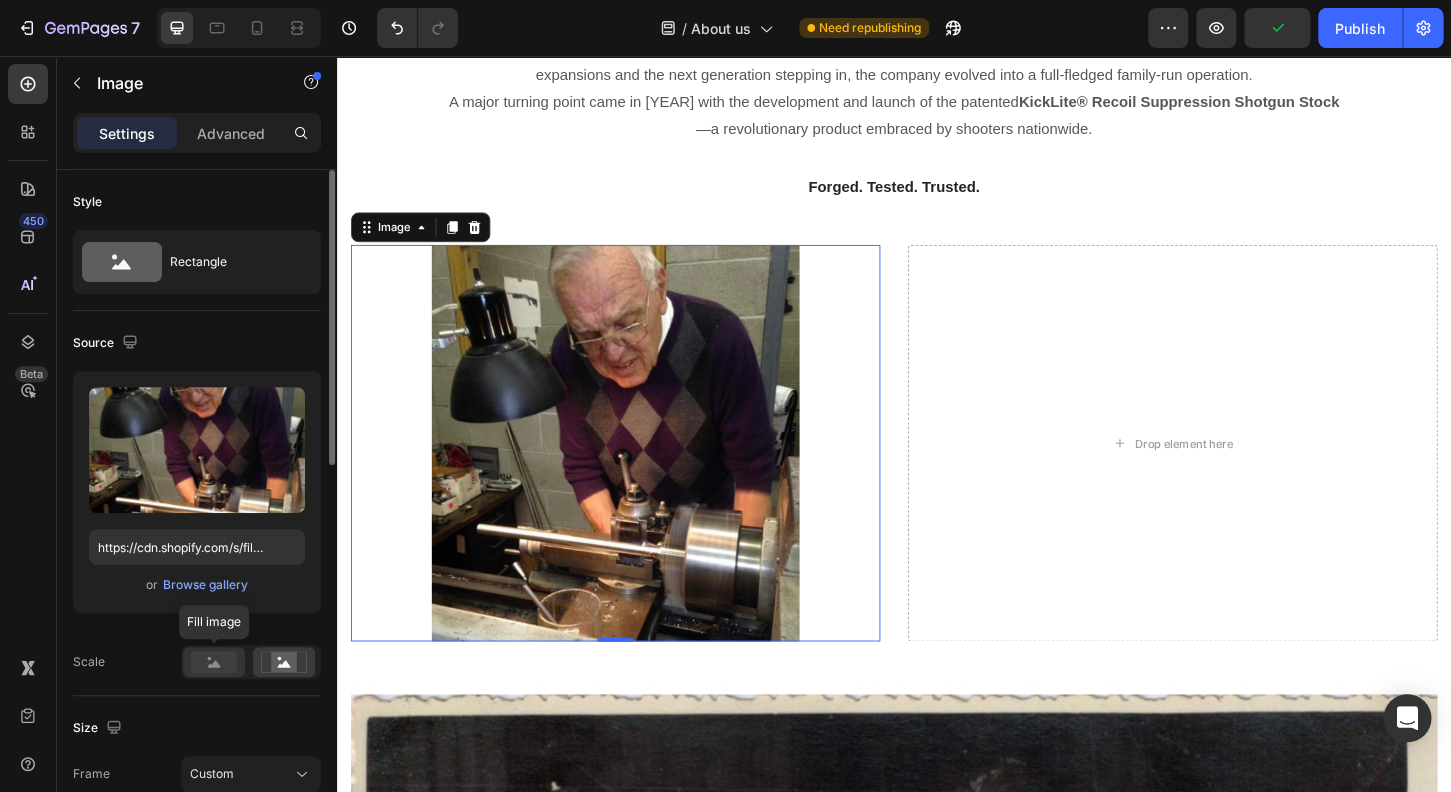 click 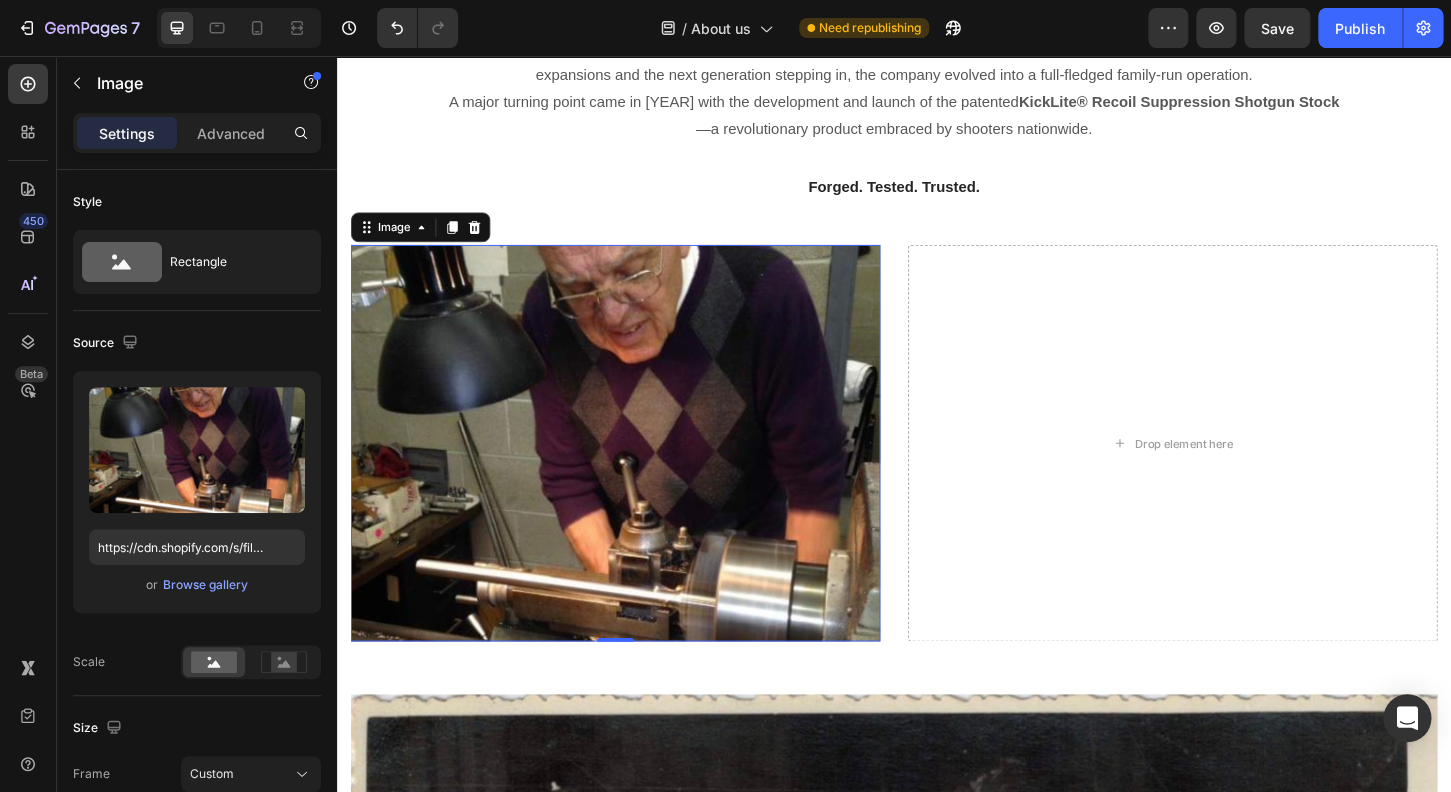 click at bounding box center [637, 473] 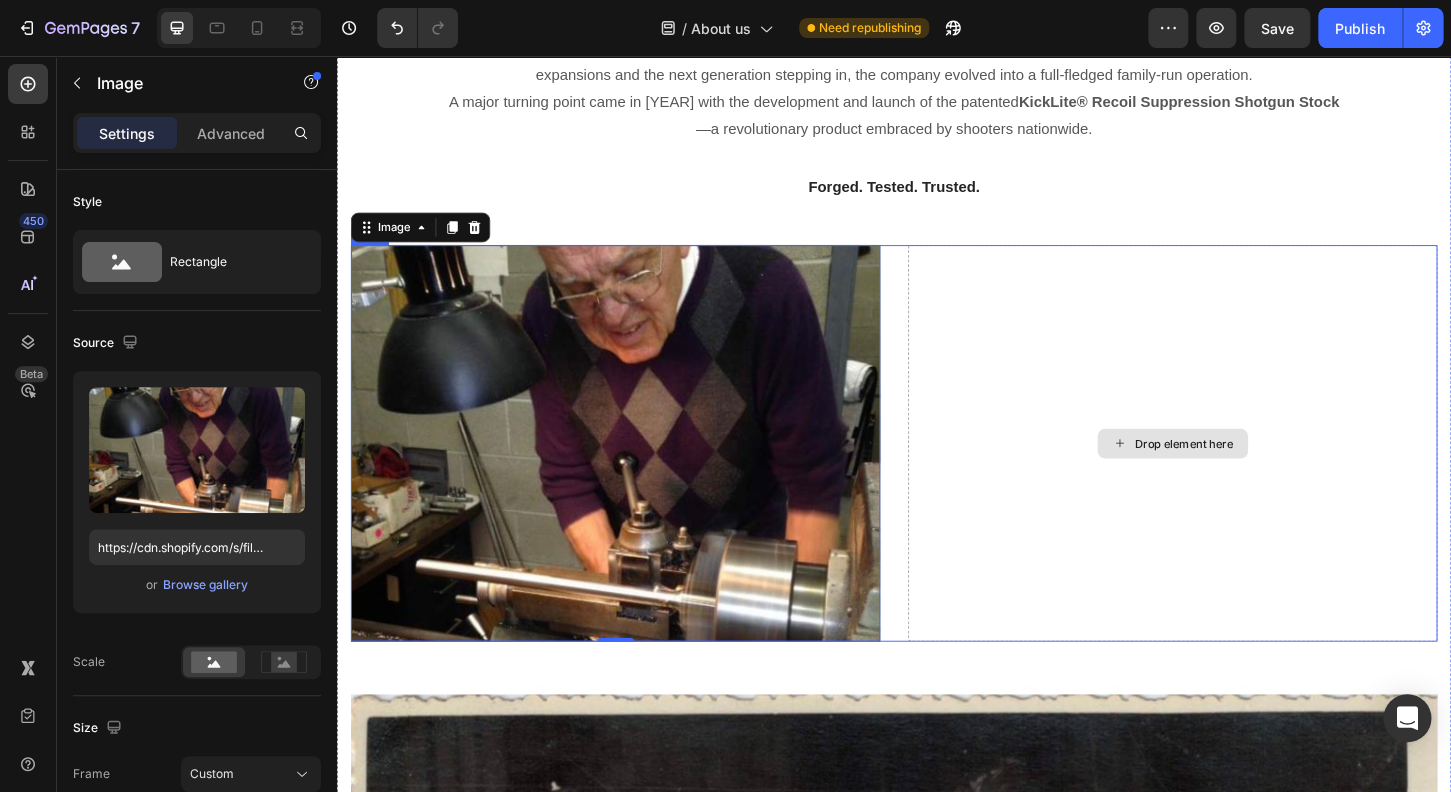click on "Drop element here" at bounding box center [1237, 473] 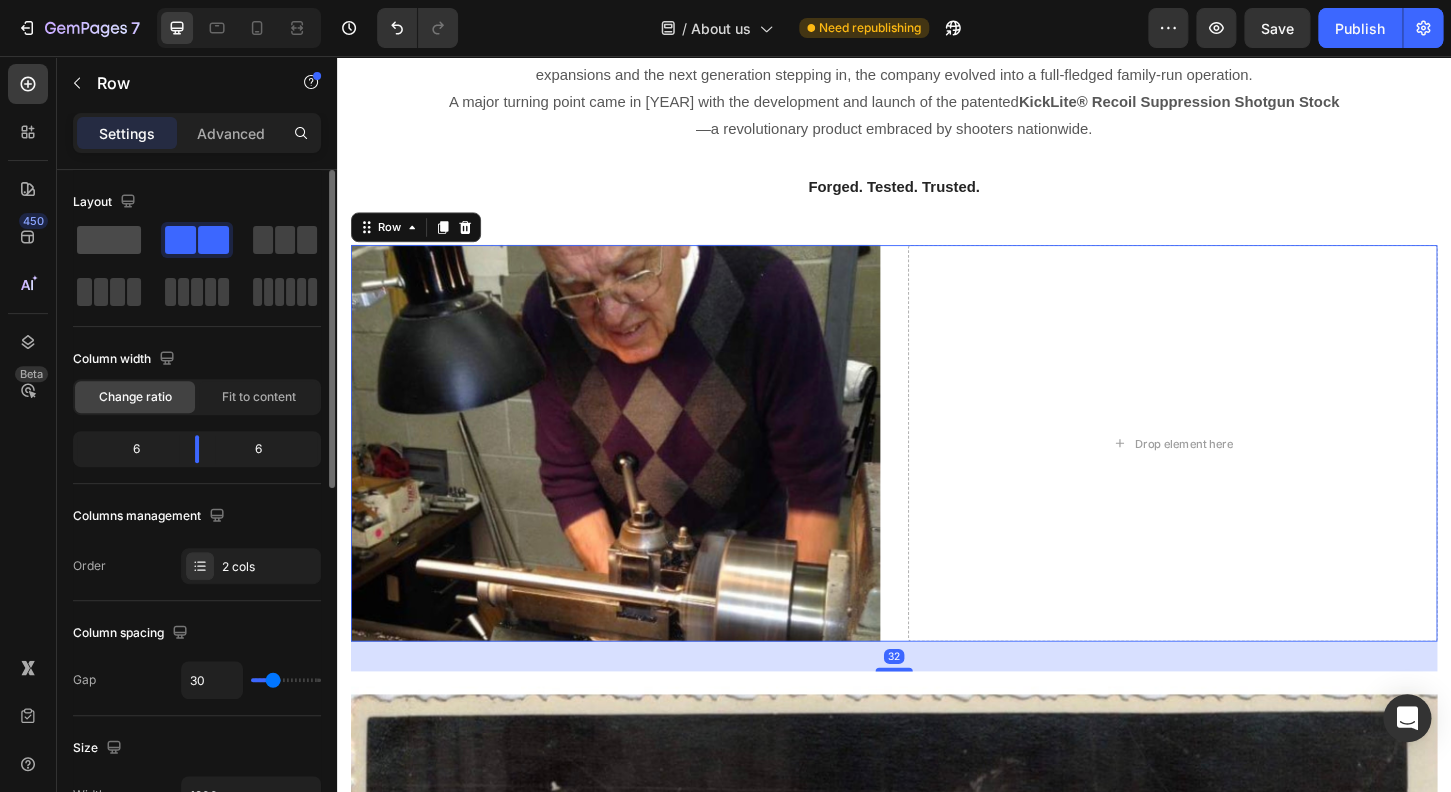 click 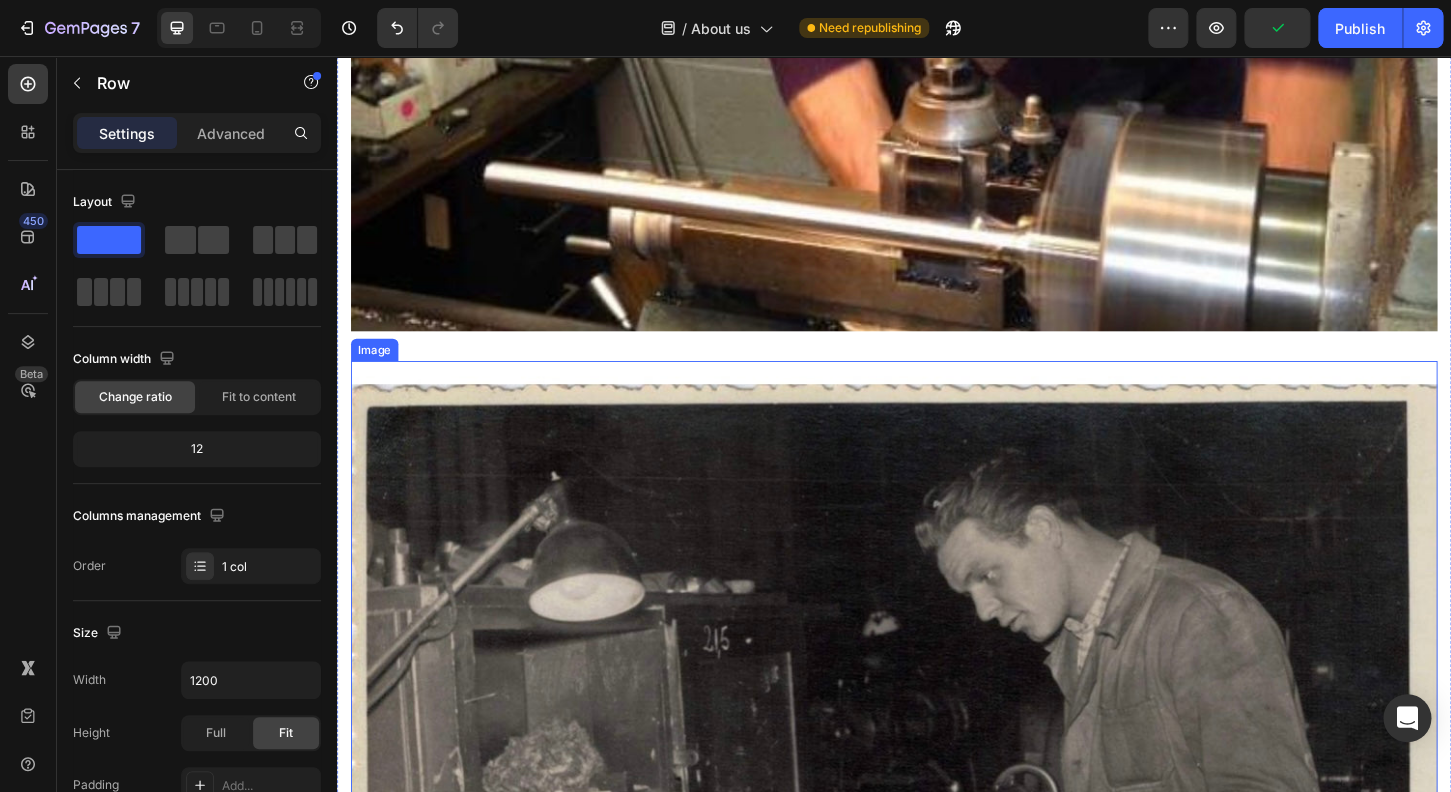 scroll, scrollTop: 2256, scrollLeft: 0, axis: vertical 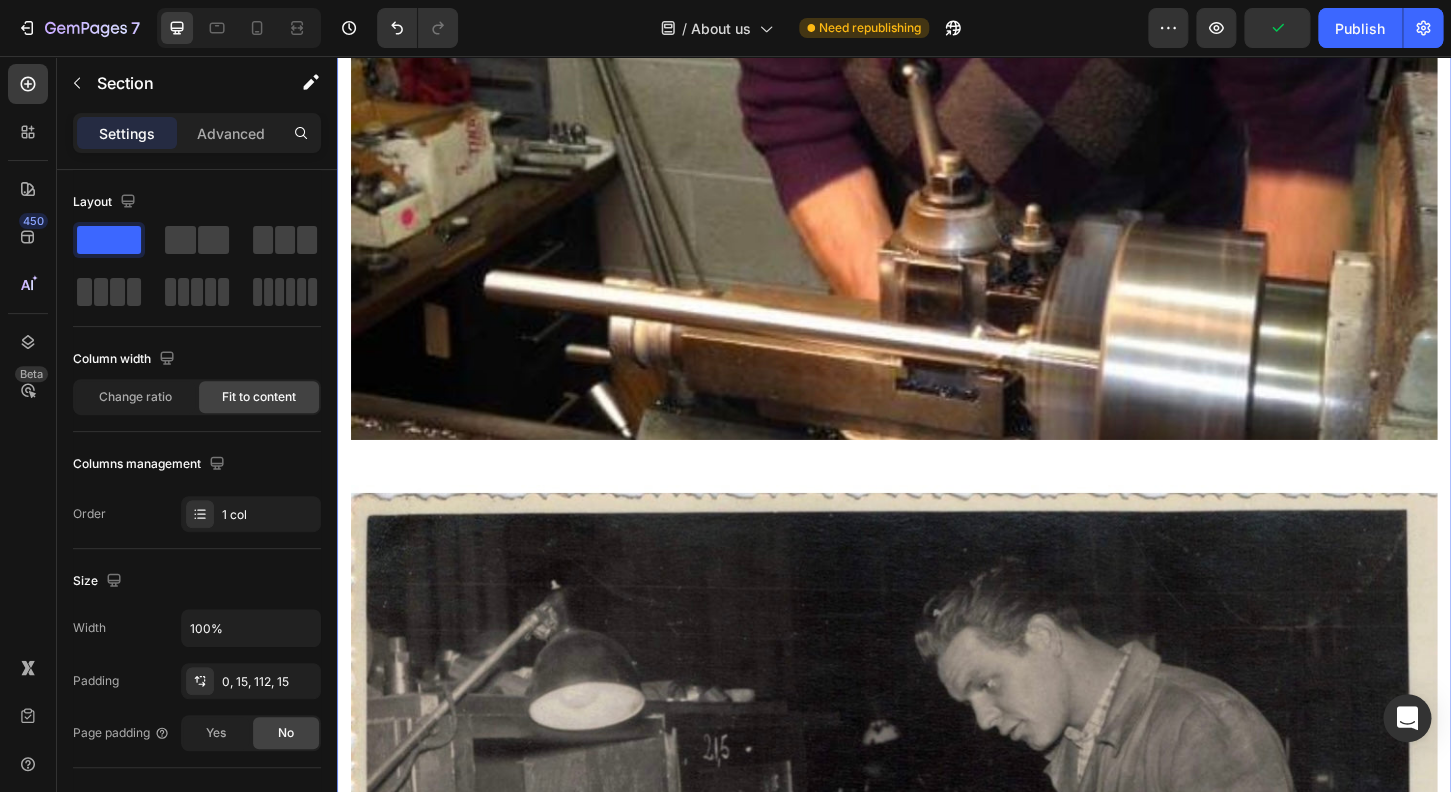 click on "Header Growth & Innovation Heading In [YEAR], the business relocated to [STATE], shifting focus toward contract manufacturing and product development. With two plant expansions and the next generation stepping in, the company evolved into a full-fledged family-run operation. A major turning point came in [YEAR] with the development and launch of the patented KickLite® Recoil Suppression Shotgun Stock —a revolutionary product embraced by shooters nationwide. Text block Forged. Tested. Trusted. Text block Row Image Row Image Section 3 You can create reusable sections Create Theme Section AI Content Write with GemAI What would you like to describe here? Tone and Voice Persuasive Product KickLite™ Sport Stock - Remington® 870 Show more Generate" at bounding box center (937, 349) 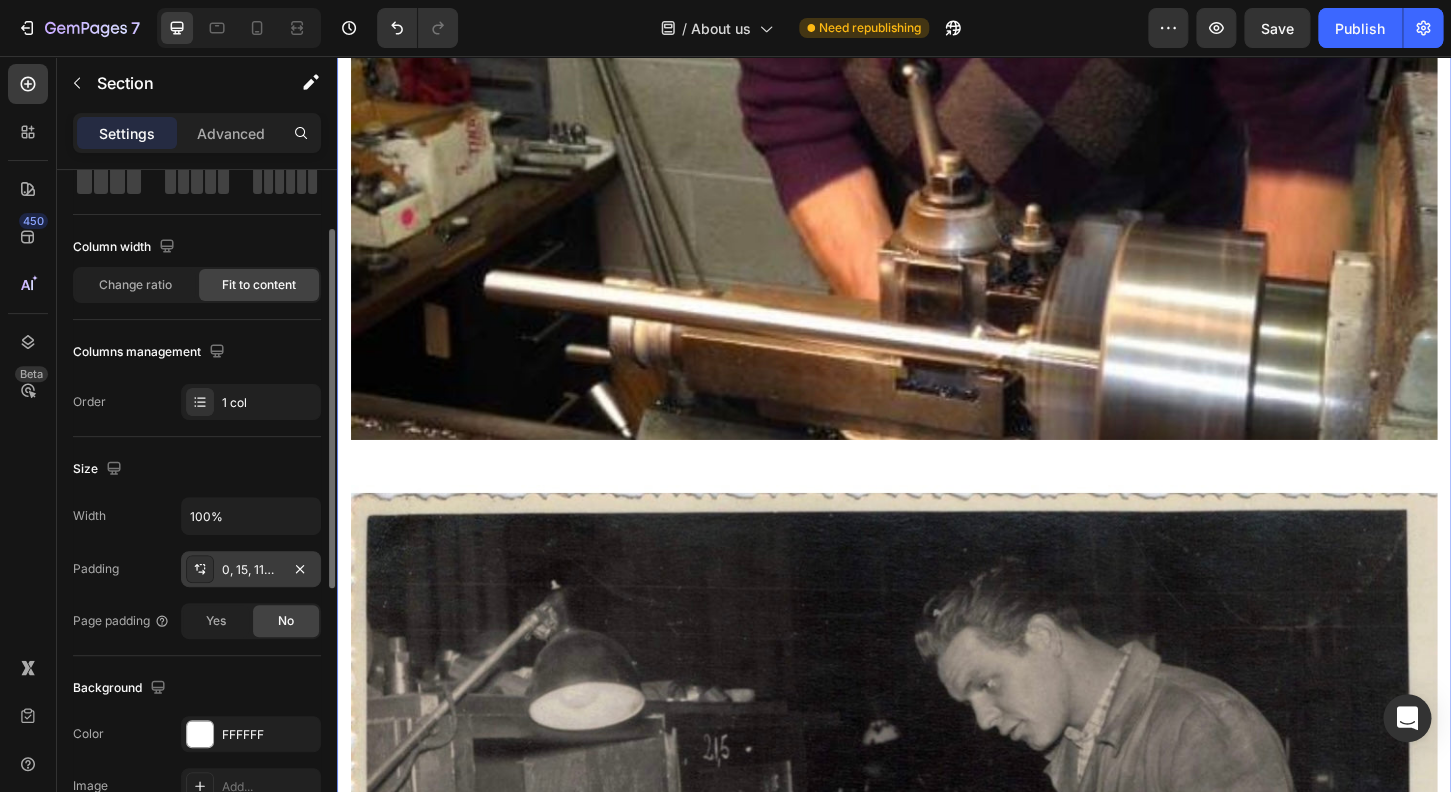 scroll, scrollTop: 208, scrollLeft: 0, axis: vertical 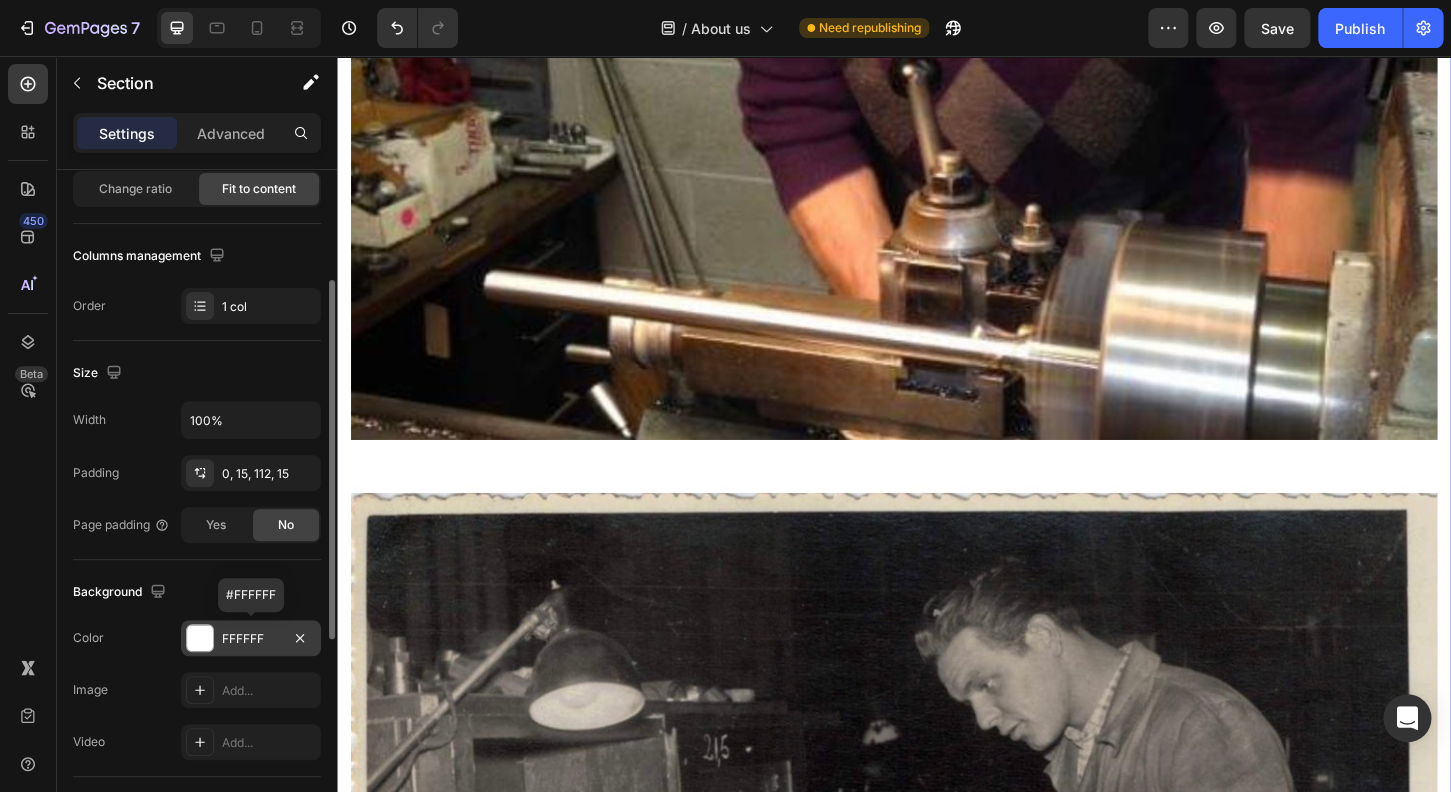 click at bounding box center (200, 638) 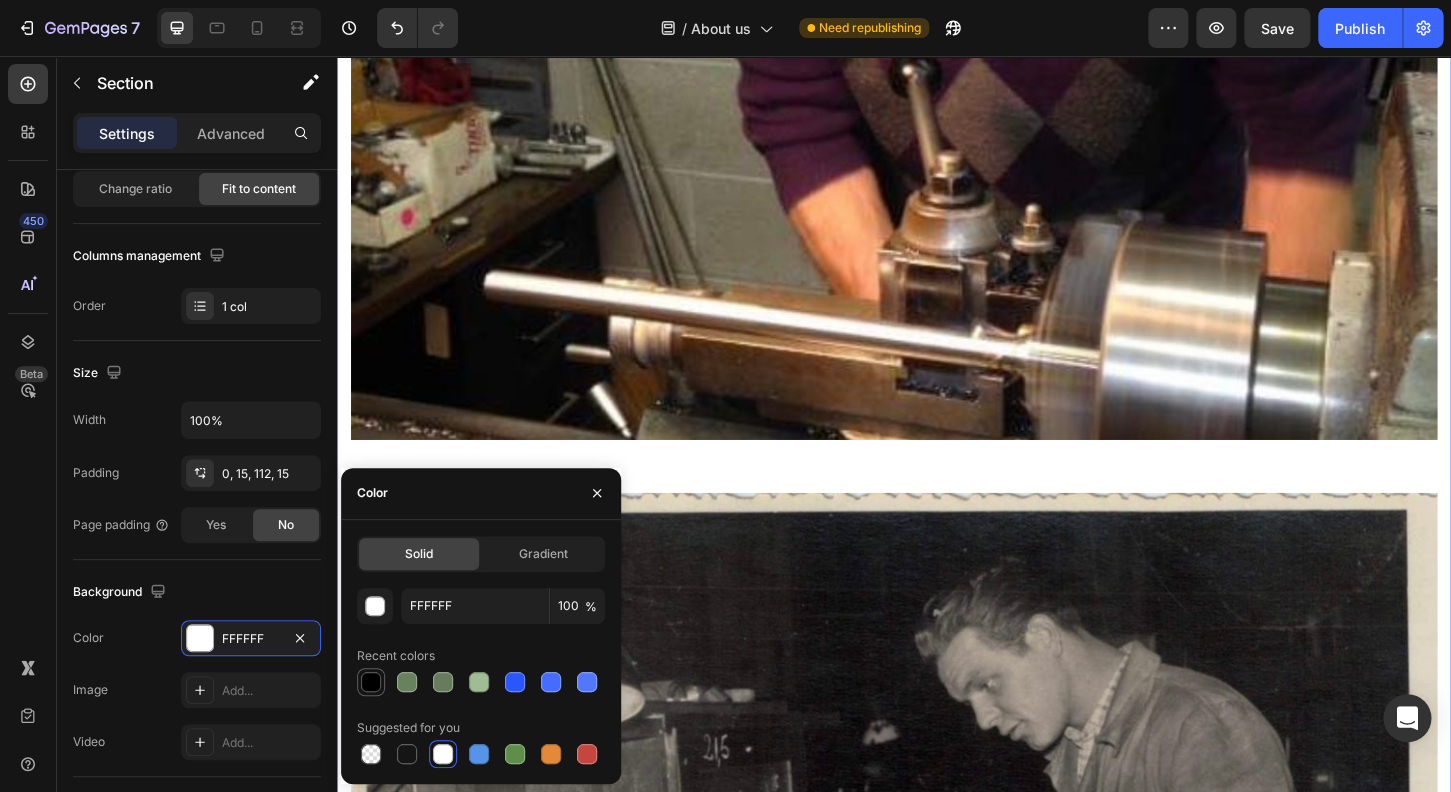 click at bounding box center [371, 682] 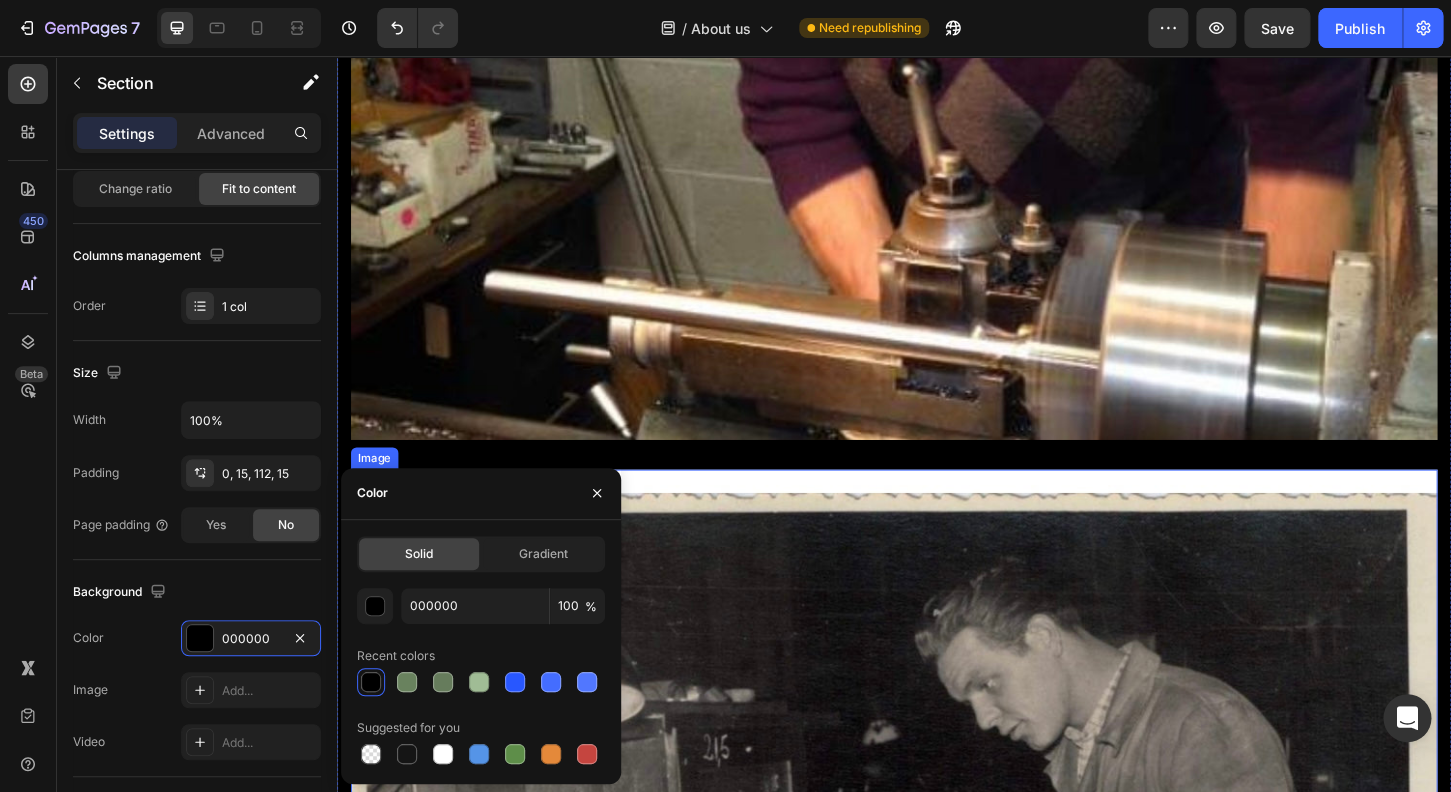 click at bounding box center (937, 896) 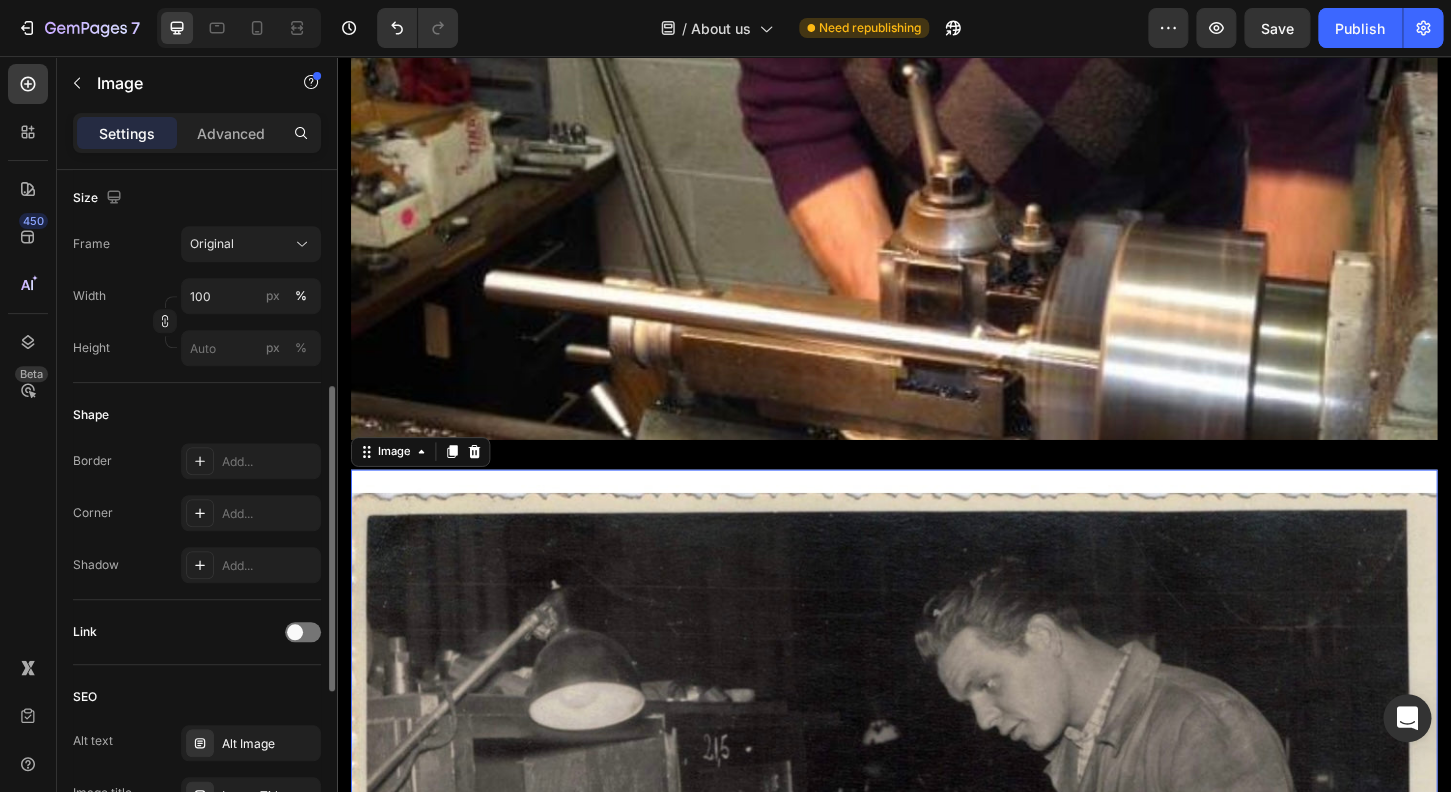 scroll, scrollTop: 576, scrollLeft: 0, axis: vertical 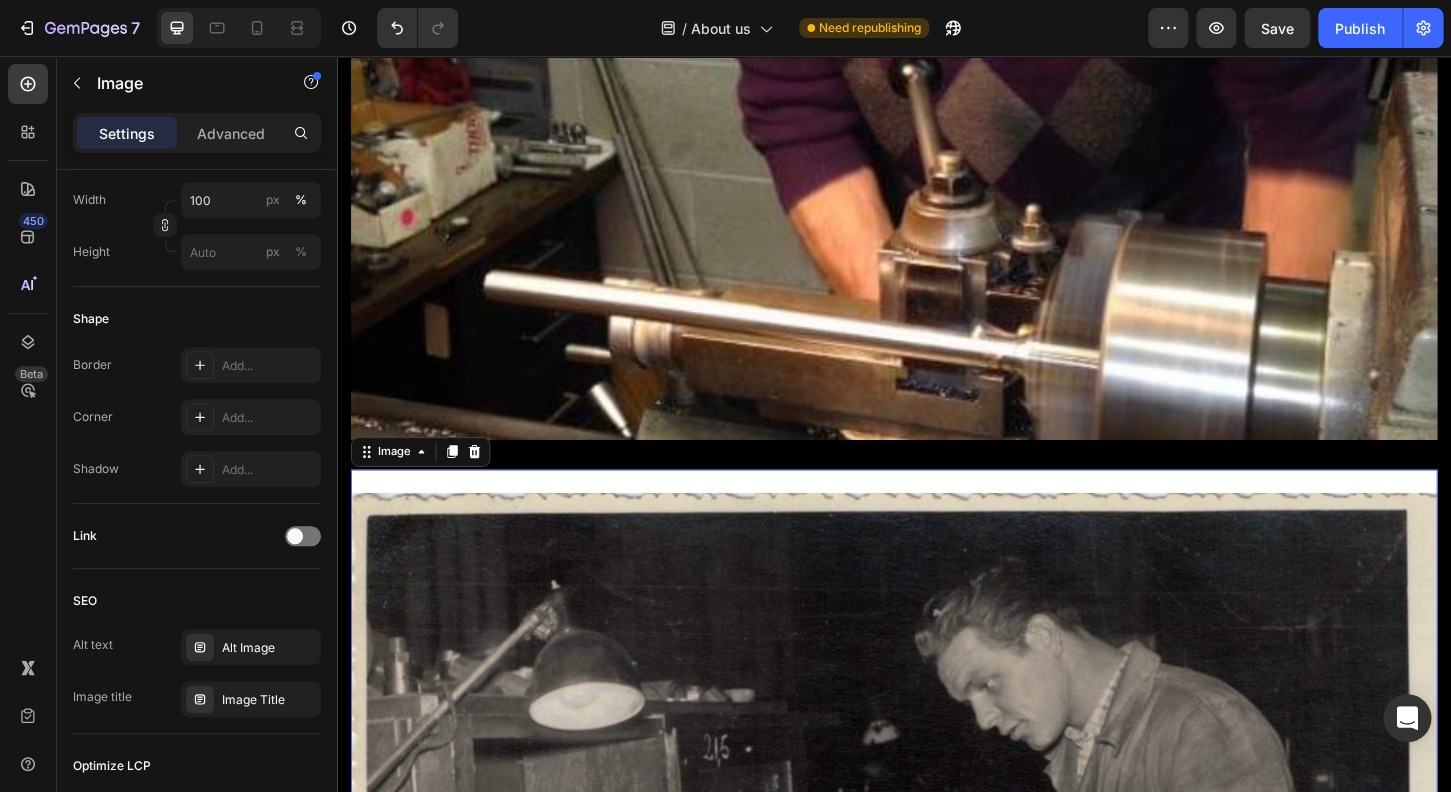 click at bounding box center [937, 896] 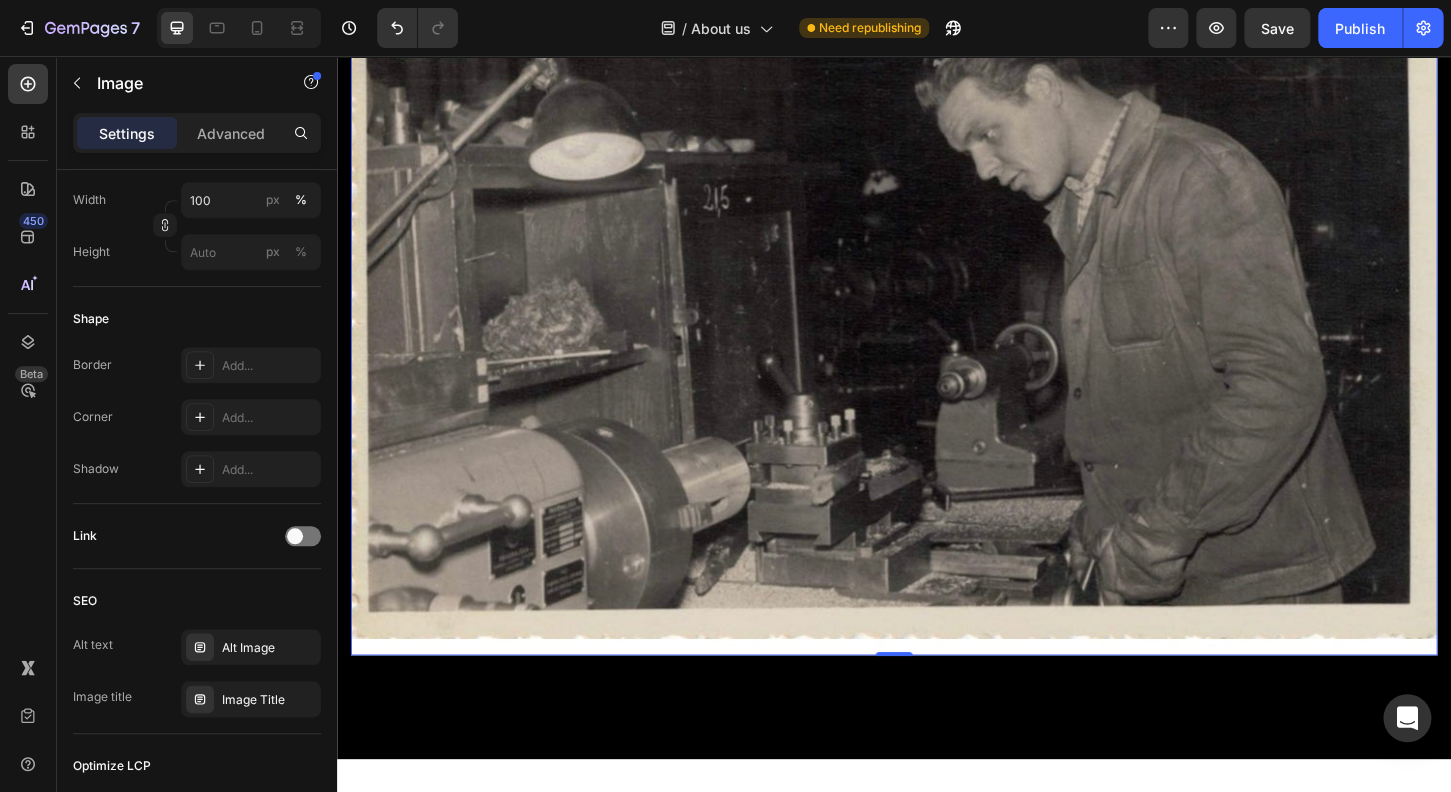 scroll, scrollTop: 3039, scrollLeft: 0, axis: vertical 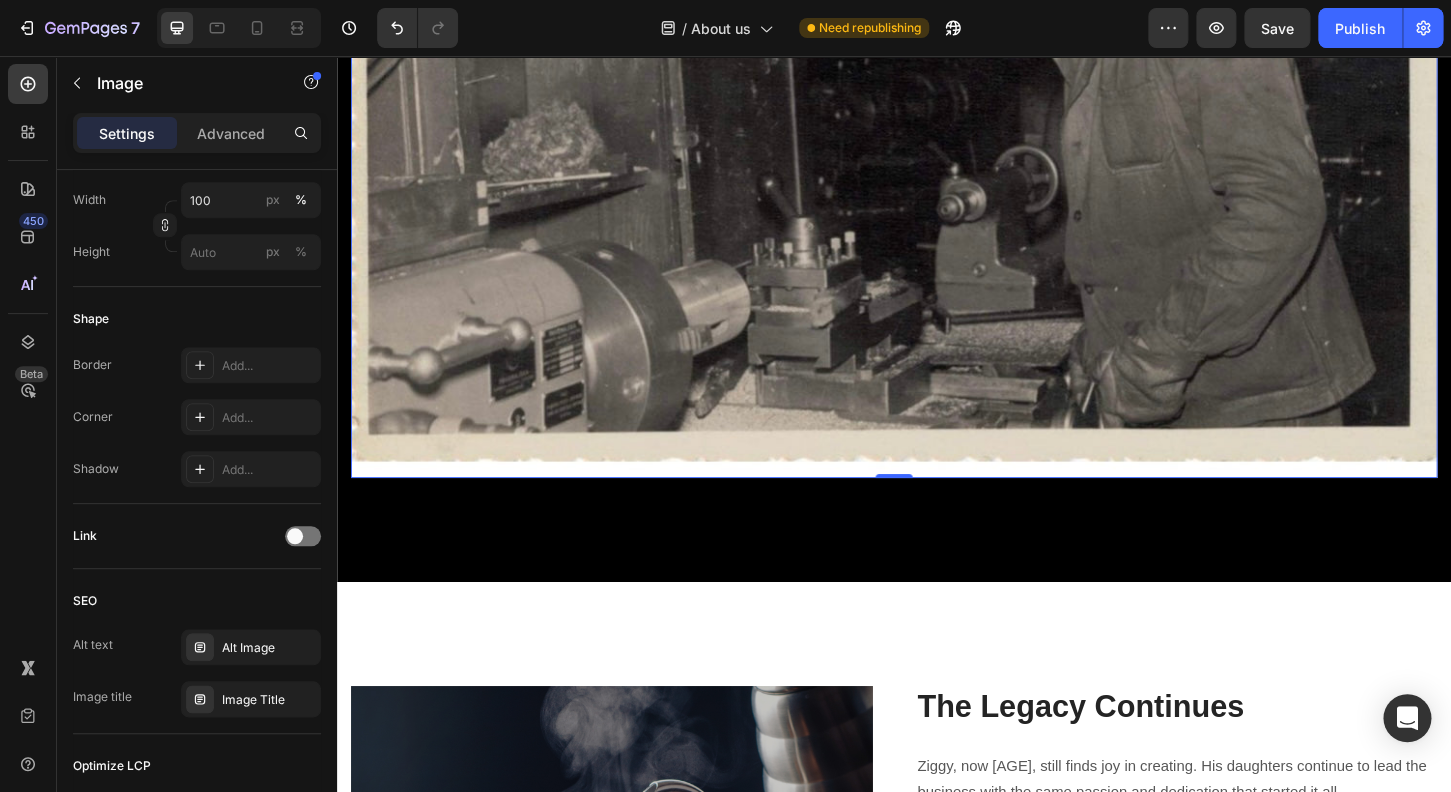 click at bounding box center [937, 113] 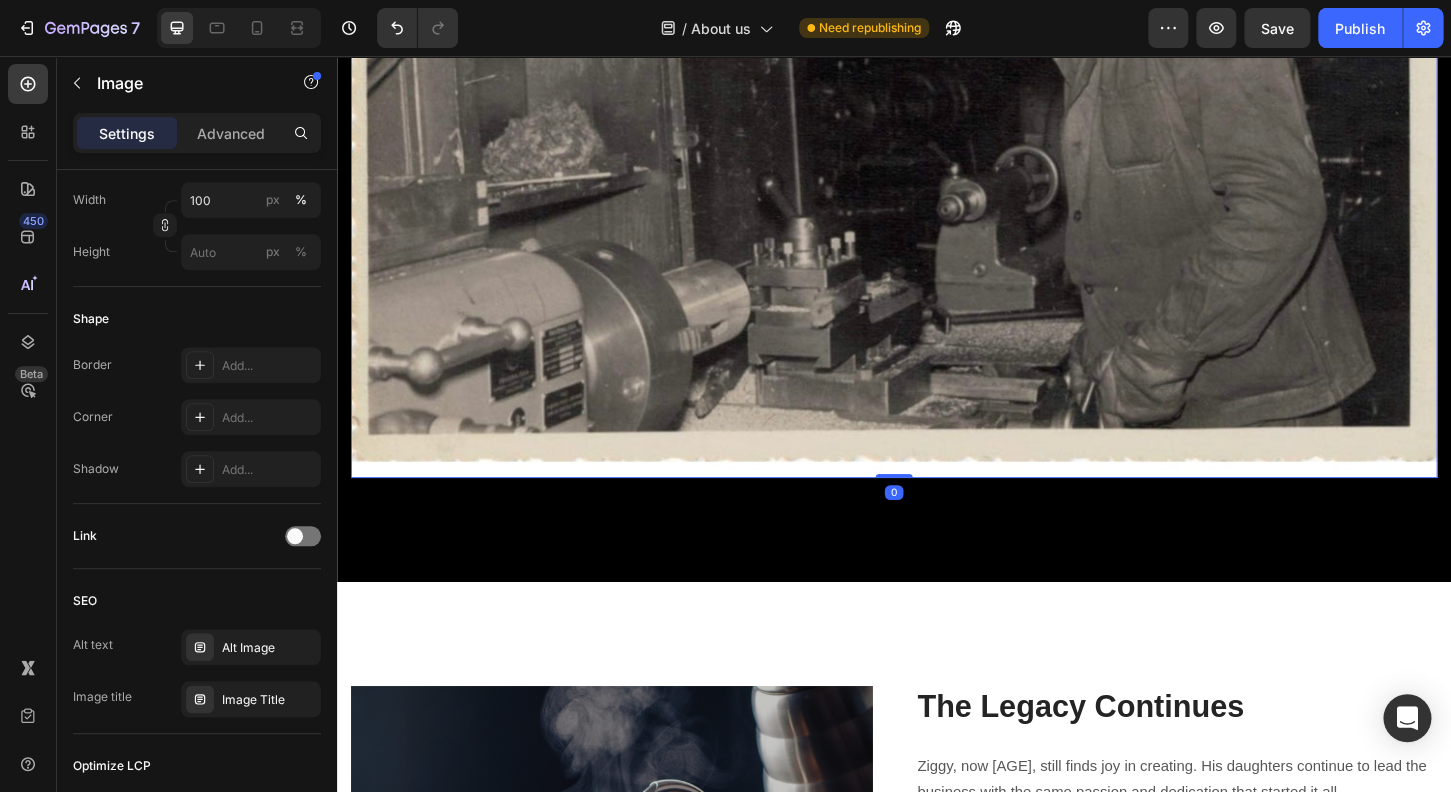 drag, startPoint x: 929, startPoint y: 486, endPoint x: 931, endPoint y: 462, distance: 24.083189 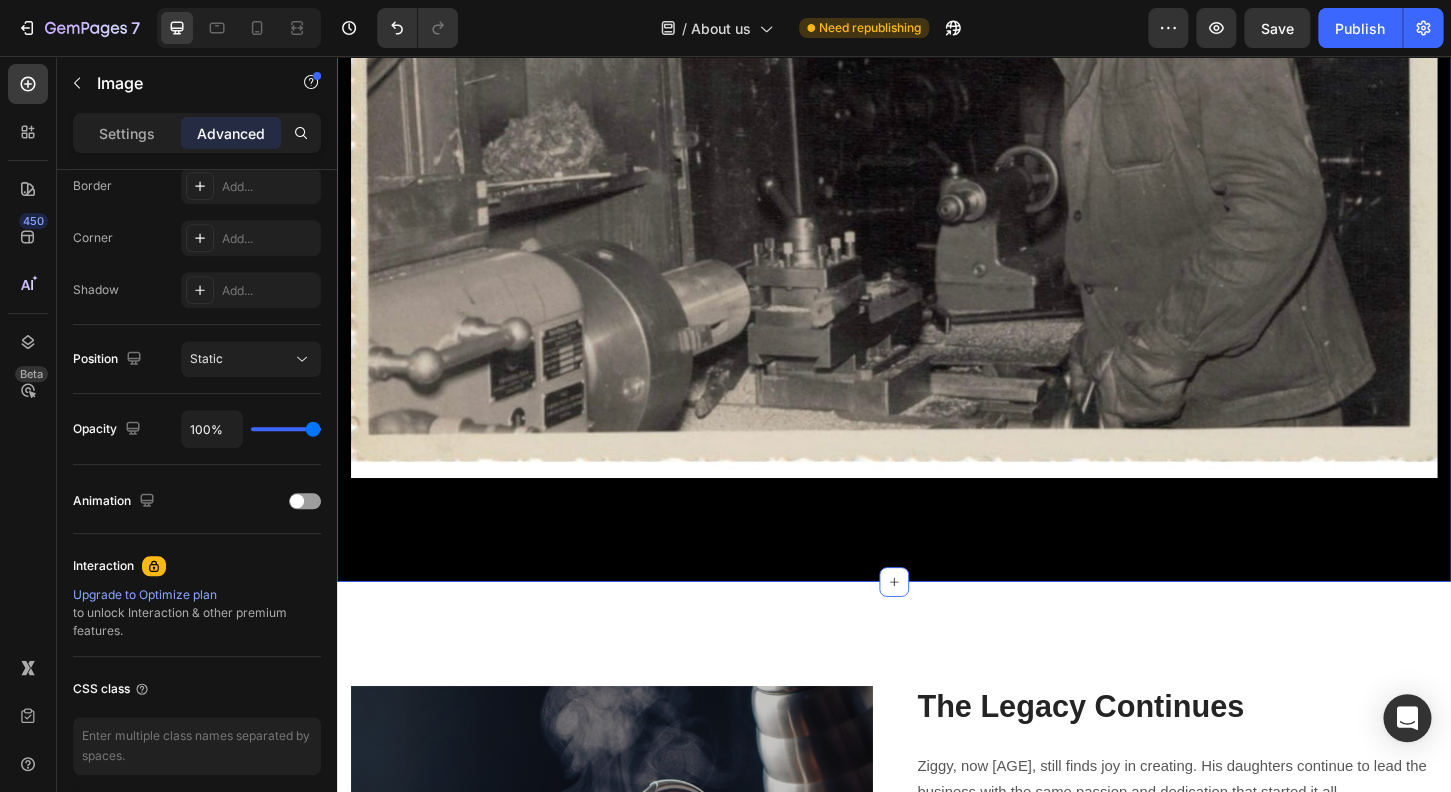 scroll, scrollTop: 0, scrollLeft: 0, axis: both 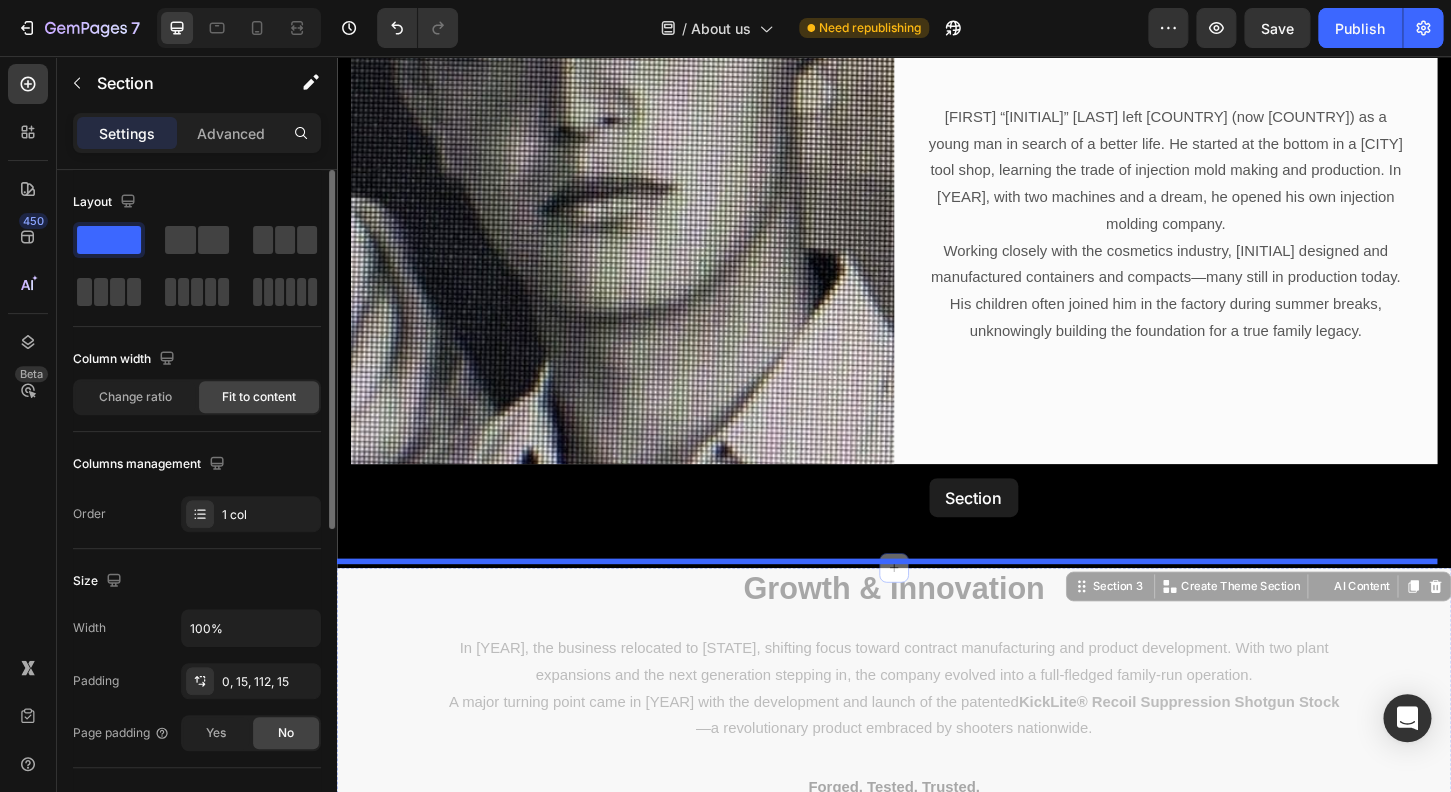 drag, startPoint x: 930, startPoint y: 490, endPoint x: 929, endPoint y: 478, distance: 12.0415945 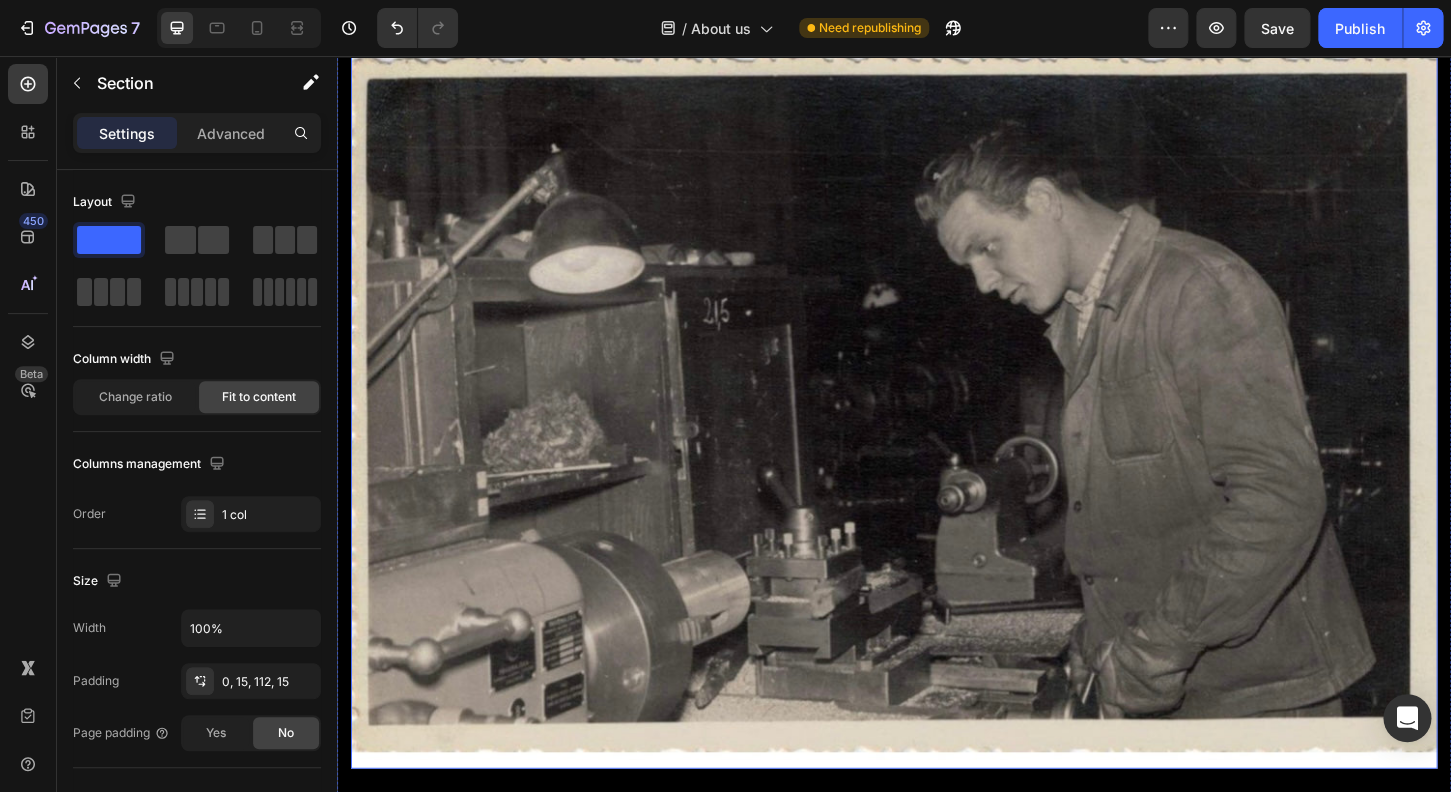 scroll, scrollTop: 3030, scrollLeft: 0, axis: vertical 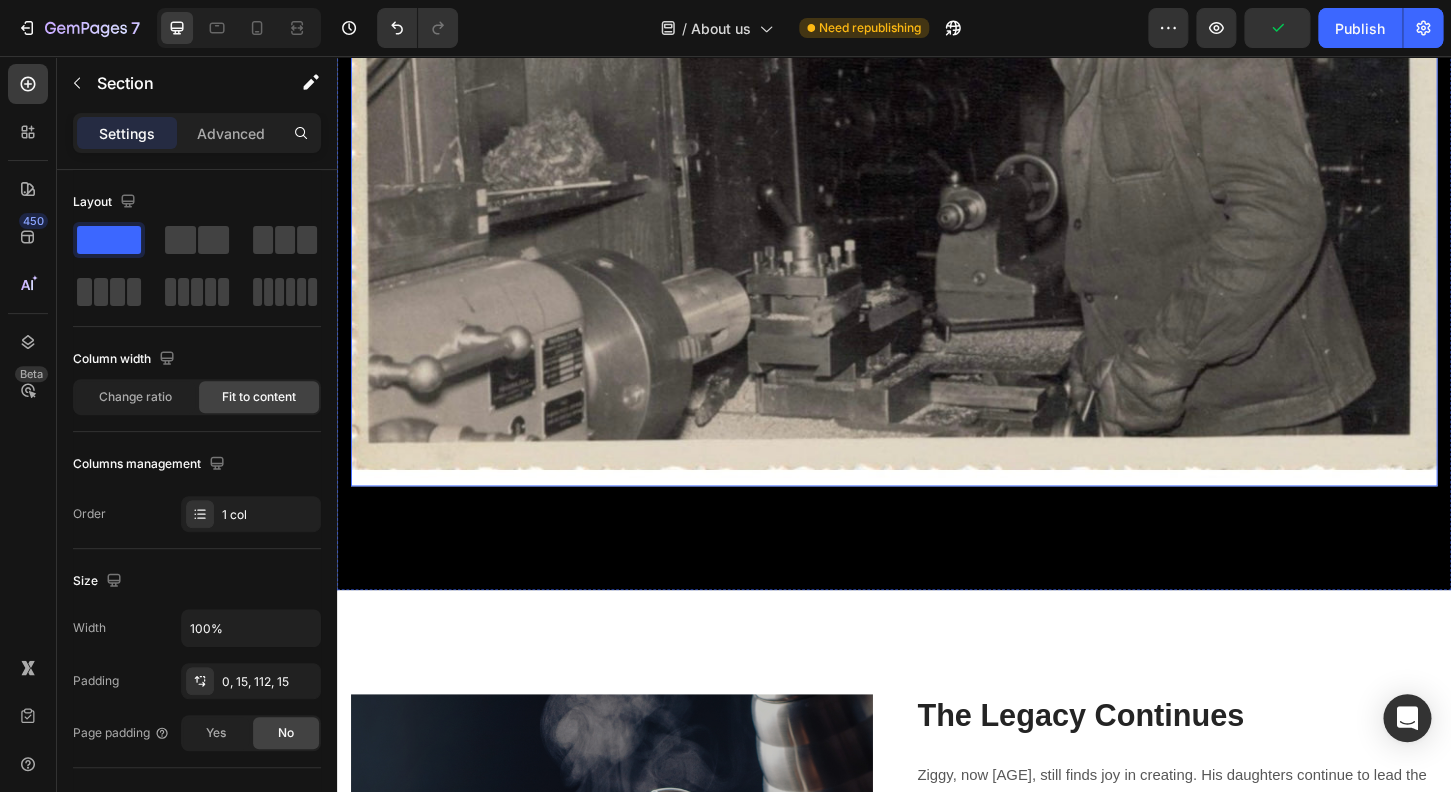 click at bounding box center [937, 122] 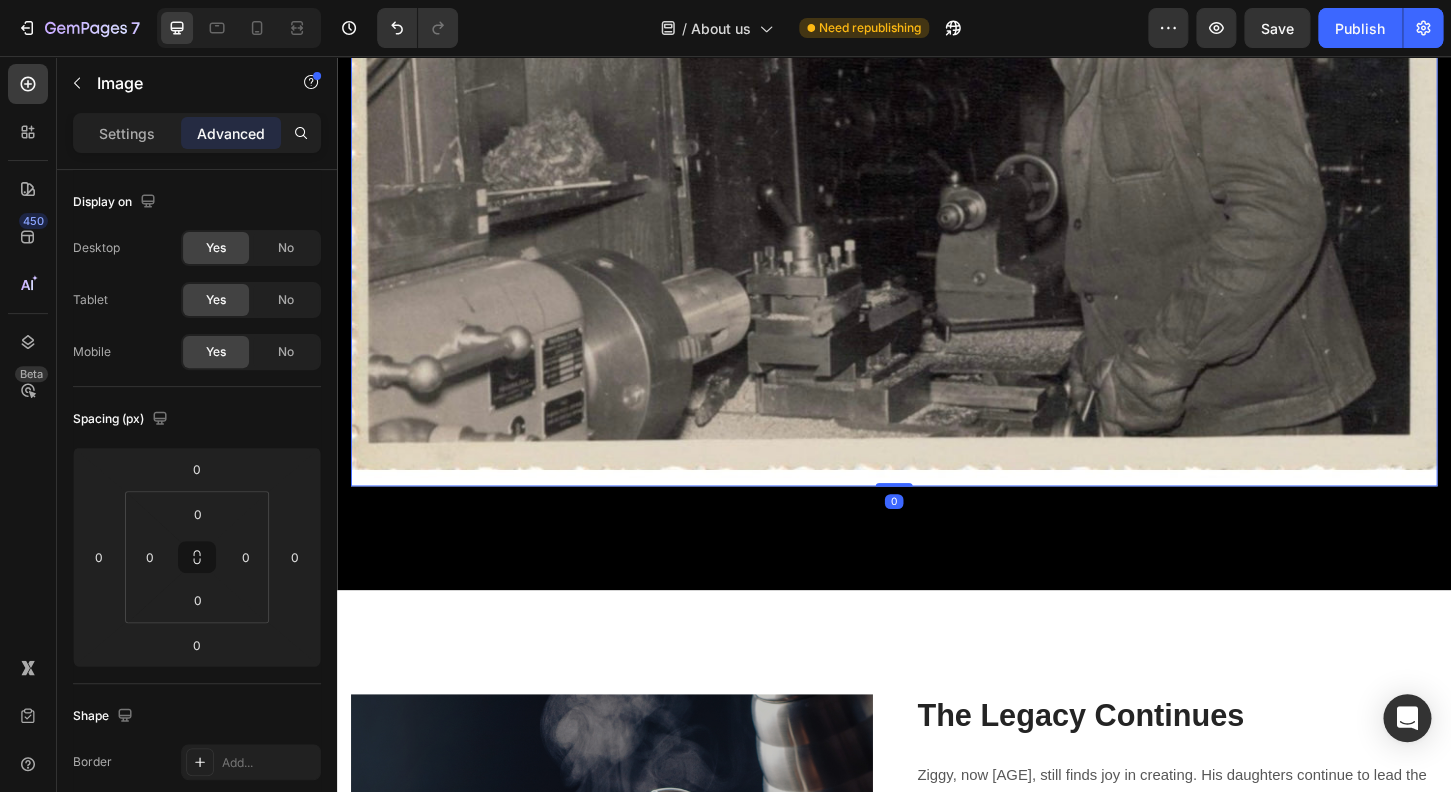 drag, startPoint x: 943, startPoint y: 493, endPoint x: 942, endPoint y: 478, distance: 15.033297 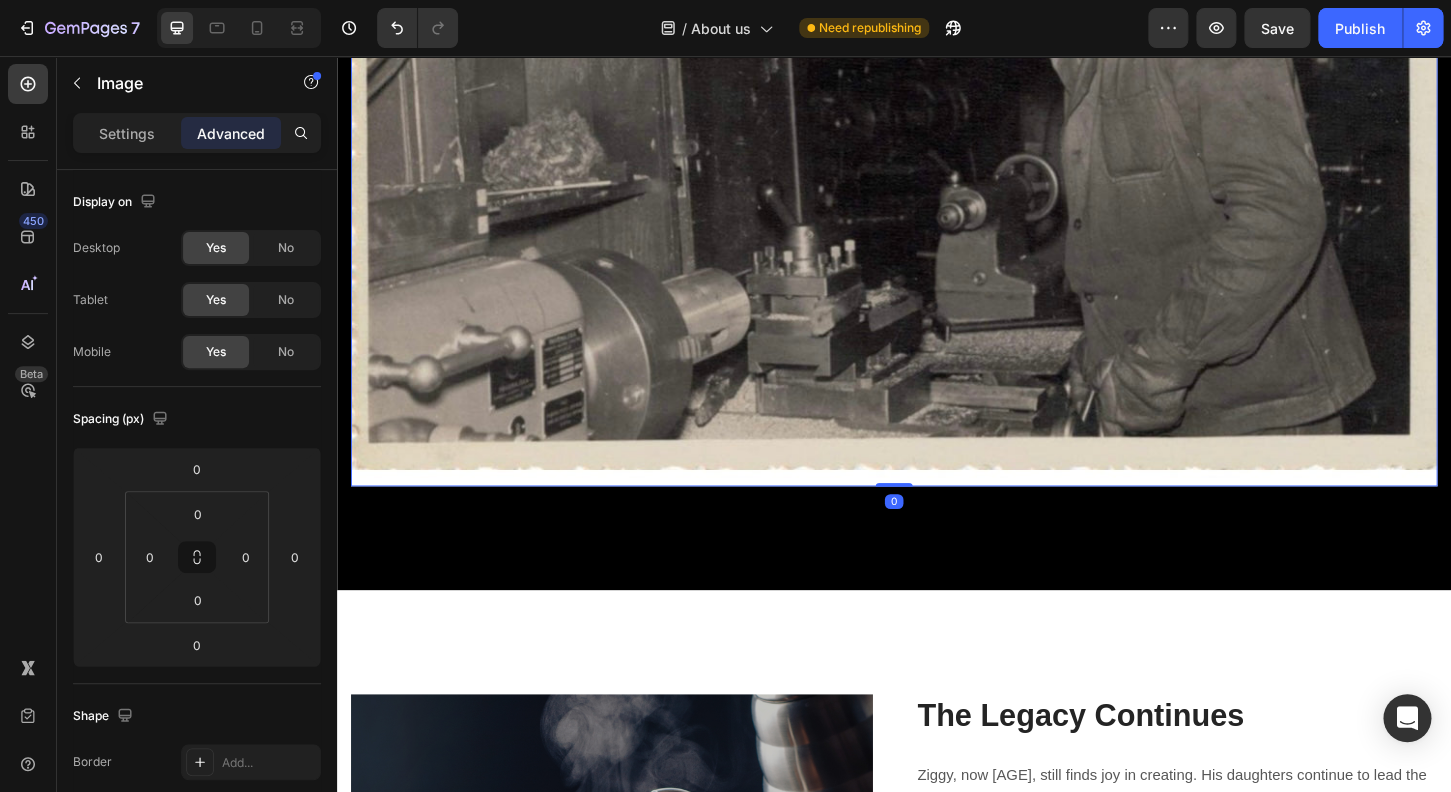 click on "Image   0" at bounding box center (937, 122) 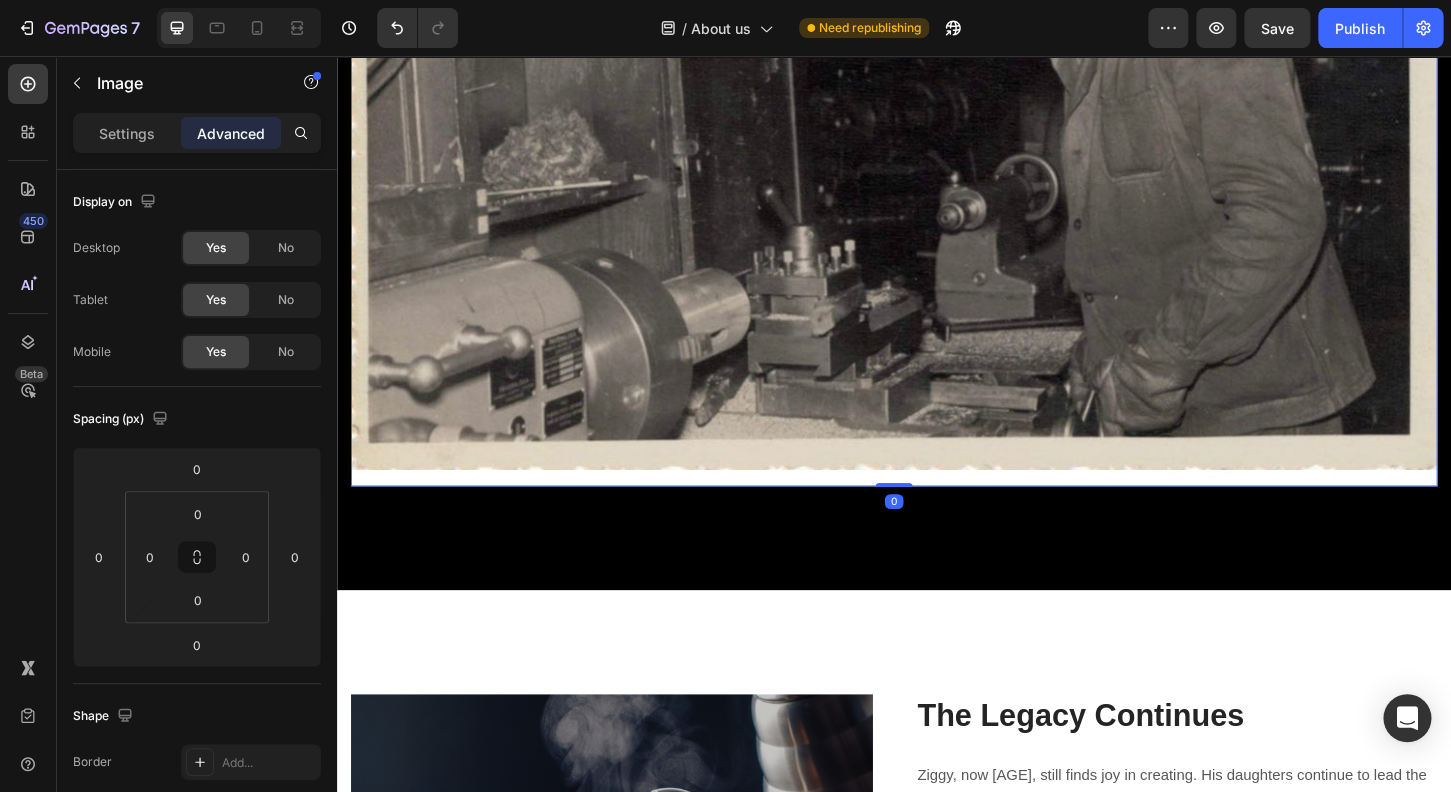 drag, startPoint x: 928, startPoint y: 494, endPoint x: 927, endPoint y: 457, distance: 37.01351 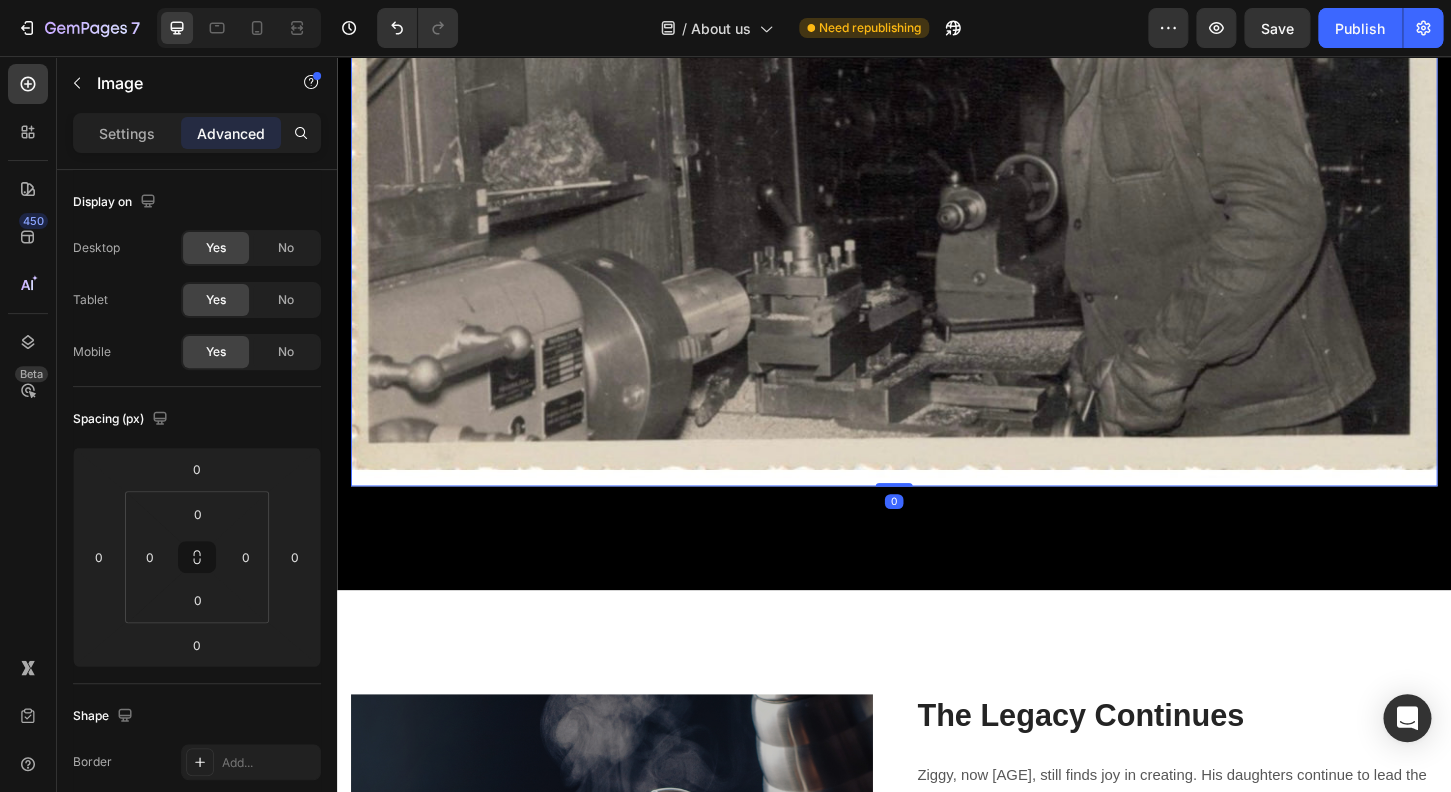 click on "Image   0" at bounding box center (937, 122) 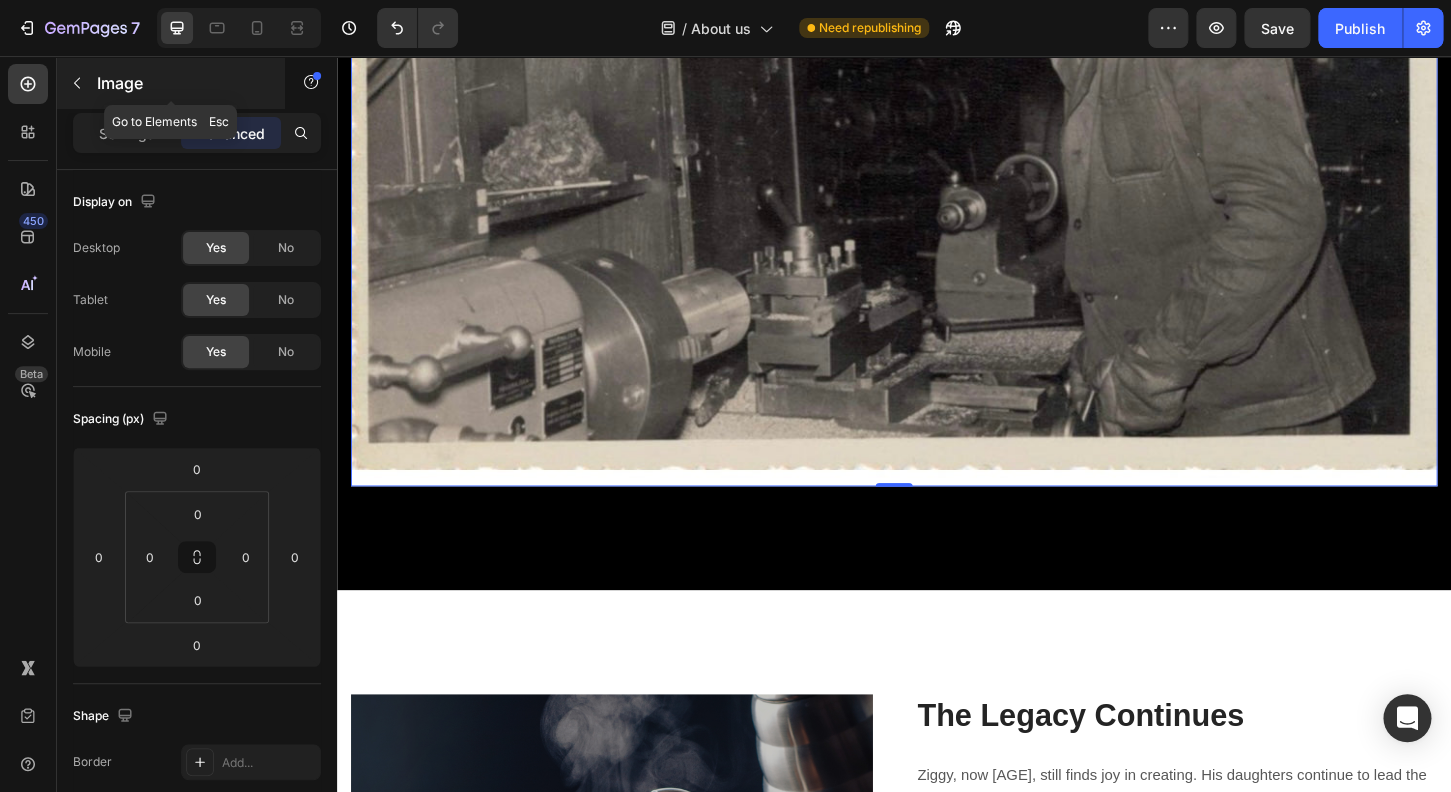 click on "Image" at bounding box center (182, 83) 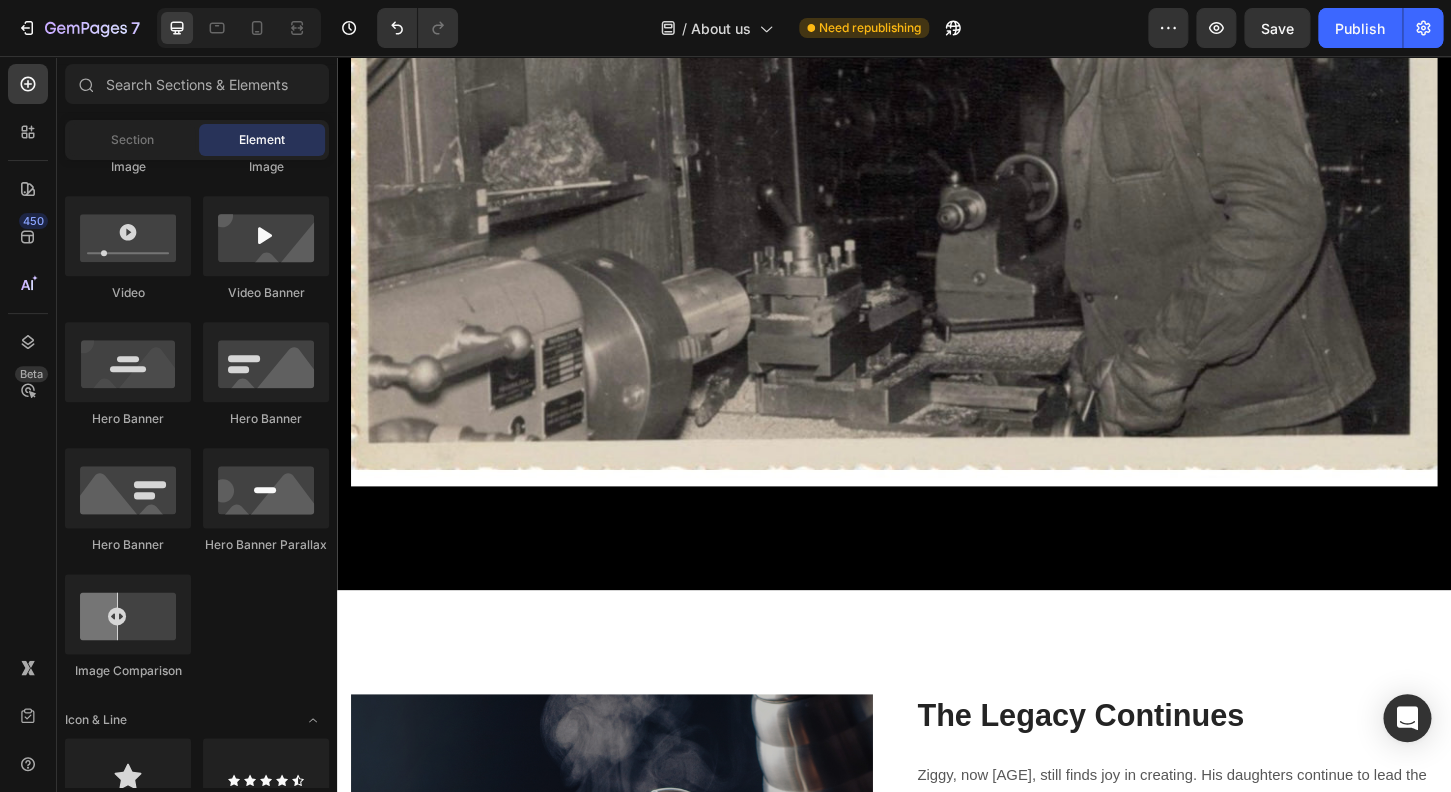 scroll, scrollTop: 752, scrollLeft: 0, axis: vertical 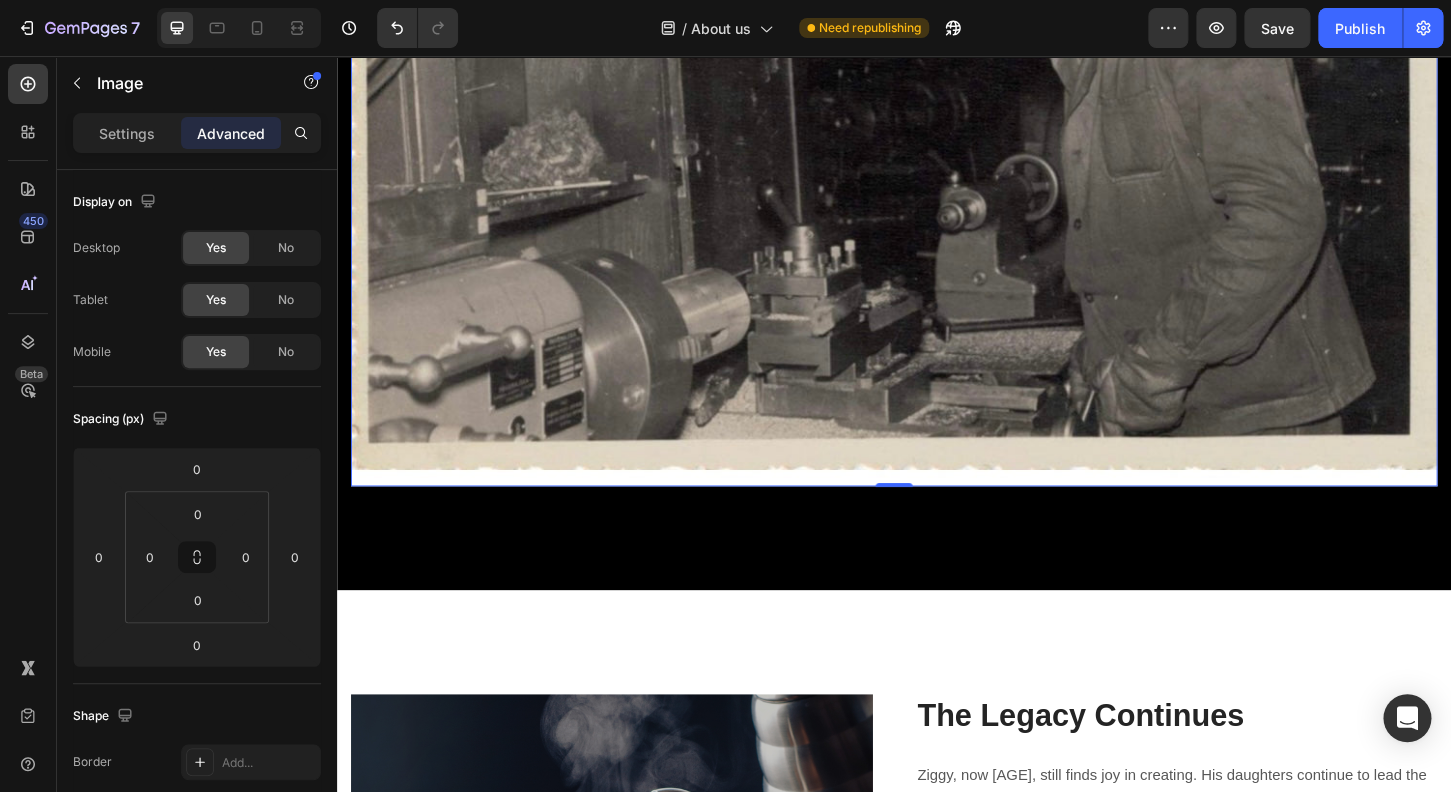 click at bounding box center [937, 122] 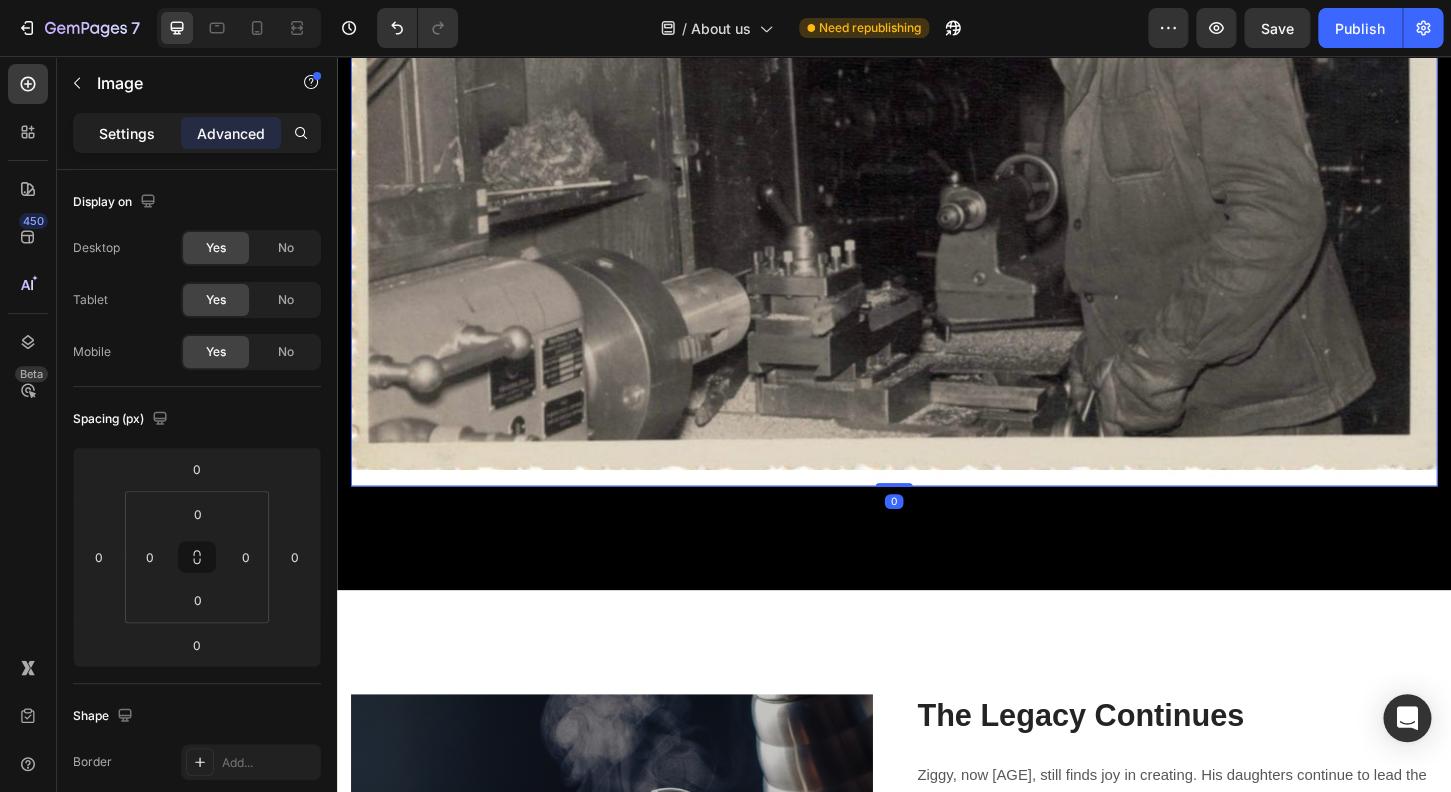 click on "Settings" at bounding box center [127, 133] 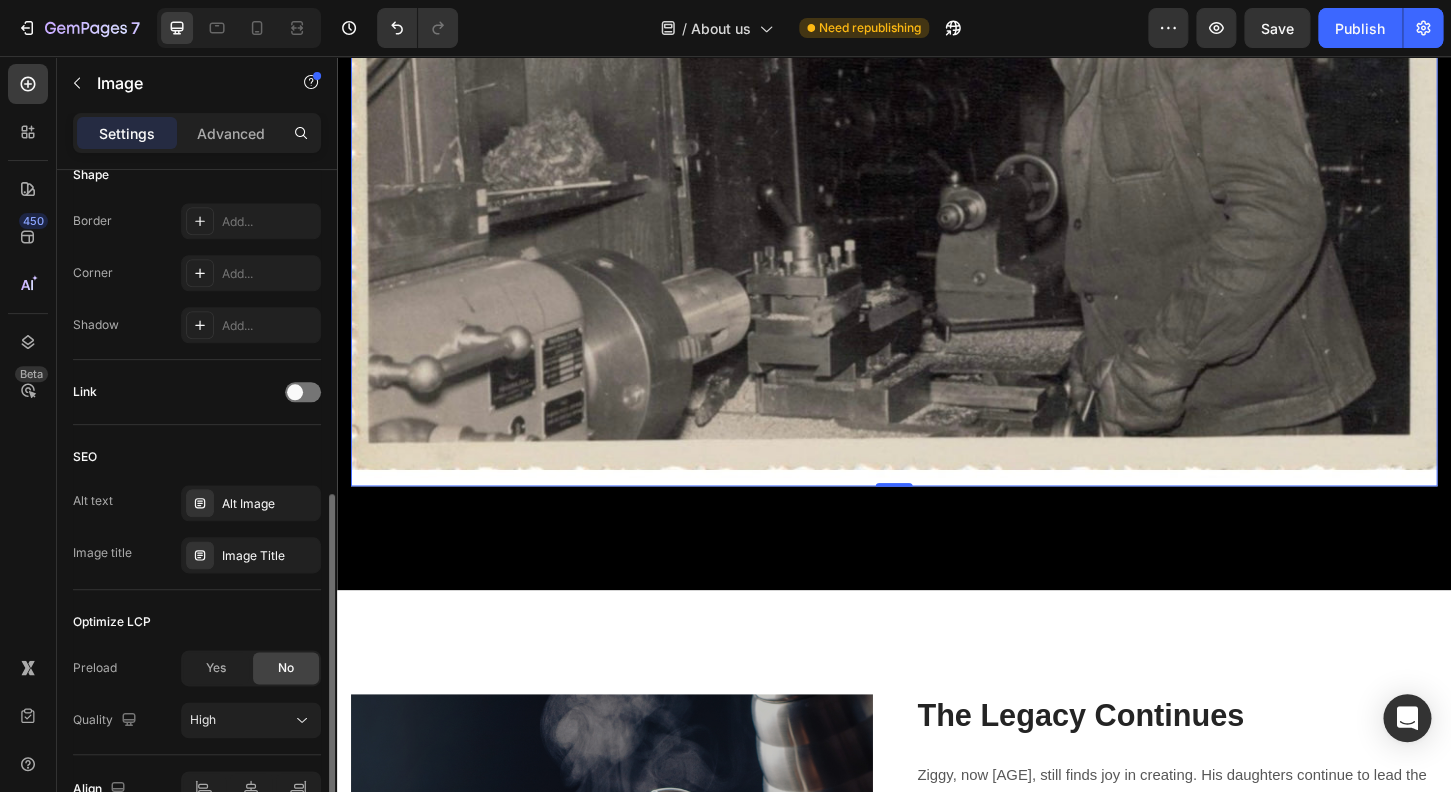 scroll, scrollTop: 752, scrollLeft: 0, axis: vertical 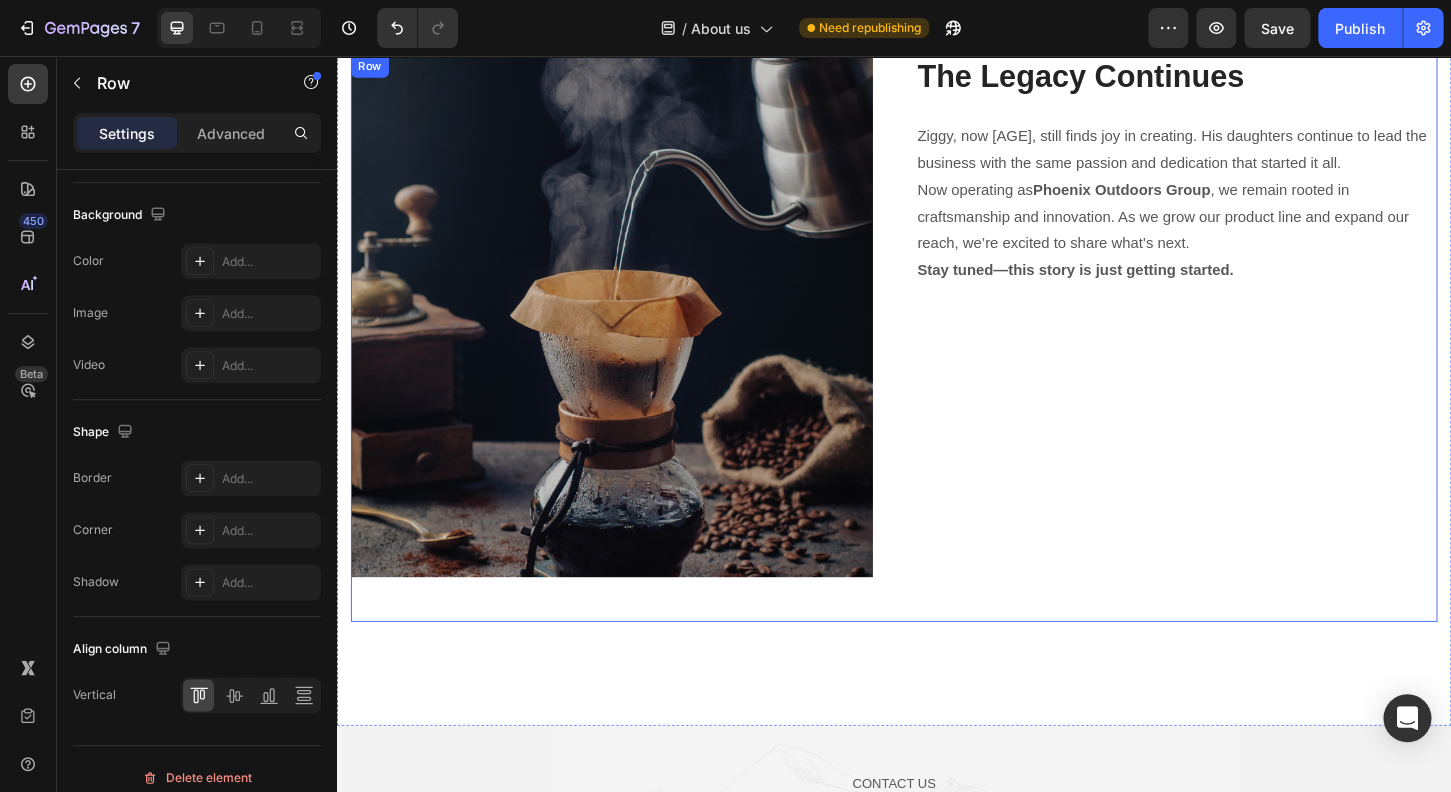 click on "The Legacy Continues Heading [INITIAL], now [AGE], still finds joy in creating. His daughters continue to lead the business with the same passion and dedication that started it all. Now operating as Phoenix Outdoors Group, we remain rooted in craftsmanship and innovation. As we grow our product line and expand our reach, we’re excited to share what’s next. Stay tuned—this story is just getting started. Text block" at bounding box center (1241, 359) 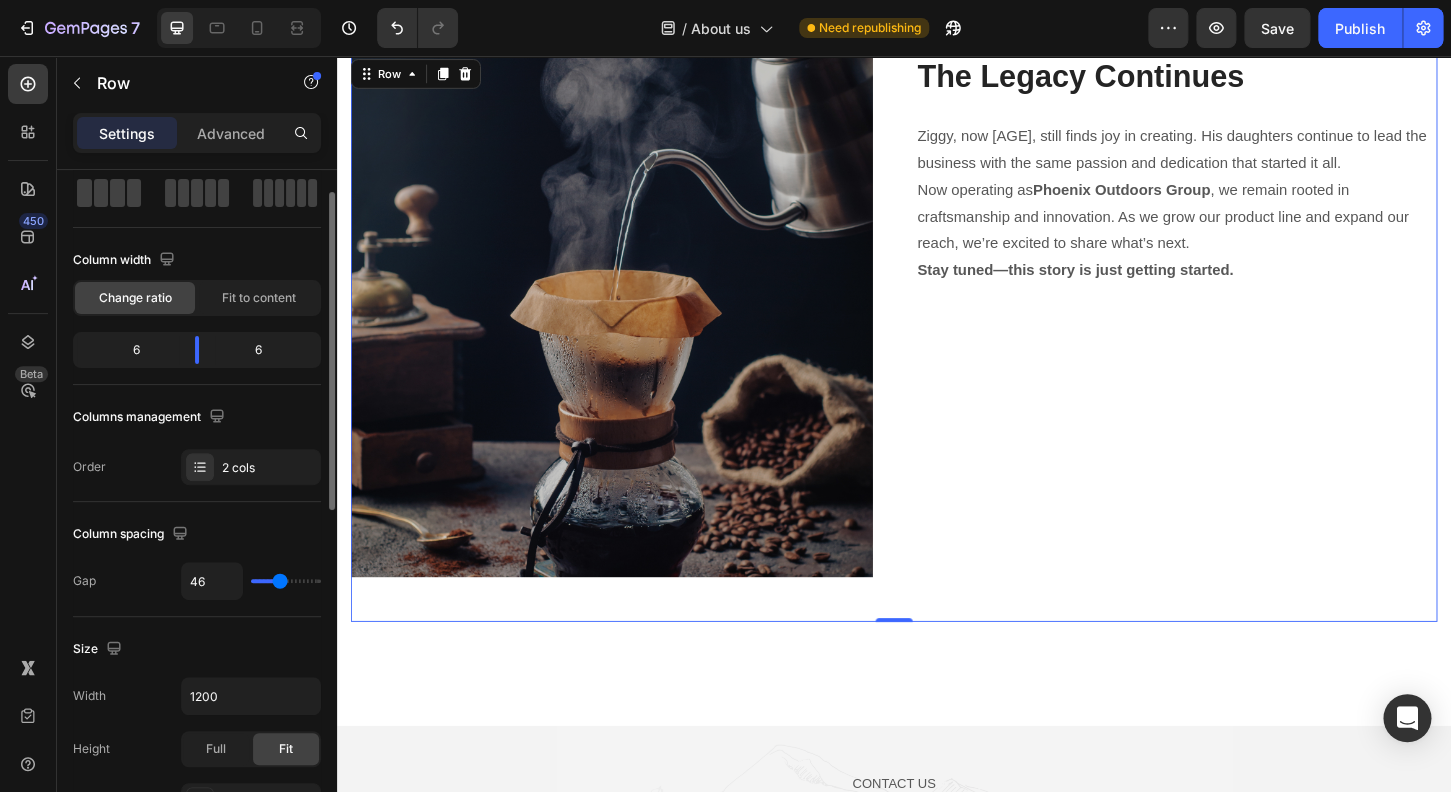 scroll, scrollTop: 67, scrollLeft: 0, axis: vertical 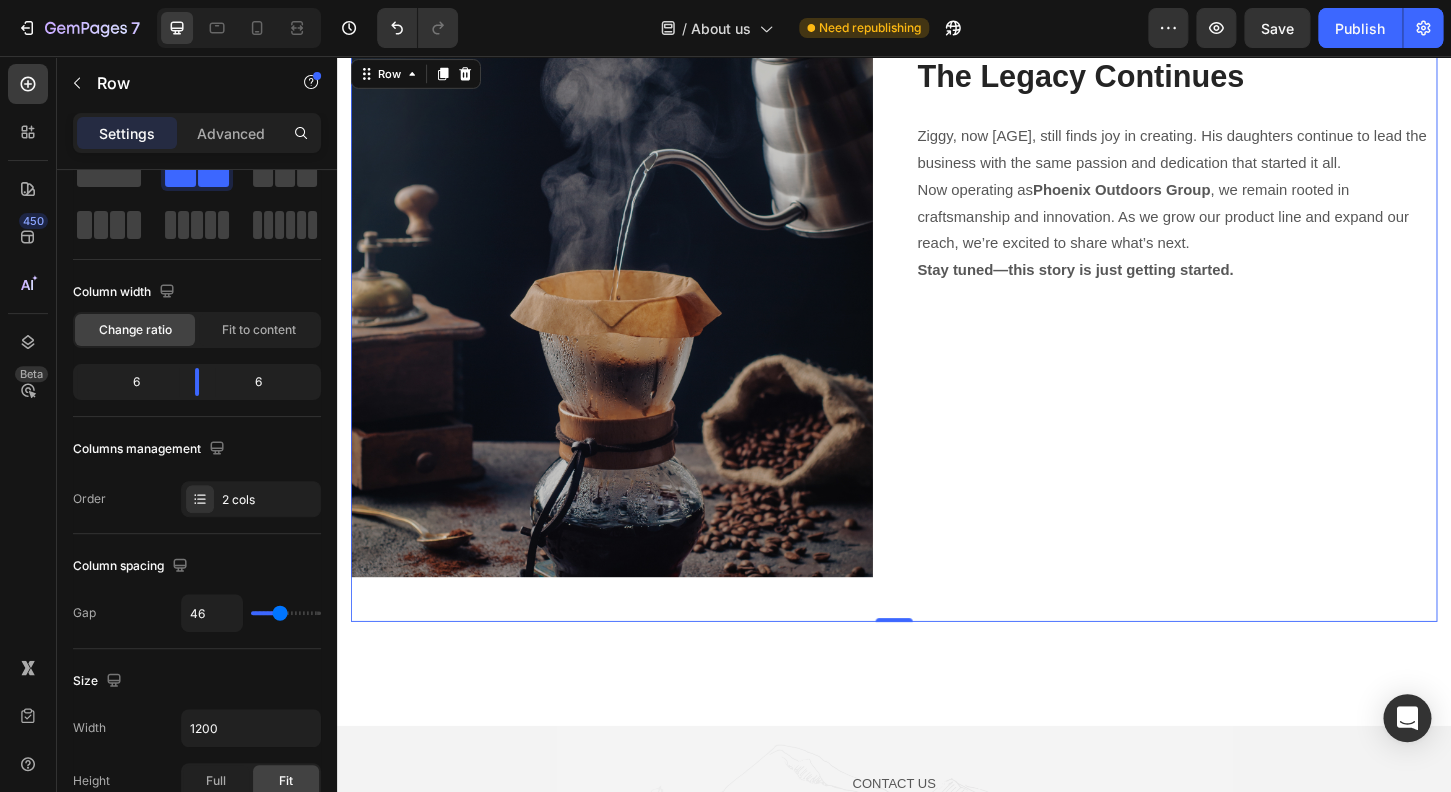 click on "Image" at bounding box center [633, 359] 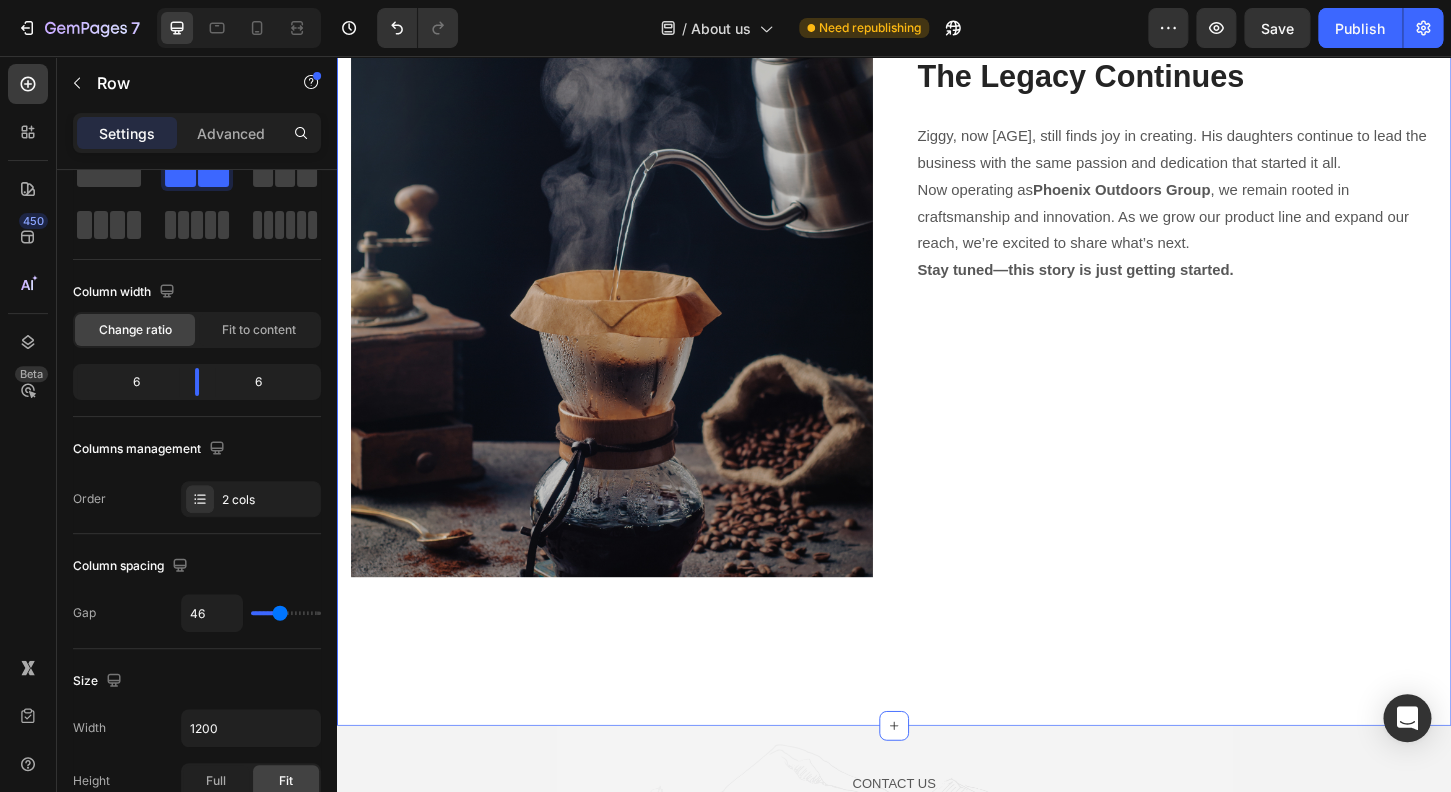 click on "Image The Legacy Continues Heading Ziggy, now [AGE], still finds joy in creating. His daughters continue to lead the business with the same passion and dedication that started it all. Now operating as Phoenix Outdoors Group, we remain rooted in craftsmanship and innovation. As we grow our product line and expand our reach, we’re excited to share what’s next. Stay tuned—this story is just getting started. Text block Row Our Mission & Vision Heading Coffee's mission is to offer love and hope to those in need through funds from a great cup of coffee. We want to inspire and educate our coffee lovers in ways that enhance their experience with us and encourage them to be an outlet of hope for others. Text block Section 4 You can create reusable sections Create Theme Section AI Content Write with GemAI What would you like to describe here? Tone and Voice Persuasive Product Show more Generate" at bounding box center (937, 359) 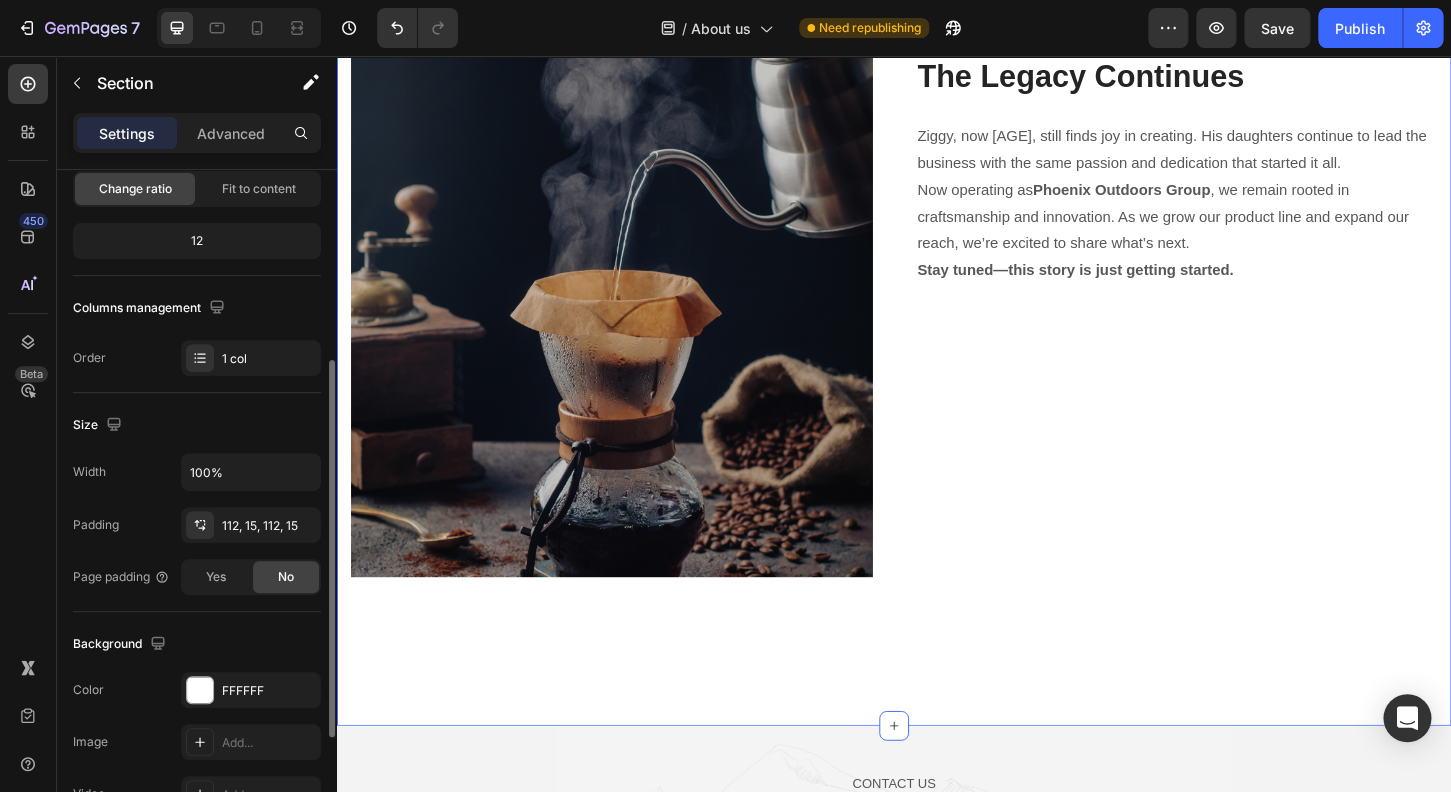 scroll, scrollTop: 256, scrollLeft: 0, axis: vertical 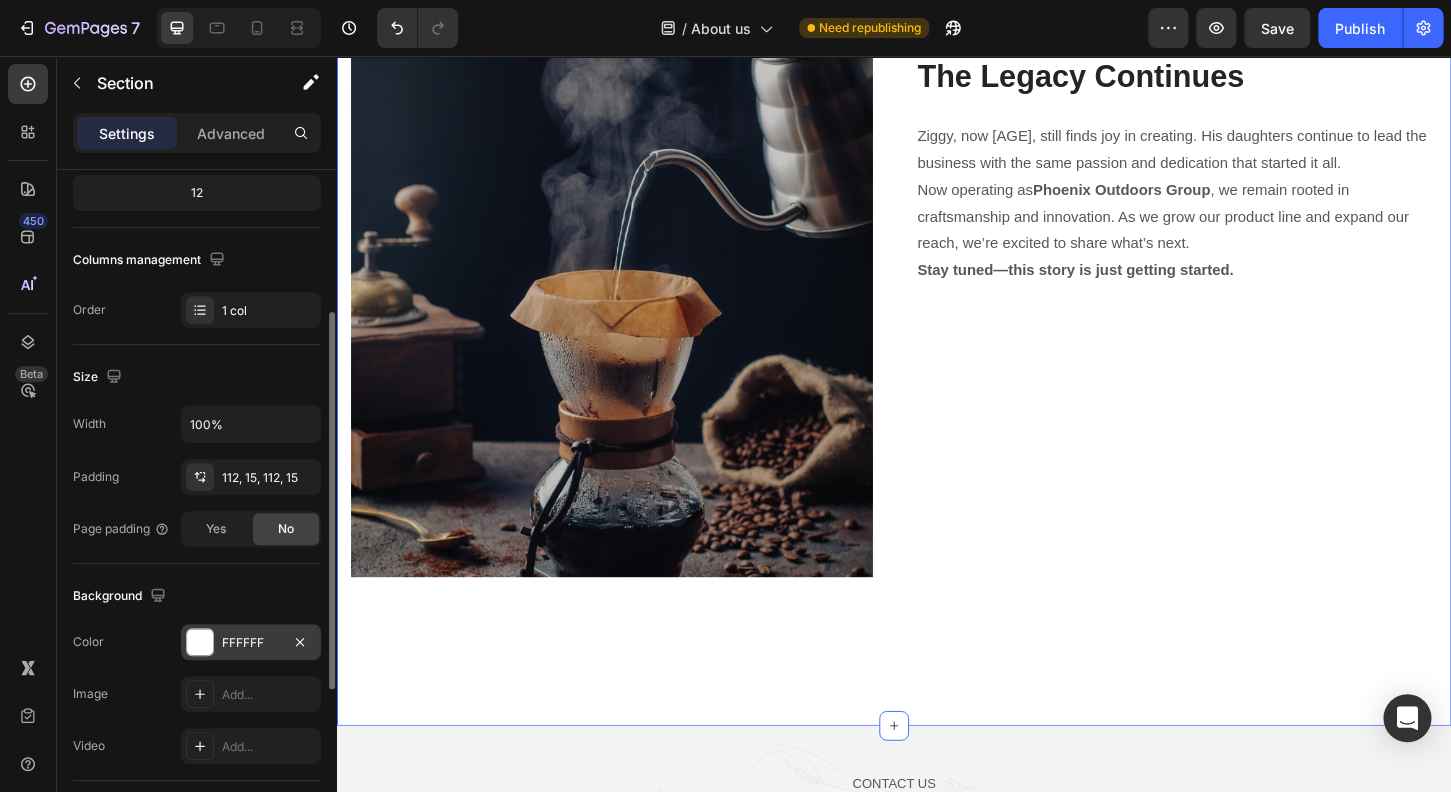 click at bounding box center [200, 642] 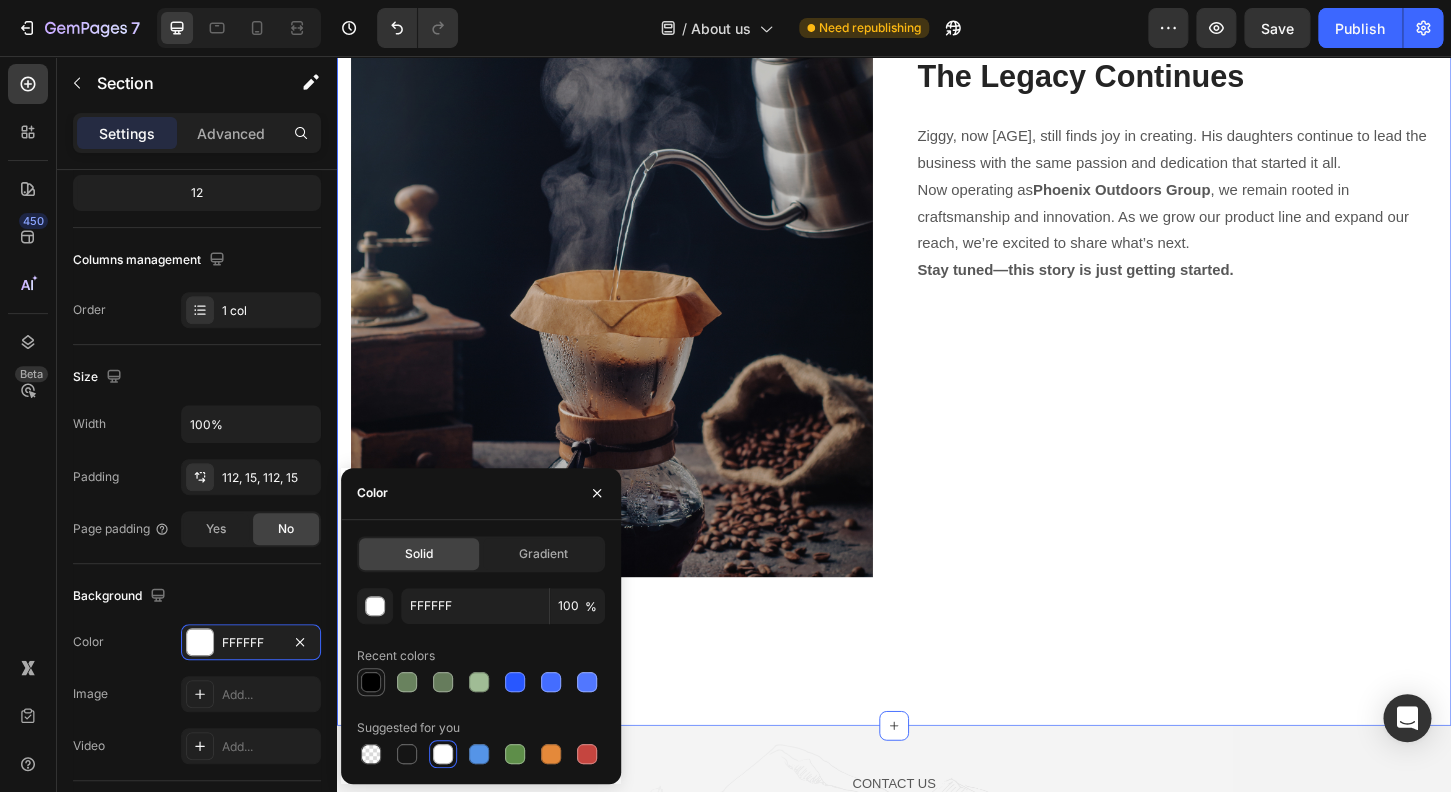 click at bounding box center (371, 682) 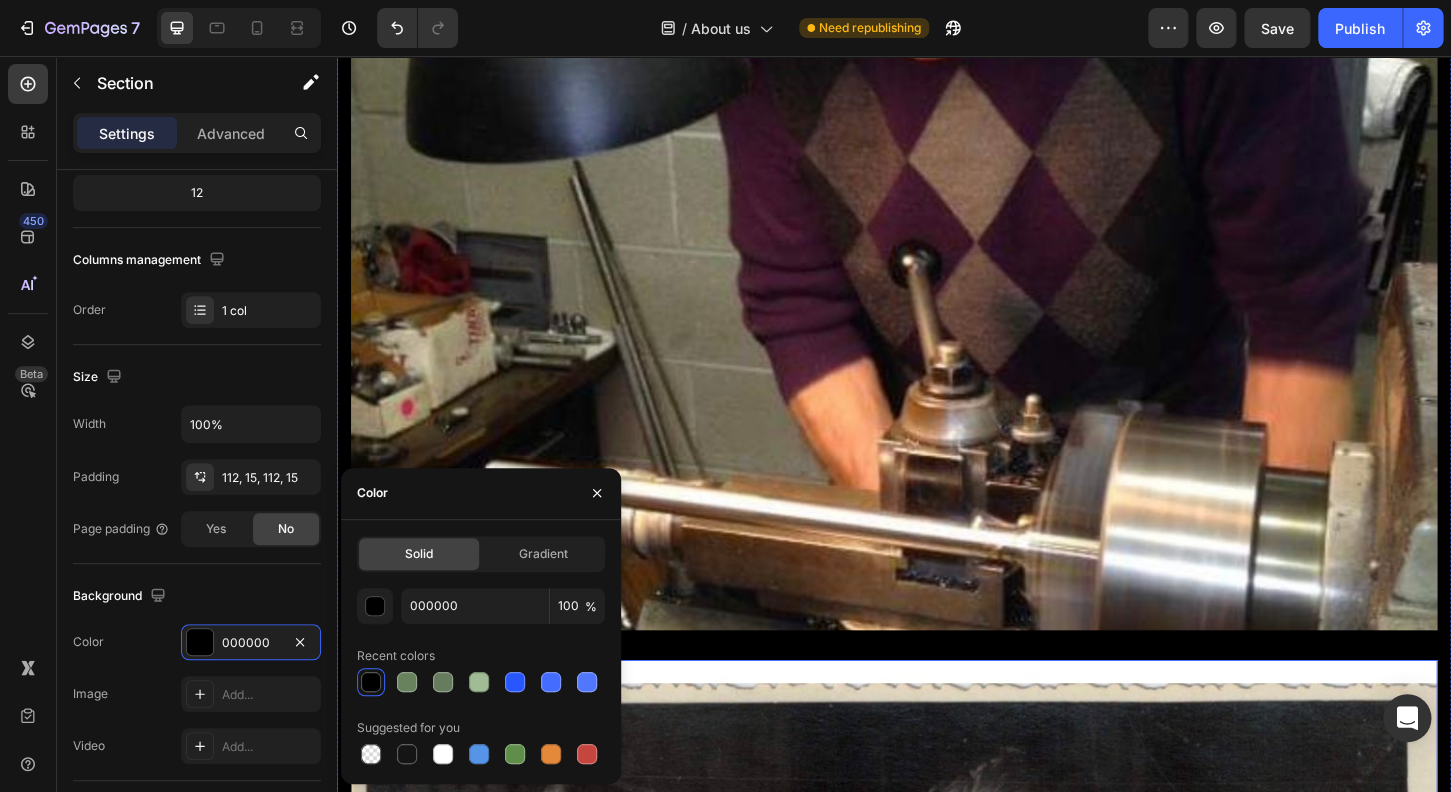 scroll, scrollTop: 1952, scrollLeft: 0, axis: vertical 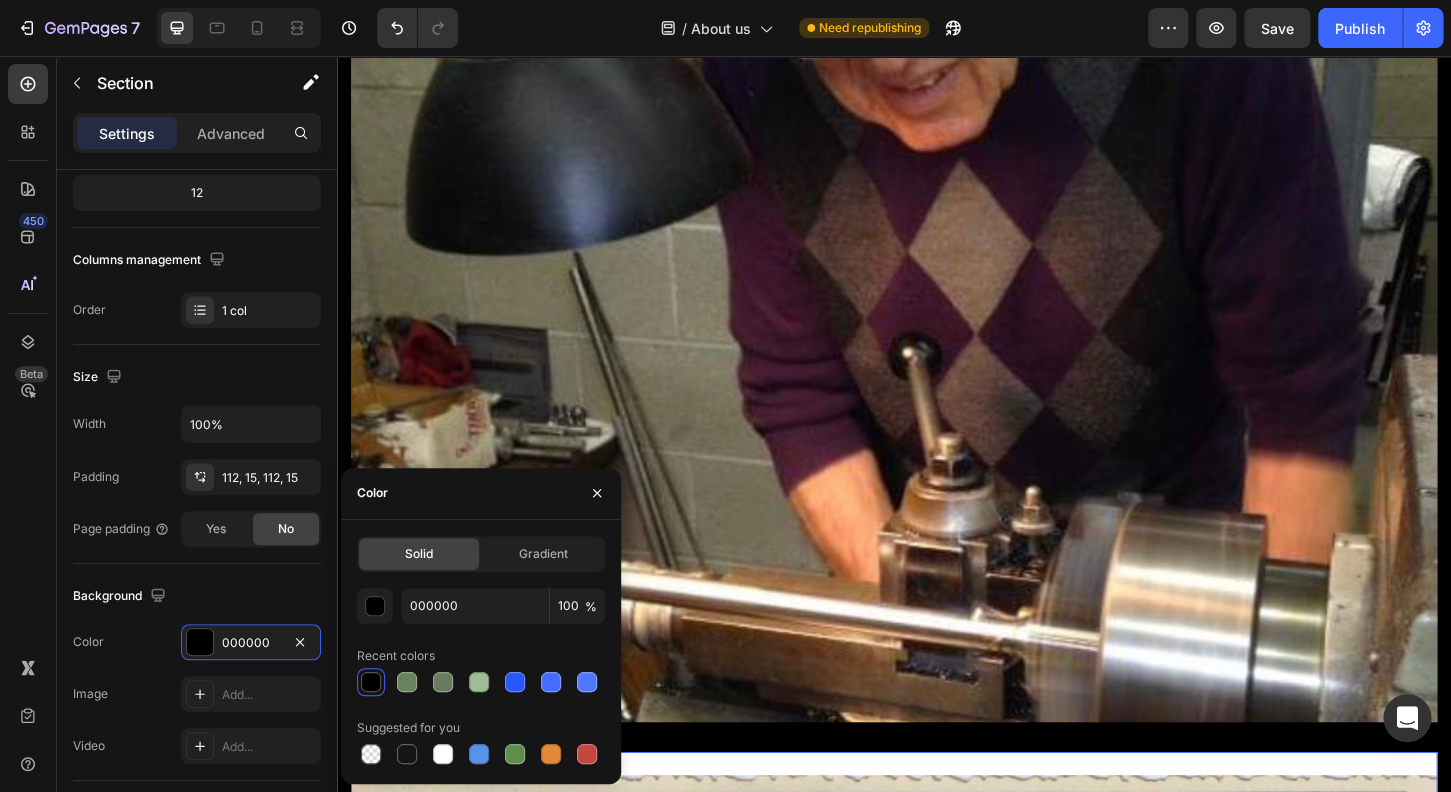 click at bounding box center (937, 1200) 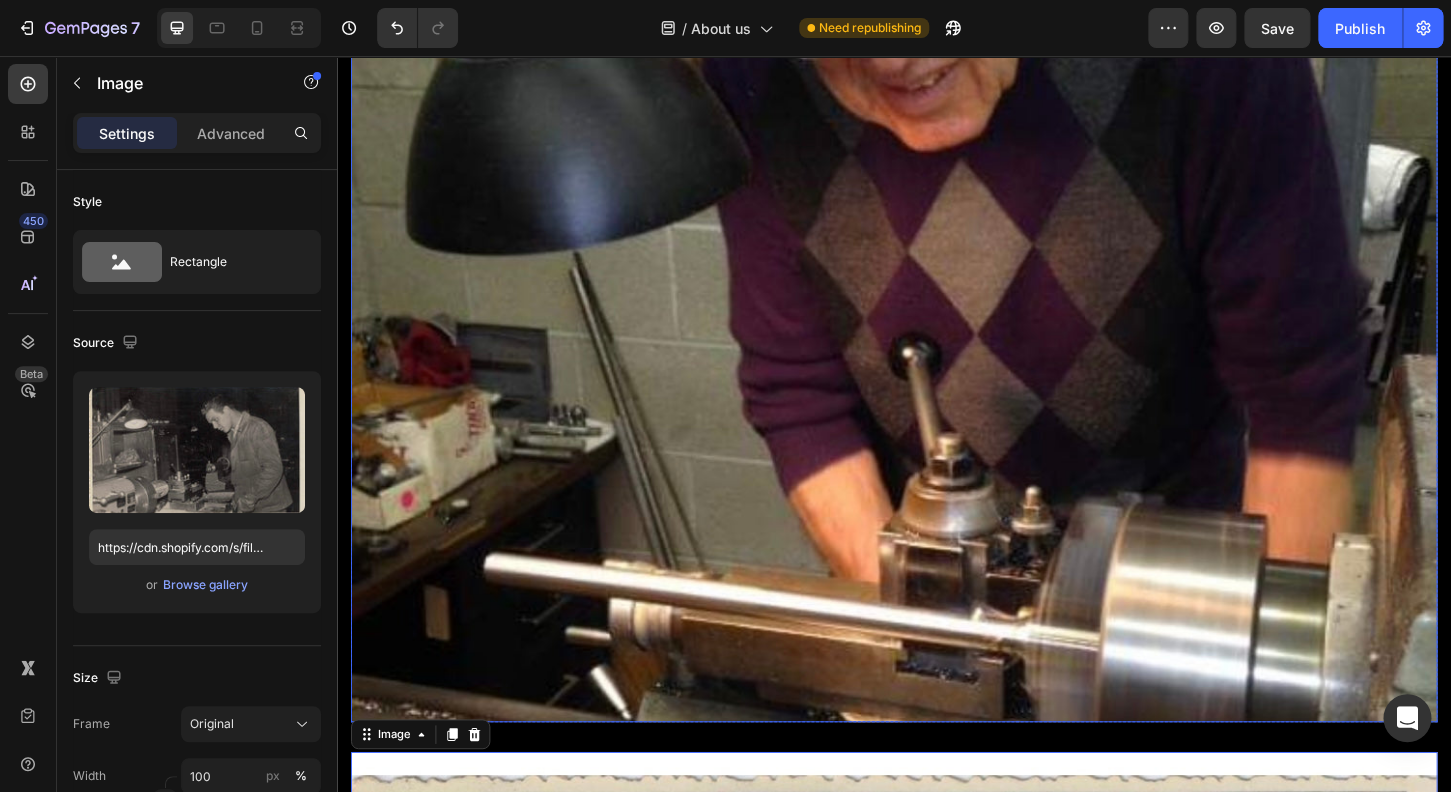 click at bounding box center [937, 335] 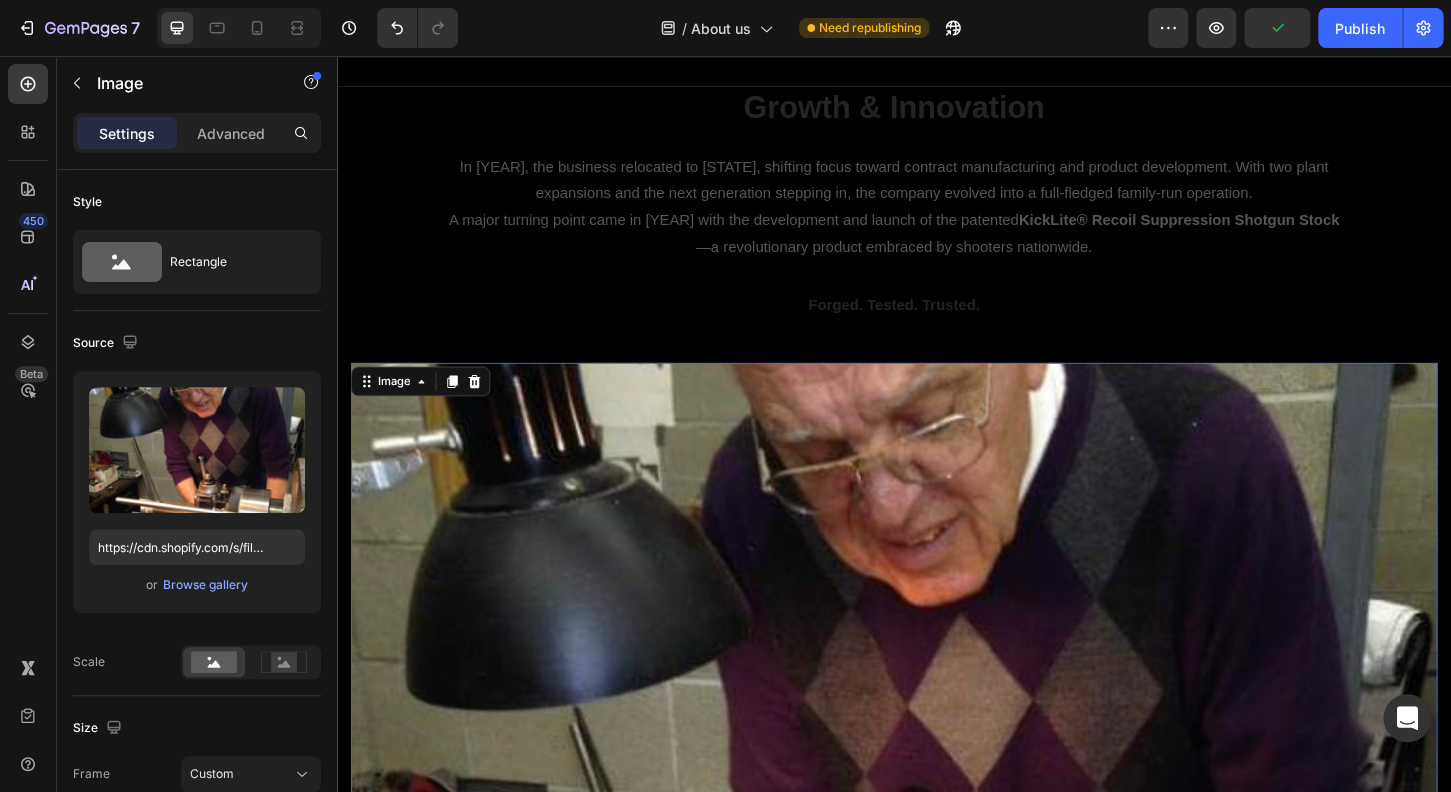 scroll, scrollTop: 1056, scrollLeft: 0, axis: vertical 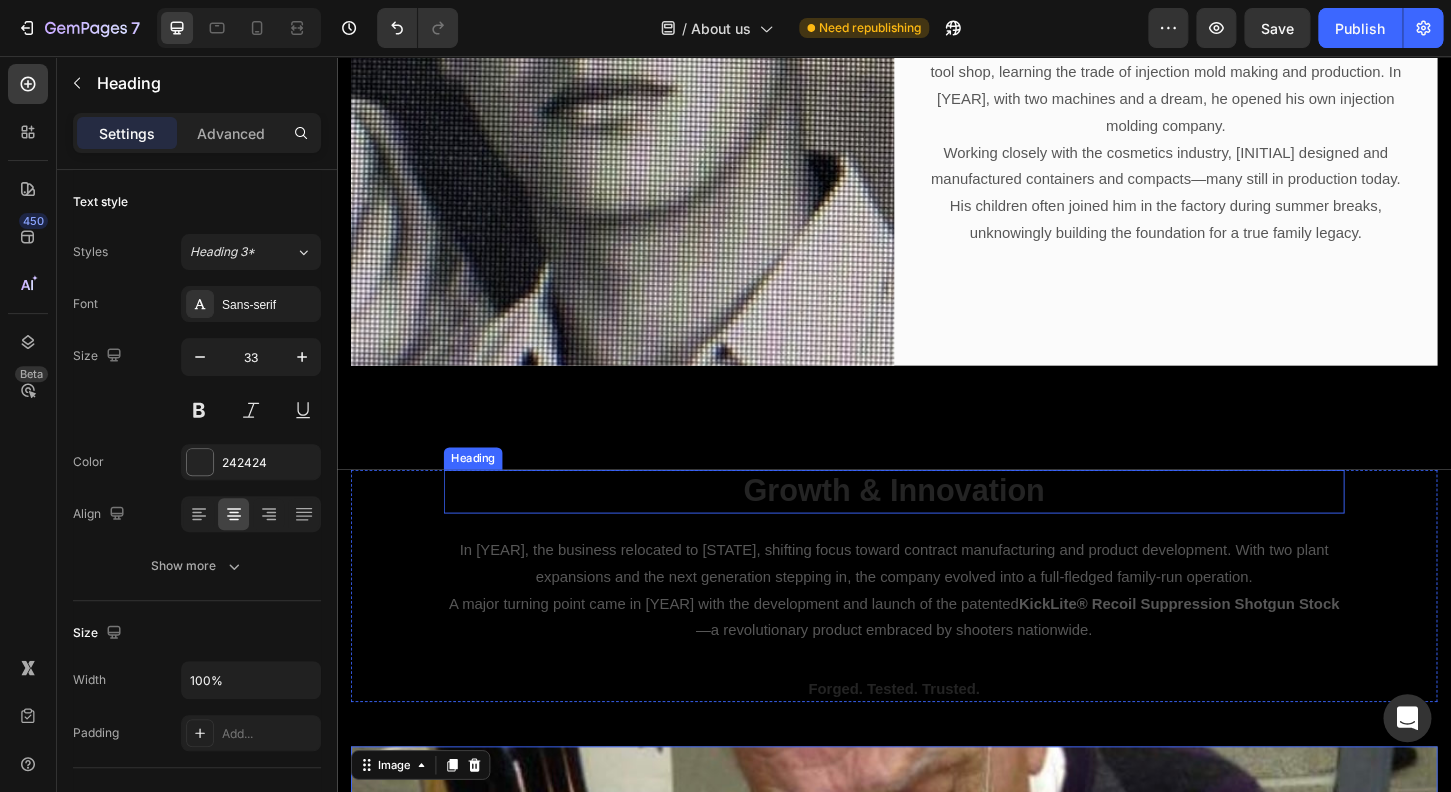 click on "Growth & Innovation" at bounding box center [937, 524] 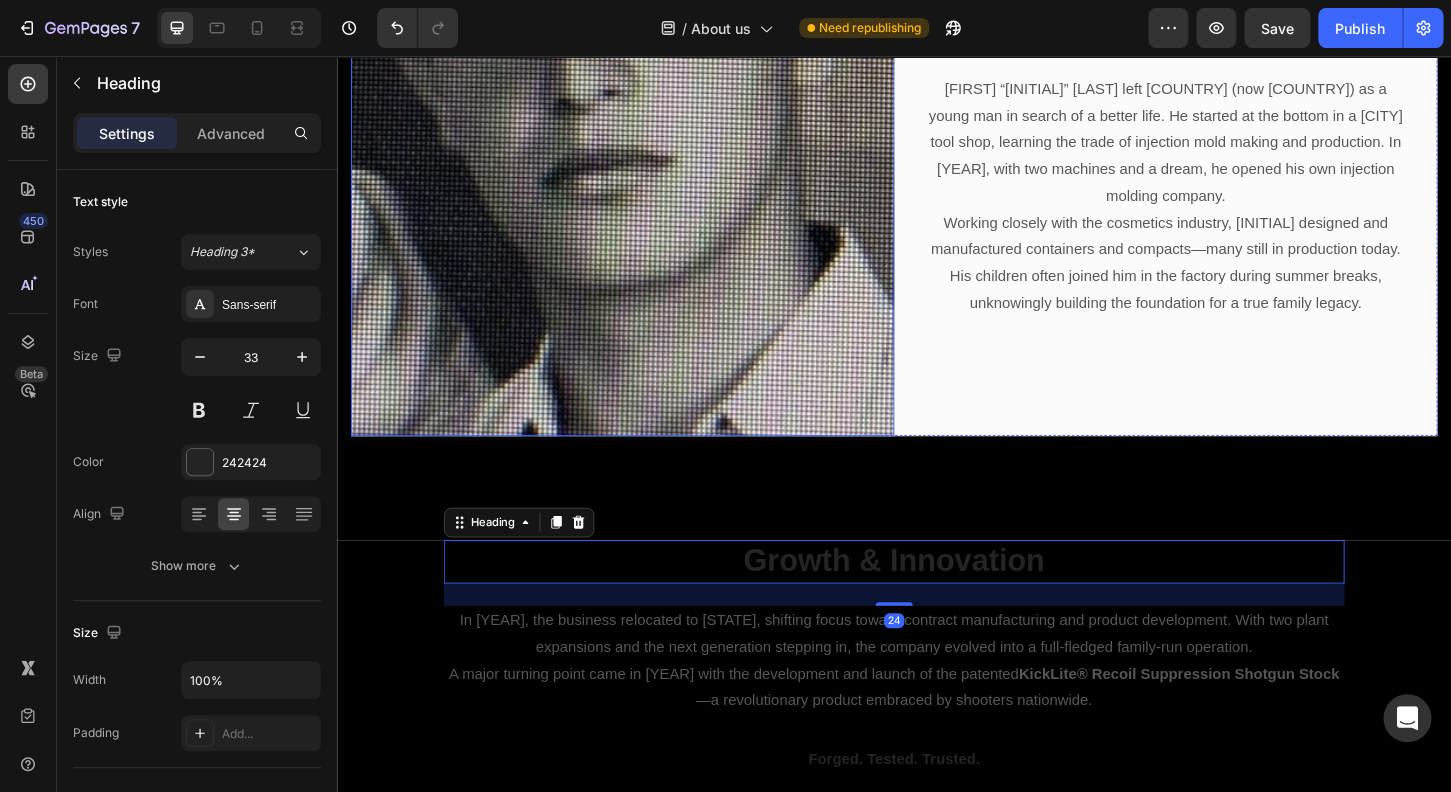 scroll, scrollTop: 640, scrollLeft: 0, axis: vertical 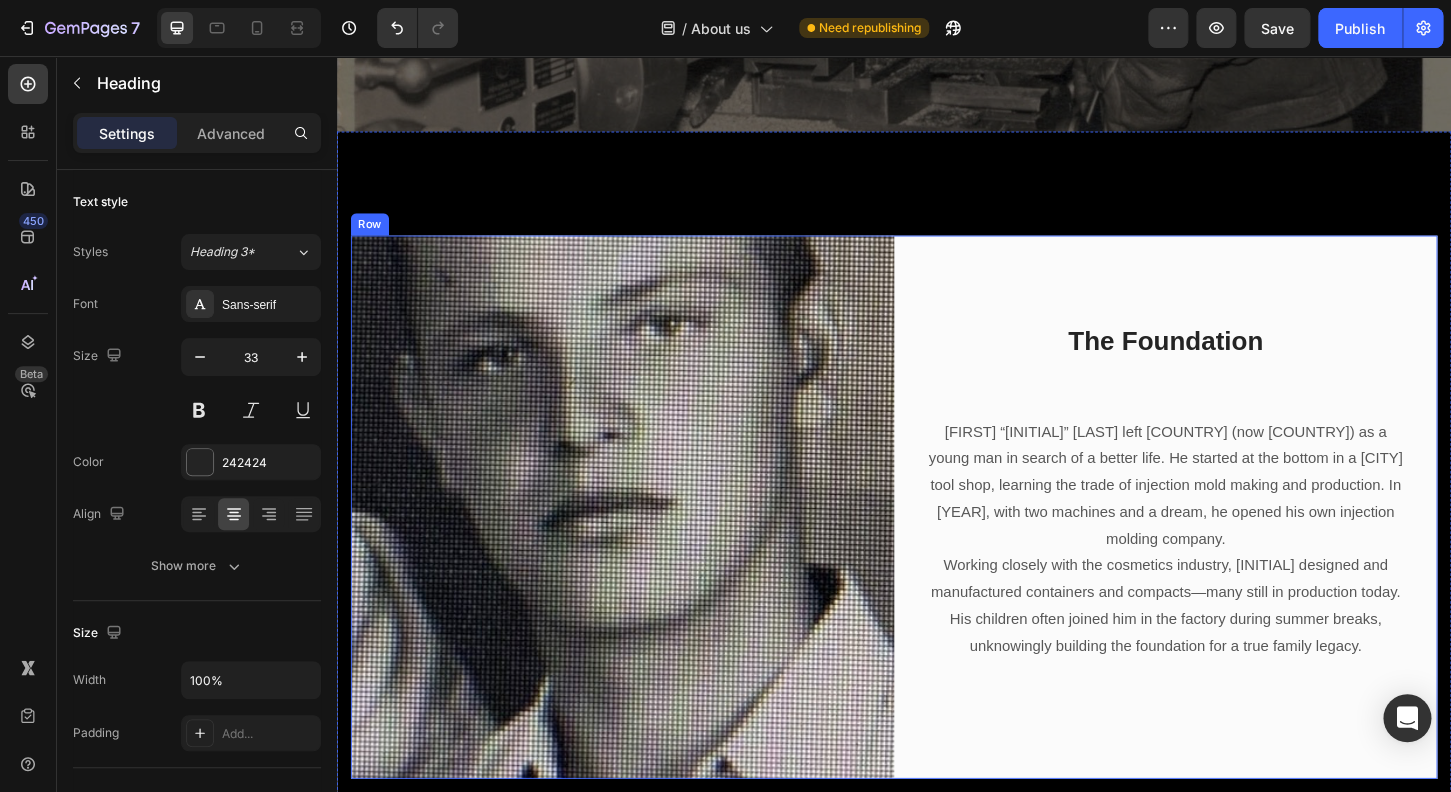 click on "The Foundation Heading Zeljko “Ziggy” Vesligaj left Yugoslavia (now Croatia) as a young man in search of a better life. He started at the bottom in a New York tool shop, learning the trade of injection mold making and production. In [YEAR], with two machines and a dream, he opened his own injection molding company. Working closely with the cosmetics industry, Ziggy designed and manufactured containers and compacts—many still in production today. His children often joined him in the factory during summer breaks, unknowingly building the foundation for a true family legacy. Text block Row" at bounding box center [1229, 541] 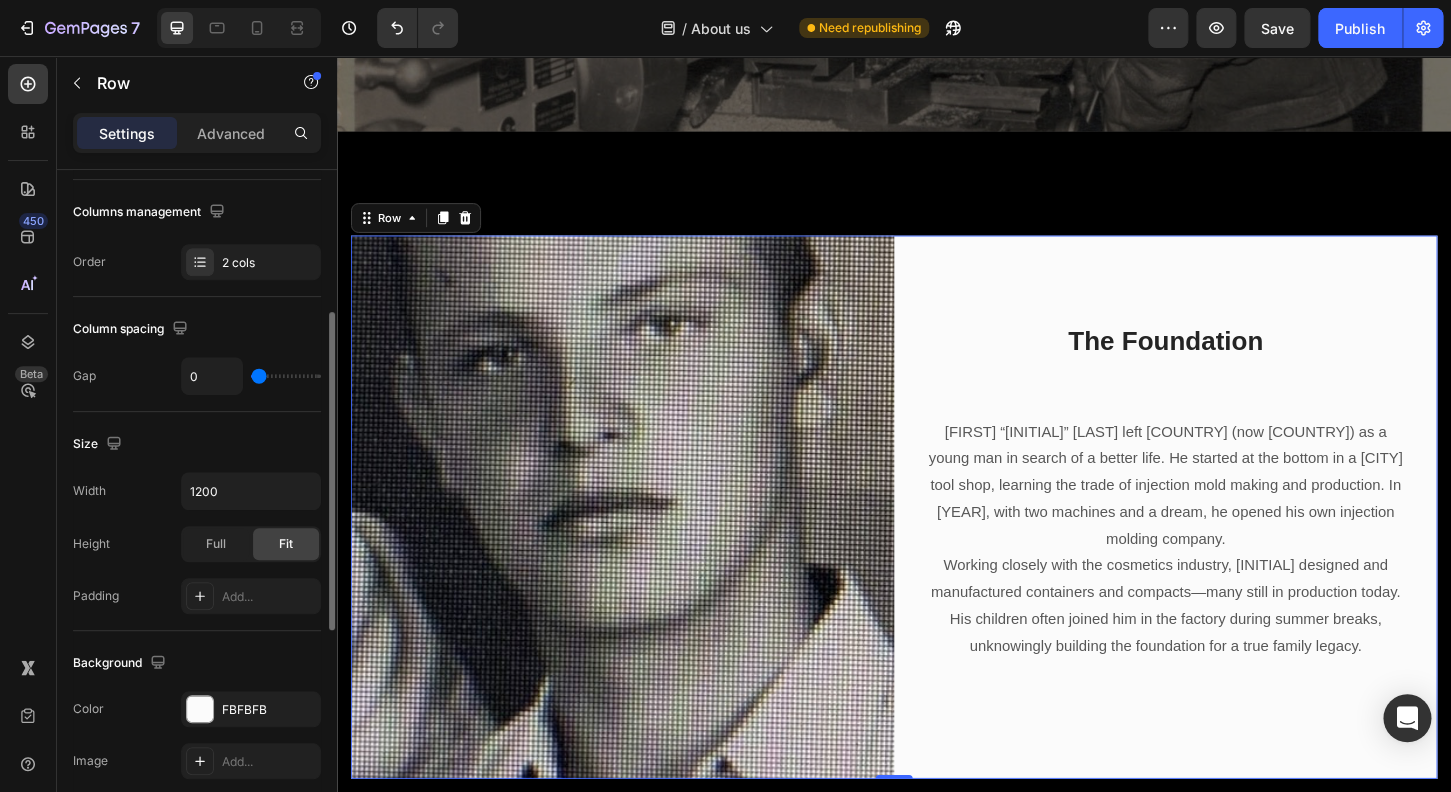 scroll, scrollTop: 384, scrollLeft: 0, axis: vertical 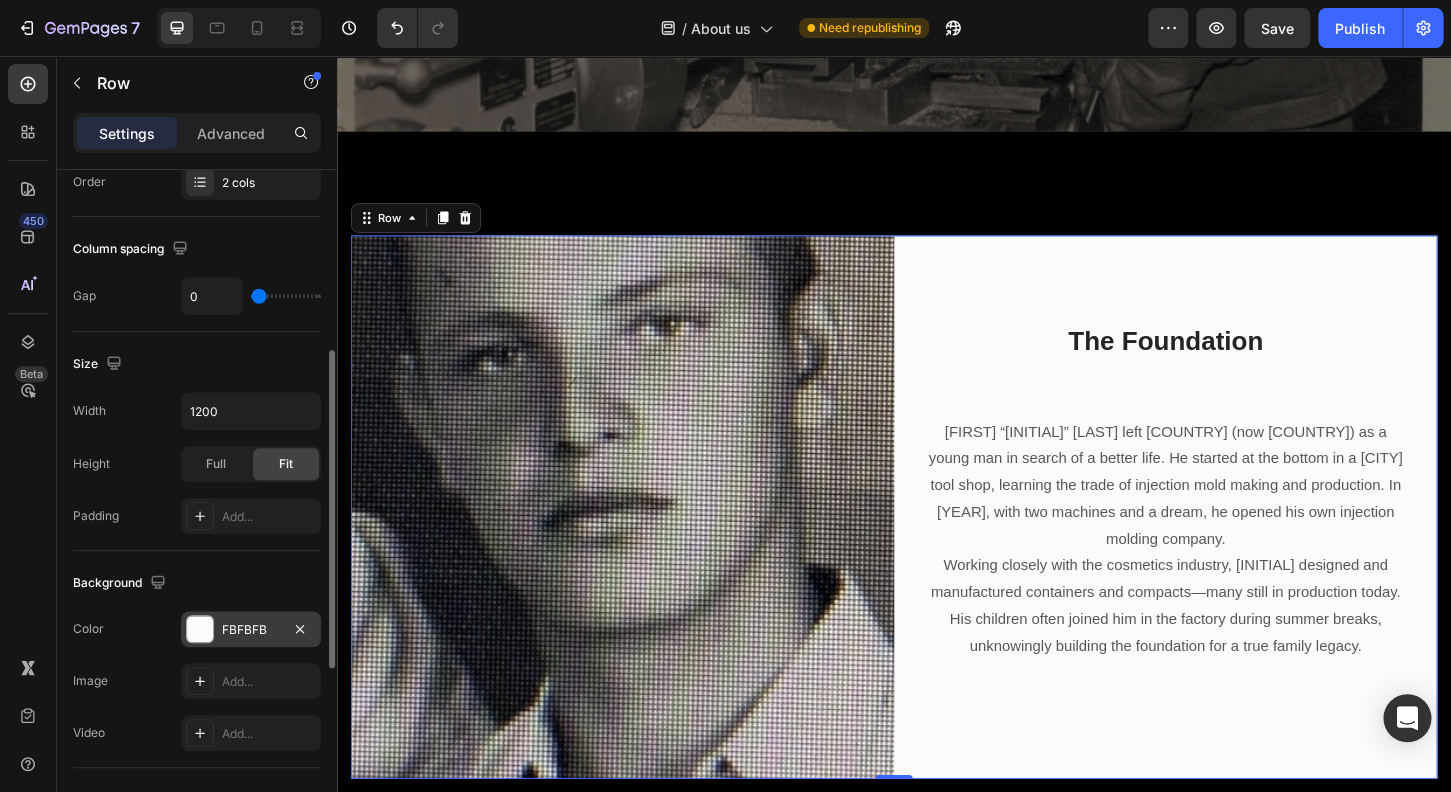 click at bounding box center (200, 629) 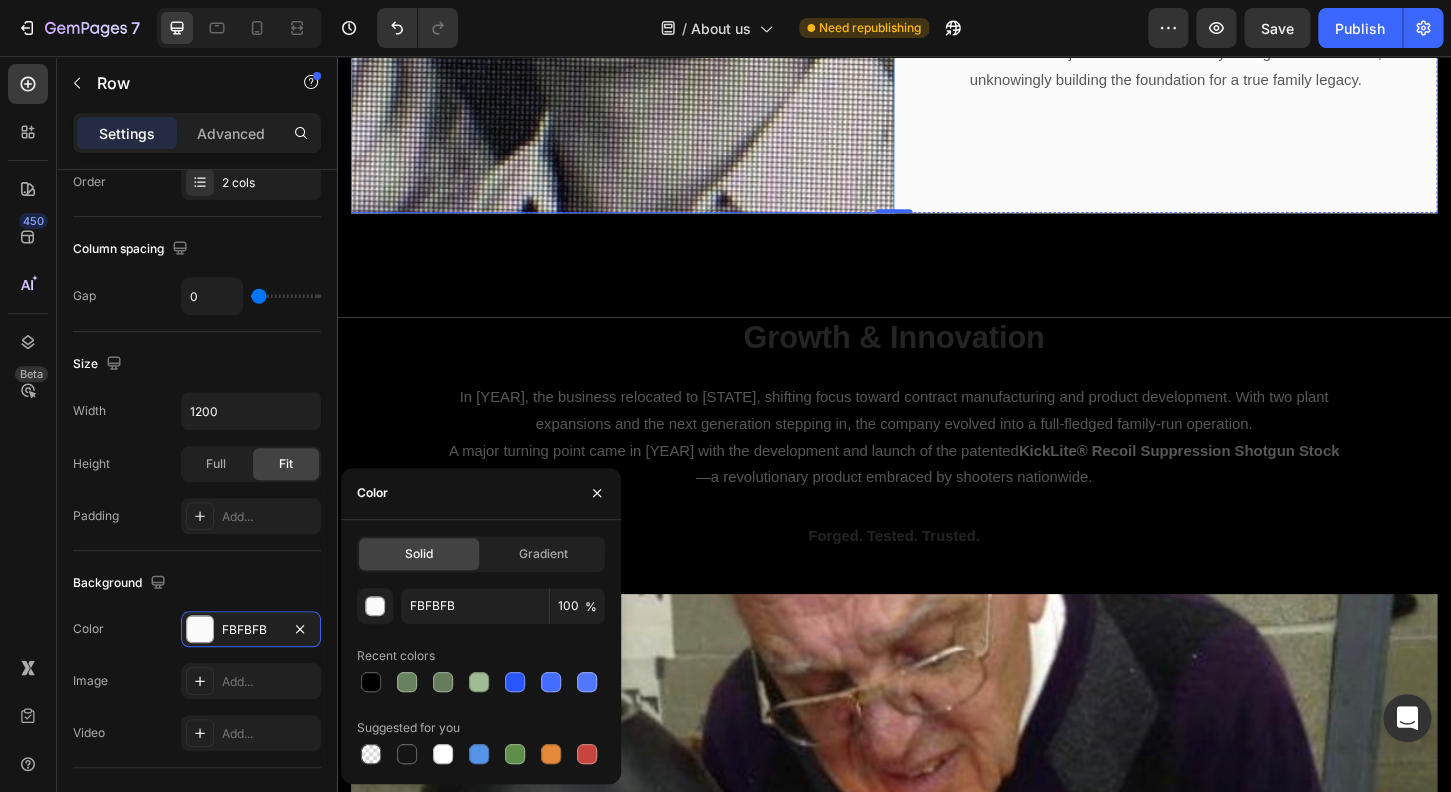 scroll, scrollTop: 1232, scrollLeft: 0, axis: vertical 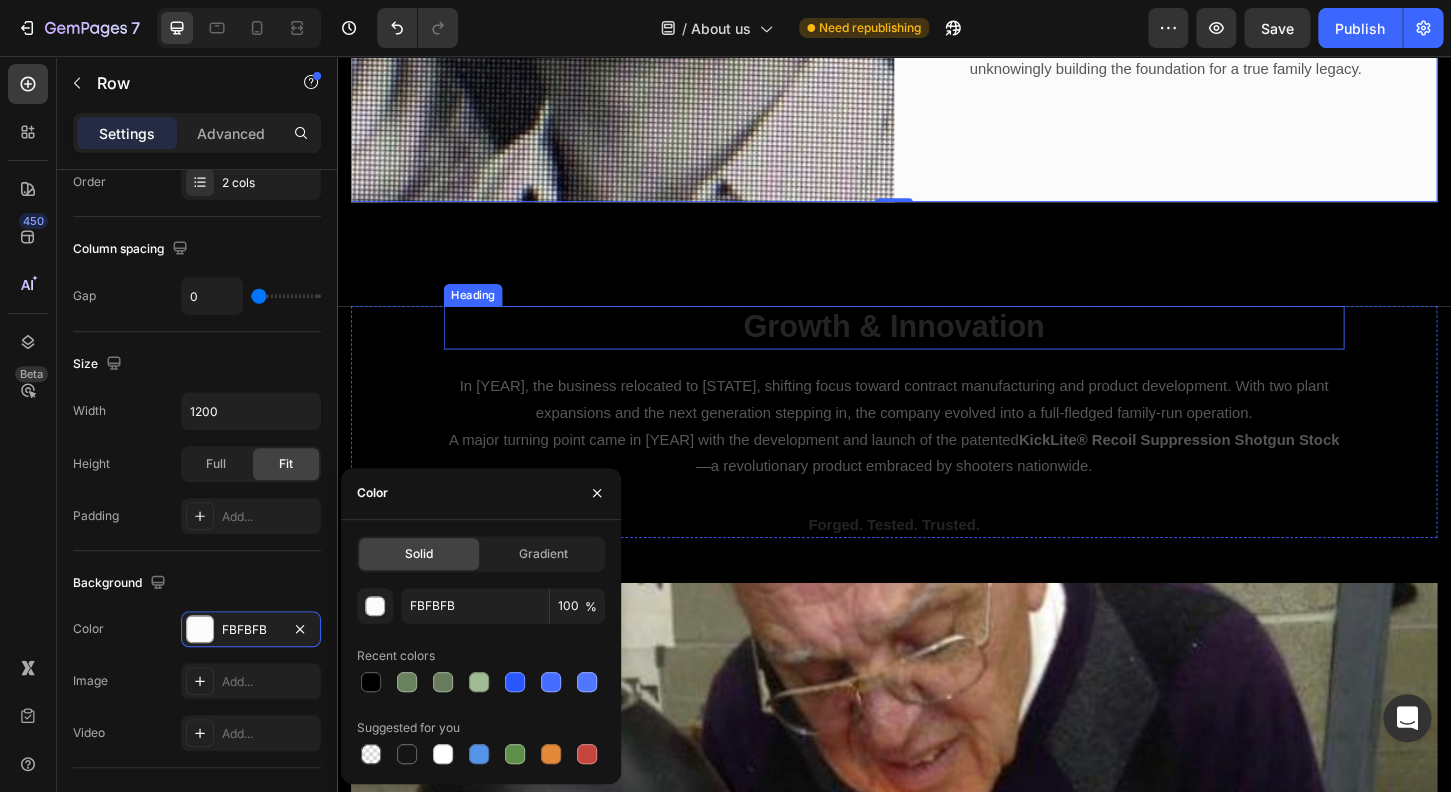 click on "Growth & Innovation" at bounding box center (937, 348) 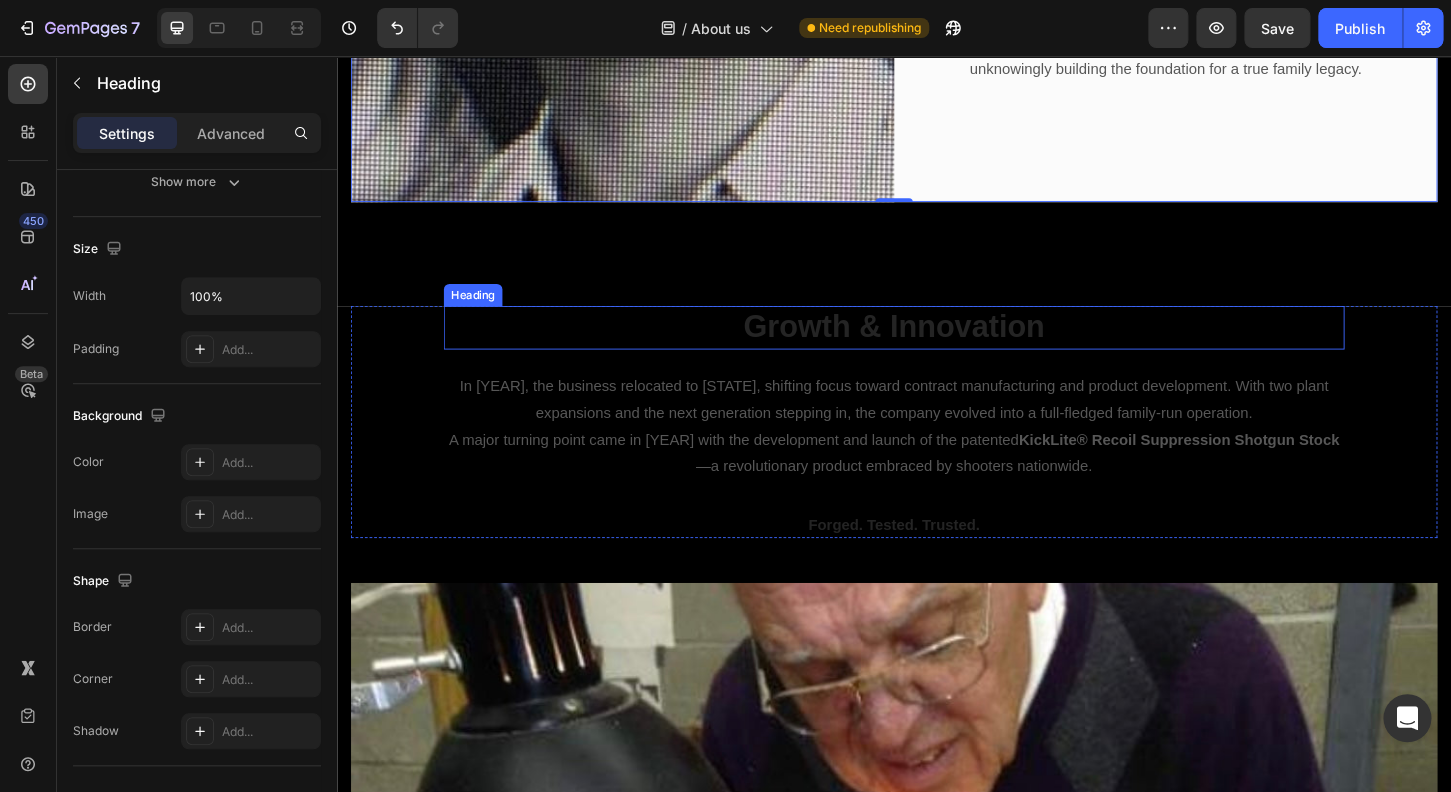 scroll, scrollTop: 0, scrollLeft: 0, axis: both 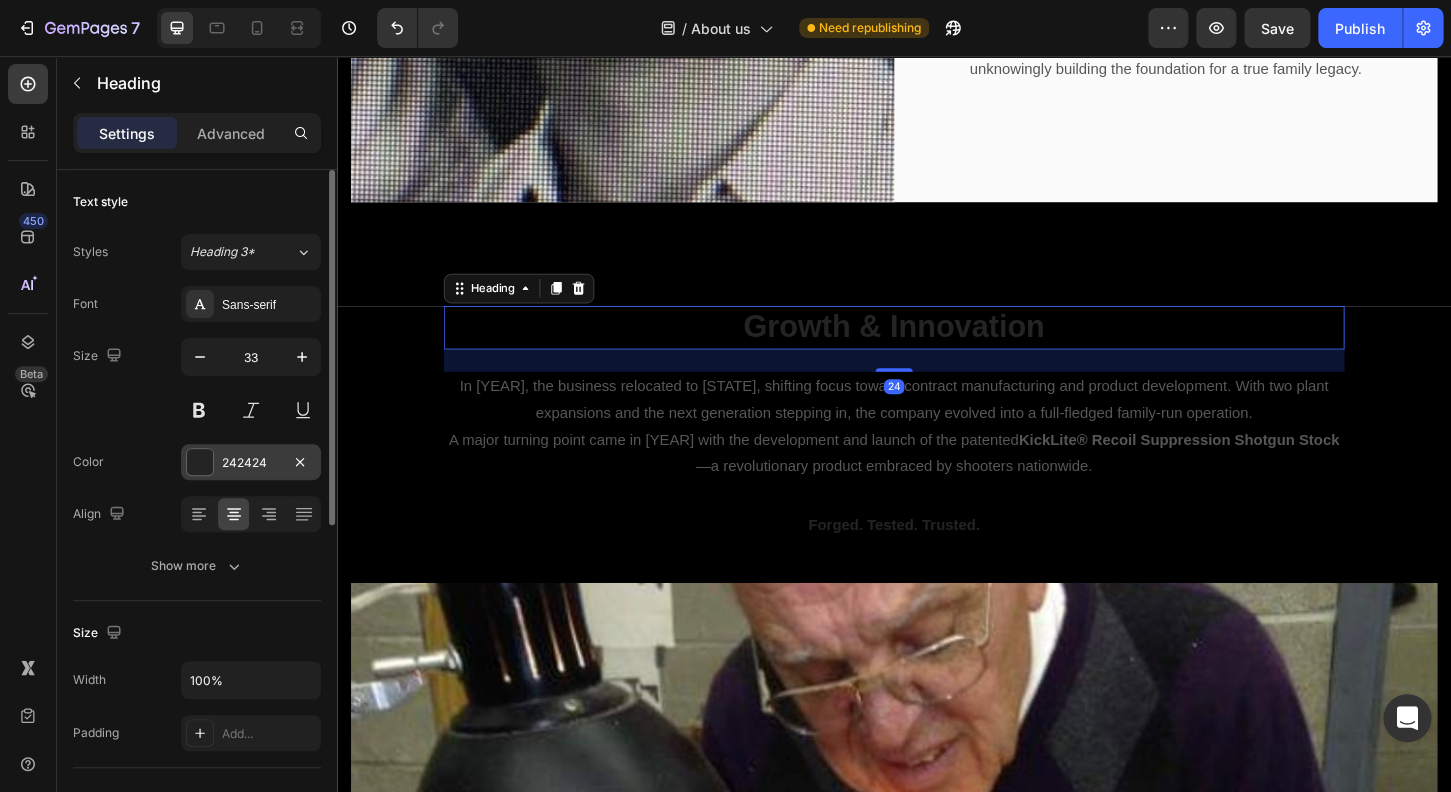 click at bounding box center (200, 462) 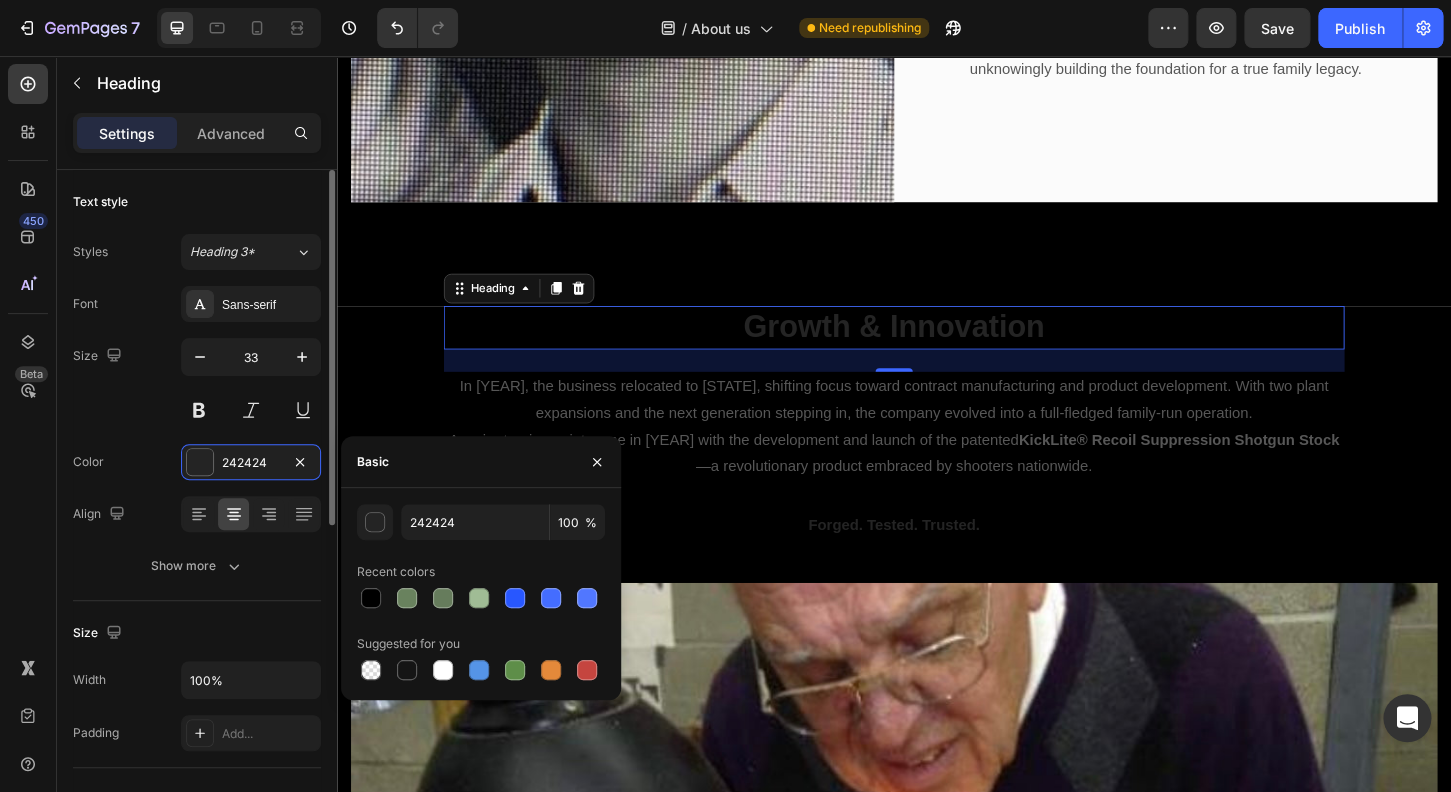 scroll, scrollTop: 620, scrollLeft: 0, axis: vertical 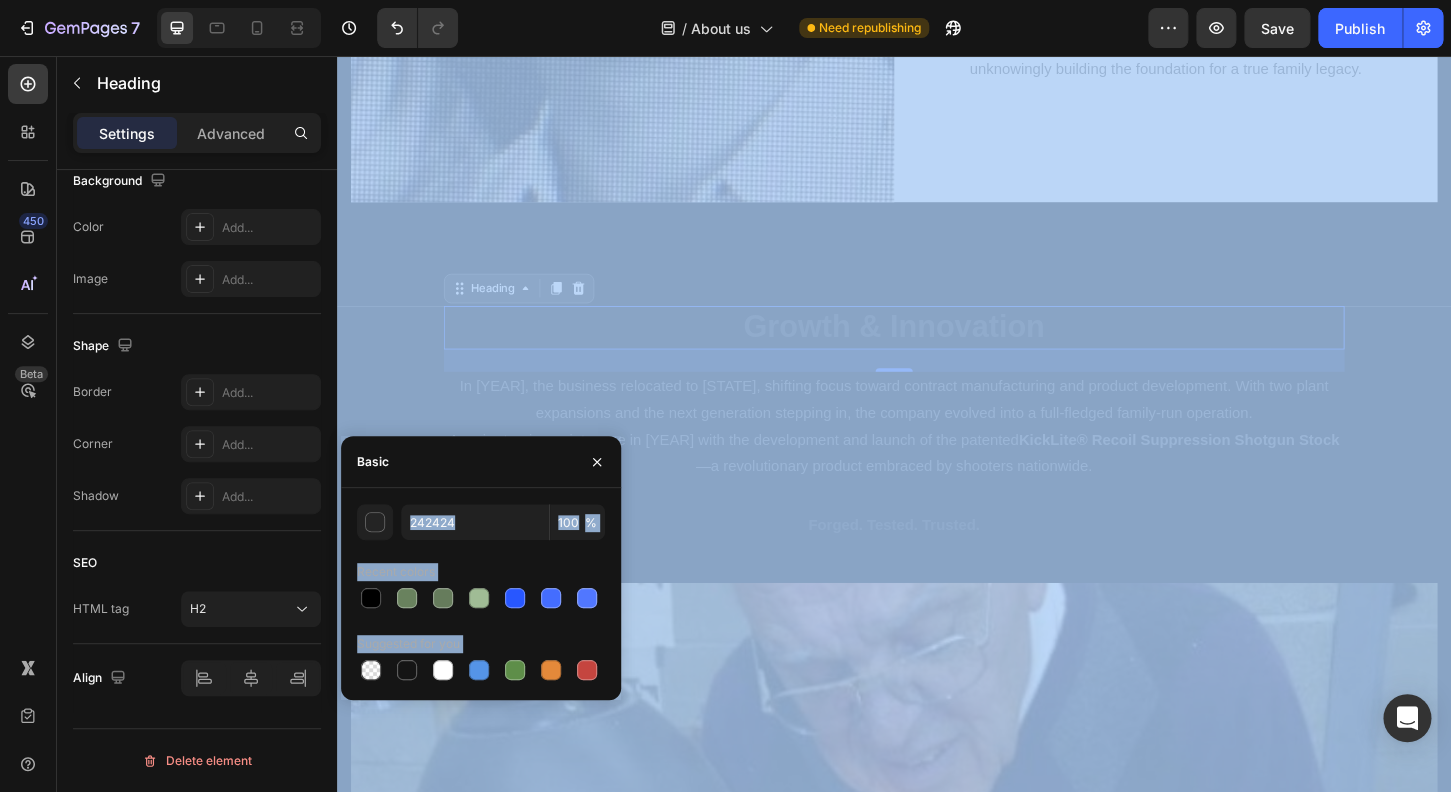 drag, startPoint x: 335, startPoint y: 651, endPoint x: 347, endPoint y: 672, distance: 24.186773 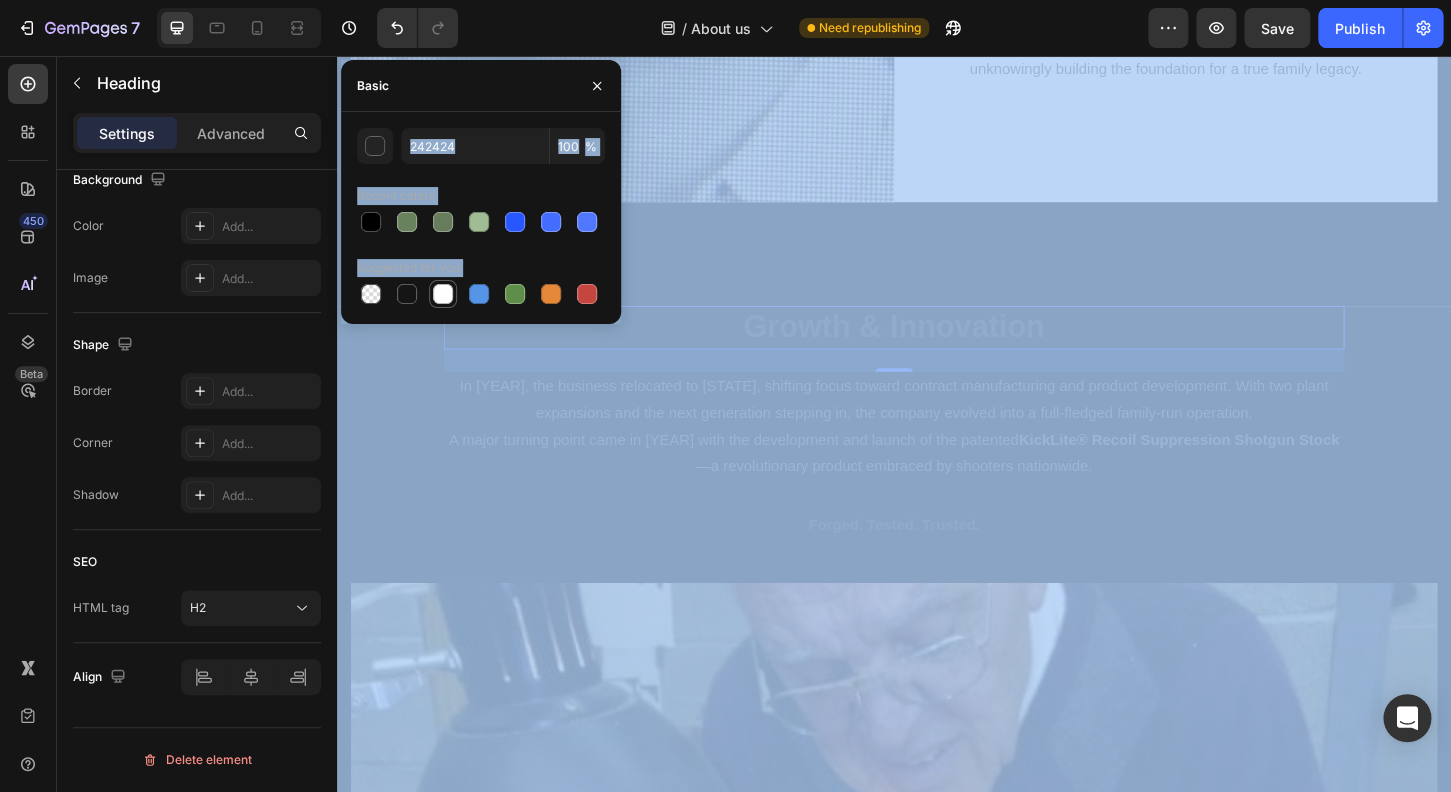 click at bounding box center (443, 294) 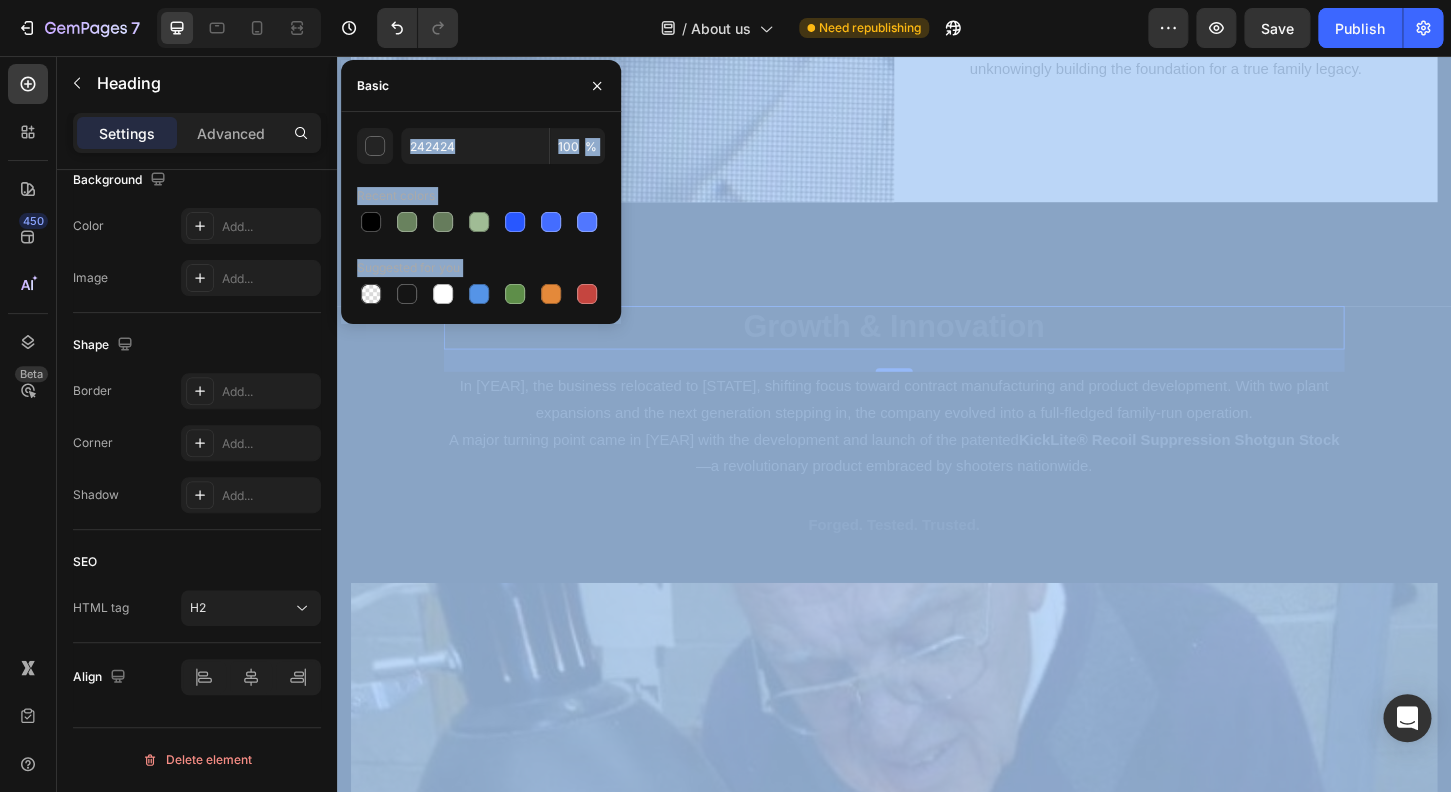 type on "FFFFFF" 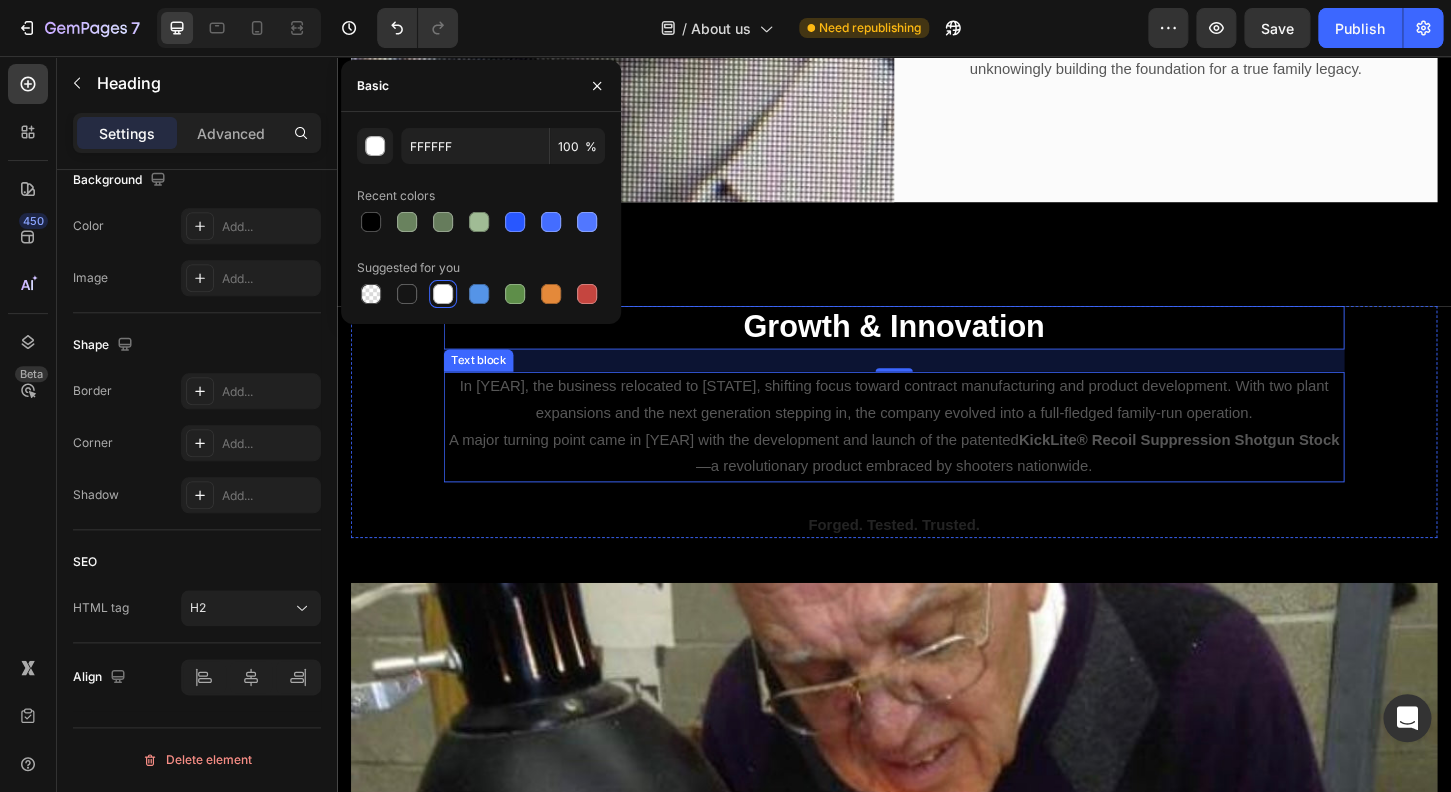 click on "In [YEAR], the business relocated to [STATE], shifting focus toward contract manufacturing and product development. With two plant expansions and the next generation stepping in, the company evolved into a full-fledged family-run operation." at bounding box center [937, 427] 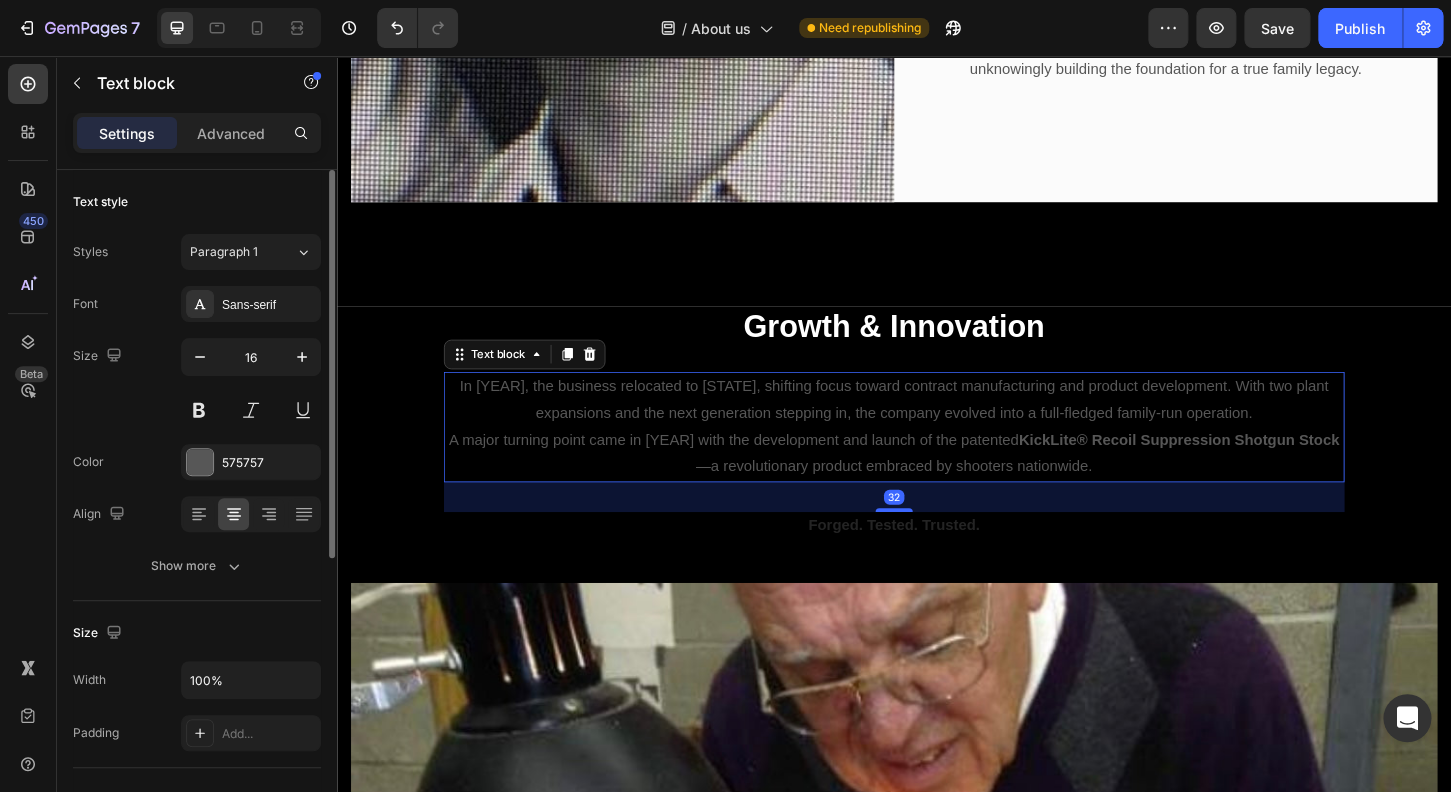click on "In [YEAR], the business relocated to [STATE], shifting focus toward contract manufacturing and product development. With two plant expansions and the next generation stepping in, the company evolved into a full-fledged family-run operation." at bounding box center (937, 427) 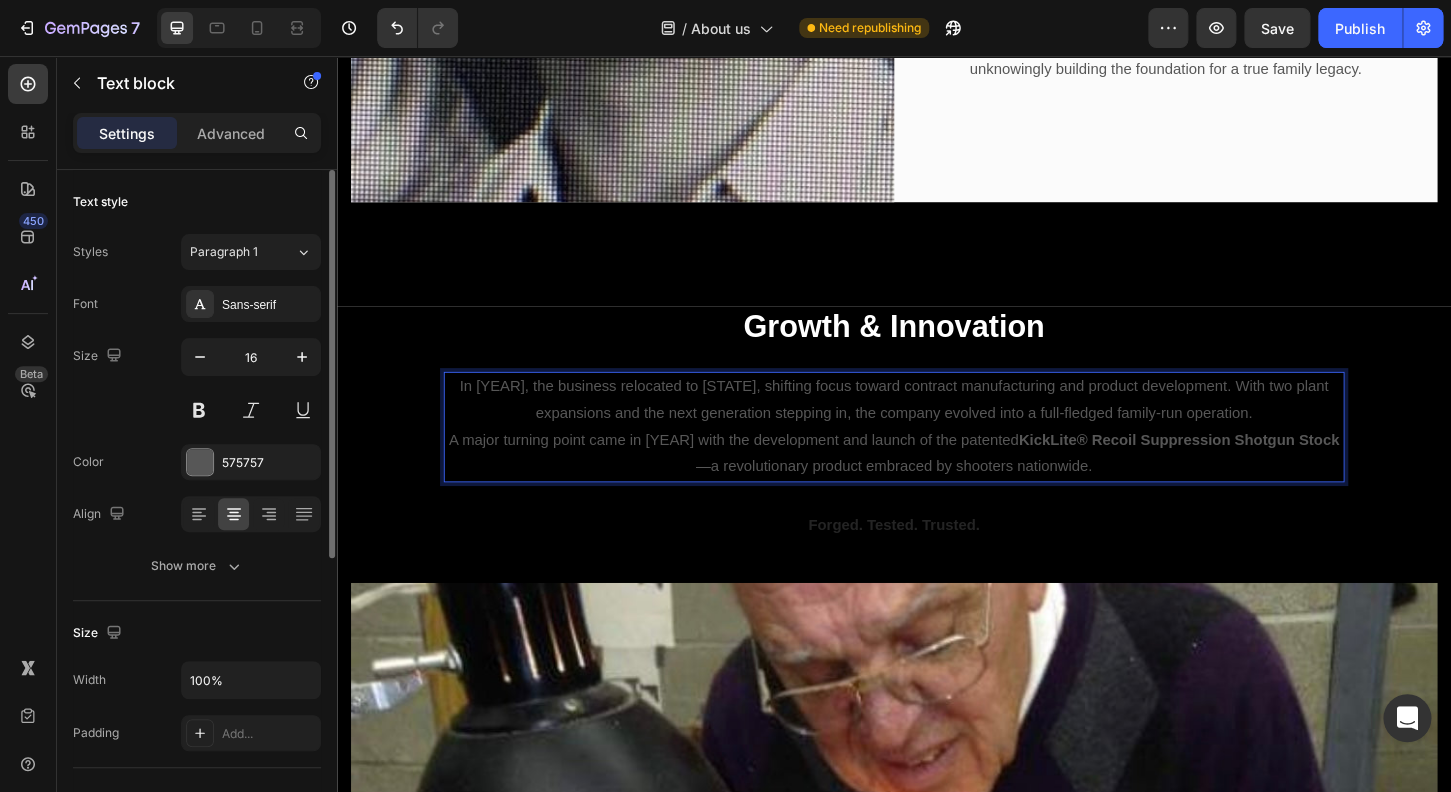 click on "In [YEAR], the business relocated to [STATE], shifting focus toward contract manufacturing and product development. With two plant expansions and the next generation stepping in, the company evolved into a full-fledged family-run operation." at bounding box center (937, 427) 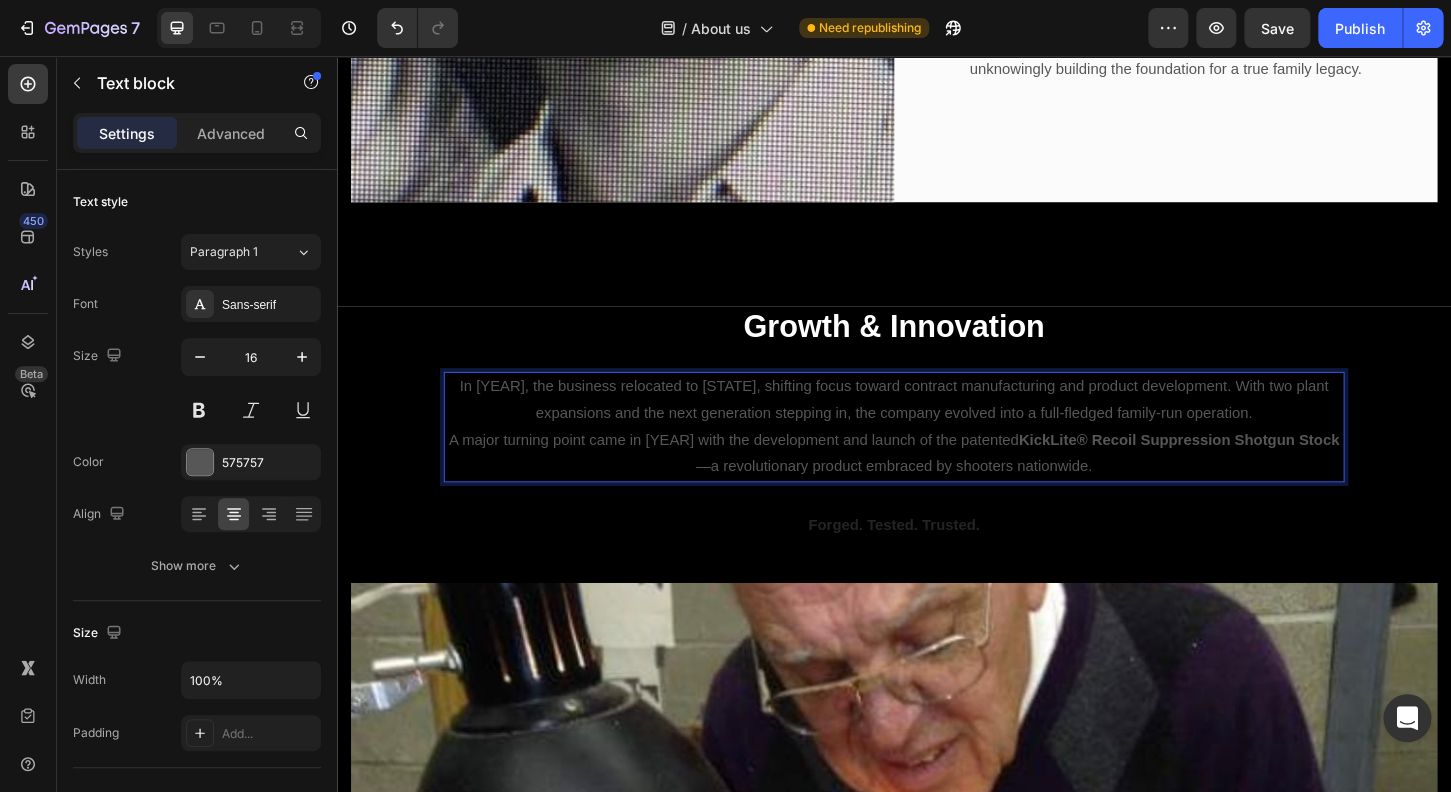 click on "In [YEAR], the business relocated to [STATE], shifting focus toward contract manufacturing and product development. With two plant expansions and the next generation stepping in, the company evolved into a full-fledged family-run operation." at bounding box center (937, 427) 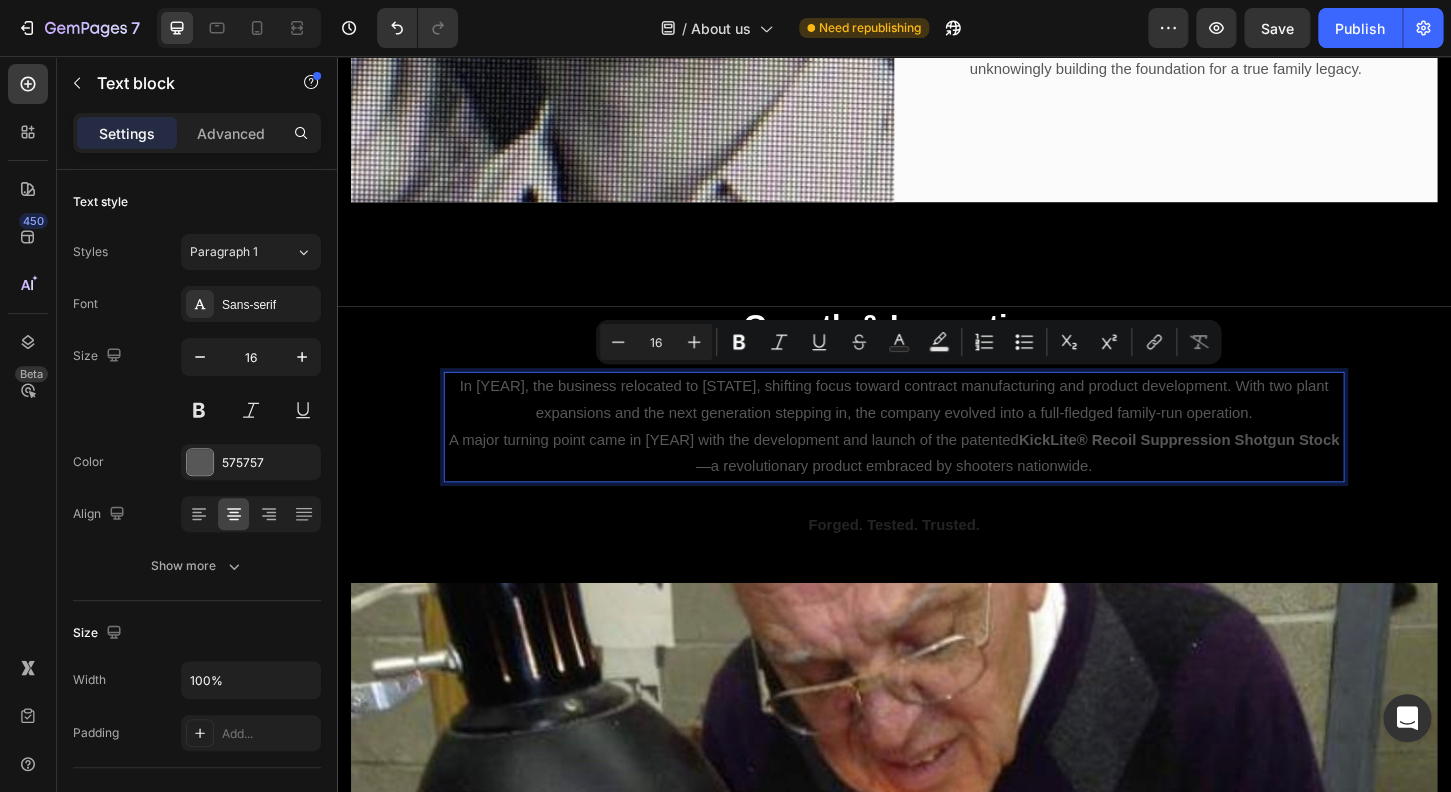 click on "A major turning point came in [YEAR] with the development and launch of the patented KickLite® Recoil Suppression Shotgun Stock —a revolutionary product embraced by shooters nationwide." at bounding box center (937, 485) 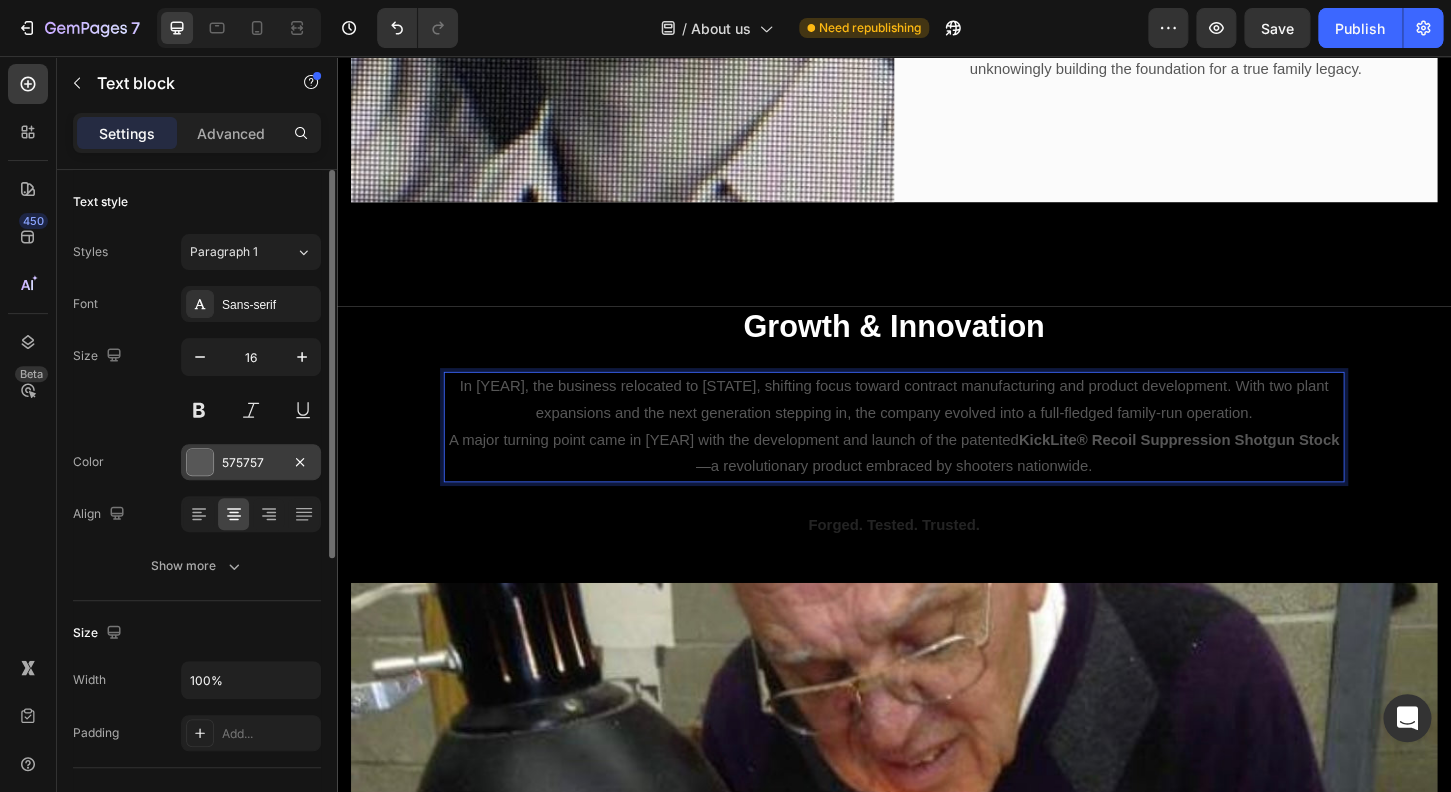 click at bounding box center (200, 462) 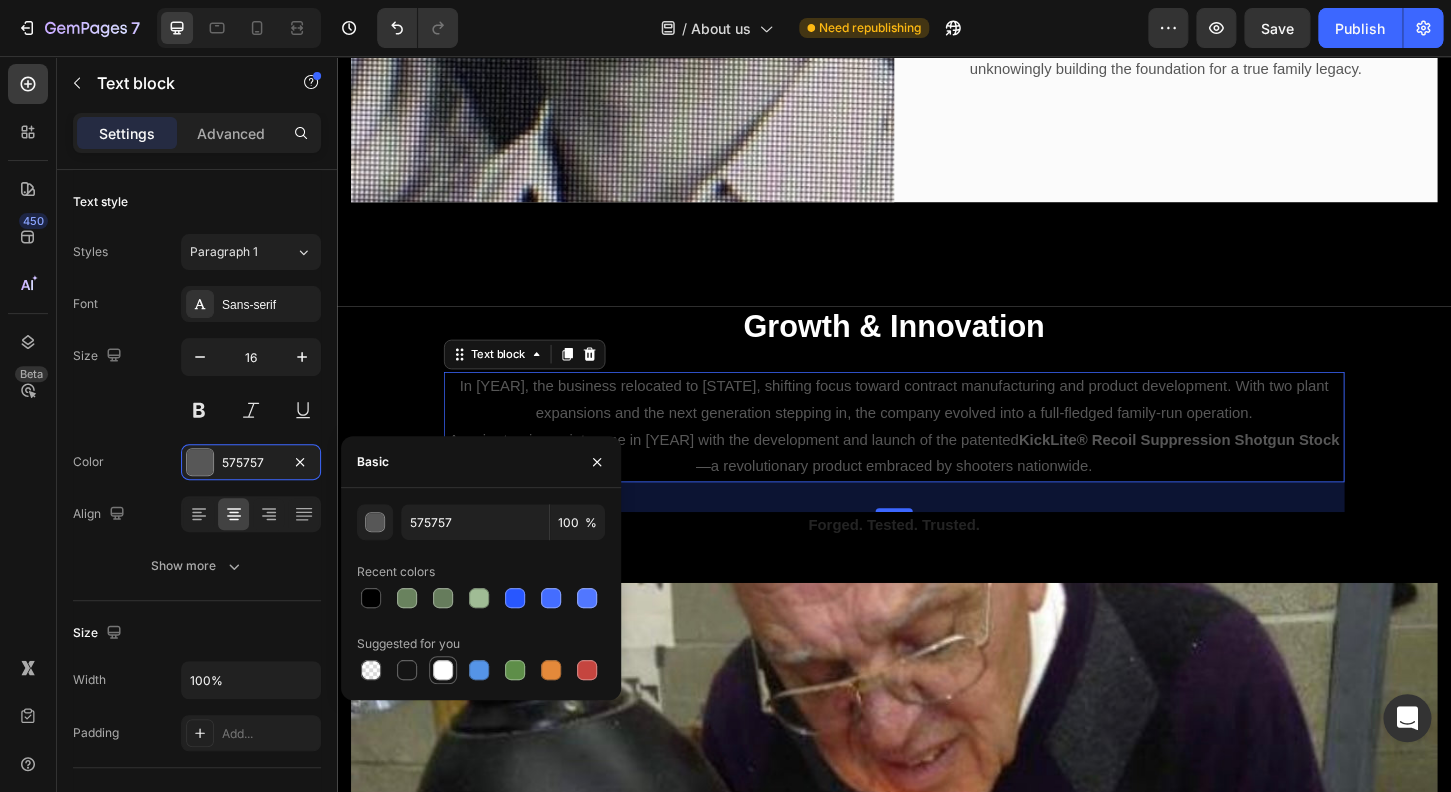 click at bounding box center [443, 670] 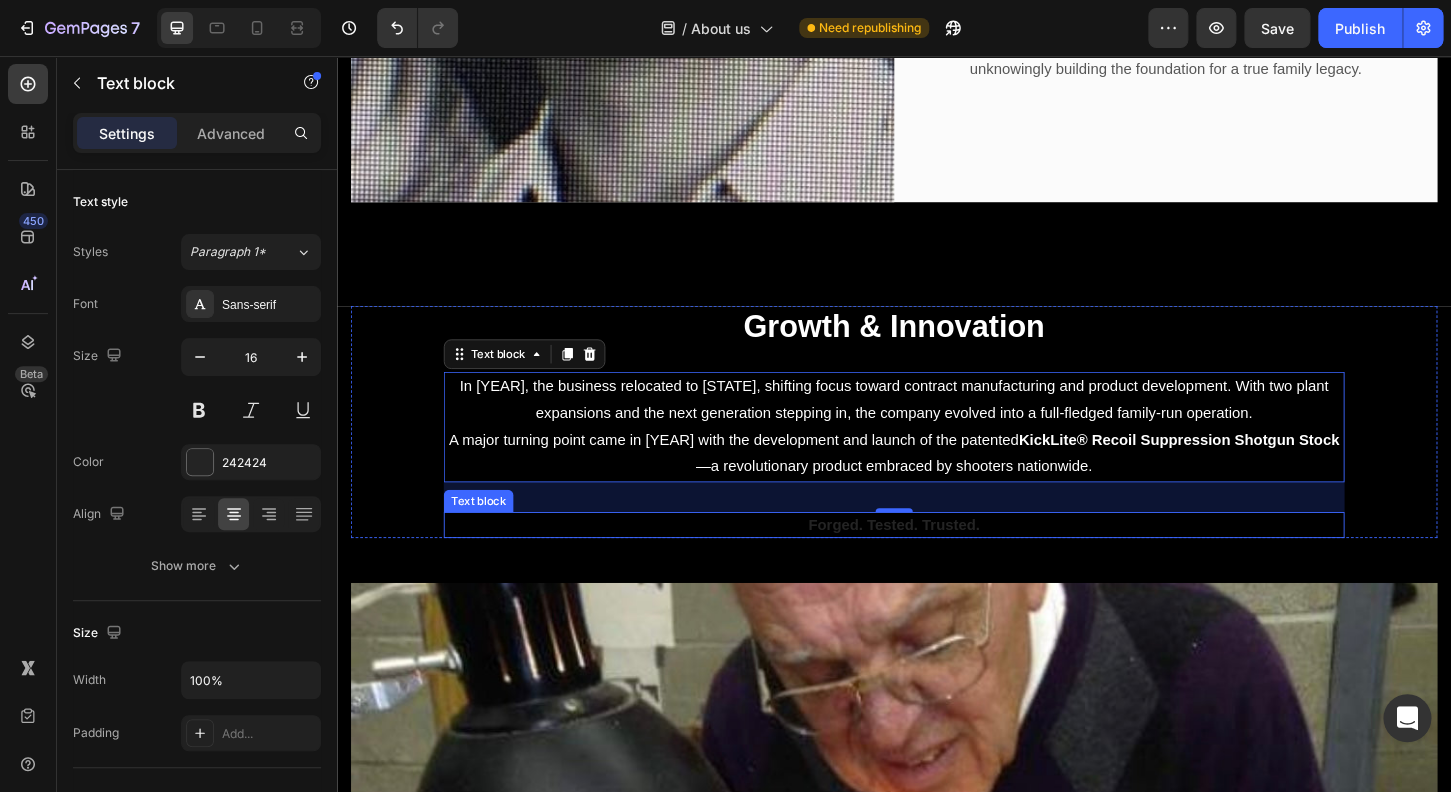 click on "Forged. Tested. Trusted." at bounding box center [937, 561] 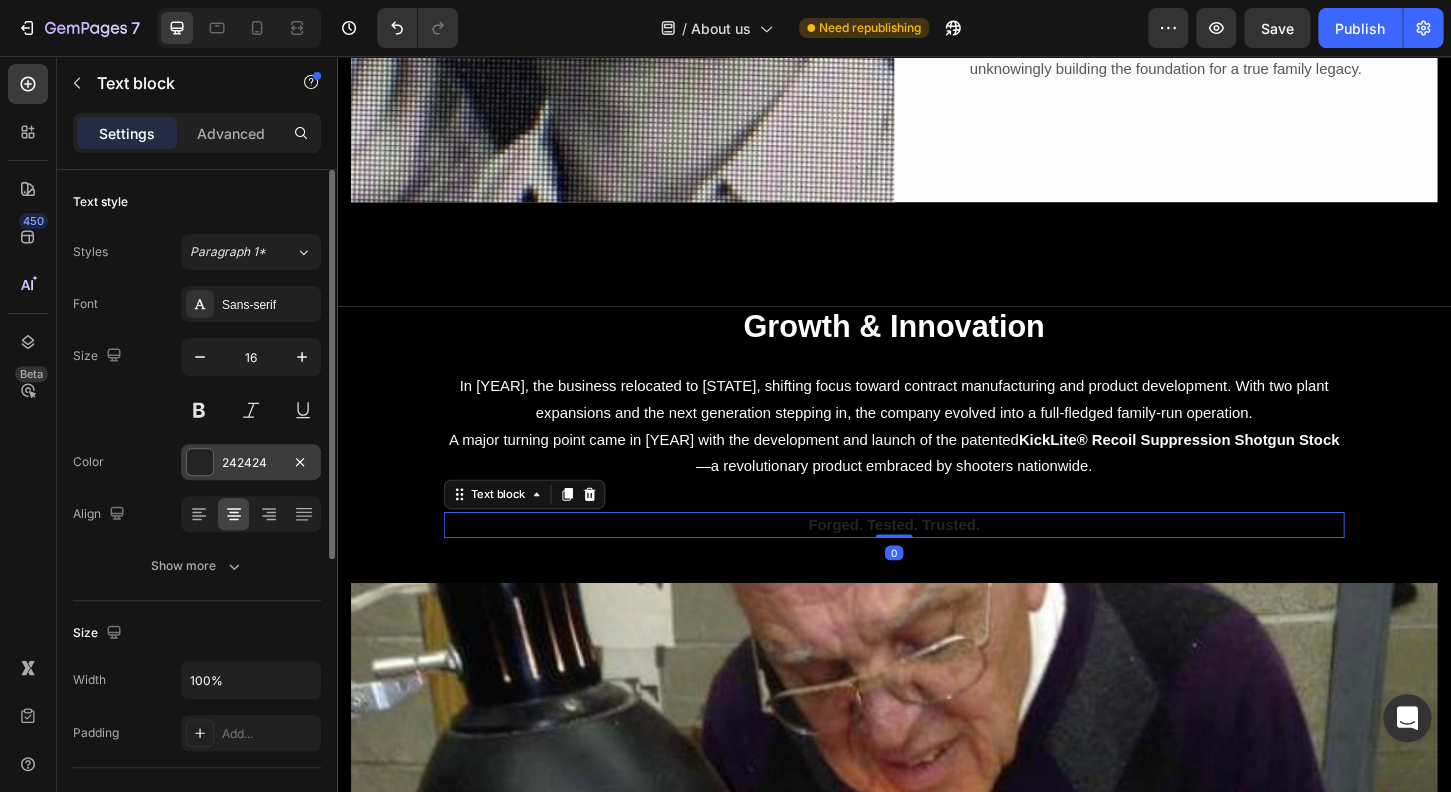 click at bounding box center (200, 462) 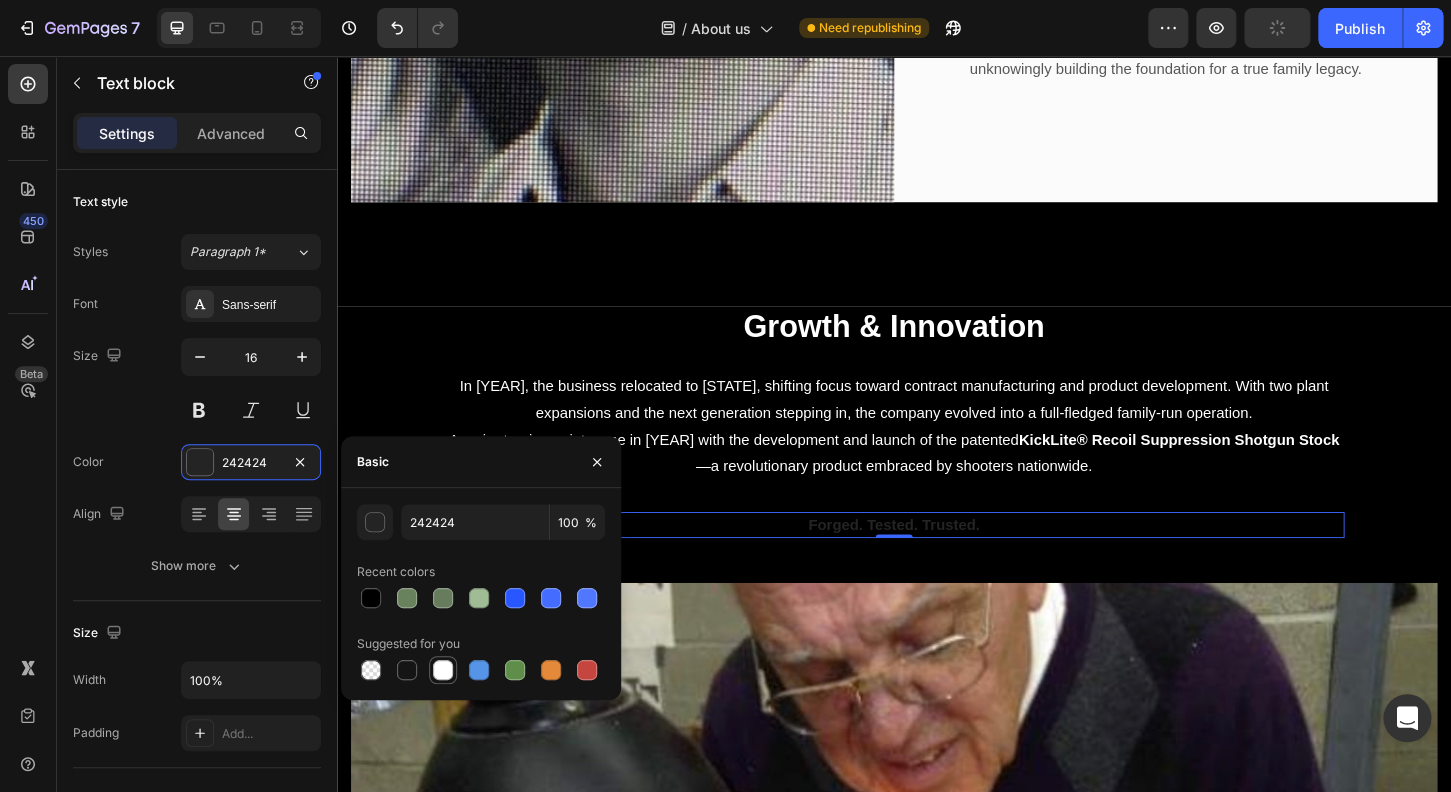 click at bounding box center [443, 670] 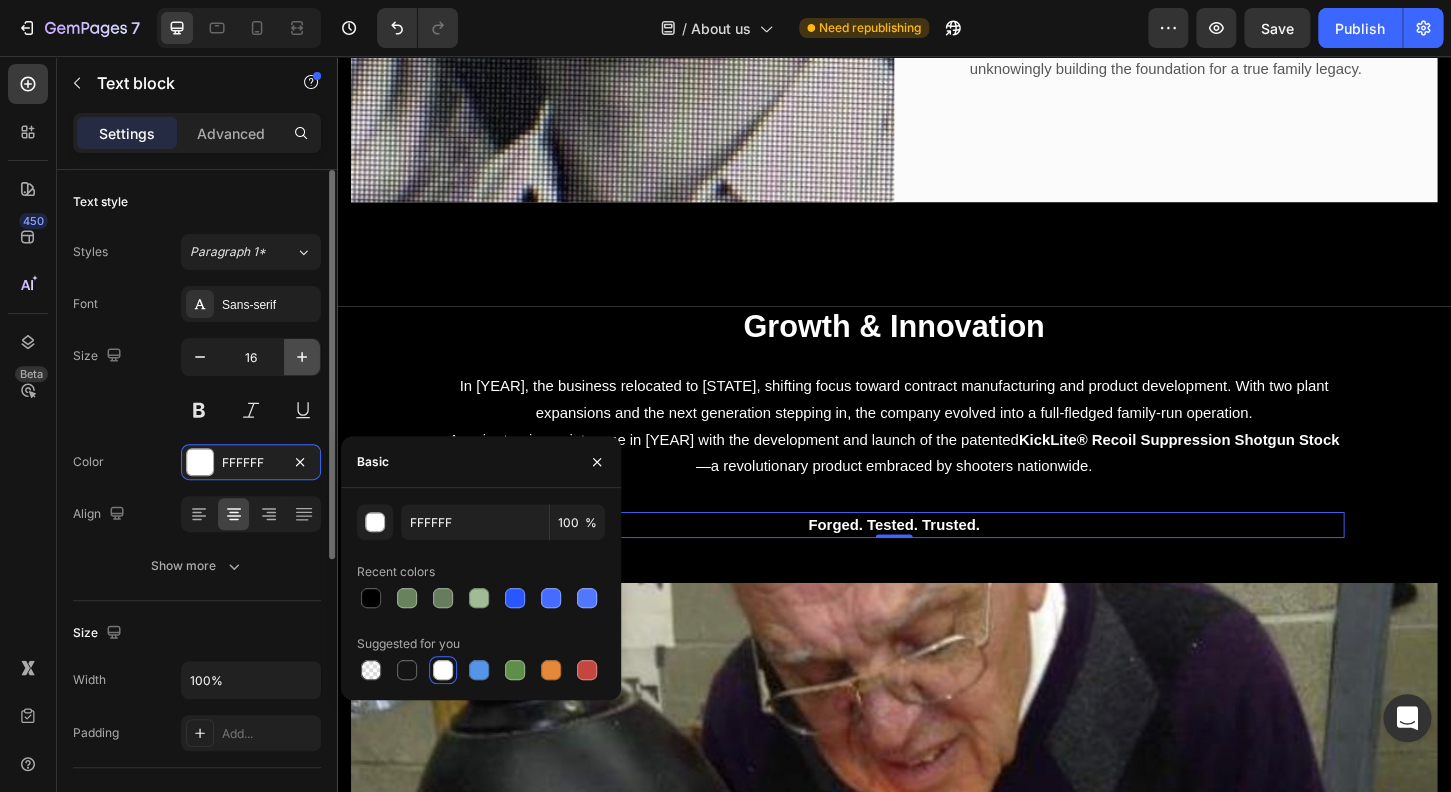 click 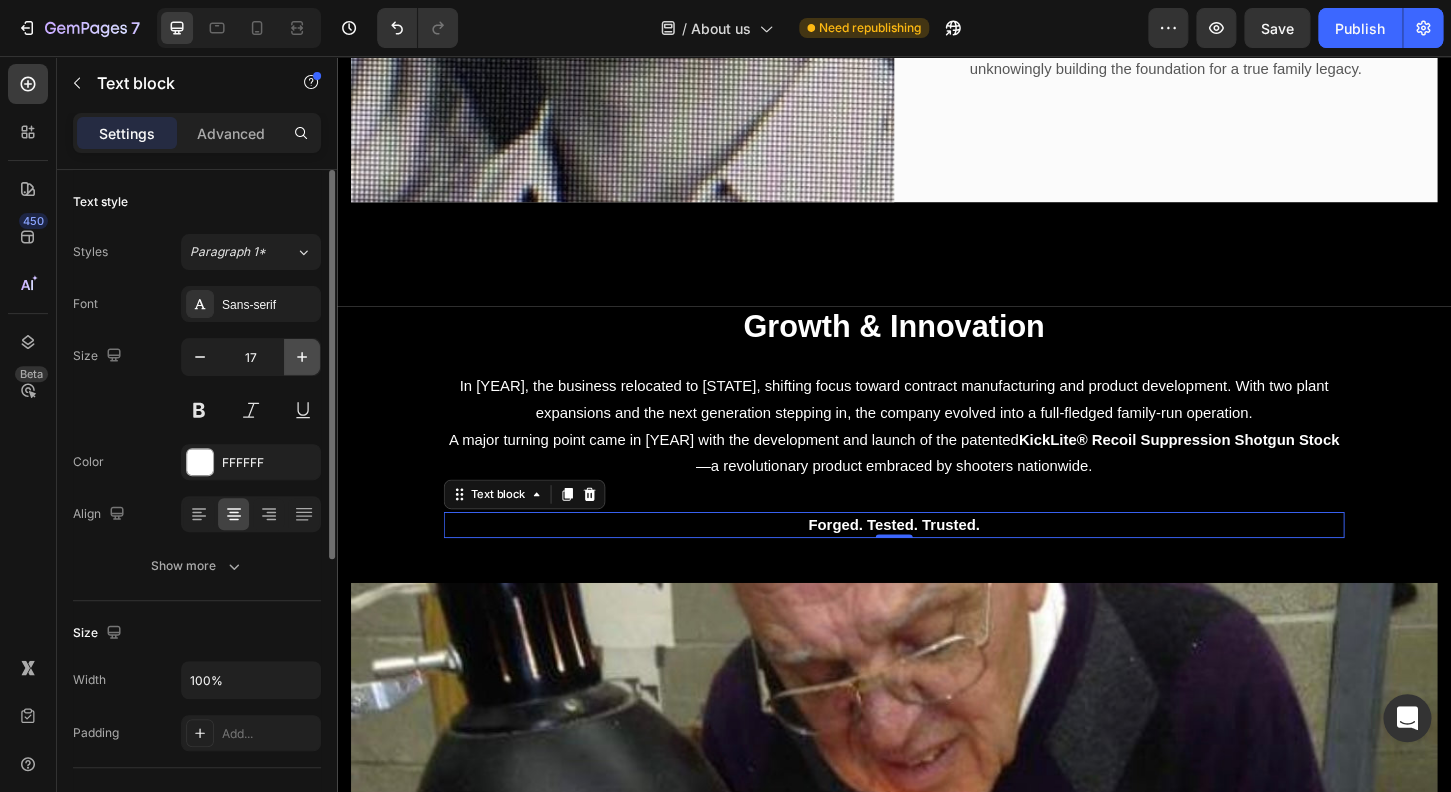 click 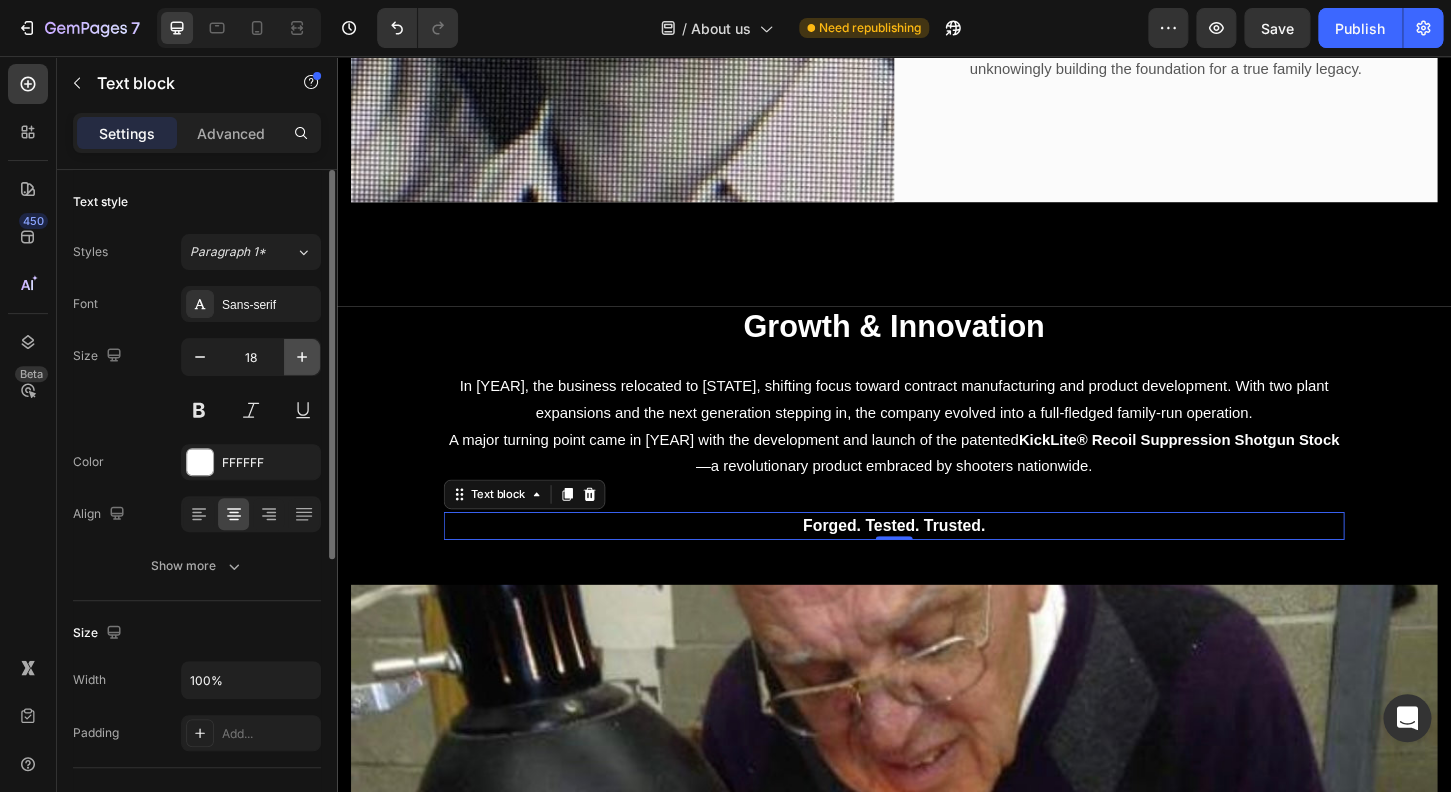 click 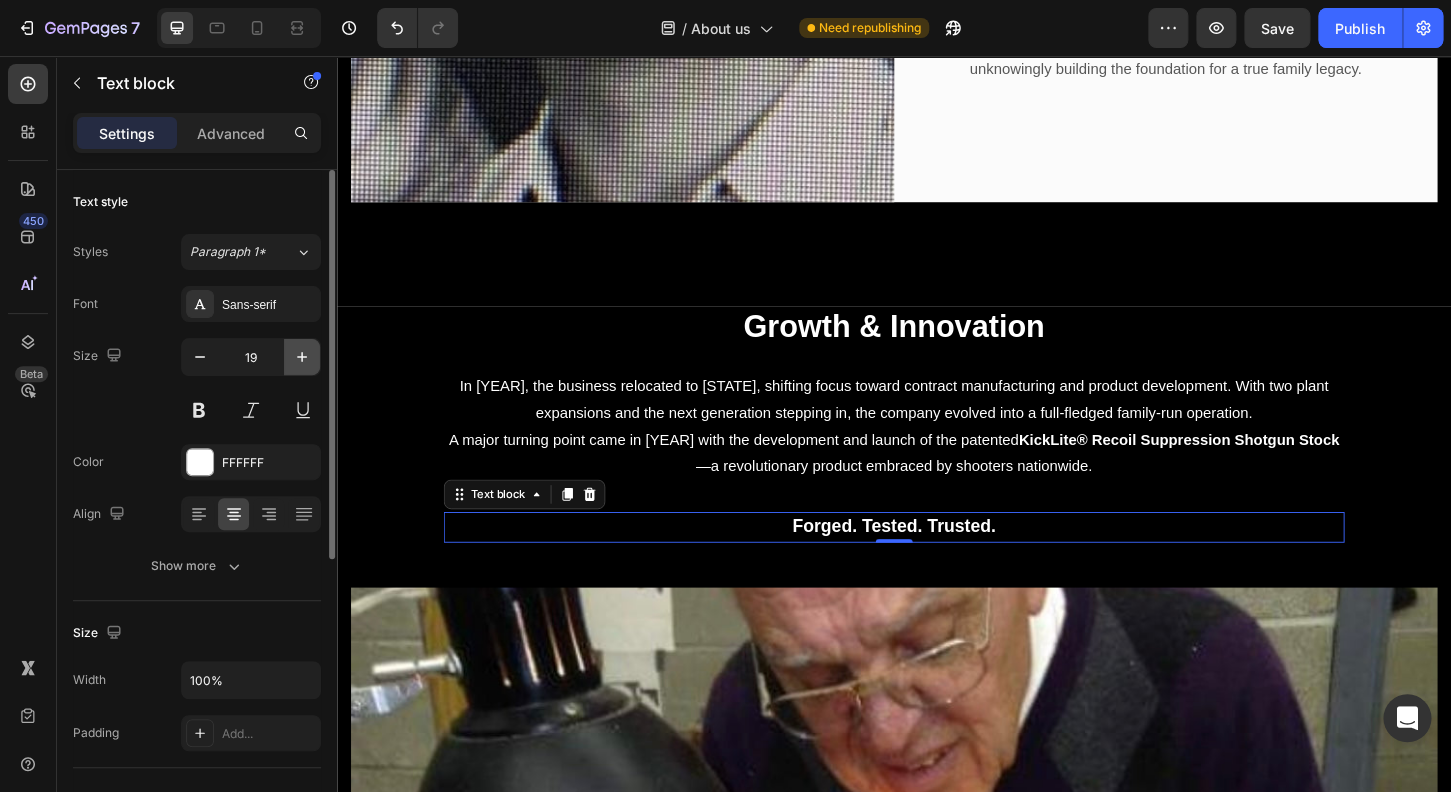click 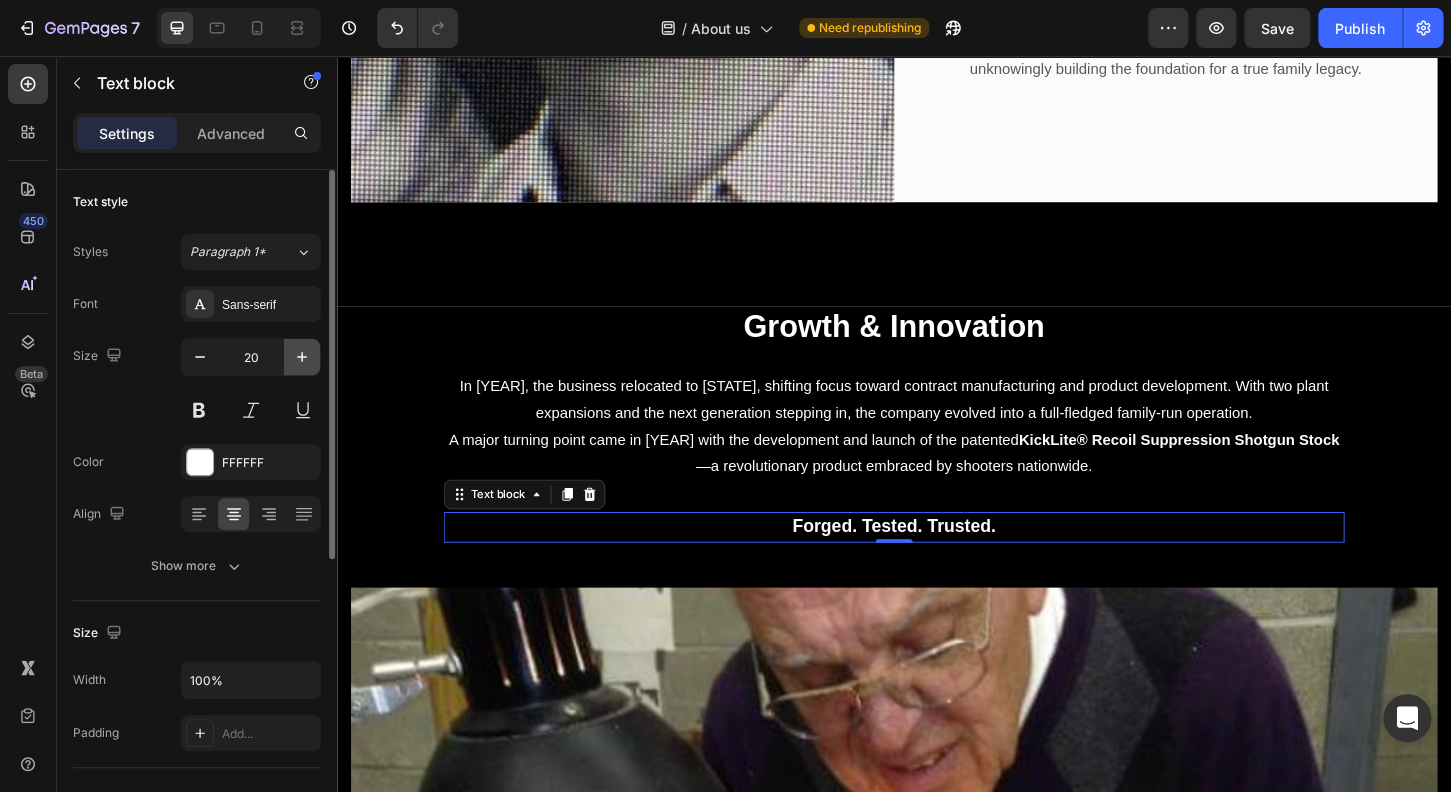 click 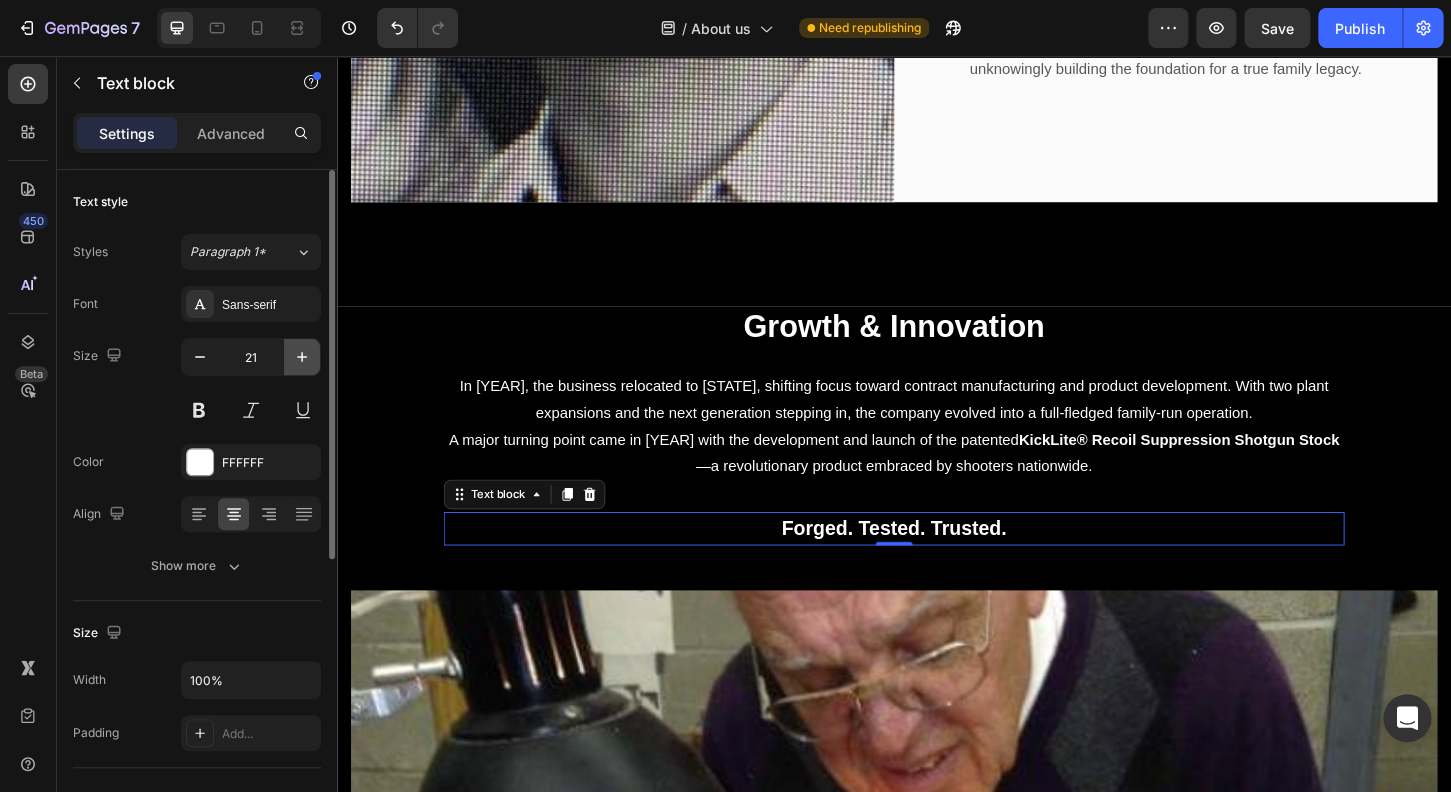 click 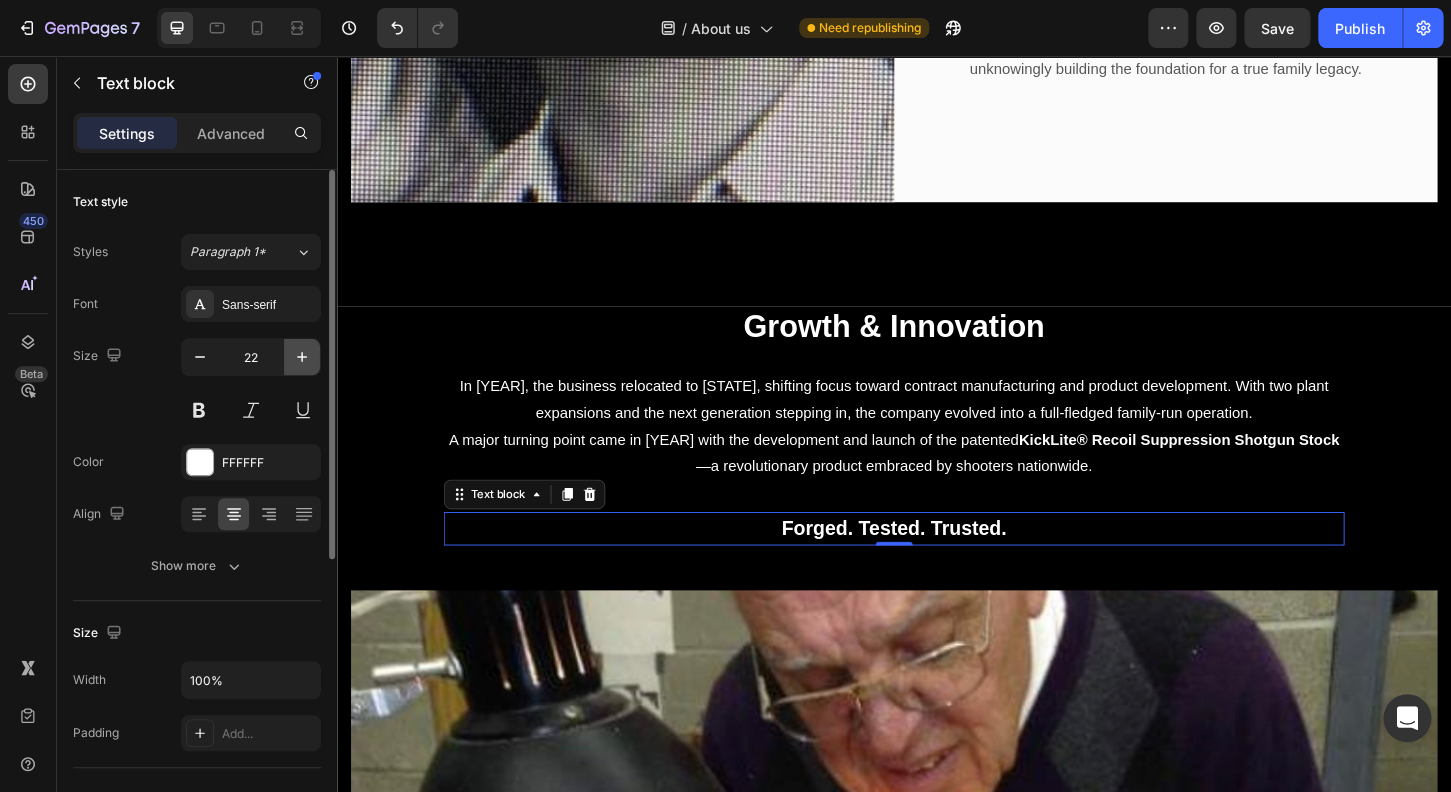 click 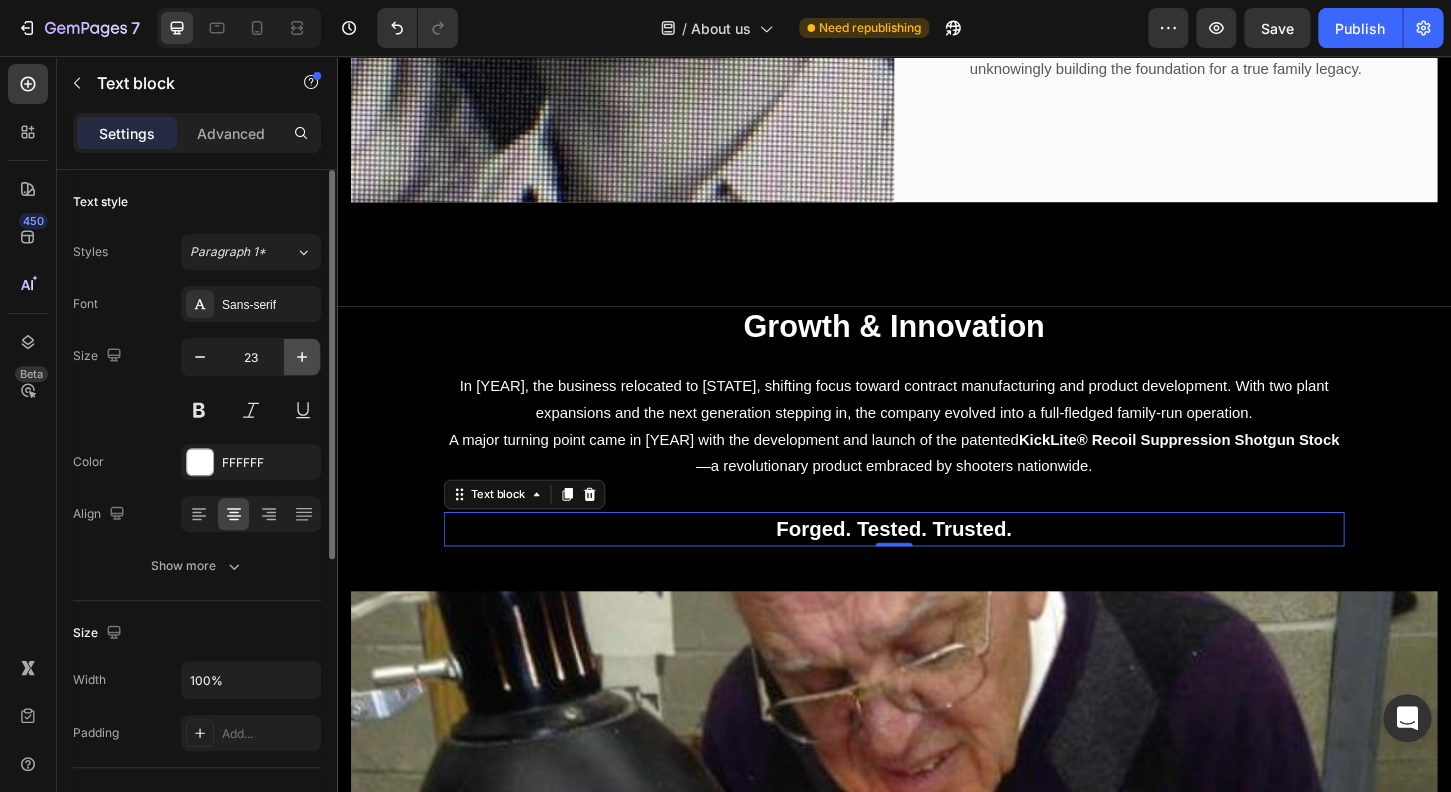 click 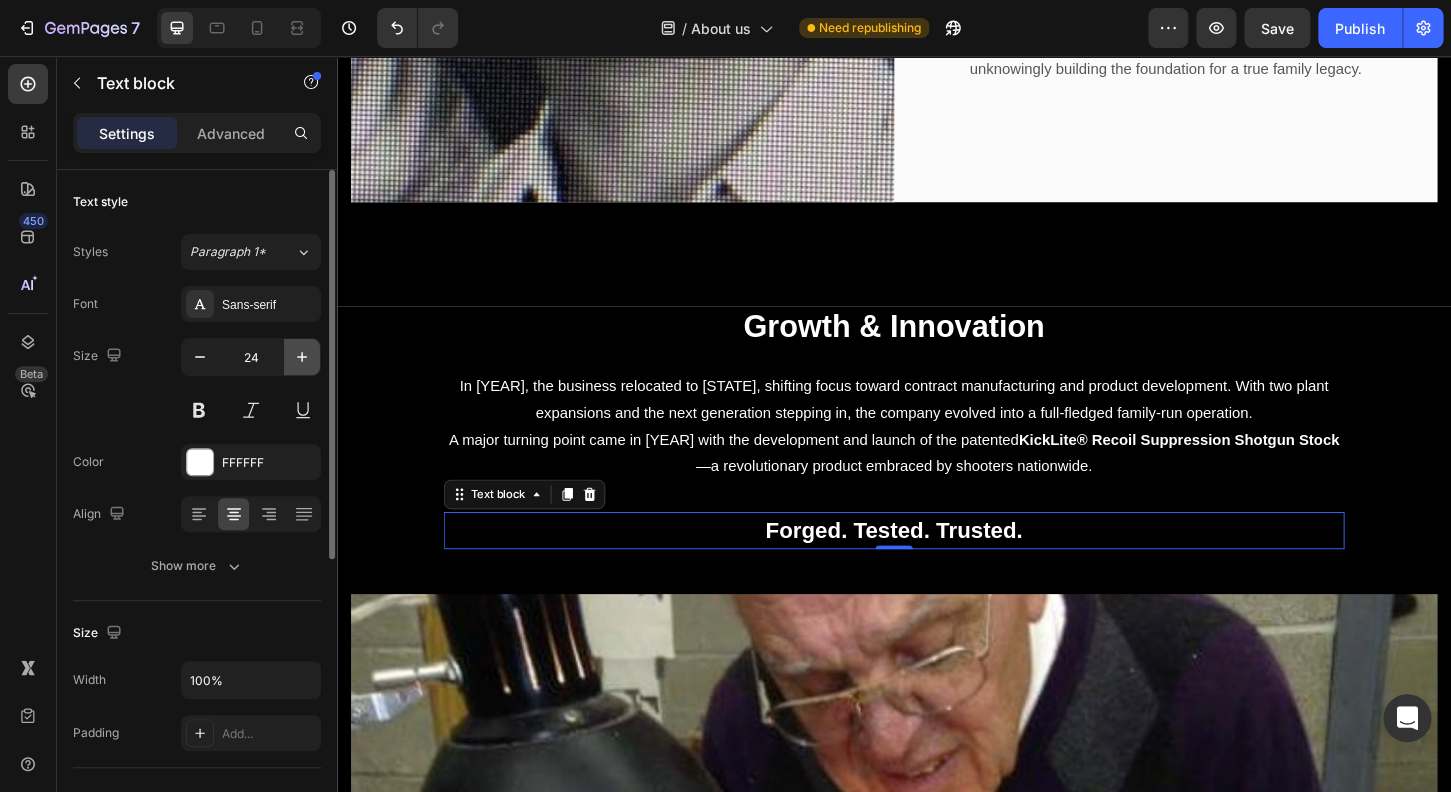 click 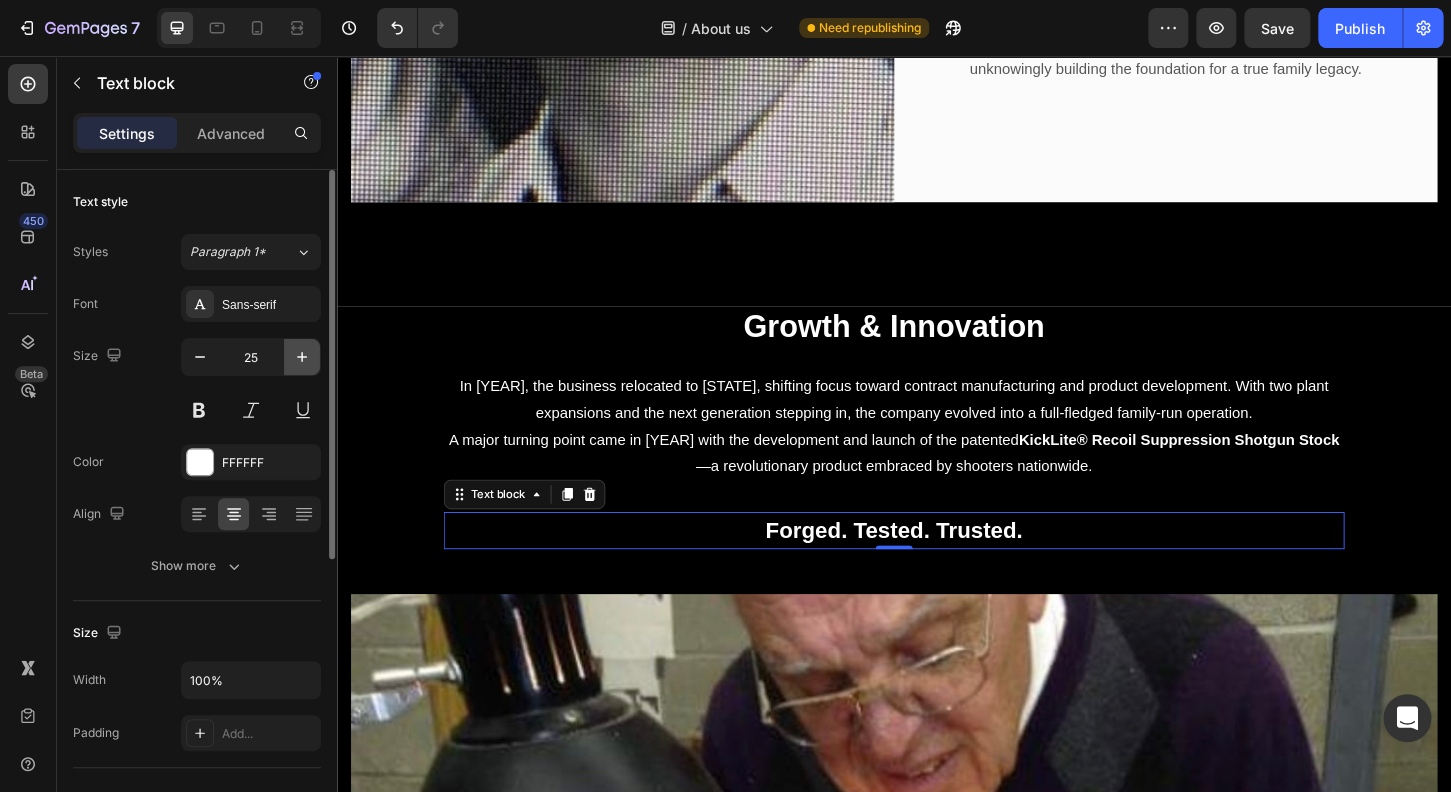 click 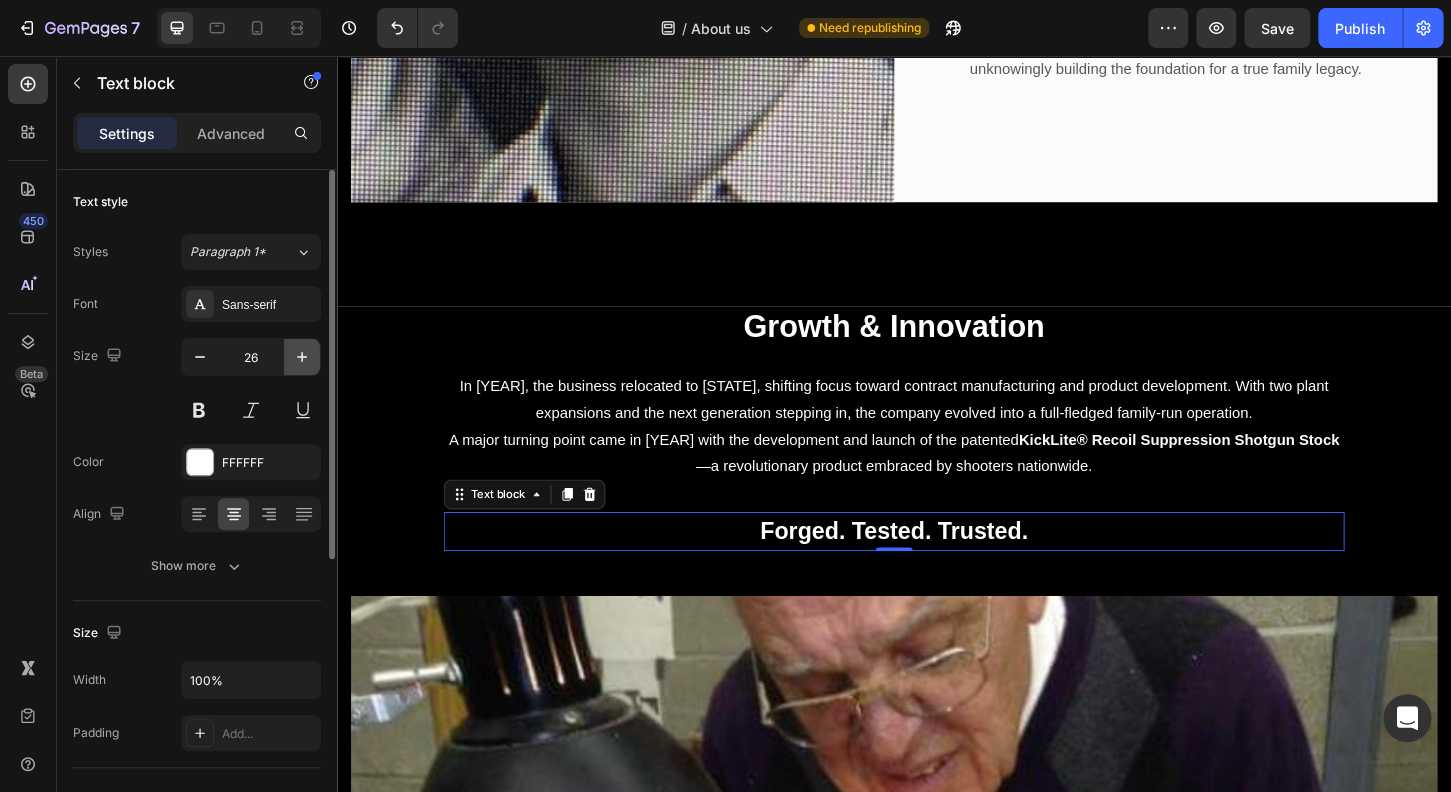 click 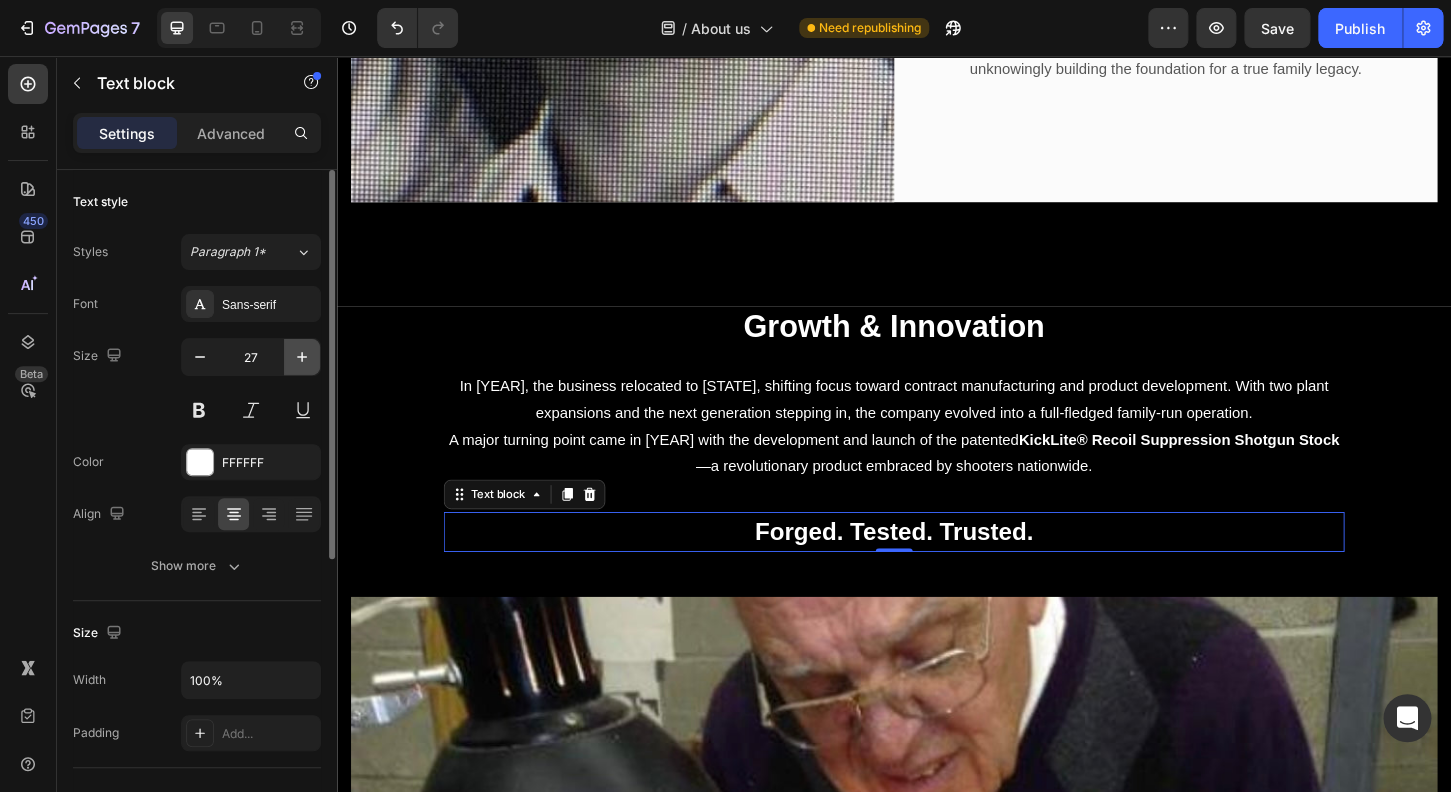 click 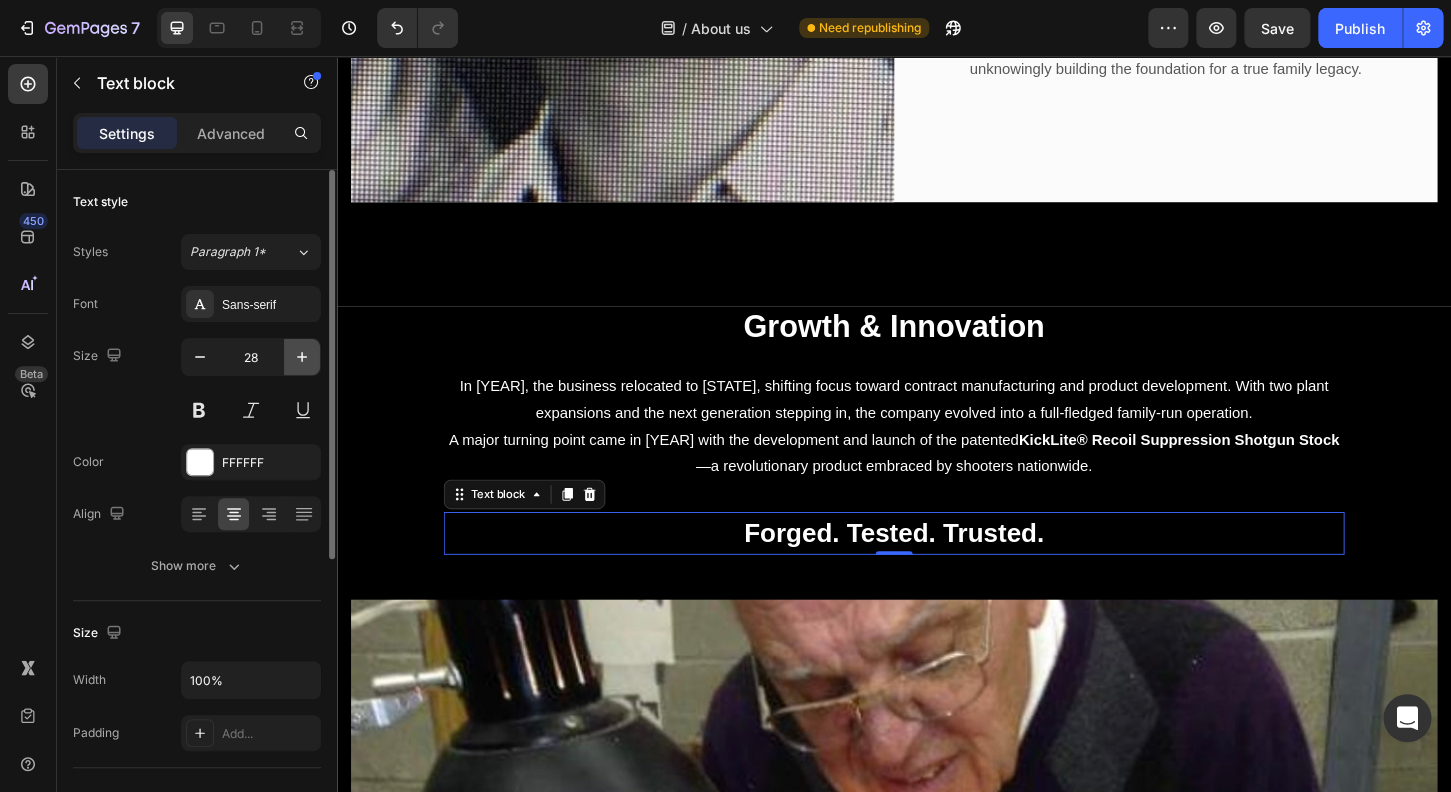 click 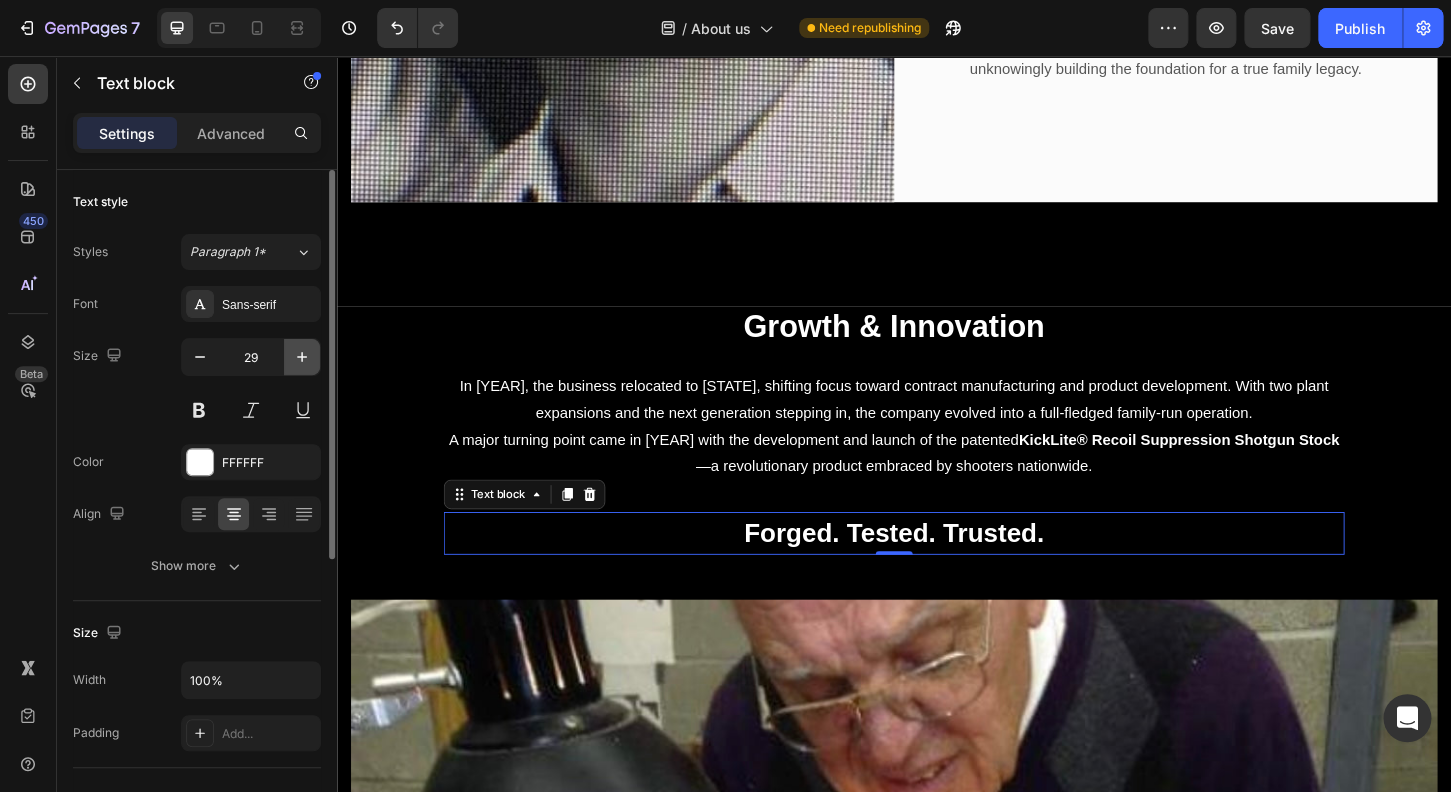 click 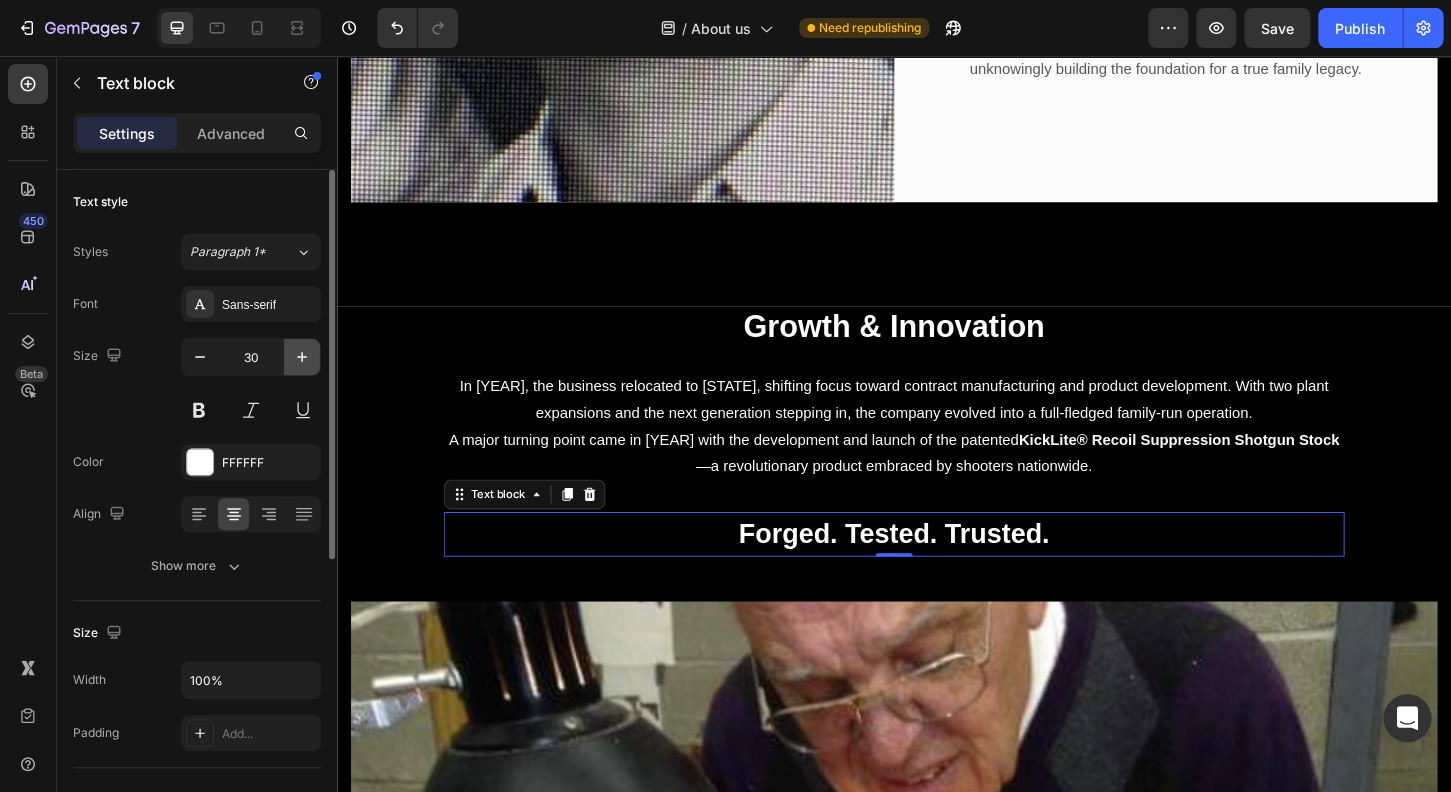click 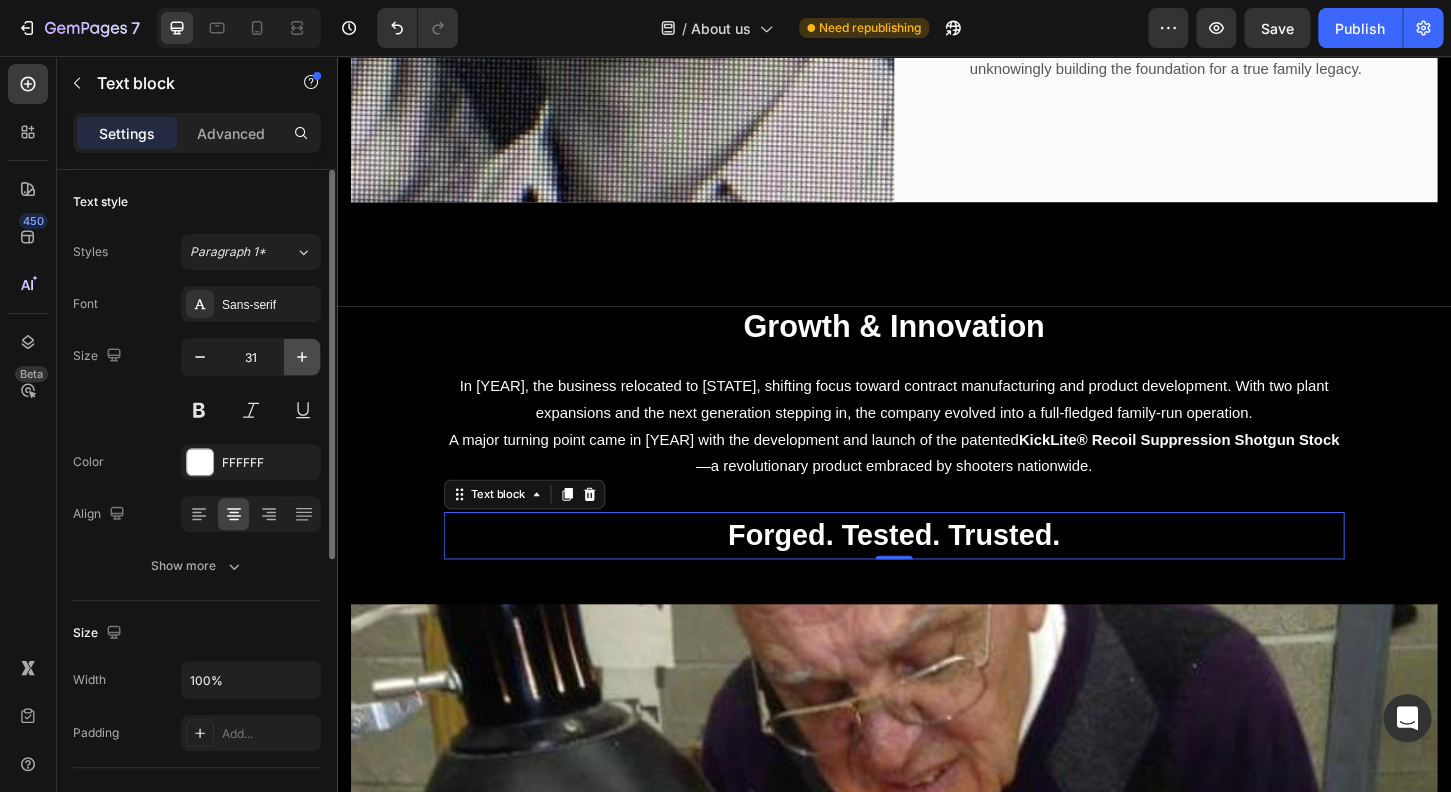 click 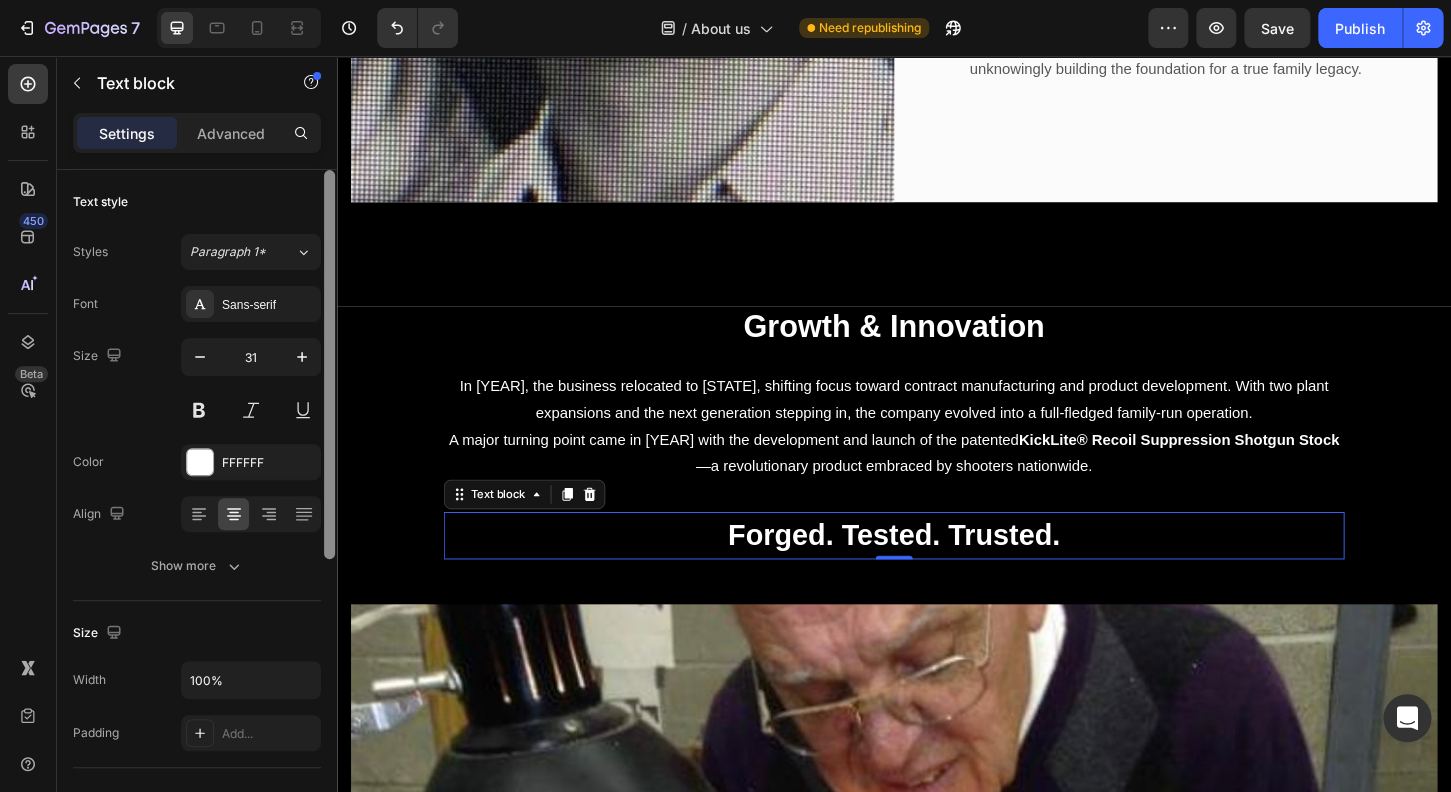 type on "32" 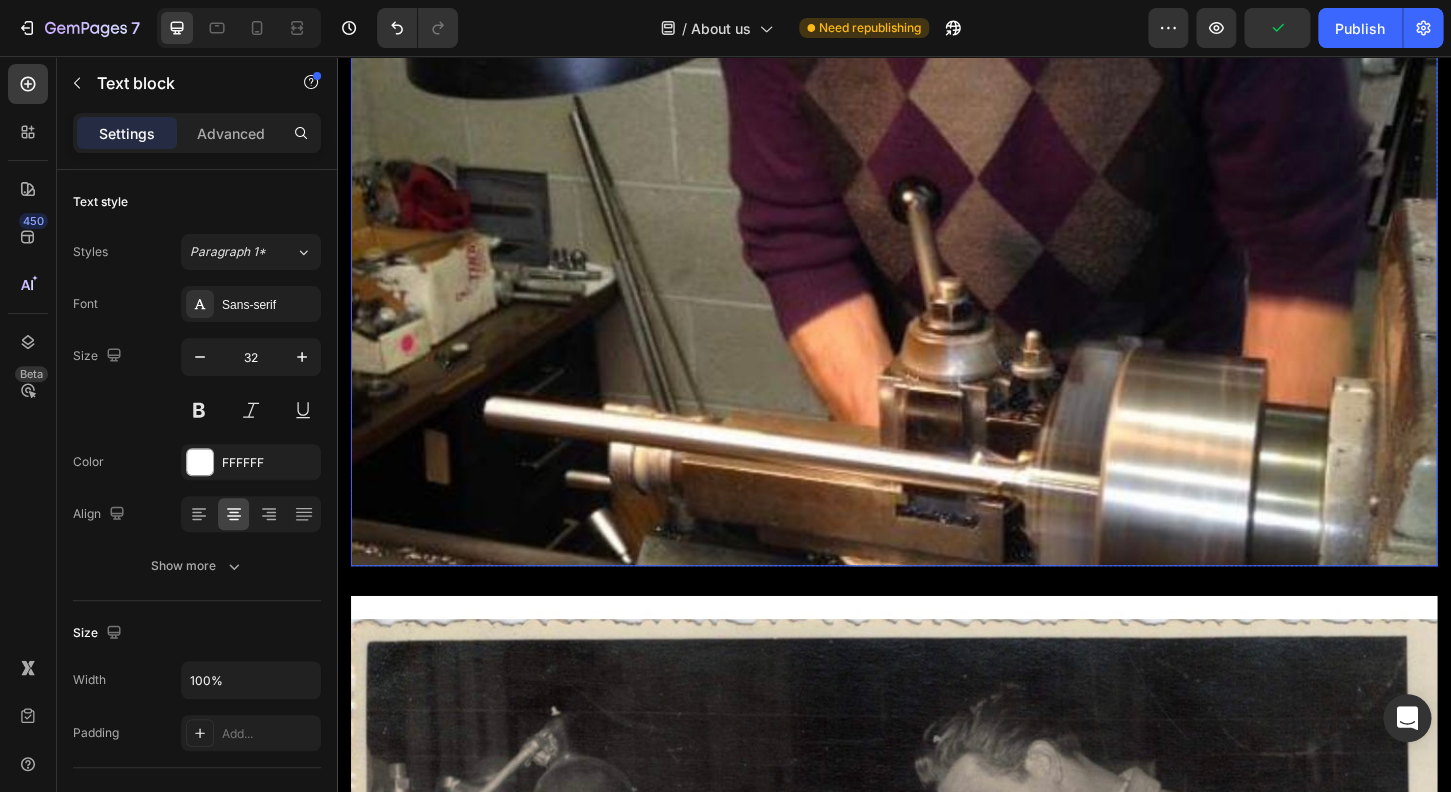 scroll, scrollTop: 1696, scrollLeft: 0, axis: vertical 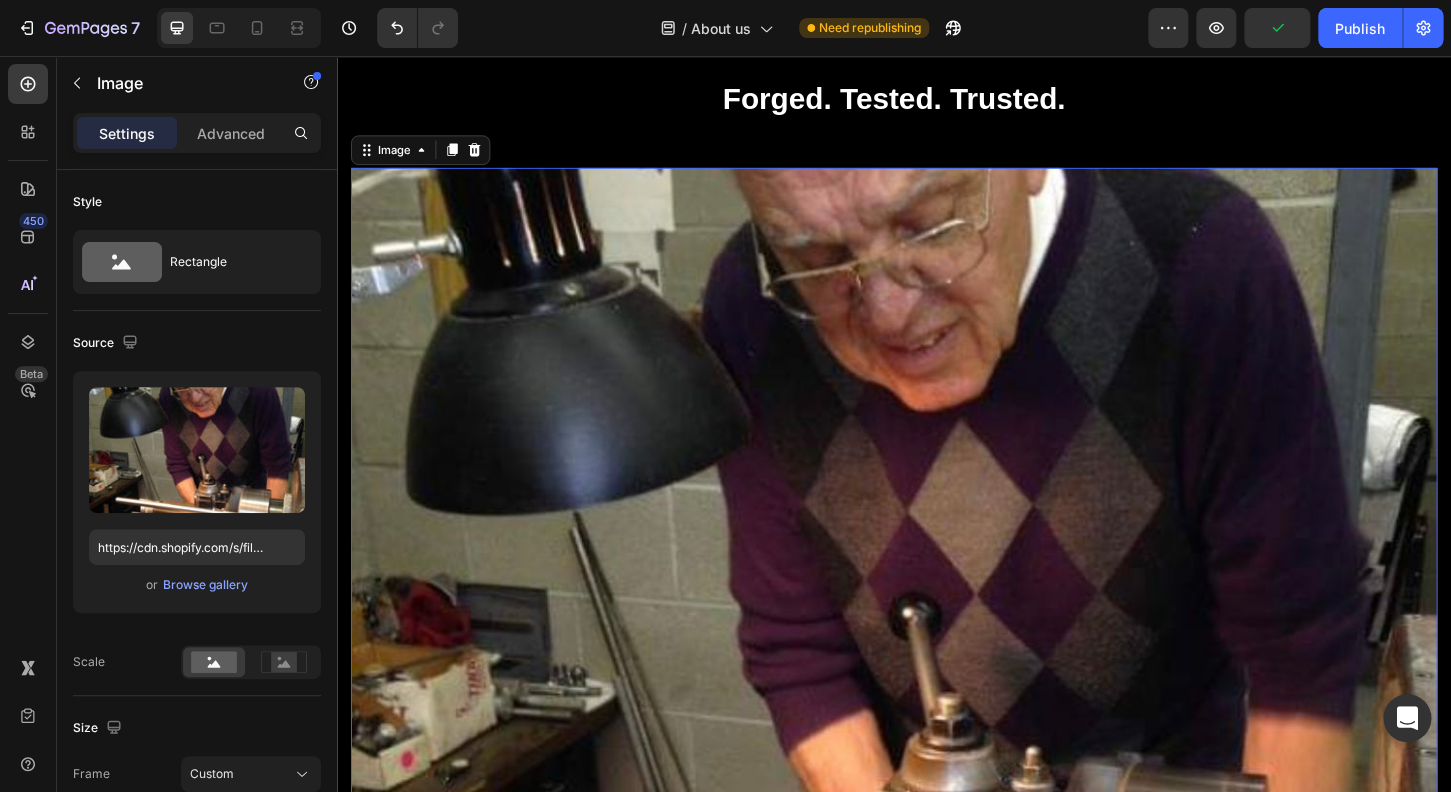 click at bounding box center (937, 615) 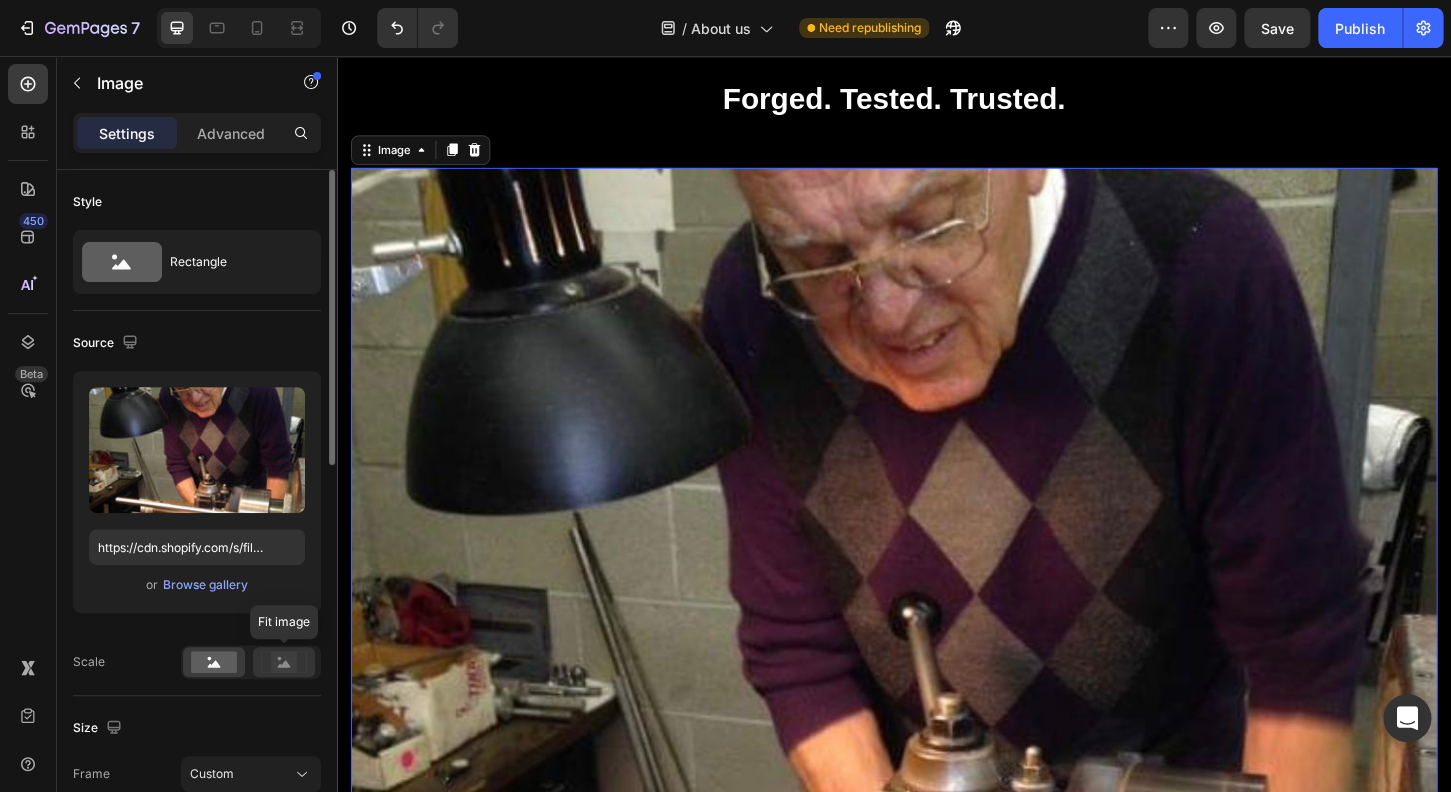 click 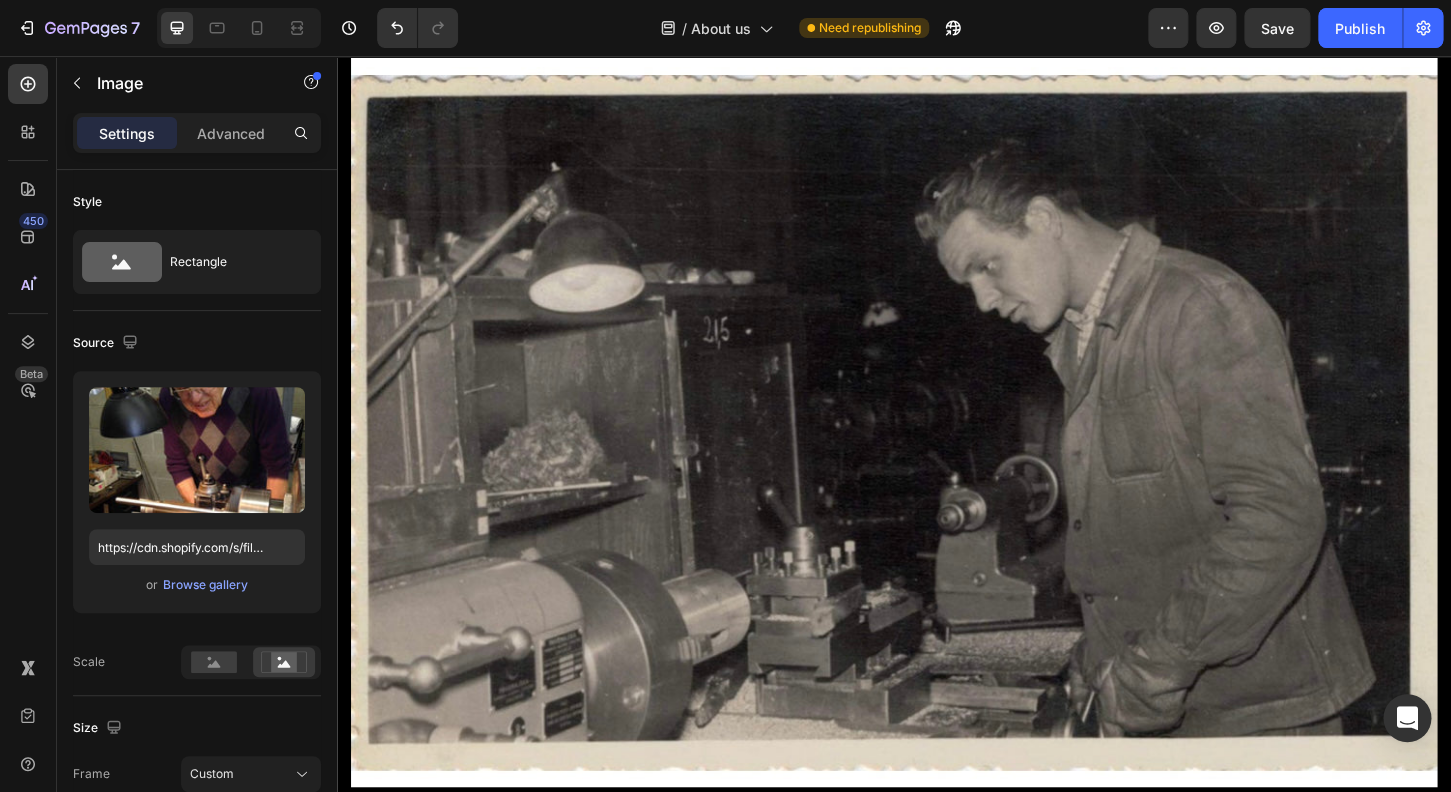 scroll, scrollTop: 2752, scrollLeft: 0, axis: vertical 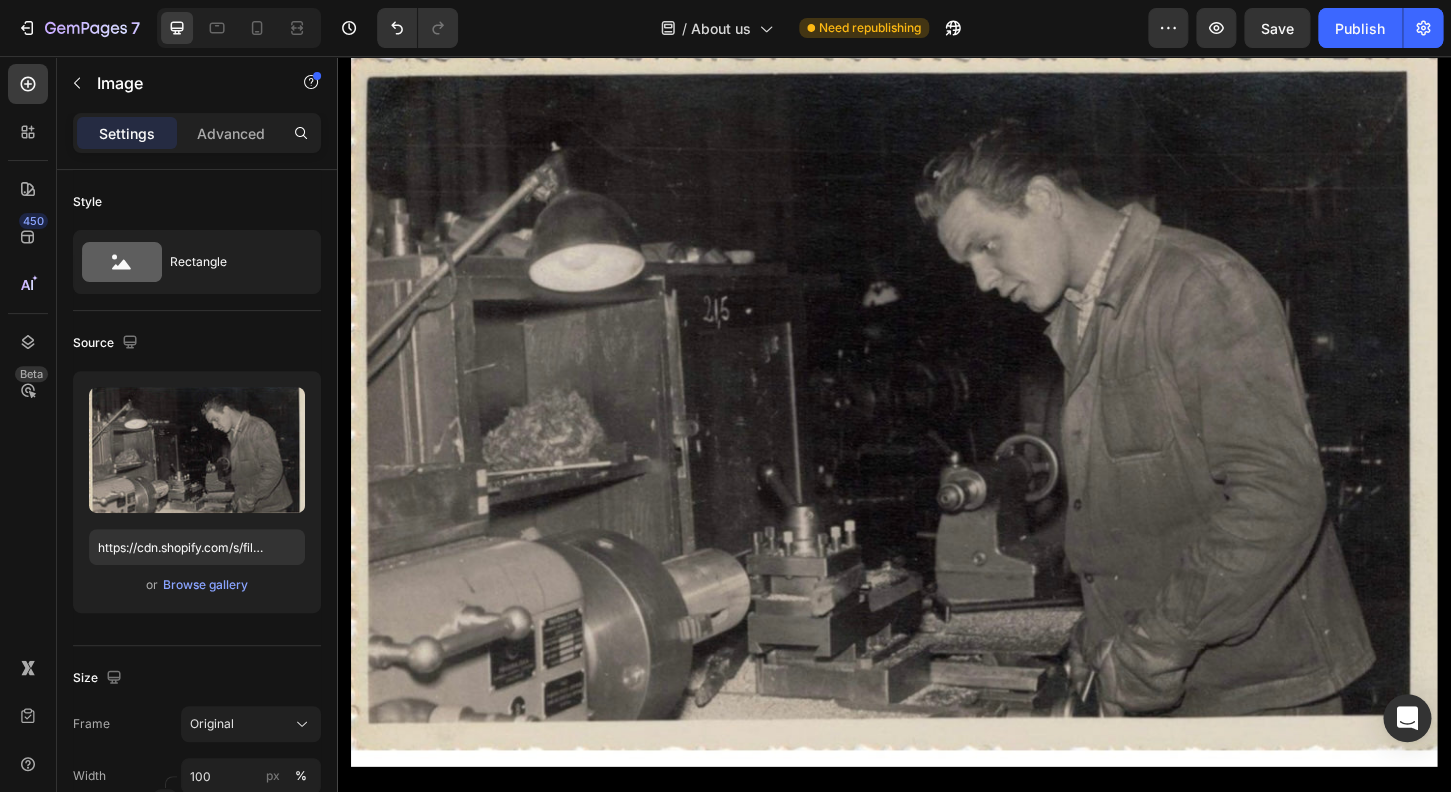 click at bounding box center [937, 424] 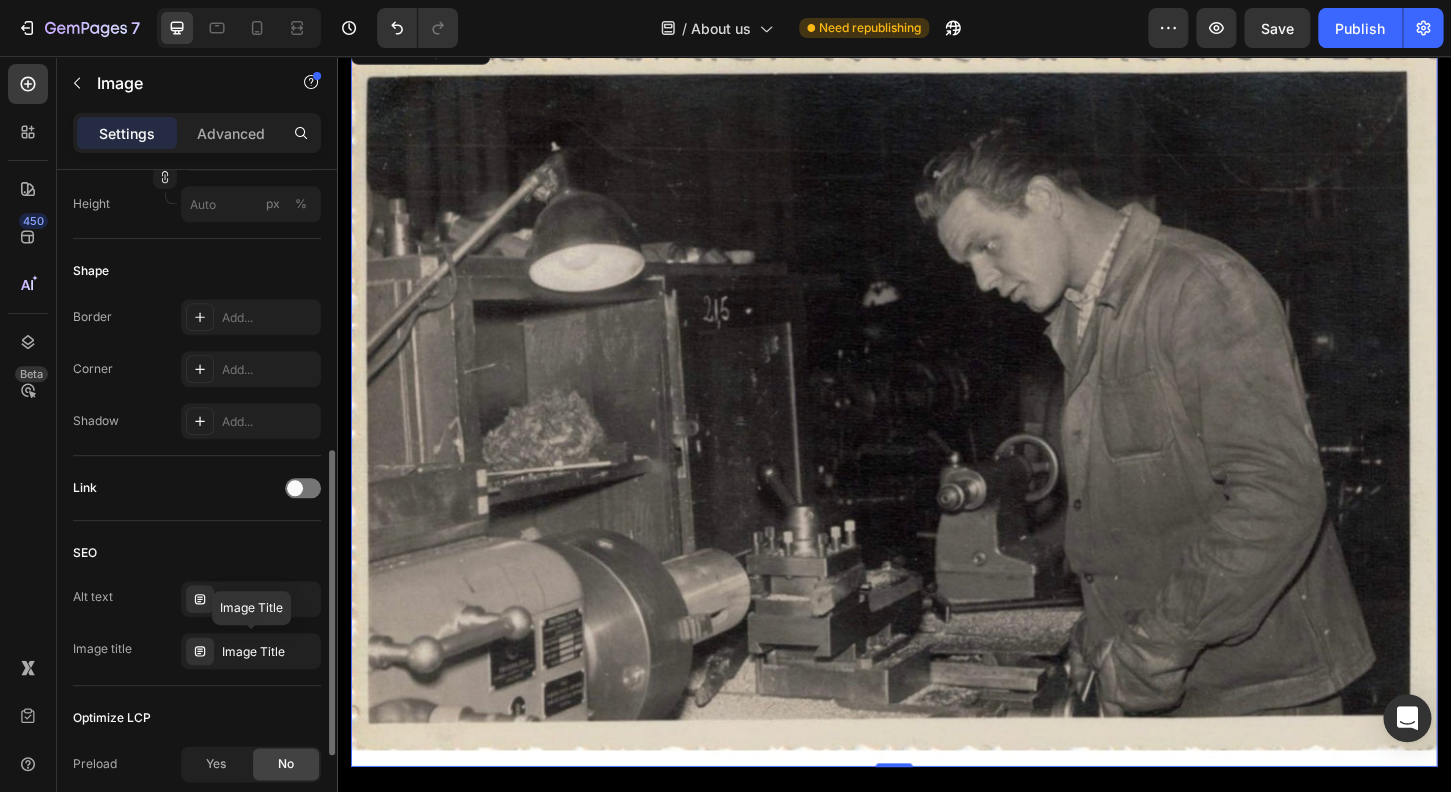 scroll, scrollTop: 816, scrollLeft: 0, axis: vertical 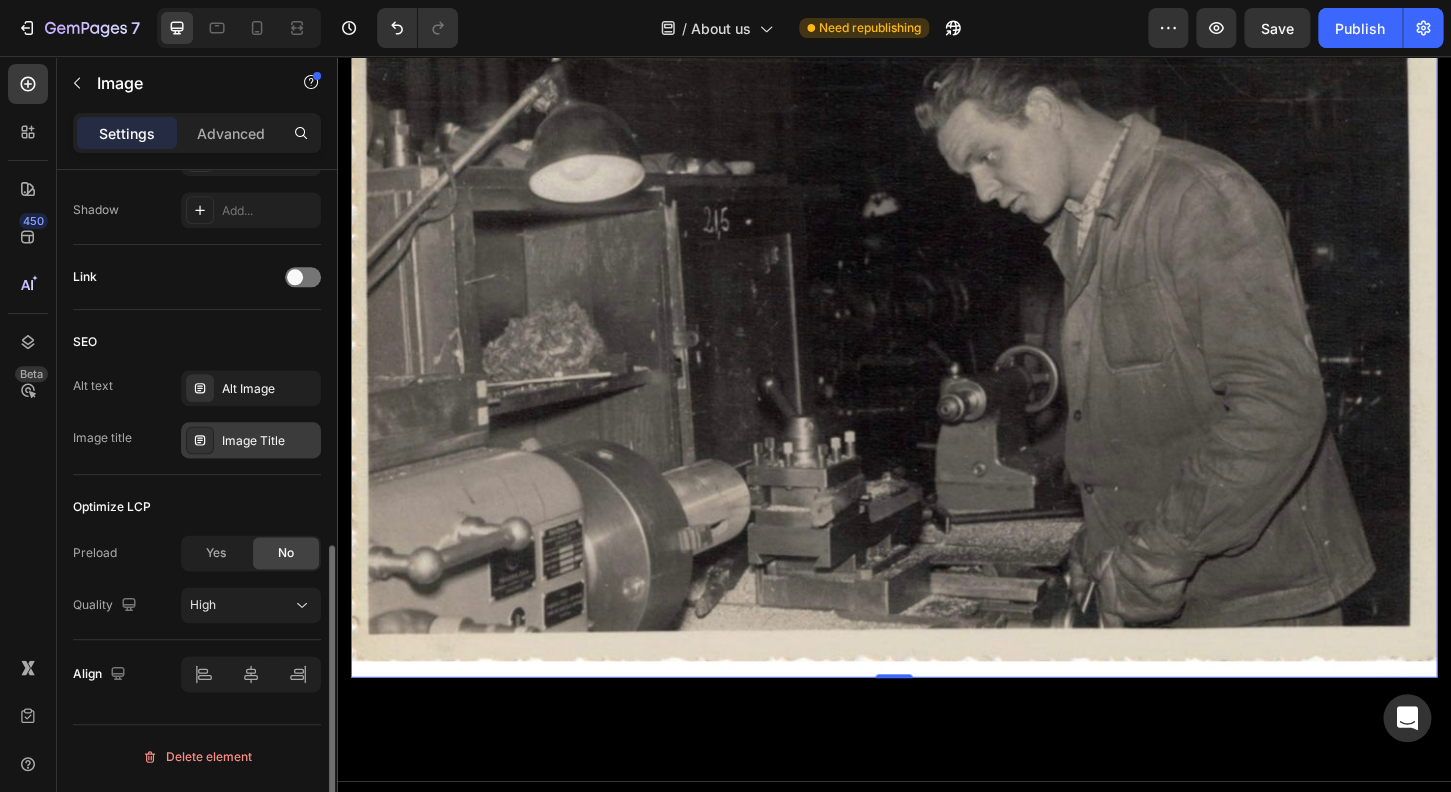 click on "Image Title" at bounding box center (269, 441) 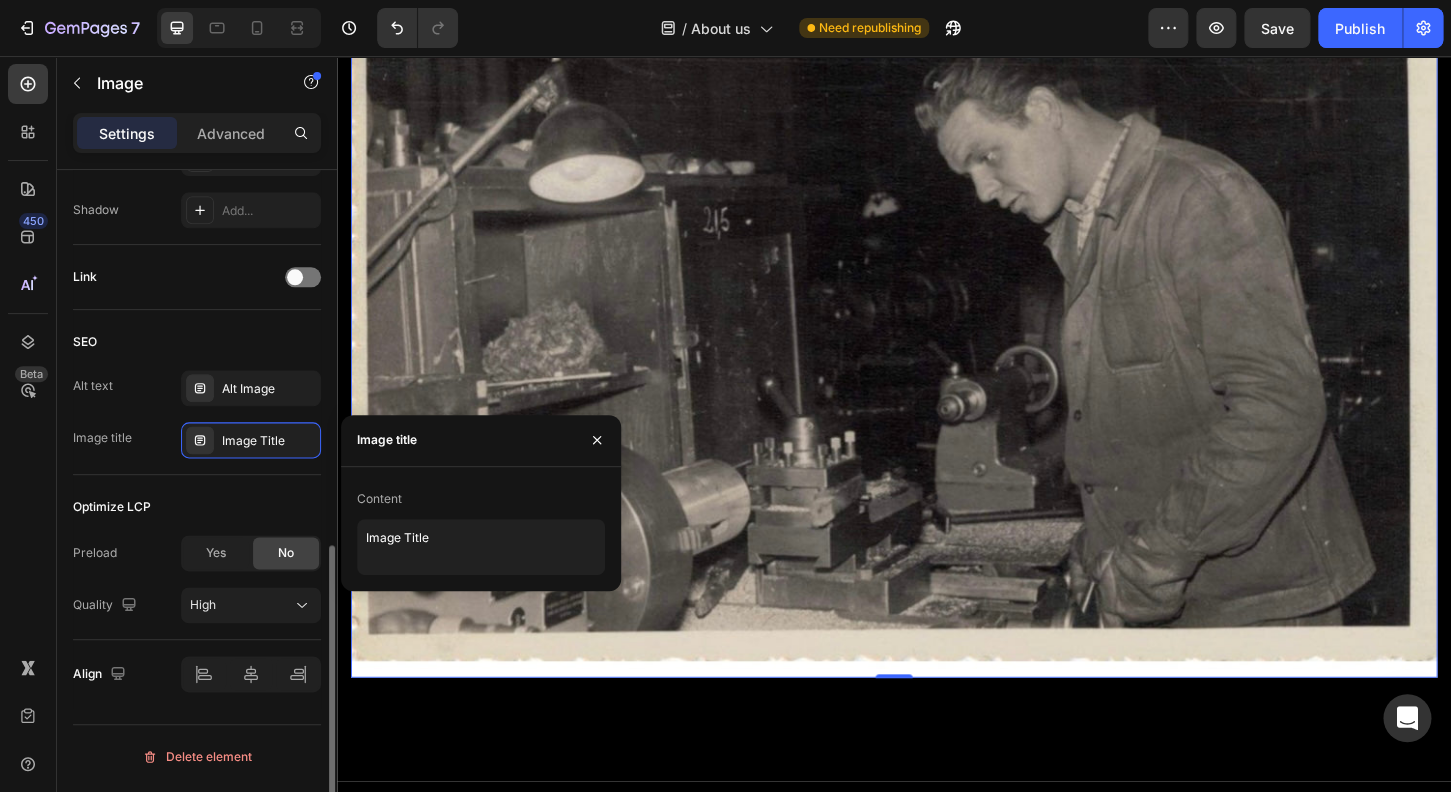 click on "SEO Alt text Alt Image Image title Image Title" 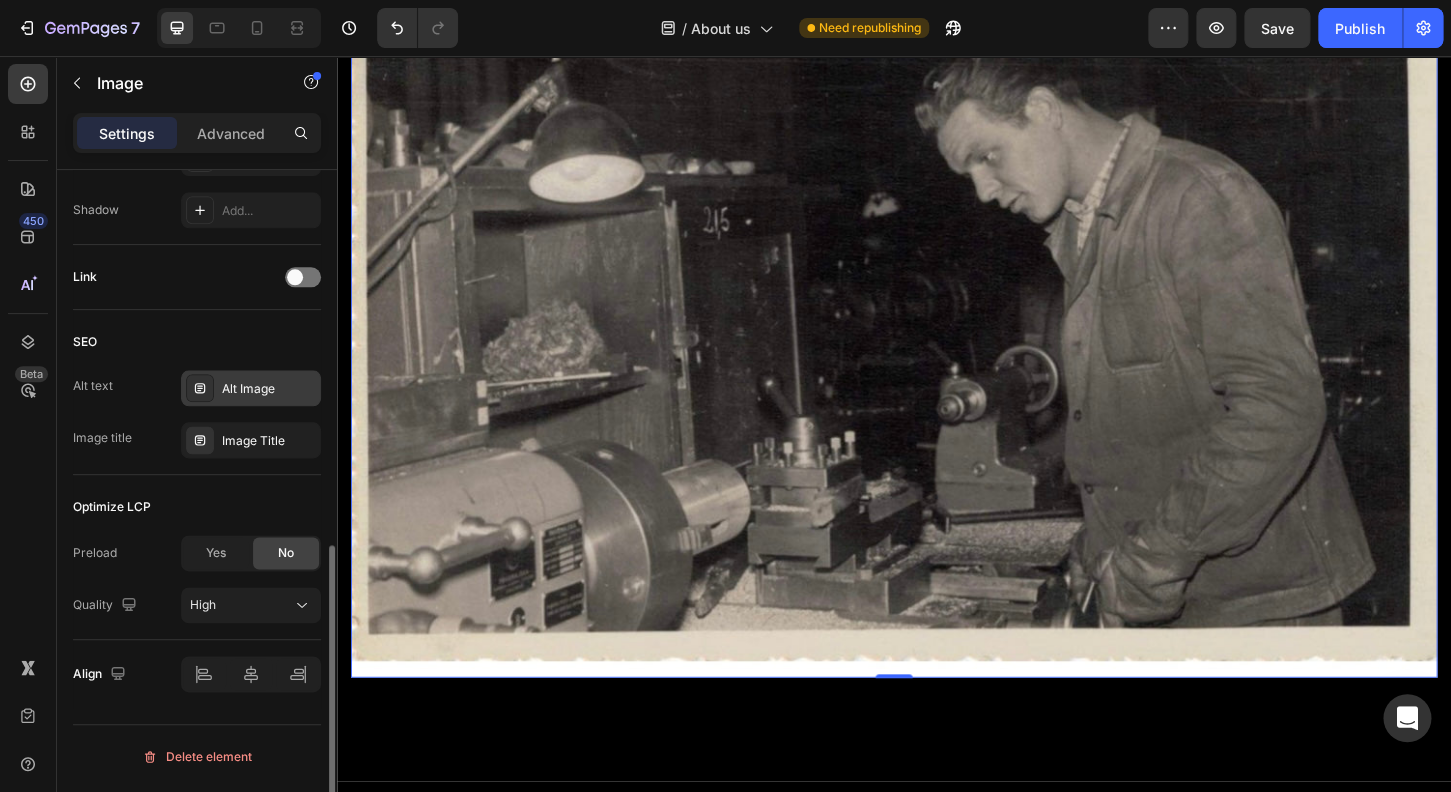 click on "Alt Image" at bounding box center (269, 389) 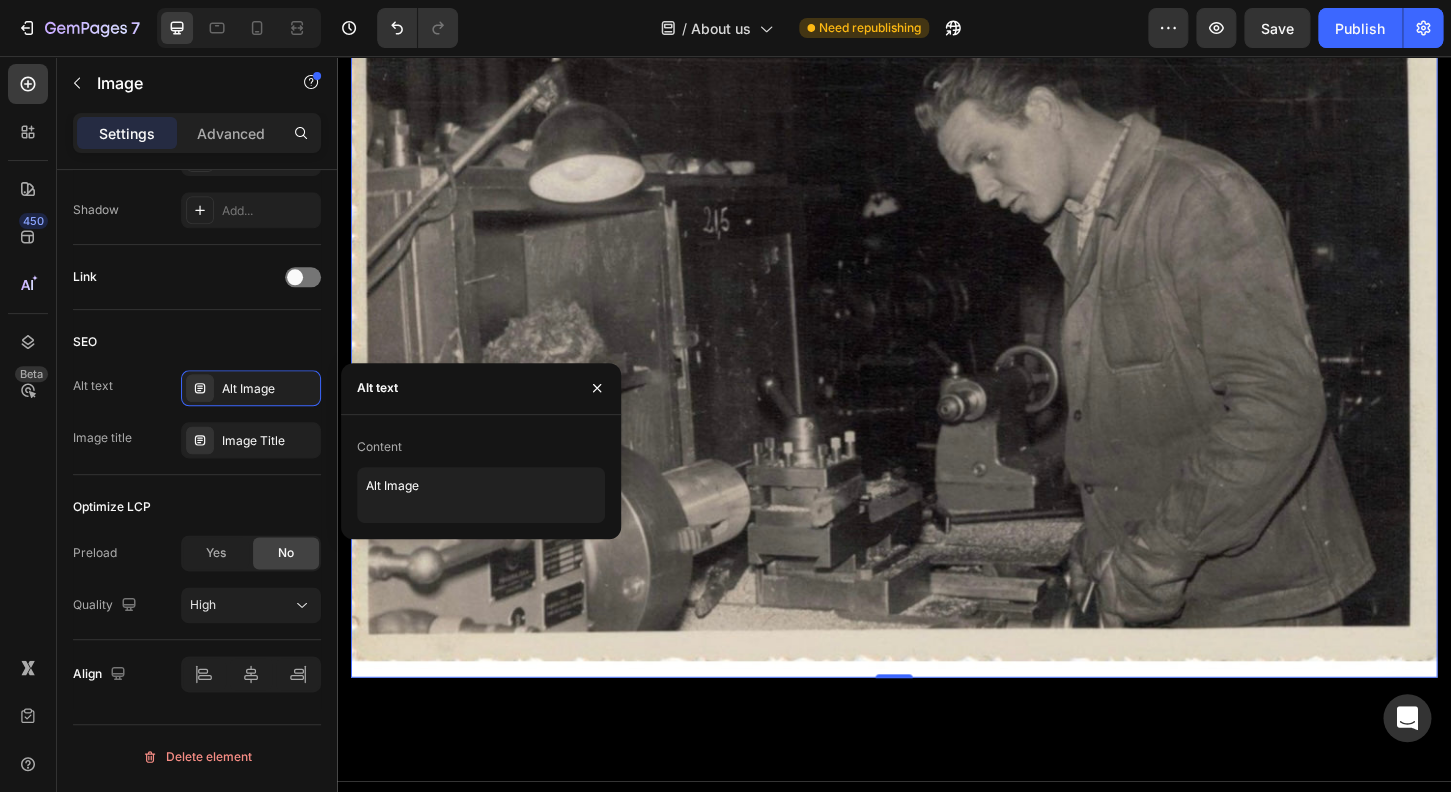 click at bounding box center [937, 328] 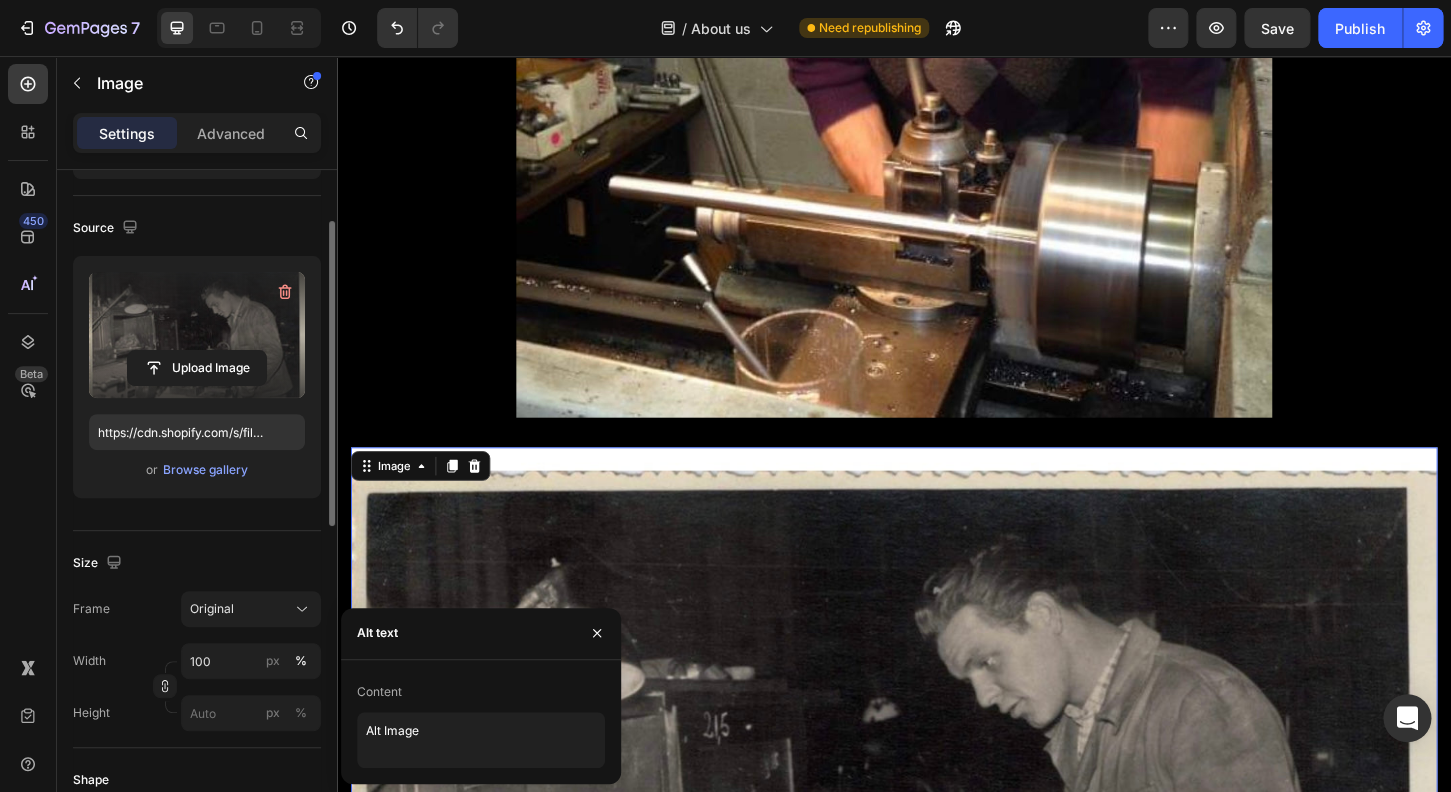 scroll, scrollTop: 0, scrollLeft: 0, axis: both 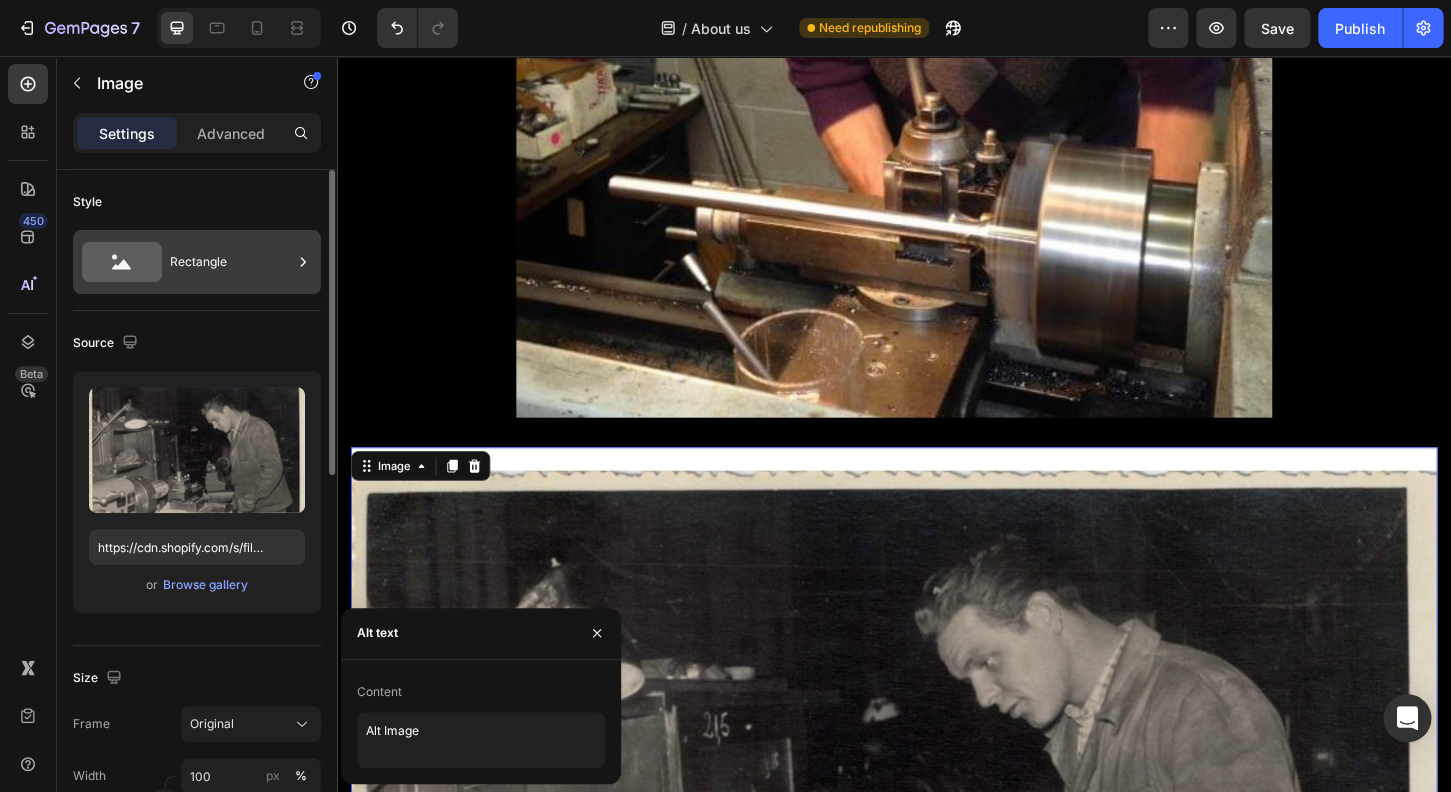 click on "Rectangle" at bounding box center (231, 262) 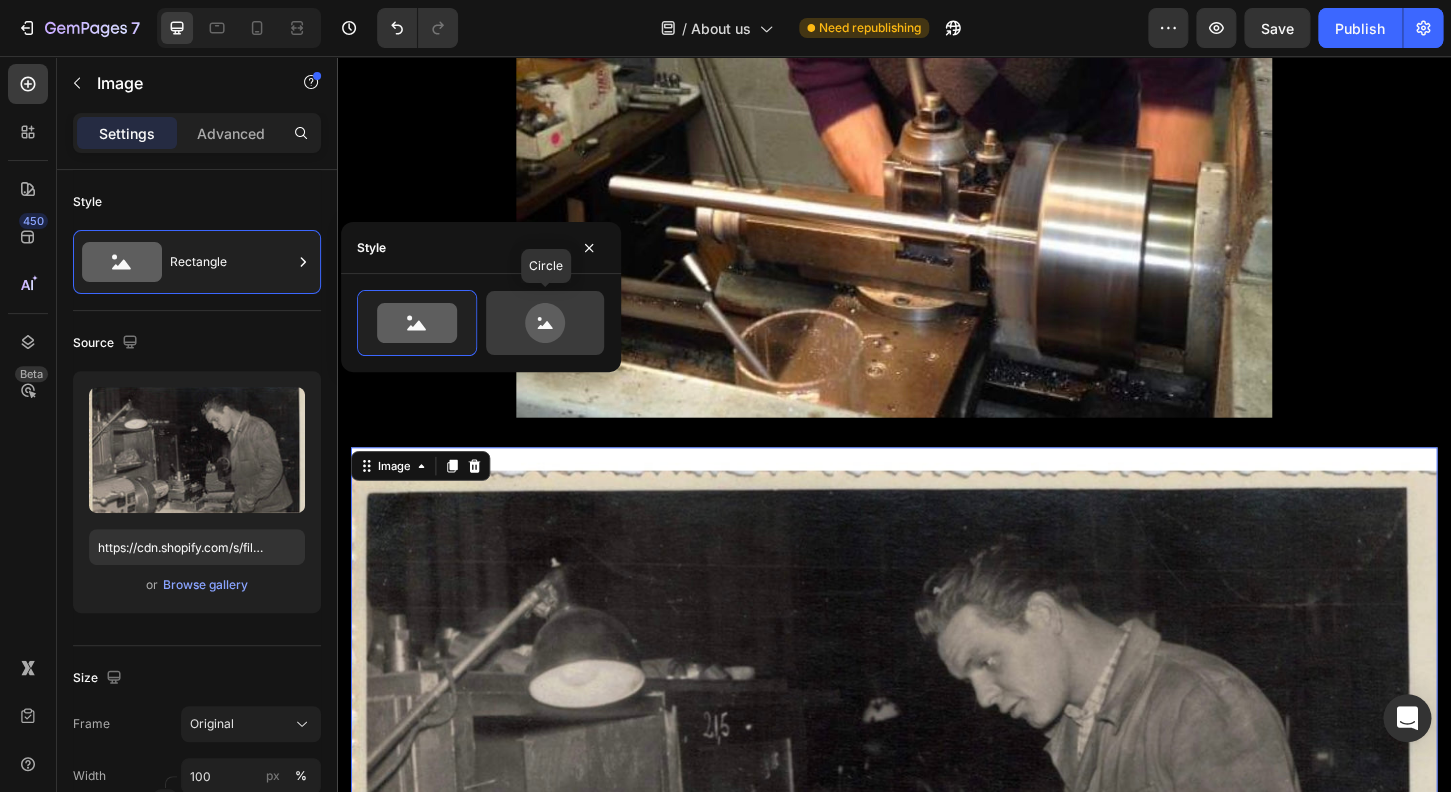 click 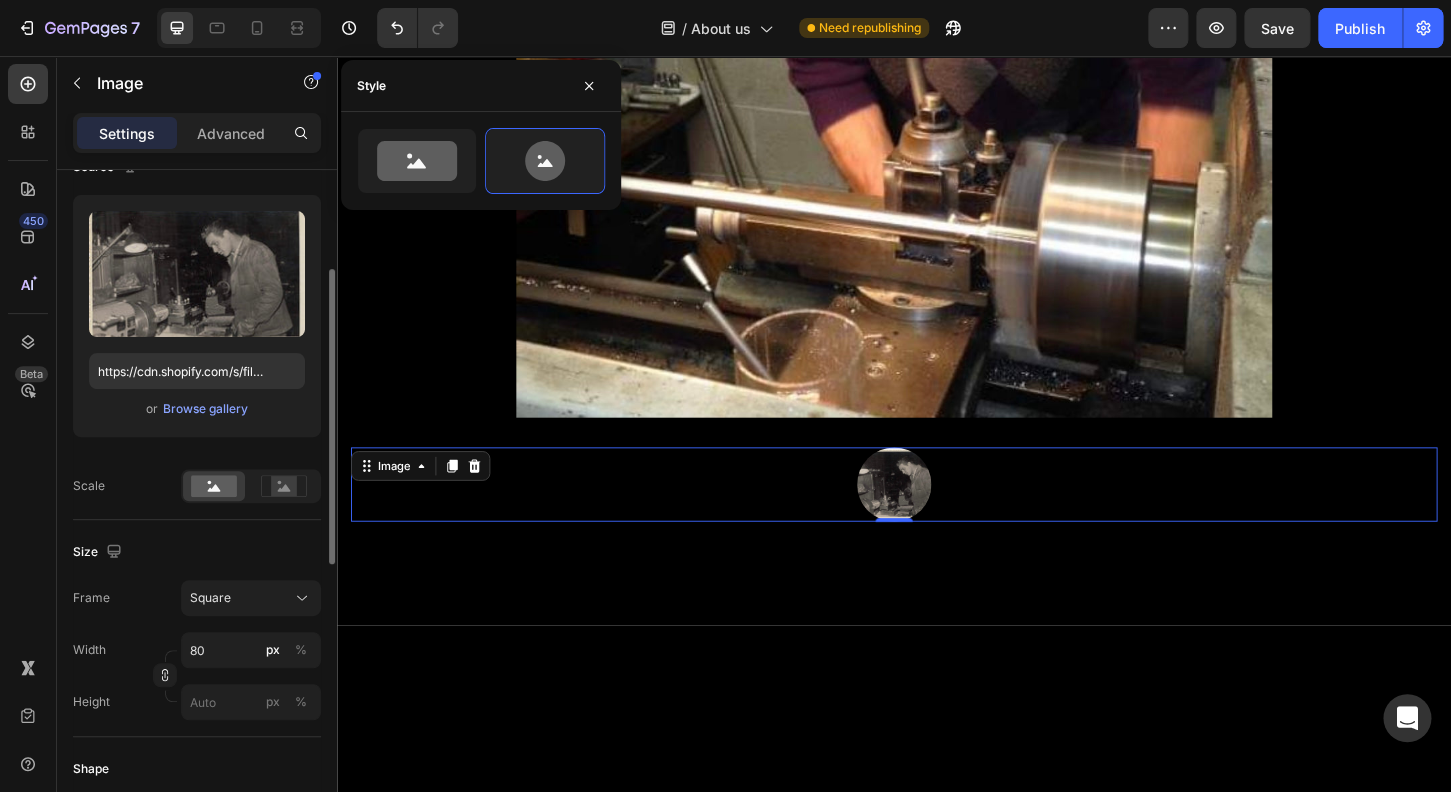 scroll, scrollTop: 352, scrollLeft: 0, axis: vertical 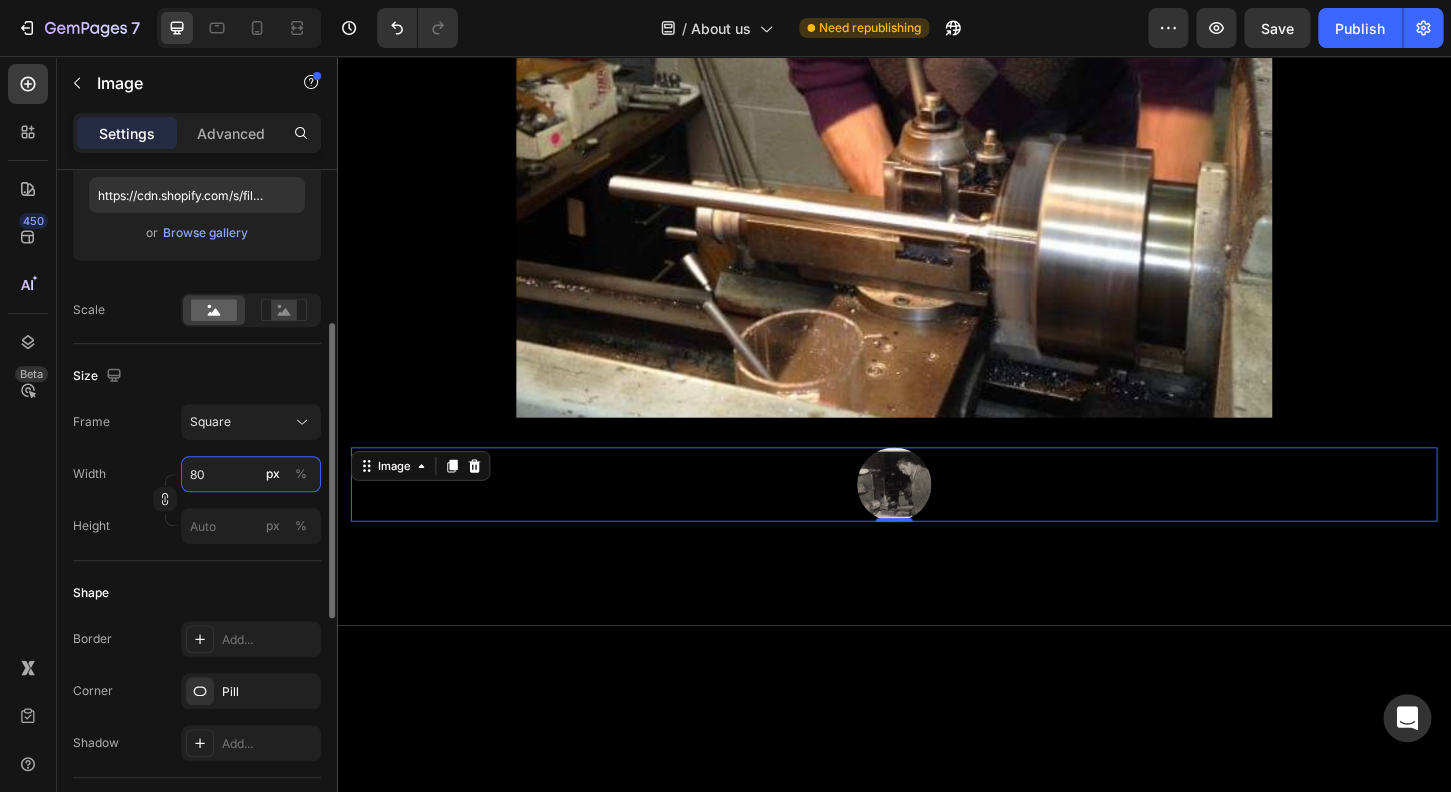 click on "80" at bounding box center (251, 474) 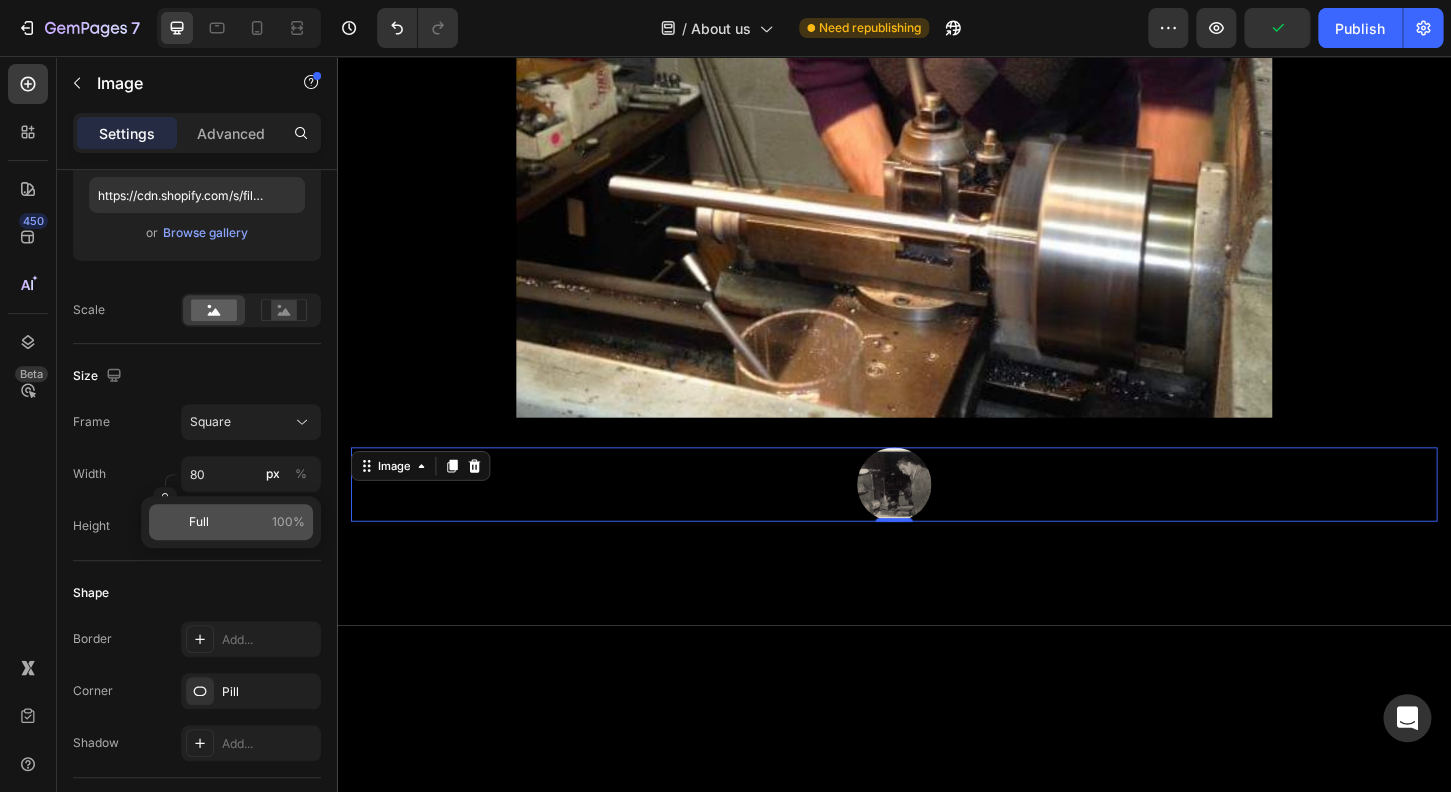 click on "Full 100%" at bounding box center [247, 522] 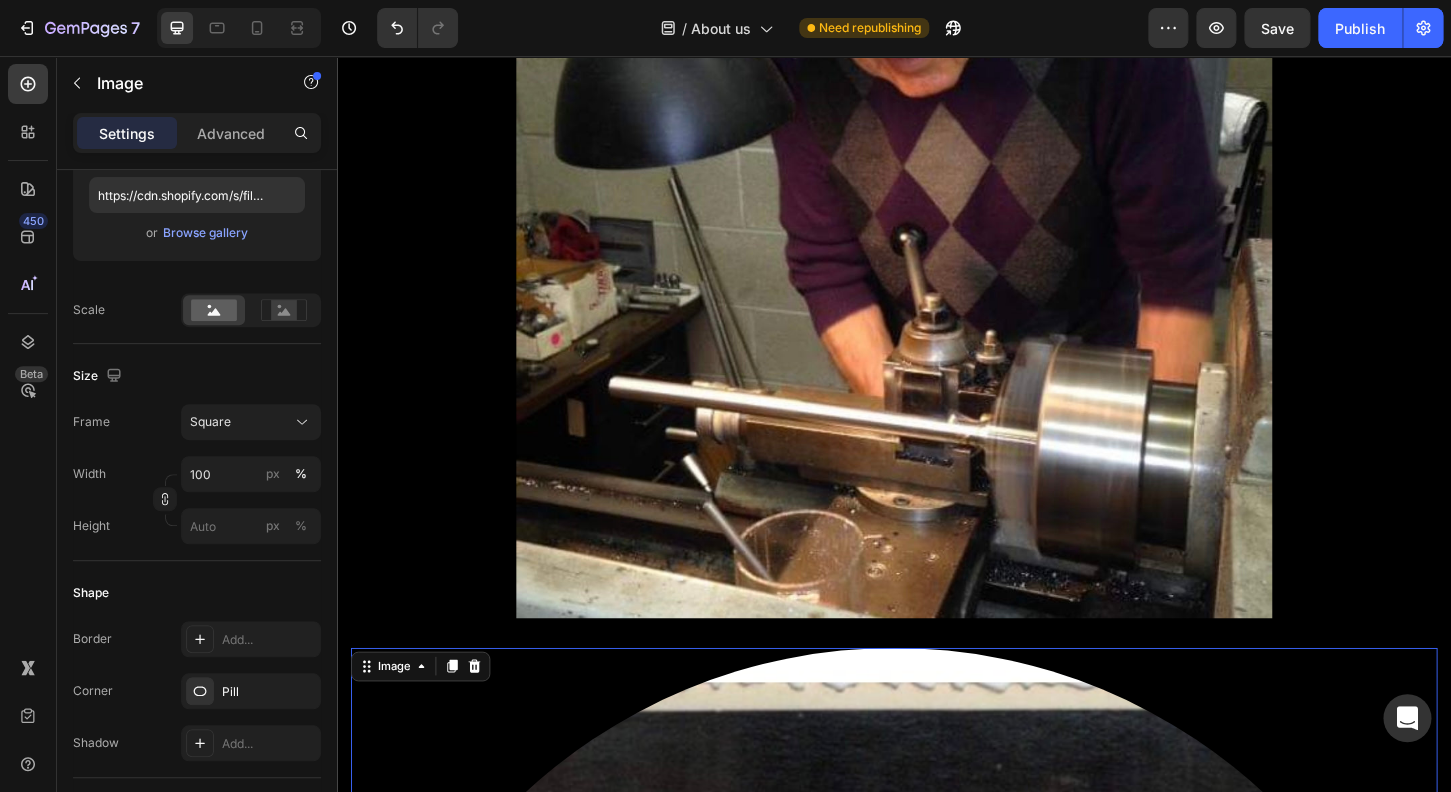 scroll, scrollTop: 2064, scrollLeft: 0, axis: vertical 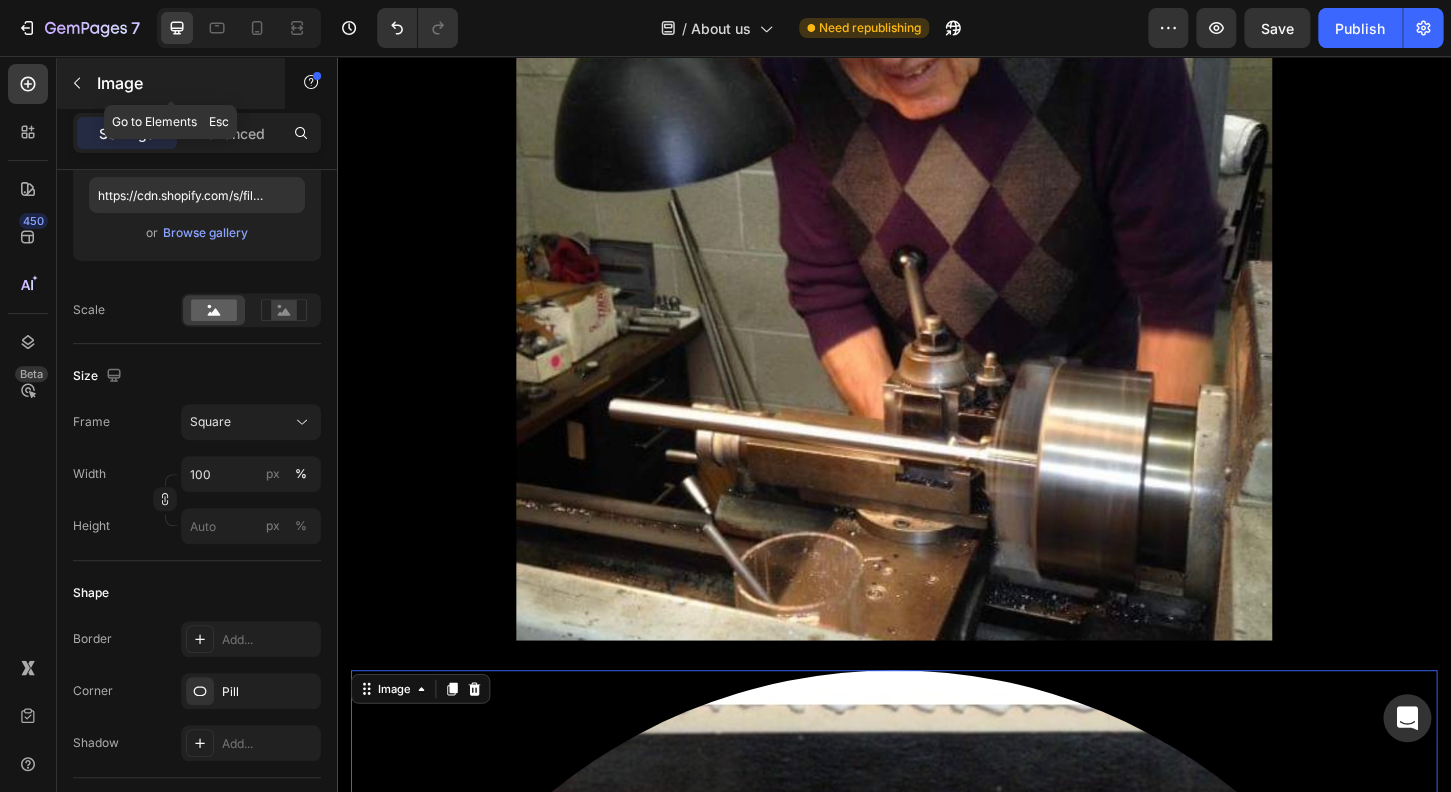 click 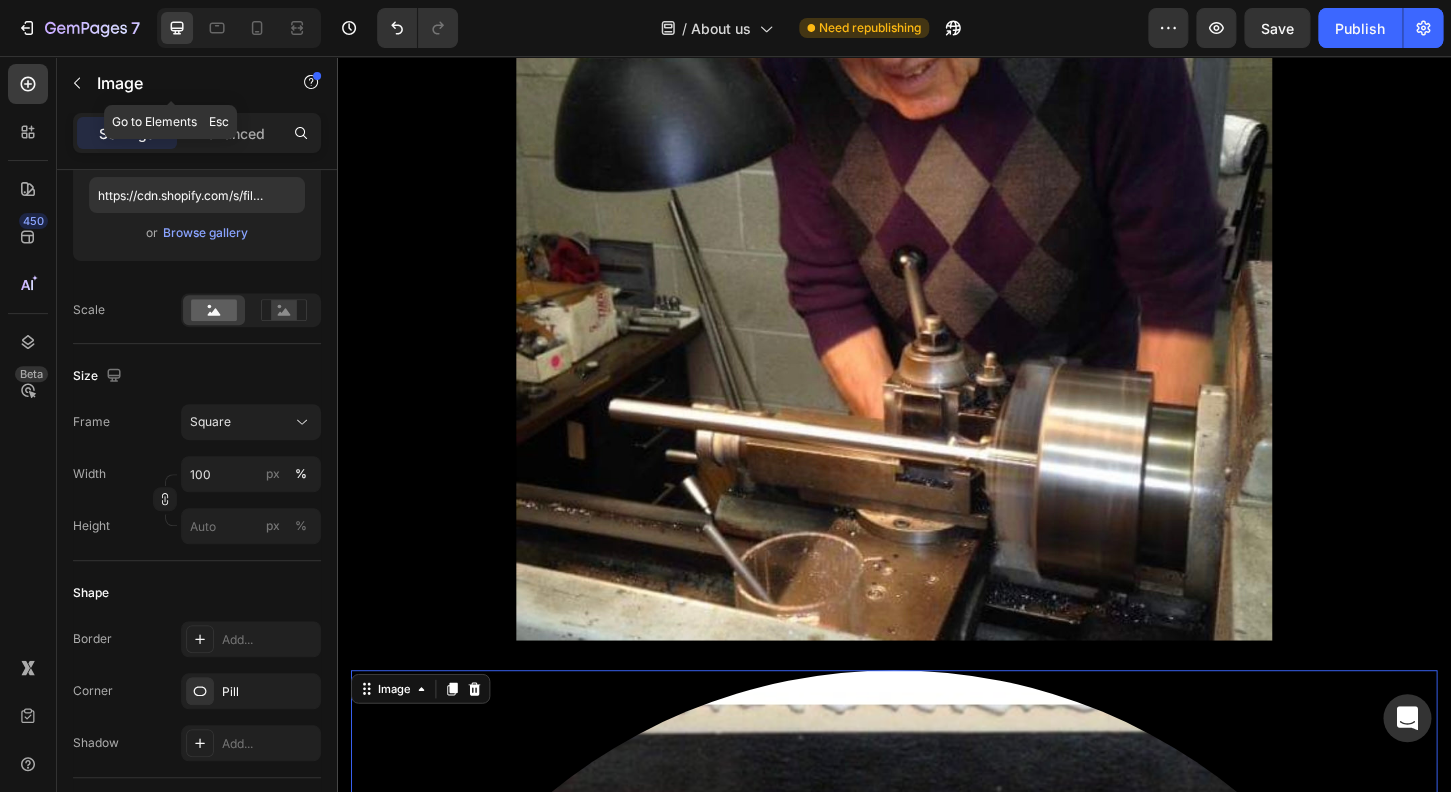scroll, scrollTop: 752, scrollLeft: 0, axis: vertical 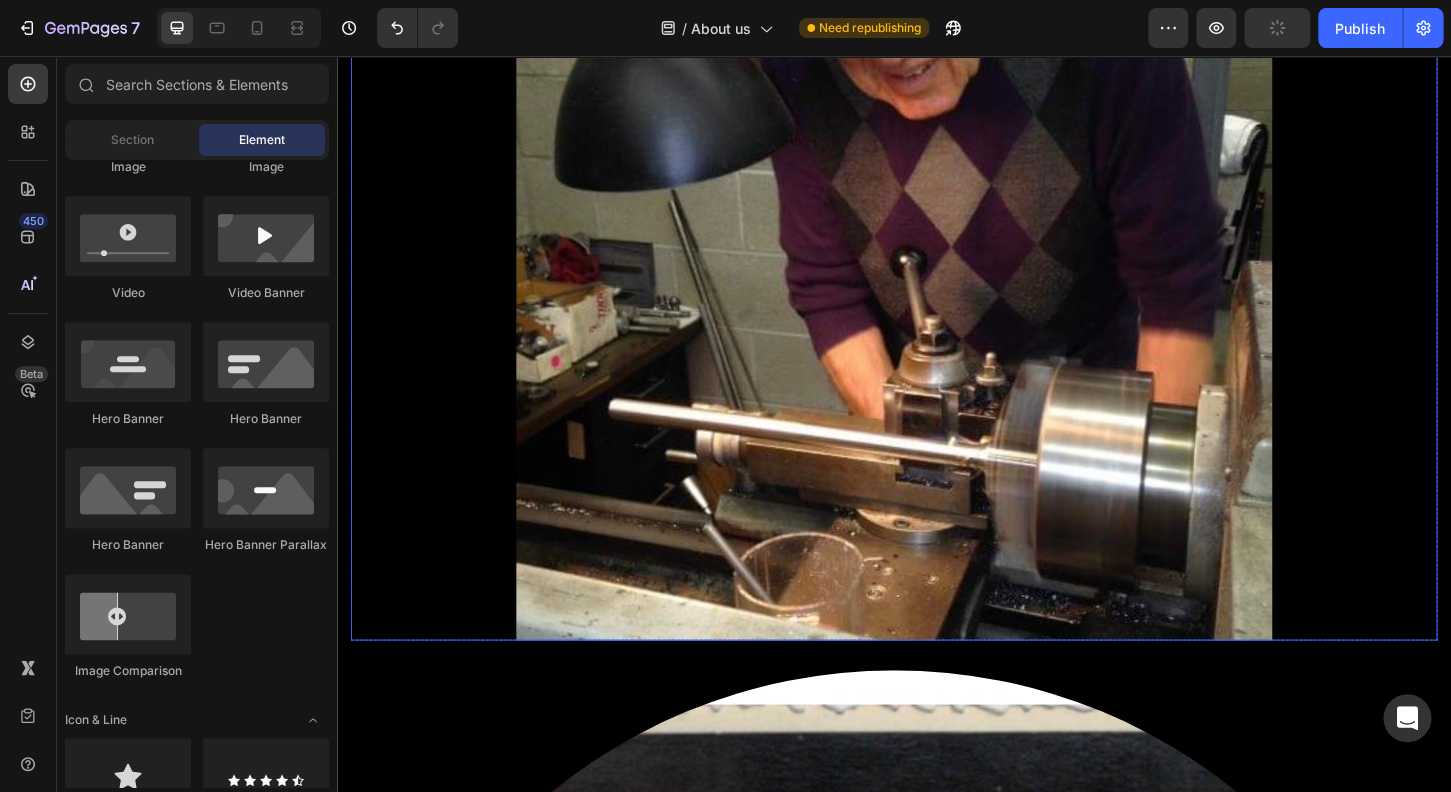 click at bounding box center [937, 247] 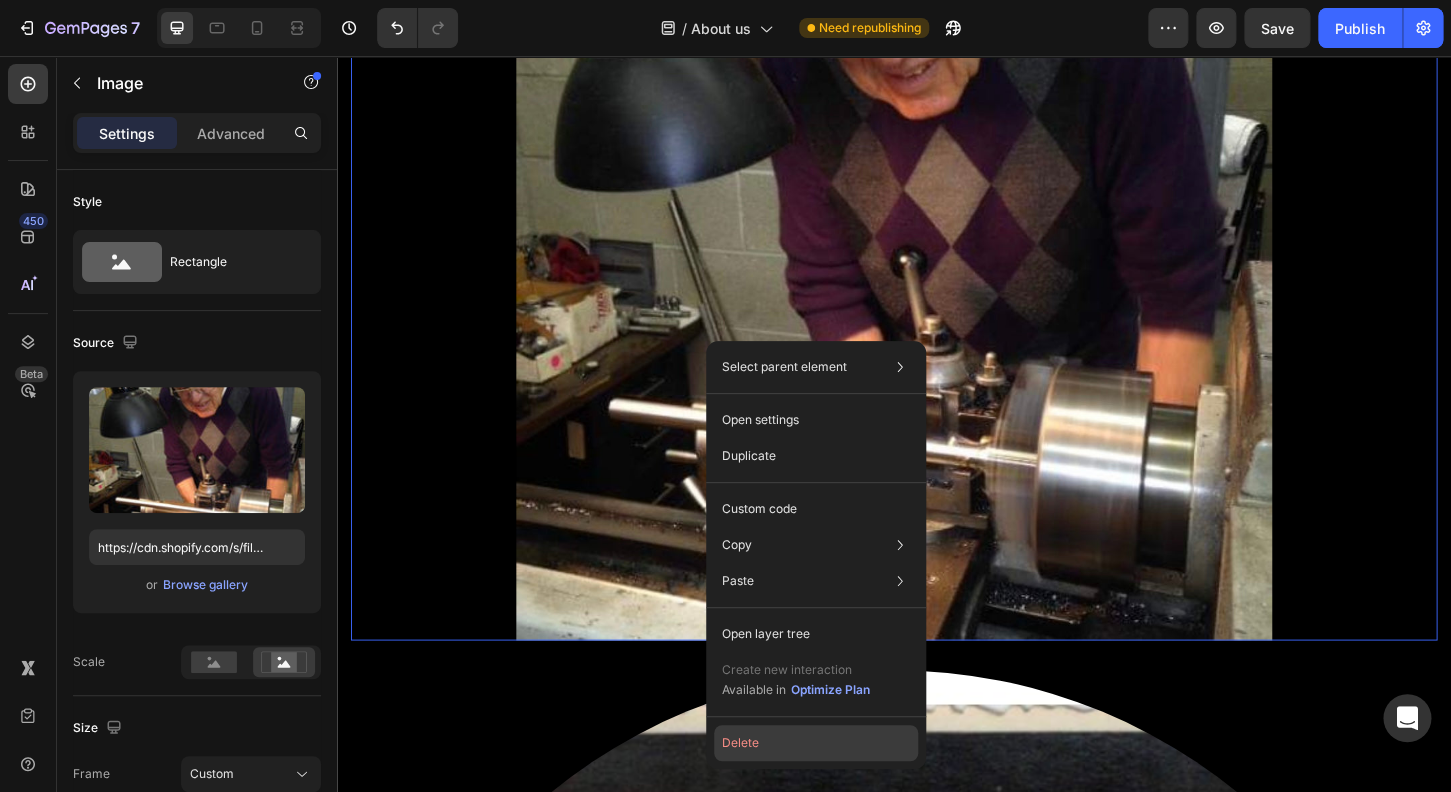 click on "Delete" 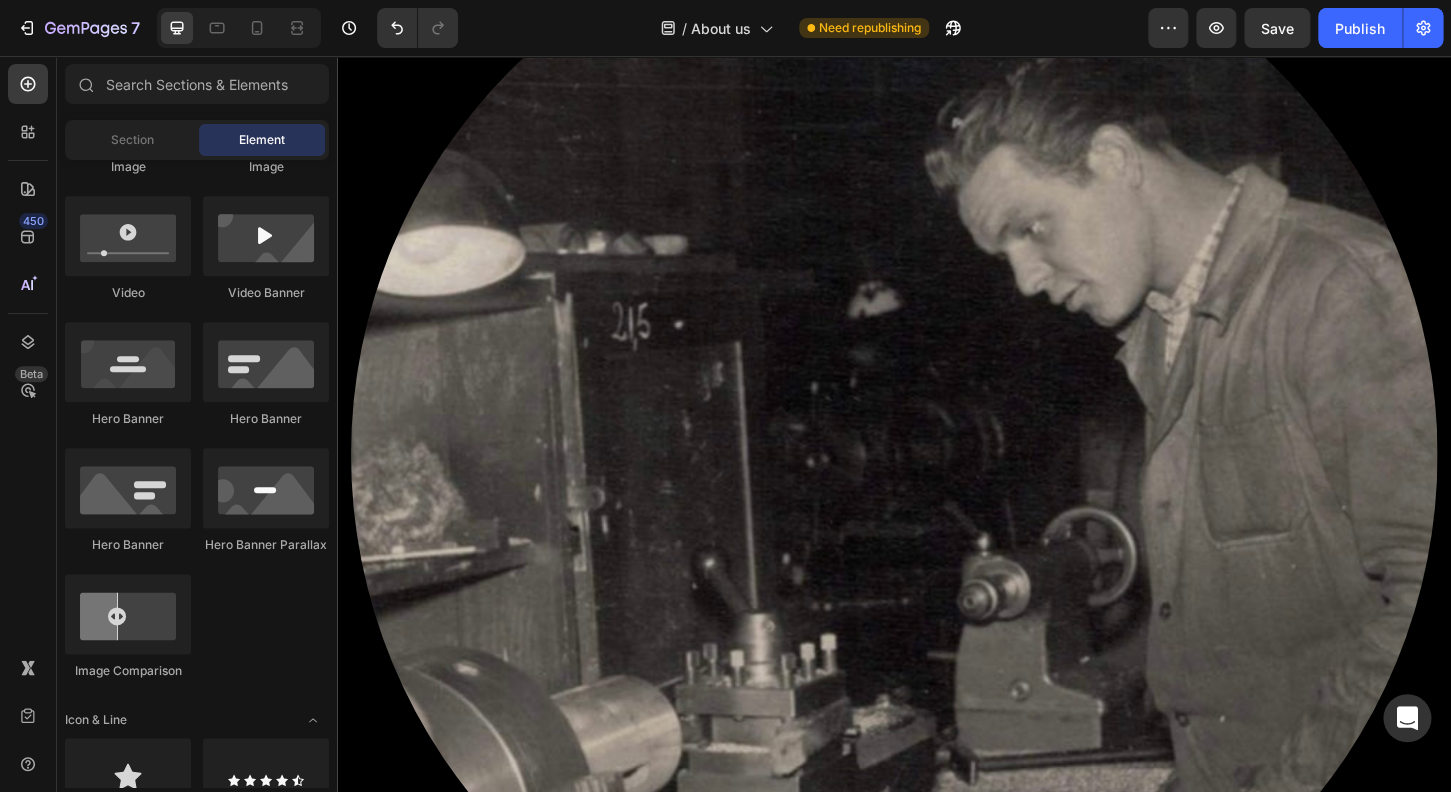 scroll, scrollTop: 752, scrollLeft: 0, axis: vertical 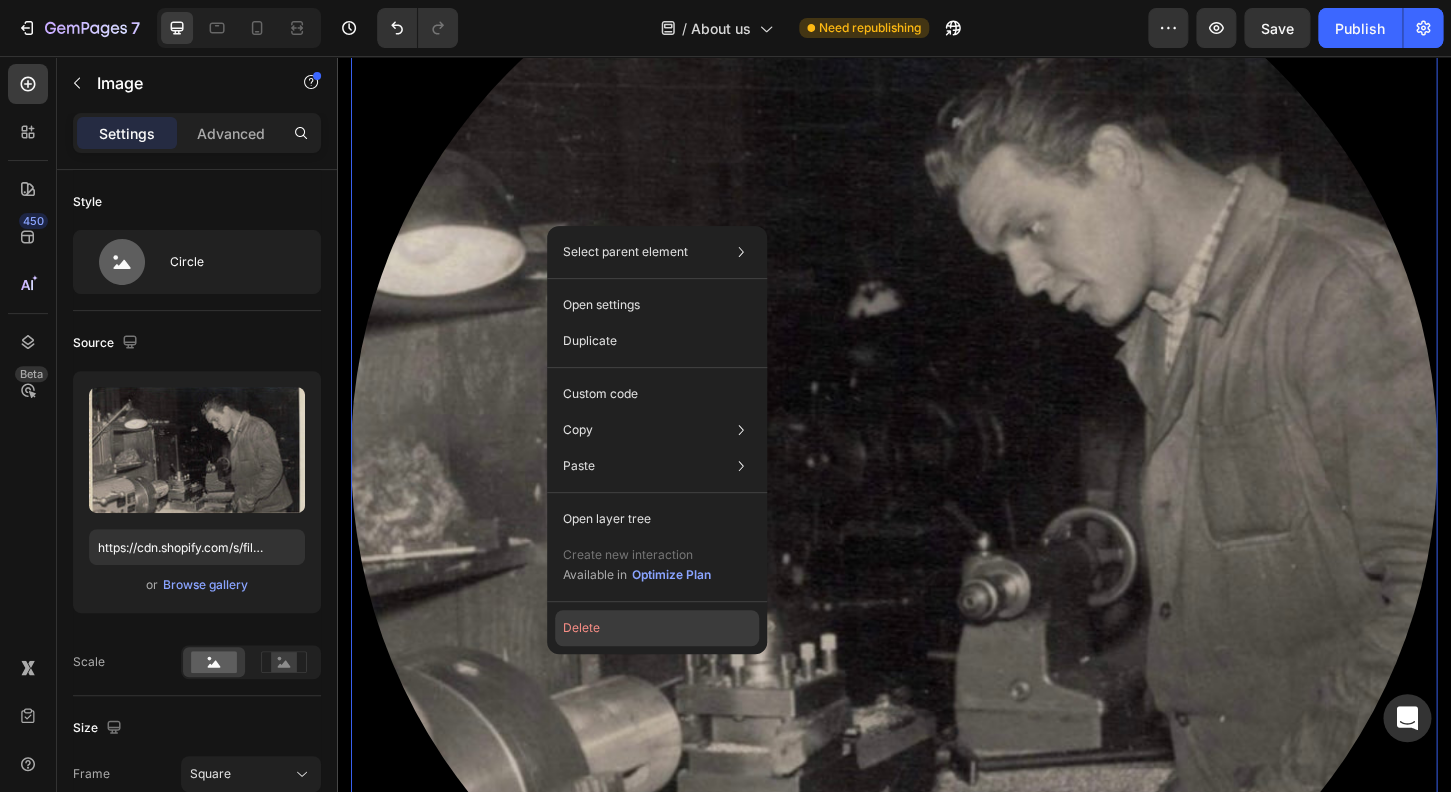 click on "Delete" 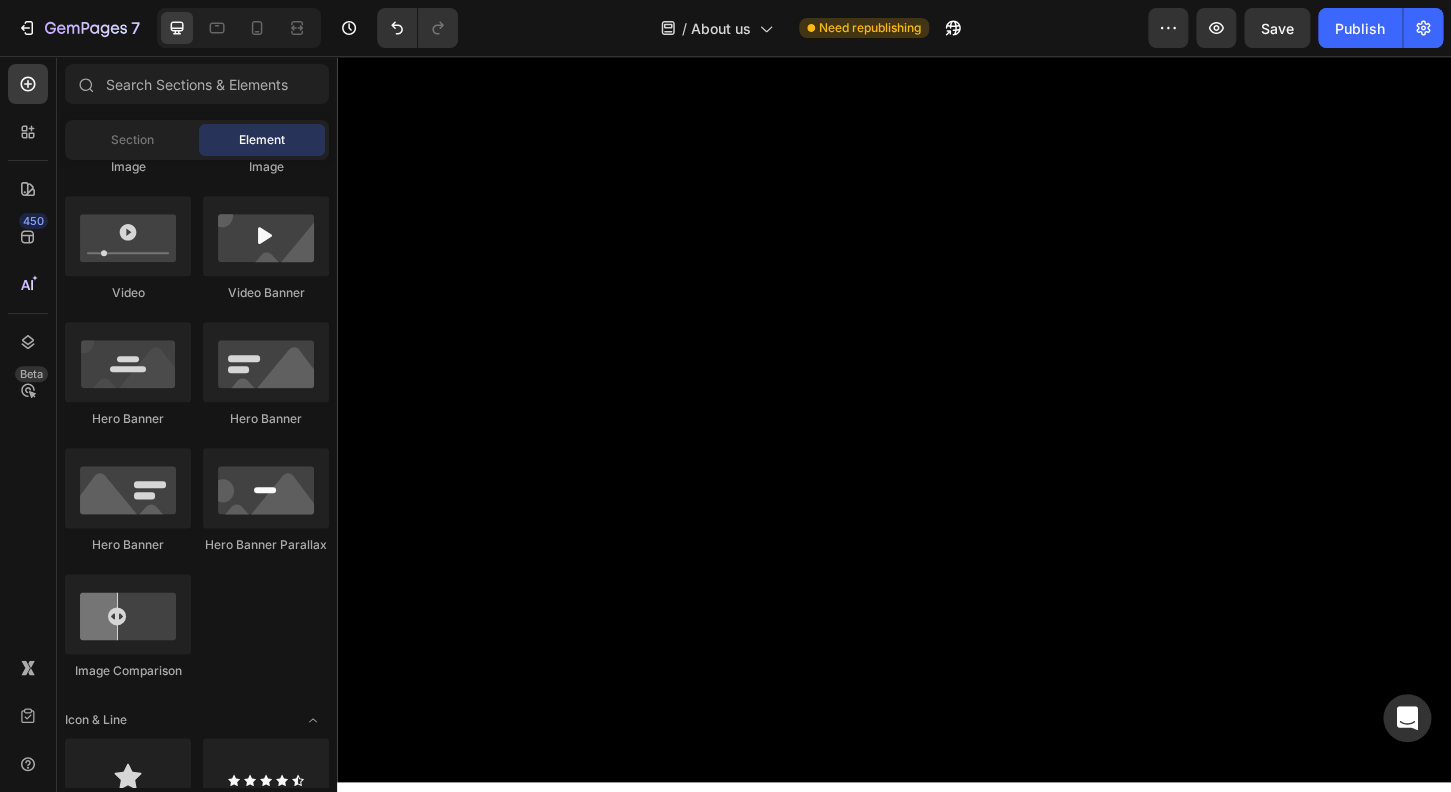 scroll, scrollTop: 752, scrollLeft: 0, axis: vertical 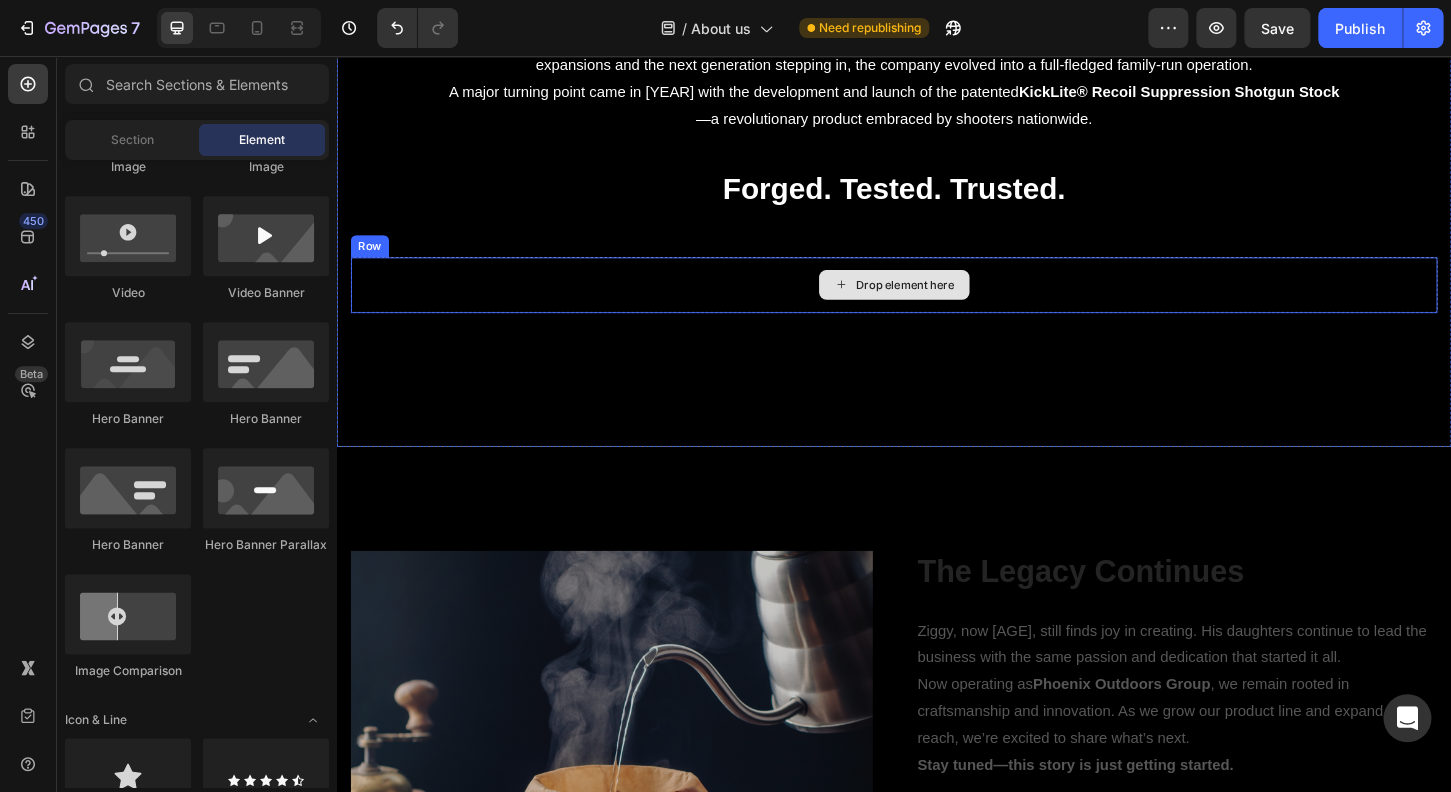 click on "Drop element here" at bounding box center (949, 302) 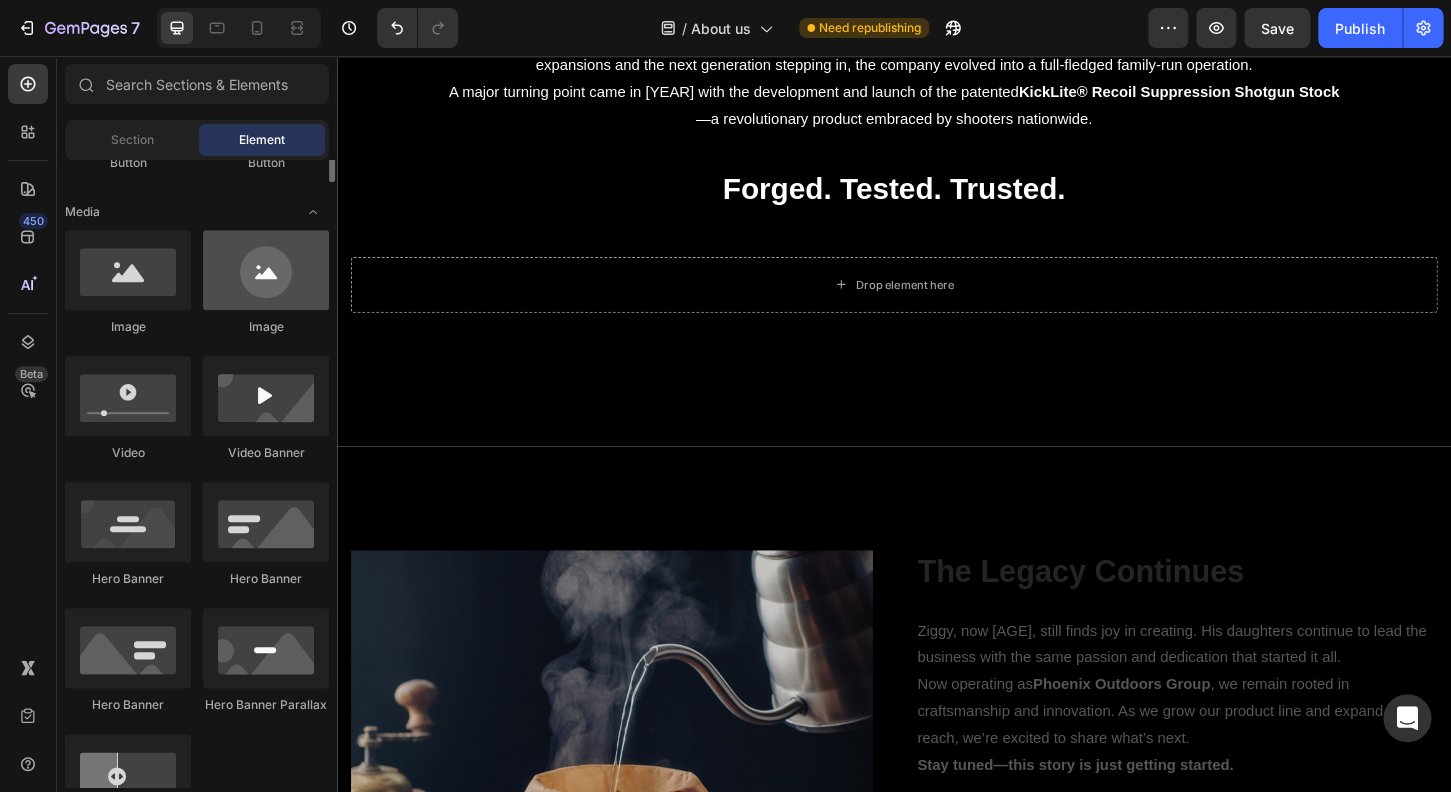 scroll, scrollTop: 496, scrollLeft: 0, axis: vertical 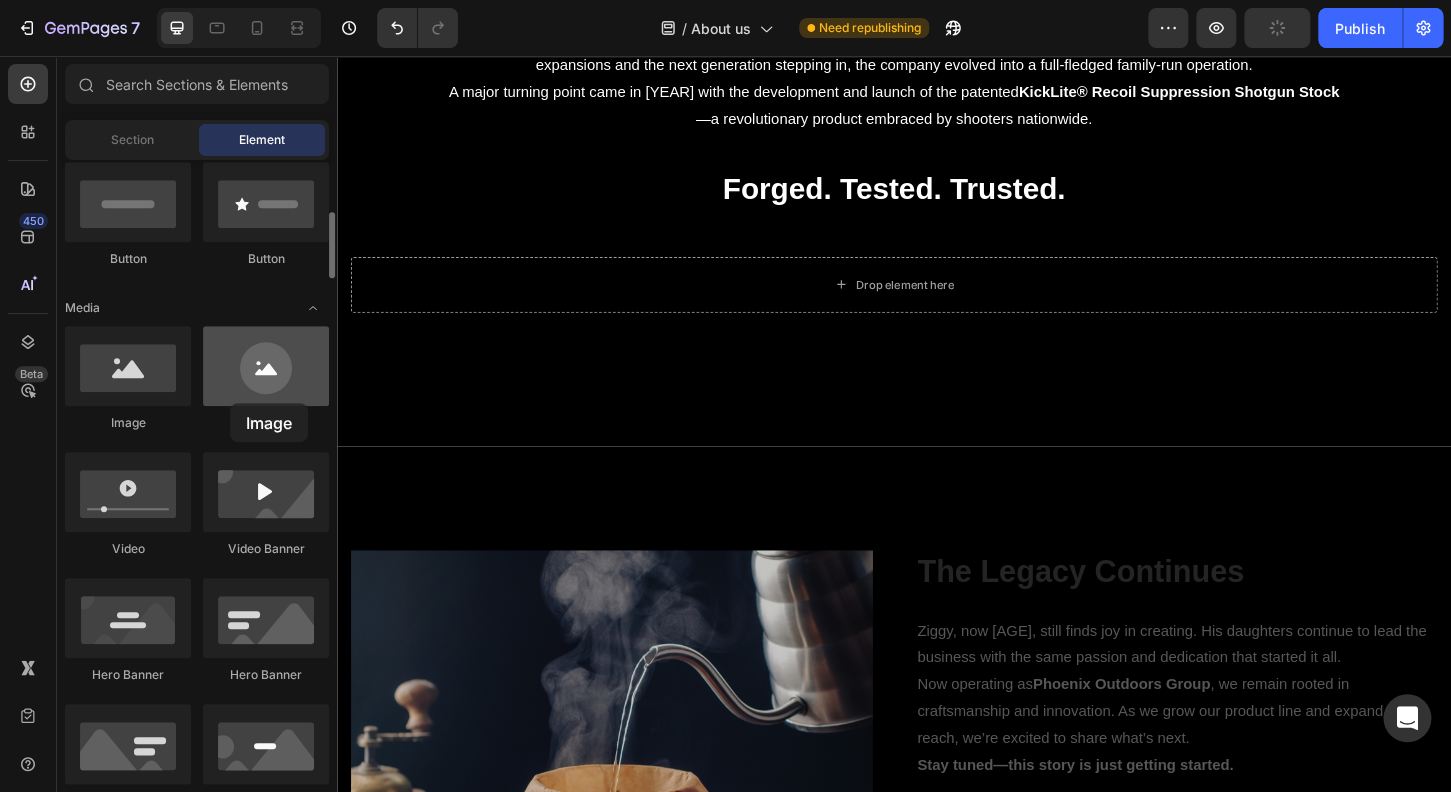 click at bounding box center [266, 366] 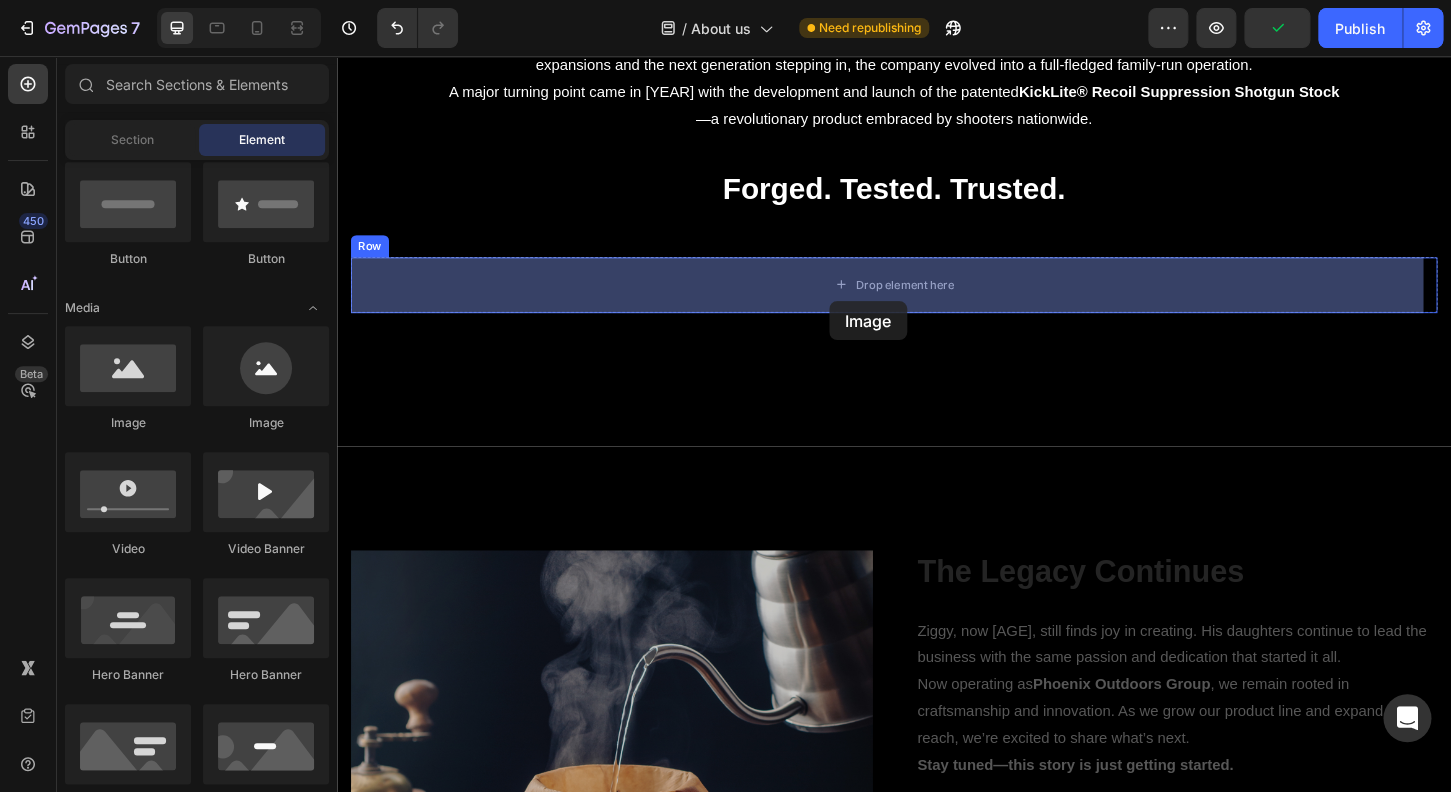 drag, startPoint x: 600, startPoint y: 452, endPoint x: 829, endPoint y: 301, distance: 274.30276 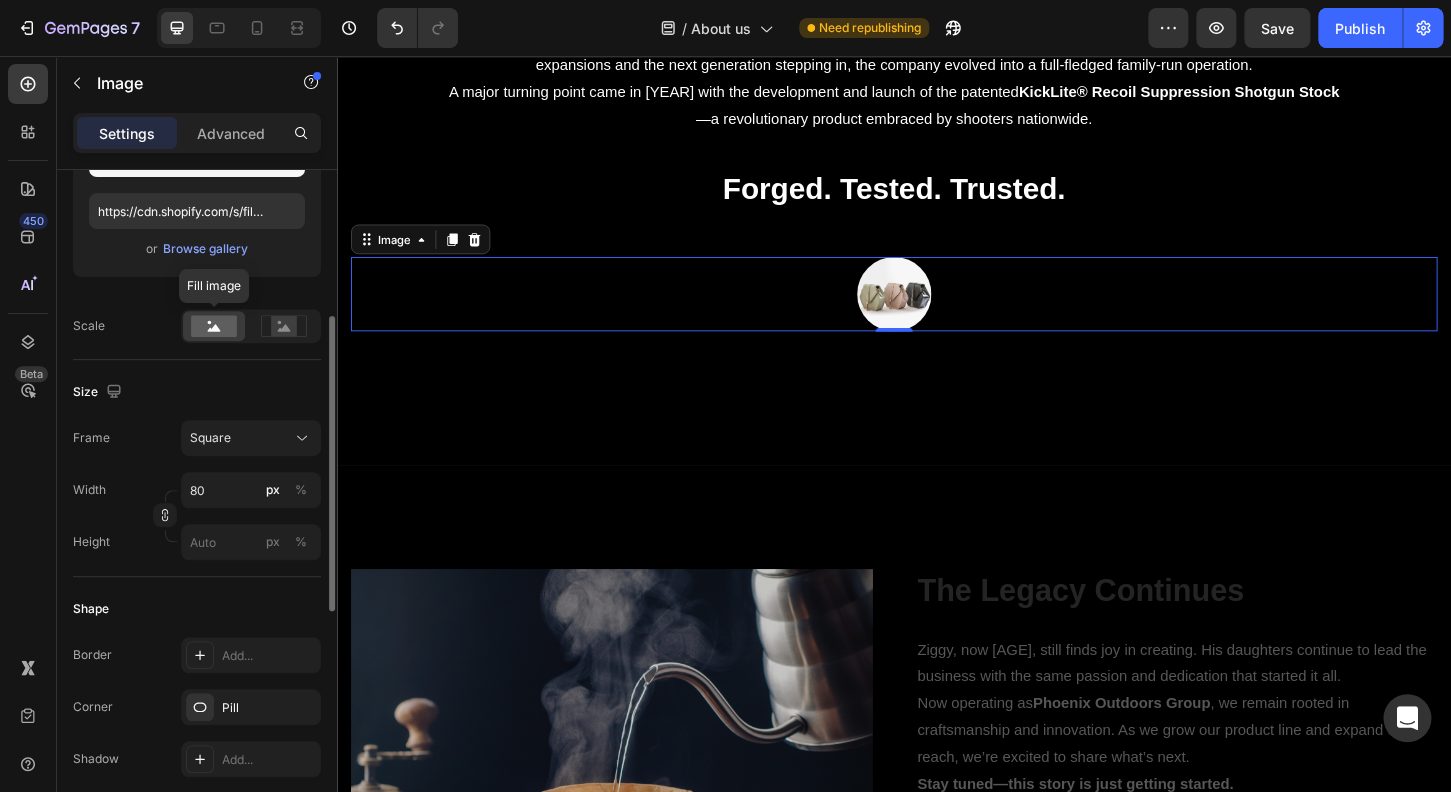 scroll, scrollTop: 0, scrollLeft: 0, axis: both 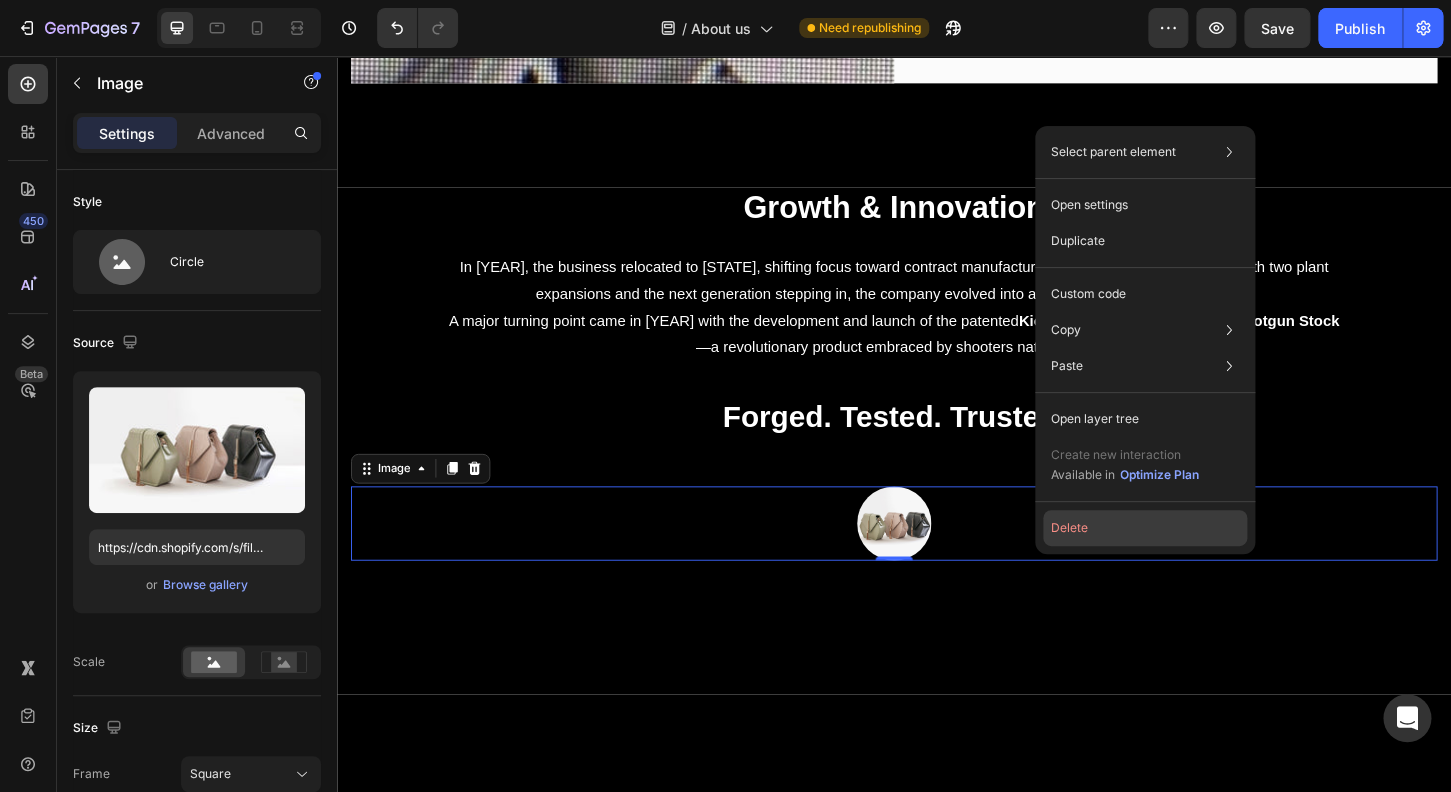 click on "Delete" 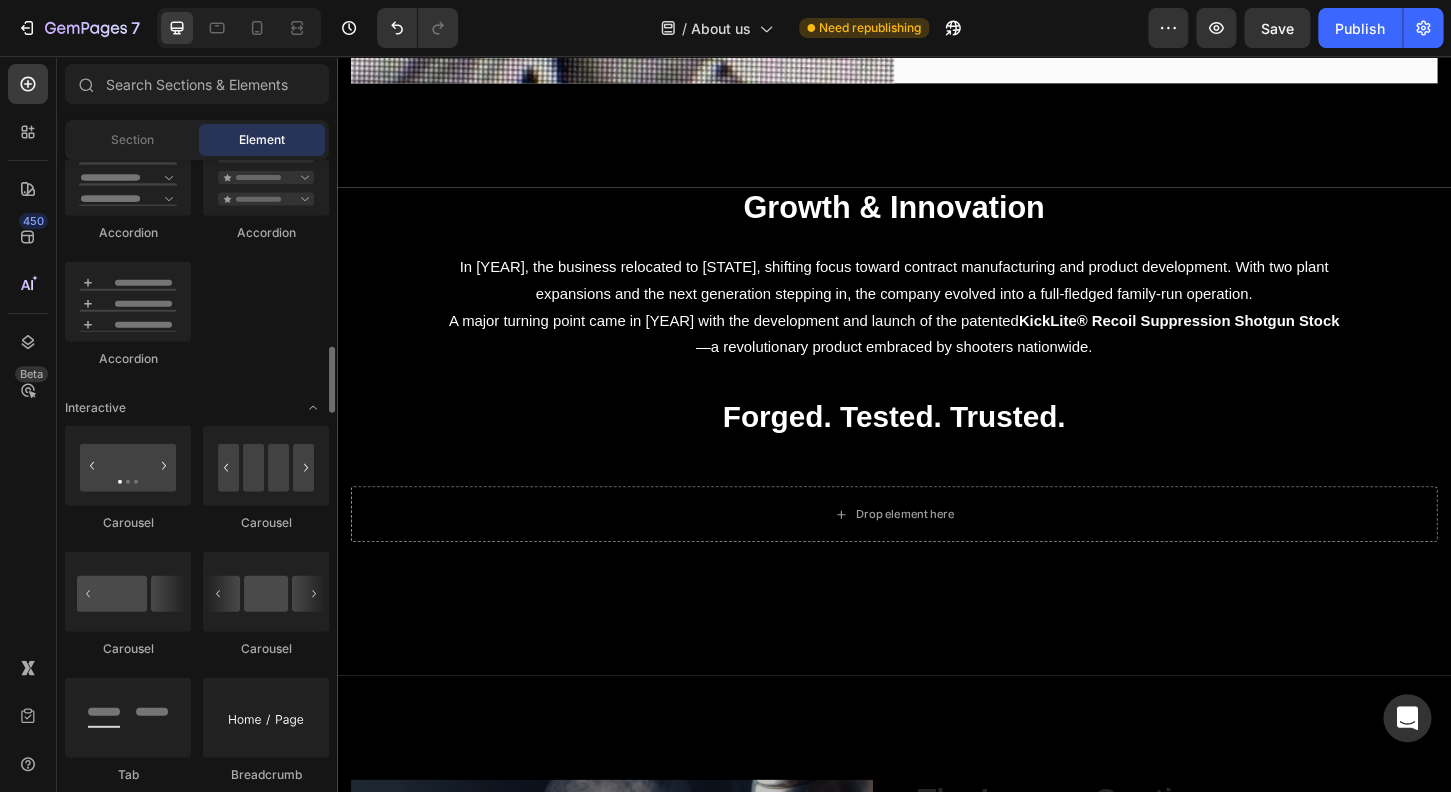scroll, scrollTop: 1808, scrollLeft: 0, axis: vertical 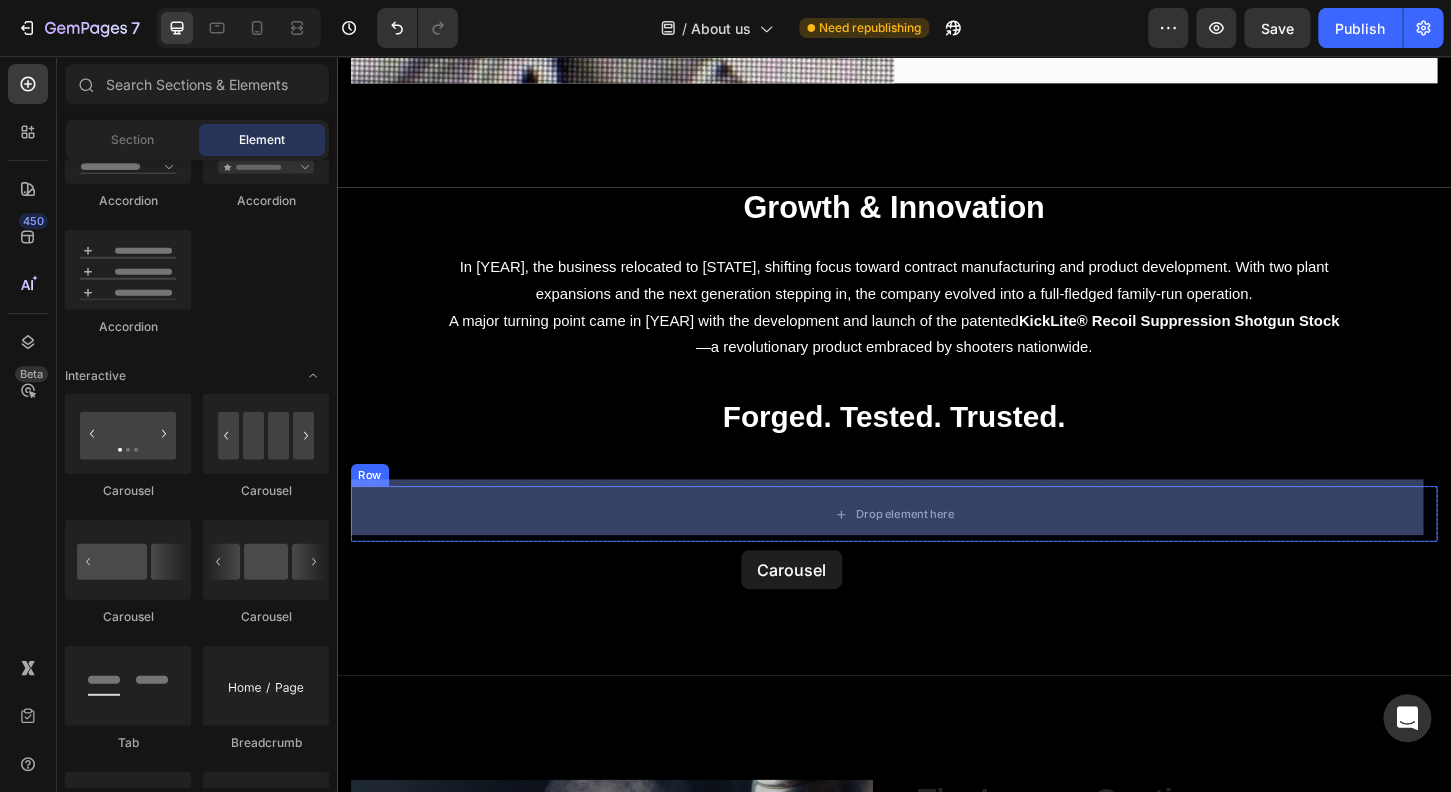 drag, startPoint x: 468, startPoint y: 505, endPoint x: 741, endPoint y: 550, distance: 276.68393 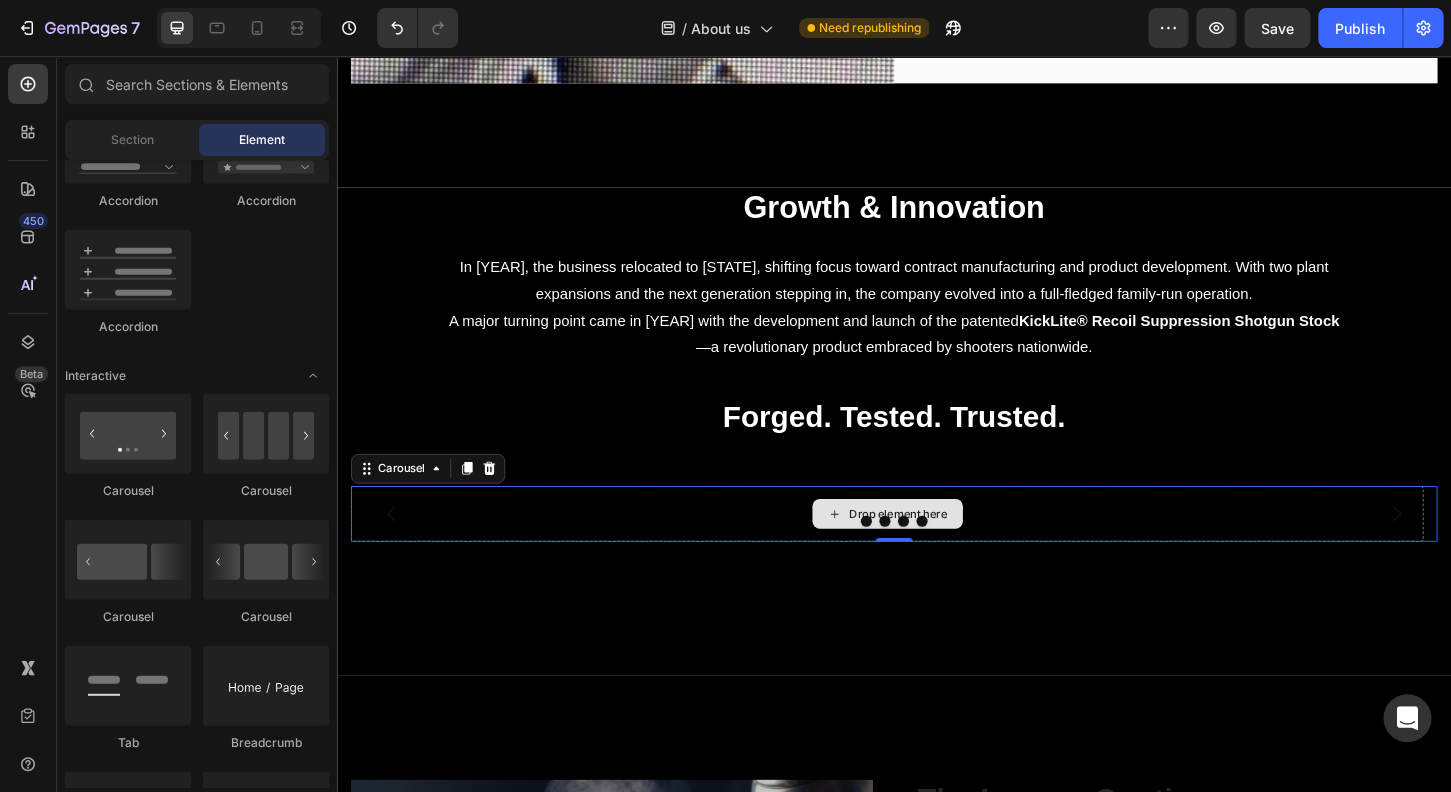 scroll, scrollTop: 1808, scrollLeft: 0, axis: vertical 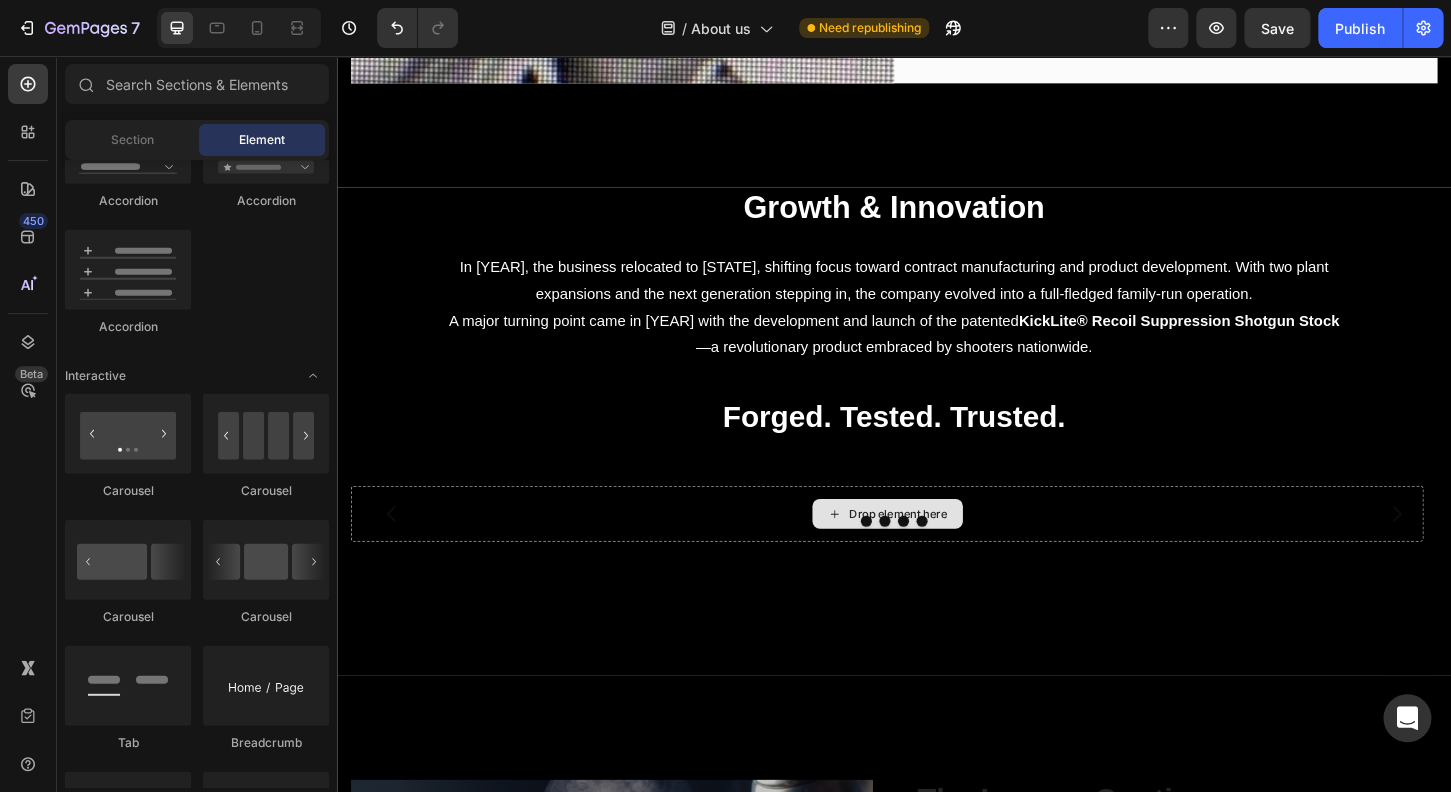 click on "Drop element here" at bounding box center (942, 549) 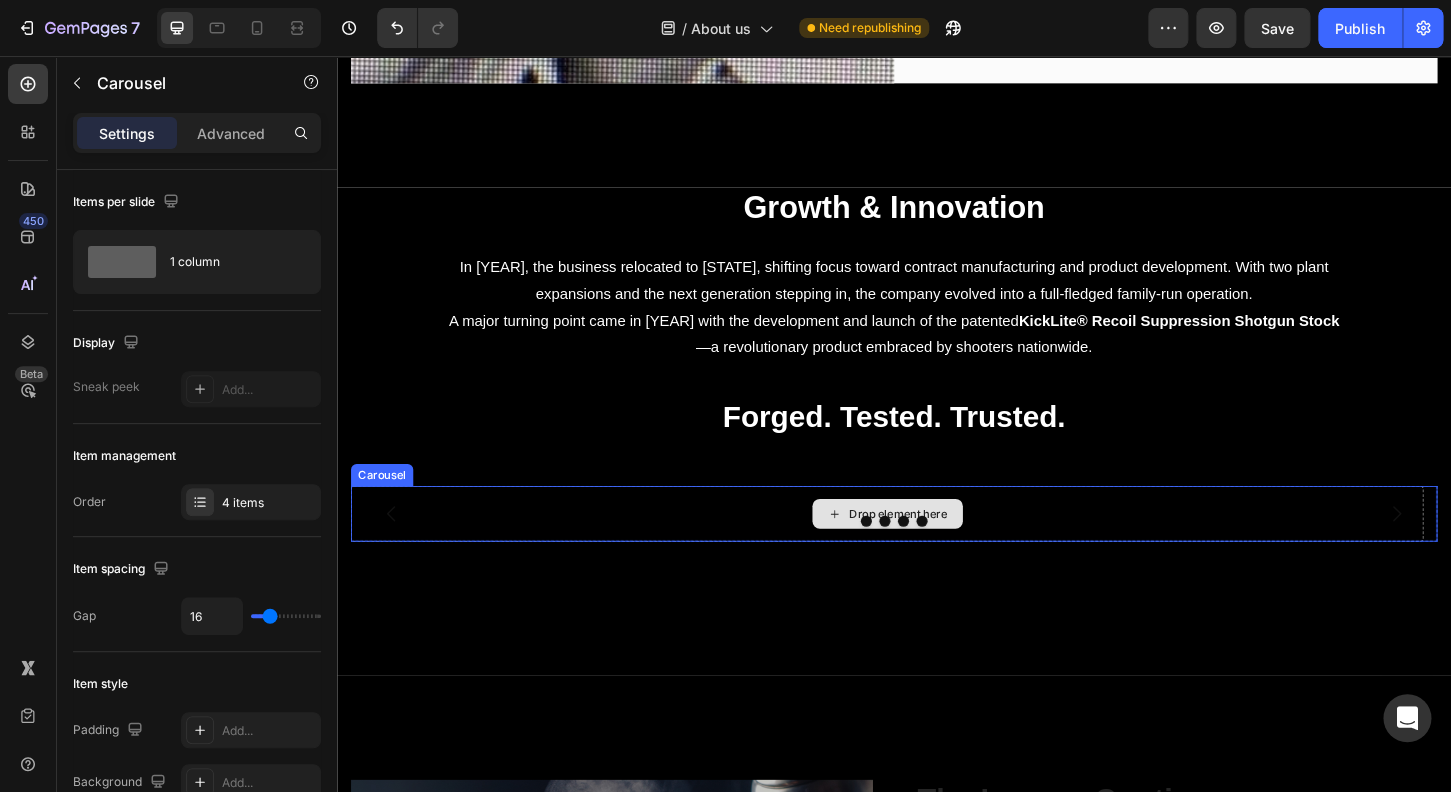 click on "Drop element here" at bounding box center [929, 549] 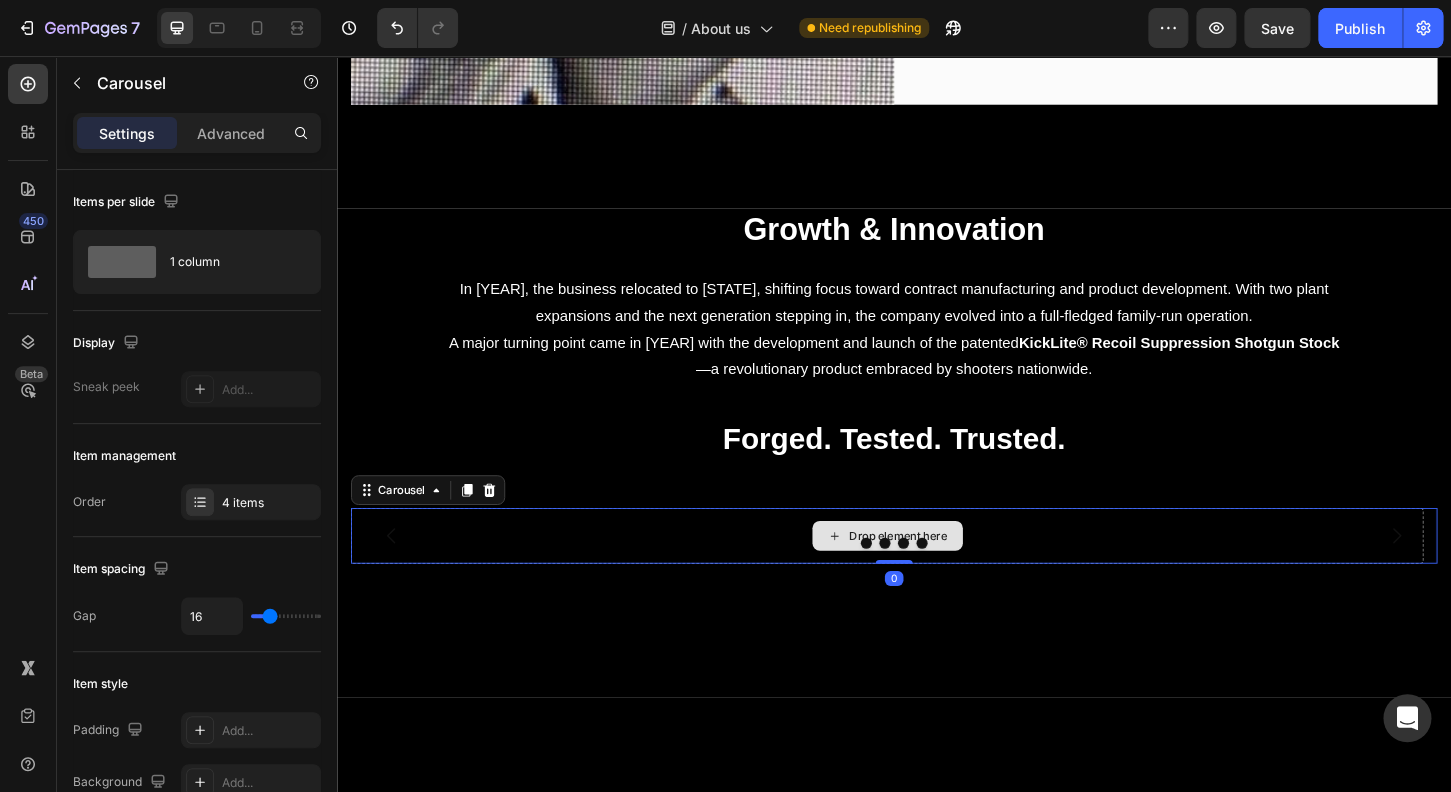 scroll, scrollTop: 1328, scrollLeft: 0, axis: vertical 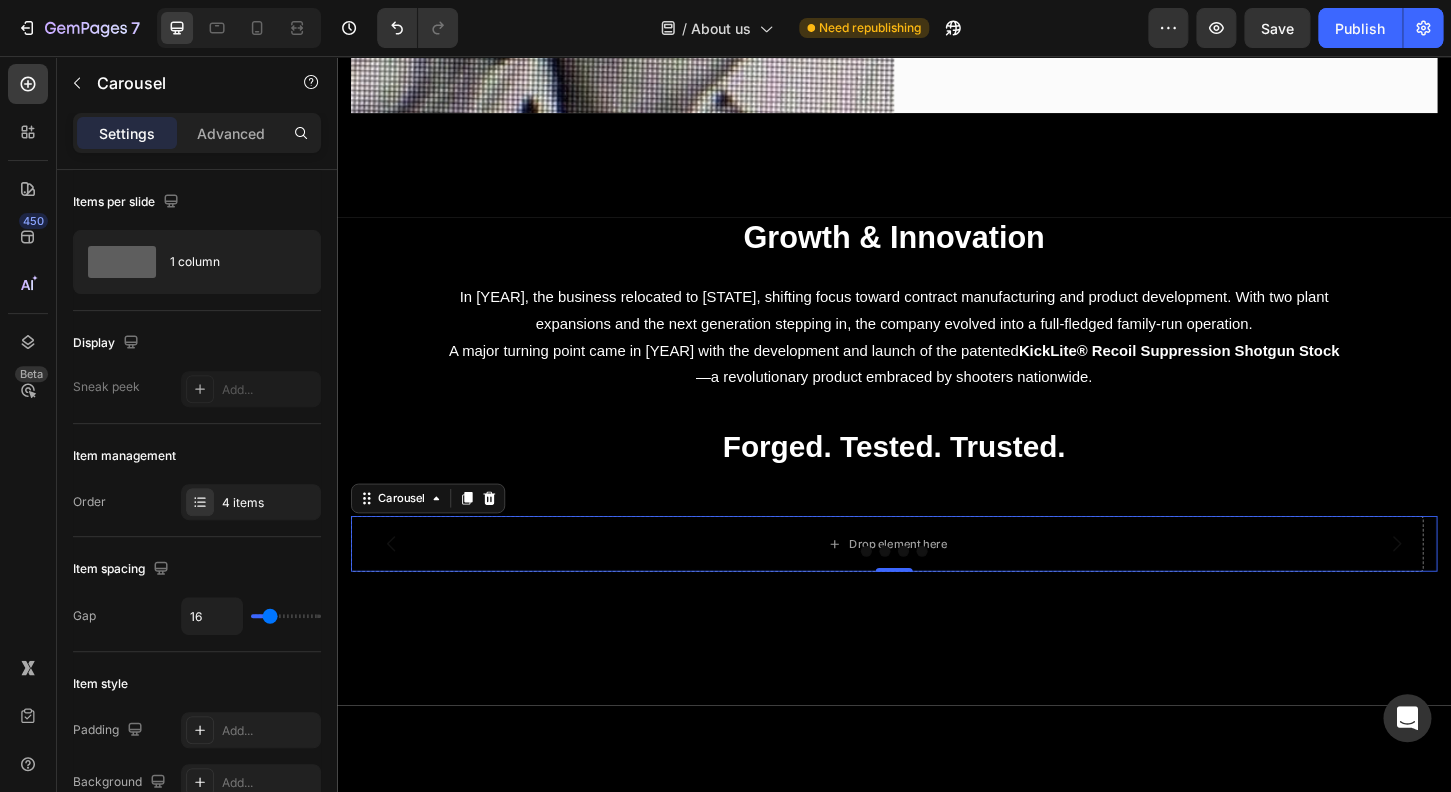 click at bounding box center [937, 589] 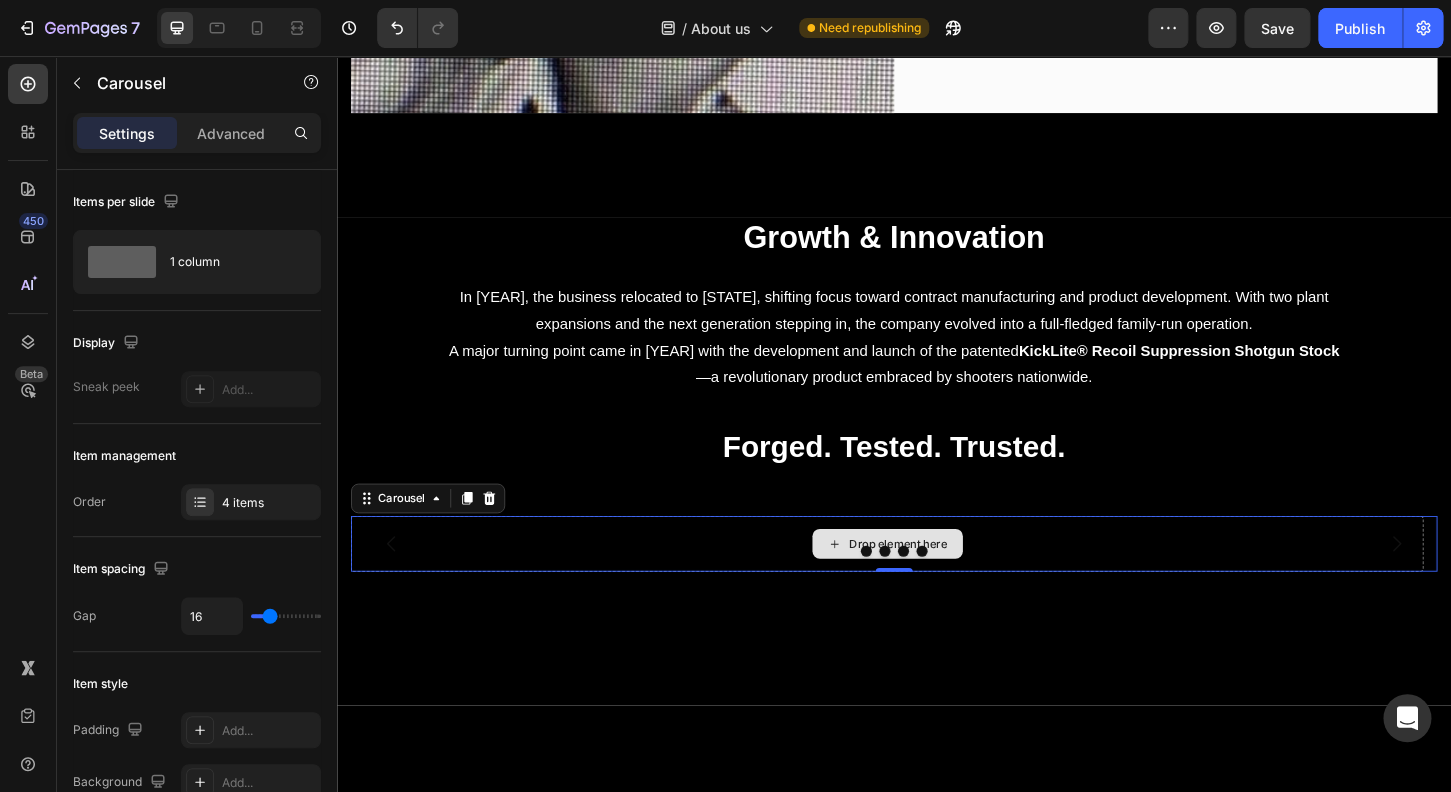 scroll, scrollTop: 1808, scrollLeft: 0, axis: vertical 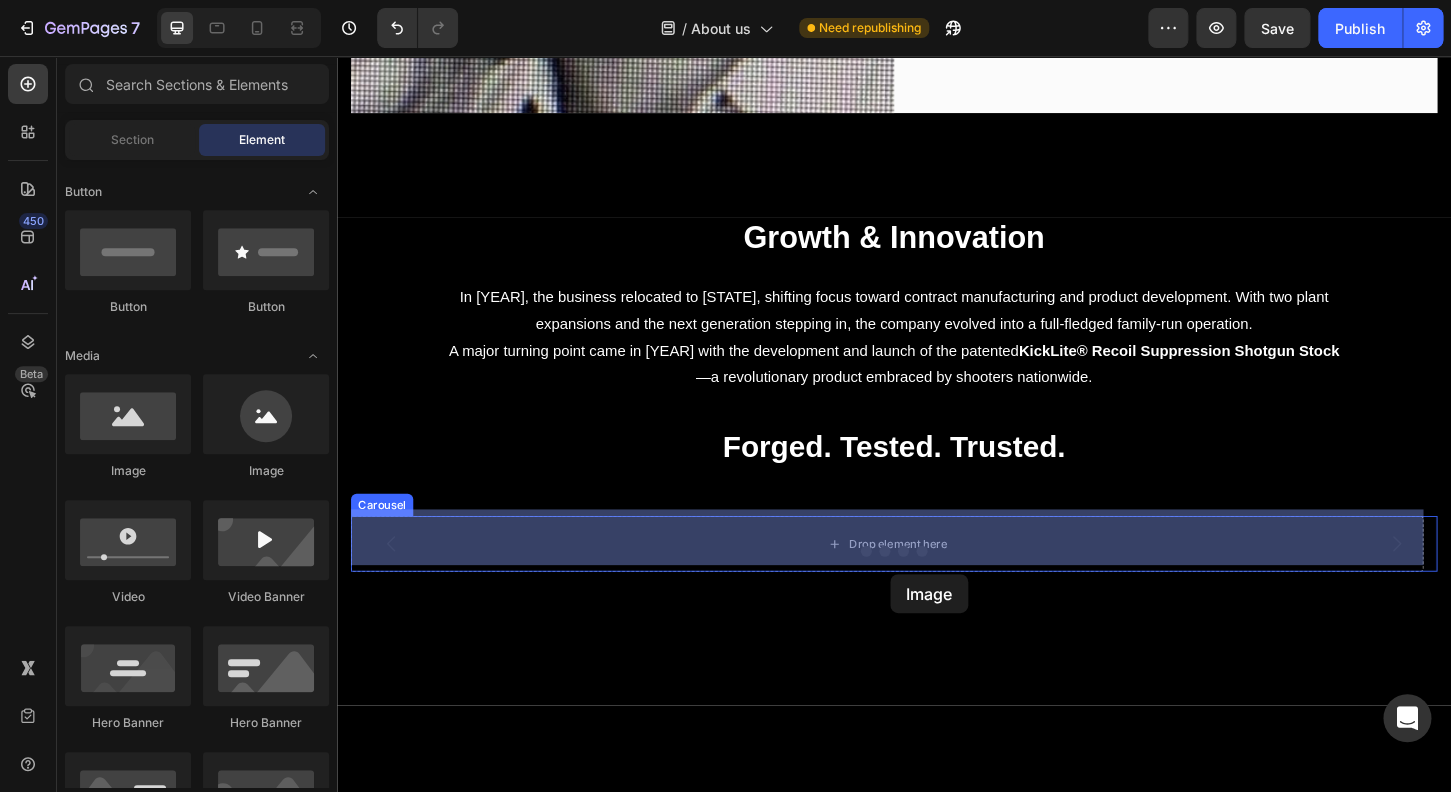 drag, startPoint x: 614, startPoint y: 474, endPoint x: 890, endPoint y: 574, distance: 293.5575 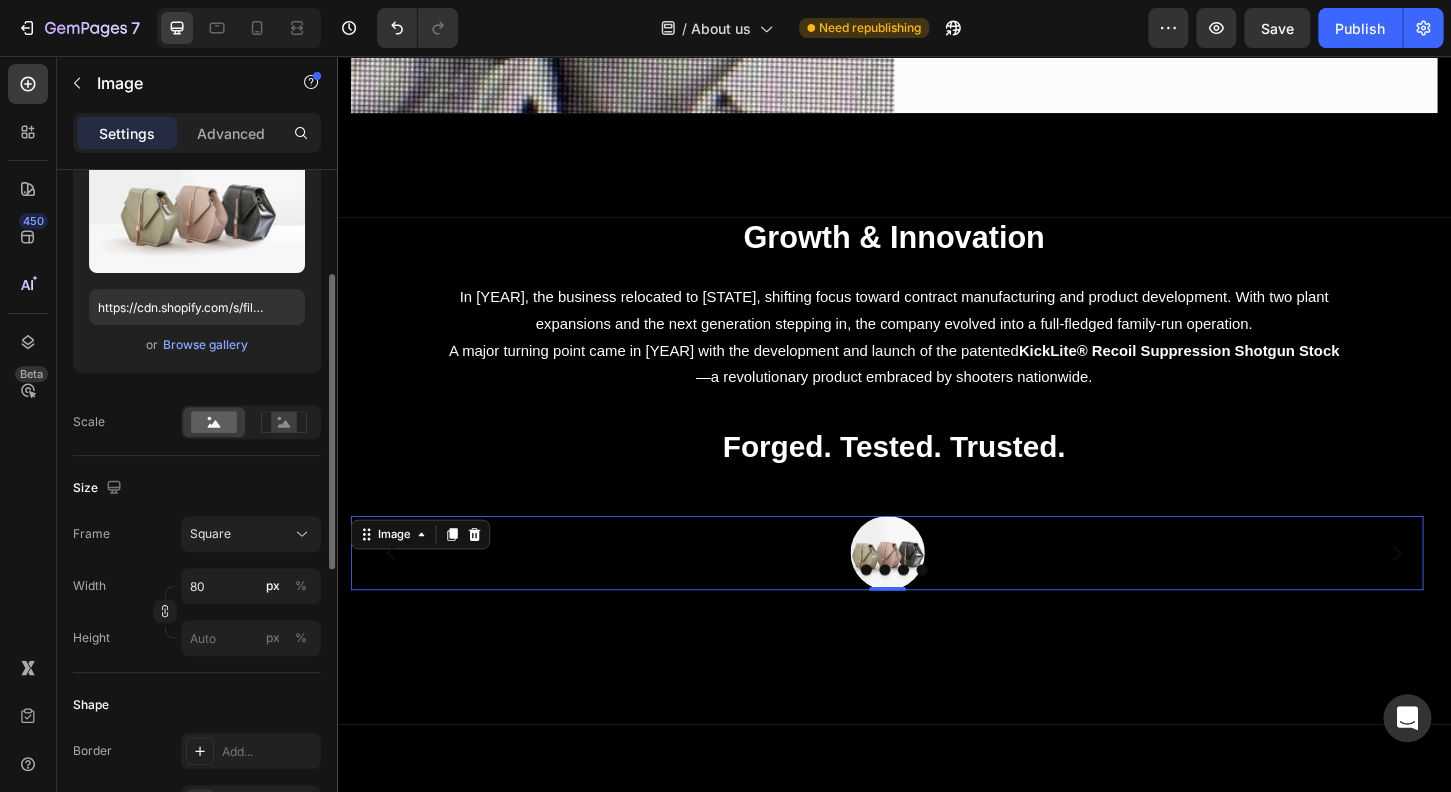 scroll, scrollTop: 0, scrollLeft: 0, axis: both 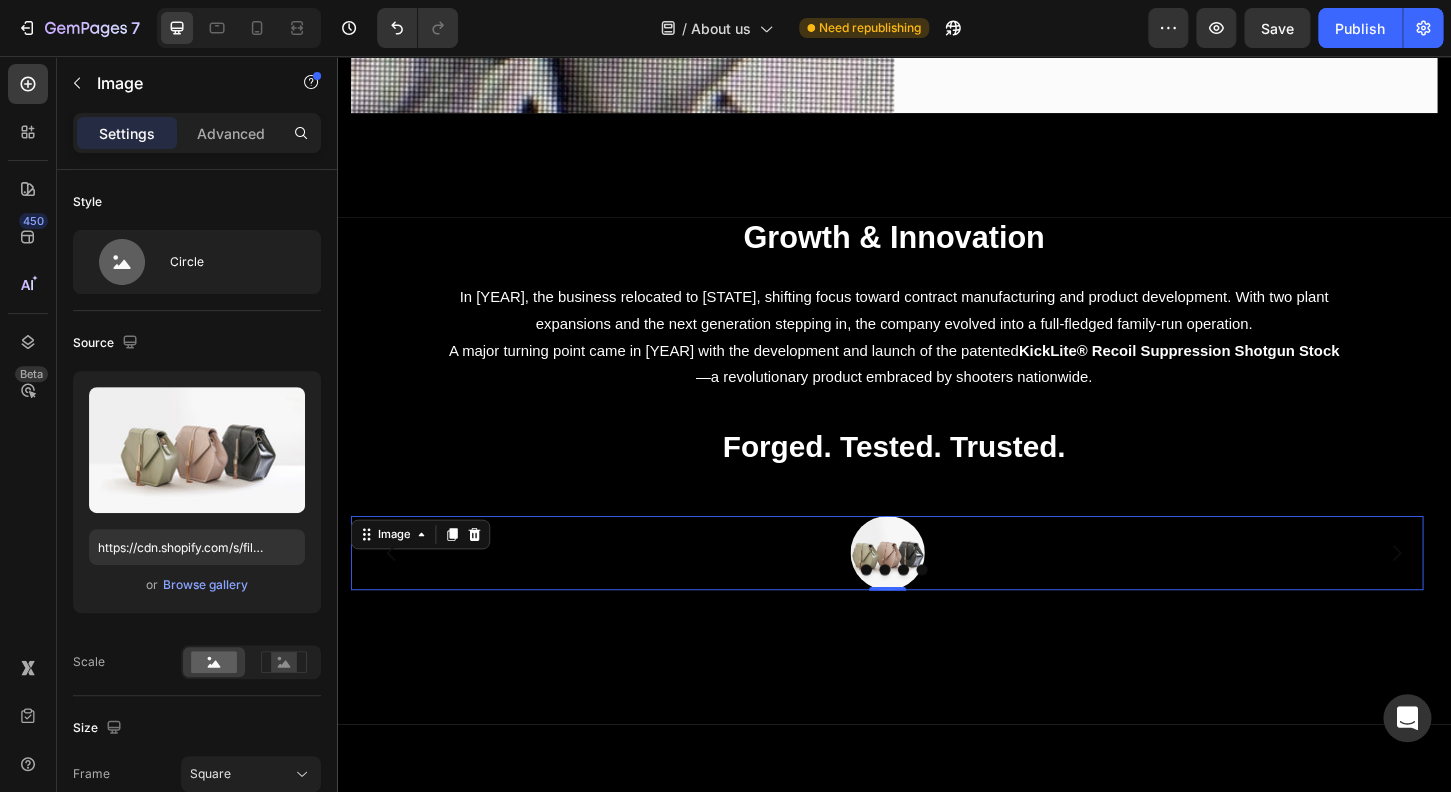 click at bounding box center [929, 591] 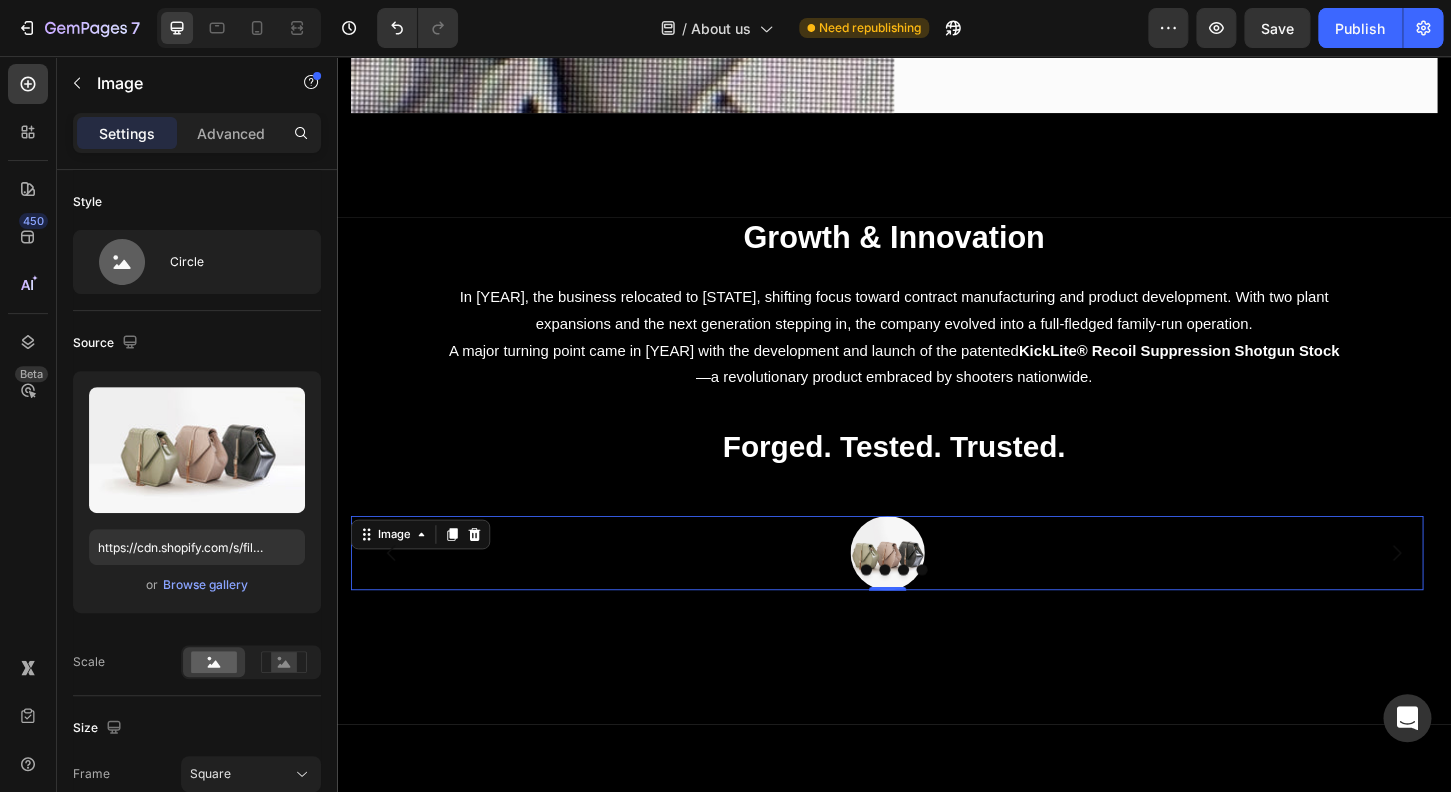 click at bounding box center [929, 591] 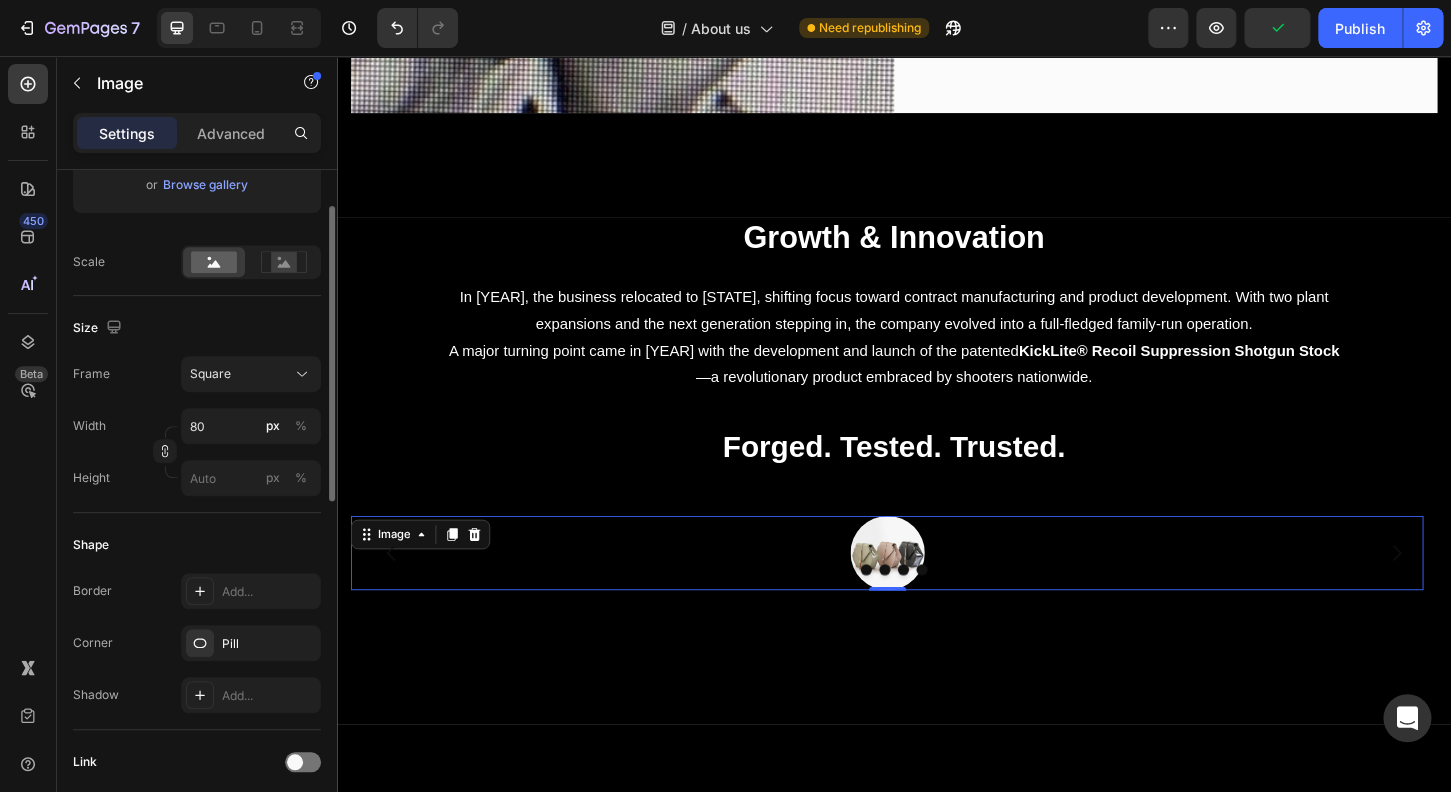 scroll, scrollTop: 0, scrollLeft: 0, axis: both 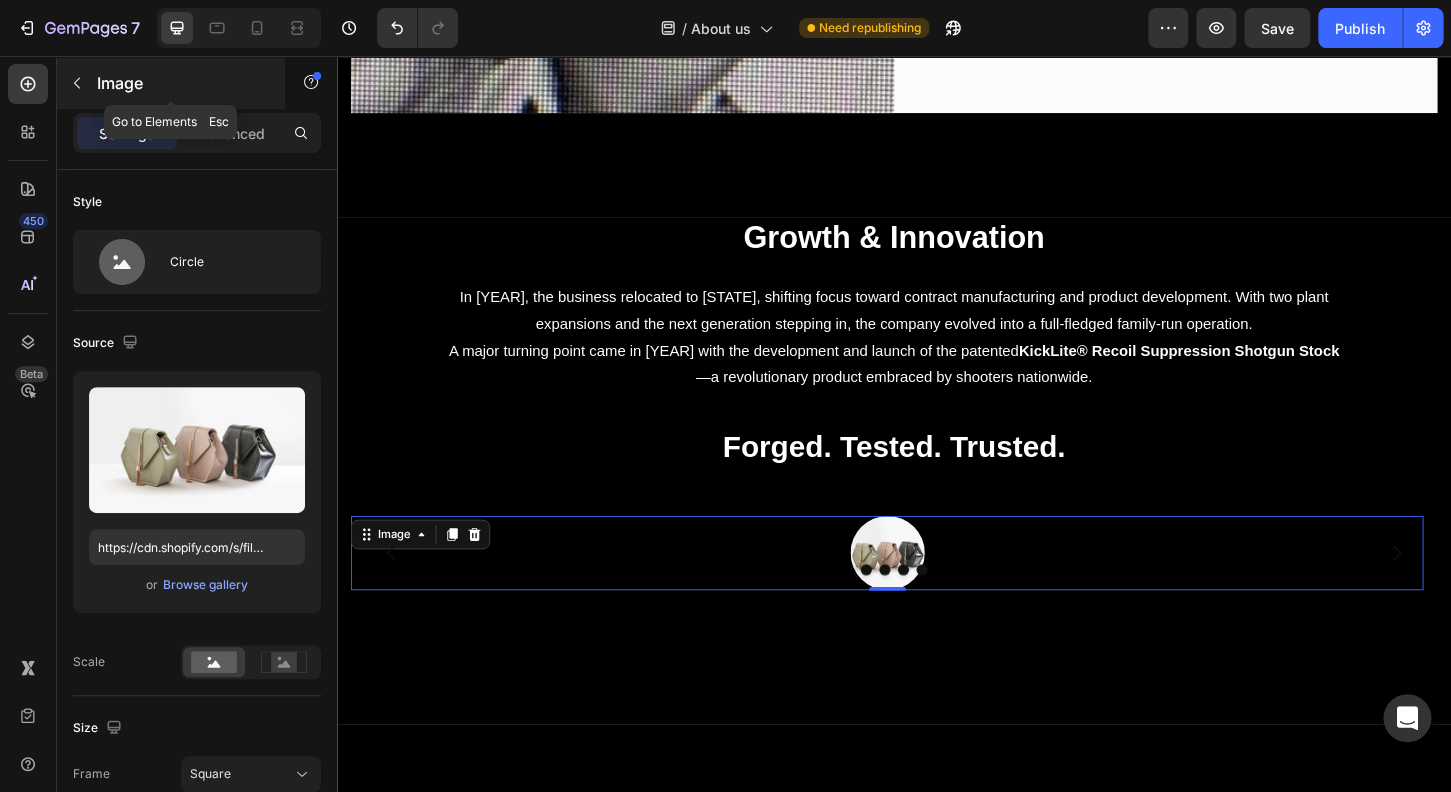 click on "Image" at bounding box center (182, 83) 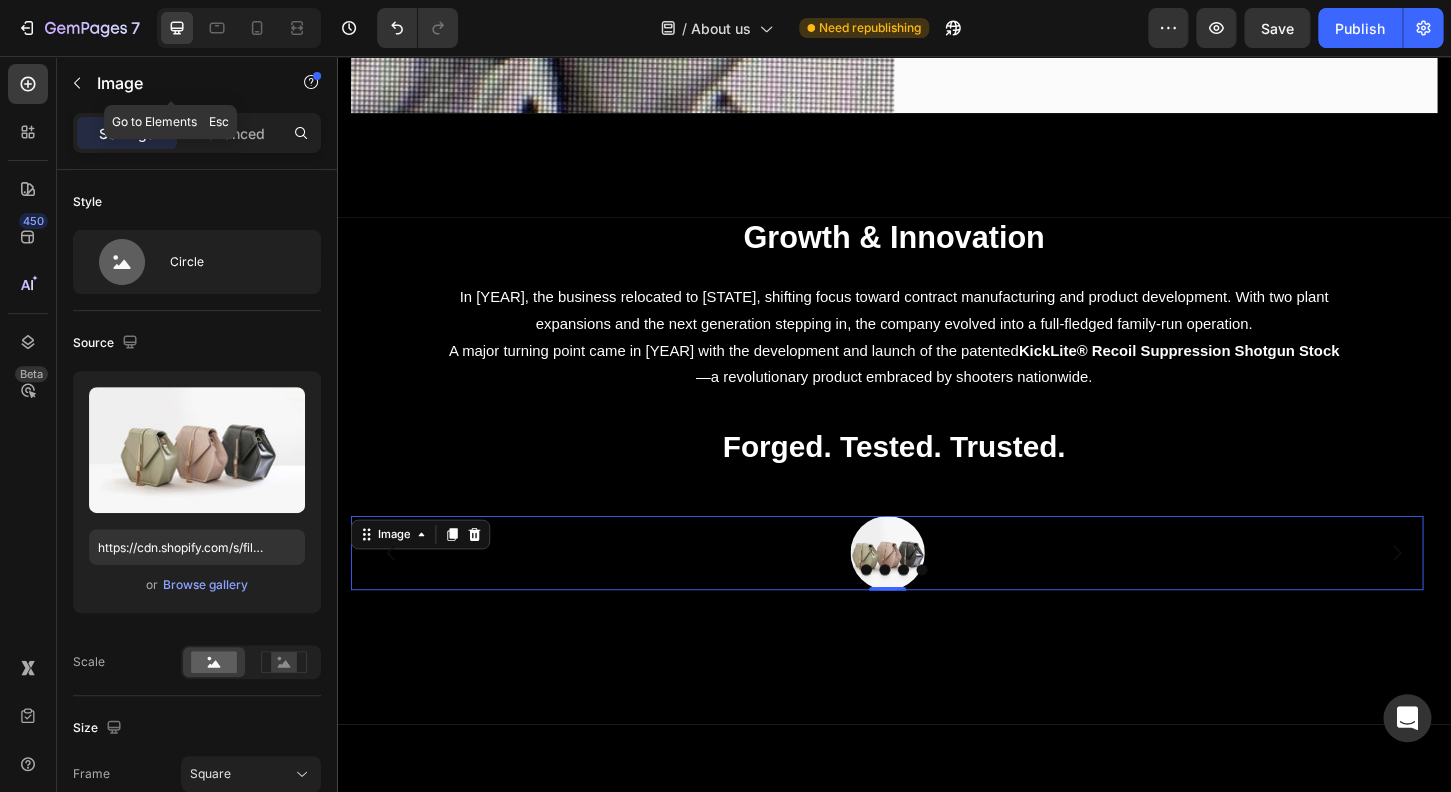 scroll, scrollTop: 448, scrollLeft: 0, axis: vertical 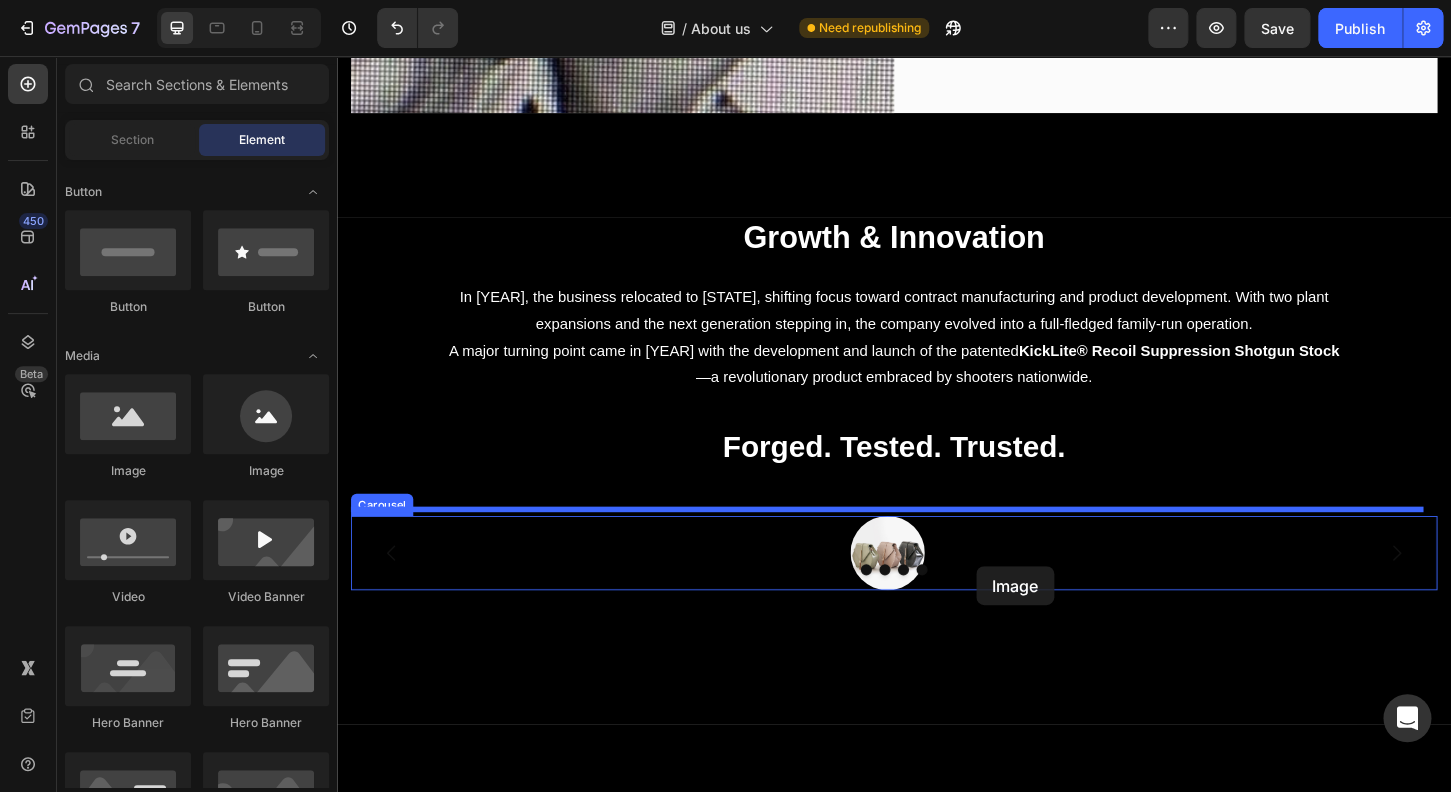 drag, startPoint x: 604, startPoint y: 506, endPoint x: 981, endPoint y: 567, distance: 381.90314 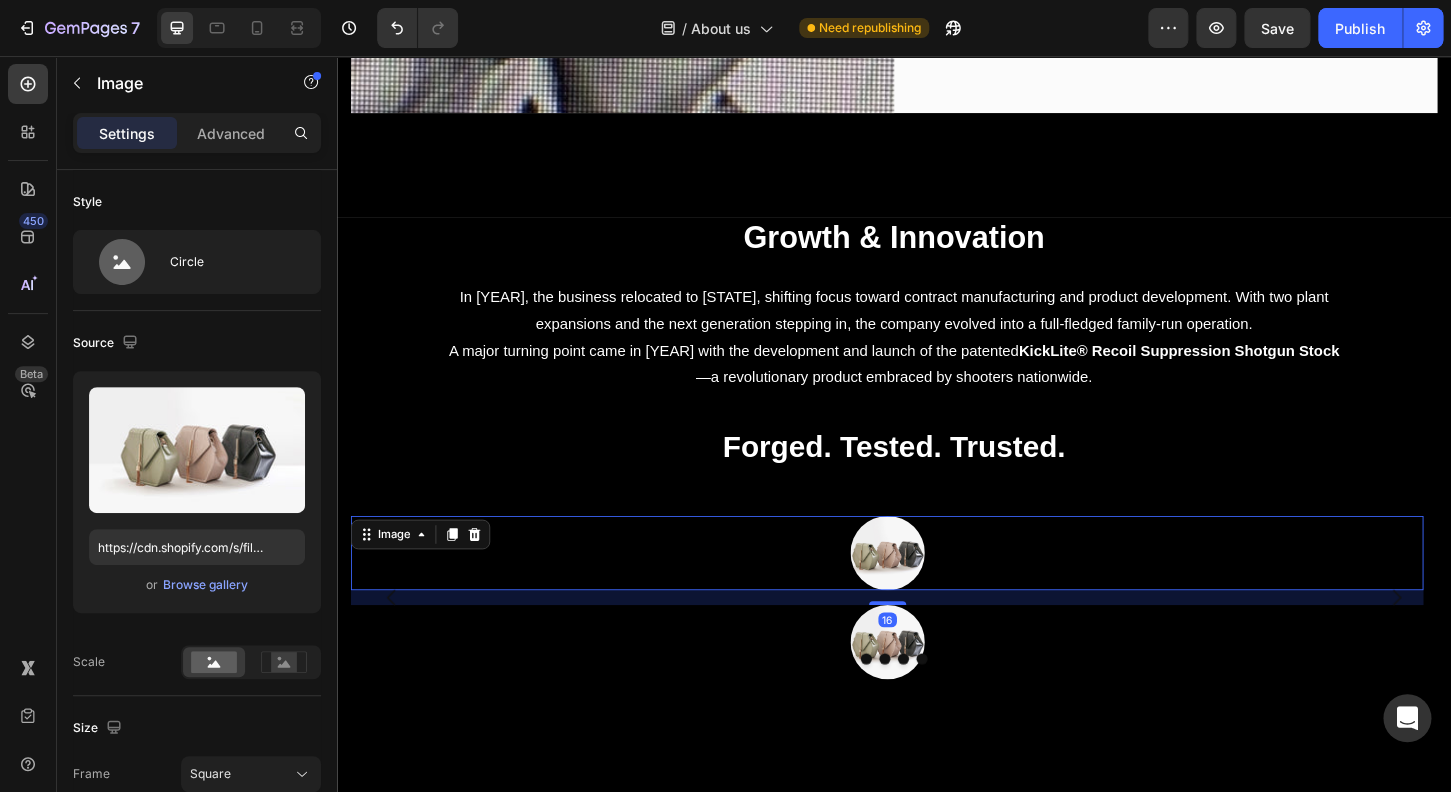 click at bounding box center (929, 591) 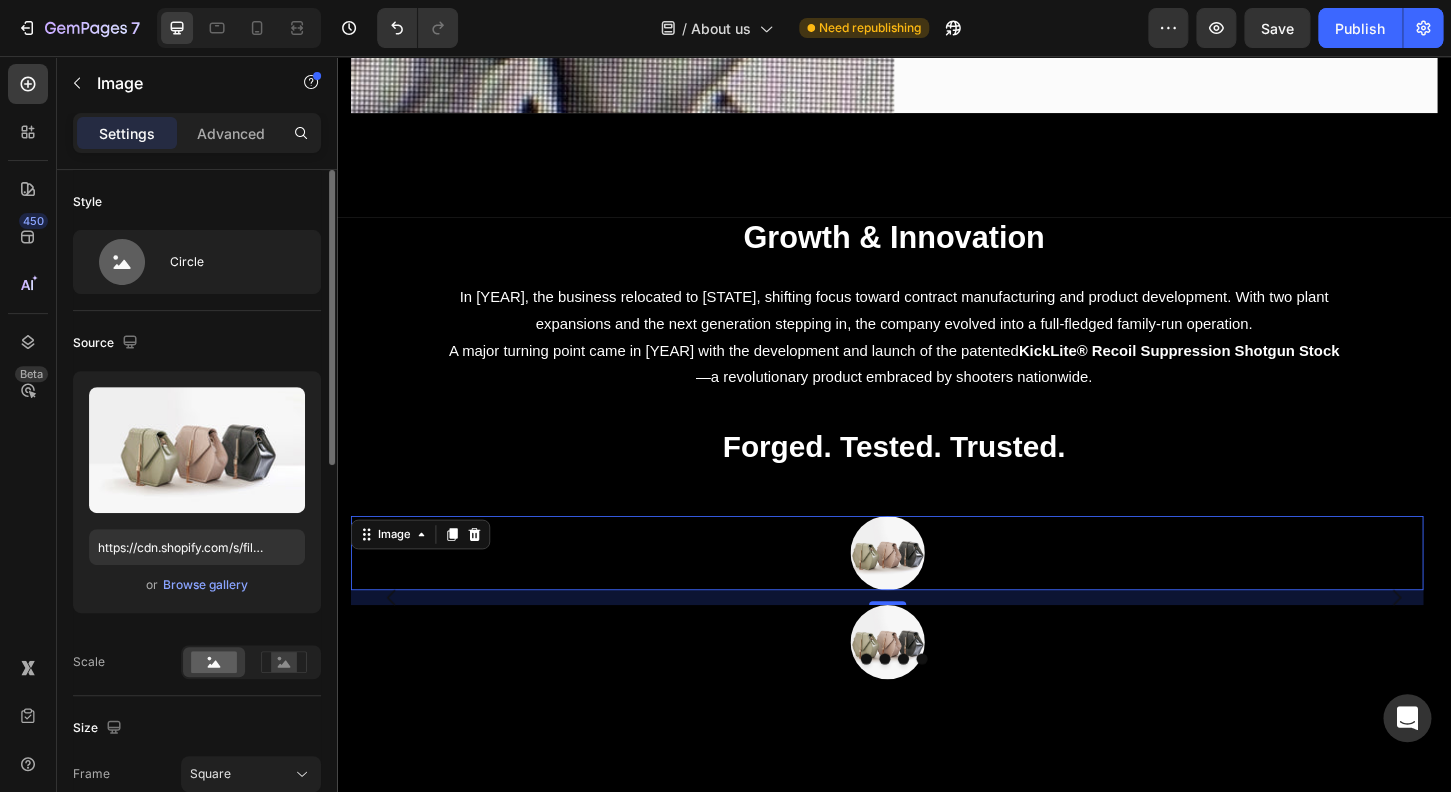 scroll, scrollTop: 160, scrollLeft: 0, axis: vertical 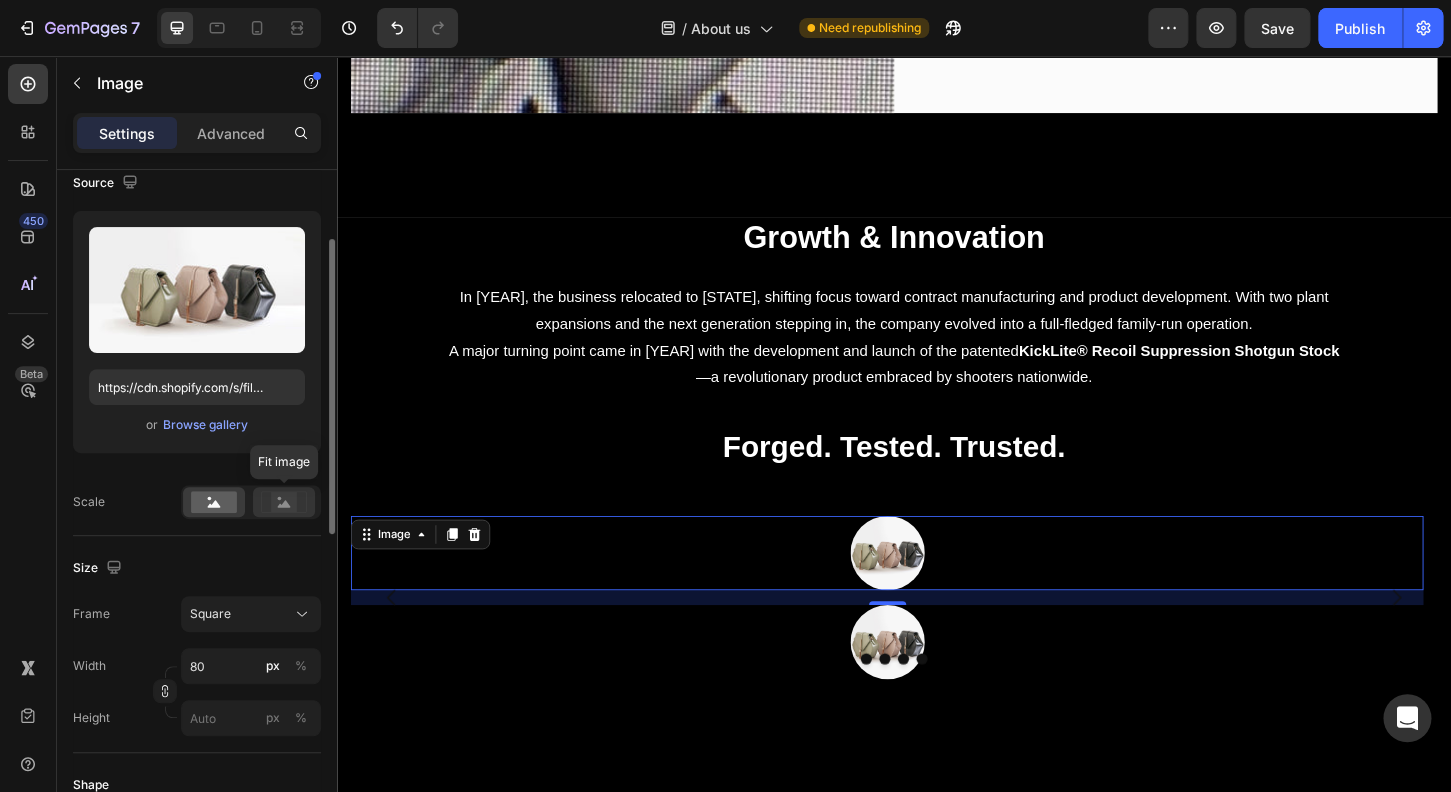click 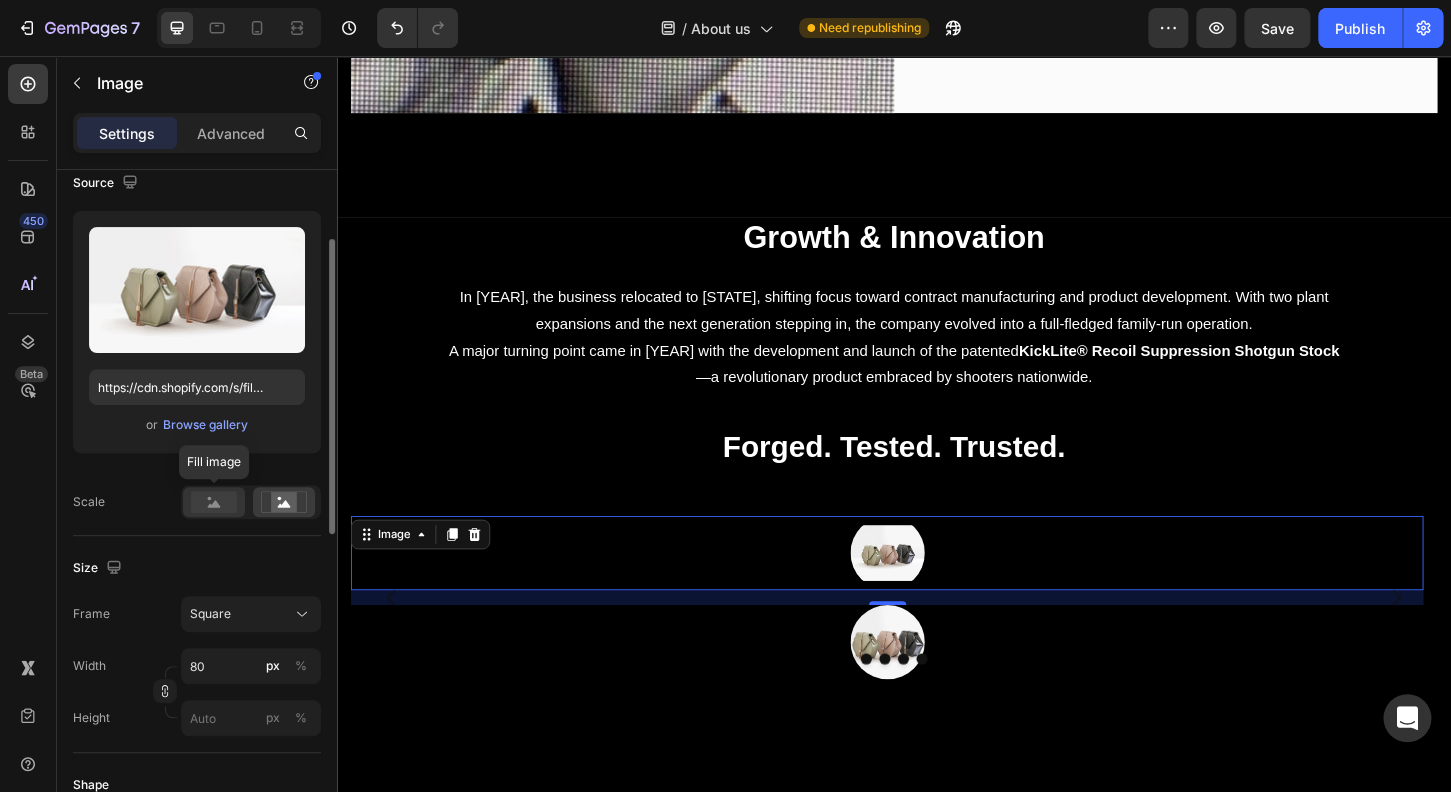 click 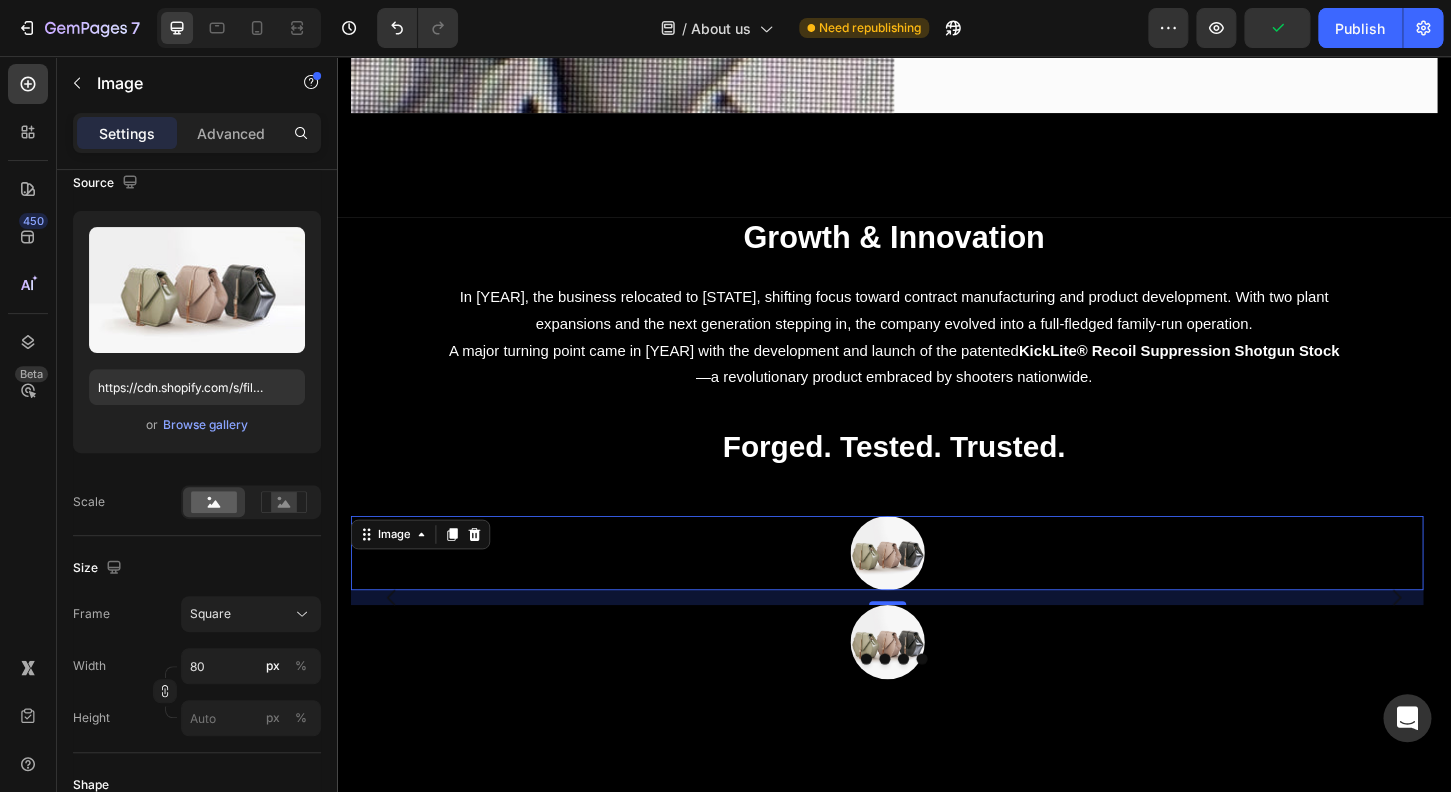 click at bounding box center [929, 591] 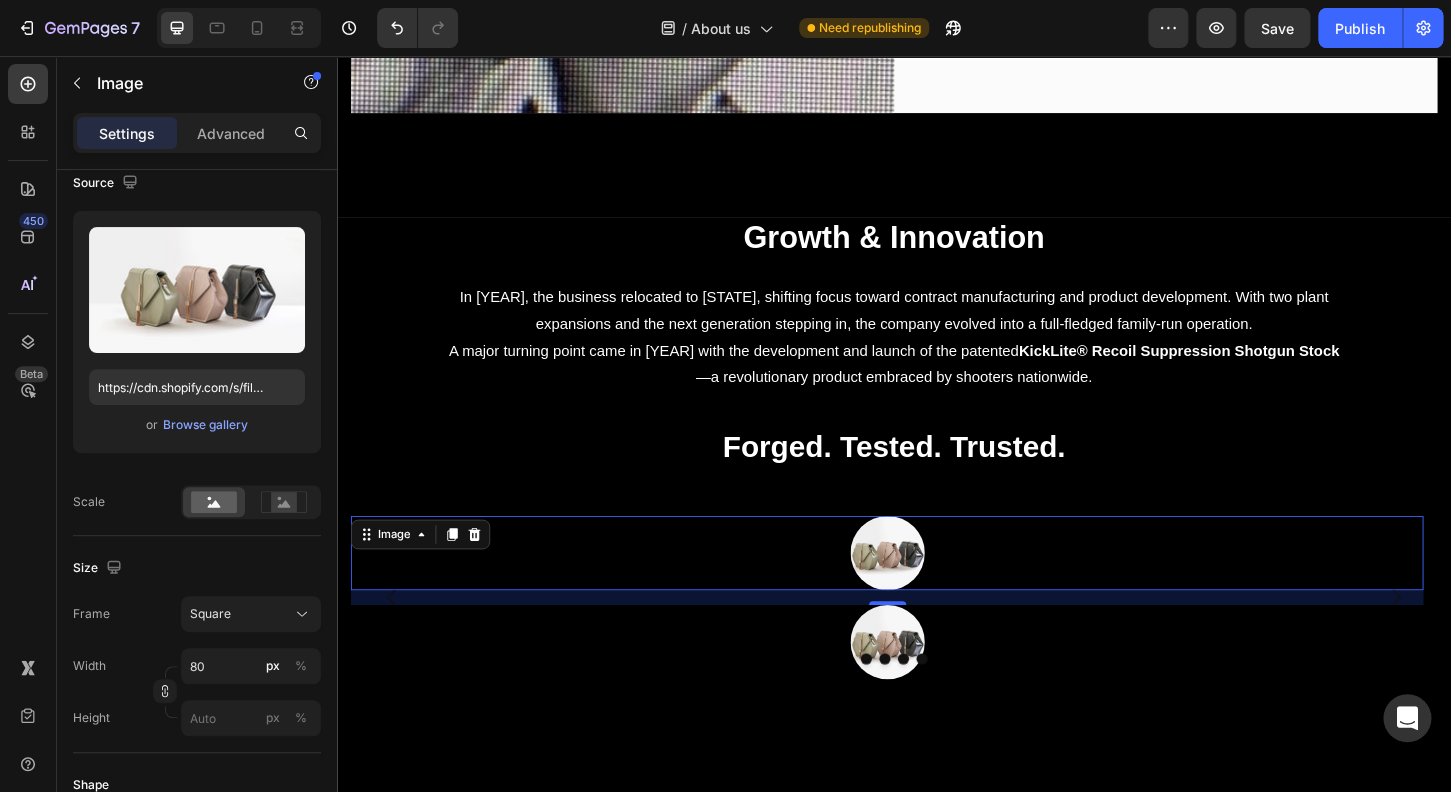 click at bounding box center [929, 591] 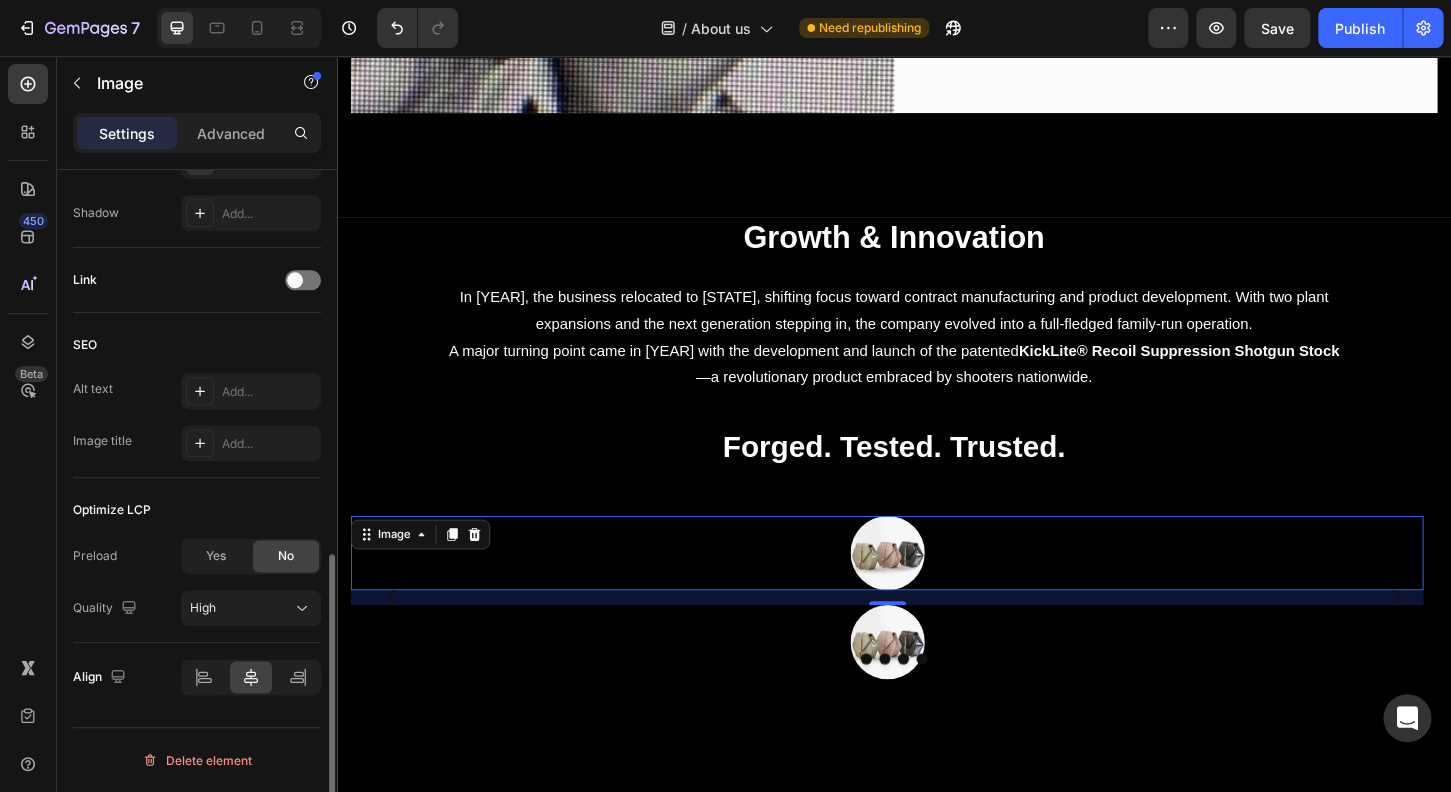 scroll, scrollTop: 889, scrollLeft: 0, axis: vertical 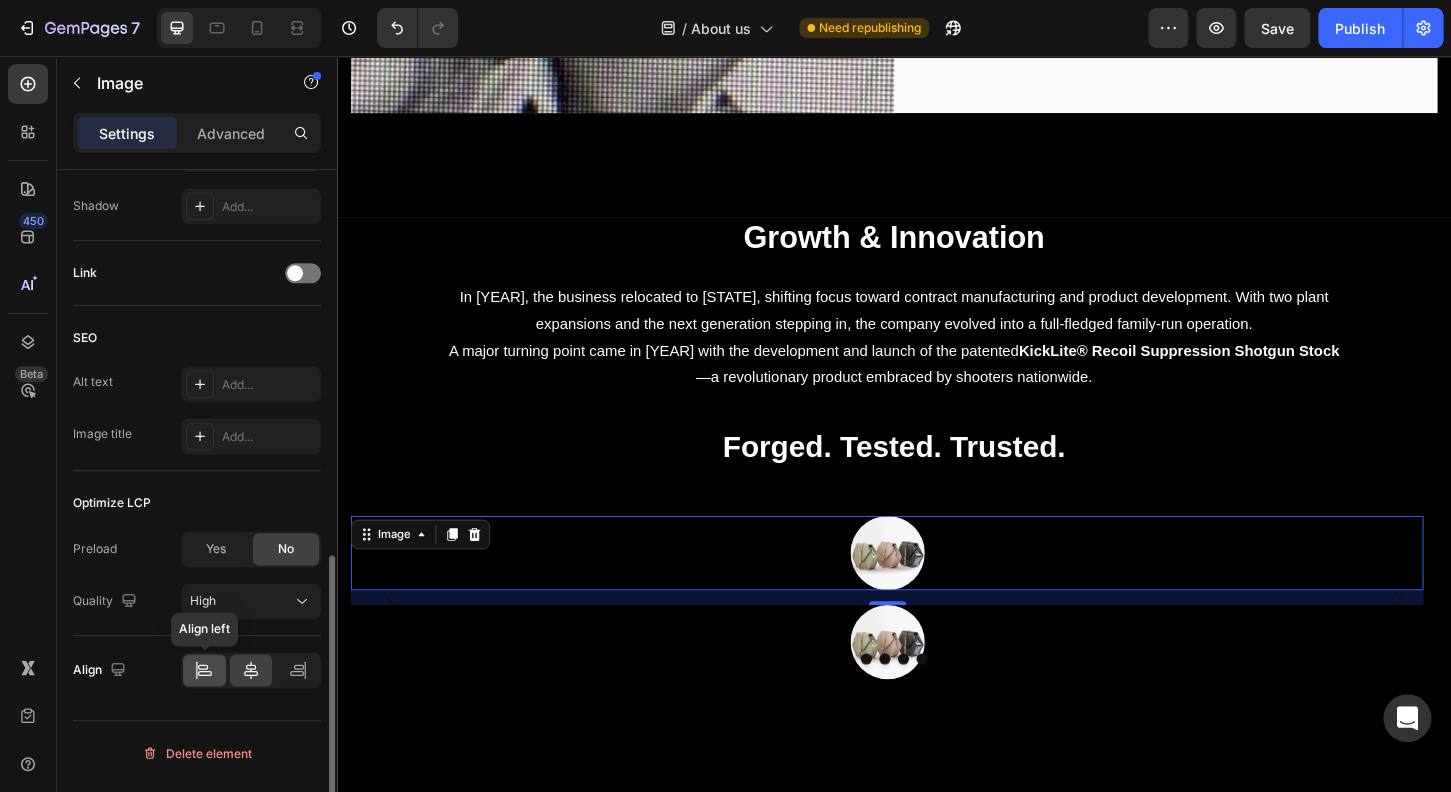 click 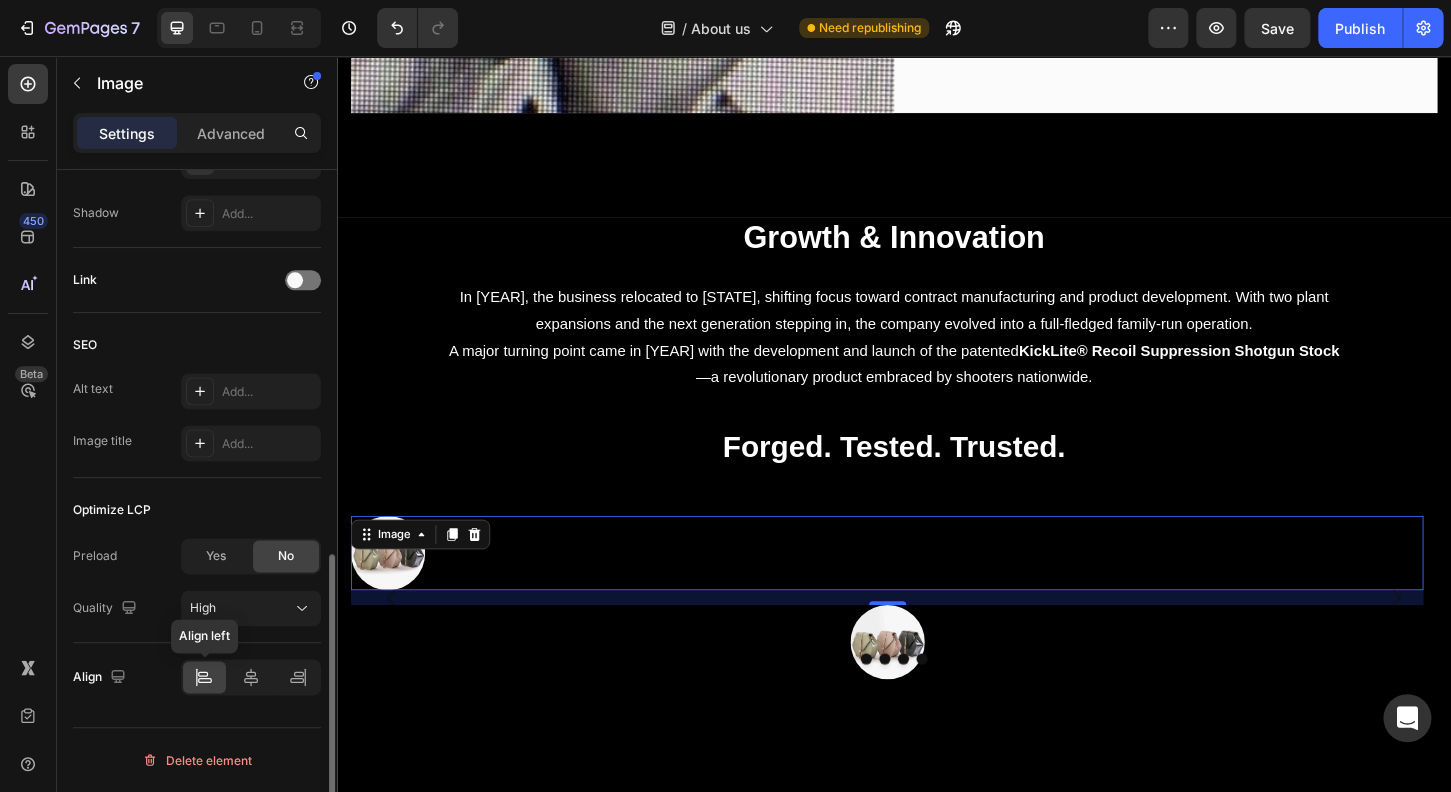 scroll, scrollTop: 882, scrollLeft: 0, axis: vertical 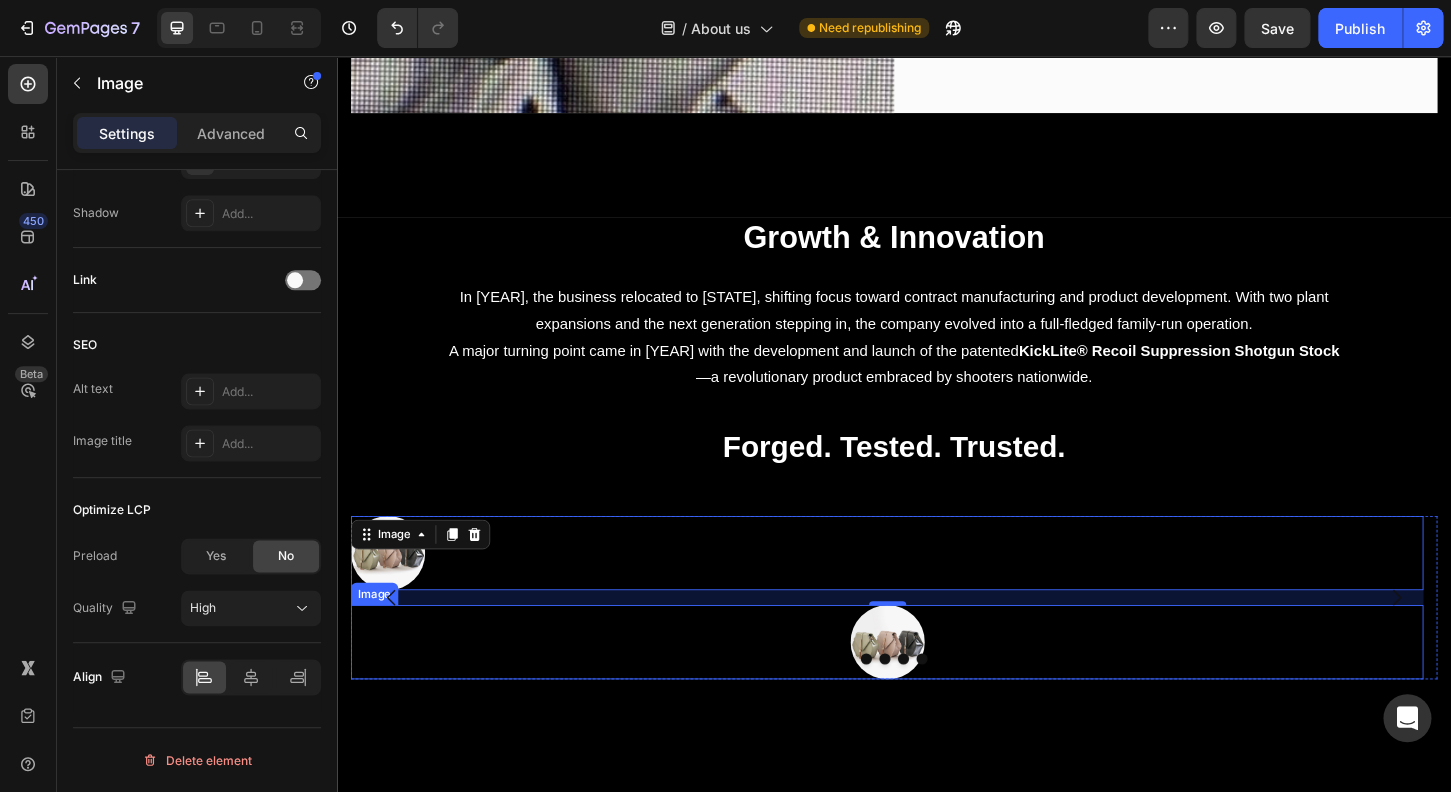 click at bounding box center [930, 687] 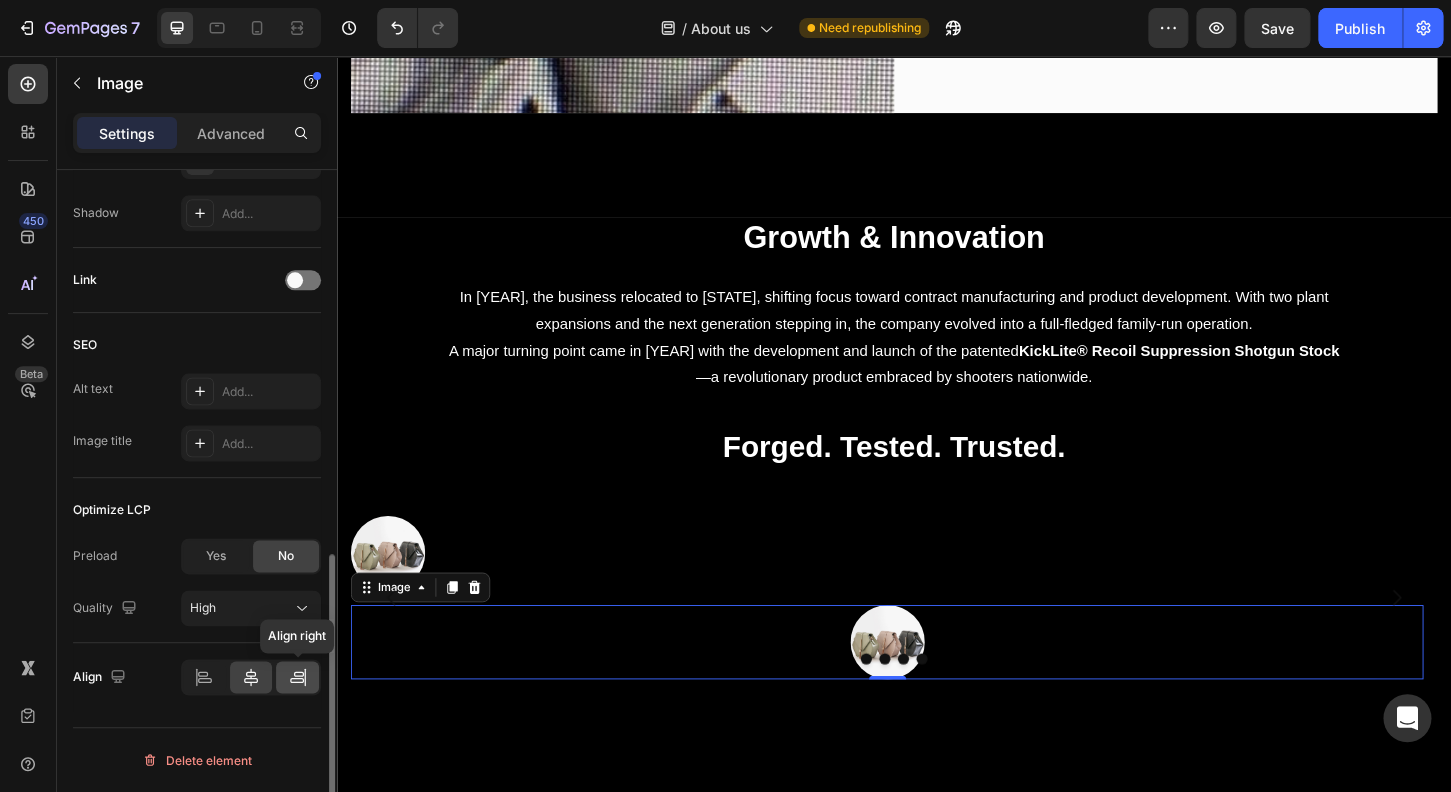 click 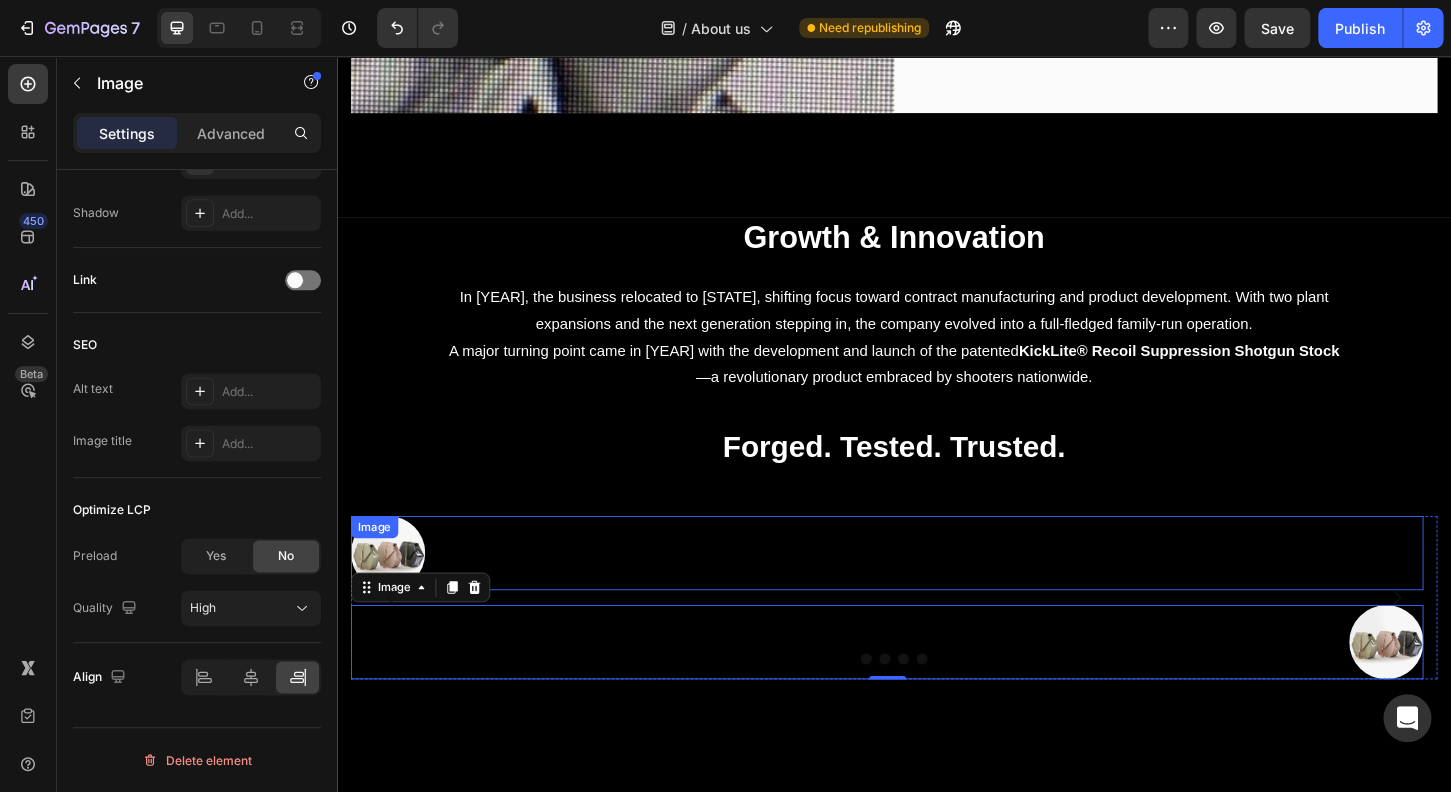 click at bounding box center [392, 591] 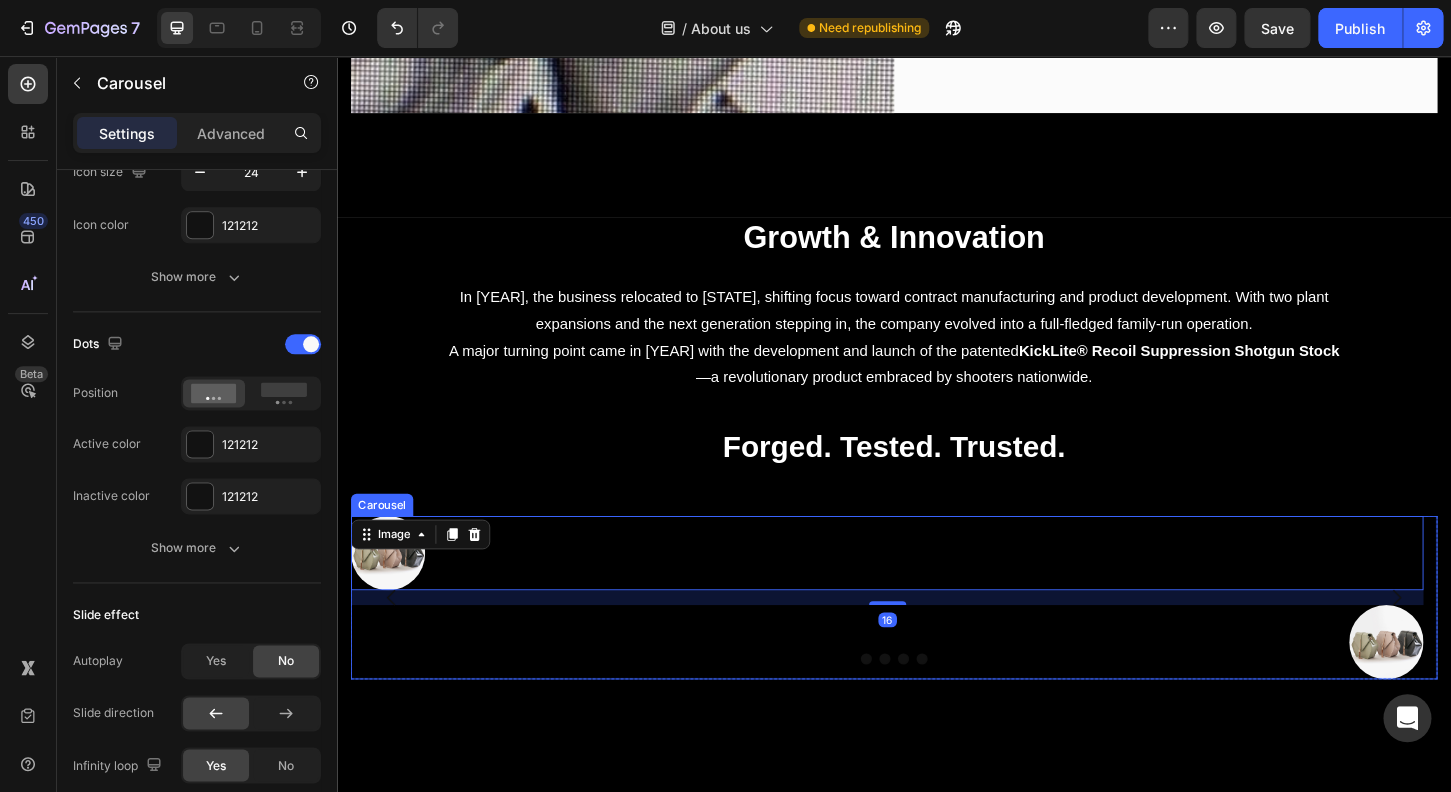 click at bounding box center (396, 639) 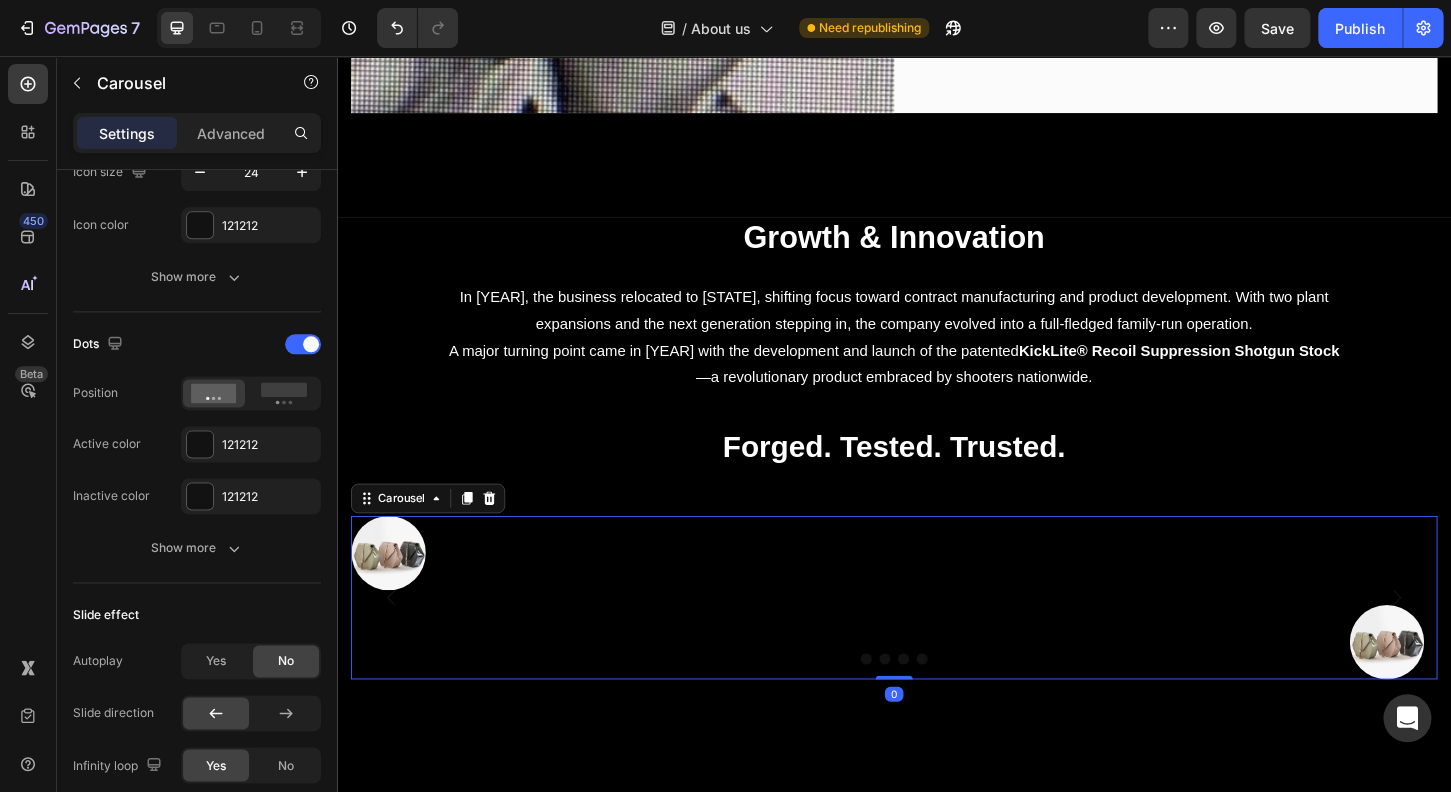 scroll, scrollTop: 0, scrollLeft: 0, axis: both 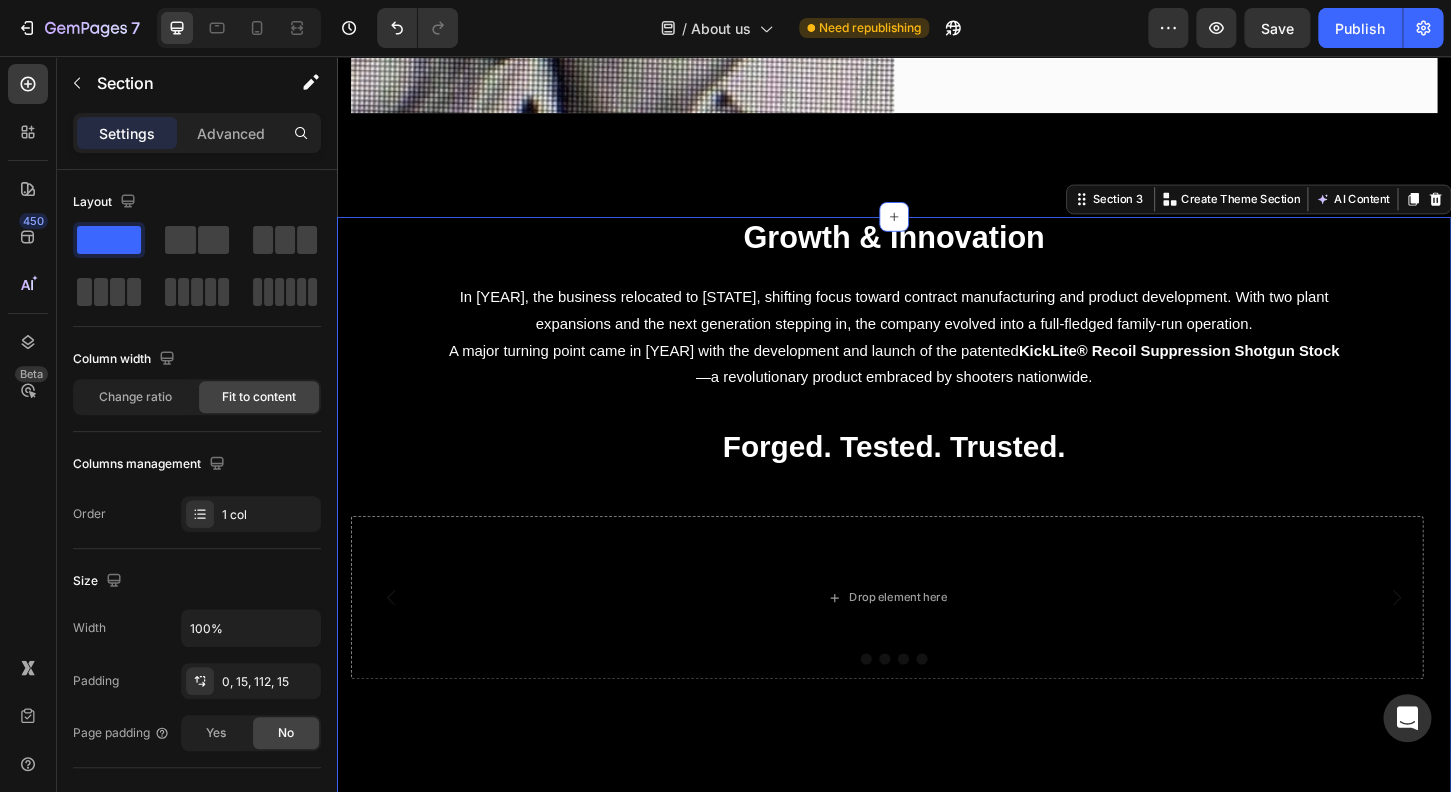click on "Growth & Innovation Heading In [YEAR], the business relocated to [STATE], shifting focus toward contract manufacturing and product development. With two plant expansions and the next generation stepping in, the company evolved into a full-fledged family-run operation. A major turning point came in [YEAR] with the development and launch of the patented KickLite® Recoil Suppression Shotgun Stock —a revolutionary product embraced by shooters nationwide. Text block Forged. Tested. Trusted. Text block Row Image Image Drop element here Drop element here Drop element here Carousel Row Section 3 You can create reusable sections Create Theme Section AI Content Write with GemAI What would you like to describe here? Tone and Voice Persuasive Product KickLite™ Sport Stock - Remington® 870 Show more Generate" at bounding box center (937, 550) 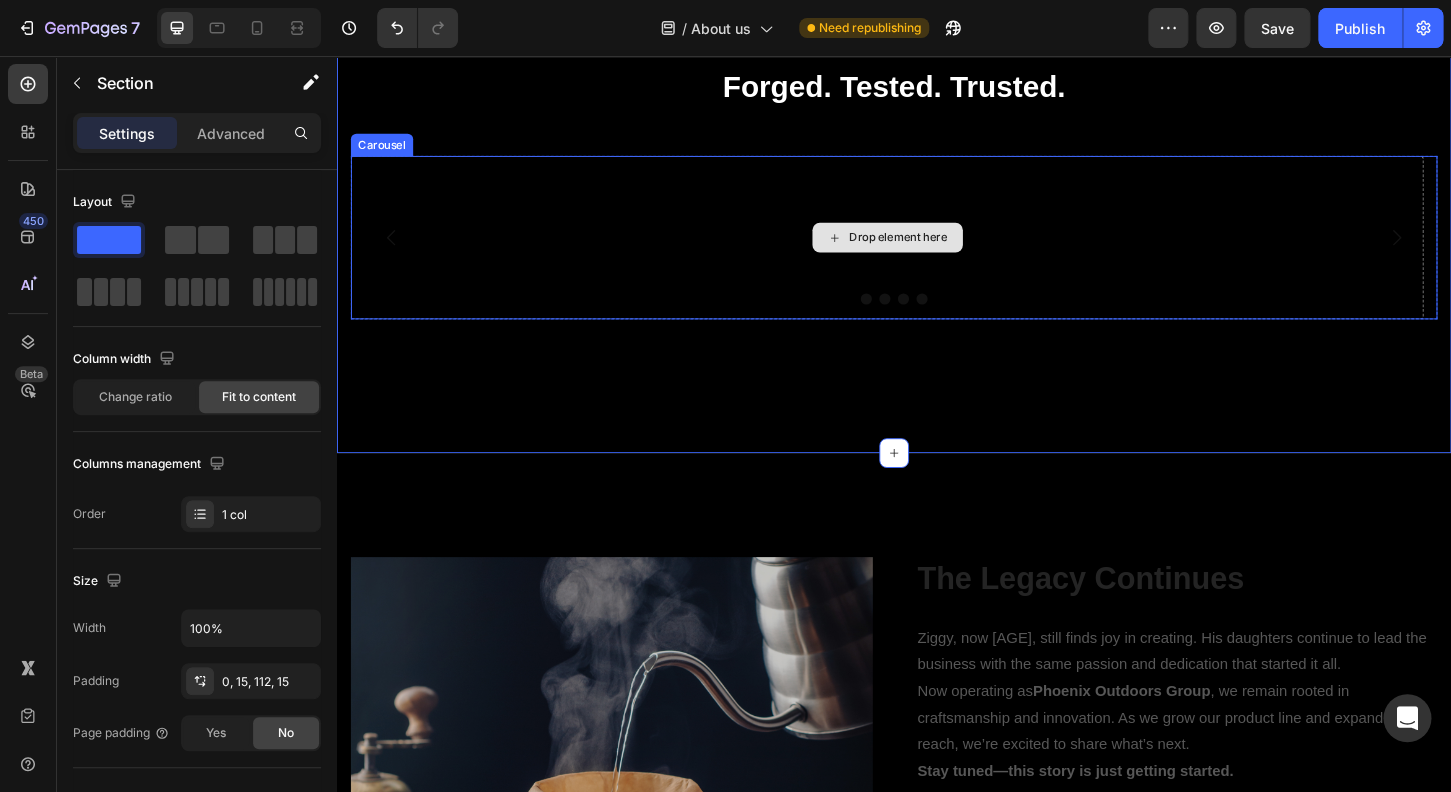 scroll, scrollTop: 1776, scrollLeft: 0, axis: vertical 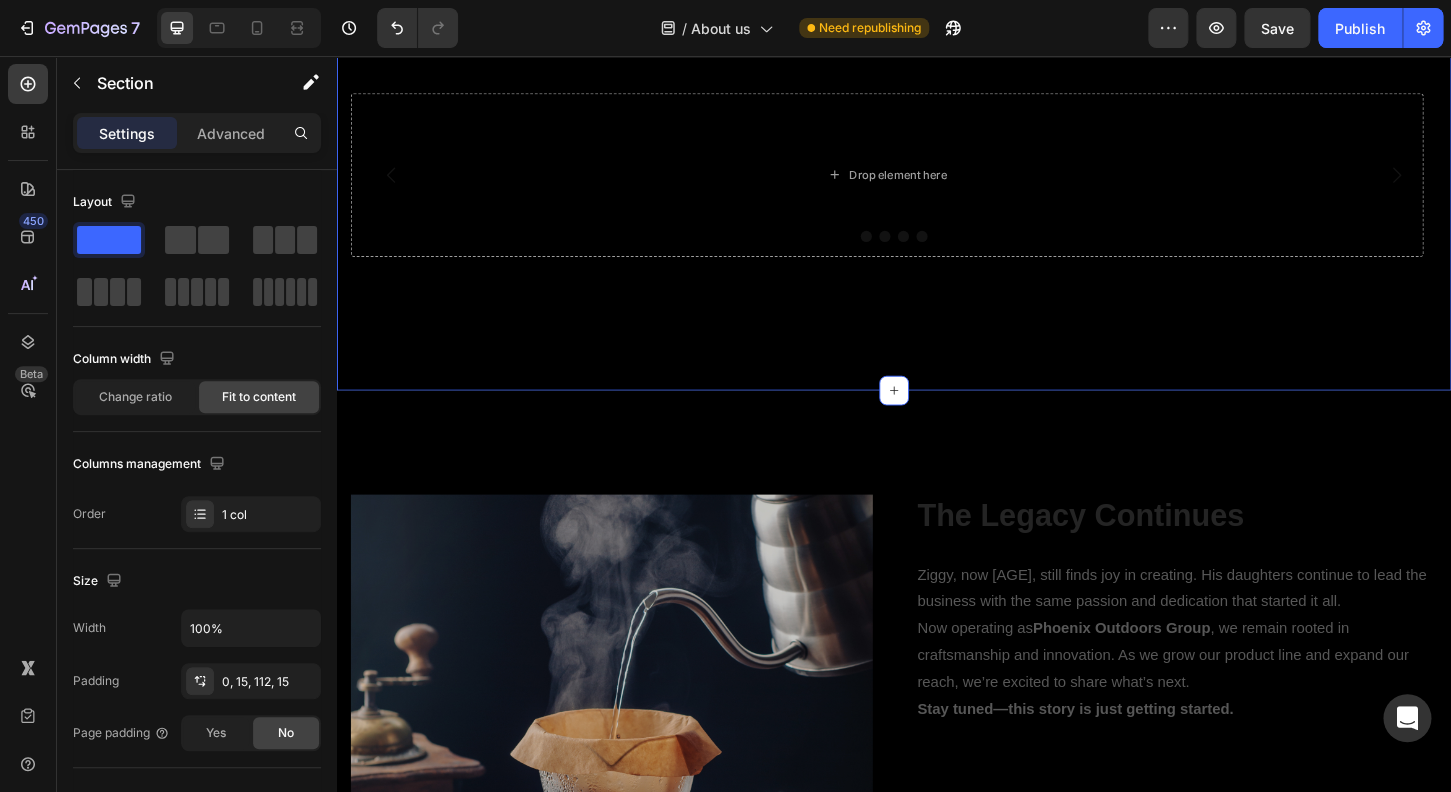 click on "Growth & Innovation Heading In [YEAR], the business relocated to [STATE], shifting focus toward contract manufacturing and product development. With two plant expansions and the next generation stepping in, the company evolved into a full-fledged family-run operation. A major turning point came in [YEAR] with the development and launch of the patented KickLite® Recoil Suppression Shotgun Stock —a revolutionary product embraced by shooters nationwide. Text block Forged. Tested. Trusted. Text block Row Image Image Drop element here Drop element here Drop element here Carousel Row Section 3 You can create reusable sections Create Theme Section AI Content Write with GemAI What would you like to describe here? Tone and Voice Persuasive Product KickLite™ Sport Stock - Remington® 870 Show more Generate" at bounding box center (937, 95) 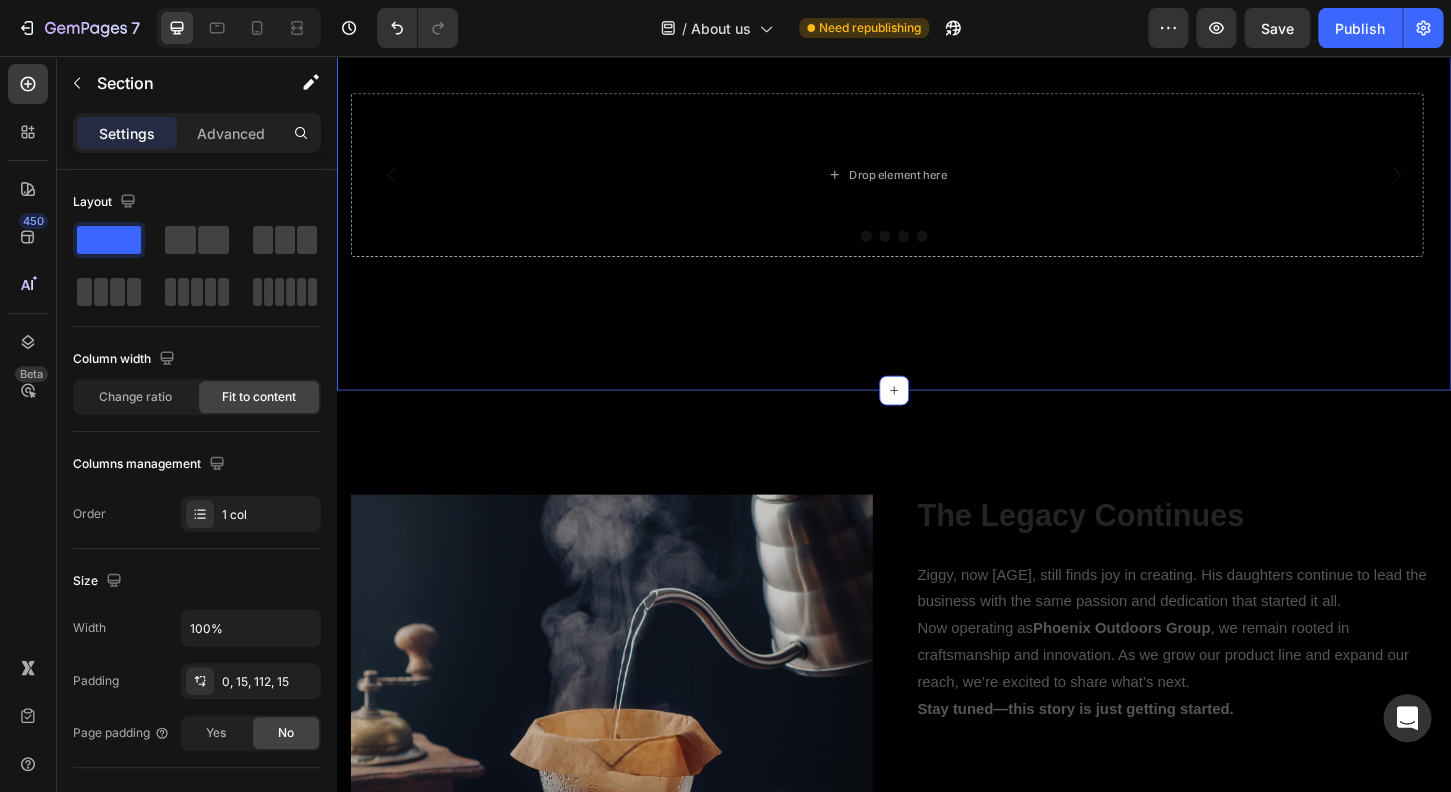 click on "Growth & Innovation Heading In [YEAR], the business relocated to [STATE], shifting focus toward contract manufacturing and product development. With two plant expansions and the next generation stepping in, the company evolved into a full-fledged family-run operation. A major turning point came in [YEAR] with the development and launch of the patented KickLite® Recoil Suppression Shotgun Stock —a revolutionary product embraced by shooters nationwide. Text block Forged. Tested. Trusted. Text block Row Image Image Drop element here Drop element here Drop element here Carousel Row Section 3 You can create reusable sections Create Theme Section AI Content Write with GemAI What would you like to describe here? Tone and Voice Persuasive Product KickLite™ Sport Stock - Remington® 870 Show more Generate" at bounding box center (937, 95) 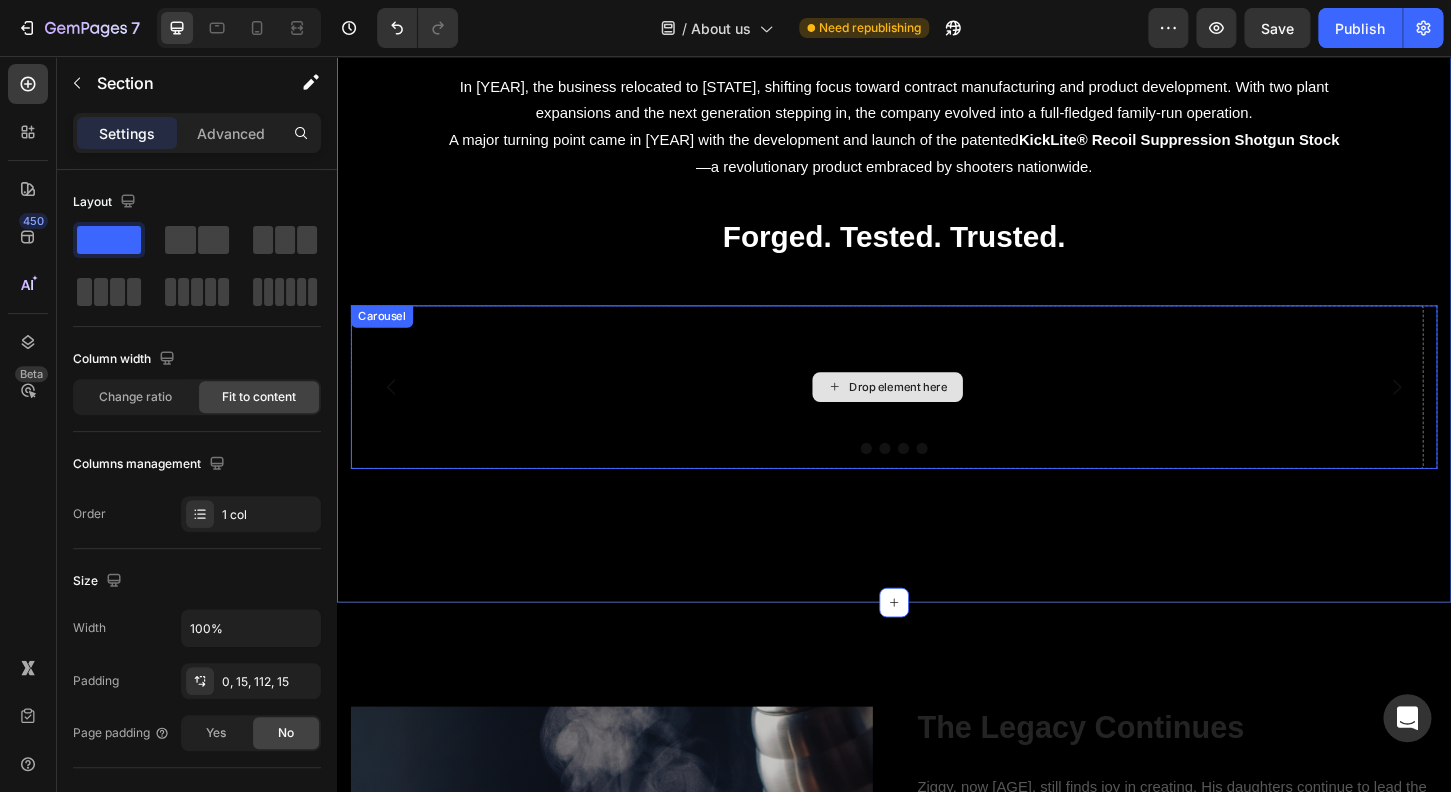 scroll, scrollTop: 1488, scrollLeft: 0, axis: vertical 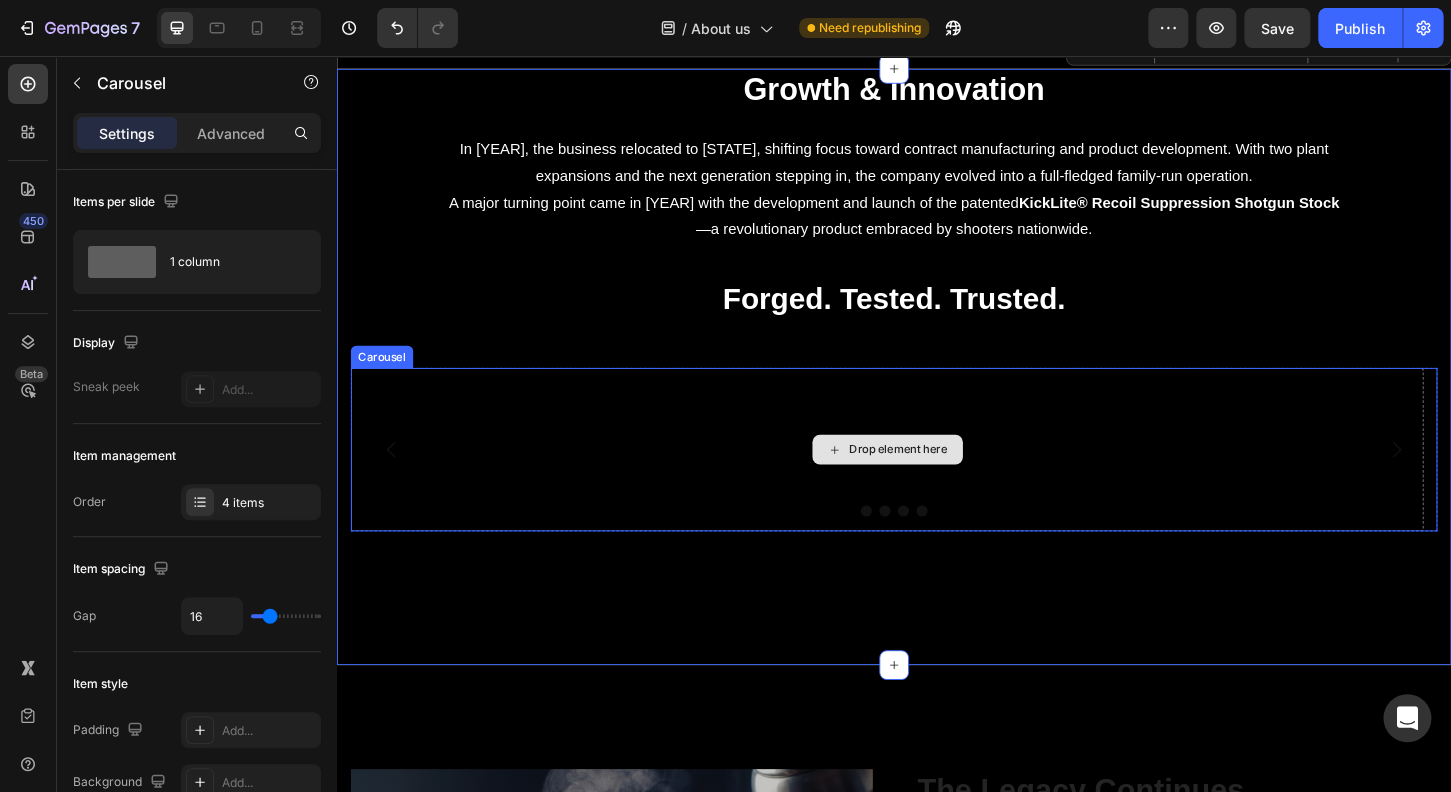 click on "Drop element here" at bounding box center [929, 479] 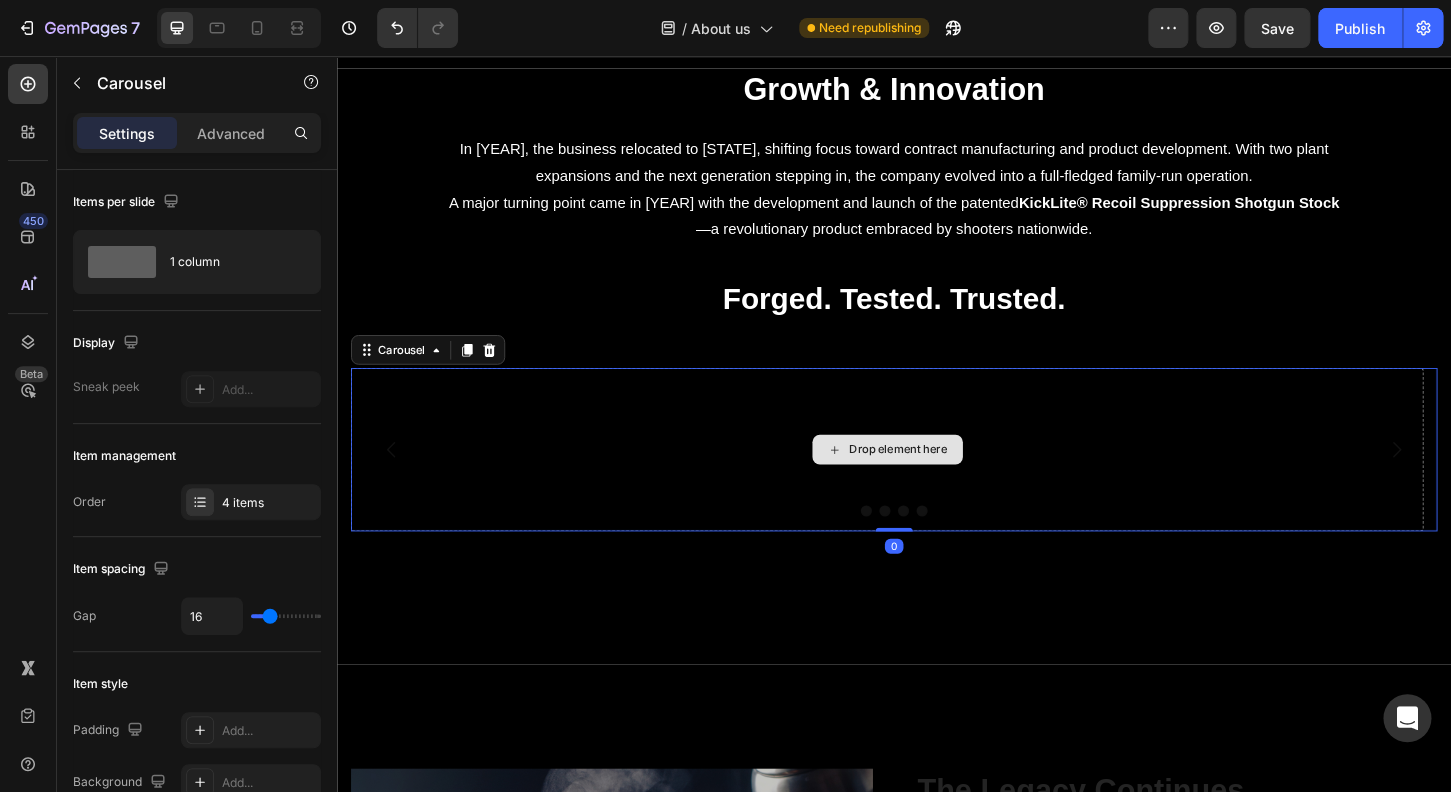 click on "Drop element here" at bounding box center (929, 479) 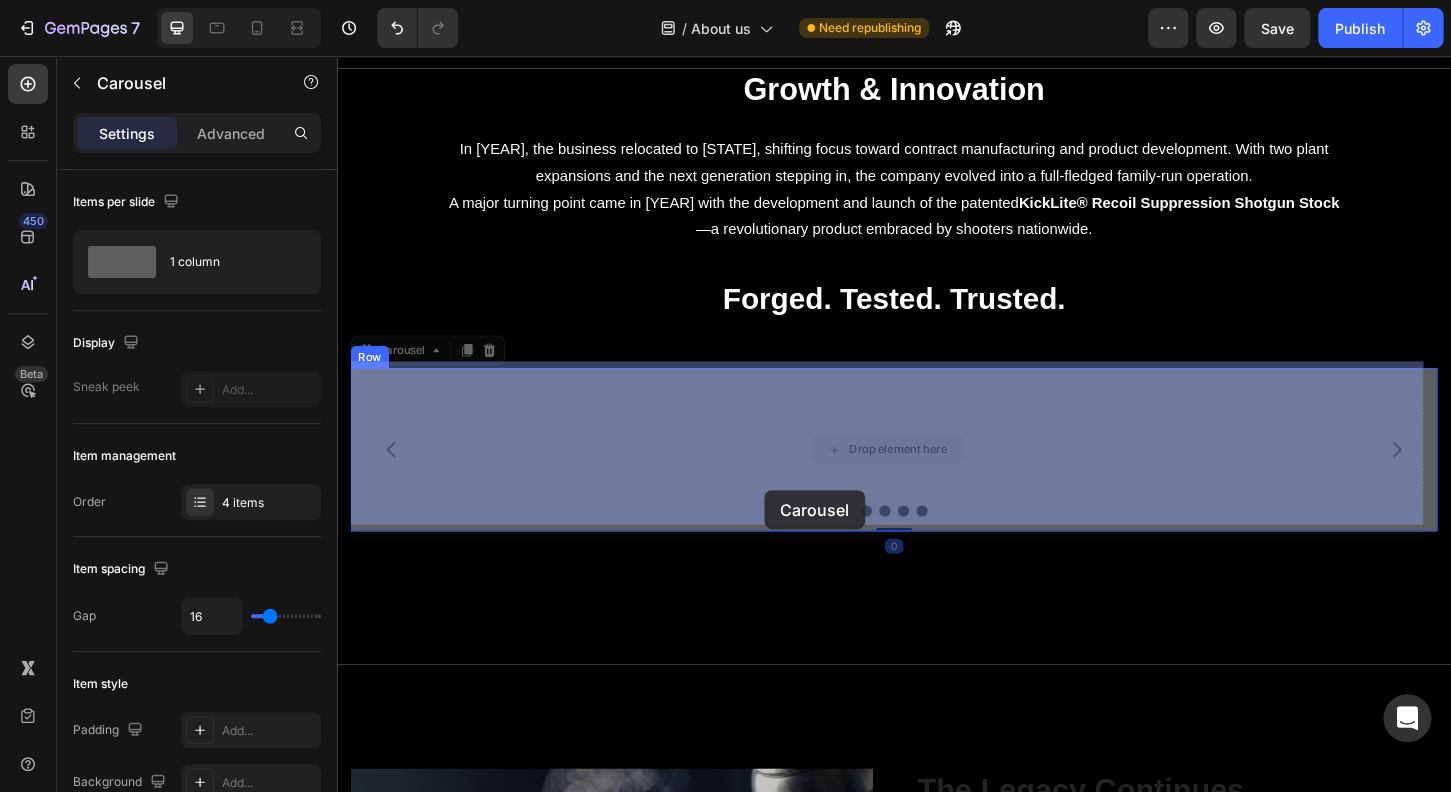 drag, startPoint x: 1064, startPoint y: 520, endPoint x: 1031, endPoint y: 520, distance: 33 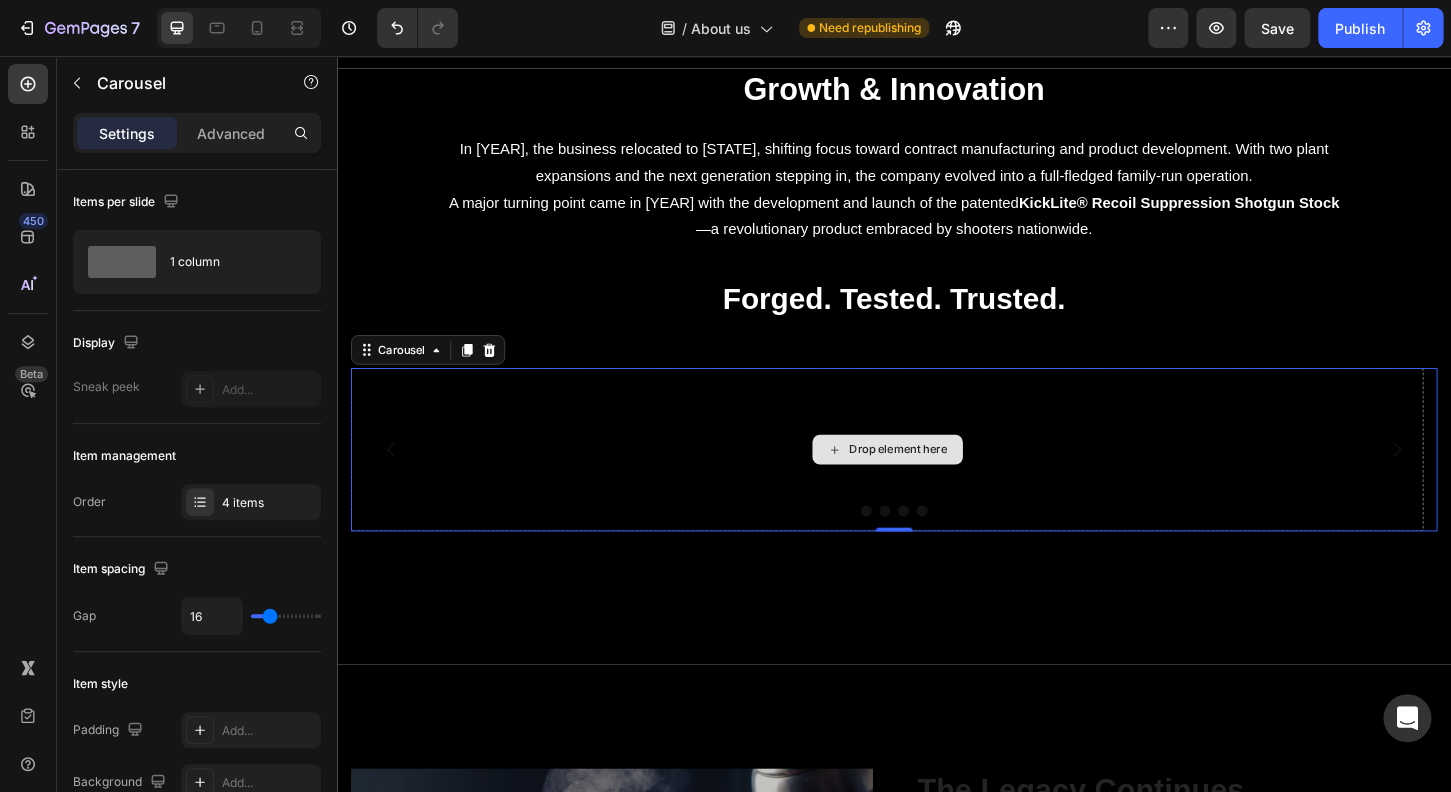 click on "Drop element here" at bounding box center (929, 479) 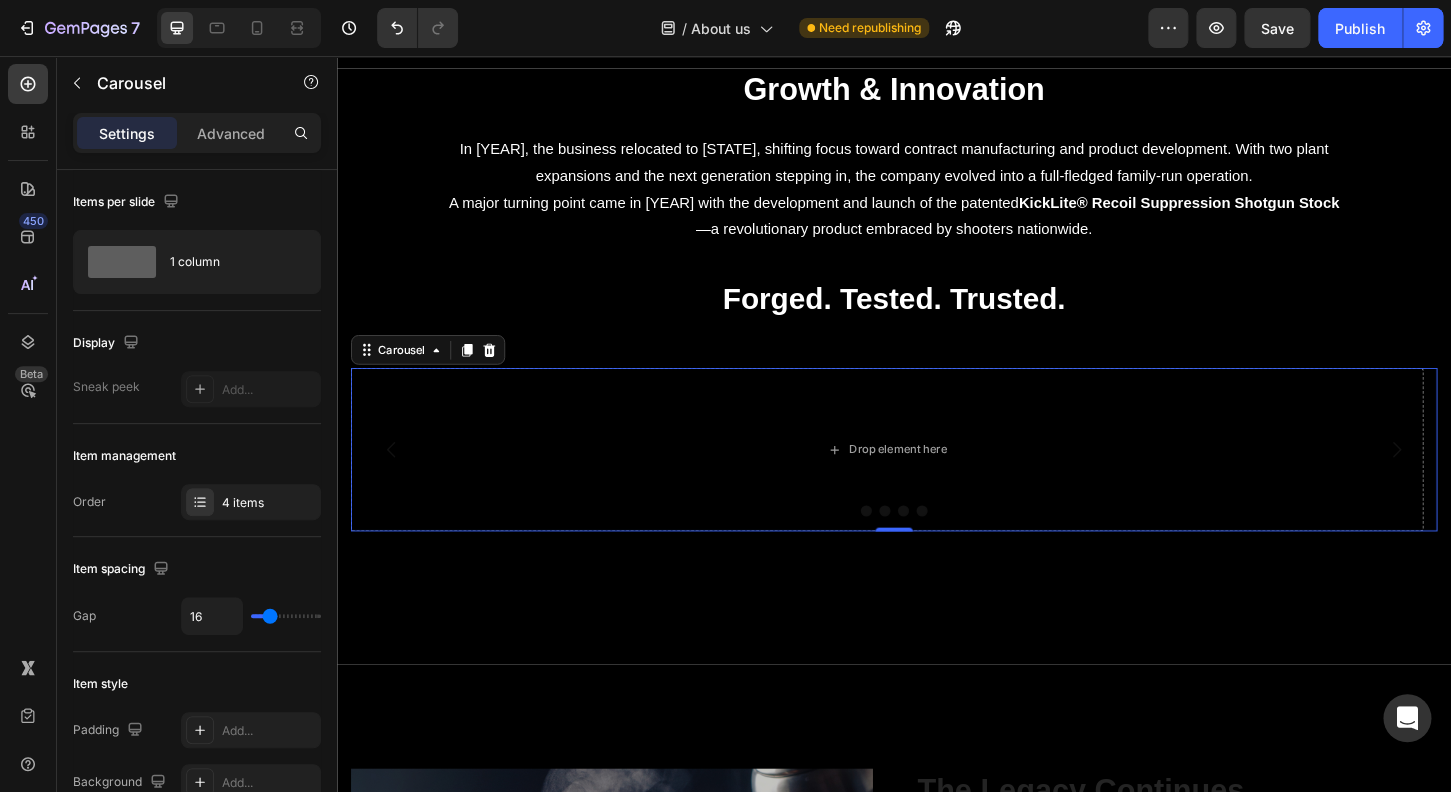 click at bounding box center [927, 545] 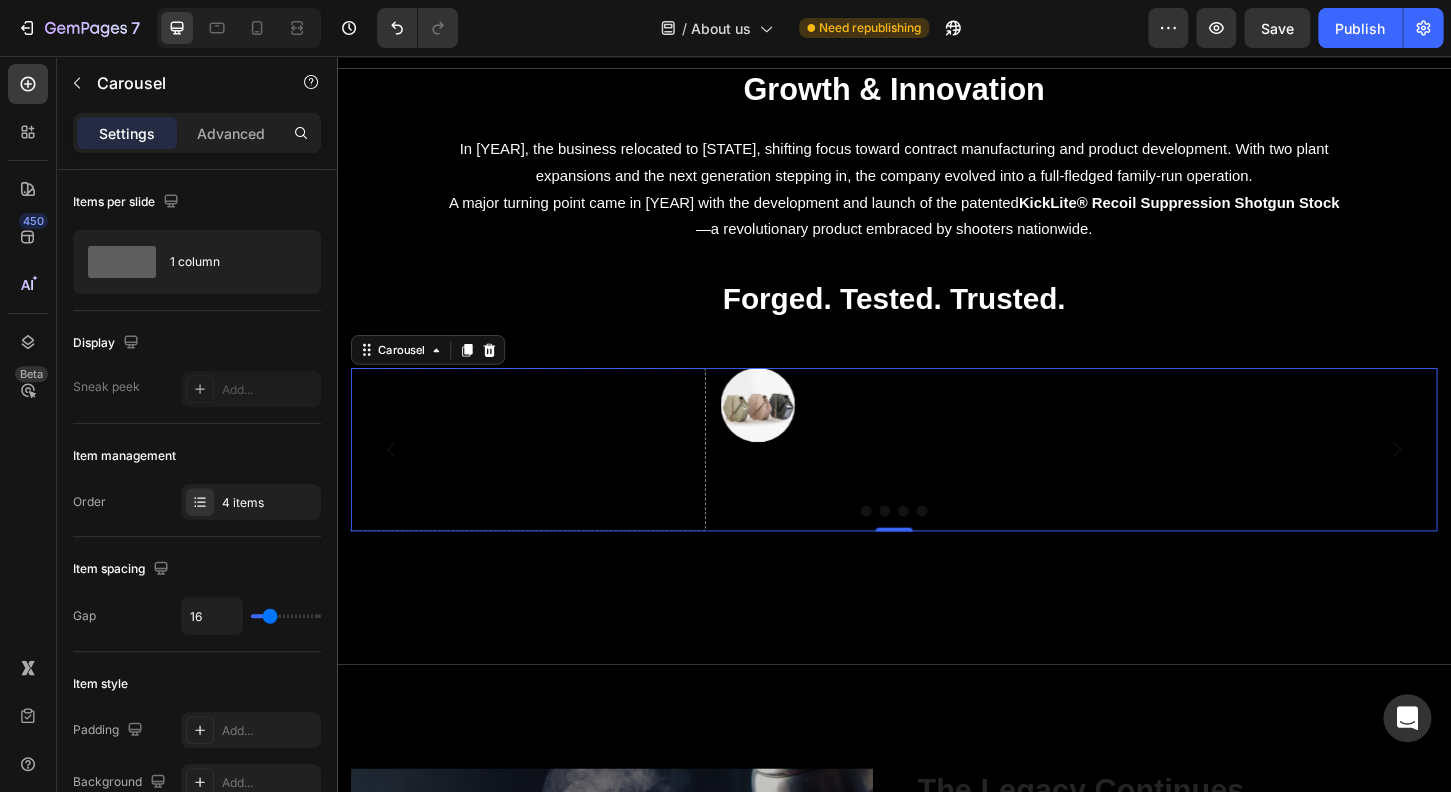 click on "Image Image
Drop element here
Drop element here
Drop element here
Carousel   0" at bounding box center [937, 479] 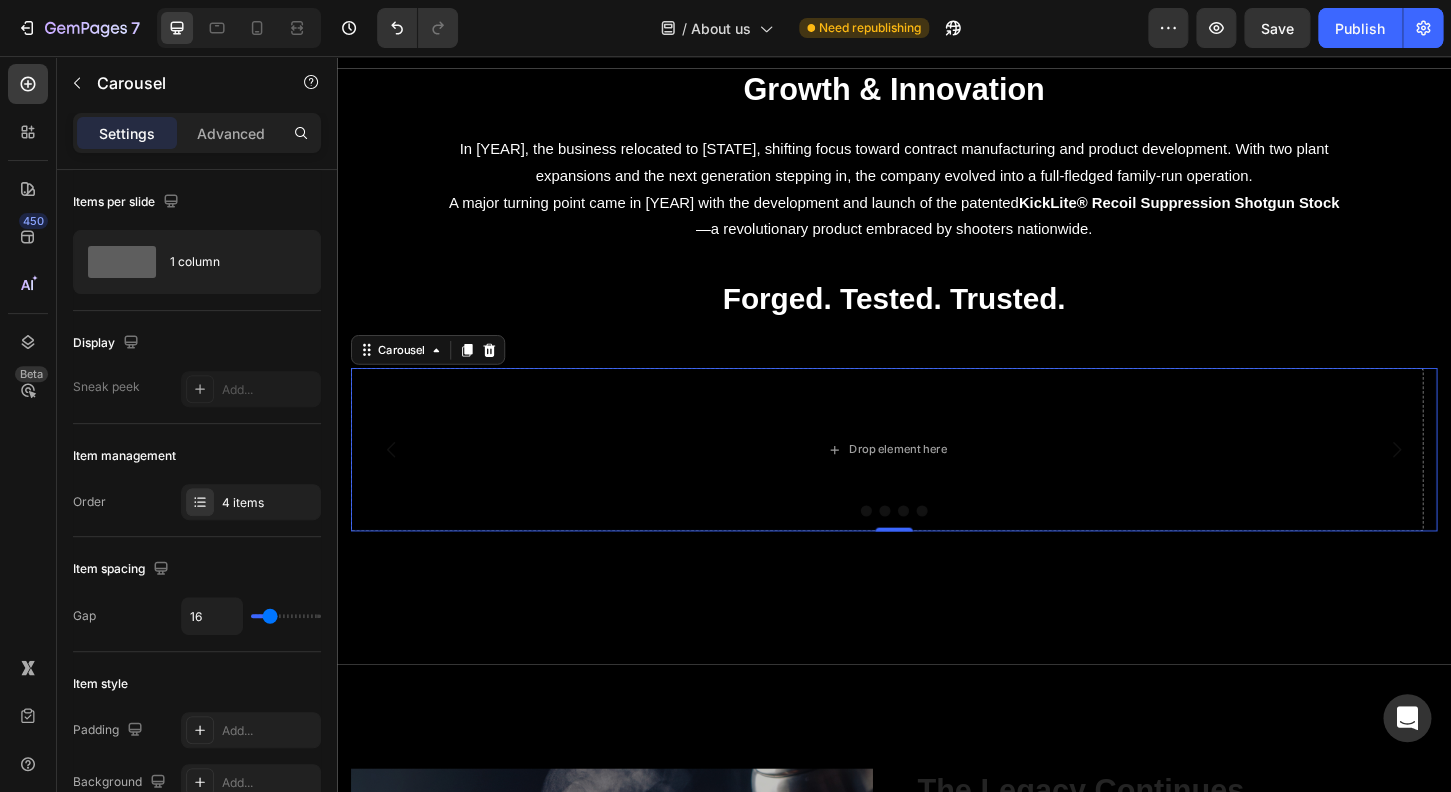 click on "Drop element here" at bounding box center [929, 479] 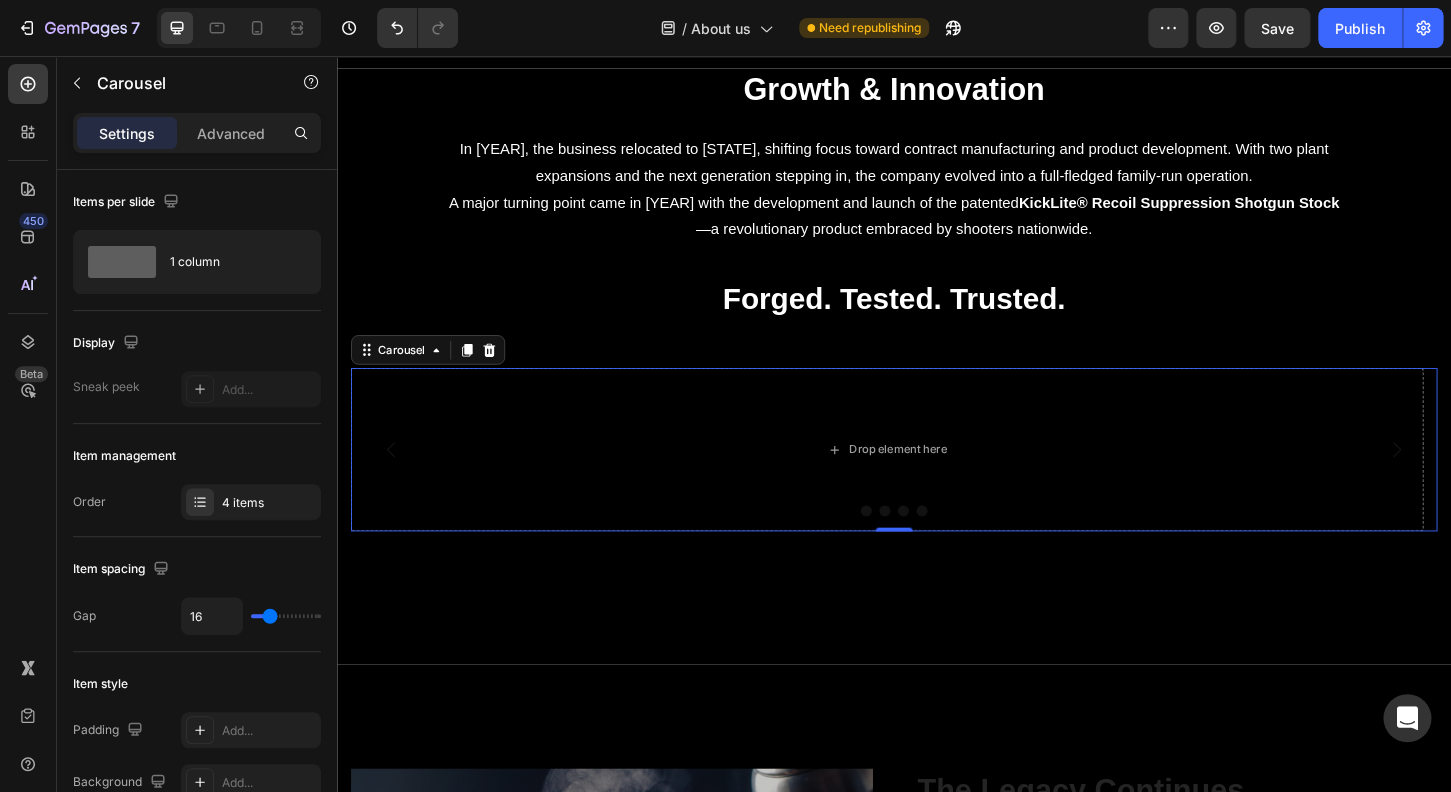 click on "Carousel" at bounding box center [435, 372] 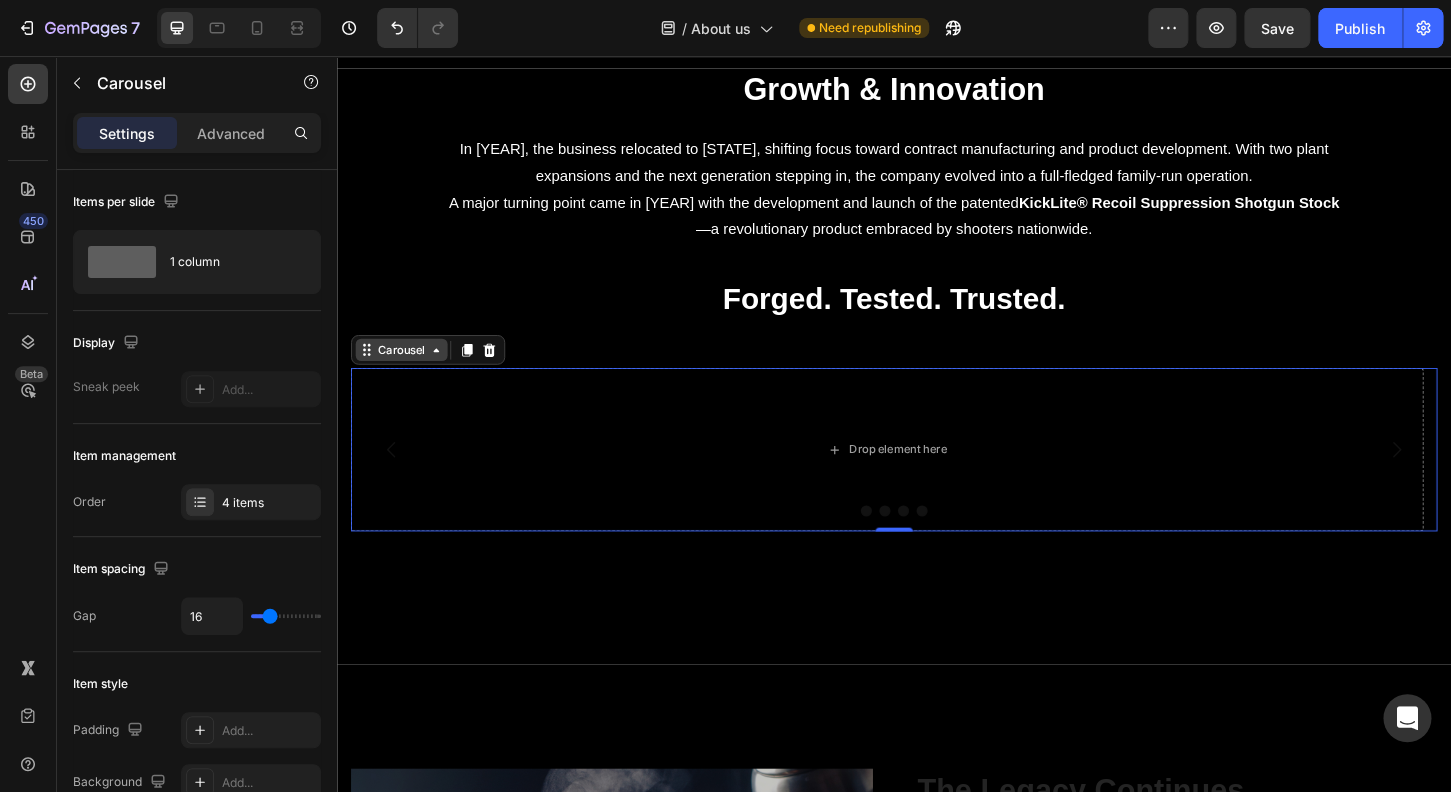 click 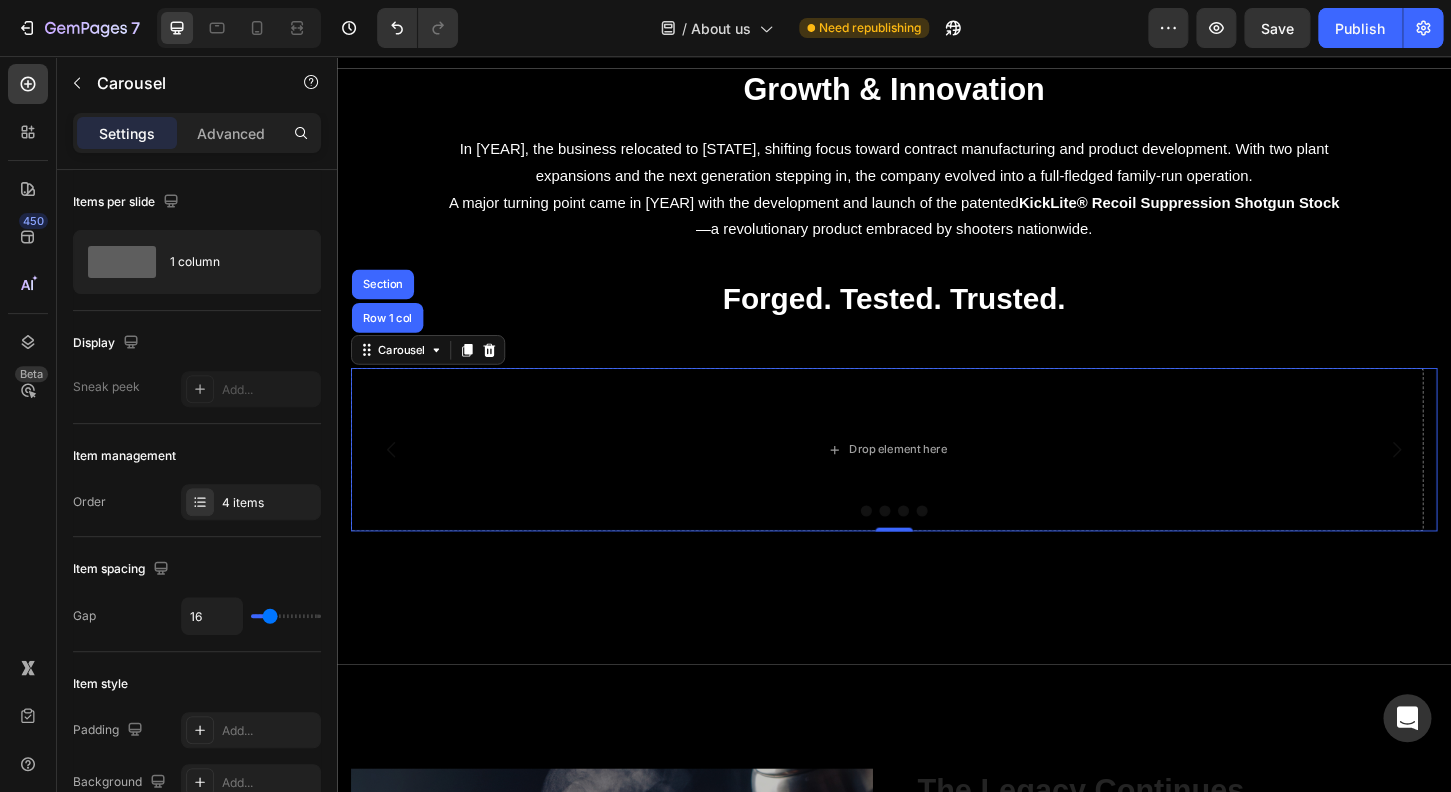 click on "Carousel Row 1 col Section" at bounding box center (435, 372) 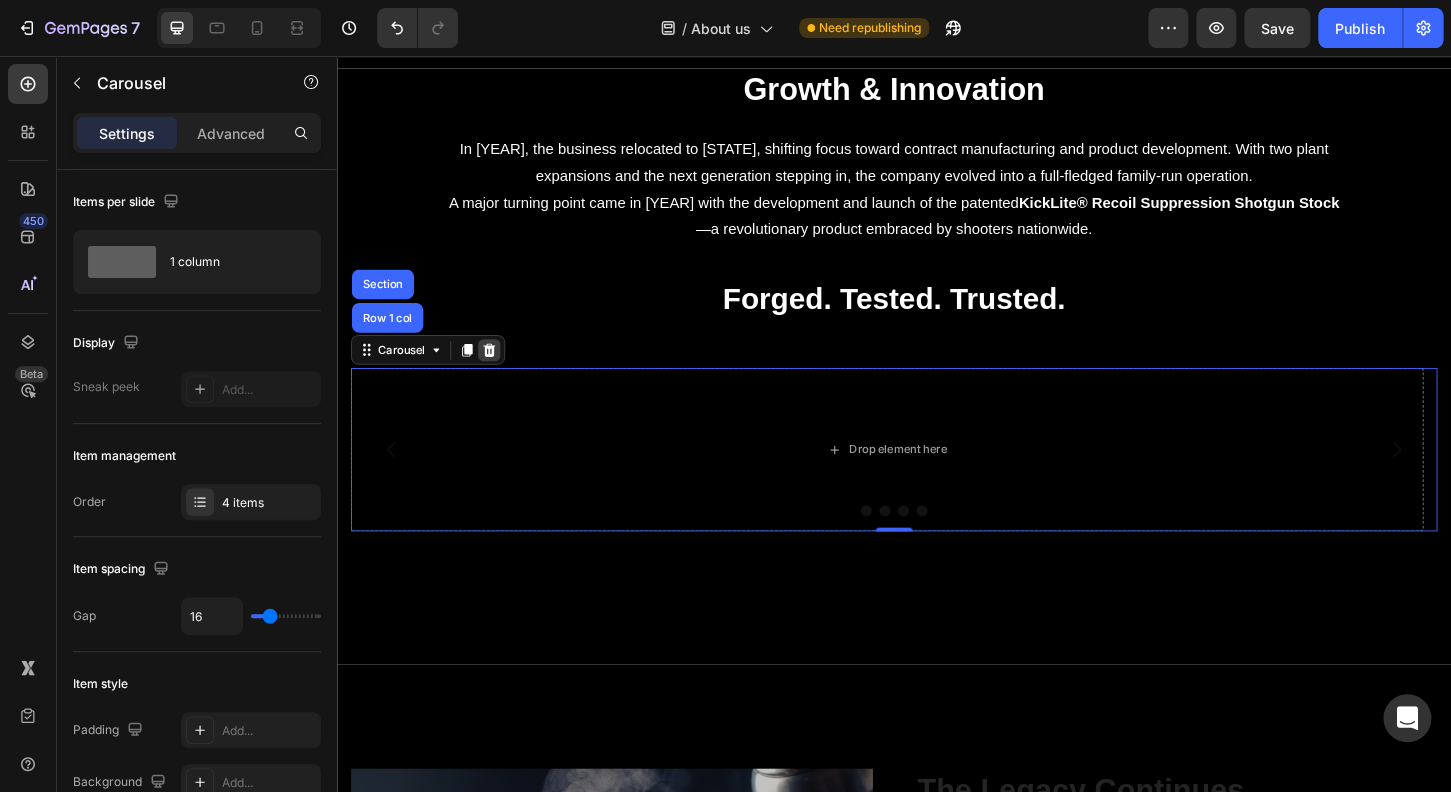 click at bounding box center [501, 372] 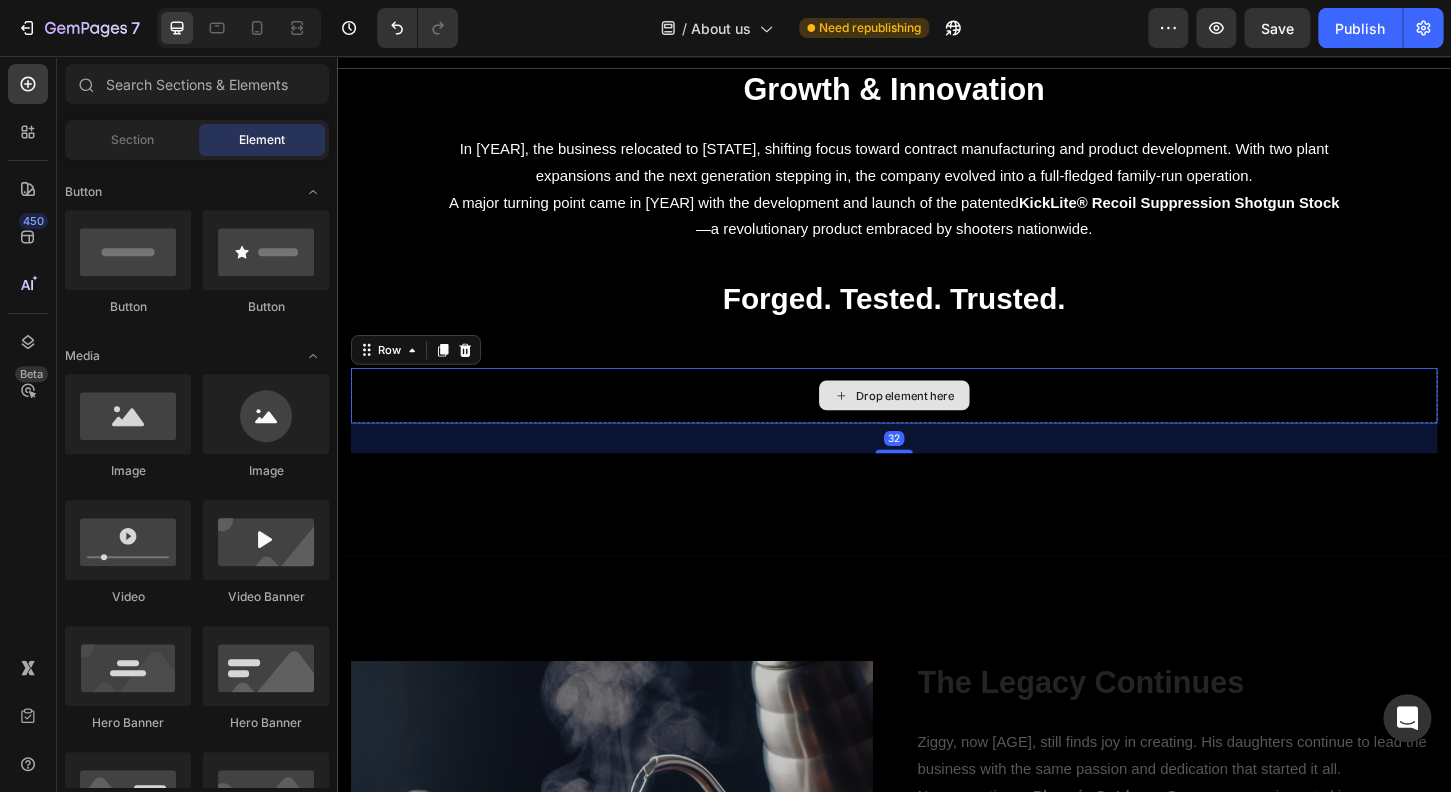 click on "Drop element here" at bounding box center [937, 421] 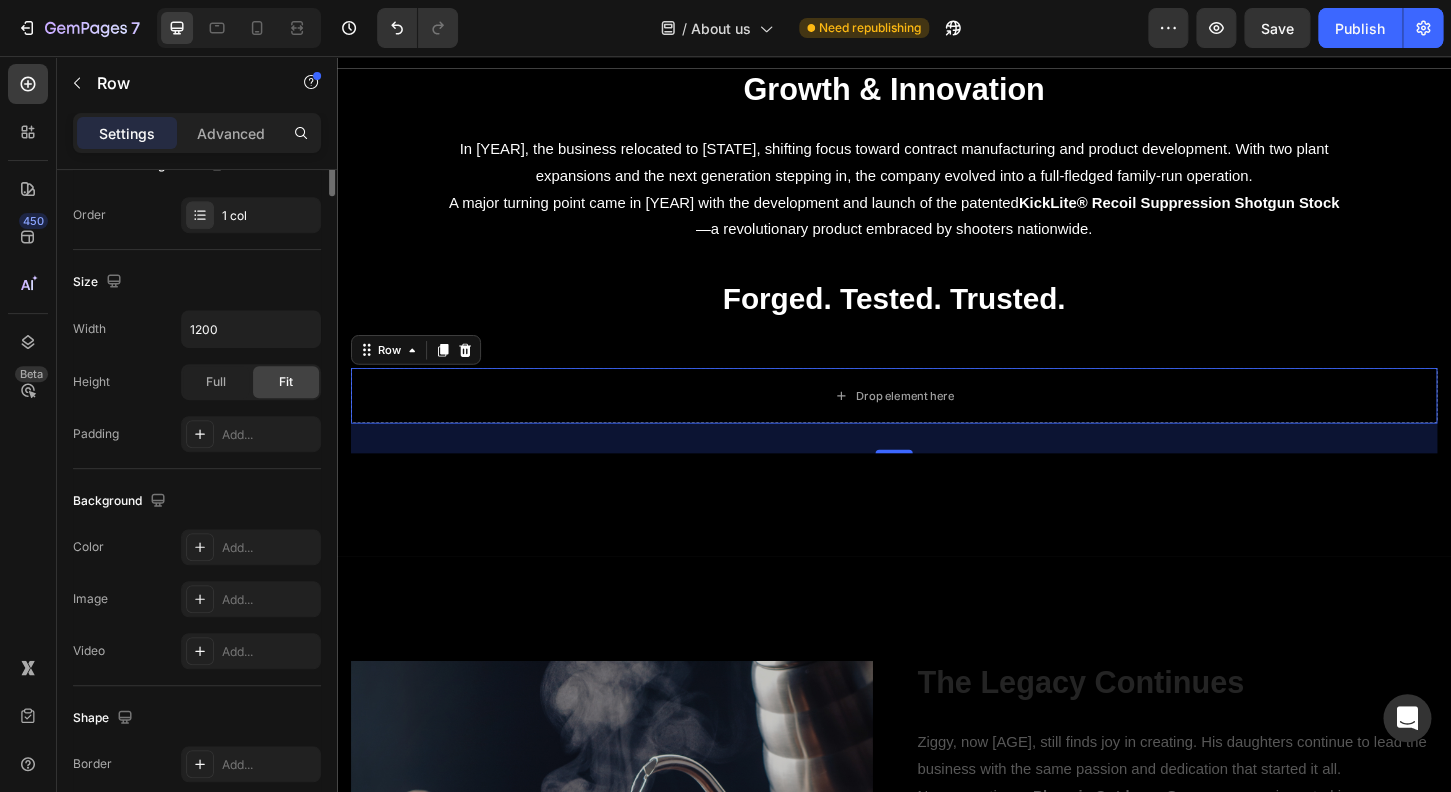 scroll, scrollTop: 0, scrollLeft: 0, axis: both 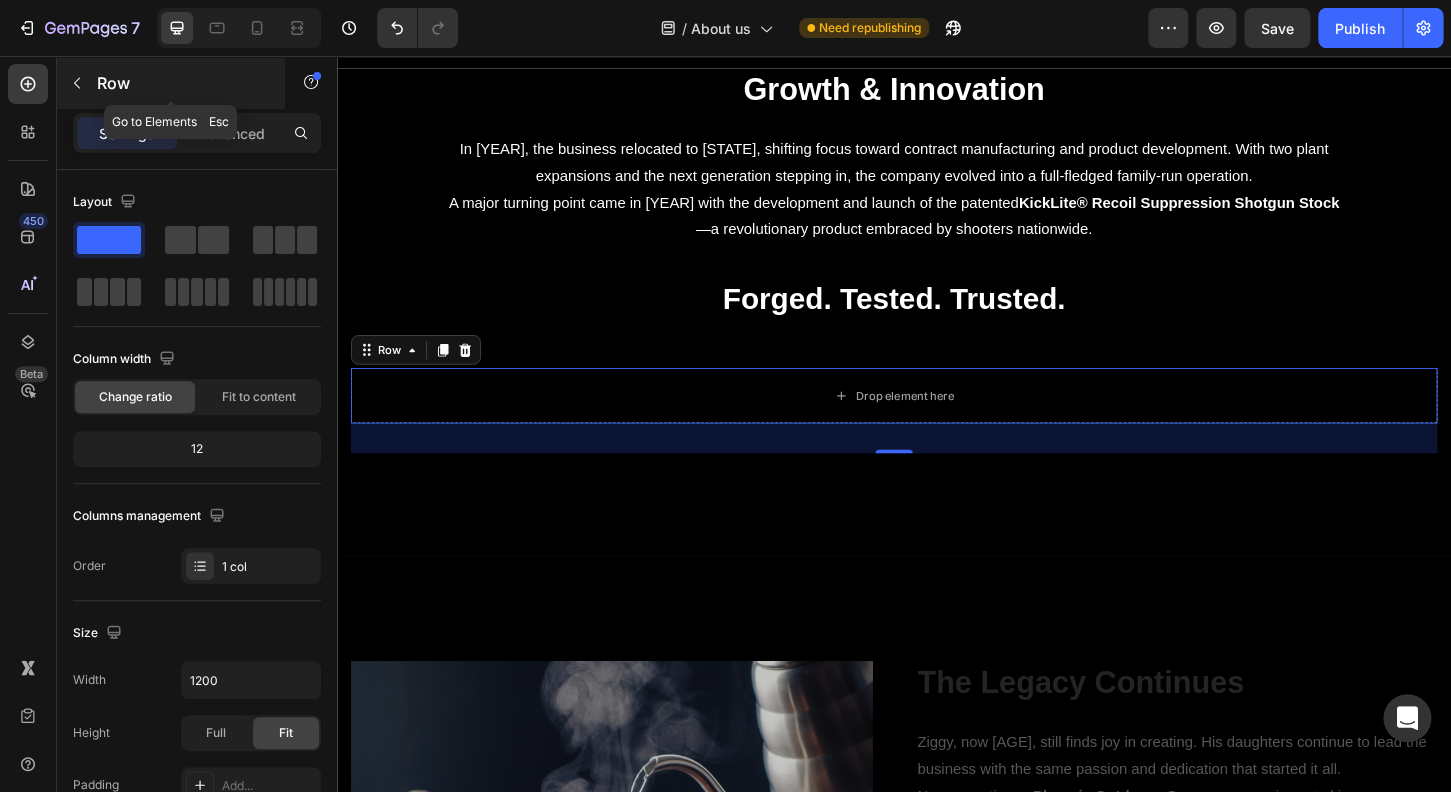 click at bounding box center (77, 83) 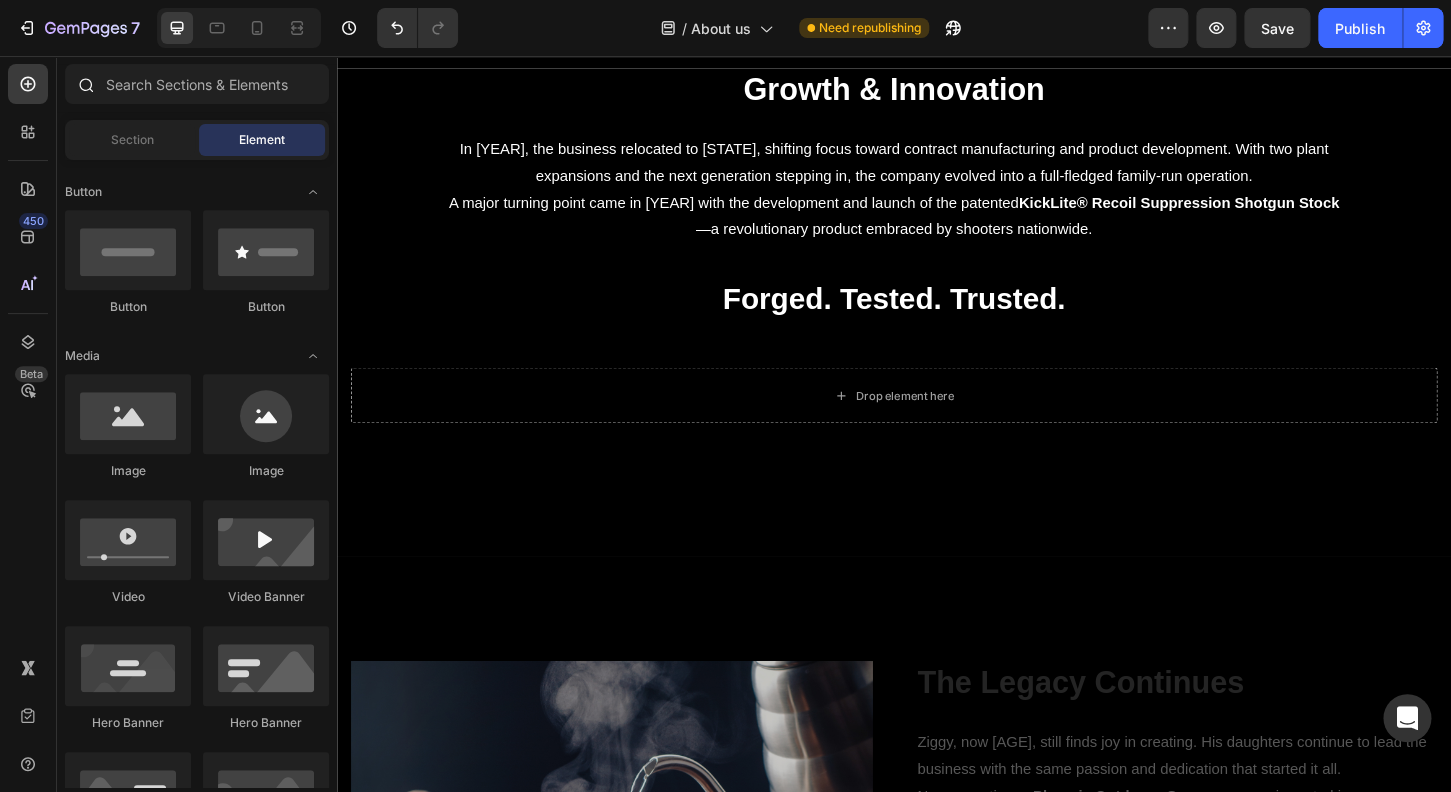 scroll, scrollTop: 448, scrollLeft: 0, axis: vertical 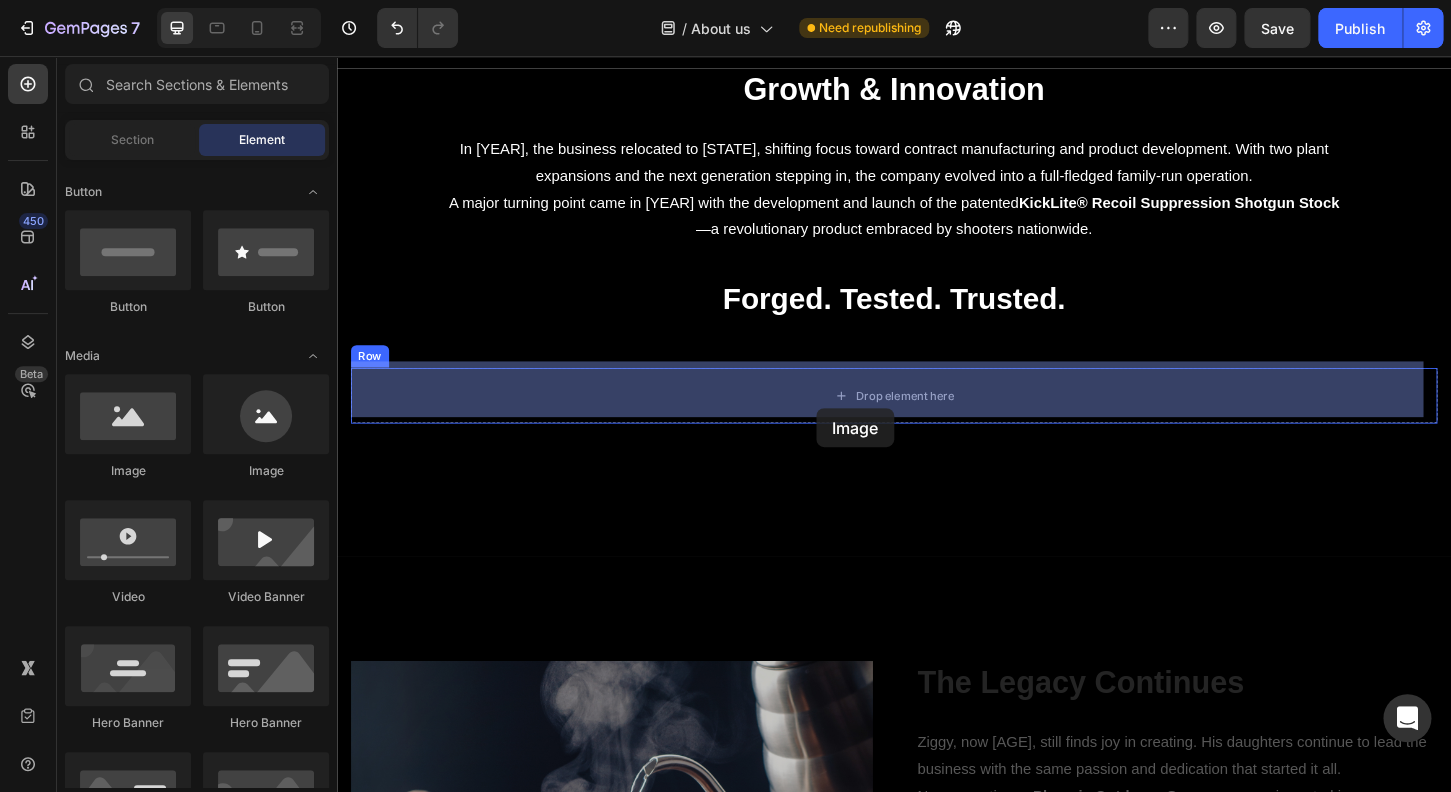 drag, startPoint x: 606, startPoint y: 475, endPoint x: 816, endPoint y: 408, distance: 220.42912 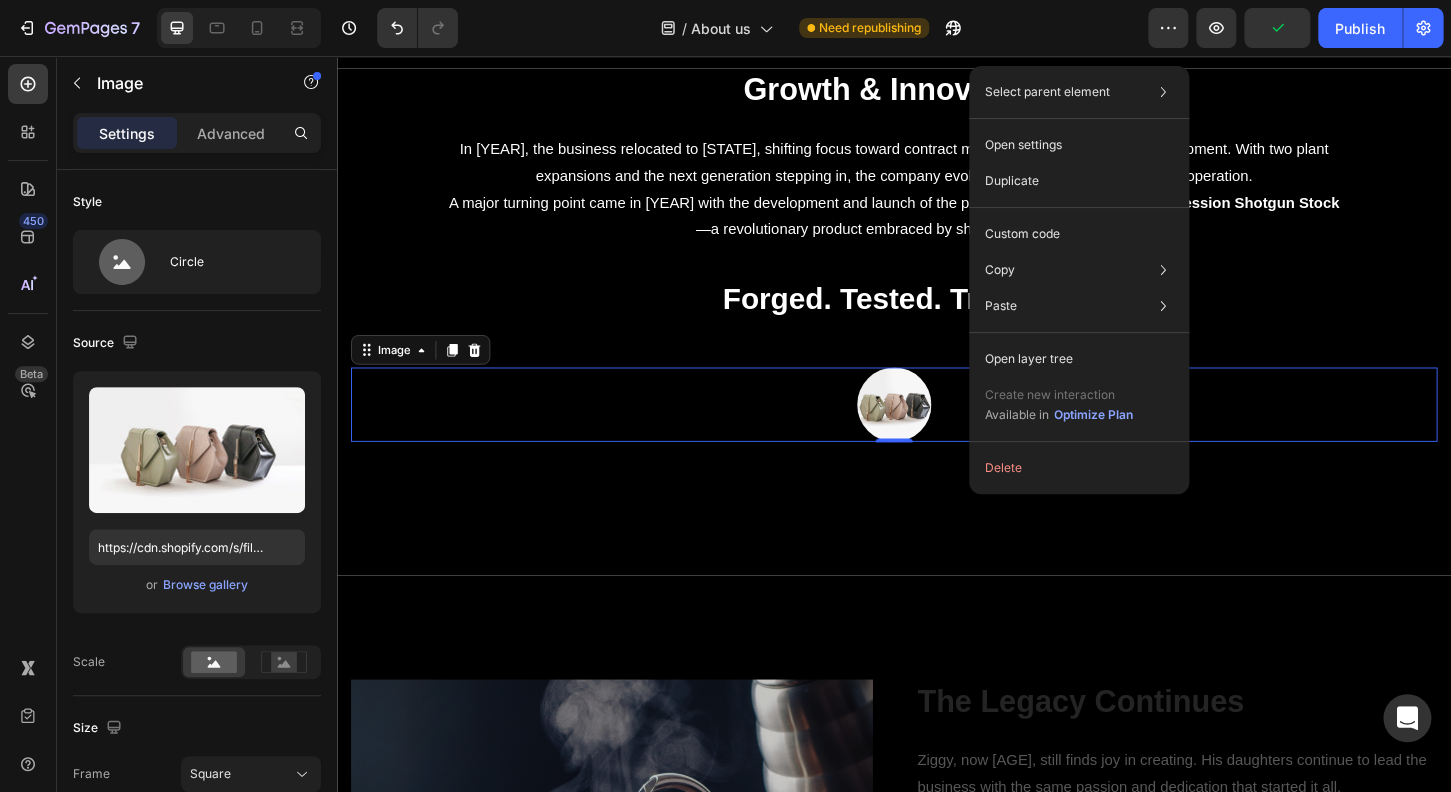 drag, startPoint x: 1012, startPoint y: 422, endPoint x: 1379, endPoint y: 439, distance: 367.39352 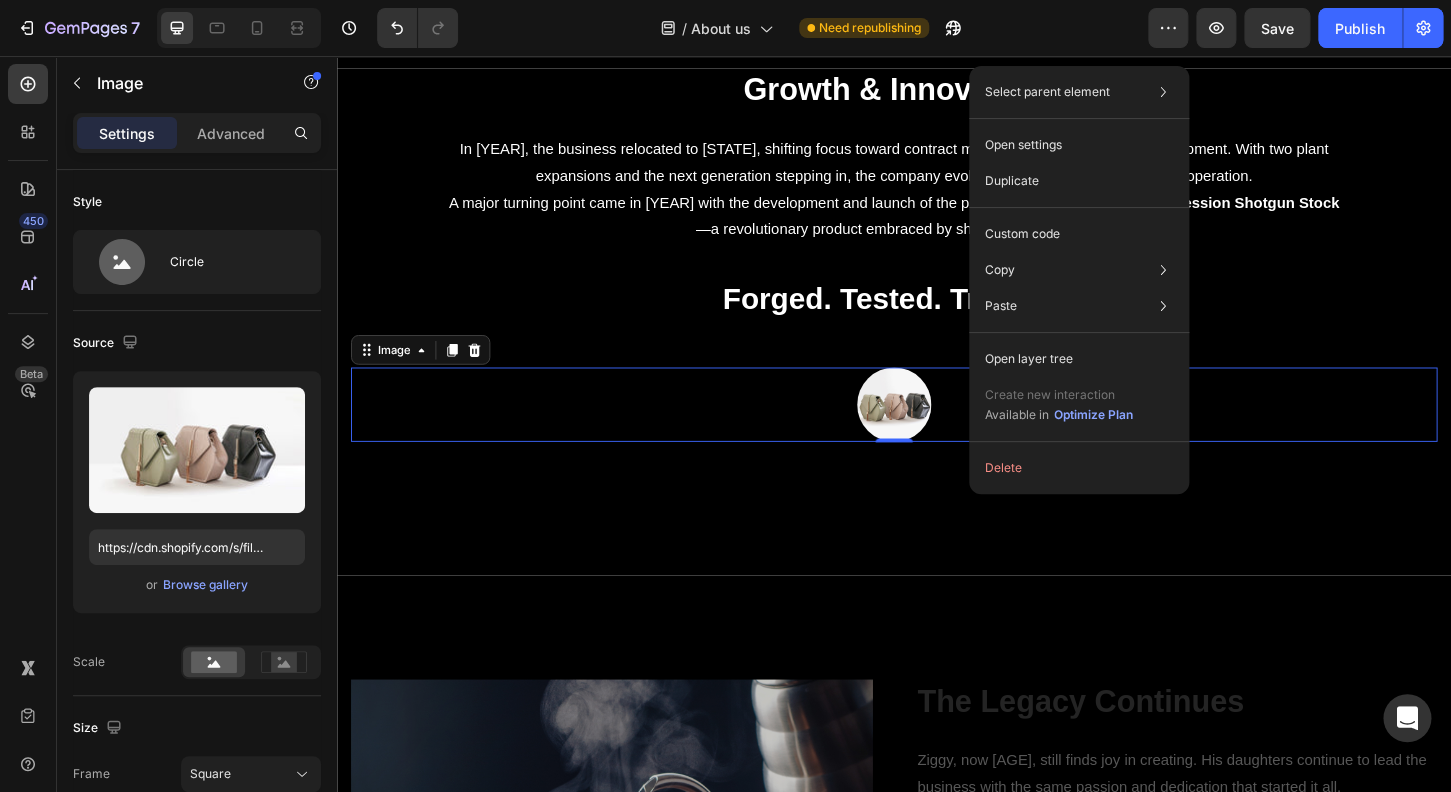 click on "Select parent element Section Row 1 col Image Open settings Duplicate Custom code Copy Copy element  Cmd + C Copy style  Copy class  .gQzUY01IuP Paste Paste element  Cmd + V Paste style  Cmd + Shift + V  Please allow access tp clipboard to paste content from other pages  Allow Access Open layer tree Create new interaction Available in  Optimize Plan   Delete" at bounding box center [1079, 280] 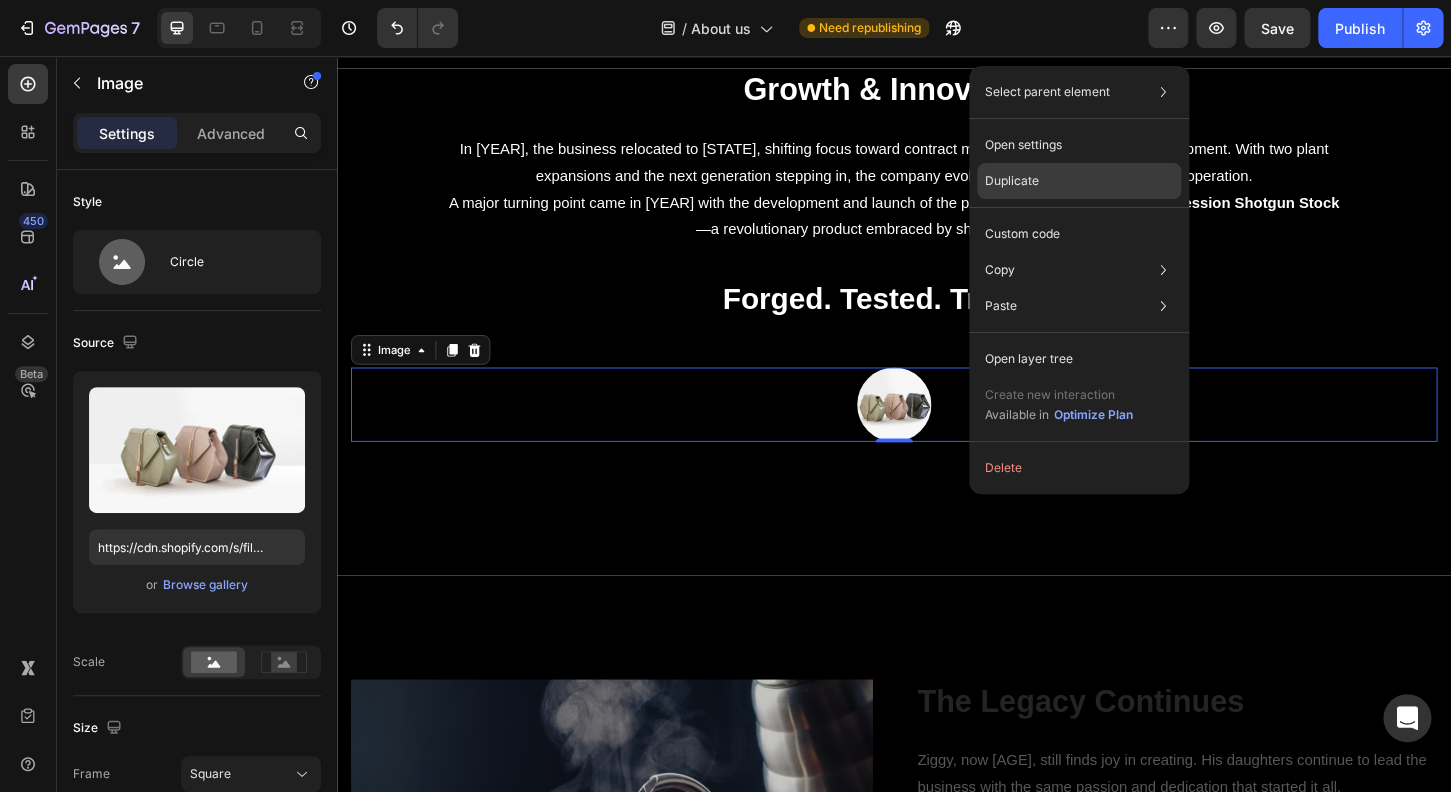 click on "Duplicate" 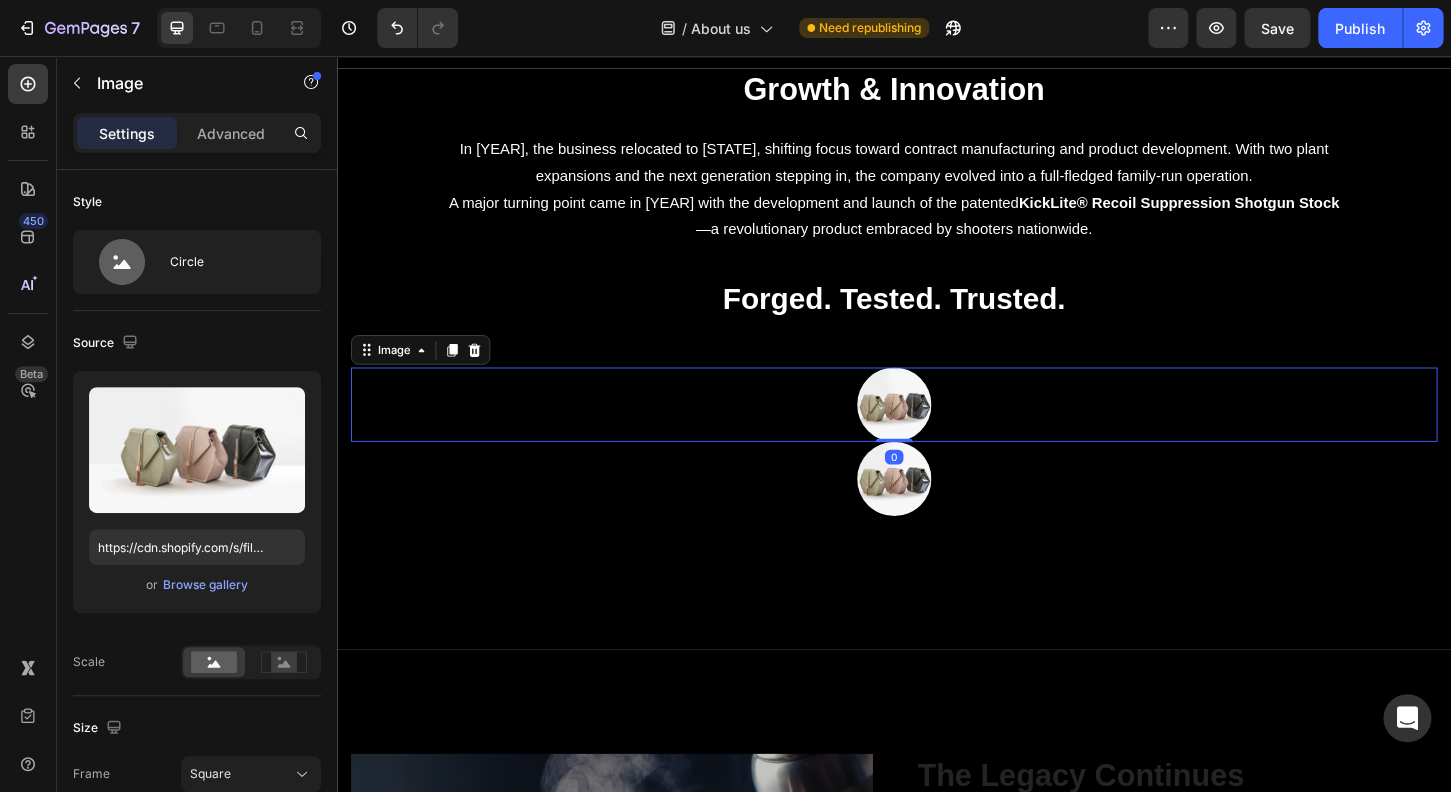 click at bounding box center [937, 431] 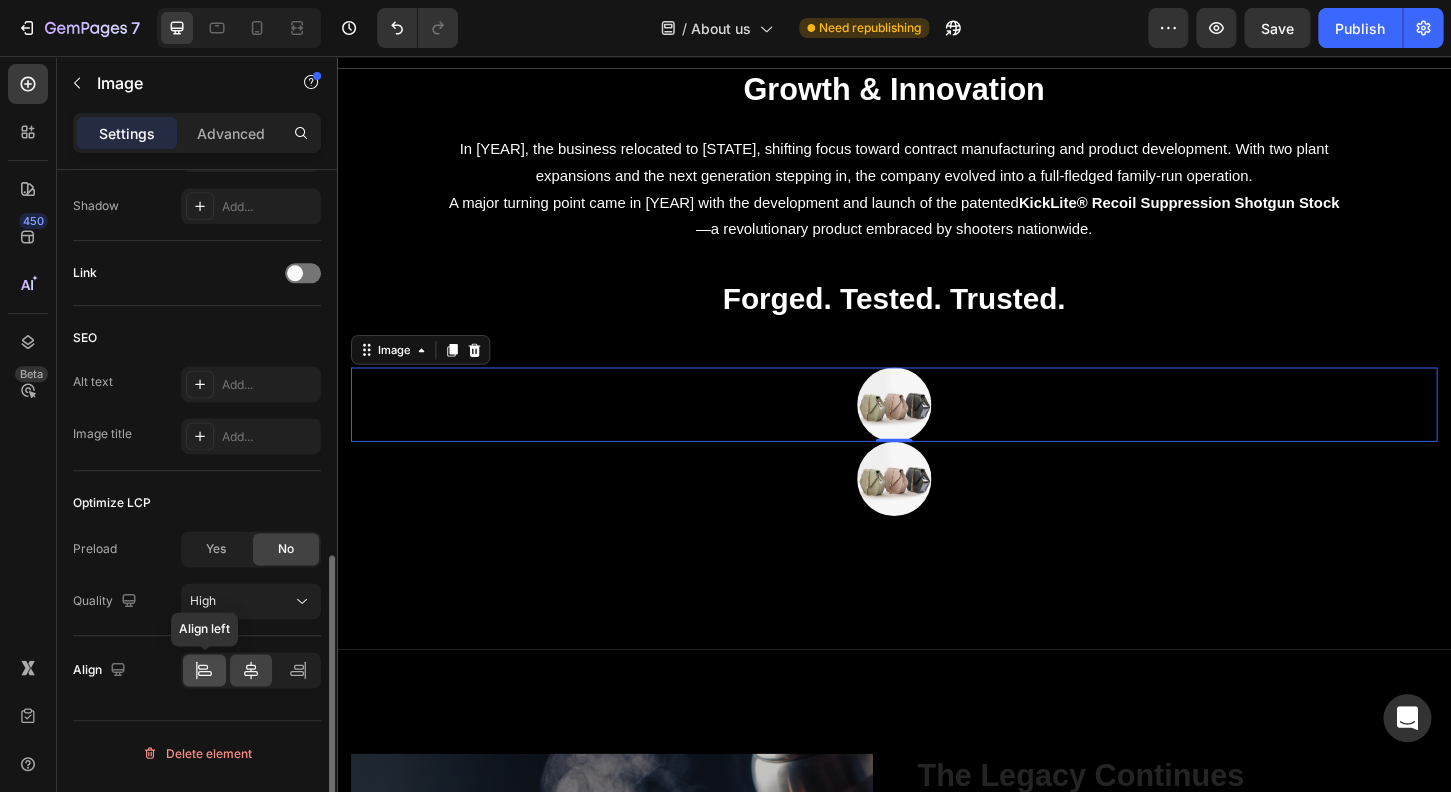 click 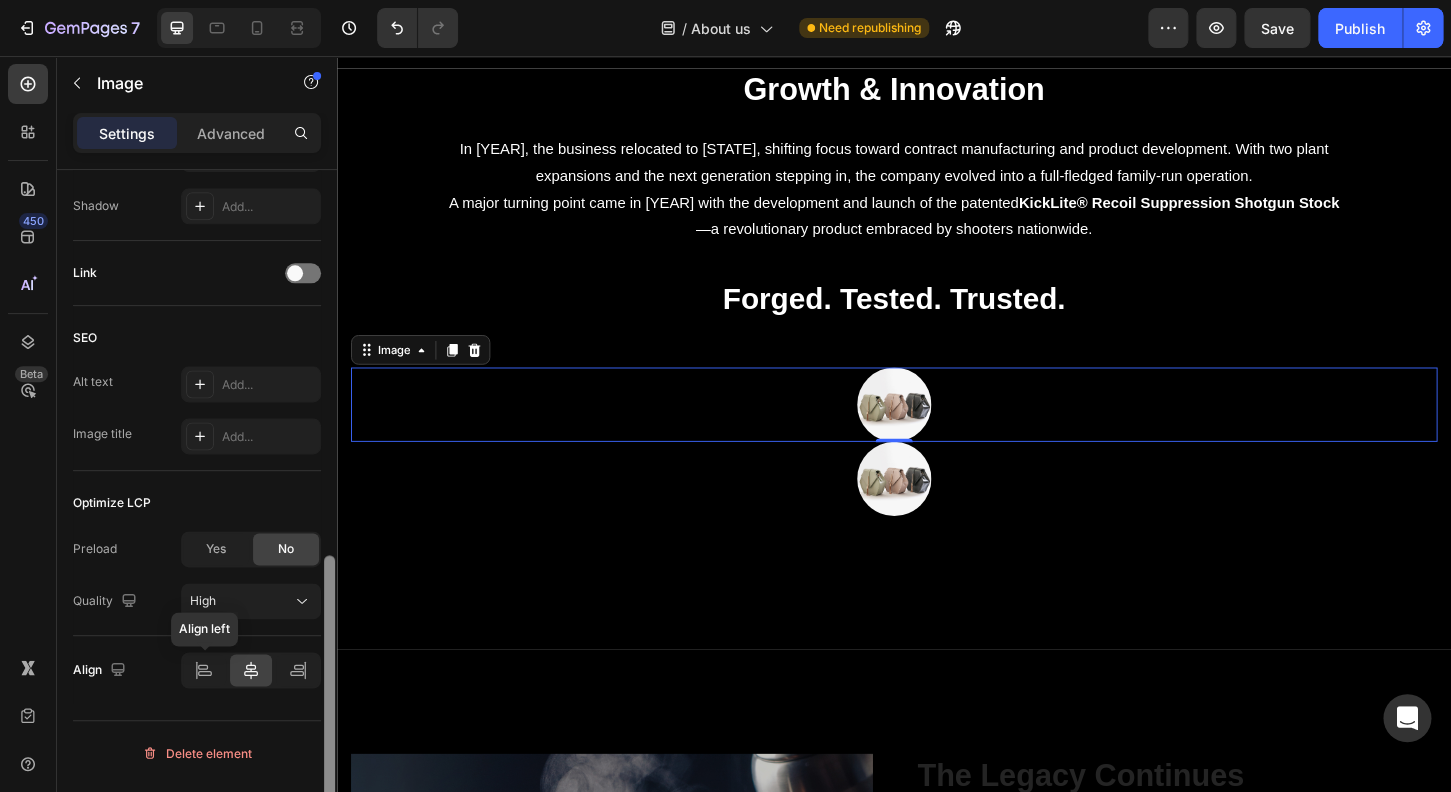 scroll, scrollTop: 882, scrollLeft: 0, axis: vertical 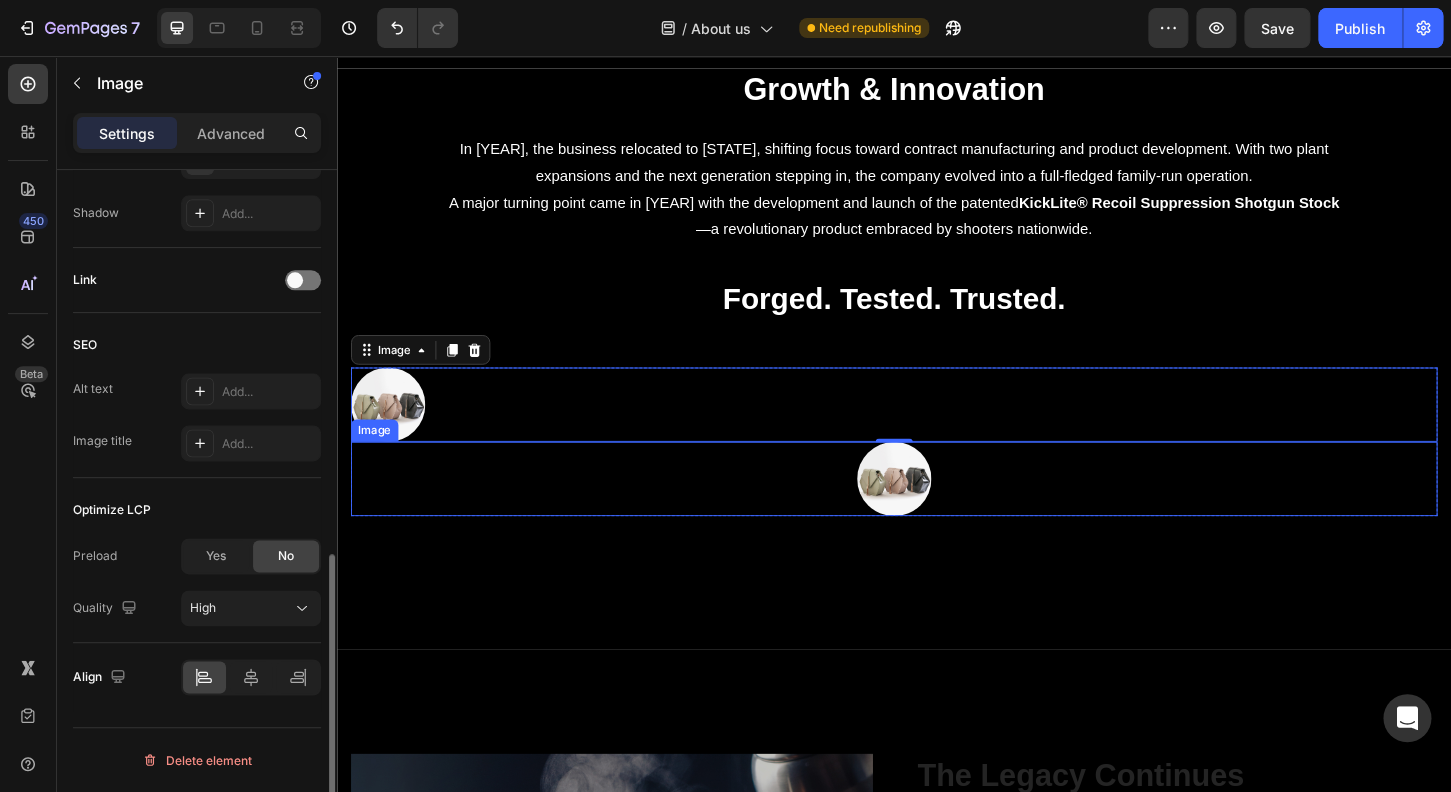 drag, startPoint x: 929, startPoint y: 501, endPoint x: 854, endPoint y: 554, distance: 91.836815 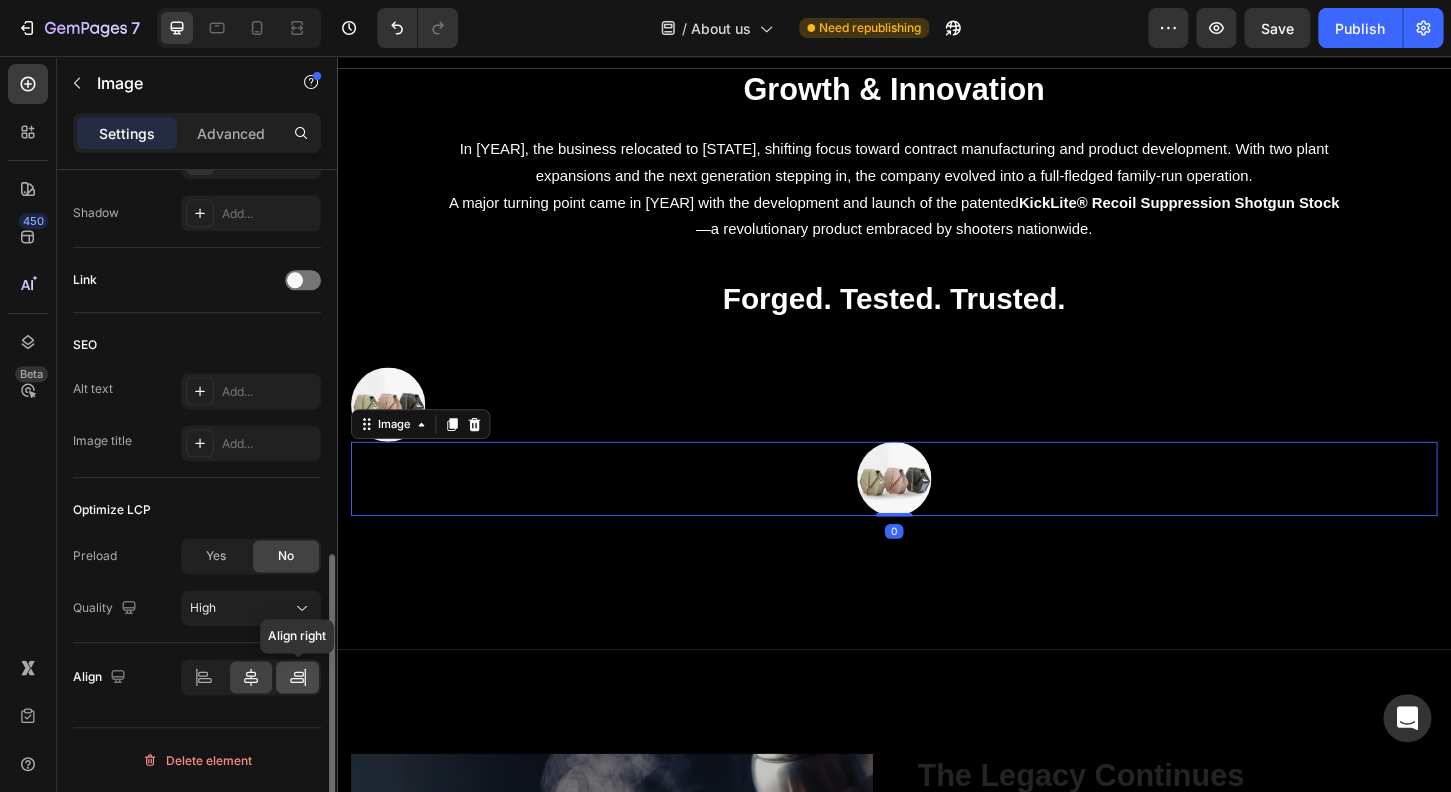 click 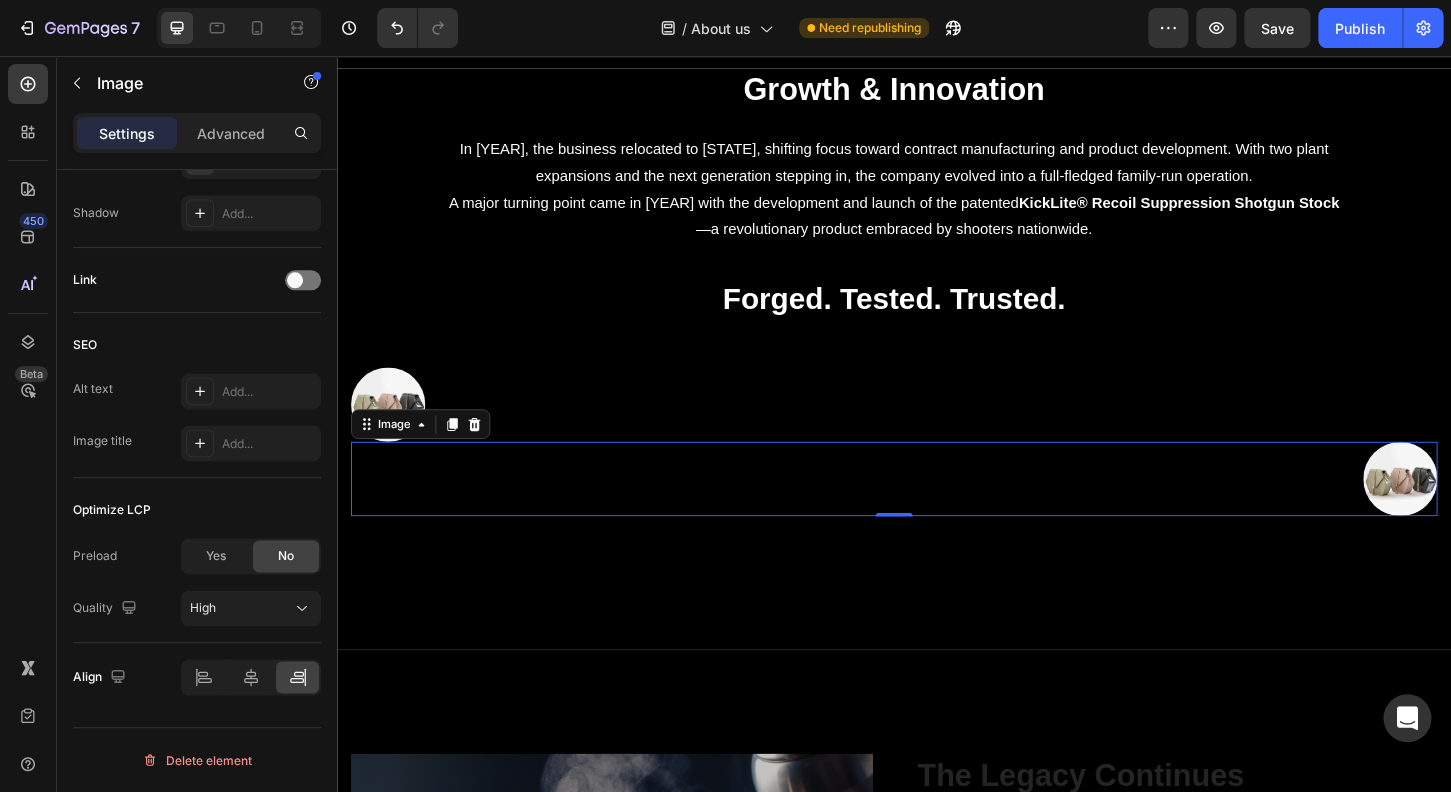click at bounding box center [1482, 511] 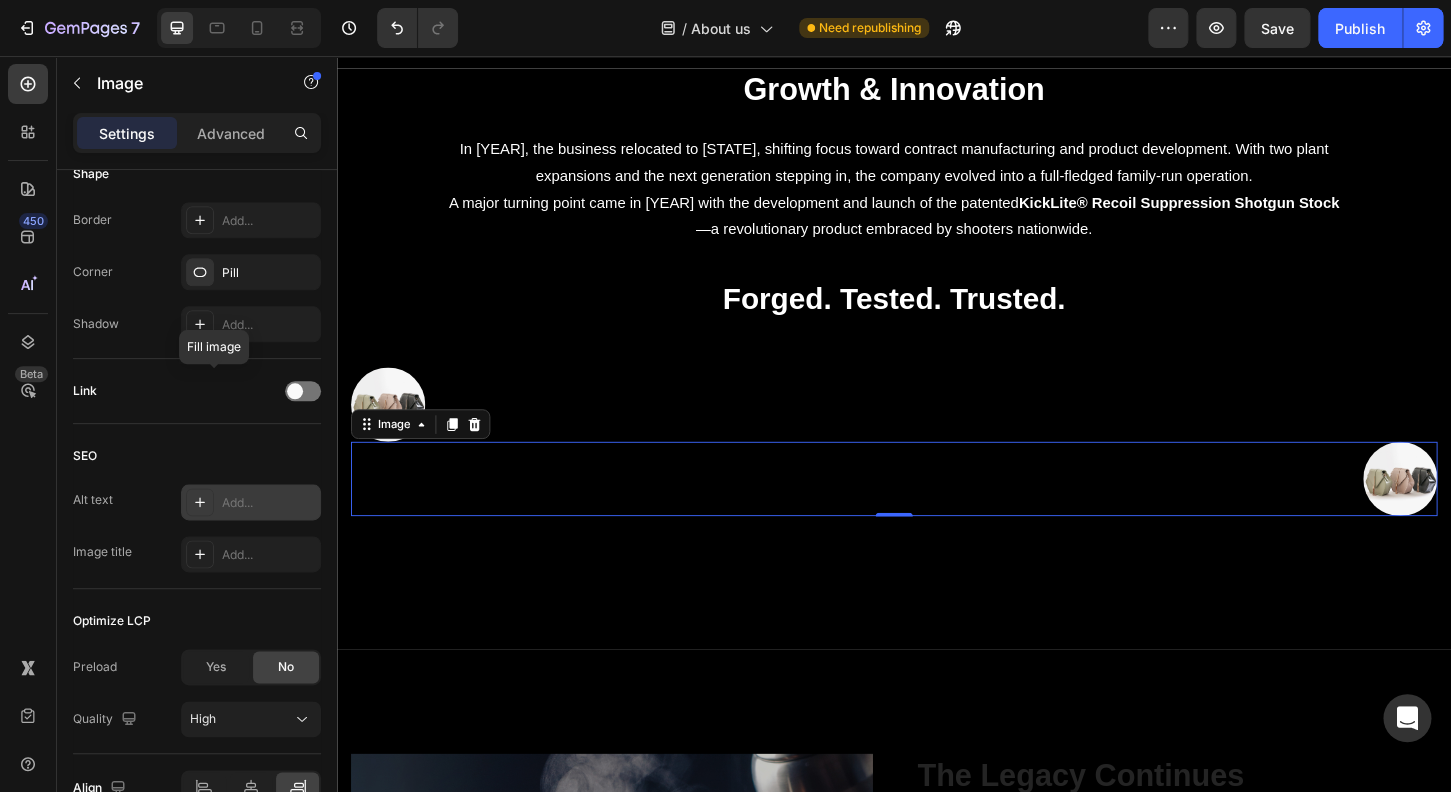 scroll, scrollTop: 0, scrollLeft: 0, axis: both 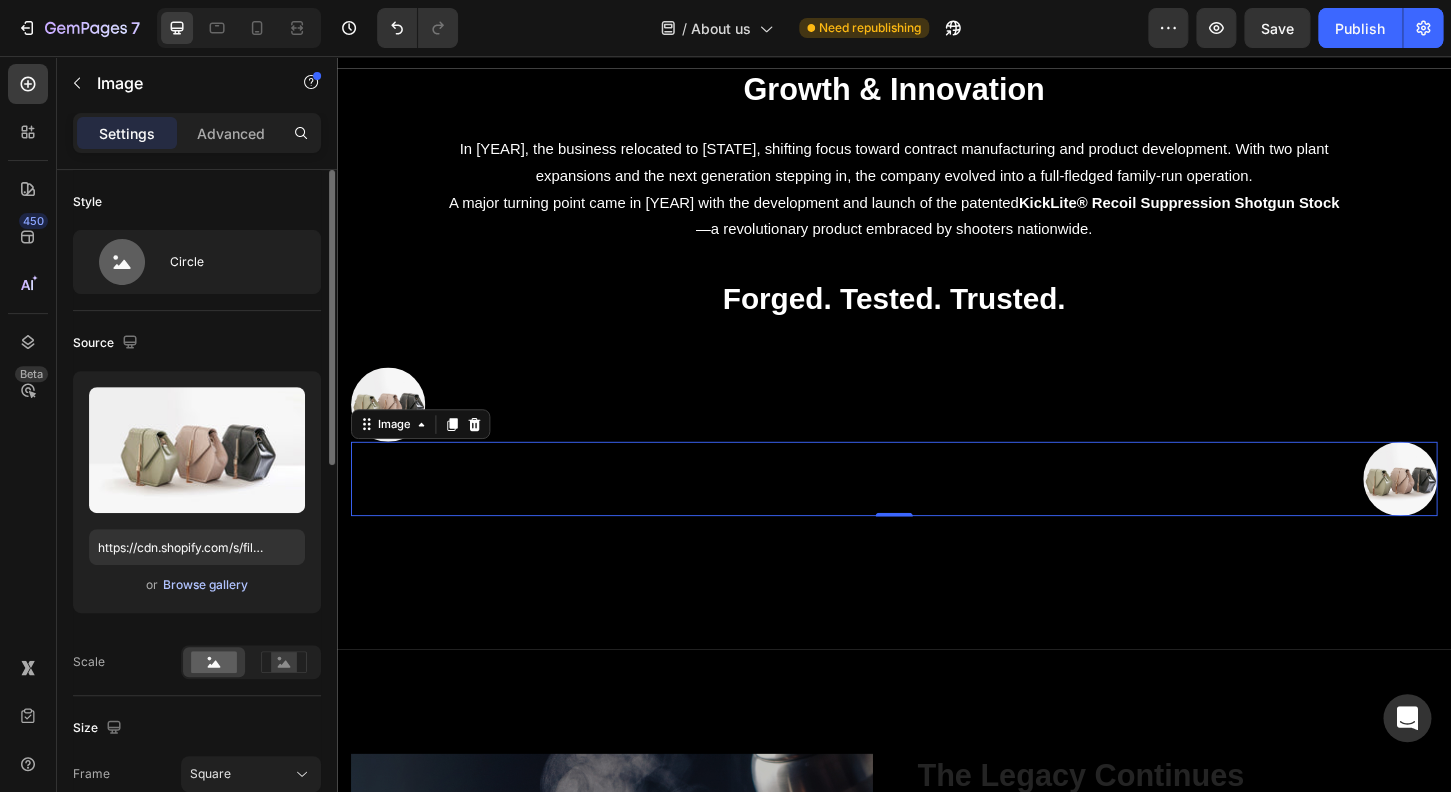 click on "Browse gallery" at bounding box center [205, 585] 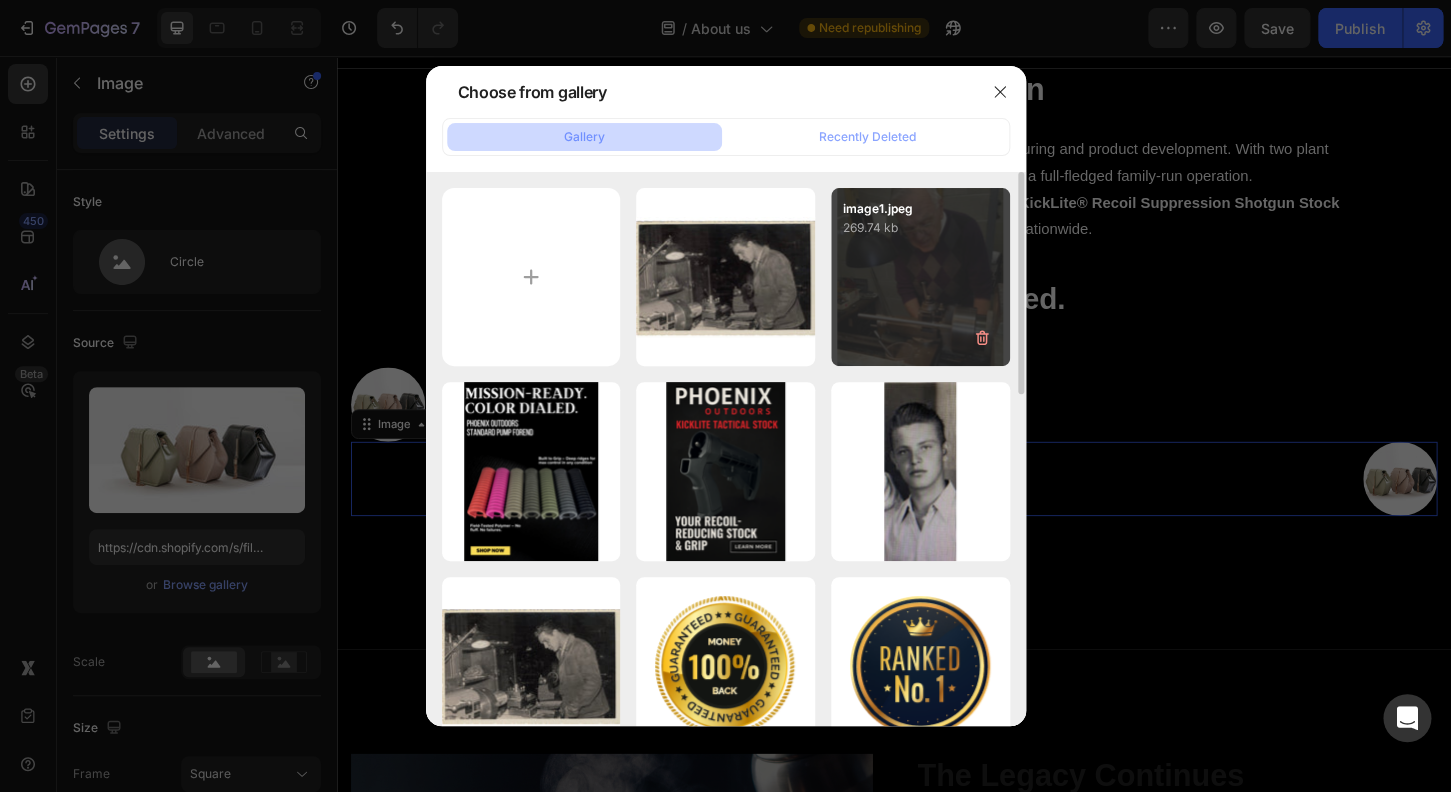 click on "image1.jpeg [FILESIZE]" at bounding box center (920, 277) 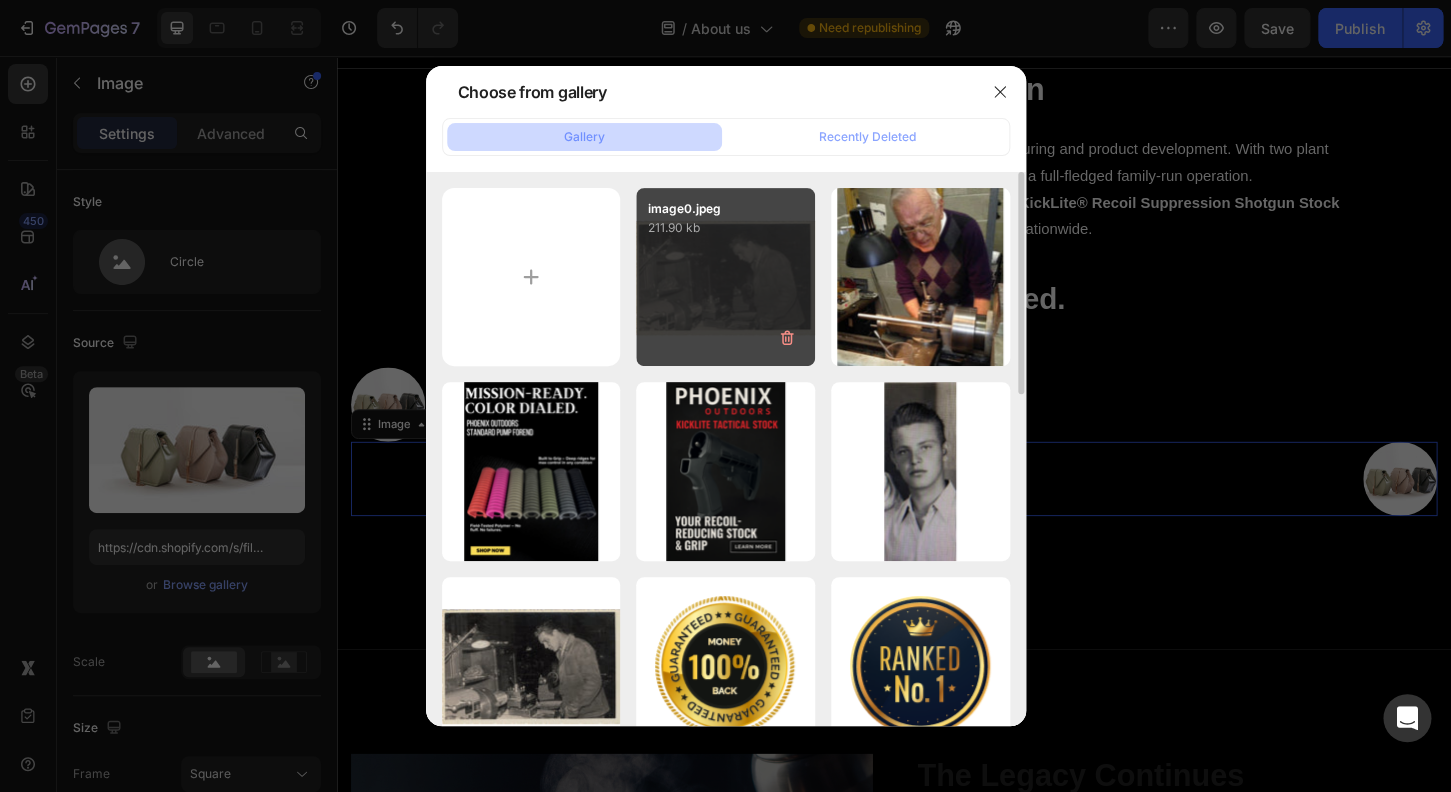 type on "https://cdn.shopify.com/s/files/1/0732/5519/0761/files/gempages_573546625297810322-f5ae1db2-6b2b-4fab-8950-22b76458a41f.jpg" 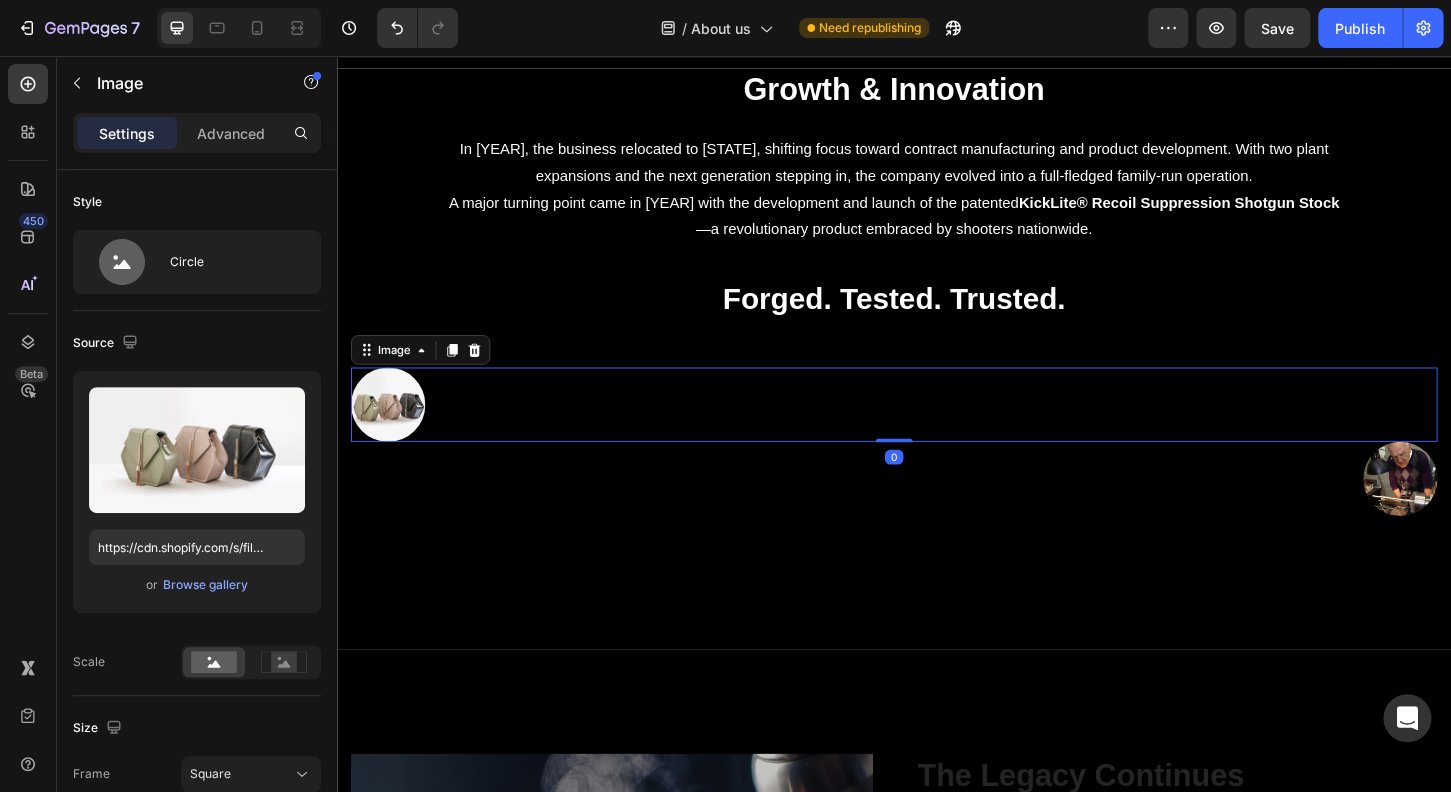 click at bounding box center [392, 431] 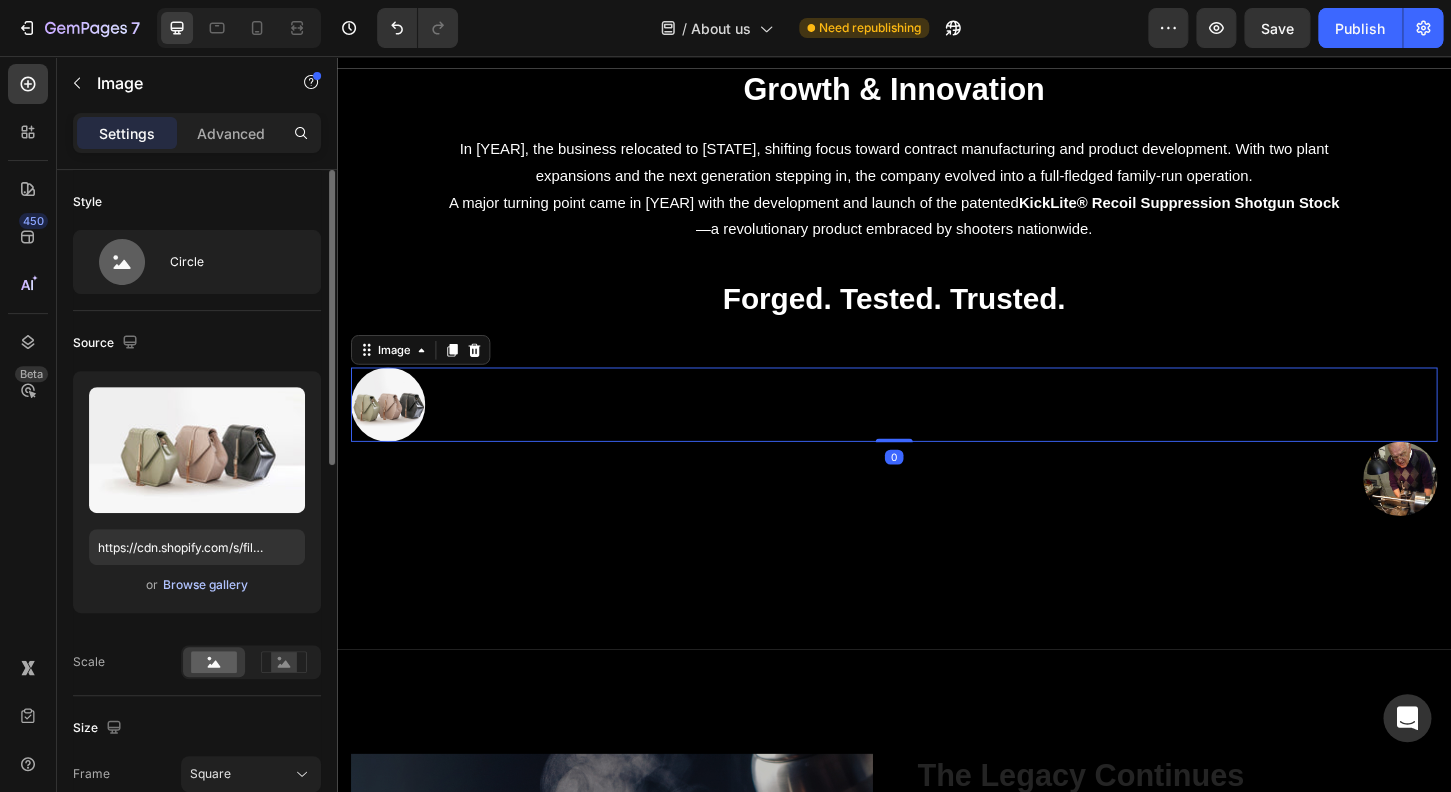 click on "Browse gallery" at bounding box center [205, 585] 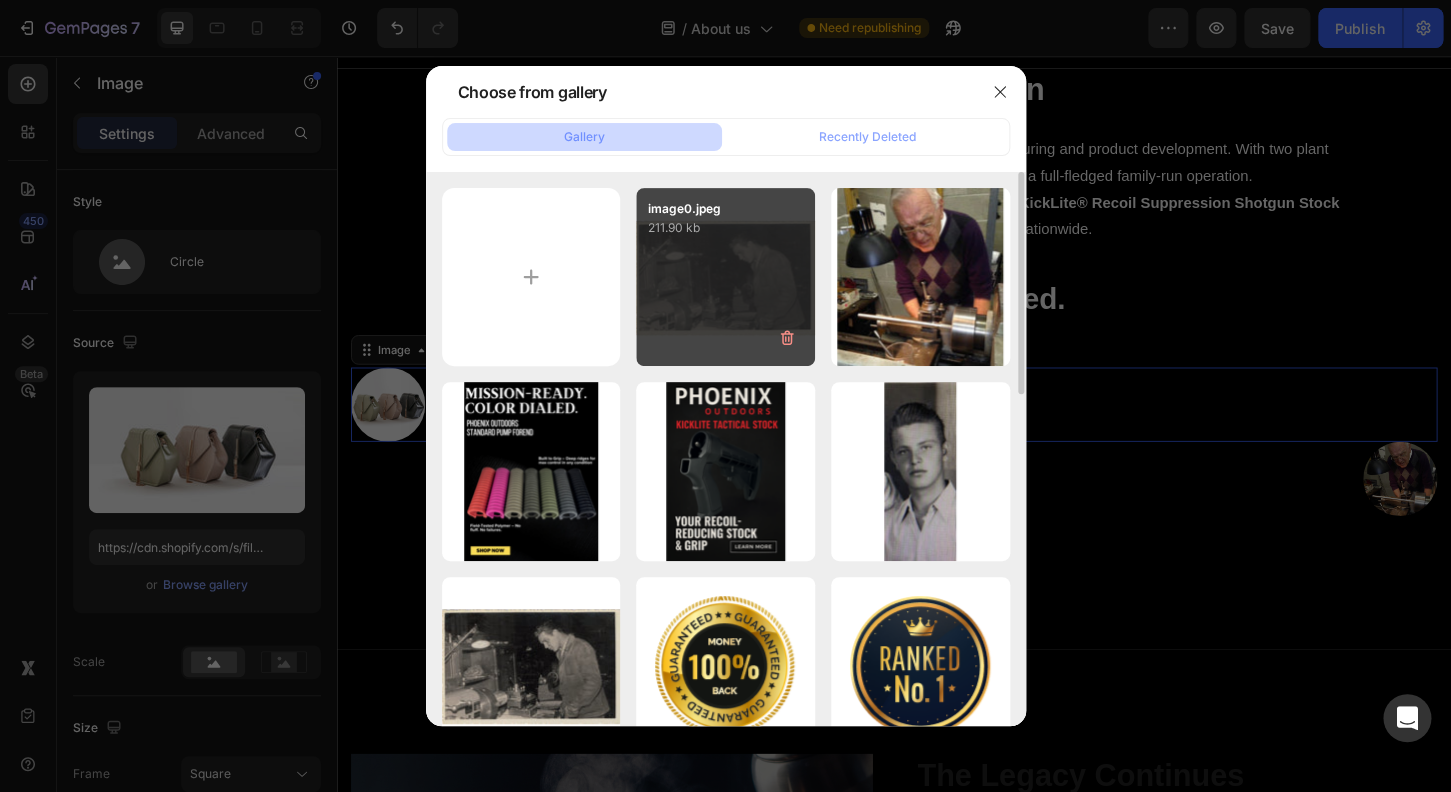 click on "image0.jpeg [FILESIZE]" at bounding box center [725, 277] 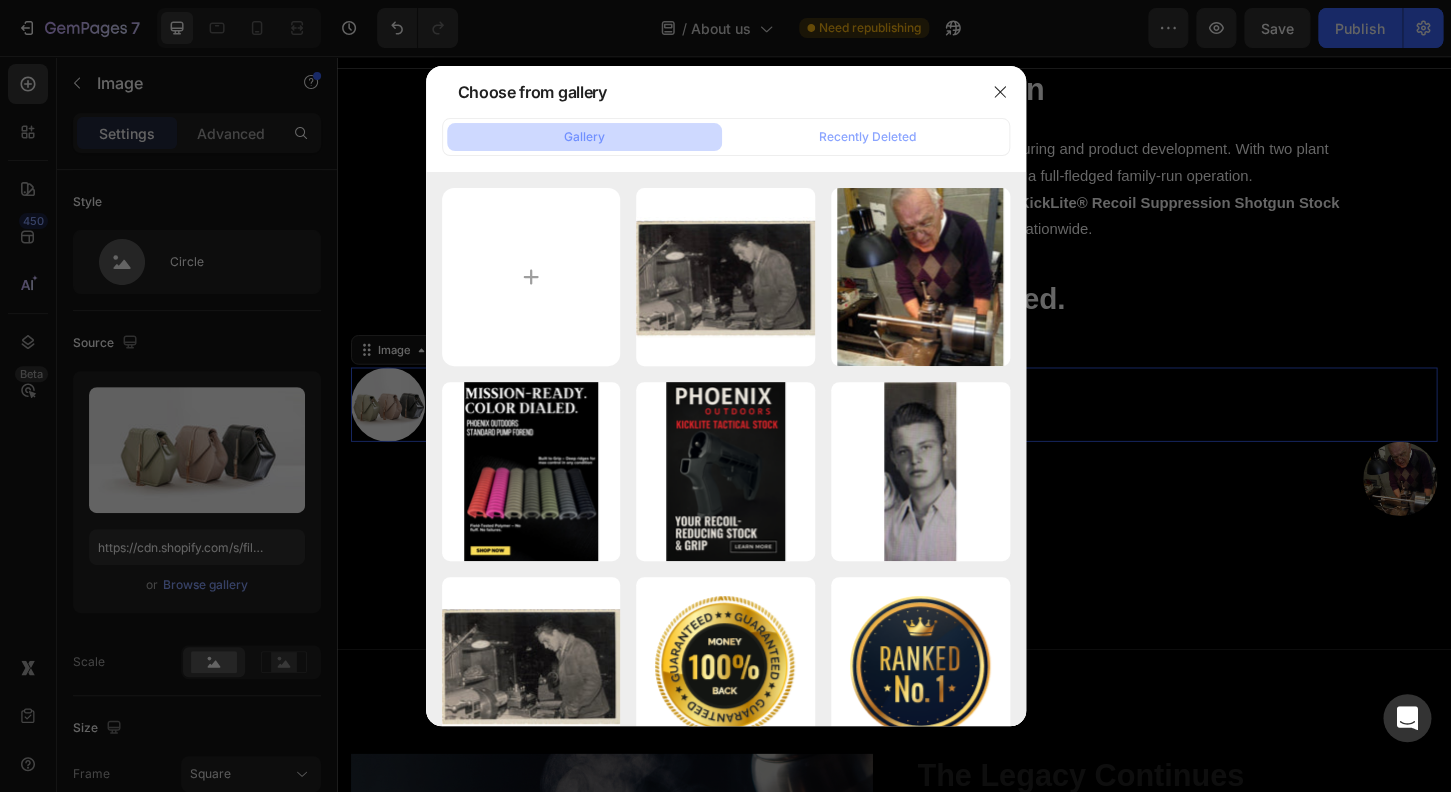 type on "https://cdn.shopify.com/s/files/1/0732/5519/0761/files/gempages_573546625297810322-8b5a243a-0c9a-456c-9f6a-e1706911e077.jpg" 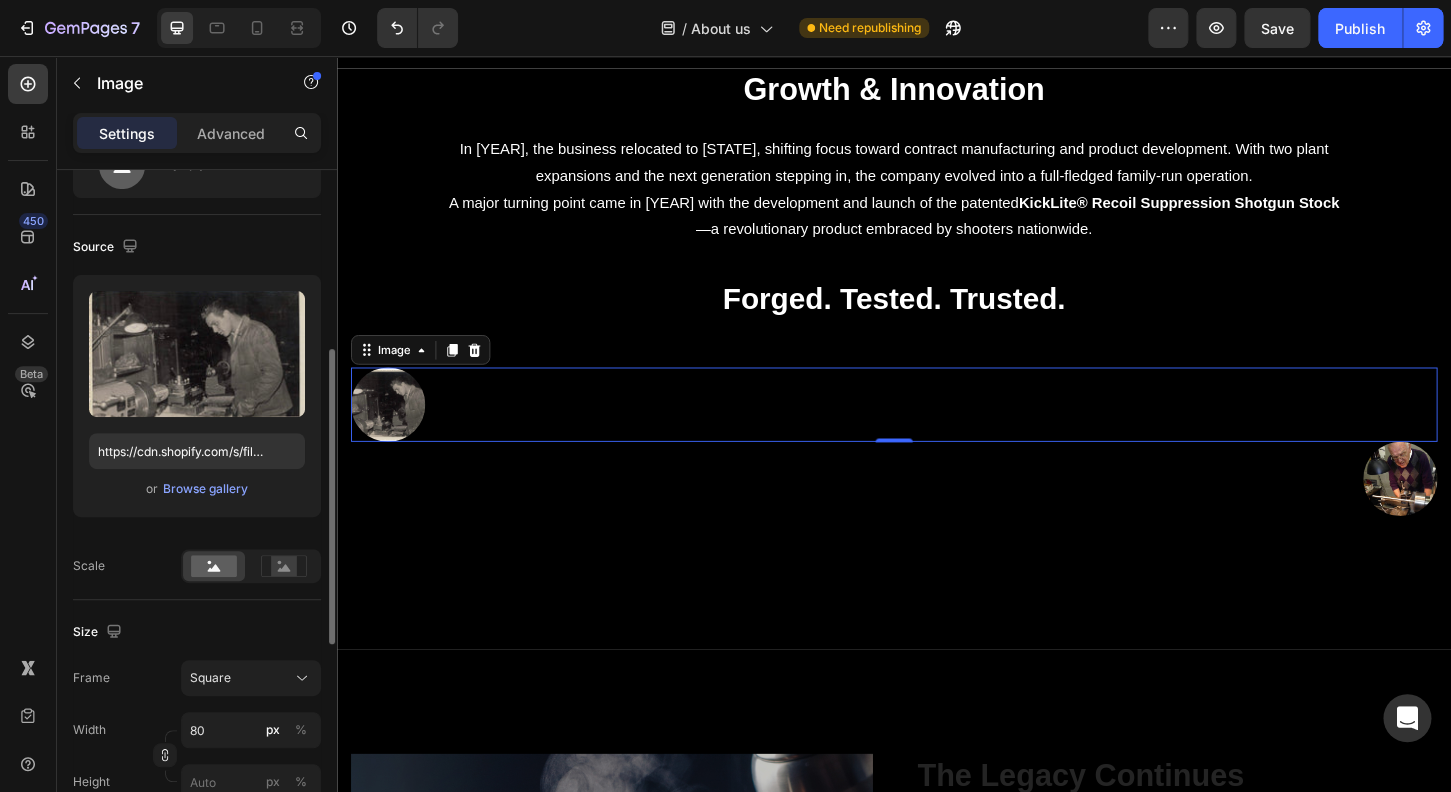 scroll, scrollTop: 192, scrollLeft: 0, axis: vertical 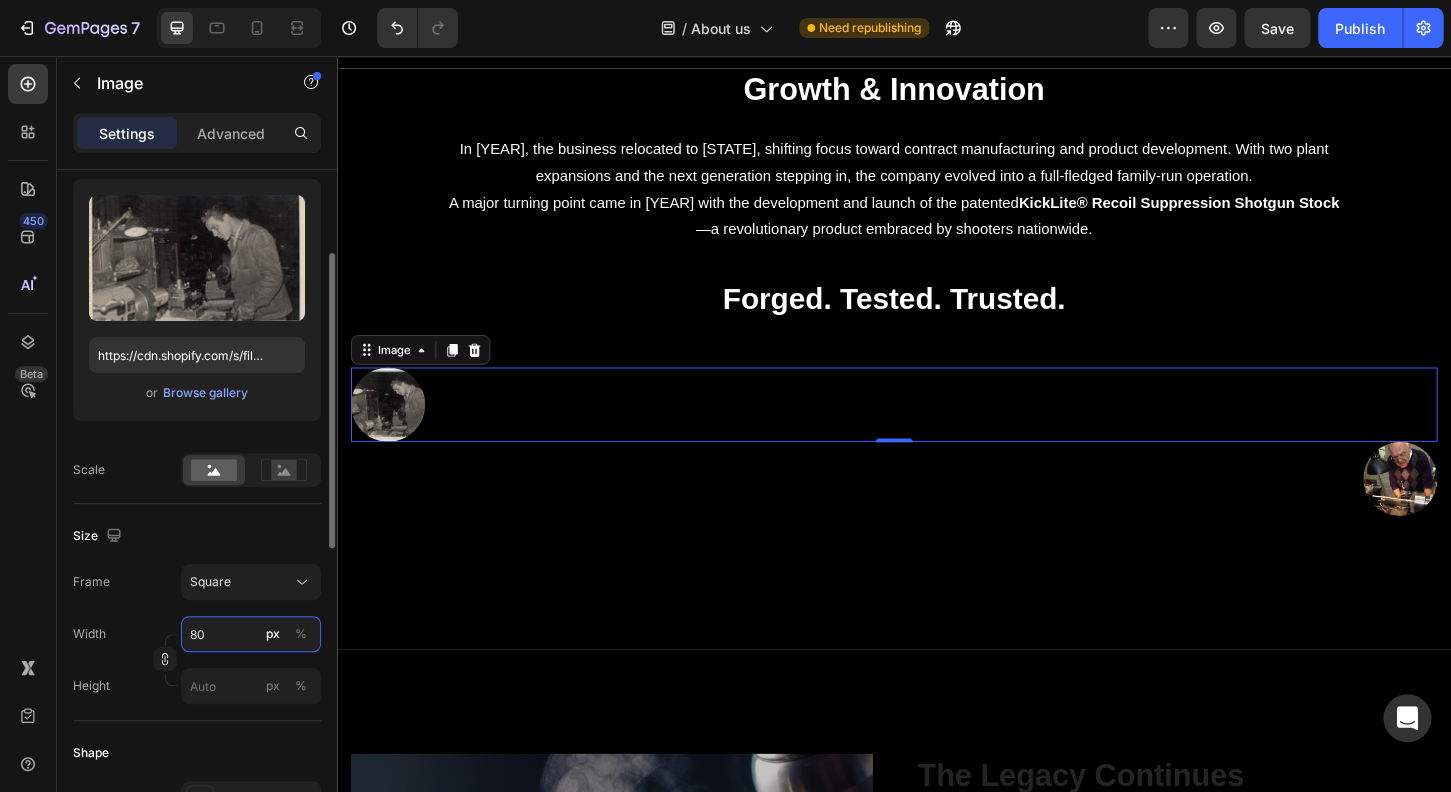 click on "80" at bounding box center (251, 634) 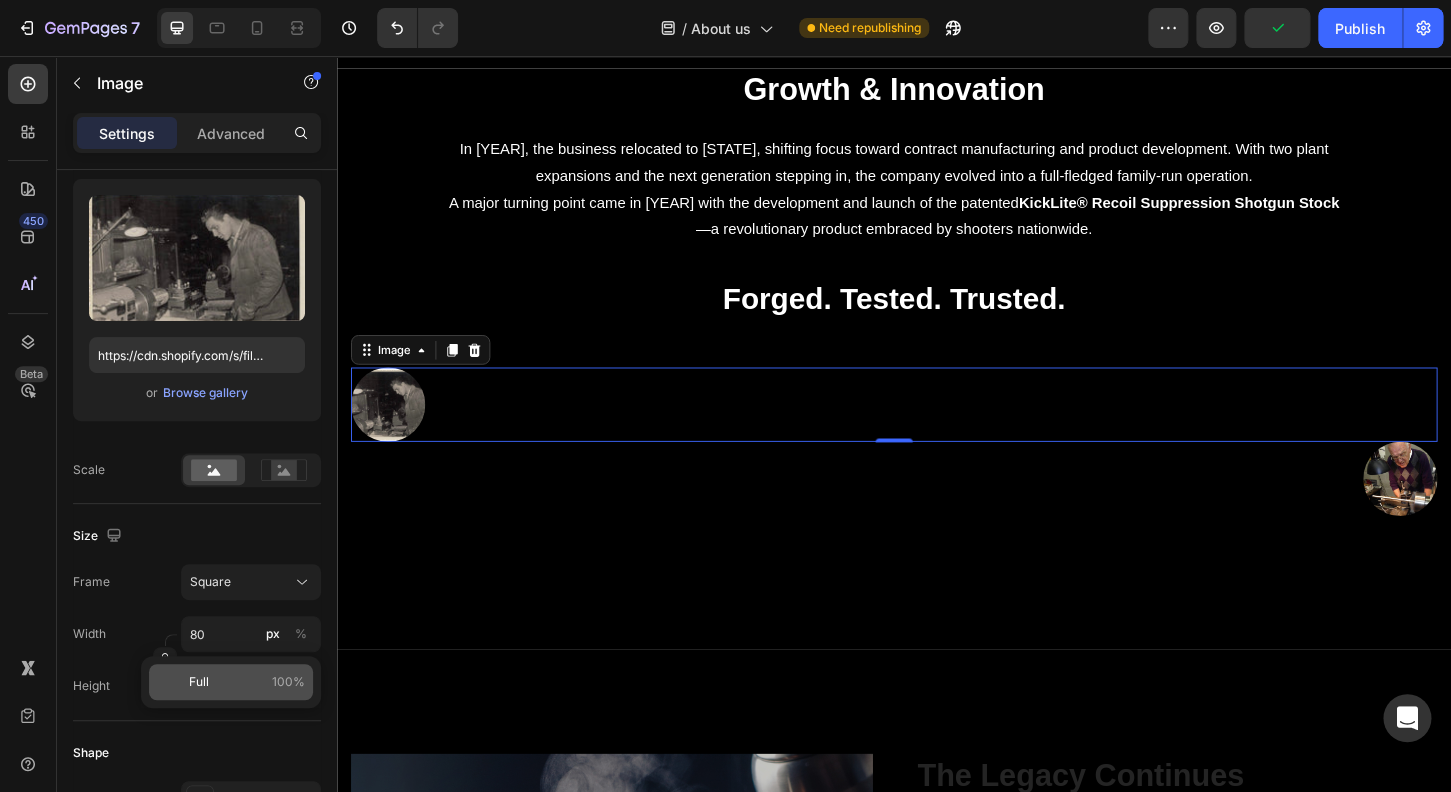 click on "100%" at bounding box center (288, 682) 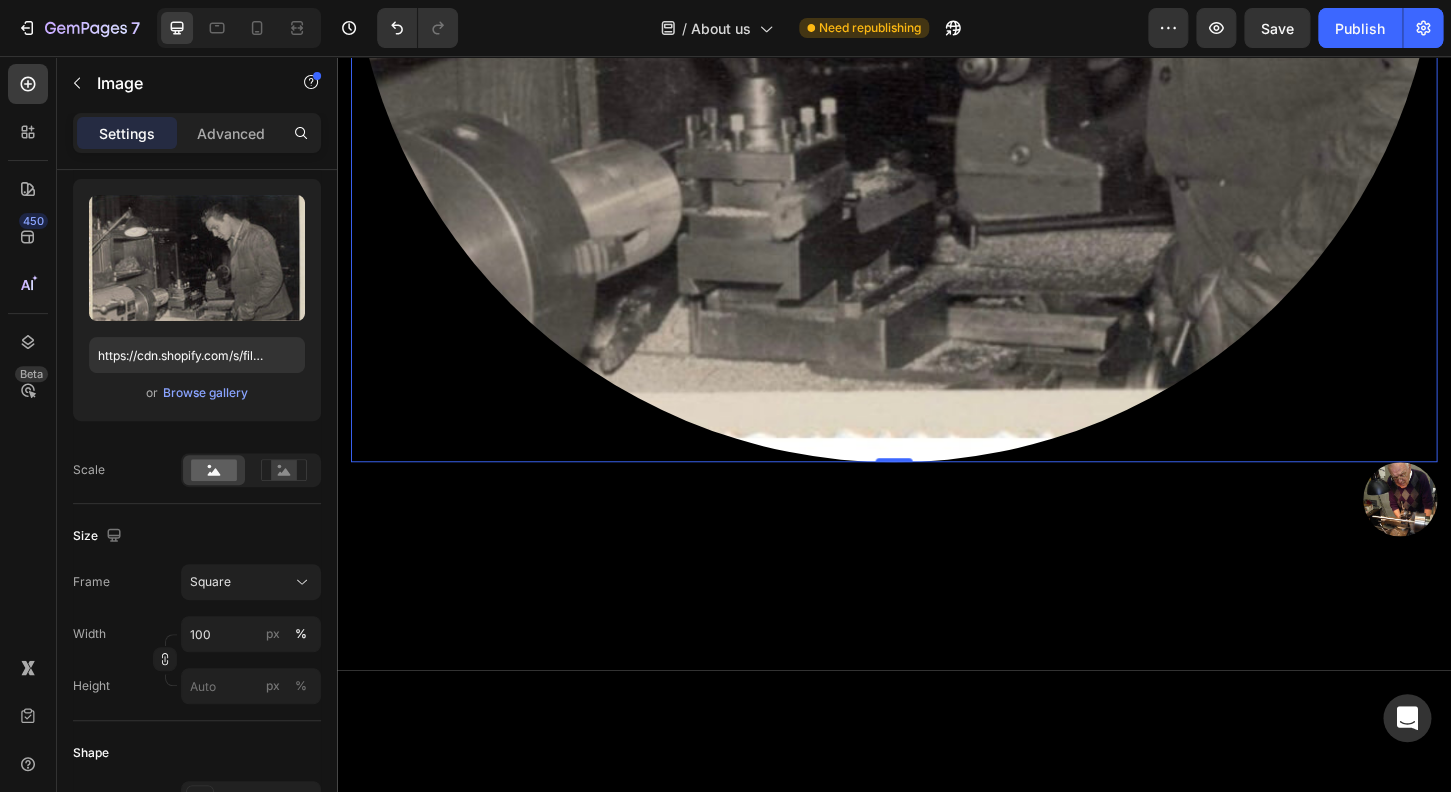 scroll, scrollTop: 2272, scrollLeft: 0, axis: vertical 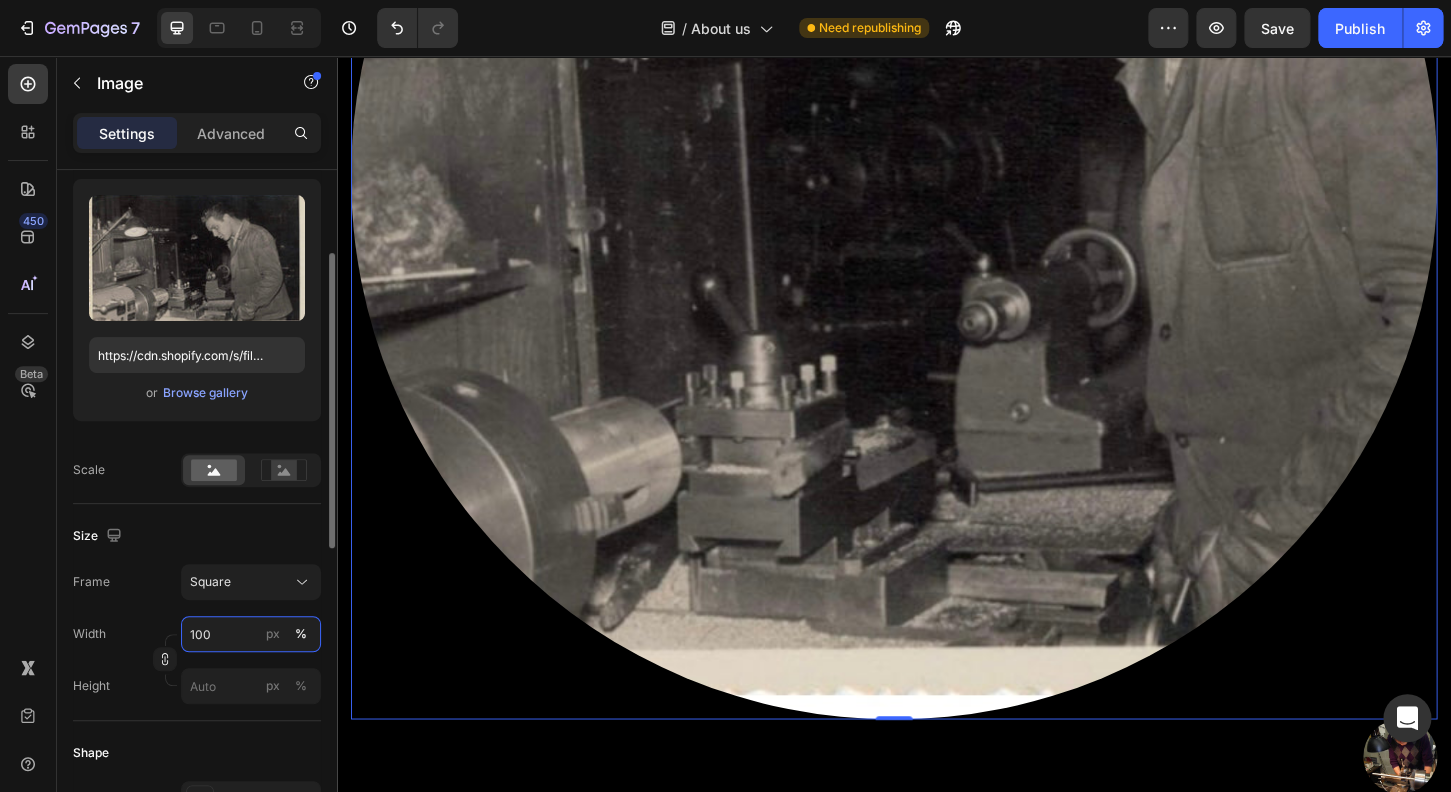 click on "100" at bounding box center [251, 634] 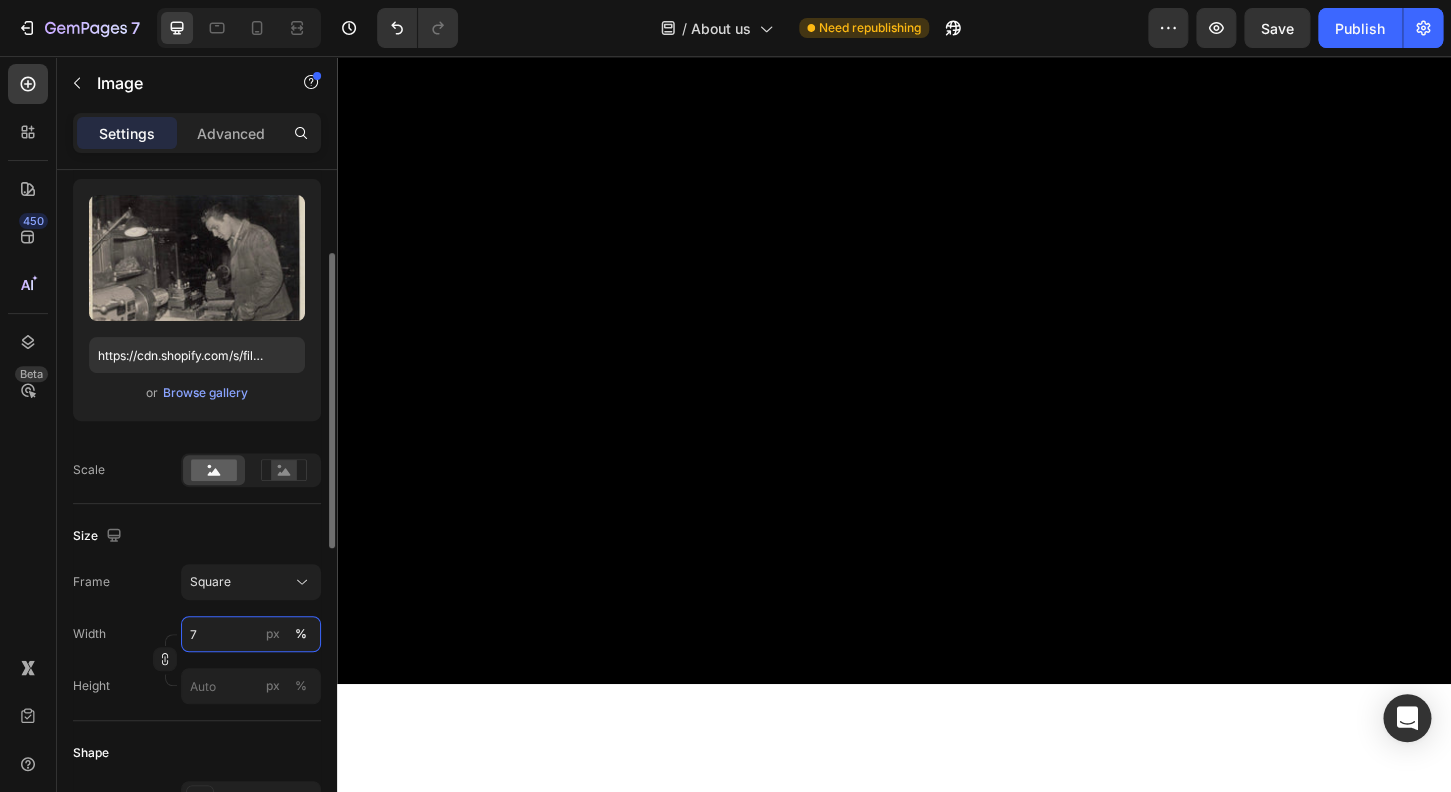 type on "70" 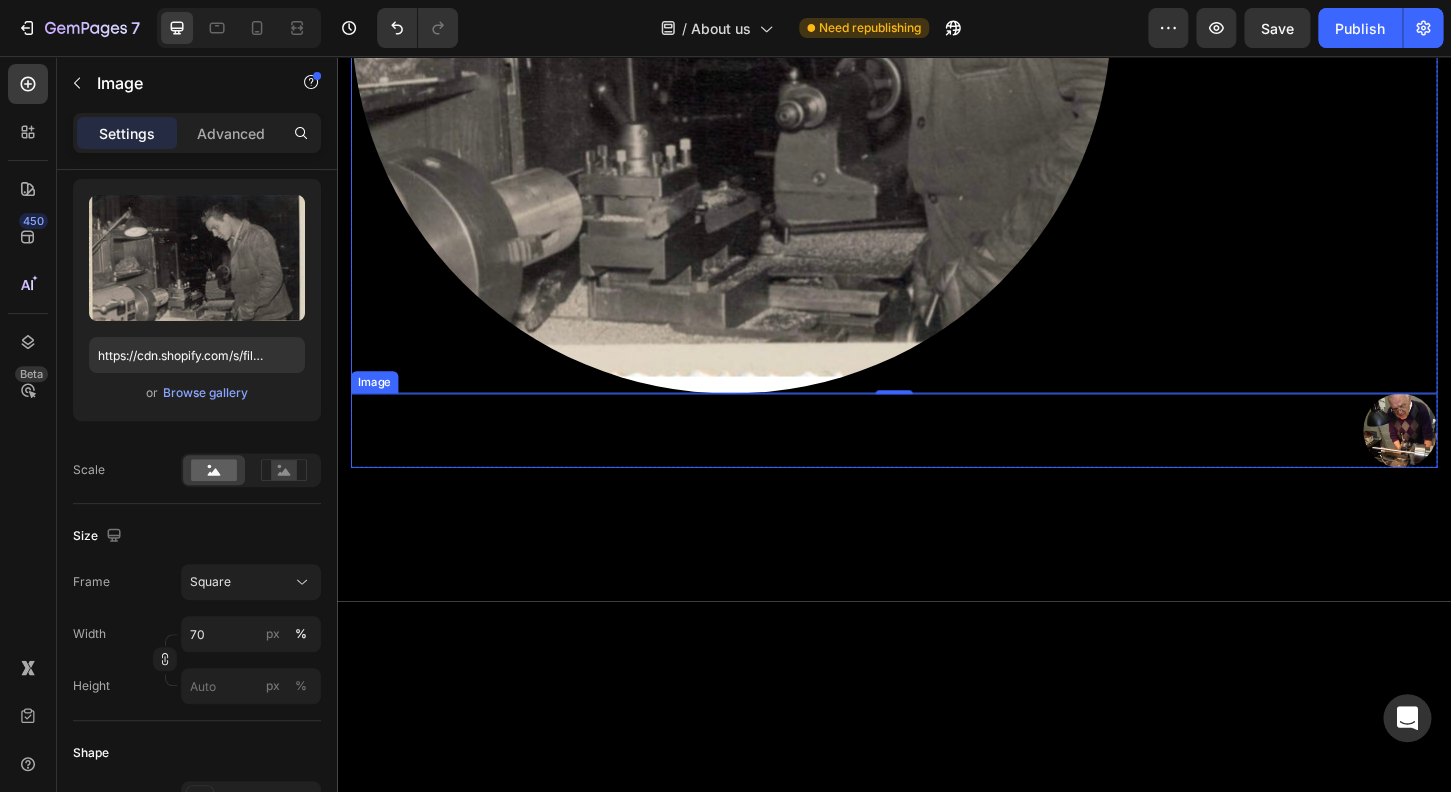 click at bounding box center (1482, 459) 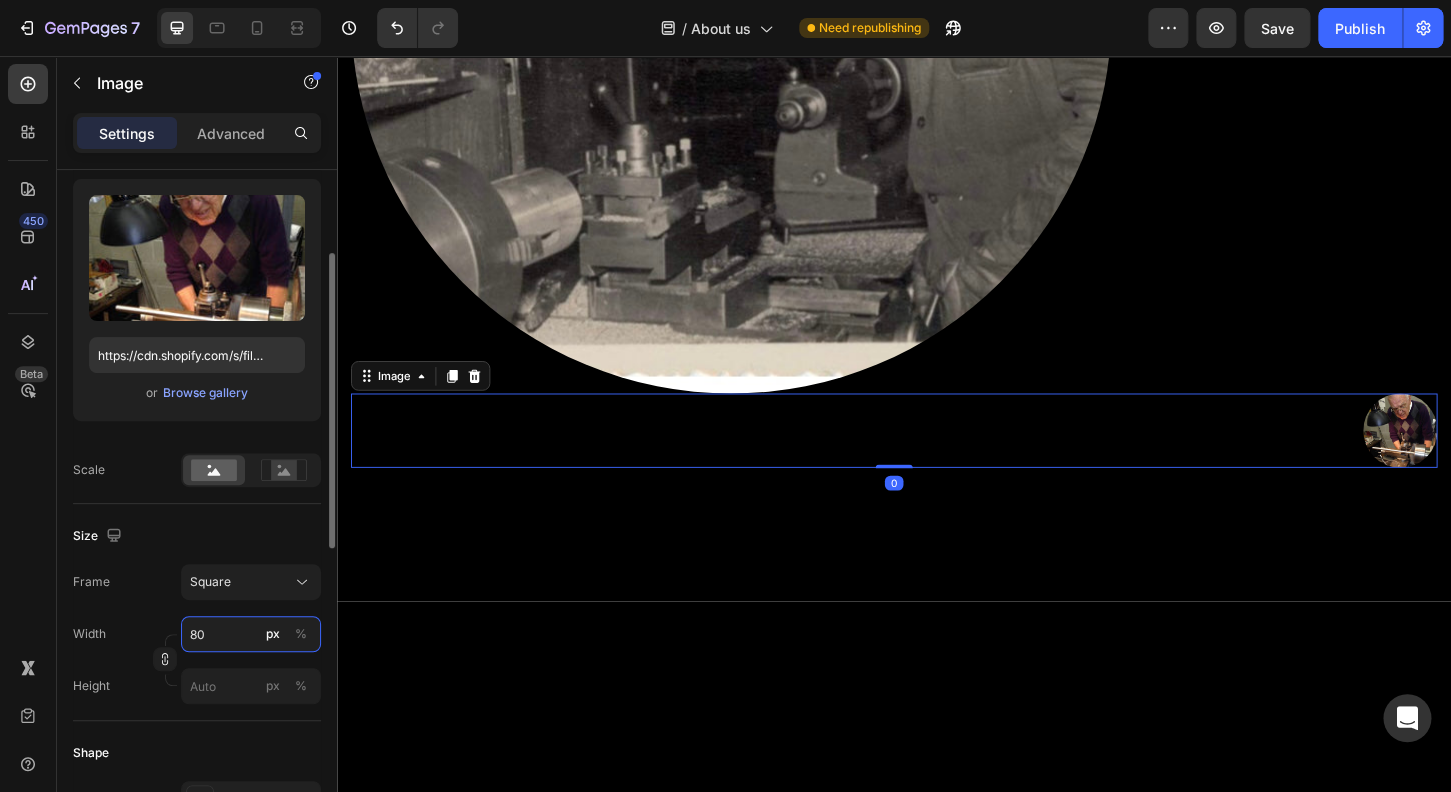 click on "80" at bounding box center (251, 634) 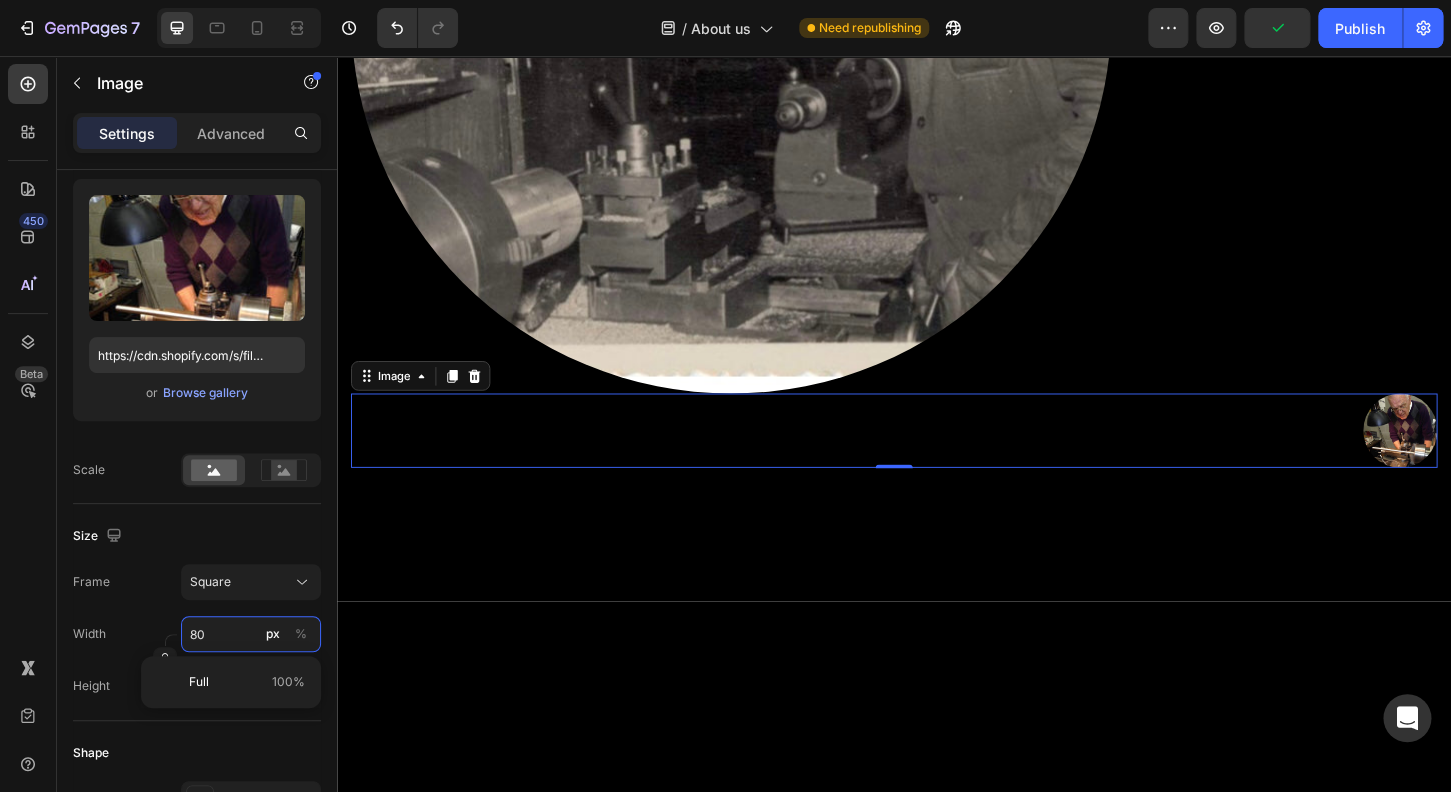 type on "7" 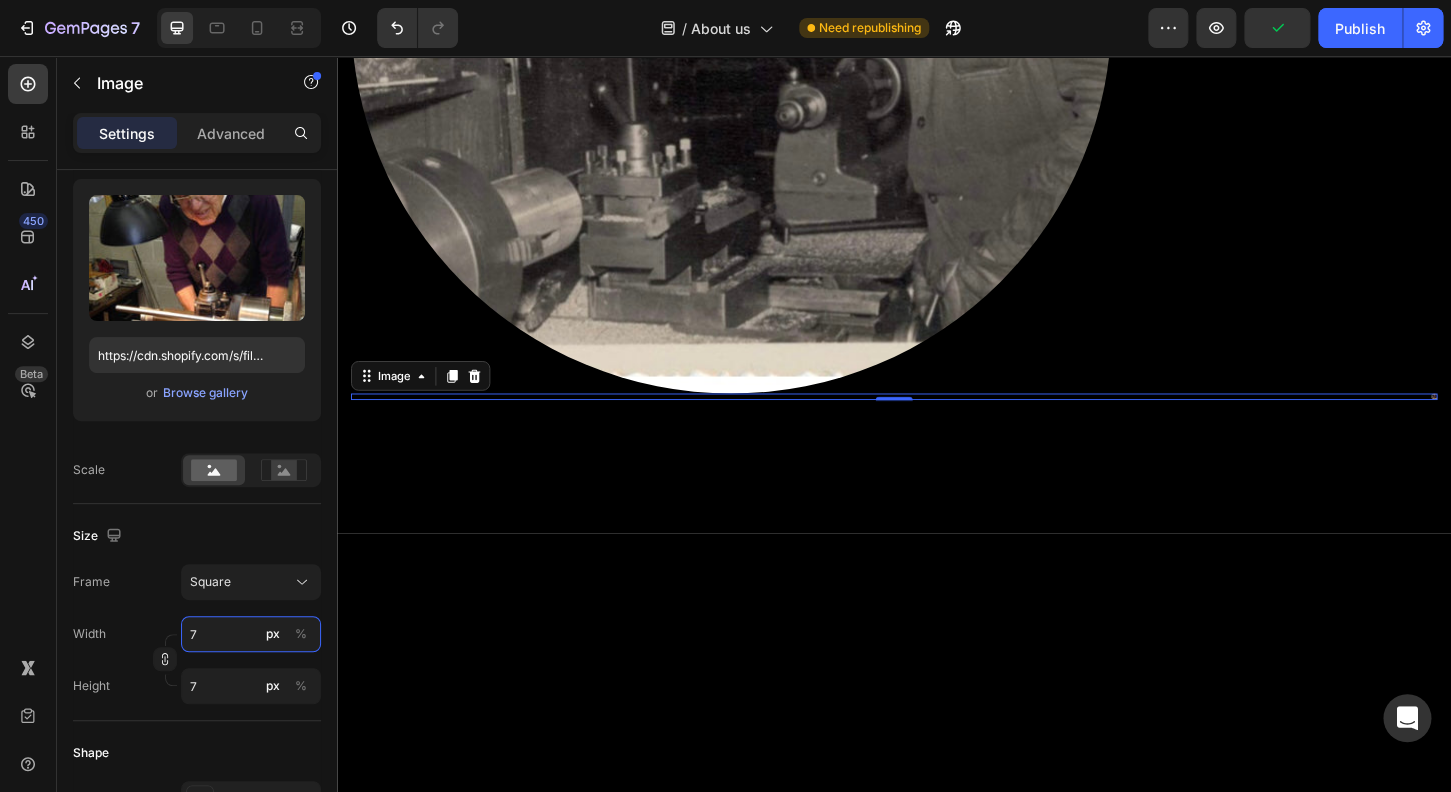 type on "70" 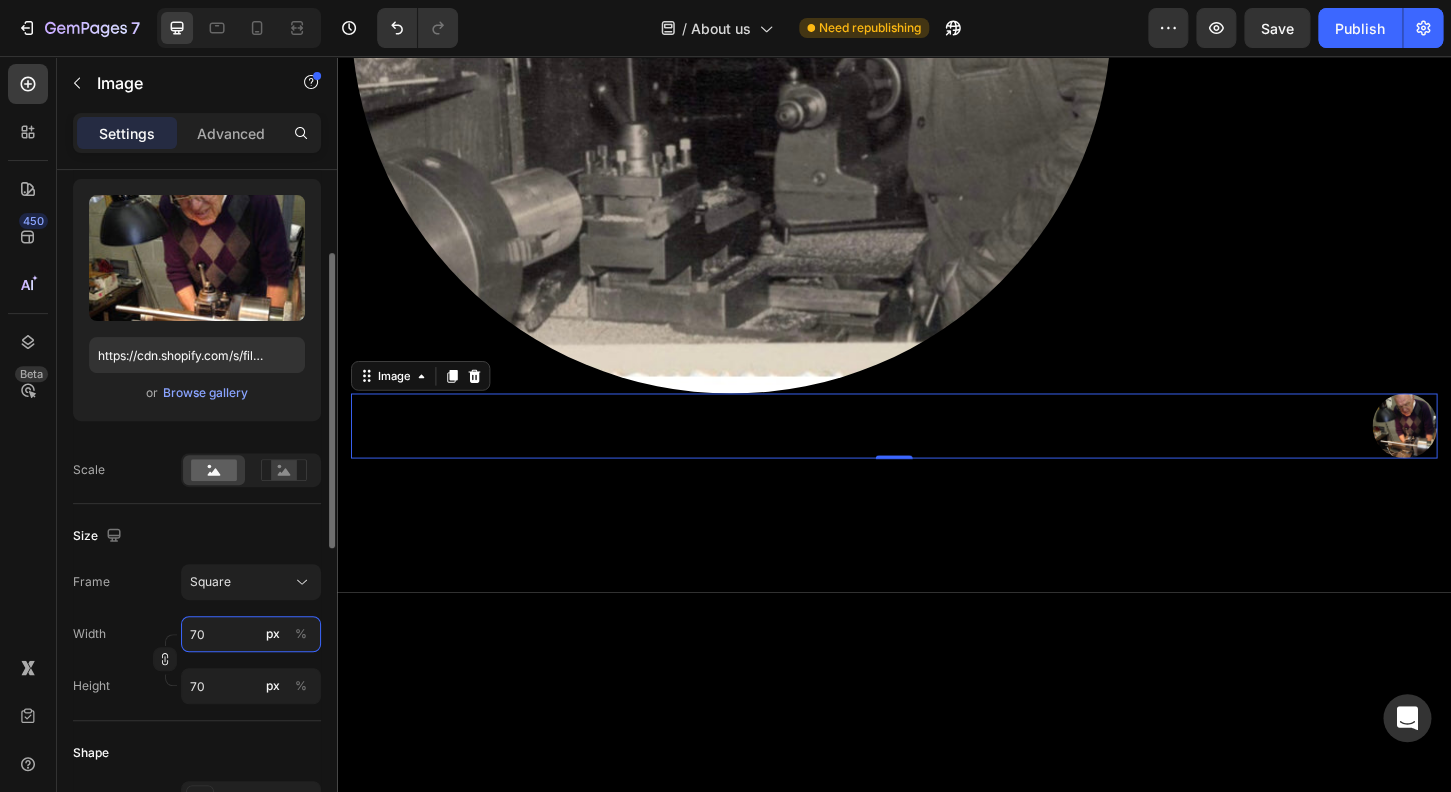 click on "70" at bounding box center [251, 634] 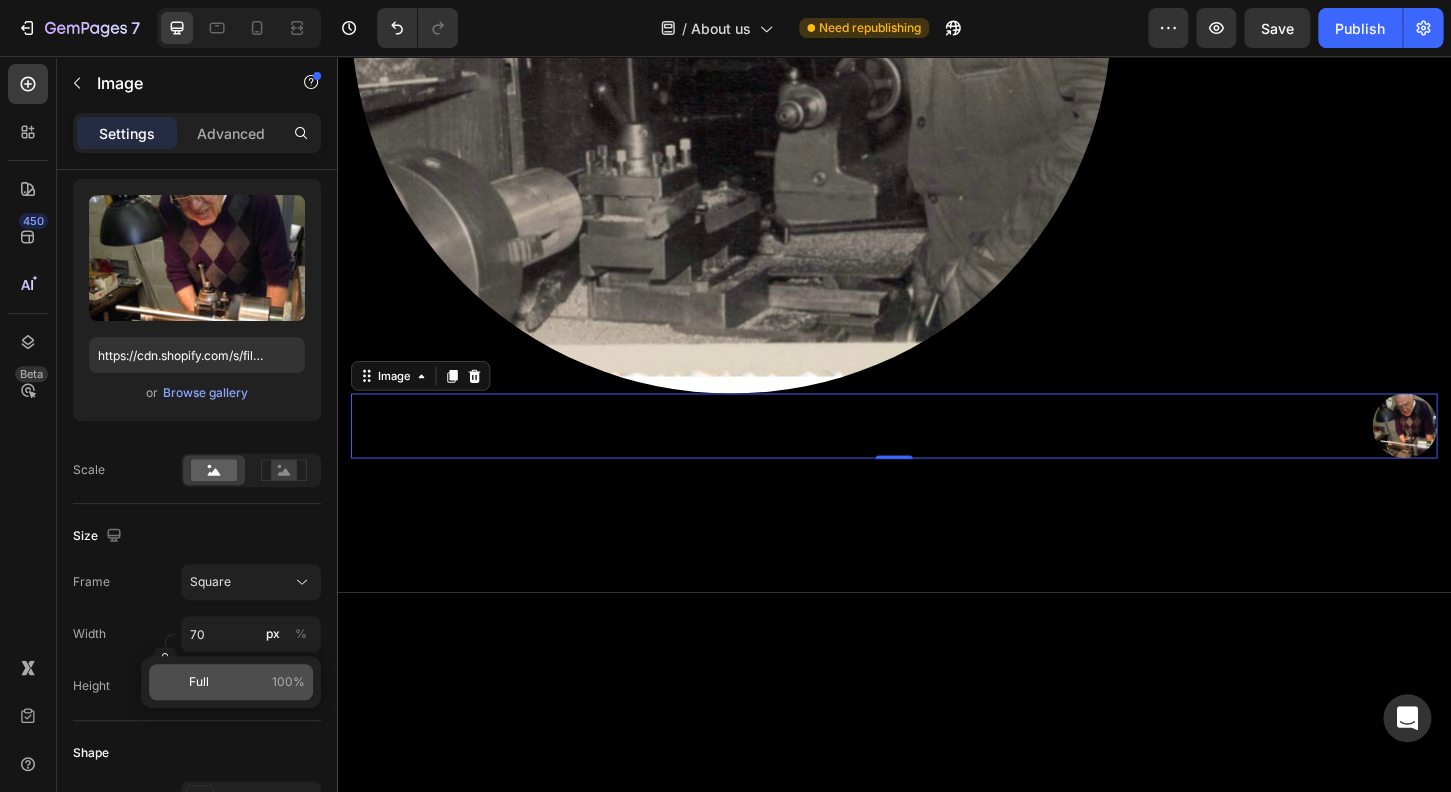click on "Full" at bounding box center [199, 682] 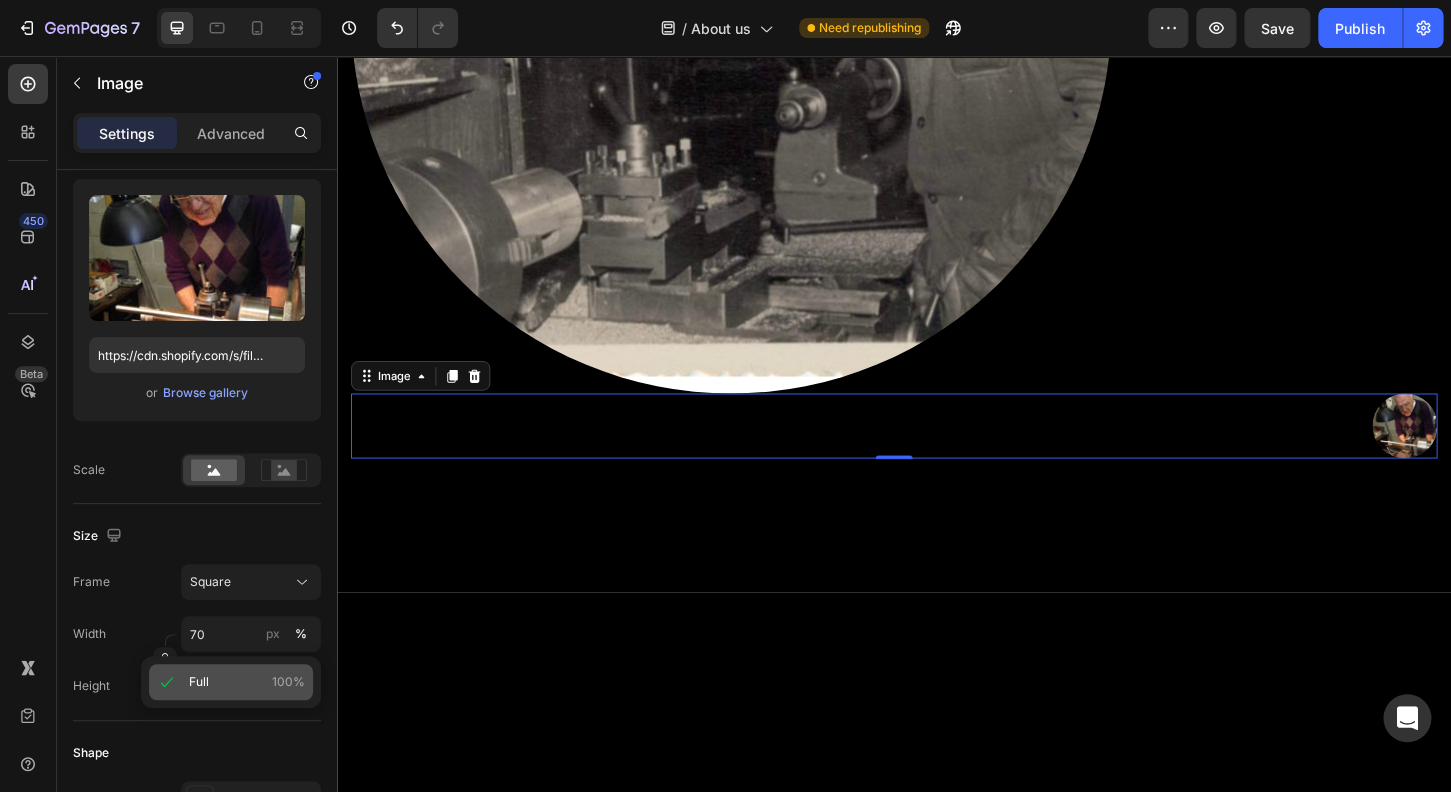 type on "100" 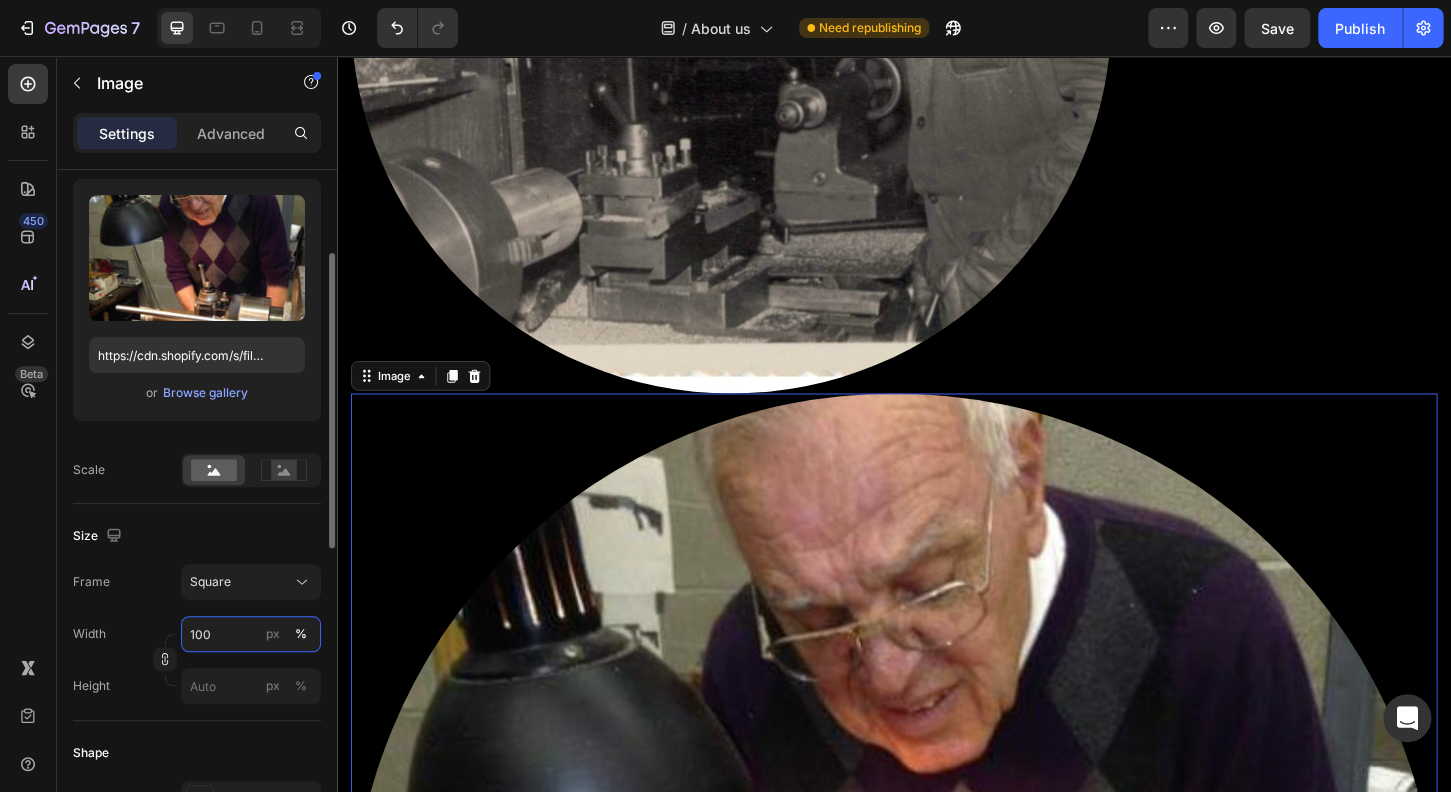 click on "100" at bounding box center (251, 634) 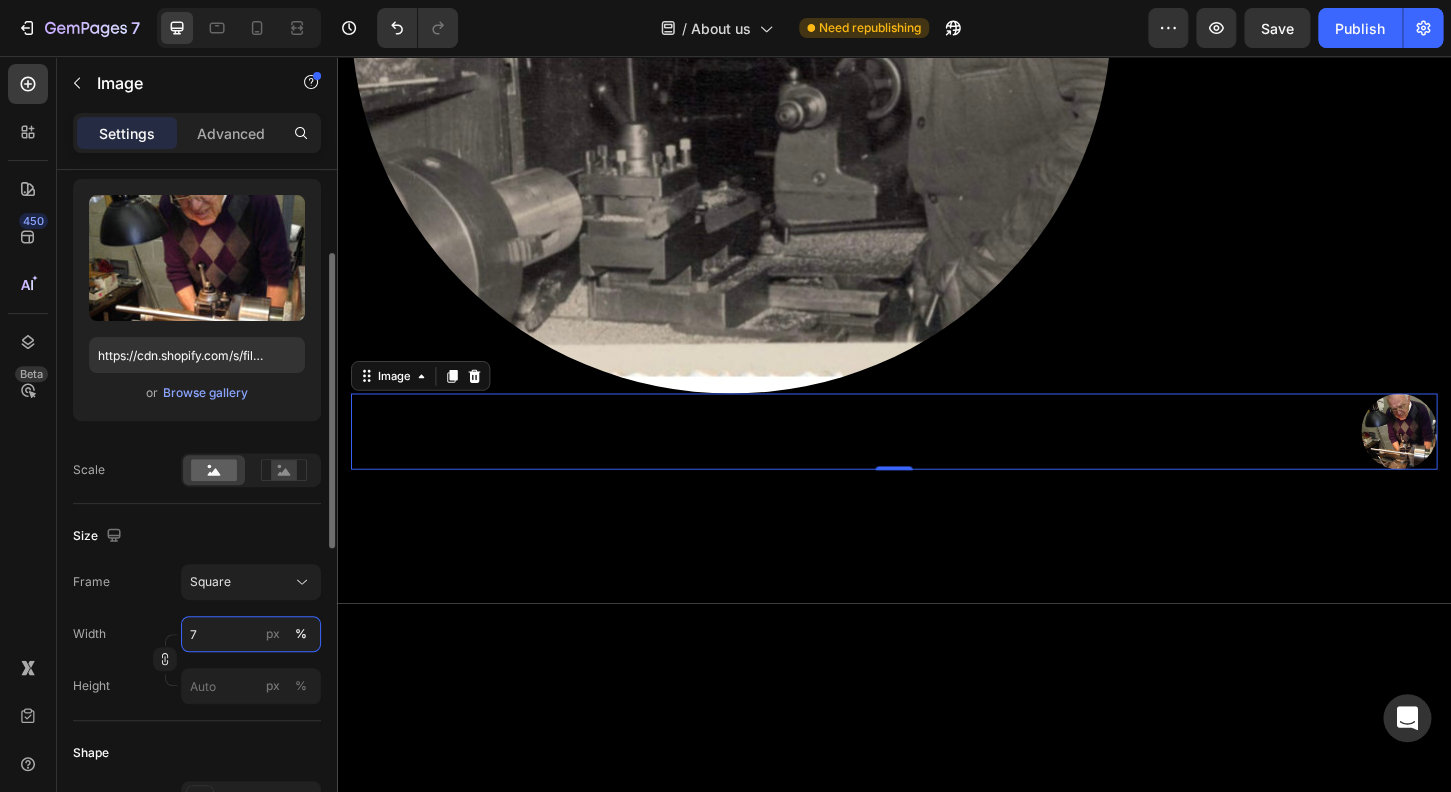 type on "70" 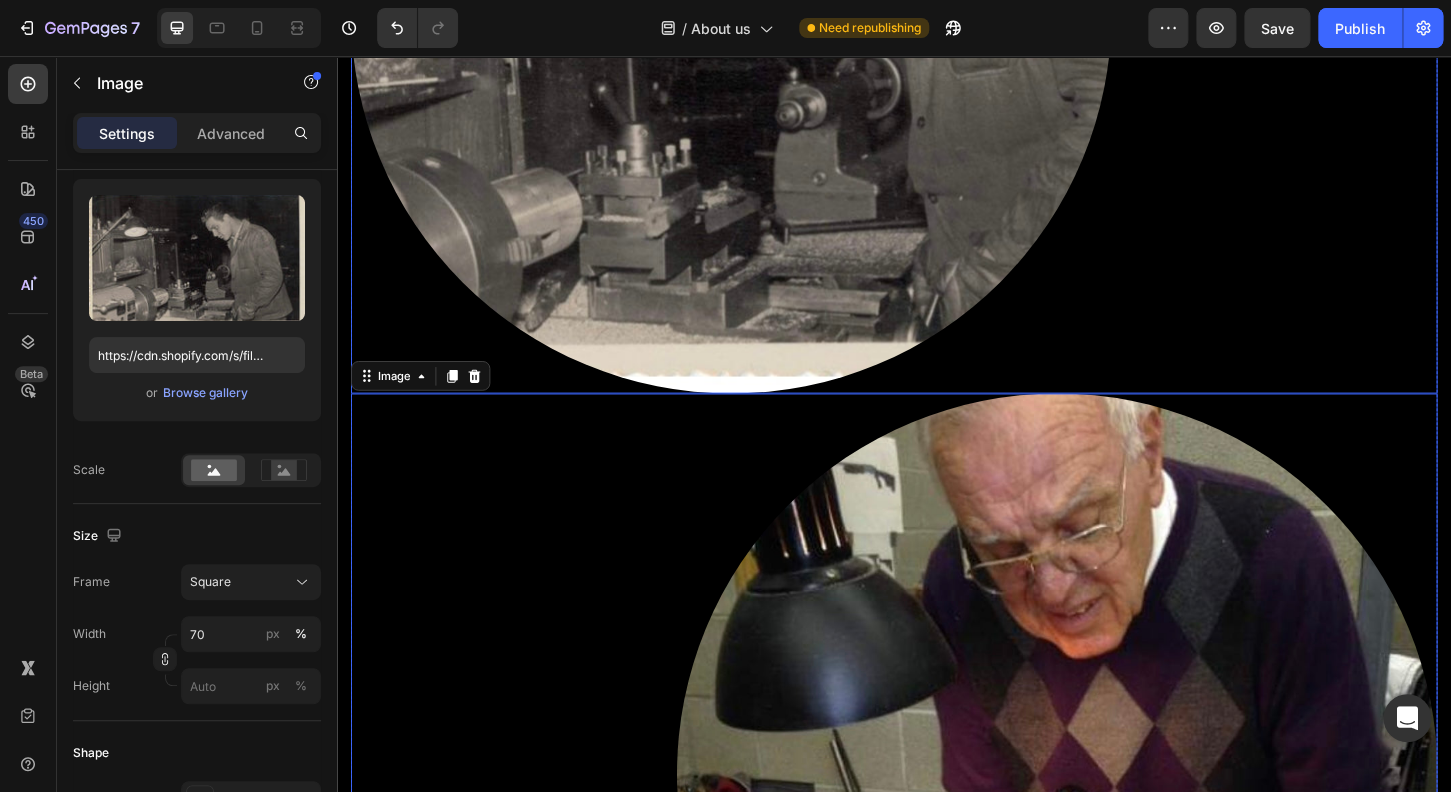 click at bounding box center [937, 9] 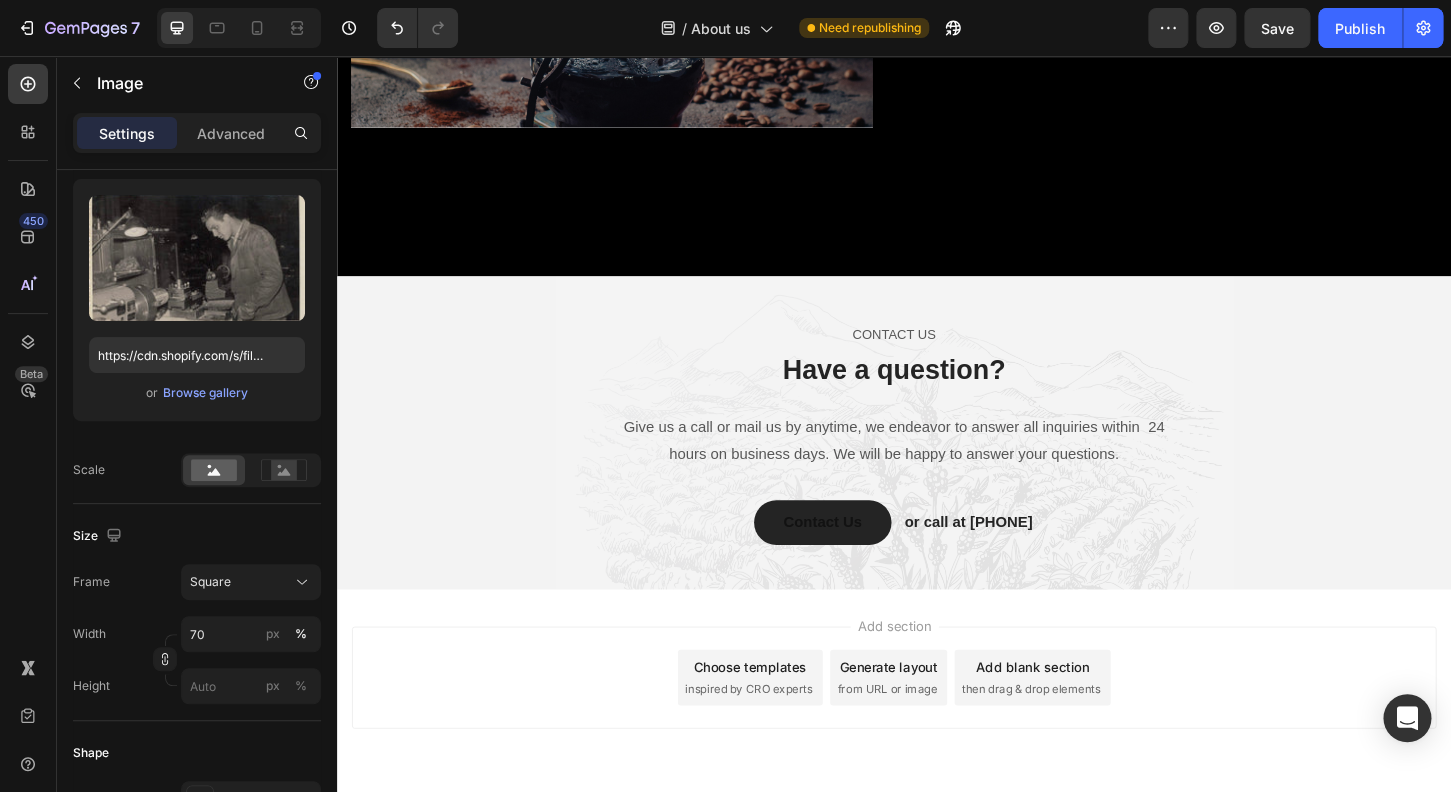 scroll, scrollTop: 4234, scrollLeft: 0, axis: vertical 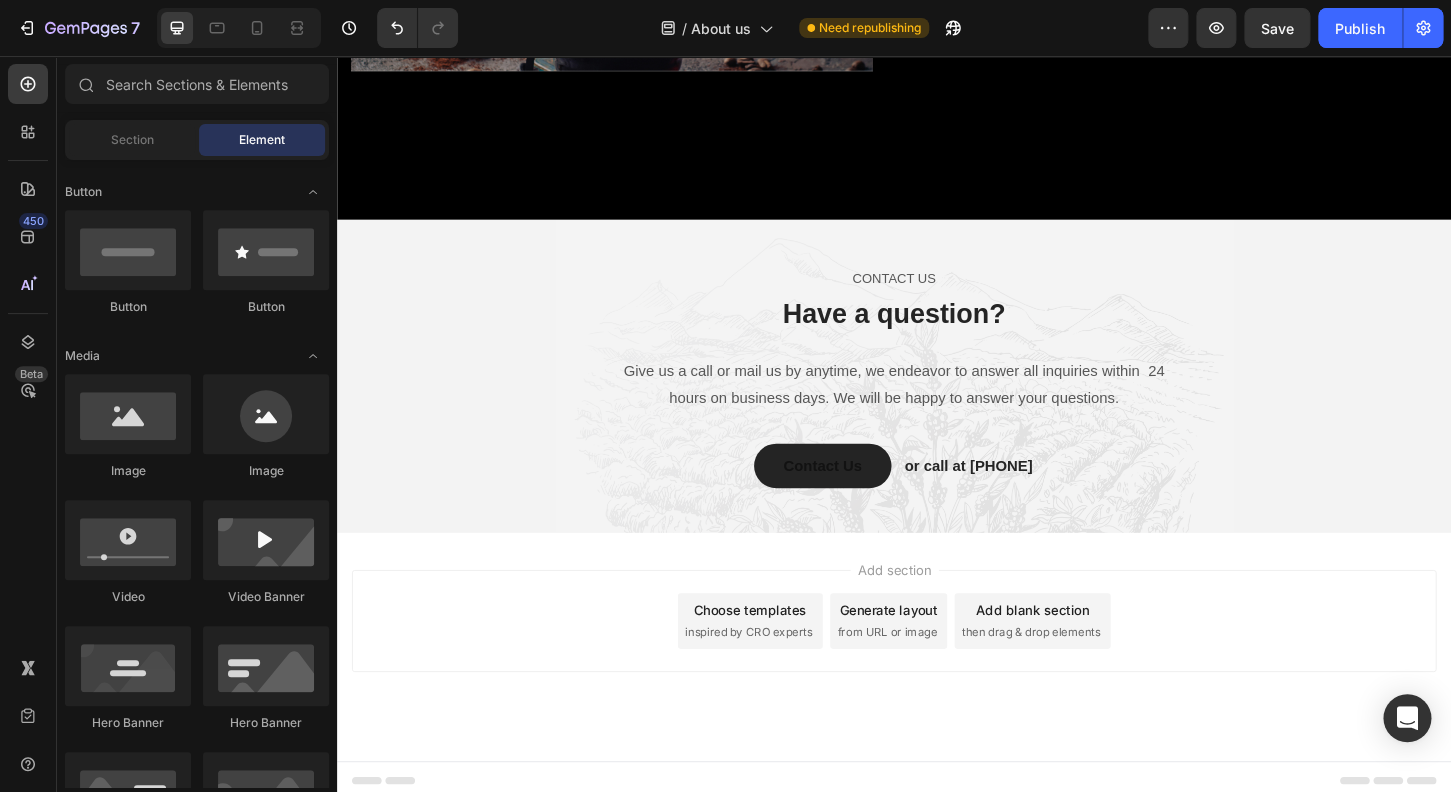 click on "Add section Choose templates inspired by CRO experts Generate layout from URL or image Add blank section then drag & drop elements" at bounding box center [937, 692] 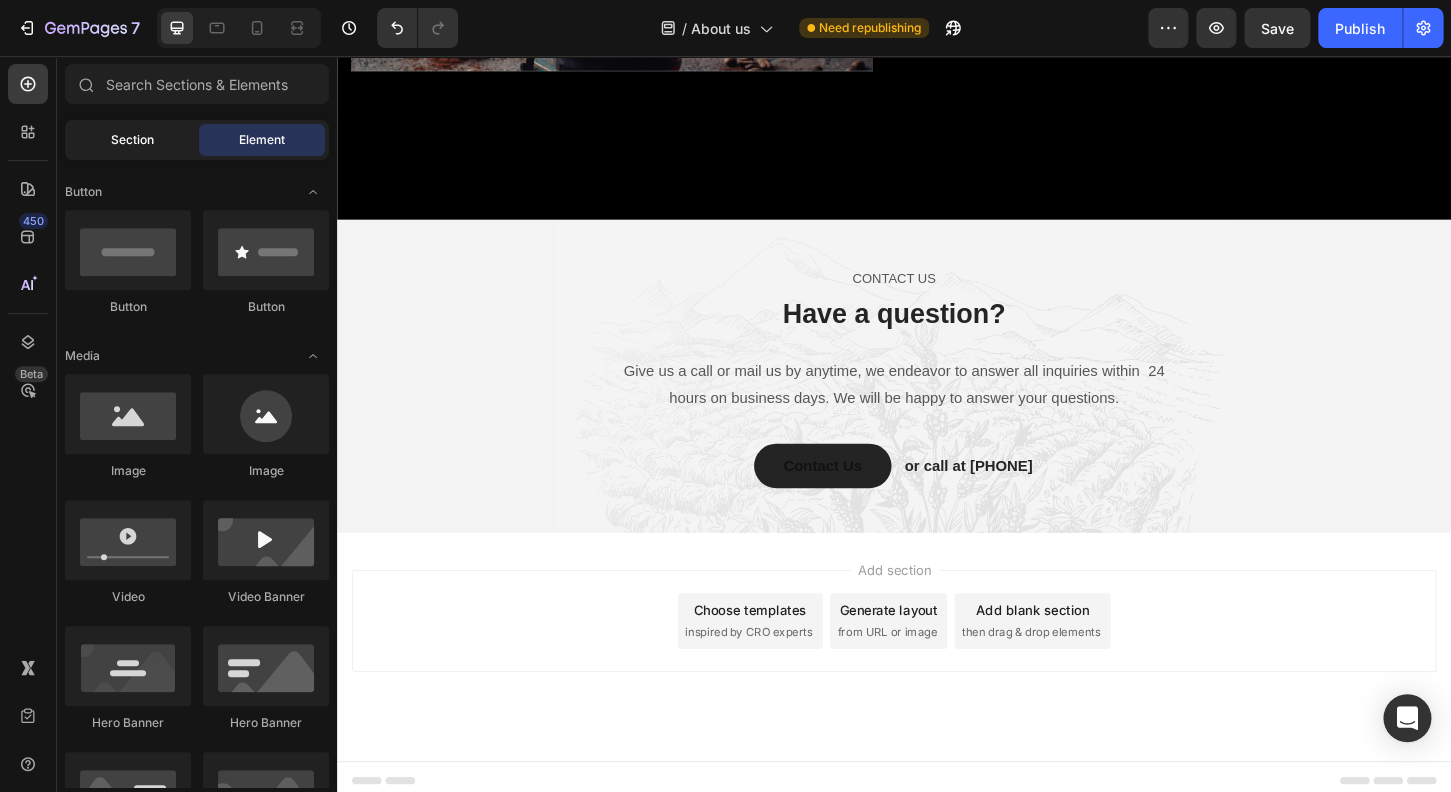 click on "Section" at bounding box center (132, 140) 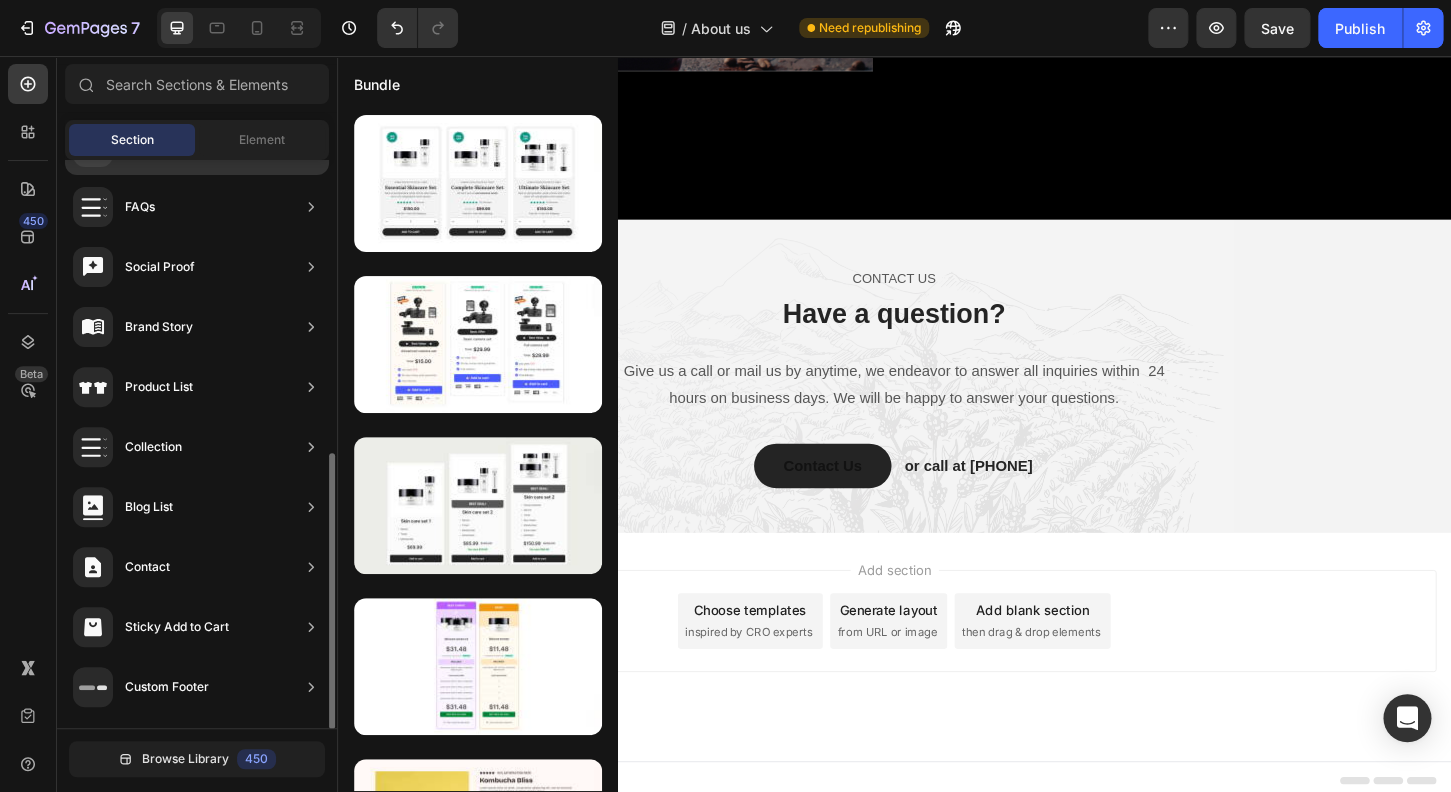 scroll, scrollTop: 598, scrollLeft: 0, axis: vertical 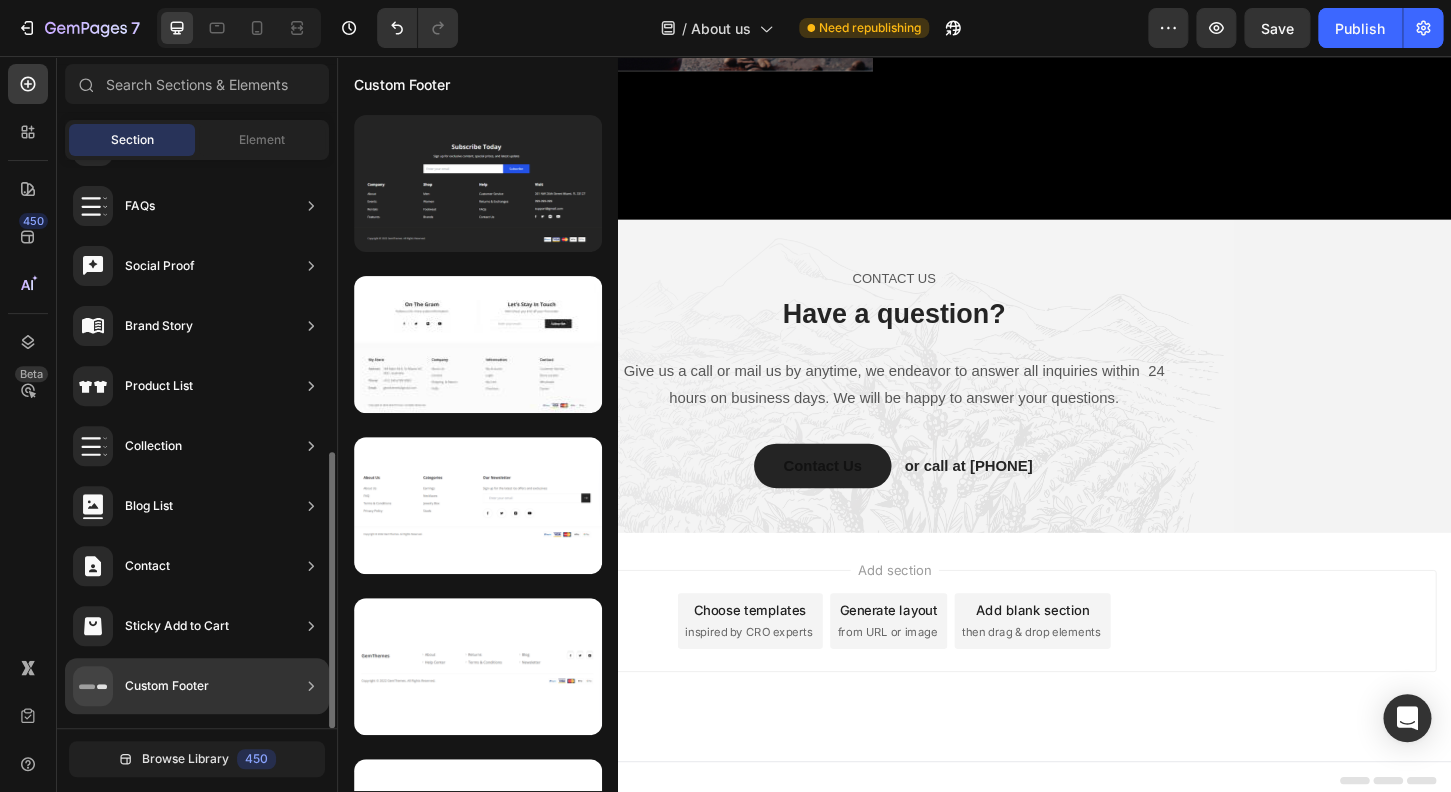 click on "Custom Footer" 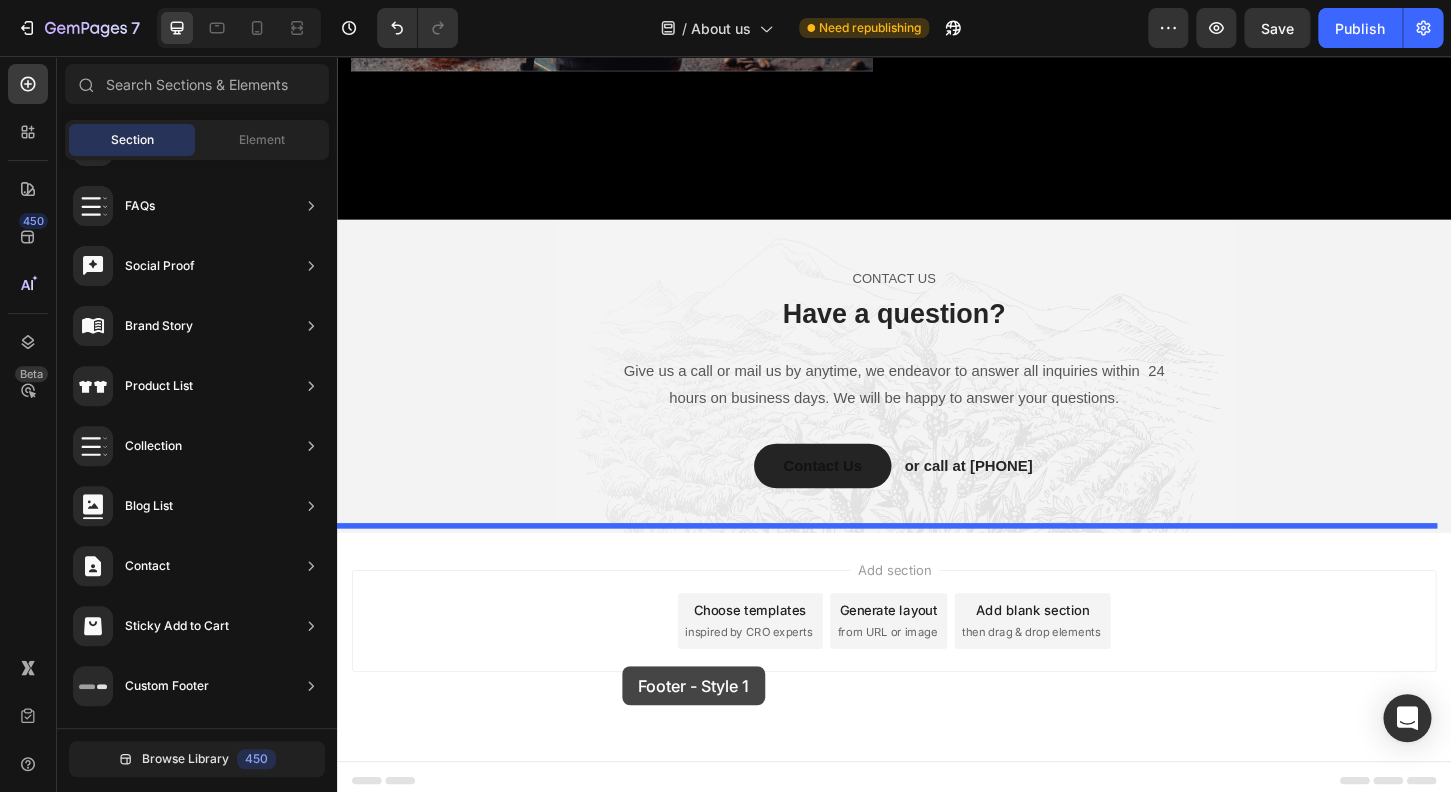 drag, startPoint x: 811, startPoint y: 253, endPoint x: 619, endPoint y: 666, distance: 455.44812 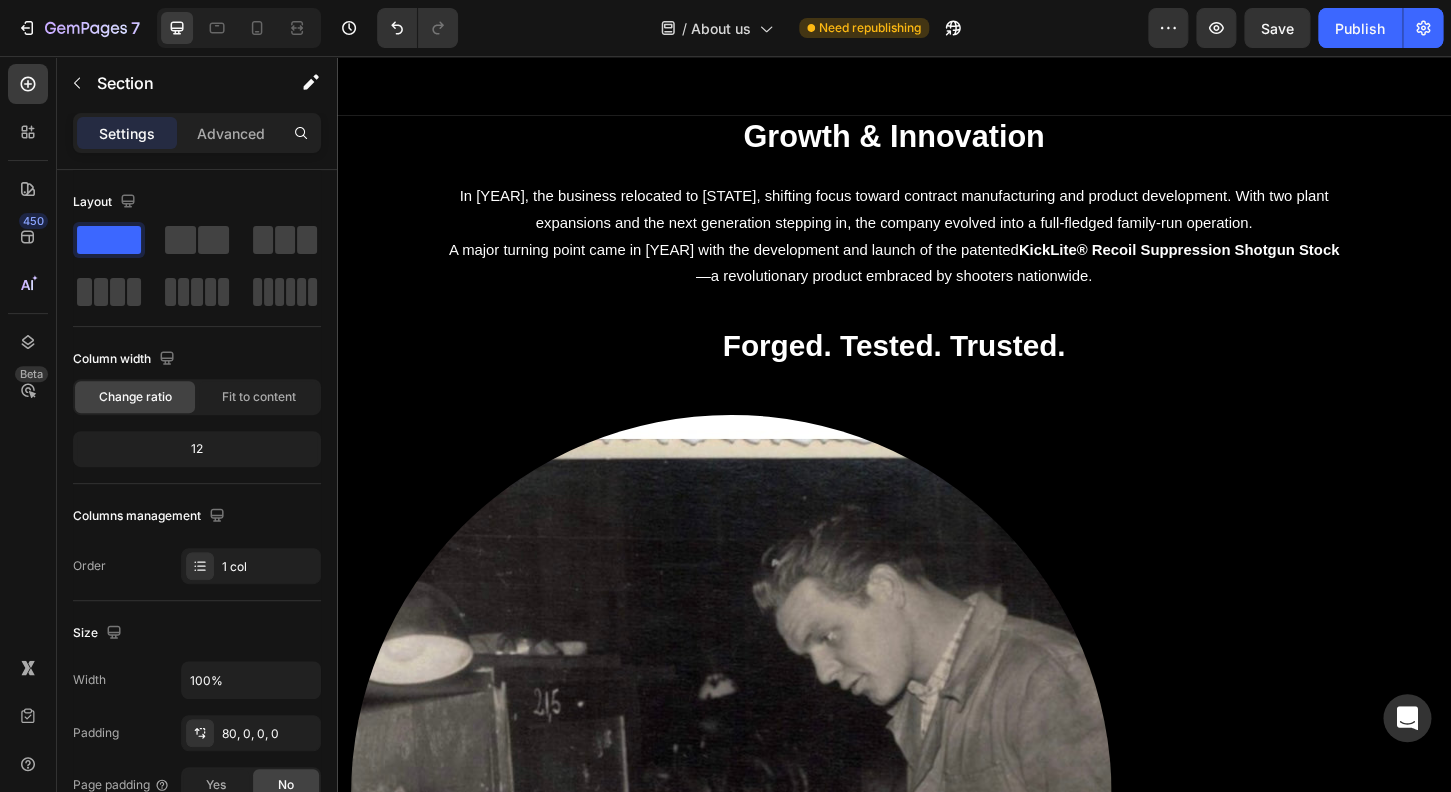 scroll, scrollTop: 1852, scrollLeft: 0, axis: vertical 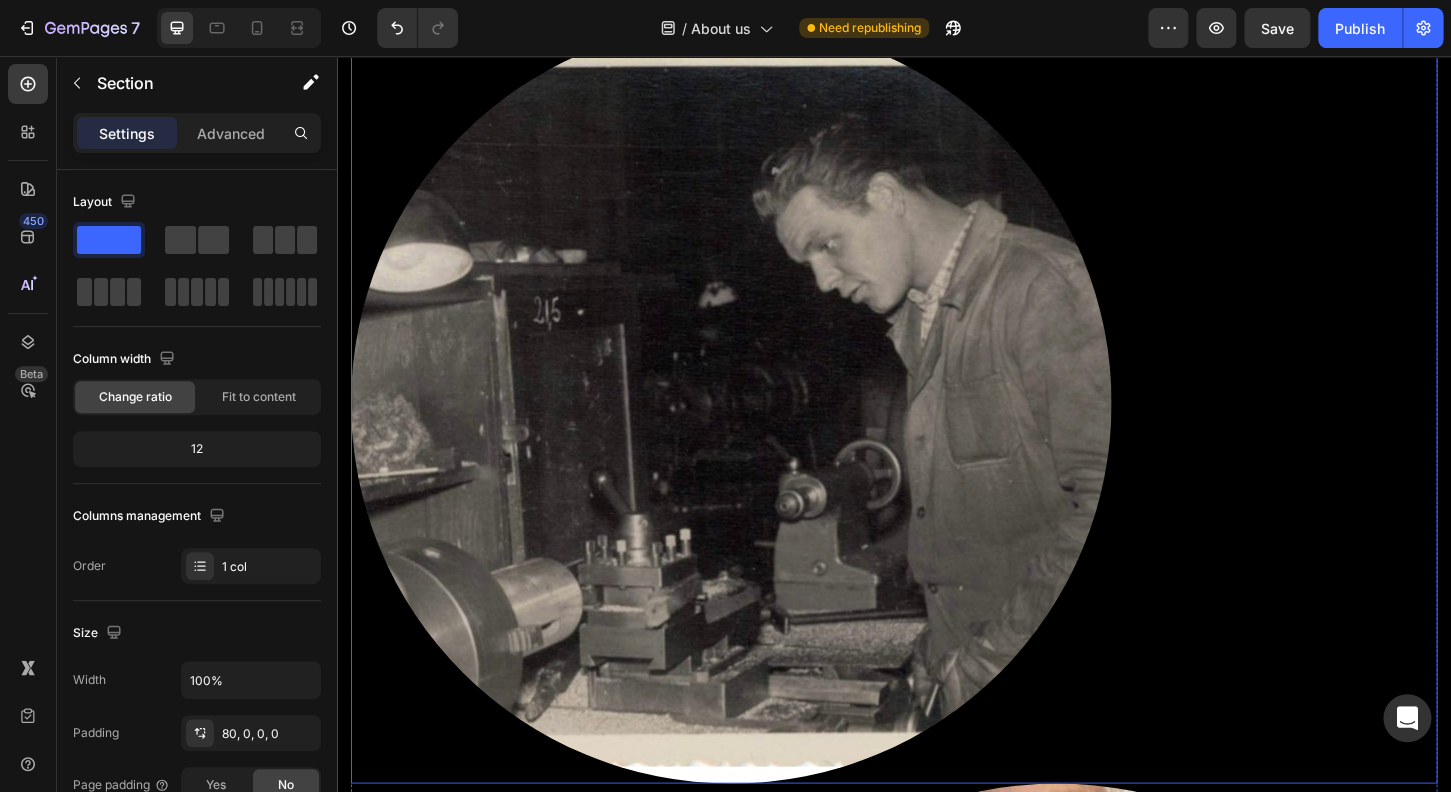 click at bounding box center [761, 429] 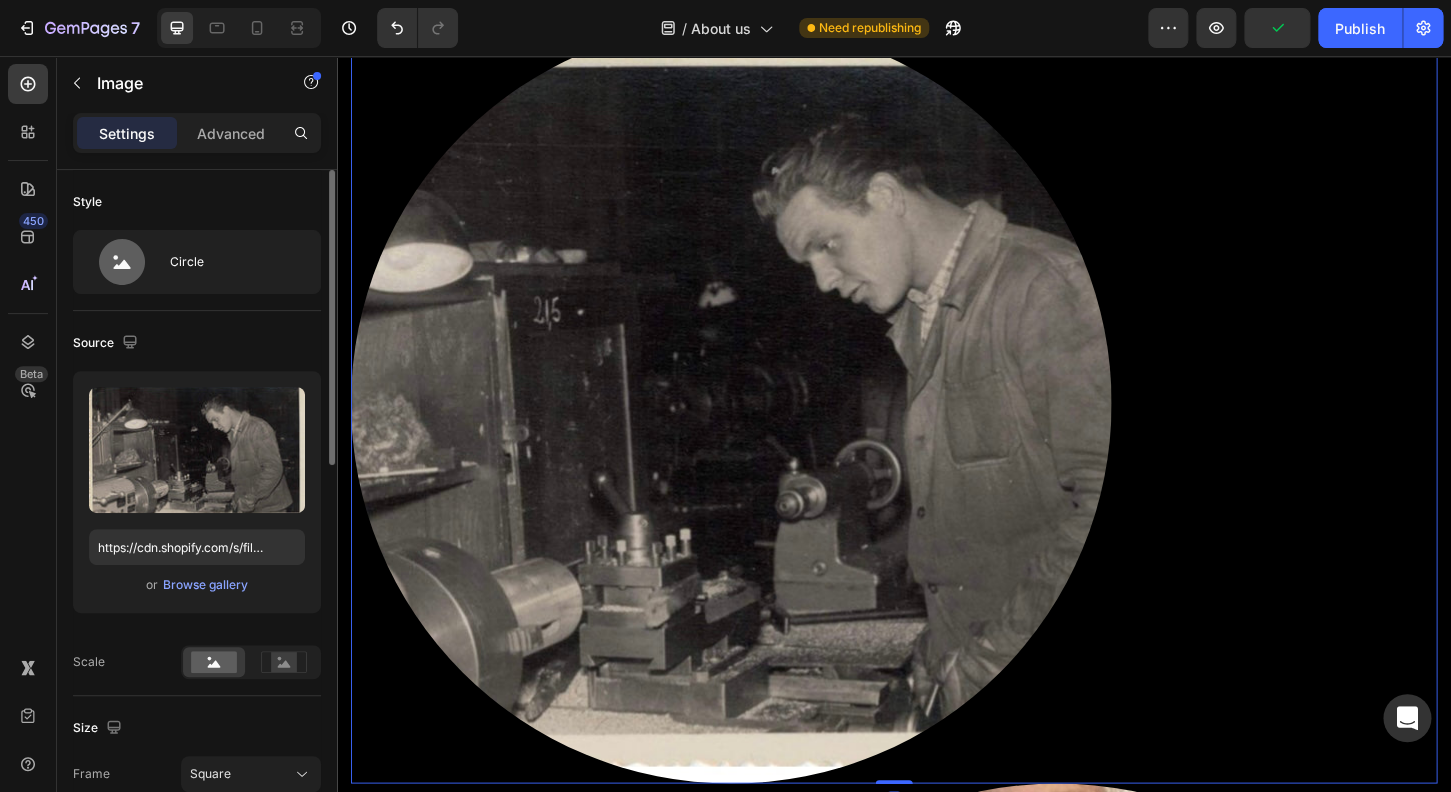 scroll, scrollTop: 176, scrollLeft: 0, axis: vertical 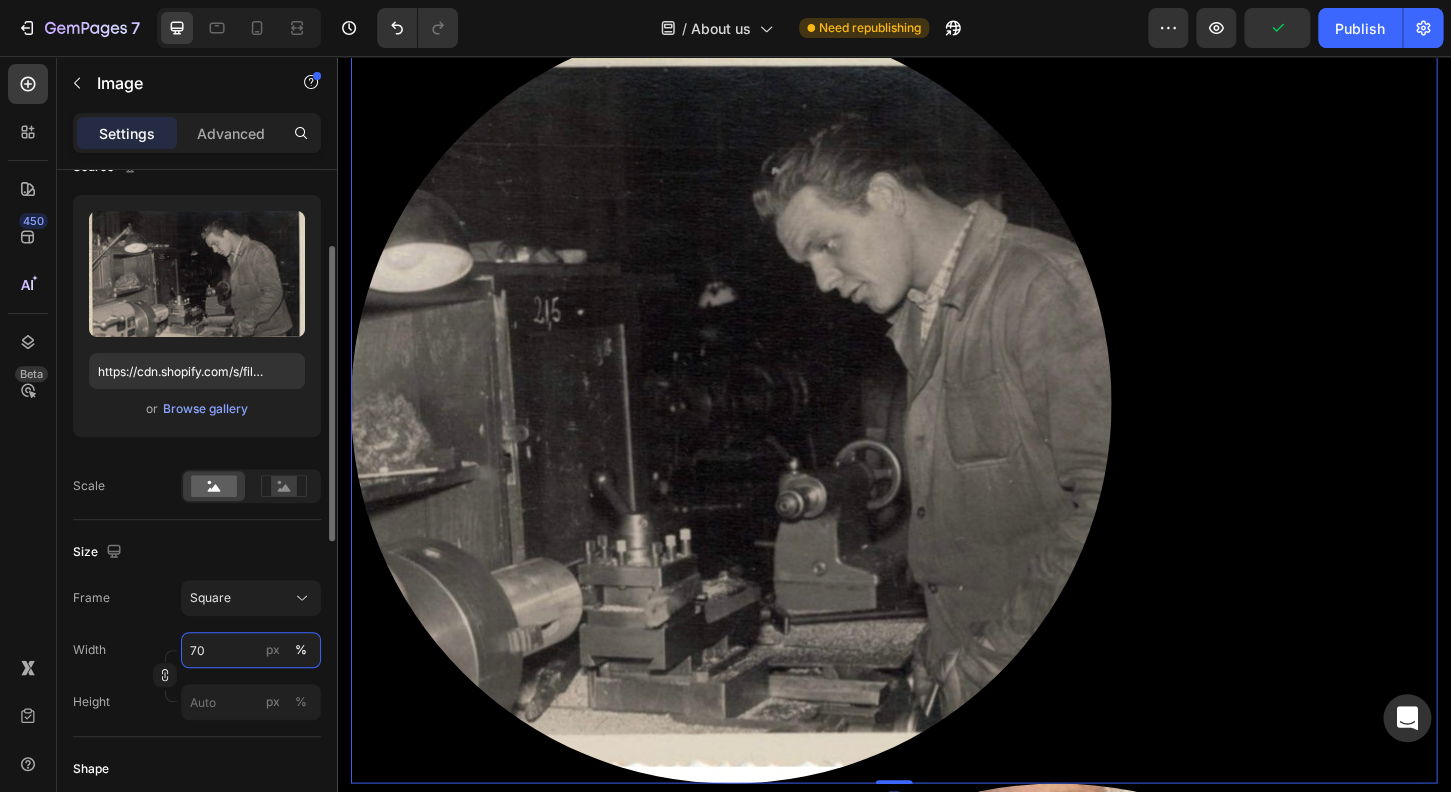 click on "70" at bounding box center [251, 650] 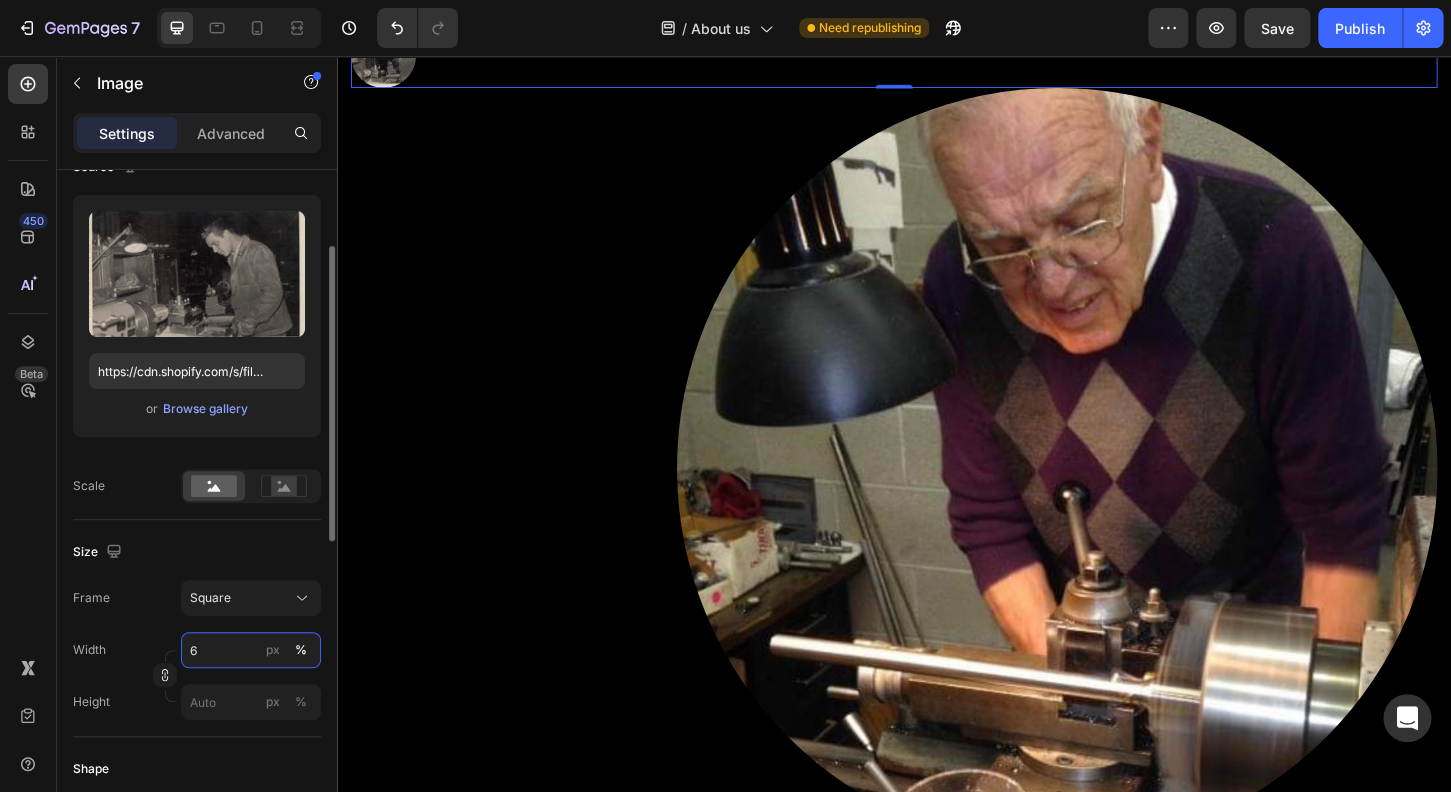 type on "60" 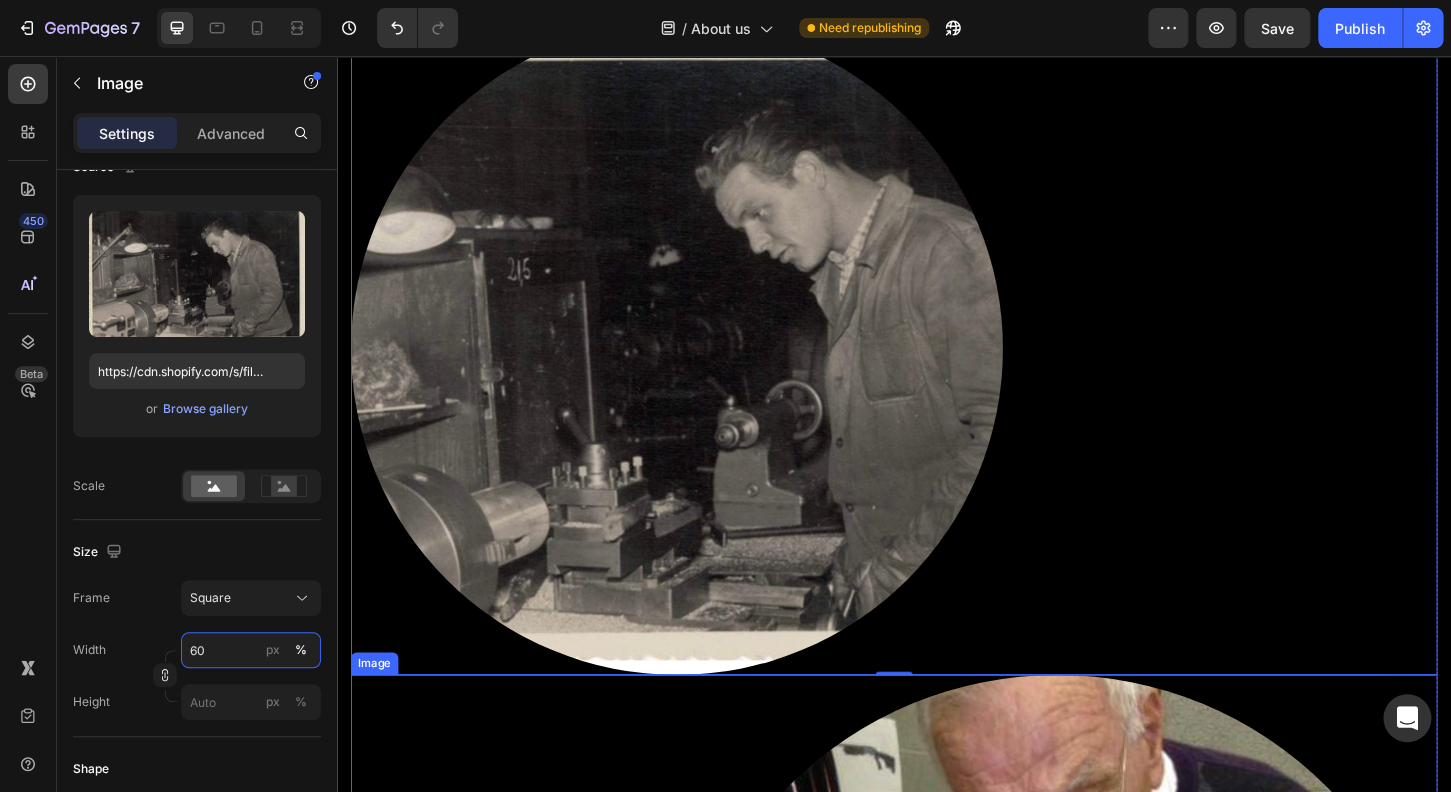 scroll, scrollTop: 2429, scrollLeft: 0, axis: vertical 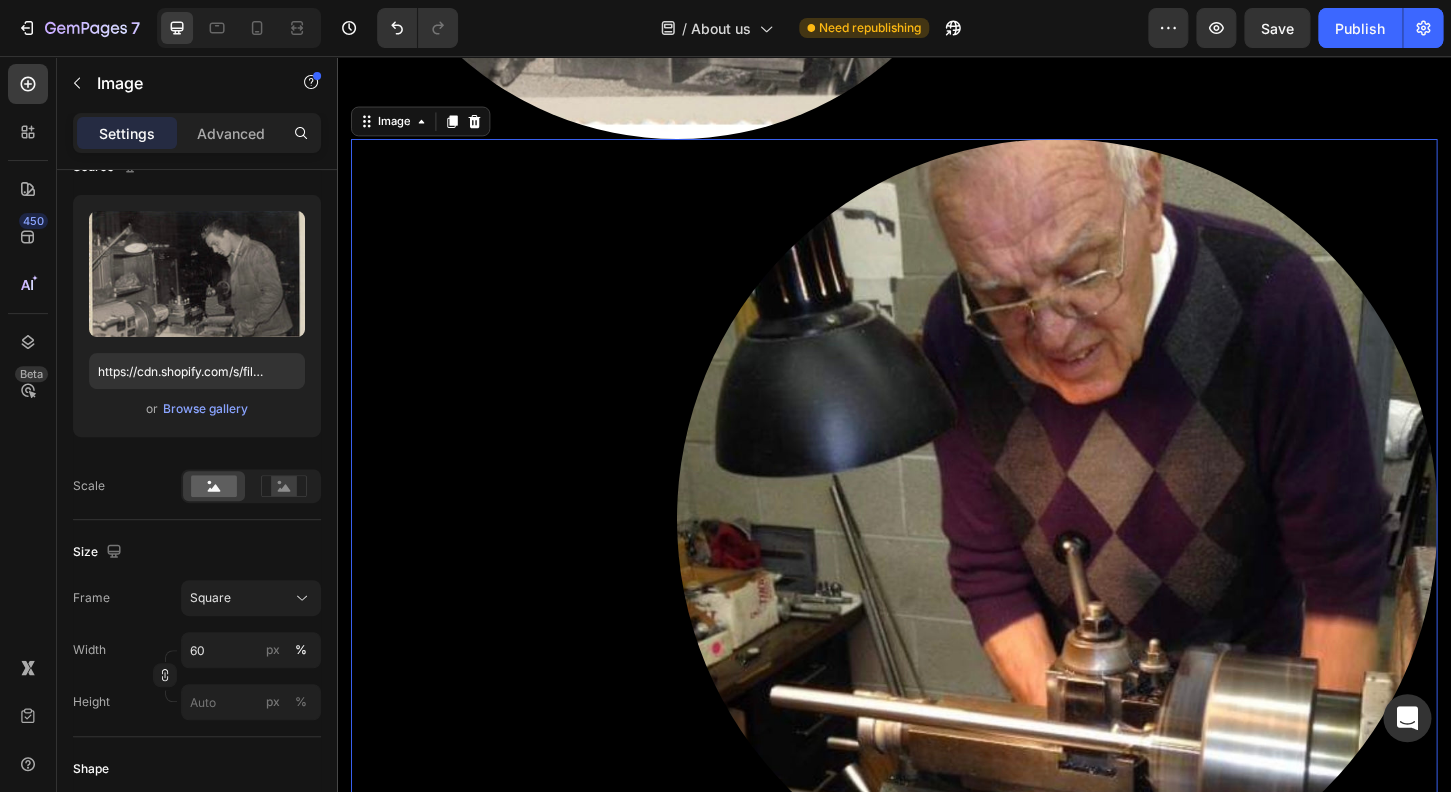 click at bounding box center (1112, 554) 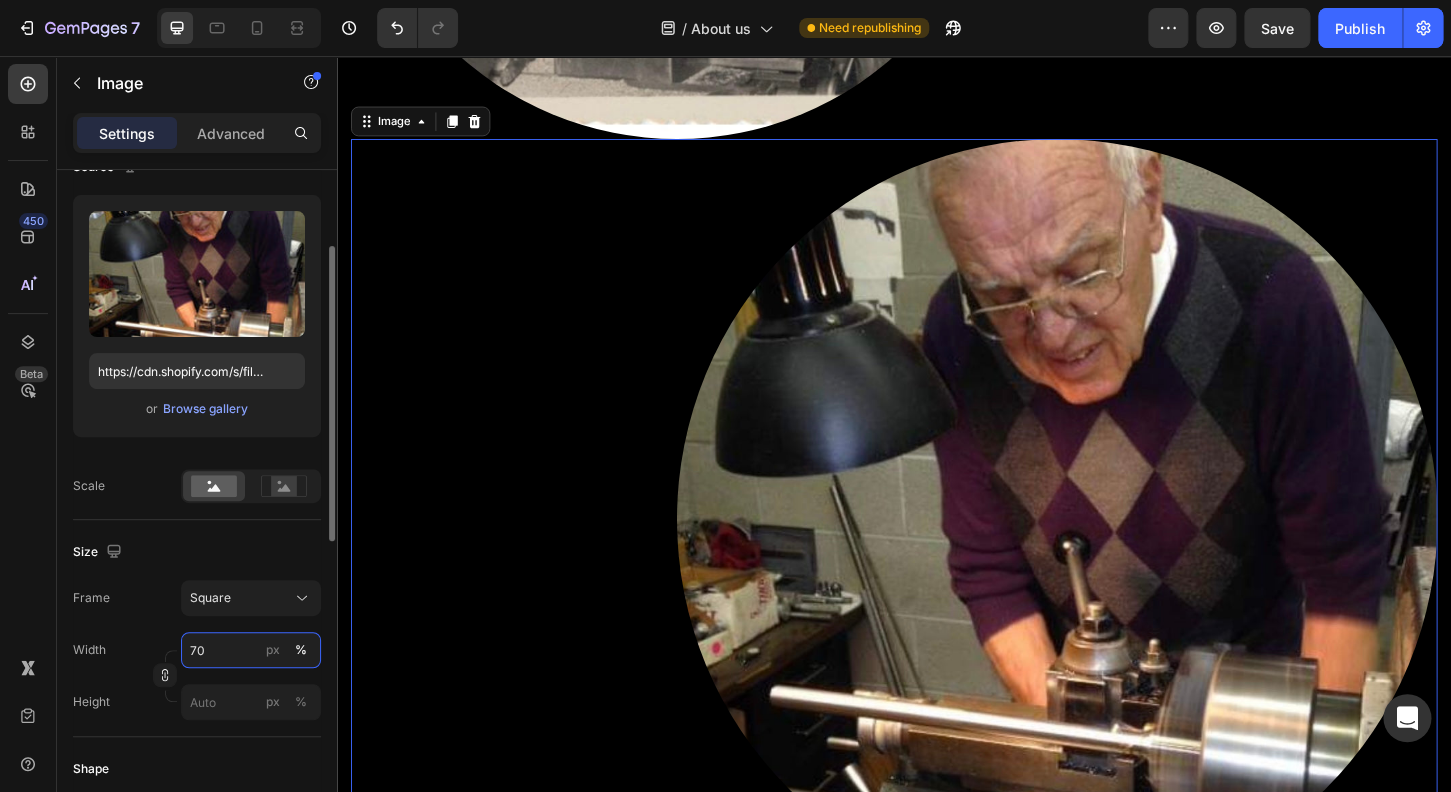 click on "70" at bounding box center (251, 650) 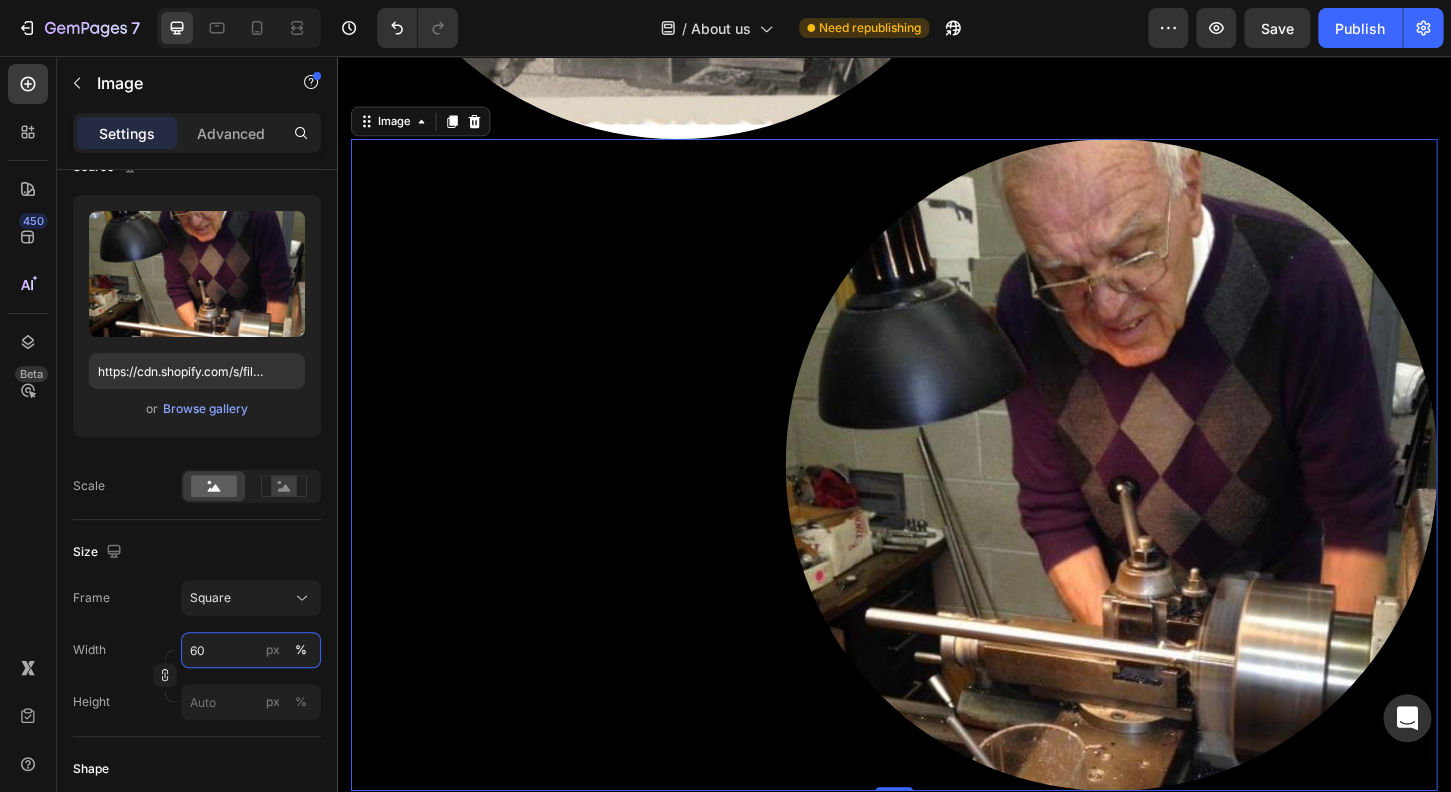 type on "60" 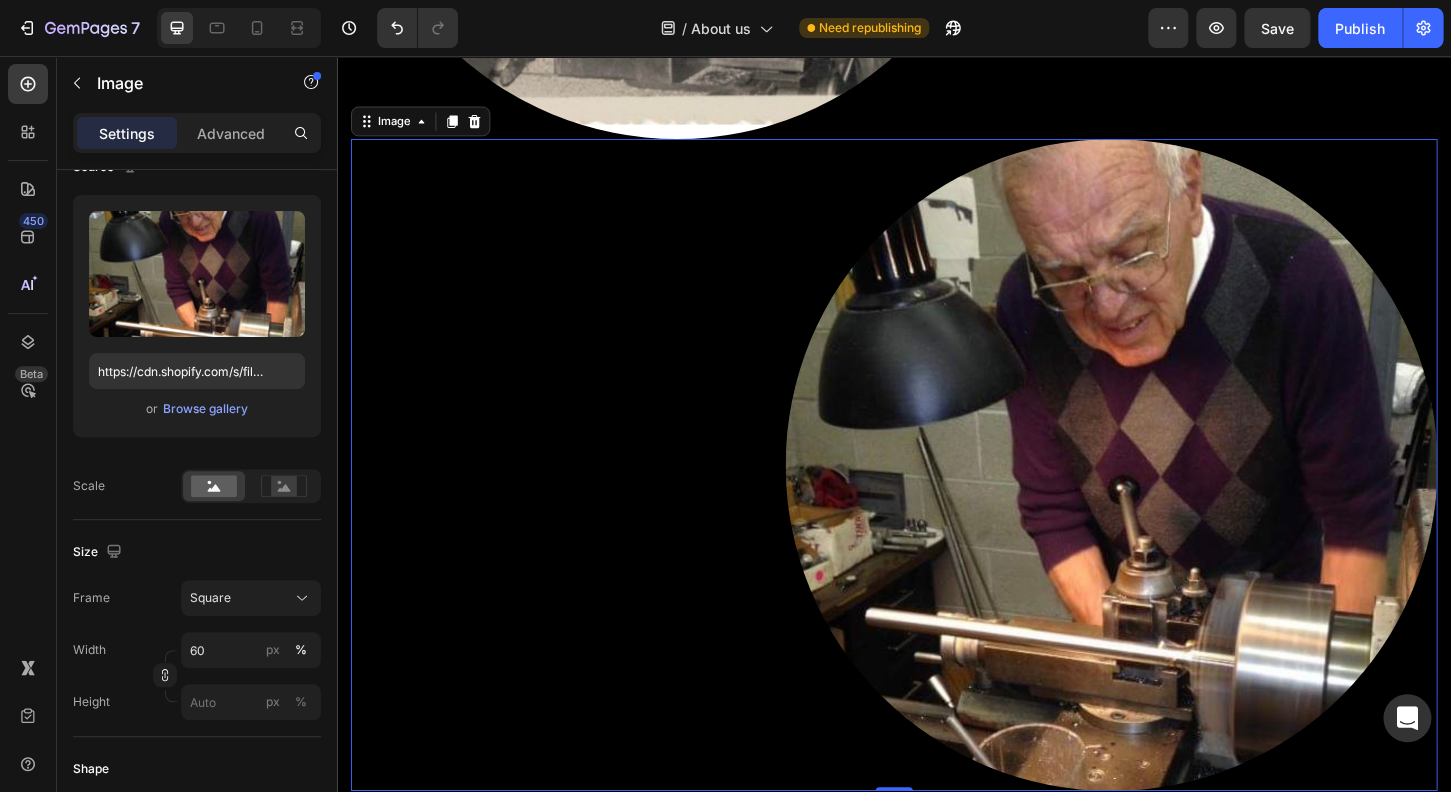 click at bounding box center (1171, 496) 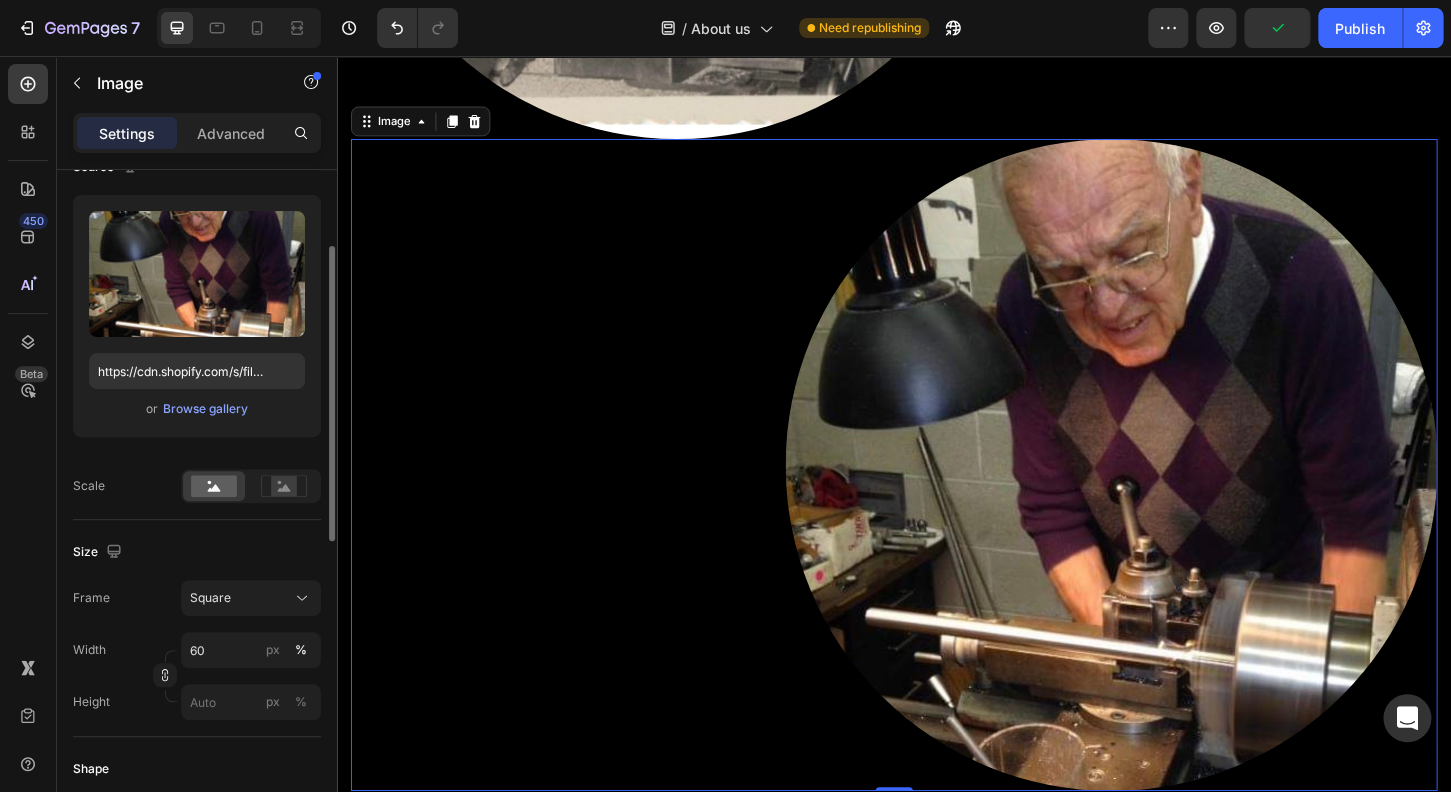 scroll, scrollTop: 0, scrollLeft: 0, axis: both 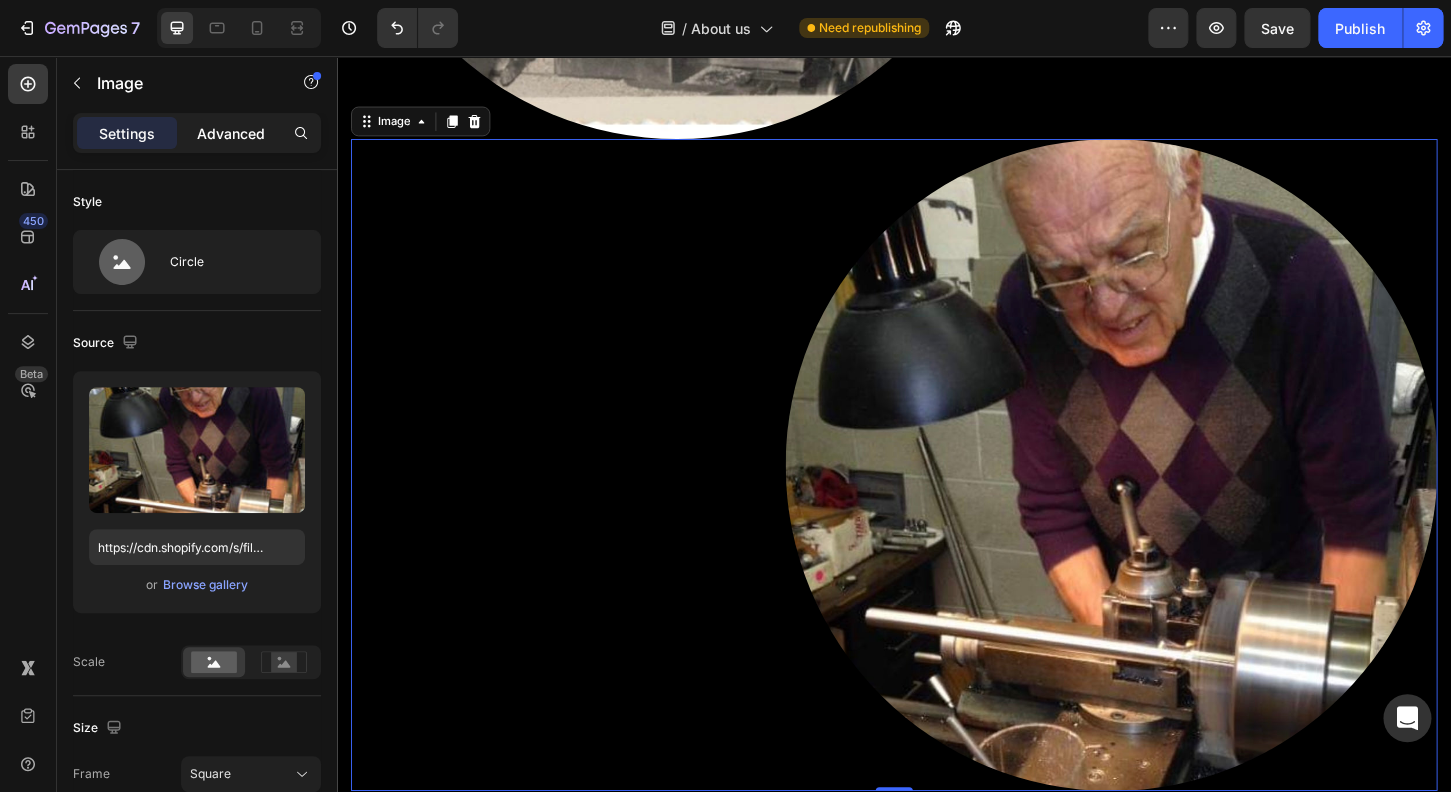 click on "Advanced" at bounding box center [231, 133] 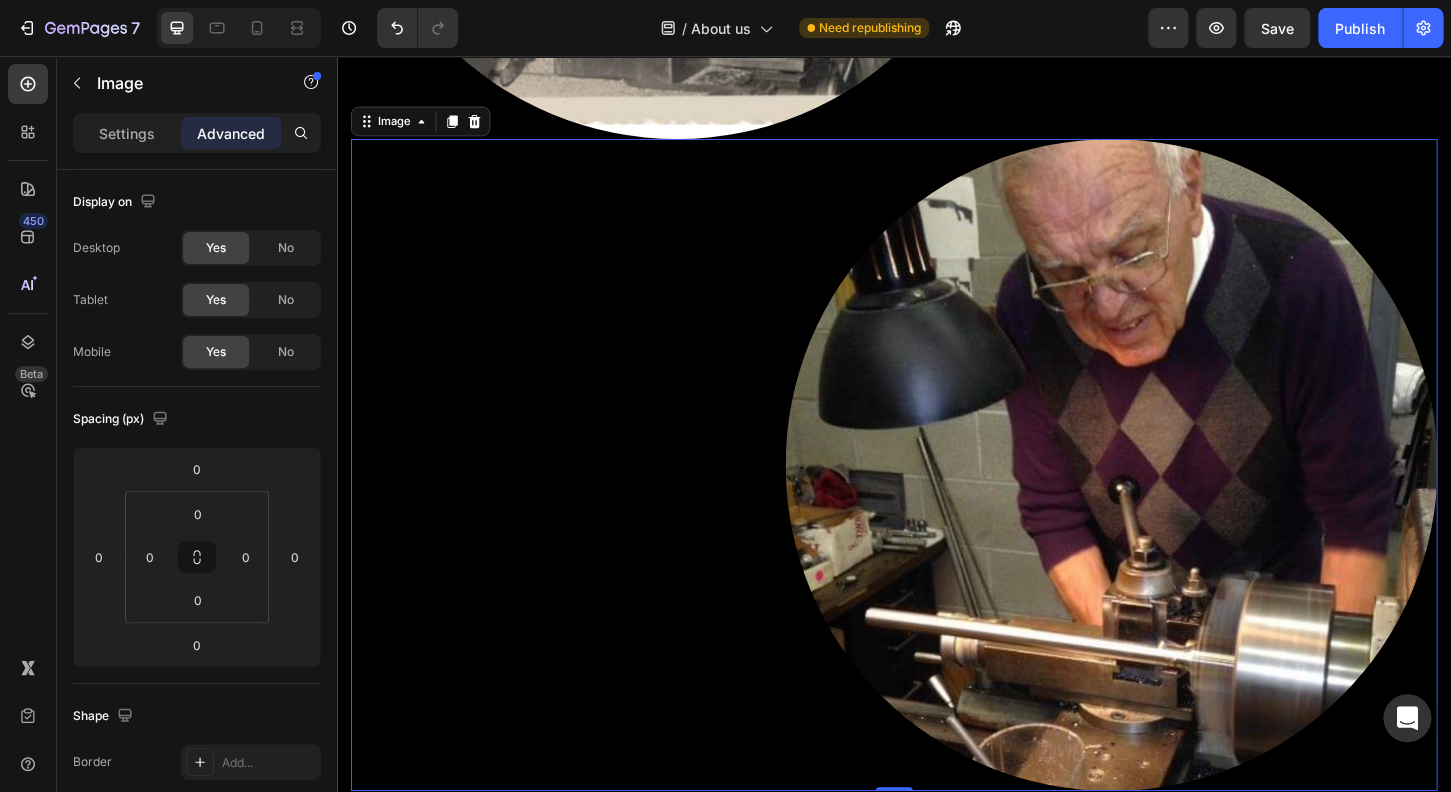 click at bounding box center [937, 496] 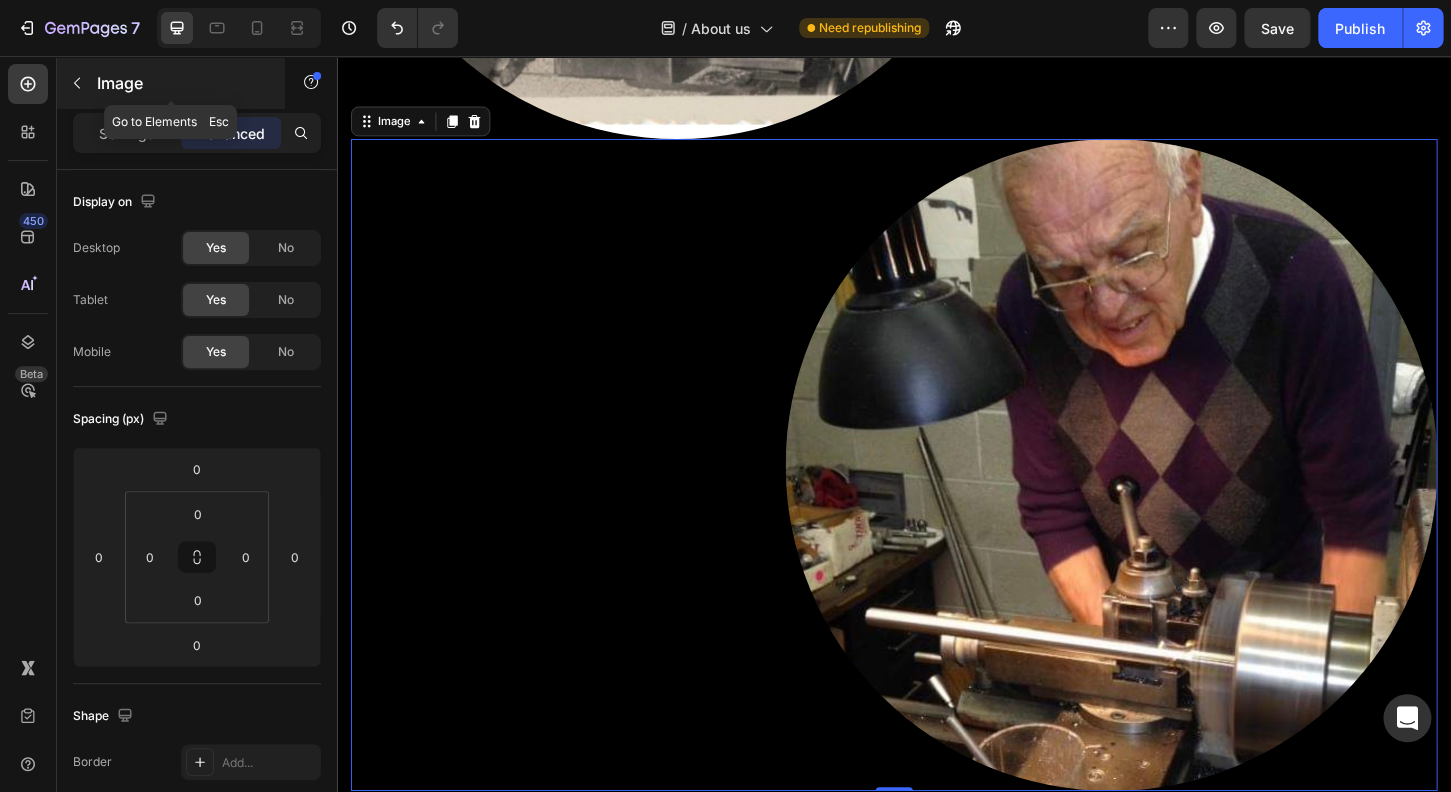 click on "Image" at bounding box center (182, 83) 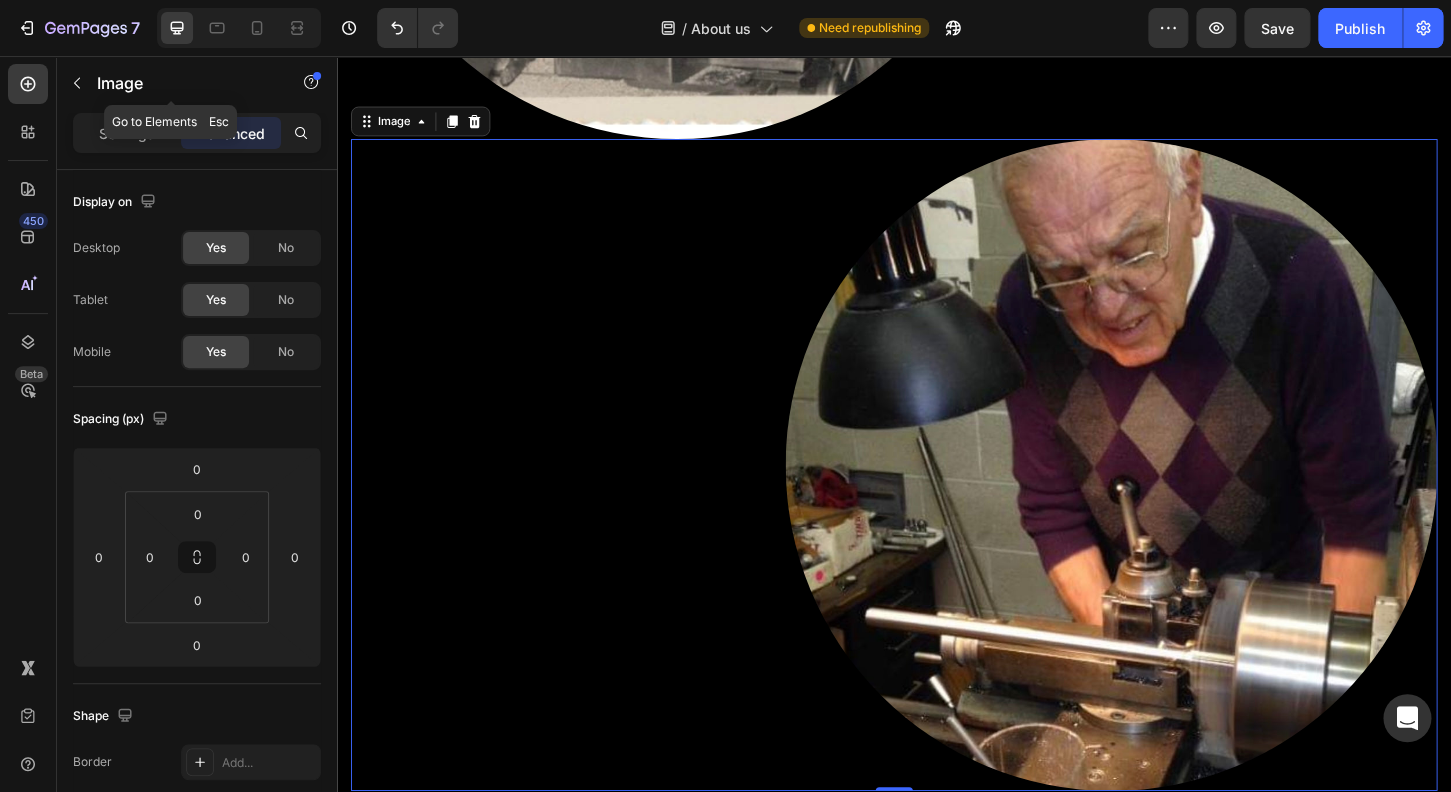 scroll, scrollTop: 598, scrollLeft: 0, axis: vertical 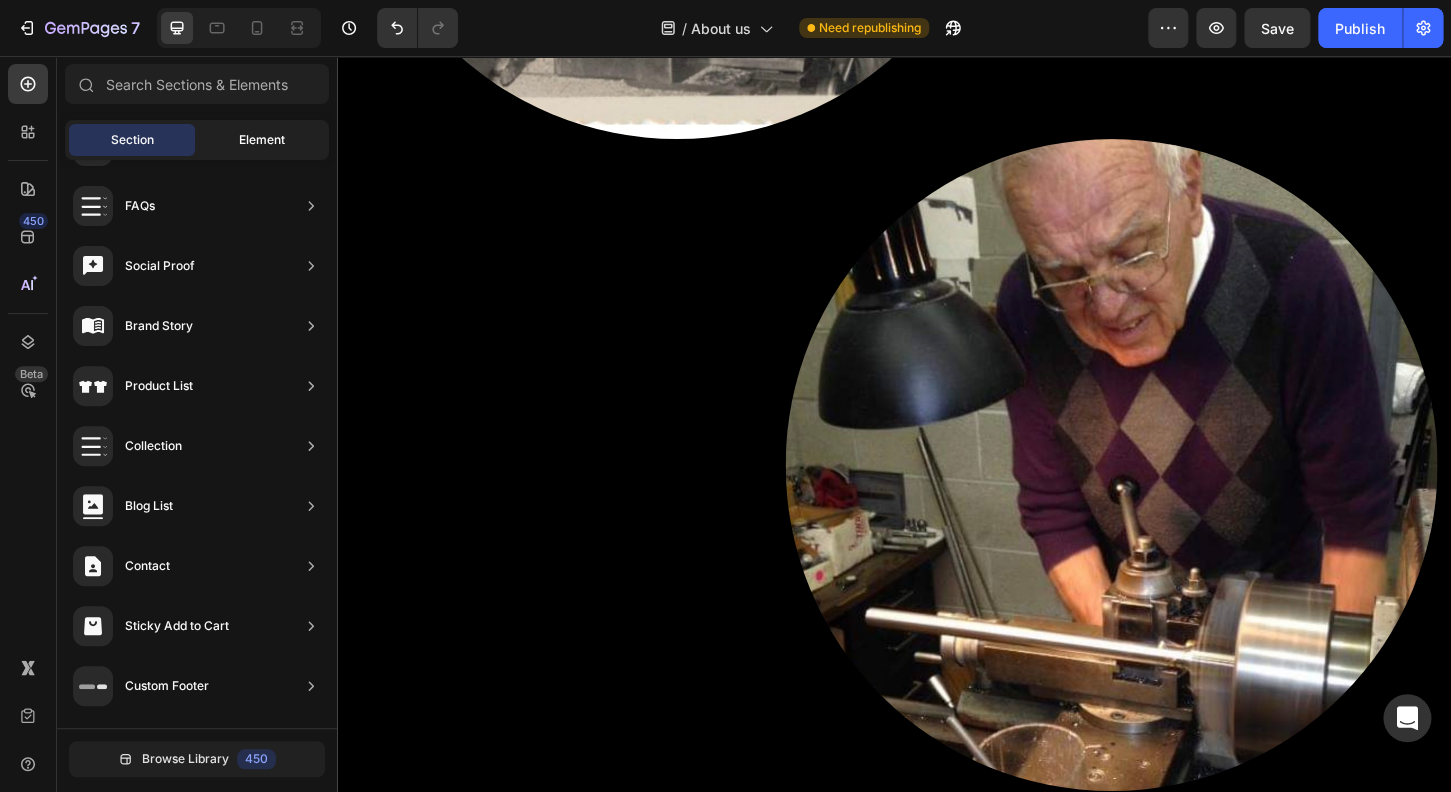 click on "Element" at bounding box center [262, 140] 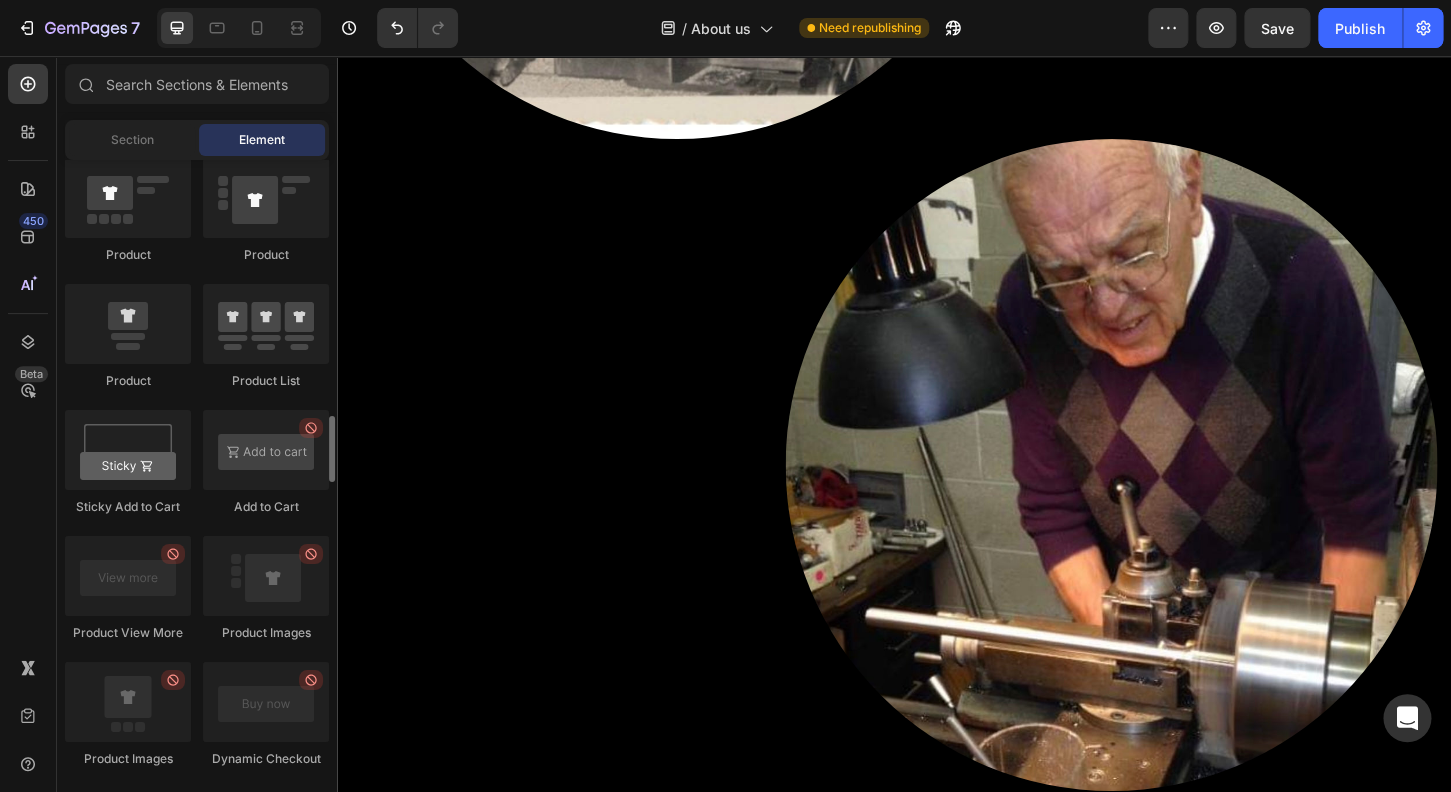 scroll, scrollTop: 1888, scrollLeft: 0, axis: vertical 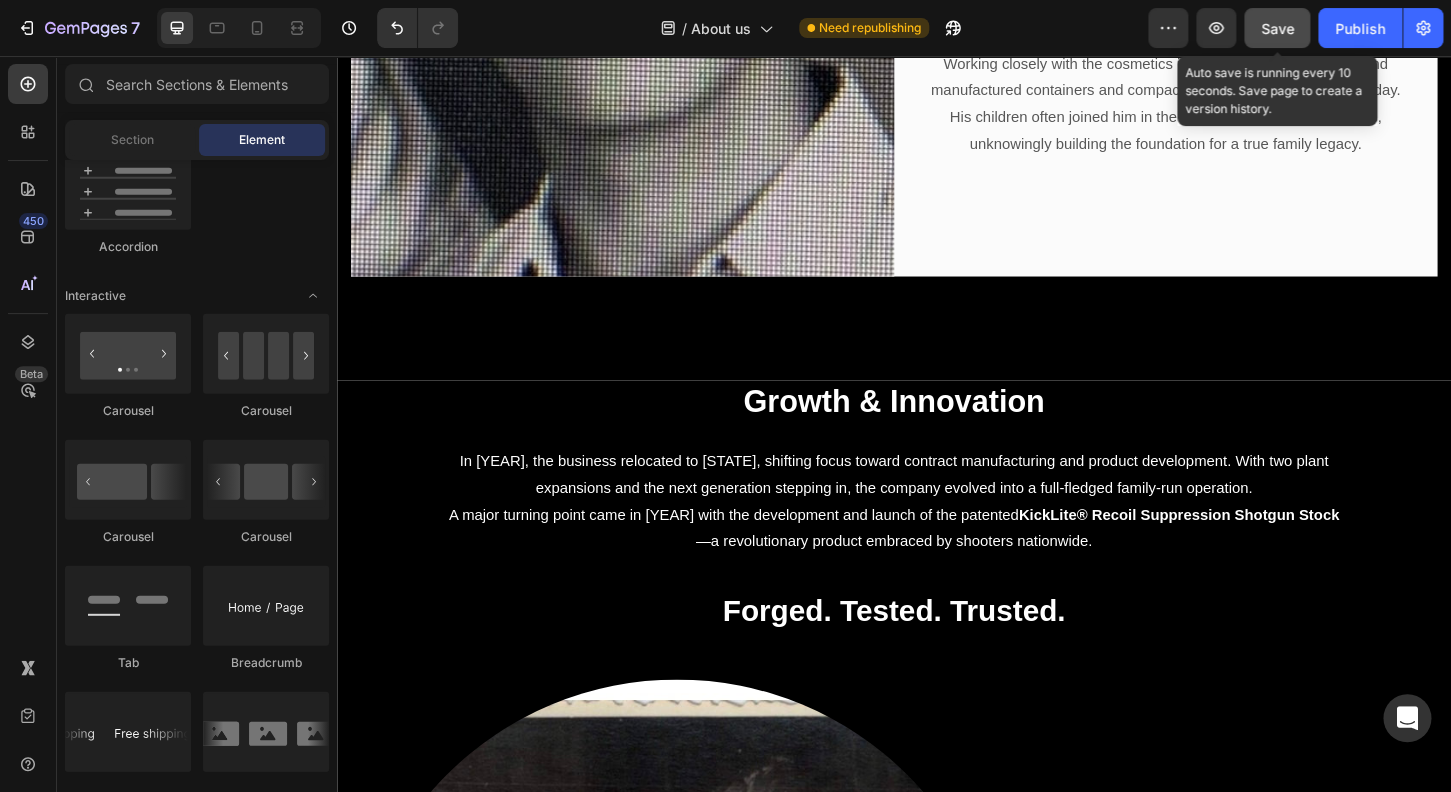 click on "Save" at bounding box center (1277, 28) 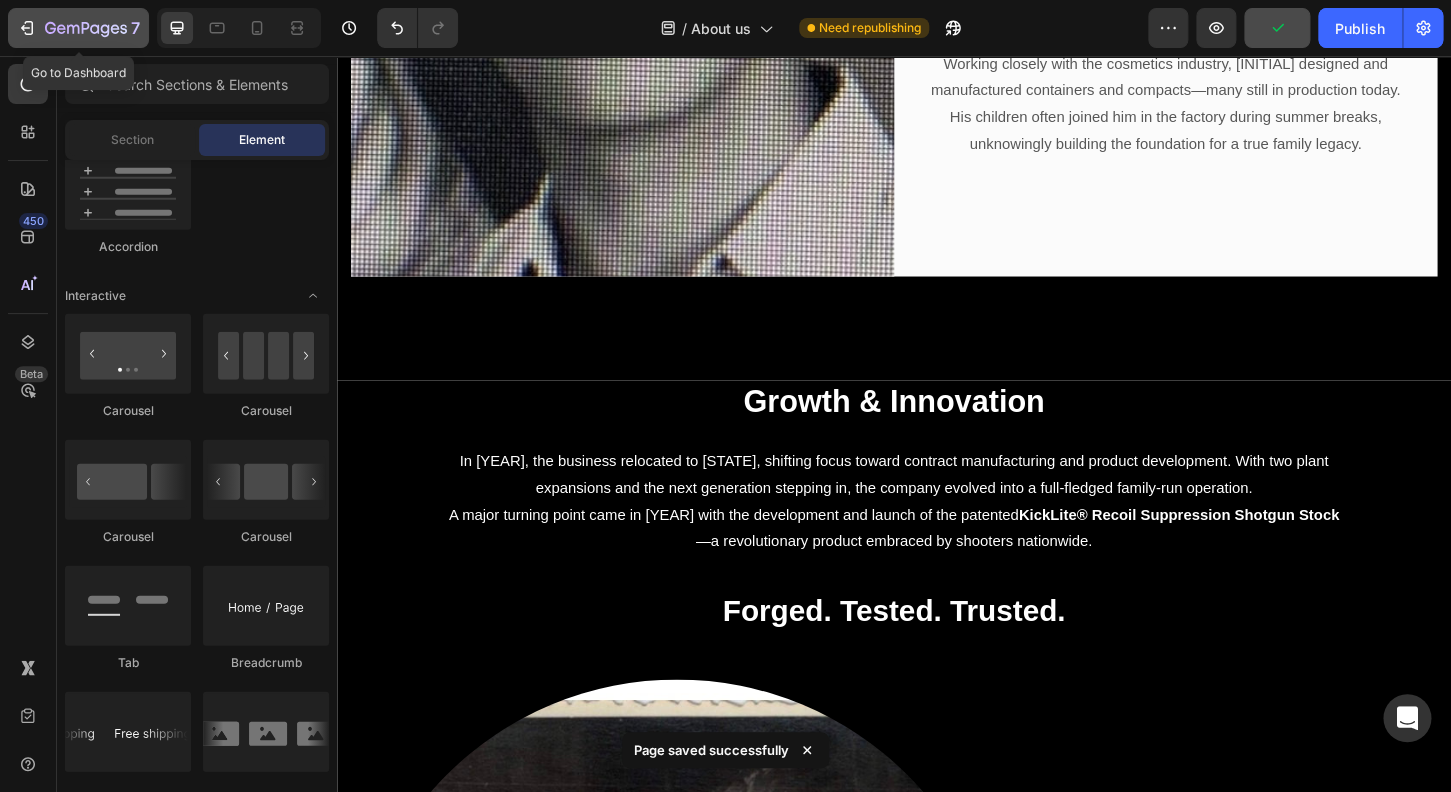 click 